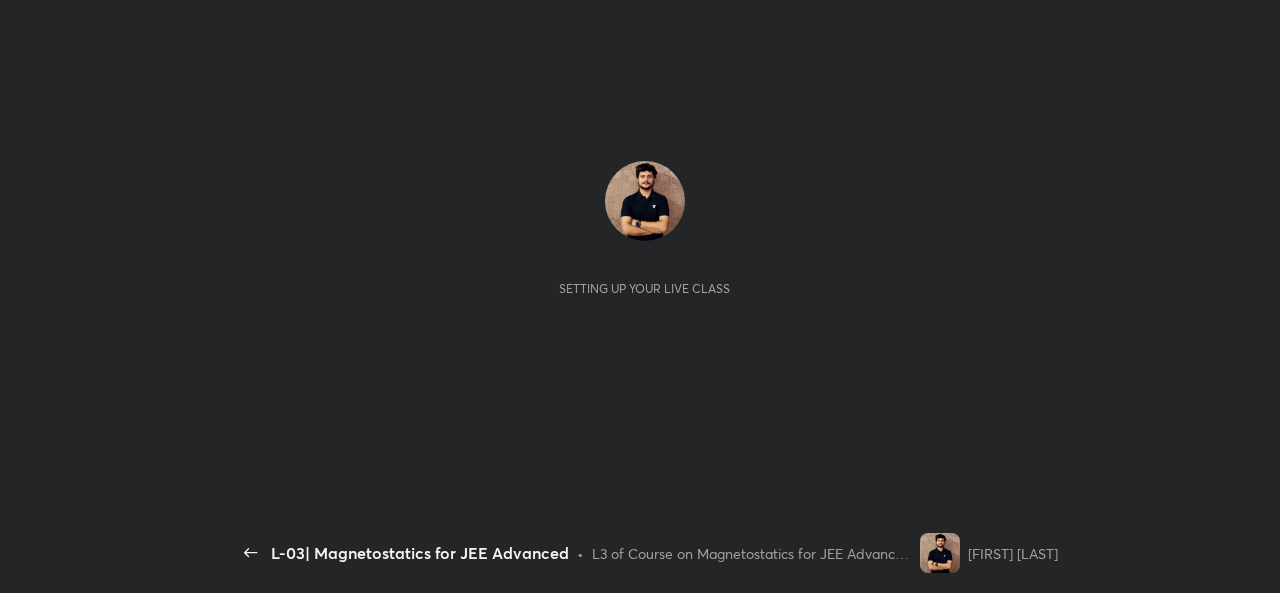 scroll, scrollTop: 0, scrollLeft: 0, axis: both 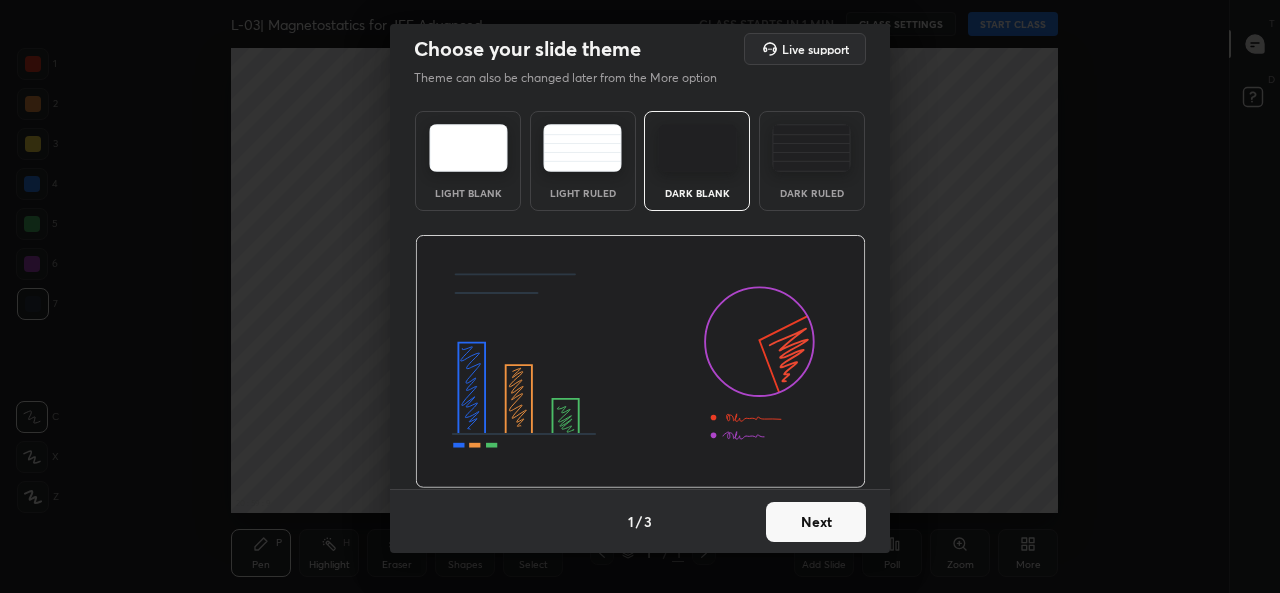 click on "Next" at bounding box center [816, 522] 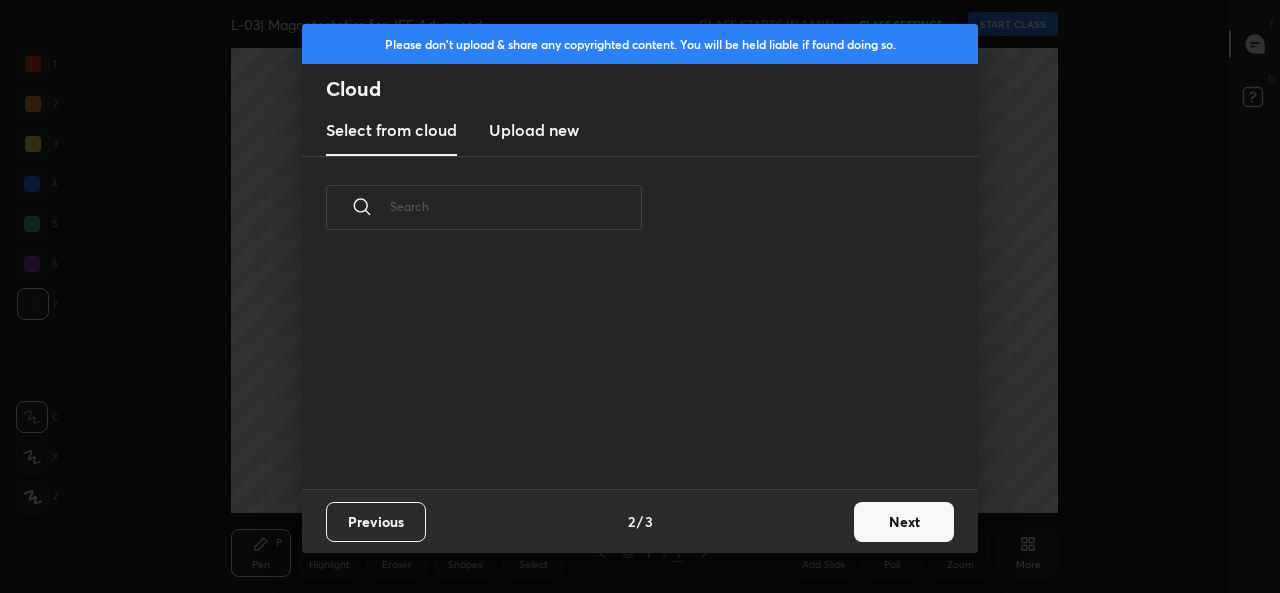 scroll, scrollTop: 7, scrollLeft: 11, axis: both 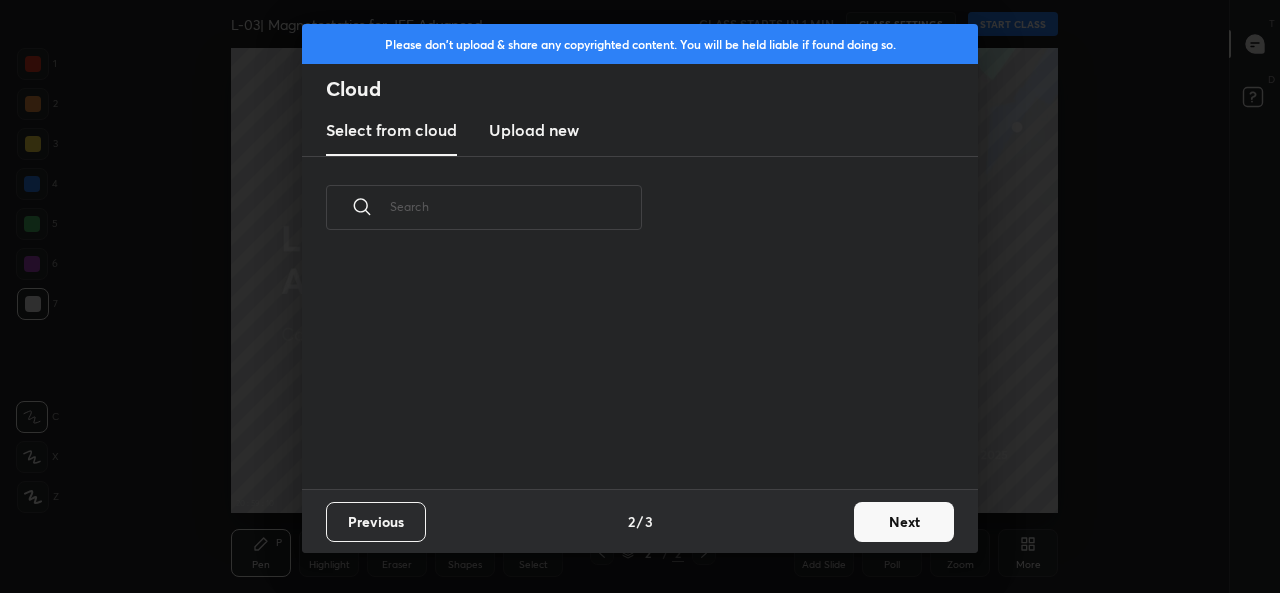 click on "Upload new" at bounding box center (534, 130) 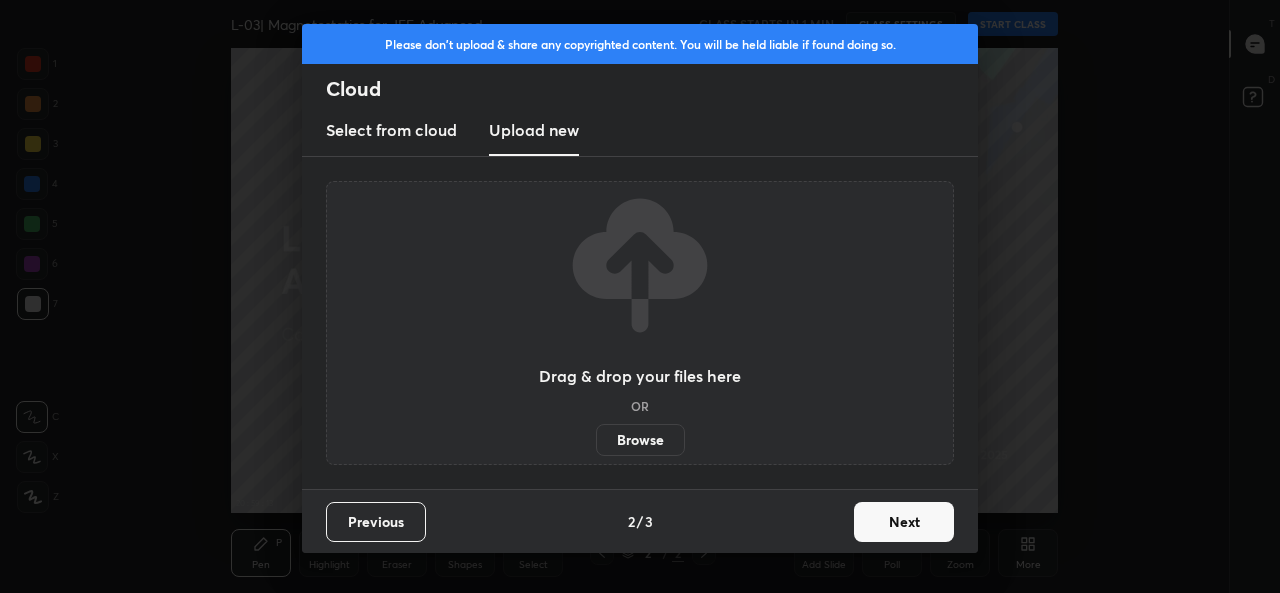 click on "Browse" at bounding box center [640, 440] 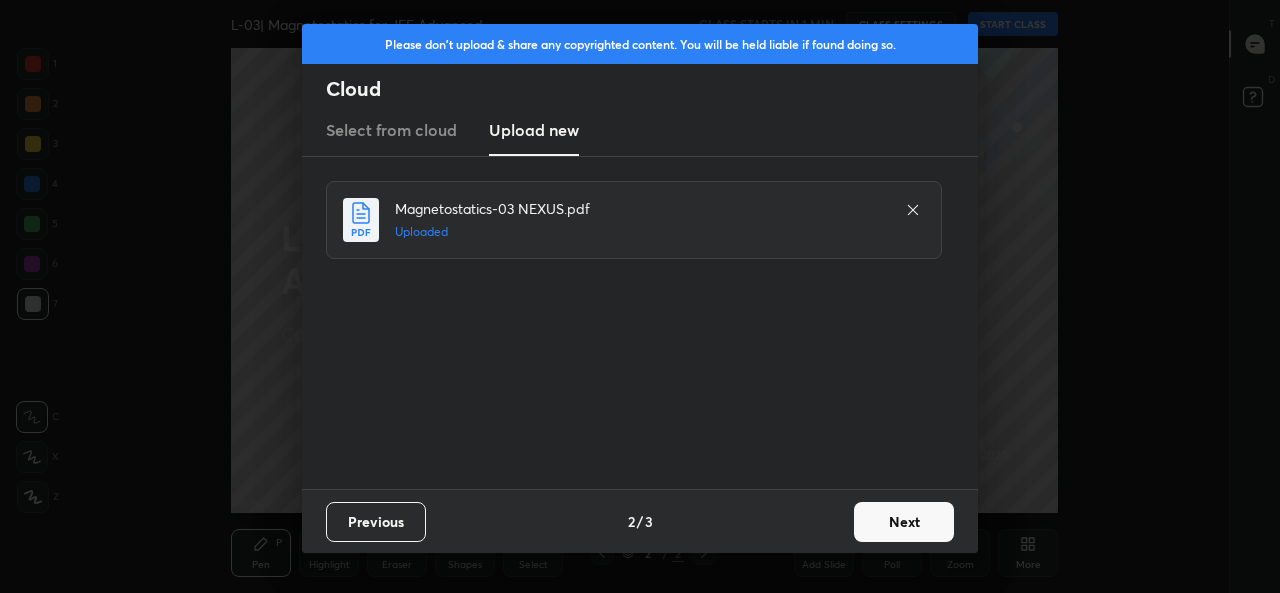 click on "Next" at bounding box center (904, 522) 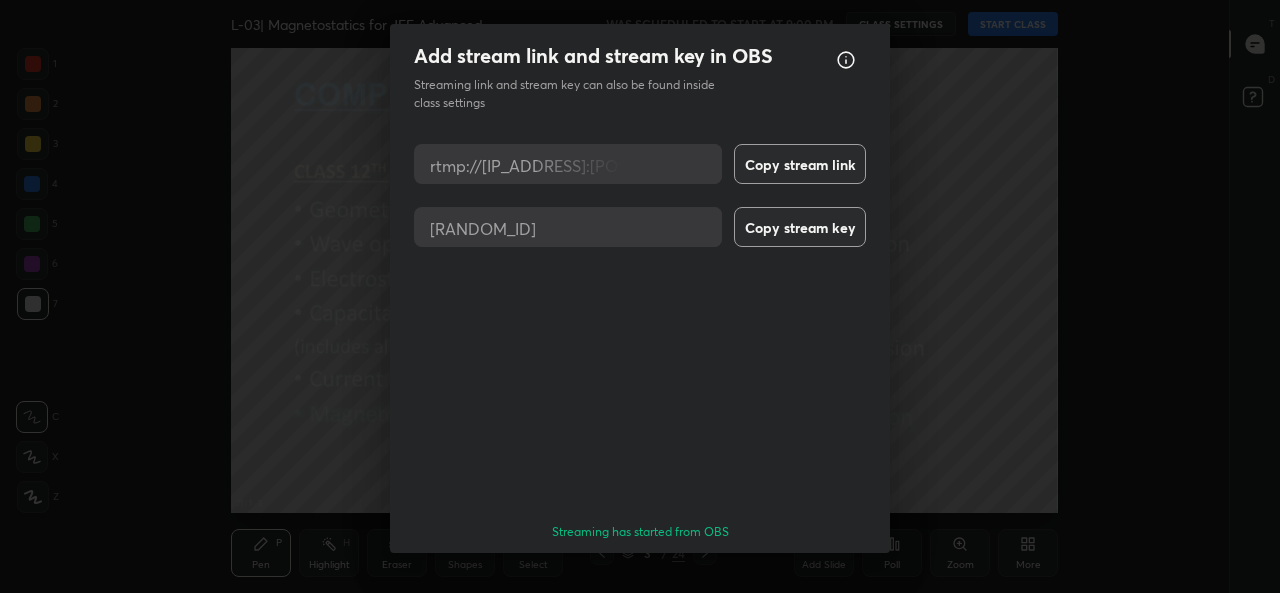 click on "Add stream link and stream key in OBS OBS Setup guide Streaming link and stream key can also be found inside class settings rtmp://[IP_ADDRESS]/stream [STREAM_KEY] Copy stream key Your browser does not support HTML video. Streaming has started from OBS Previous 3 / 3 Done" at bounding box center [640, 296] 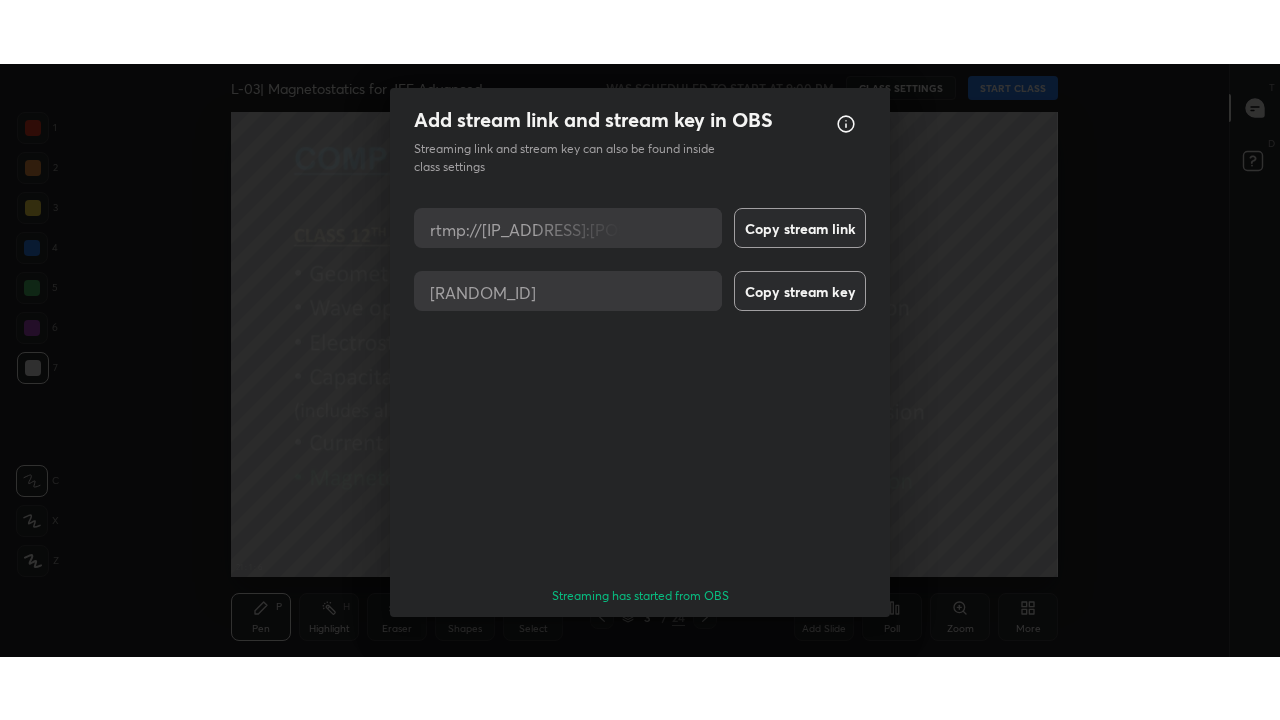 scroll, scrollTop: 64, scrollLeft: 0, axis: vertical 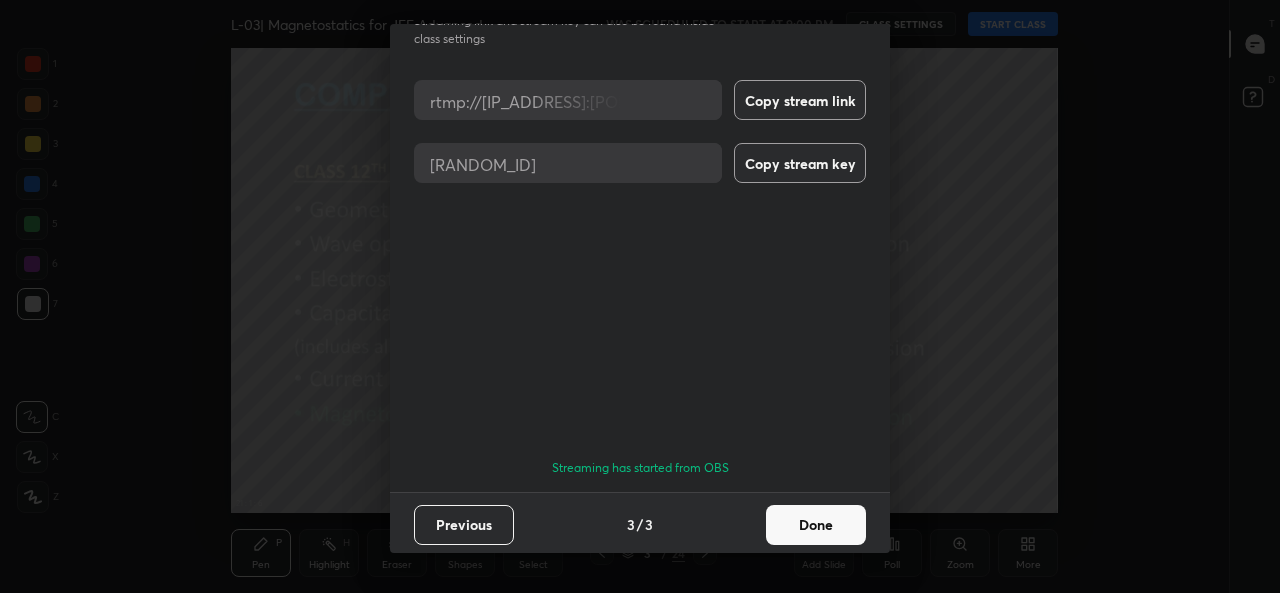 click on "Done" at bounding box center [816, 525] 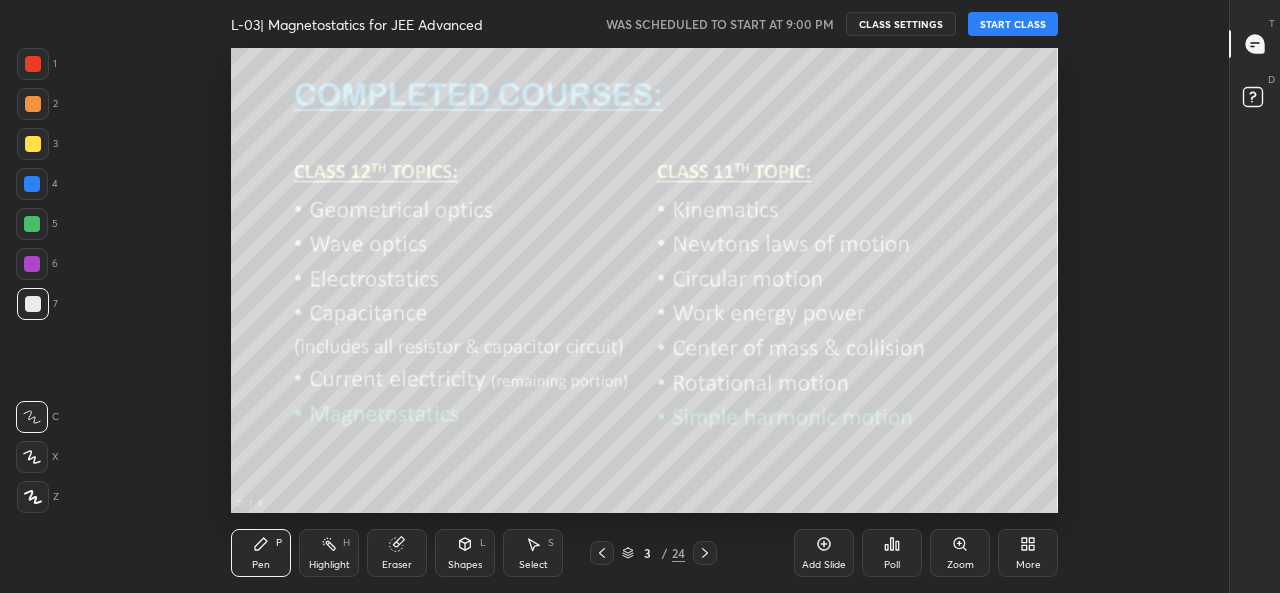 click 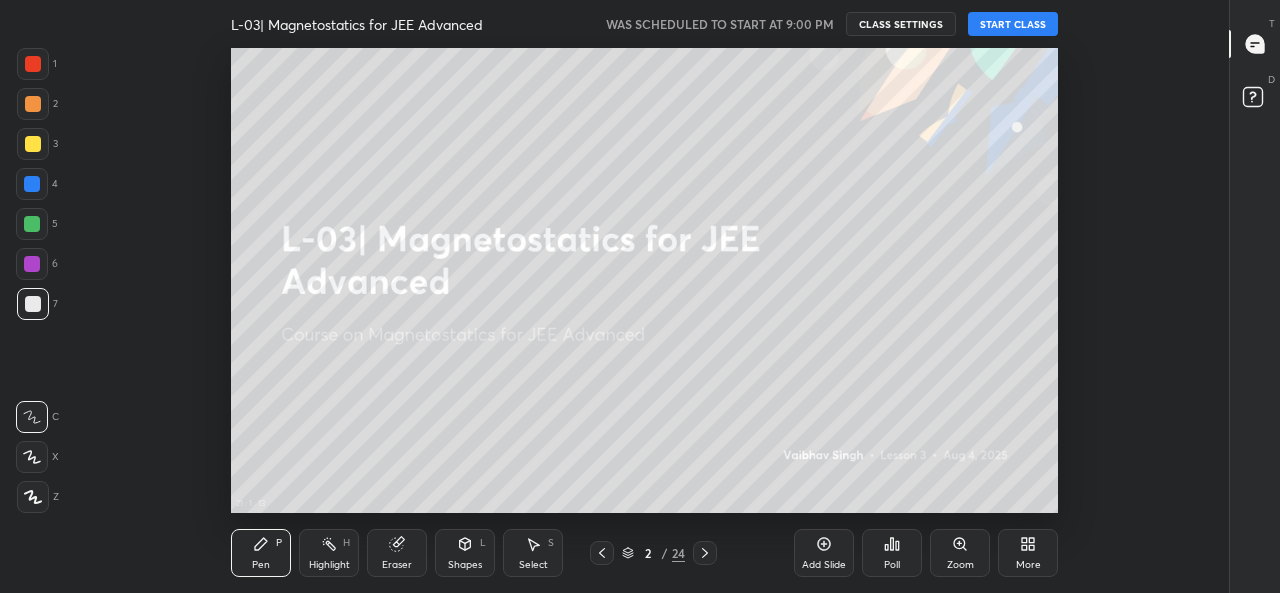 click on "START CLASS" at bounding box center [1013, 24] 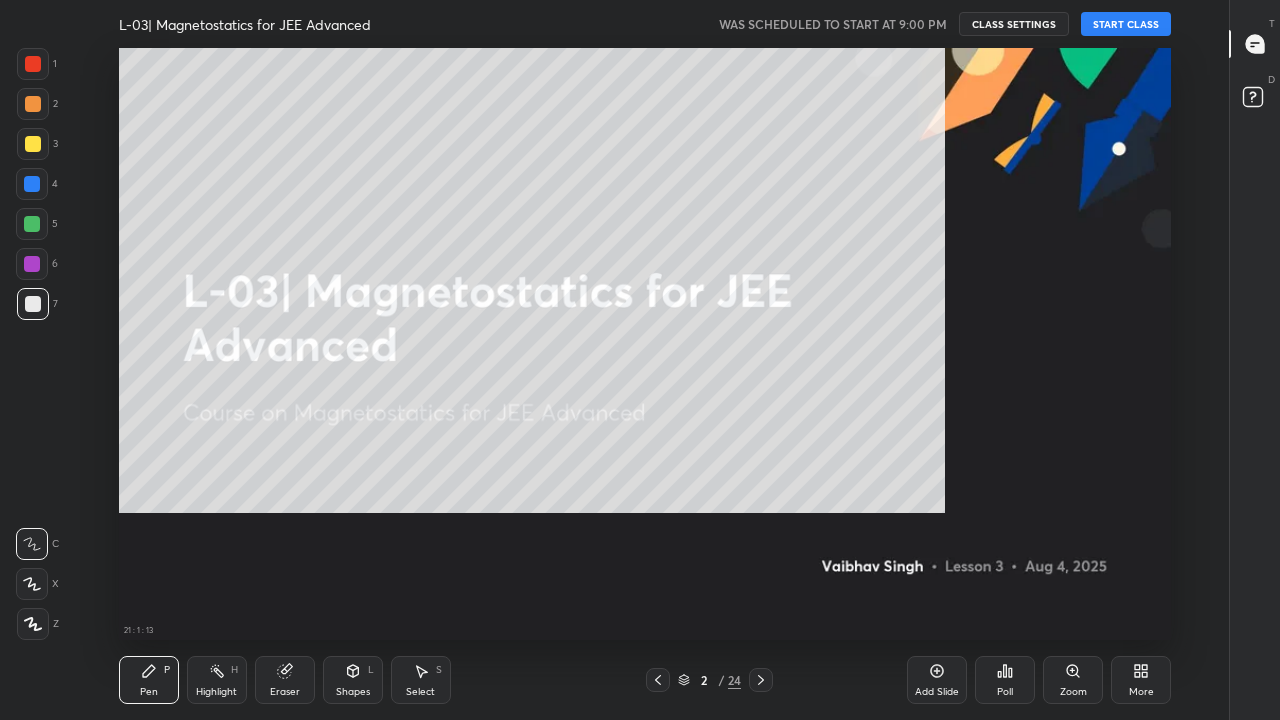 scroll, scrollTop: 99408, scrollLeft: 98838, axis: both 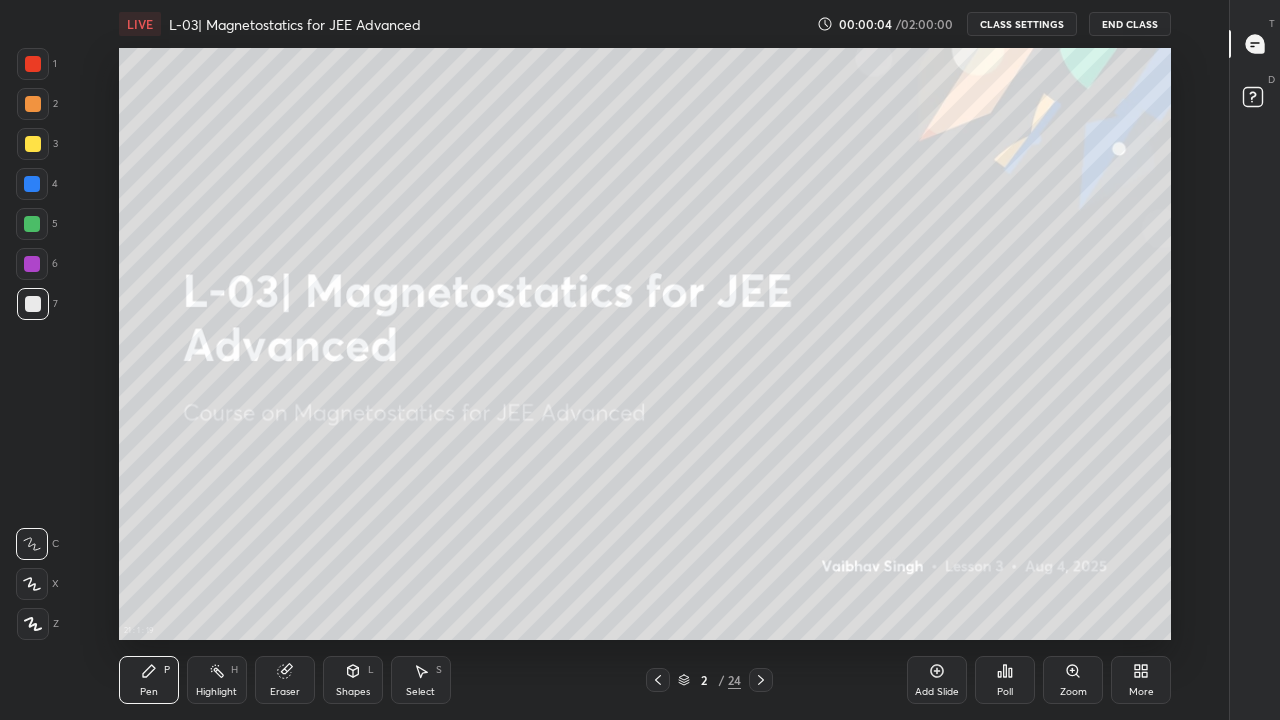 click at bounding box center [33, 104] 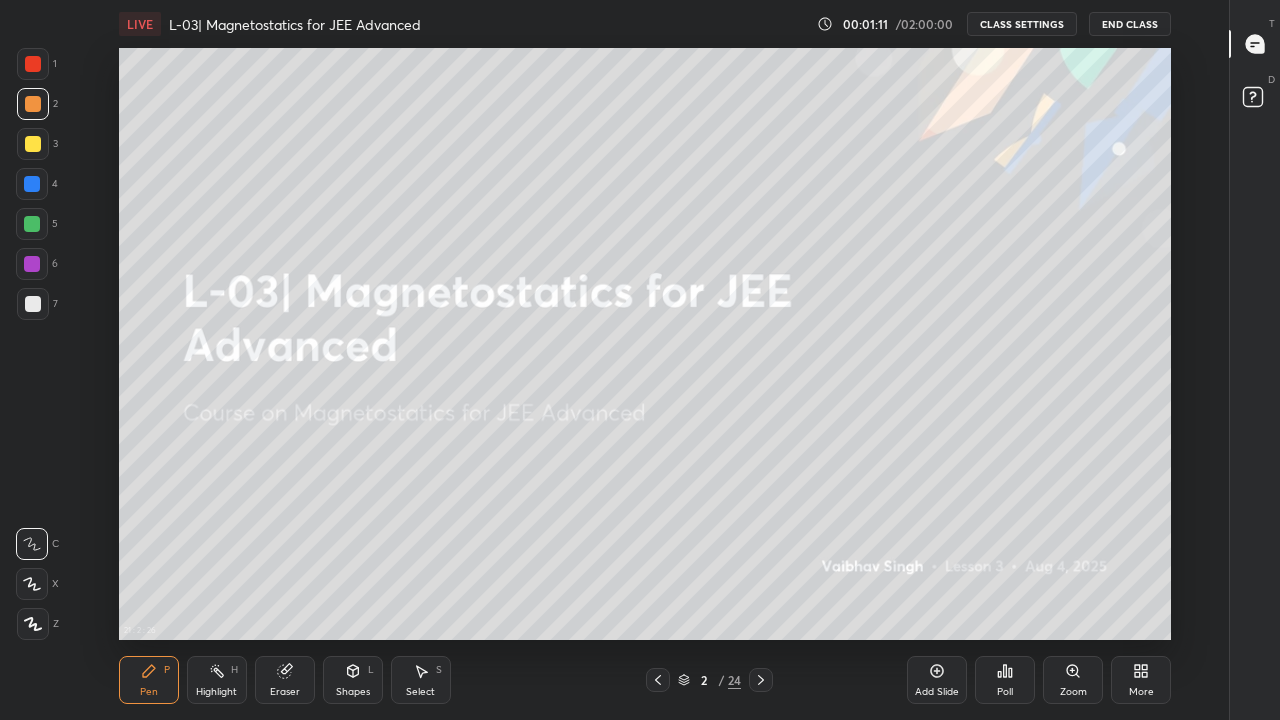 click 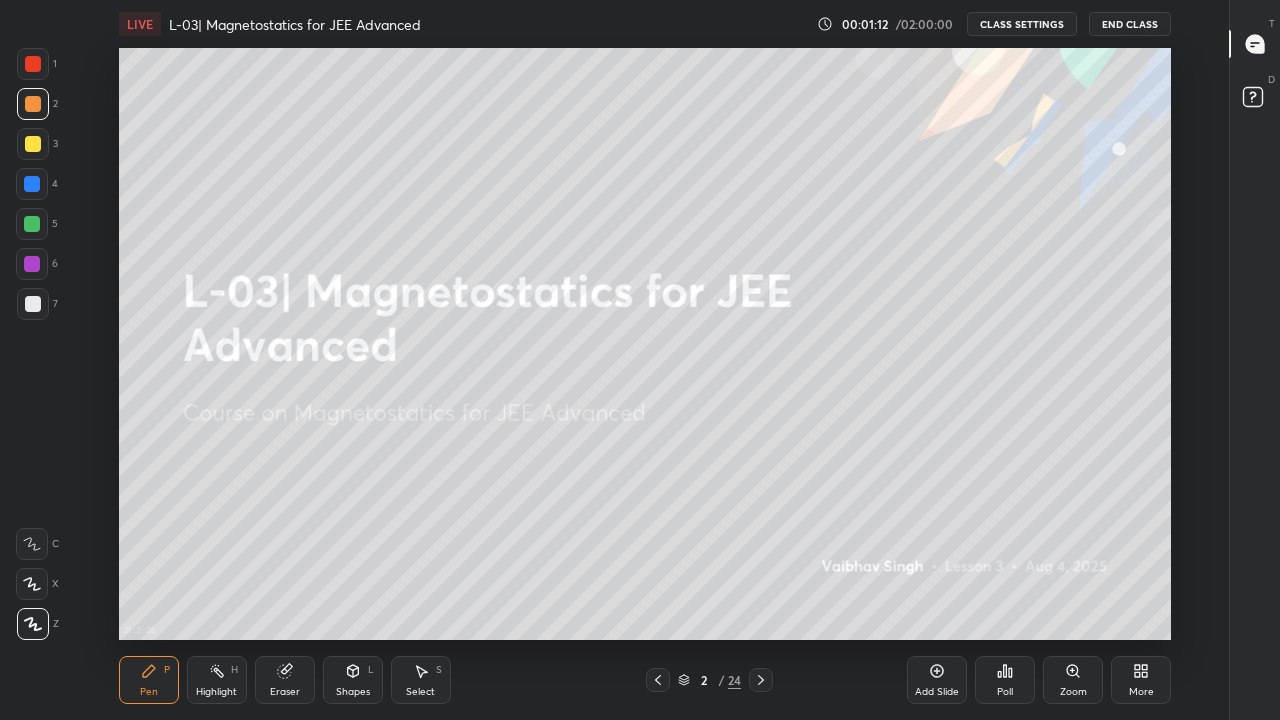 click at bounding box center (32, 224) 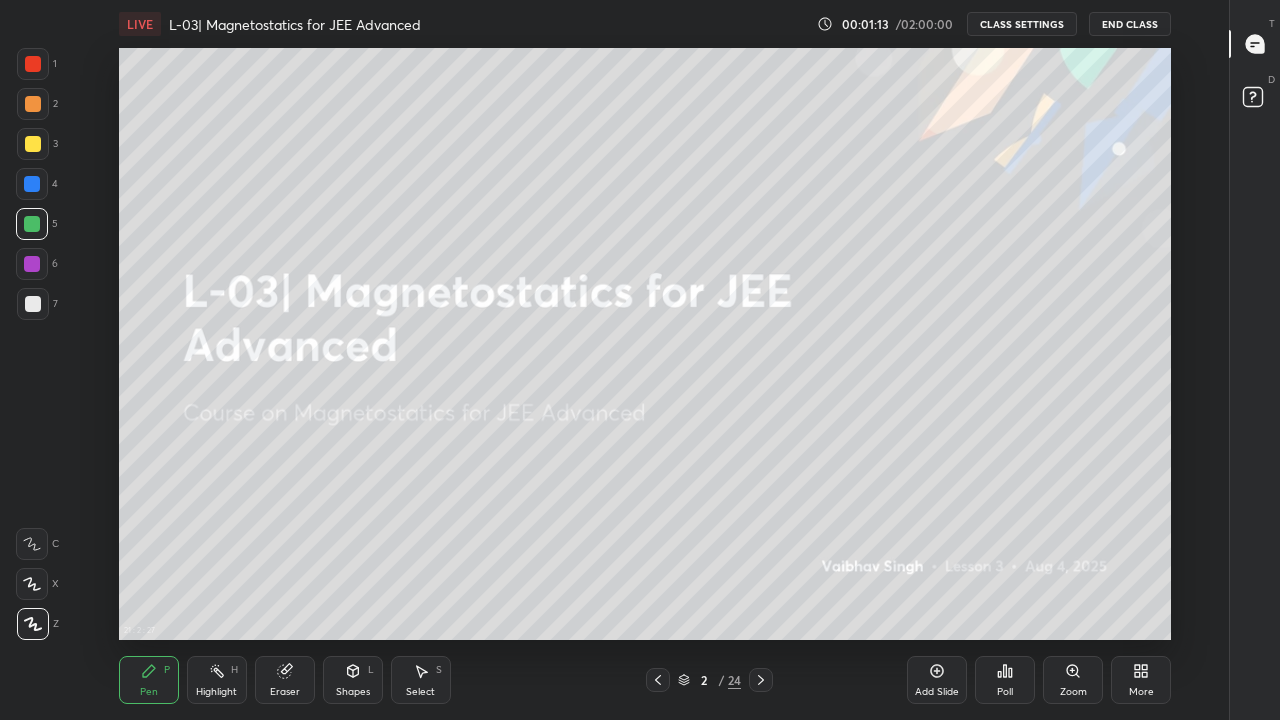 click at bounding box center [33, 144] 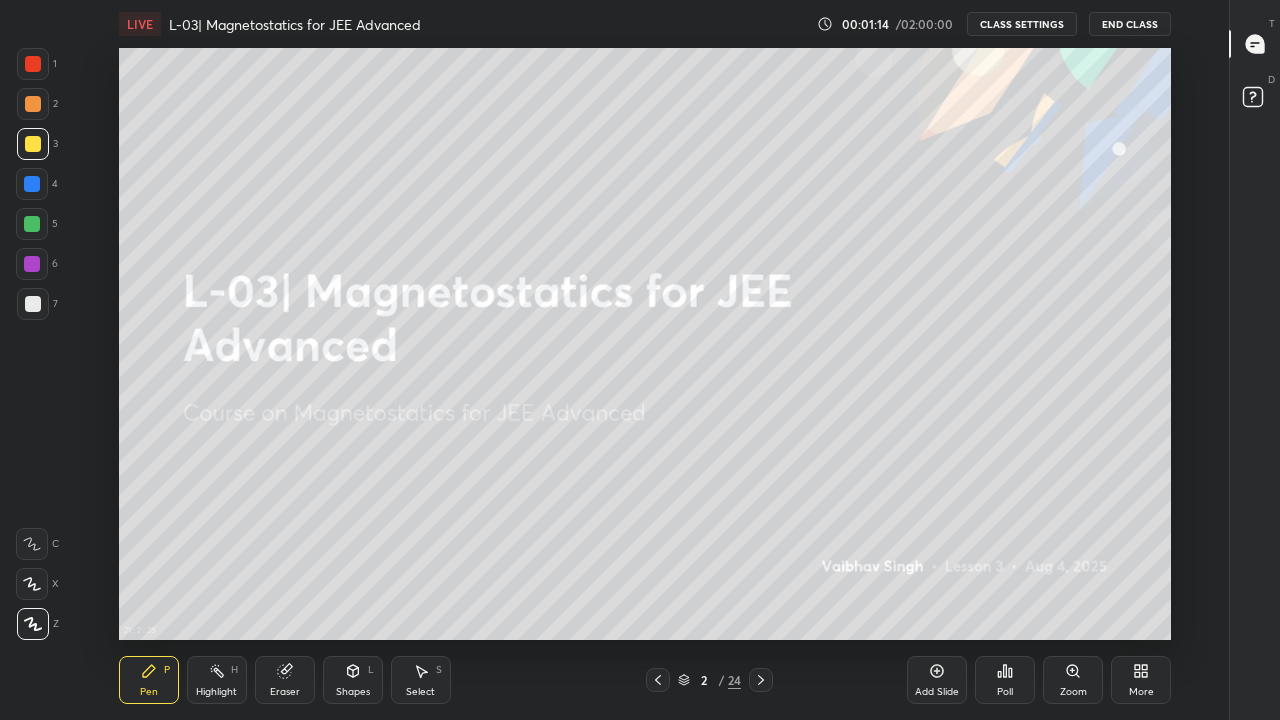 click 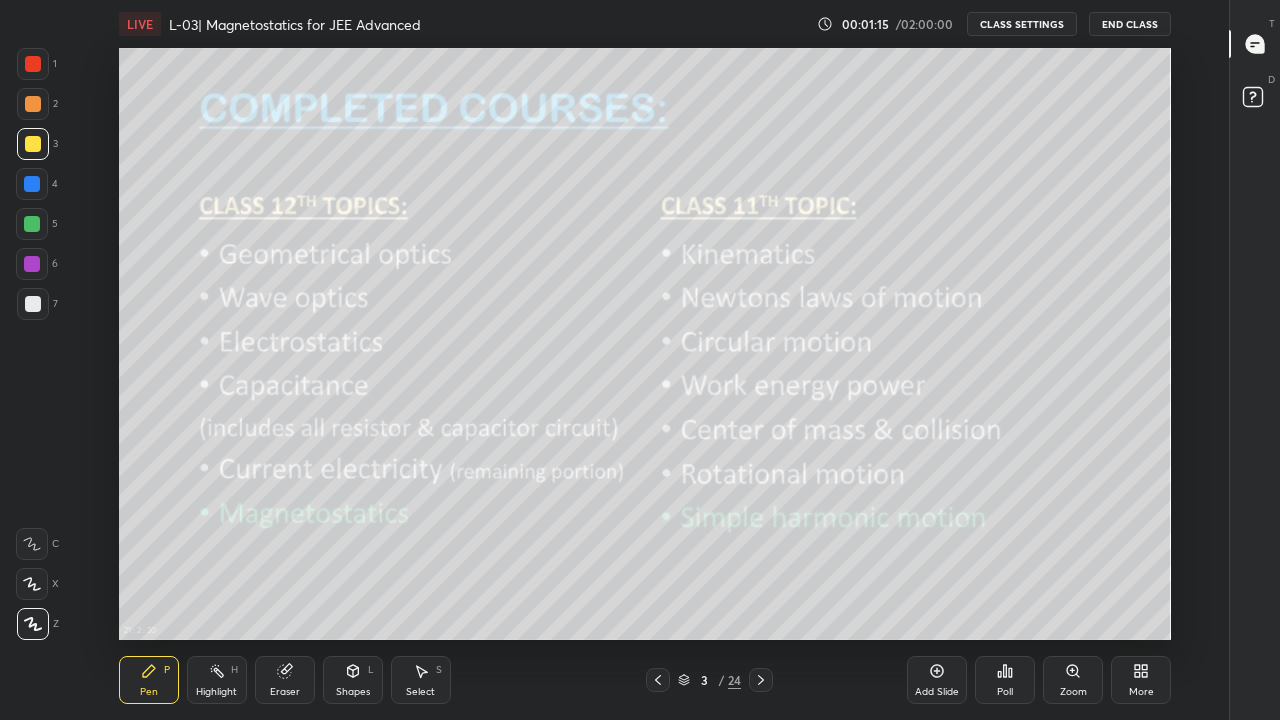 click 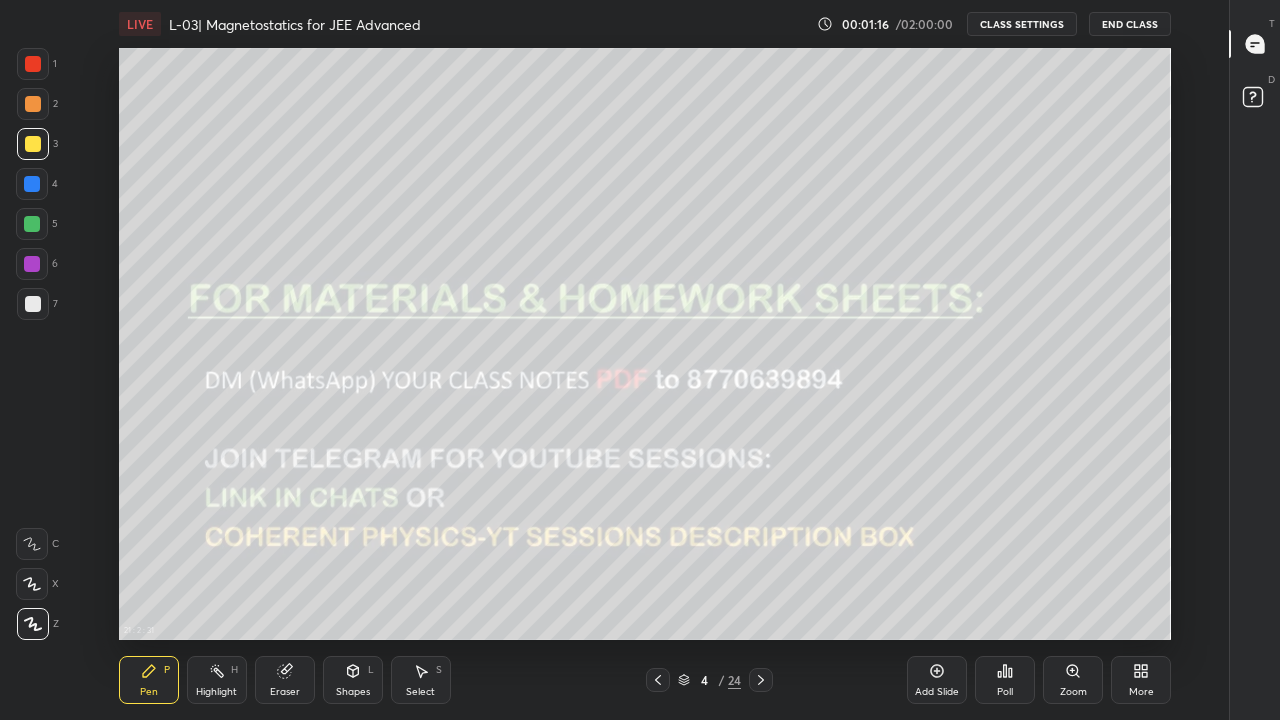 click 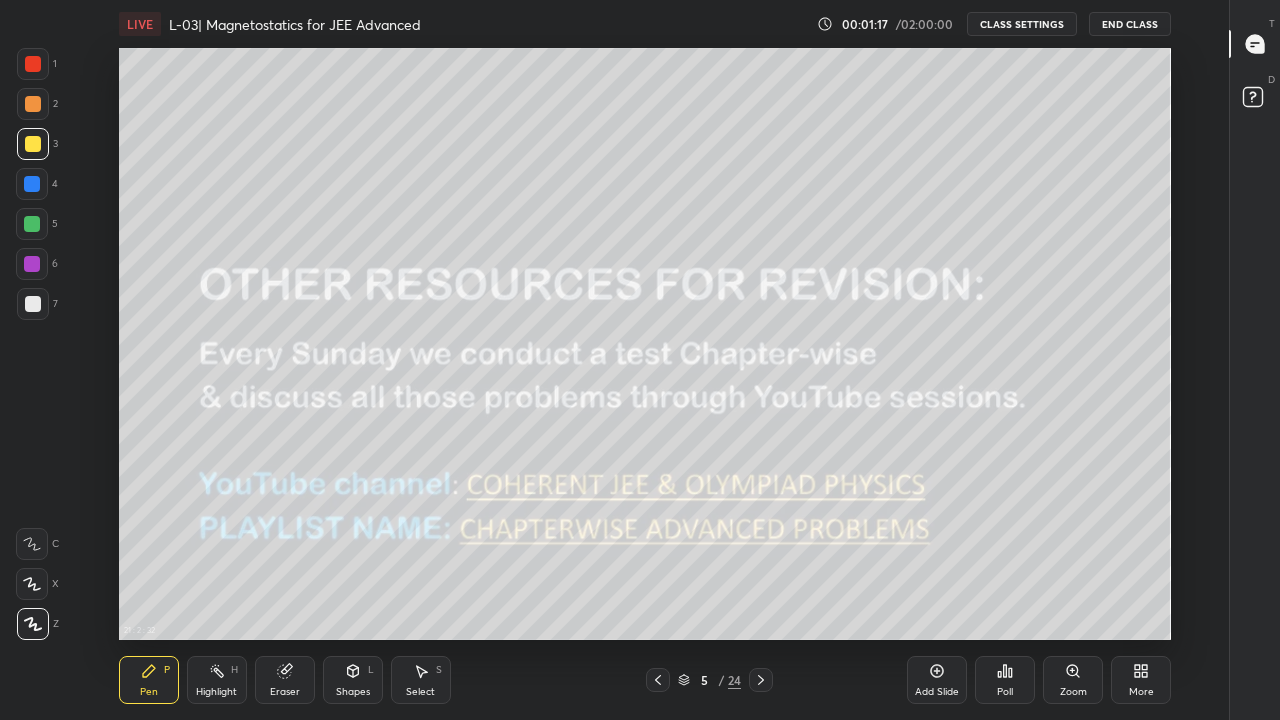 click 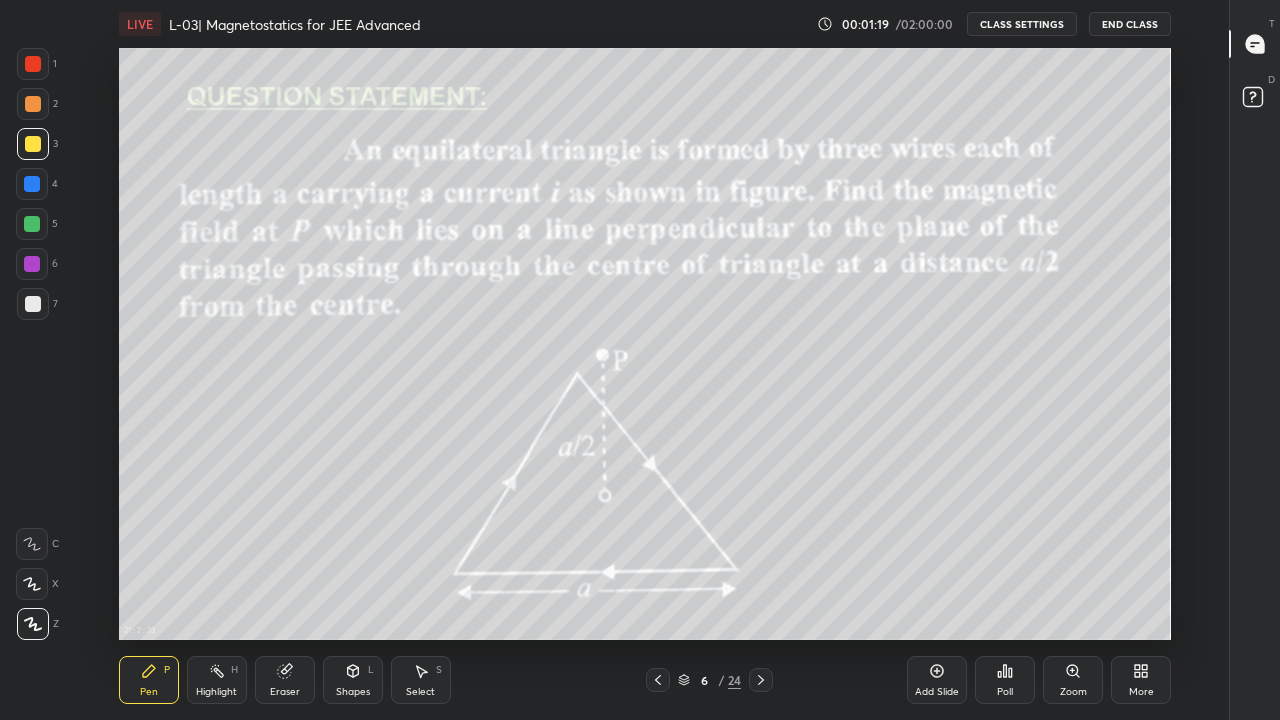 click 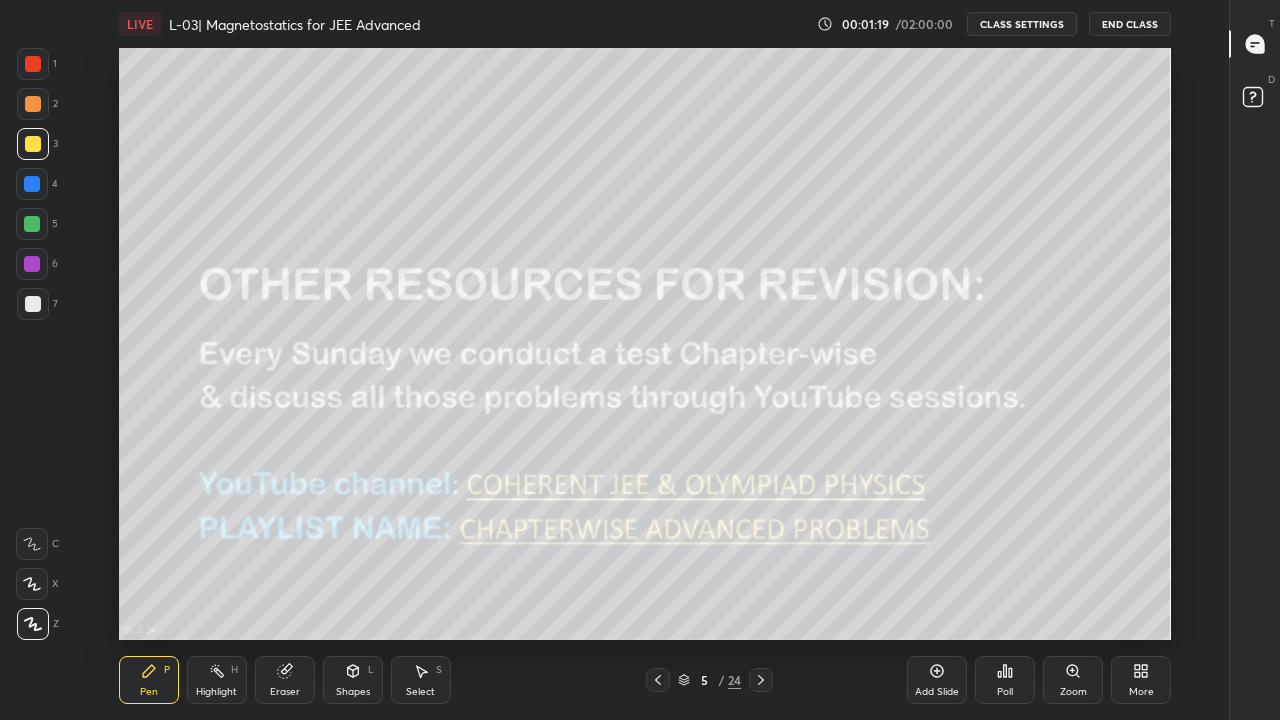 click 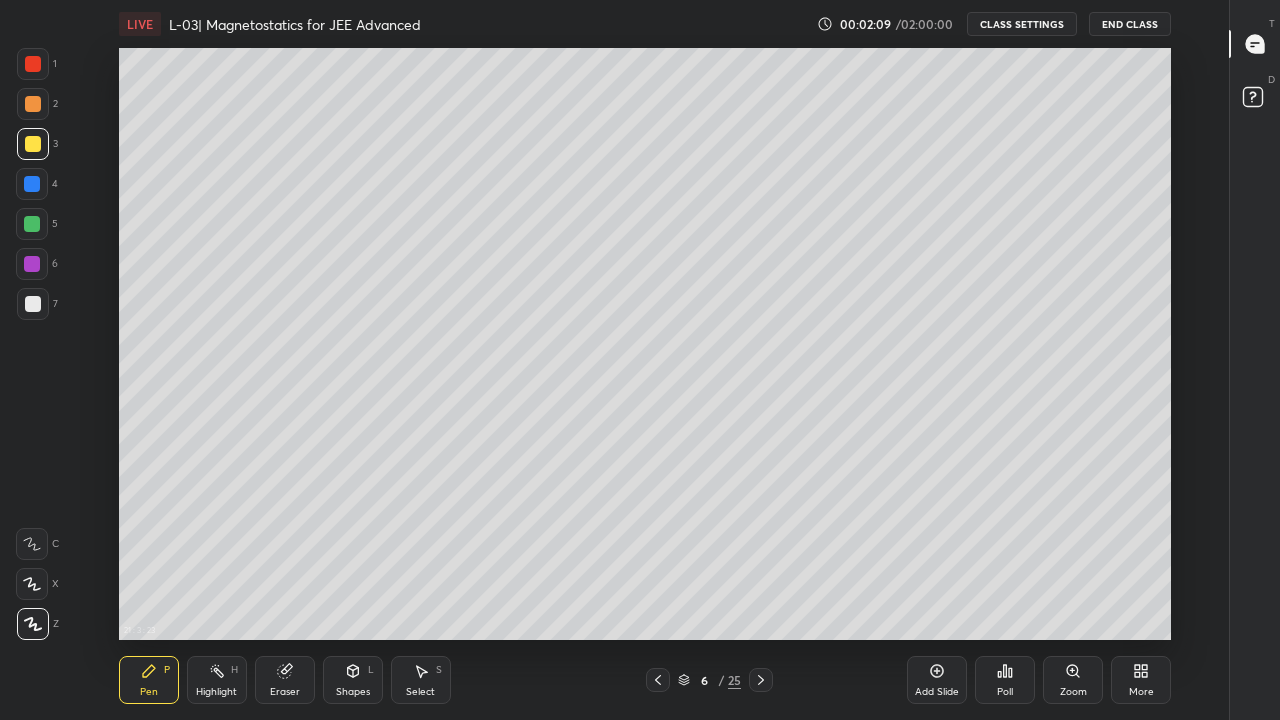 click at bounding box center [32, 224] 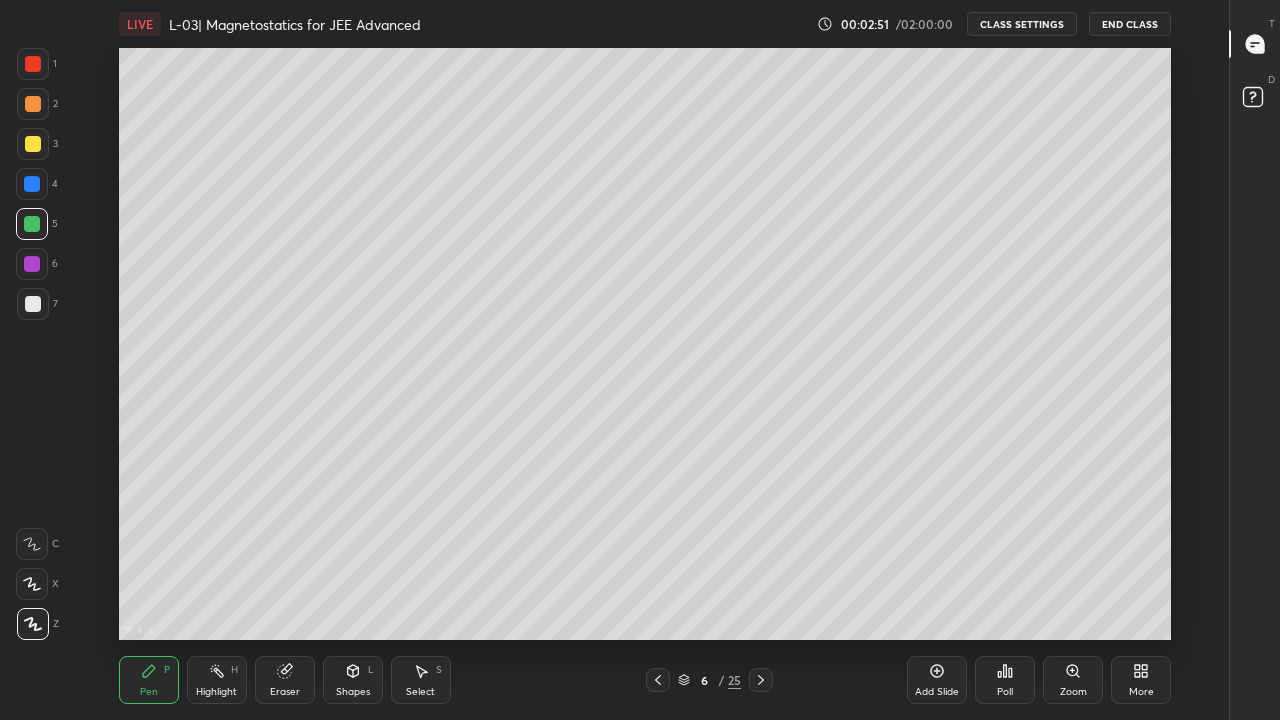 click 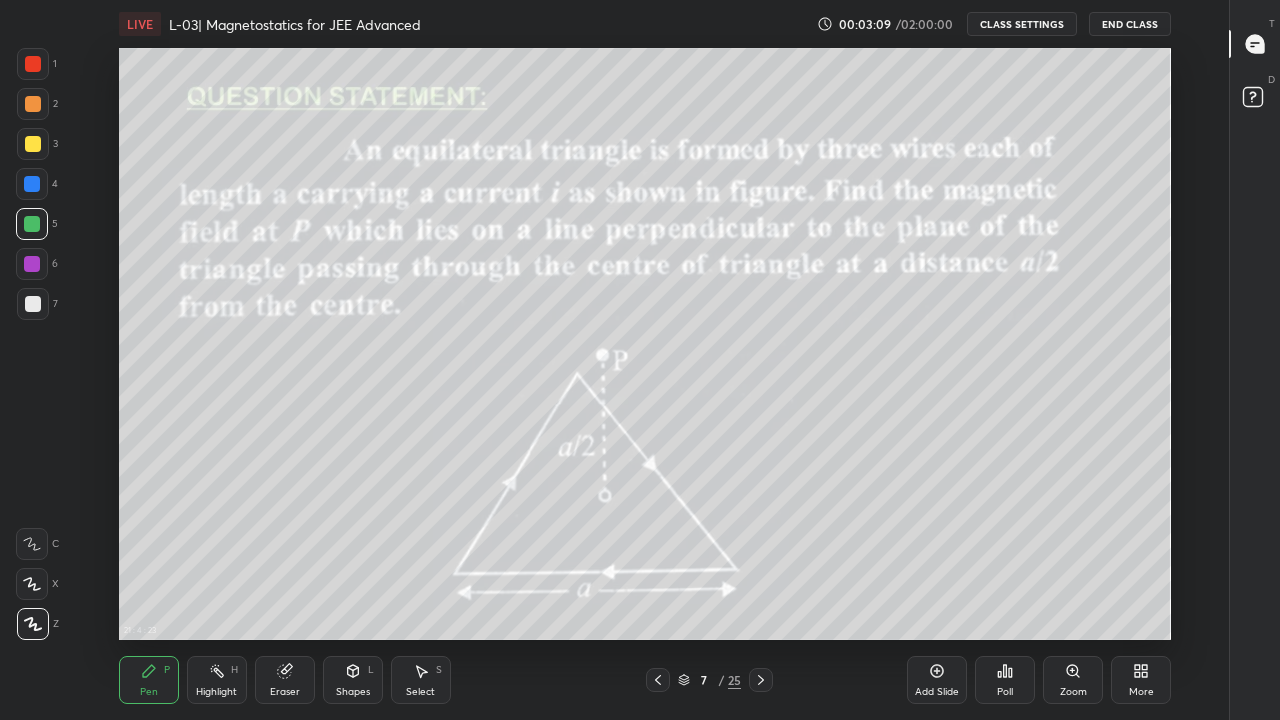 click 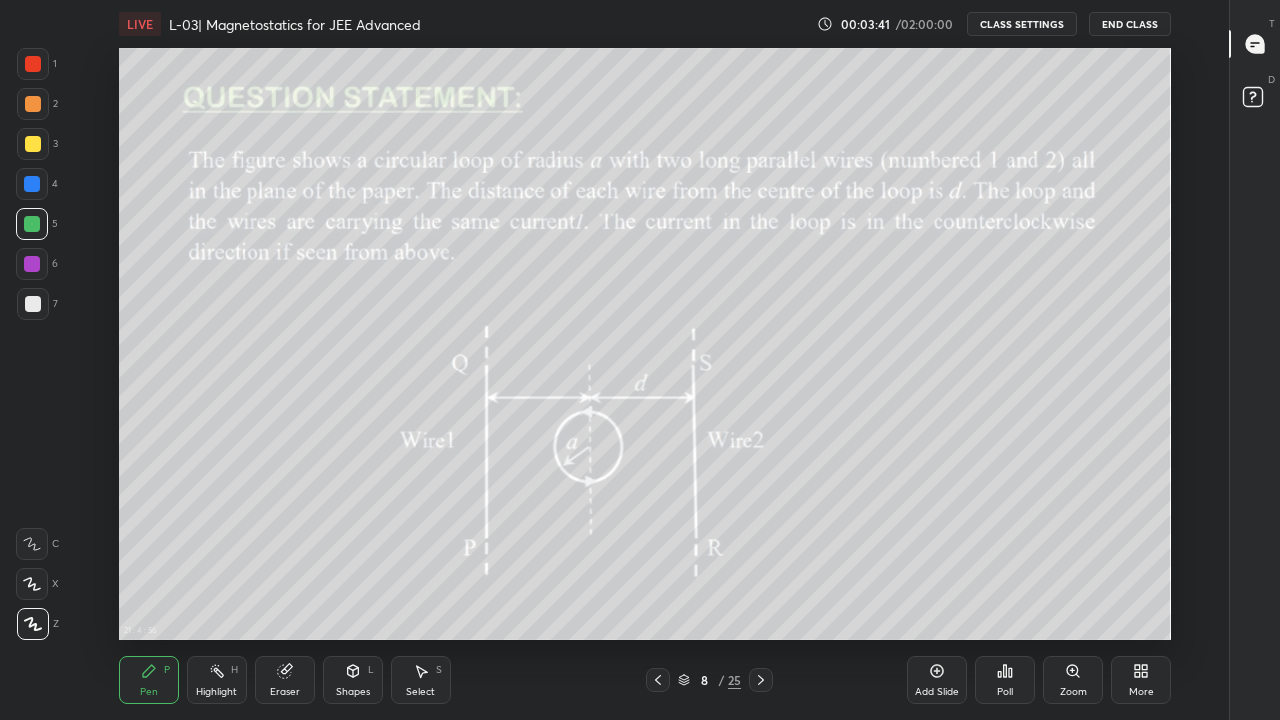 click 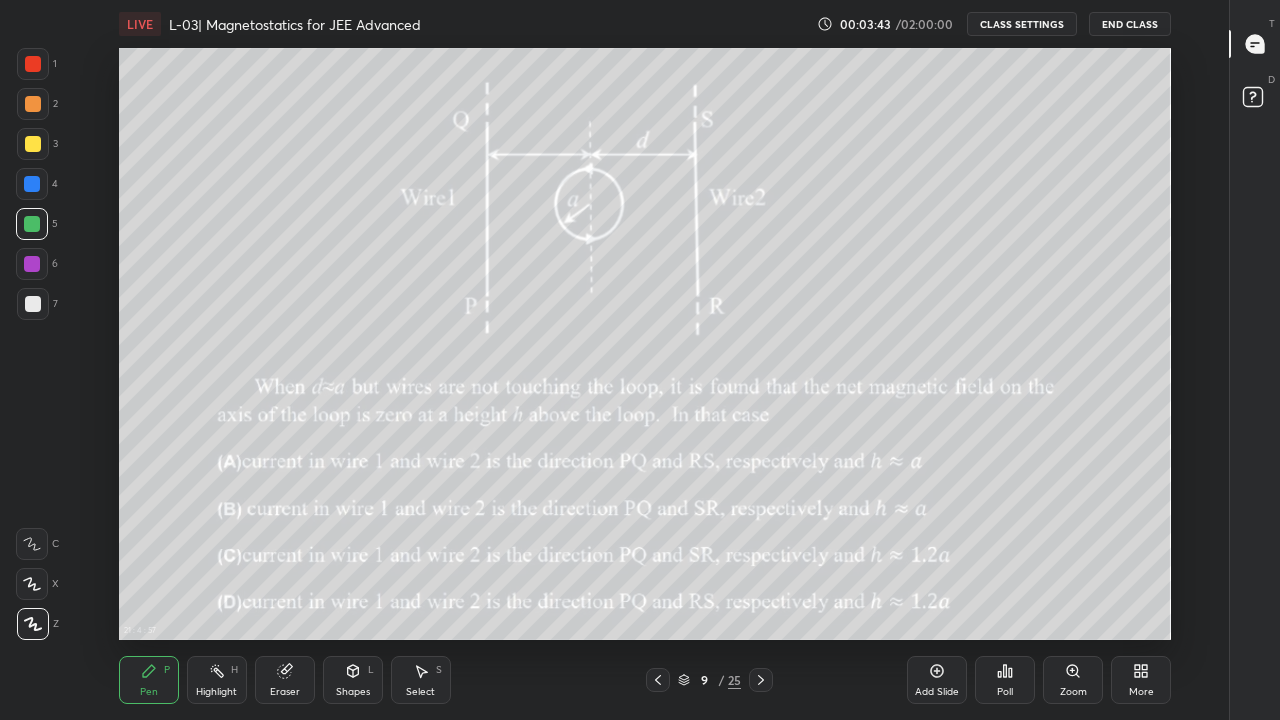 click 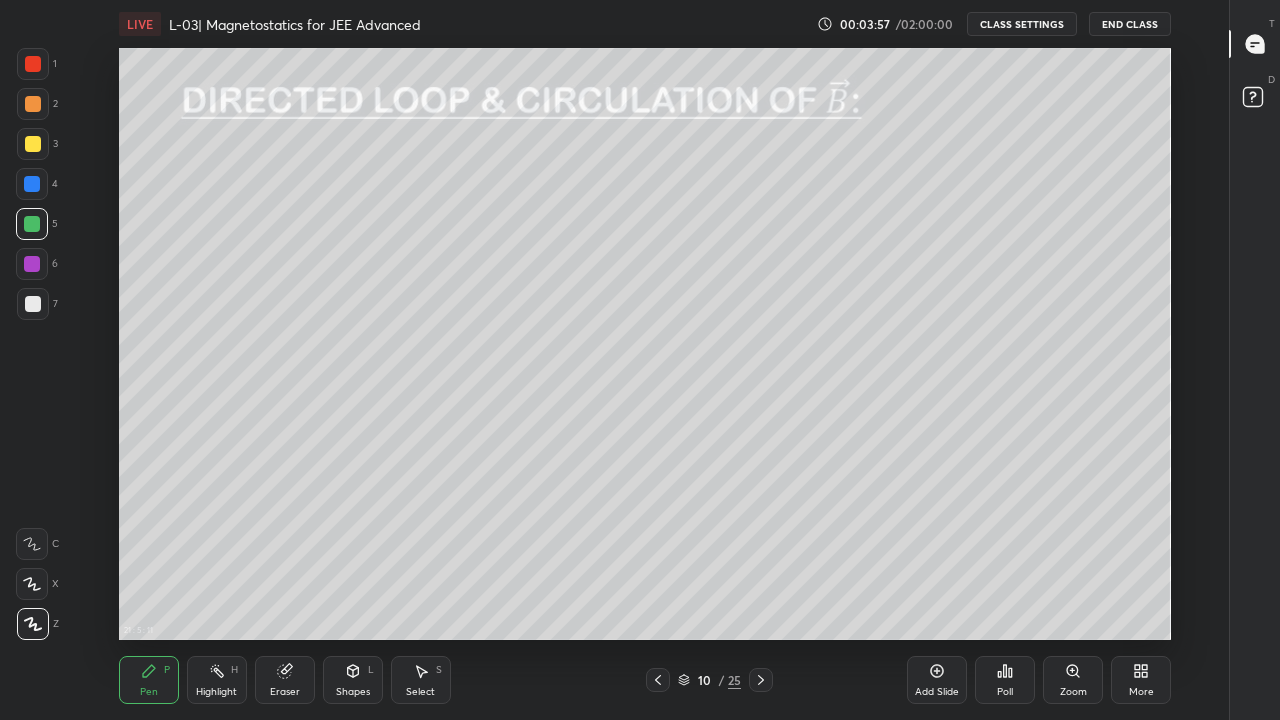 click at bounding box center (33, 304) 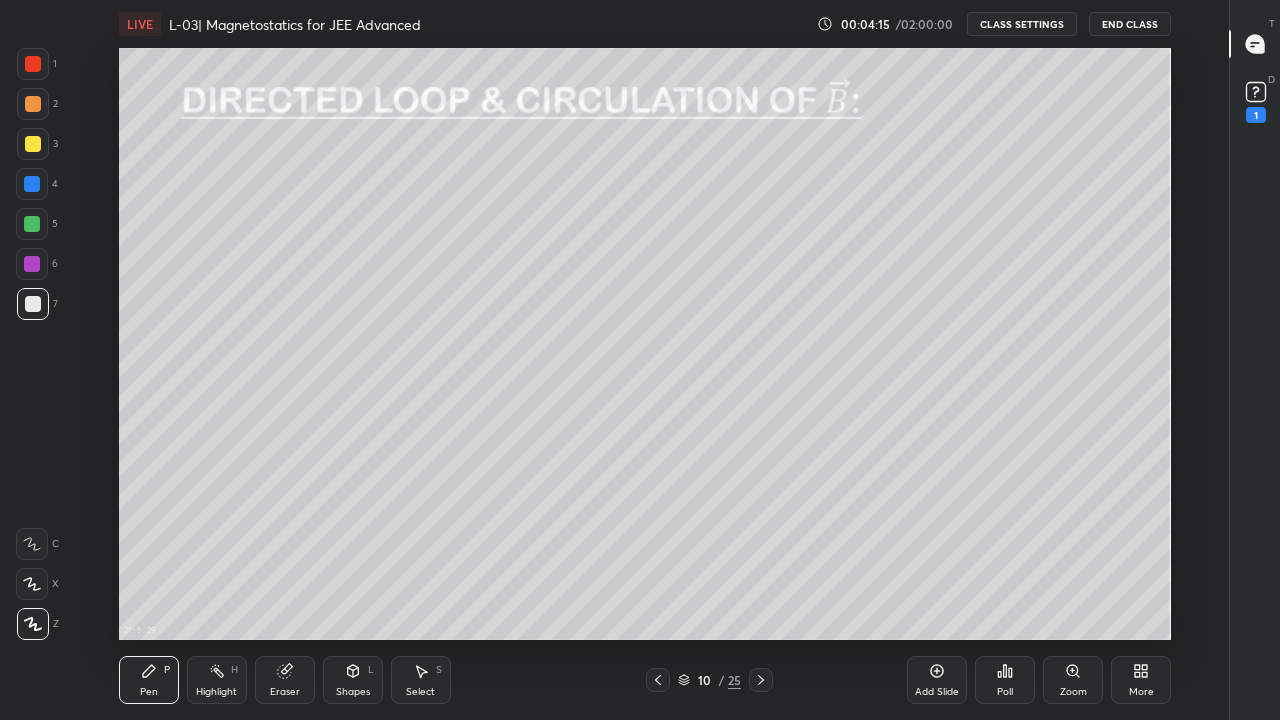 click at bounding box center (33, 144) 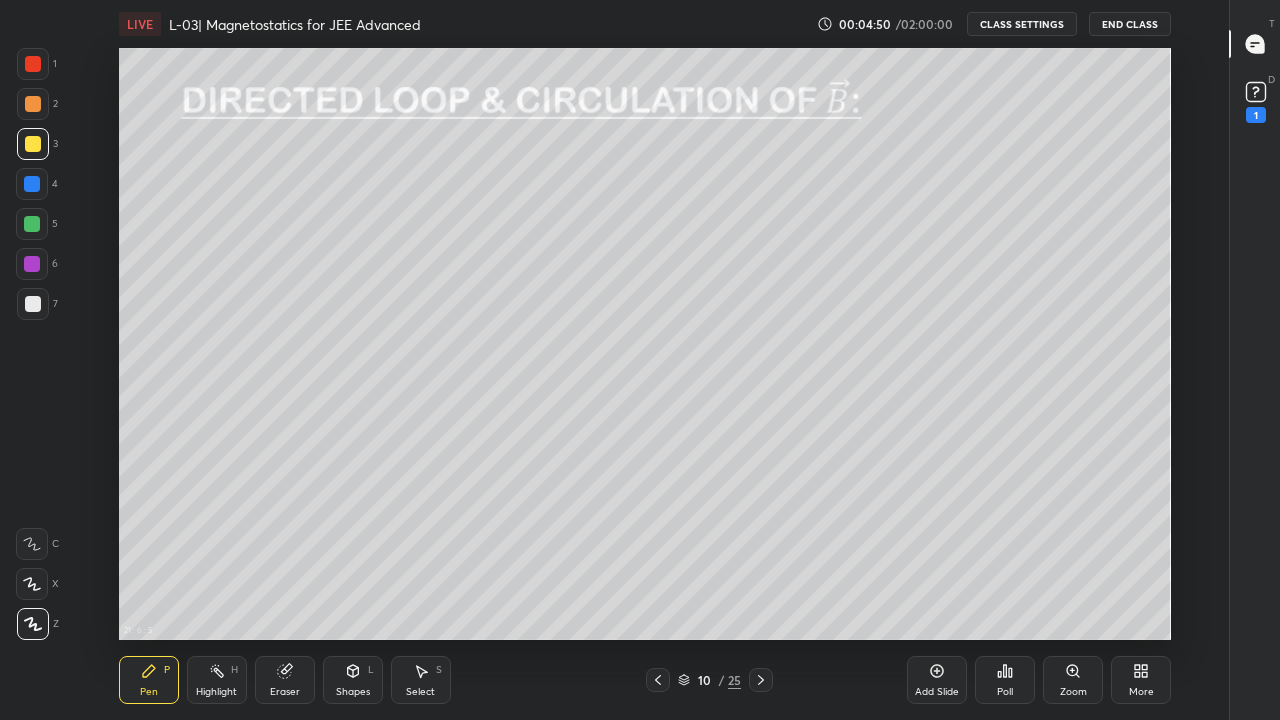 click at bounding box center [32, 224] 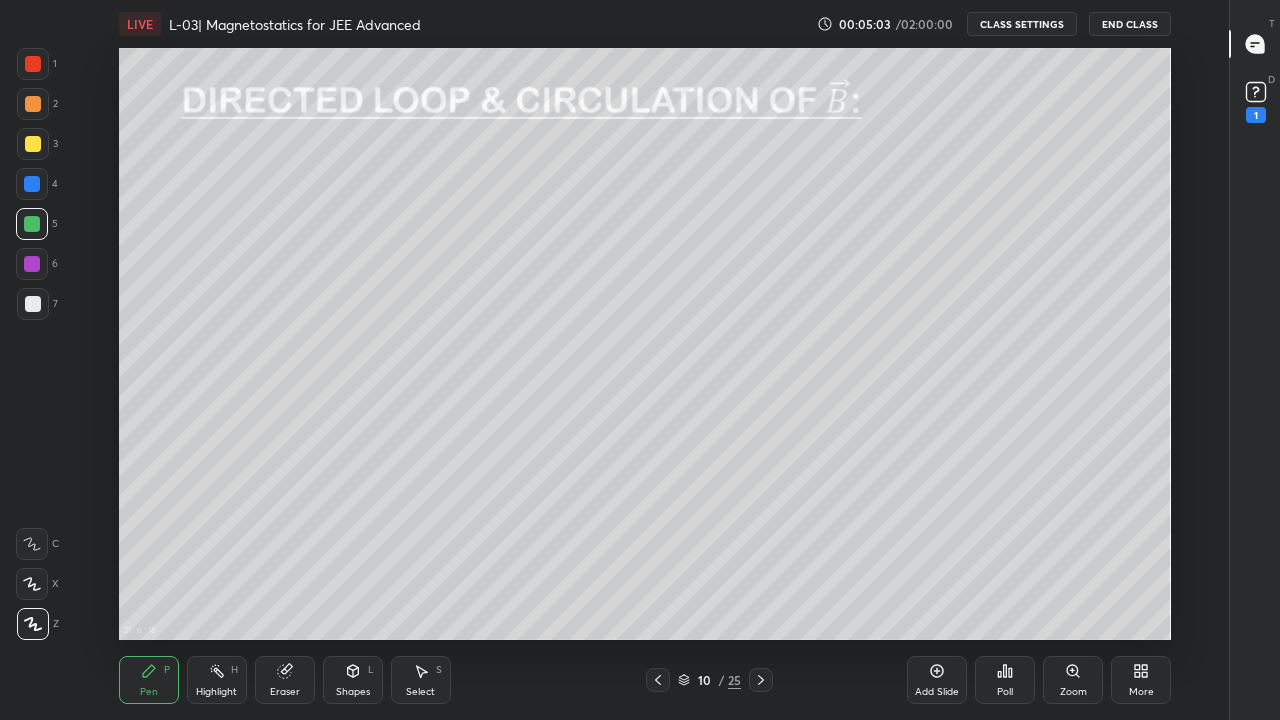 click at bounding box center [33, 304] 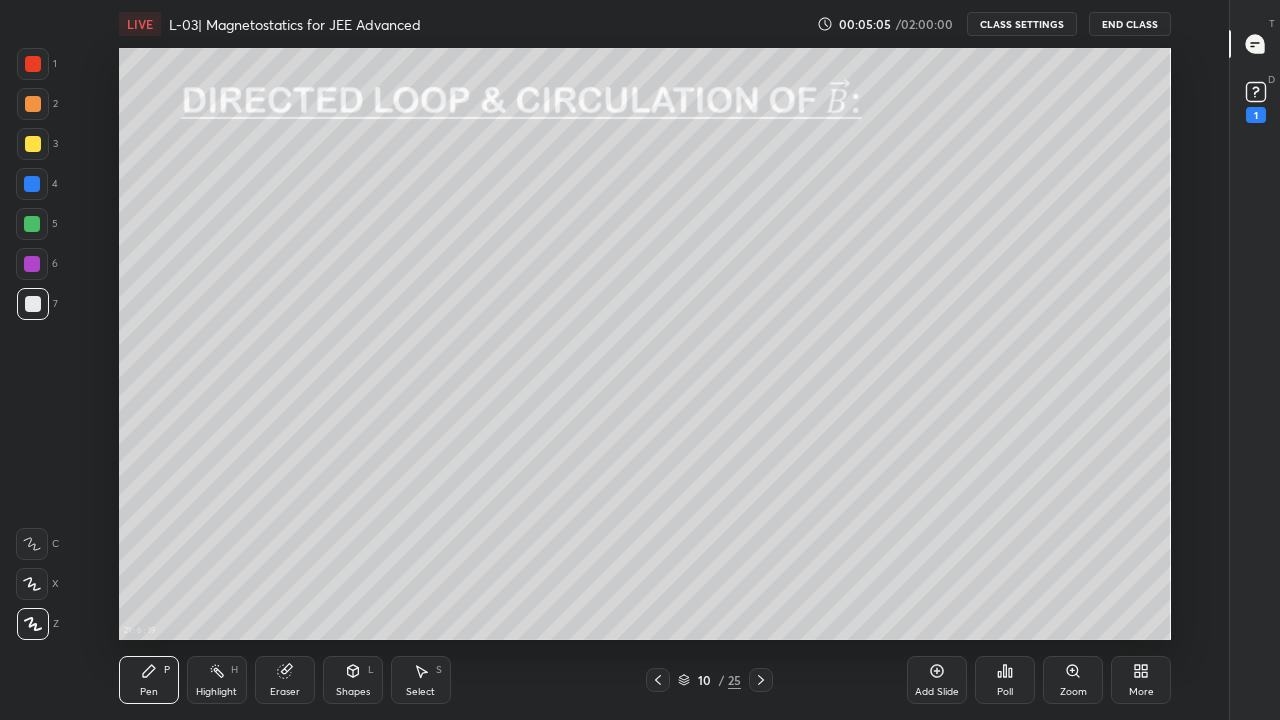 click at bounding box center [32, 184] 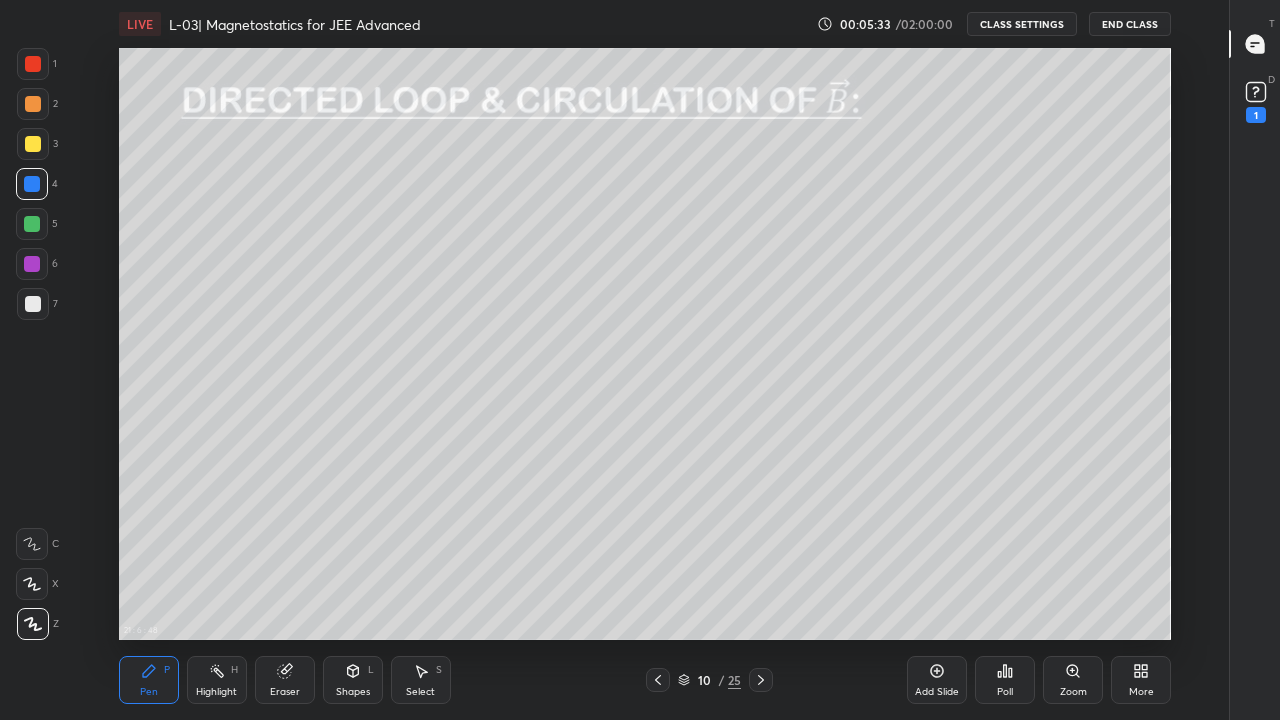 click at bounding box center (32, 224) 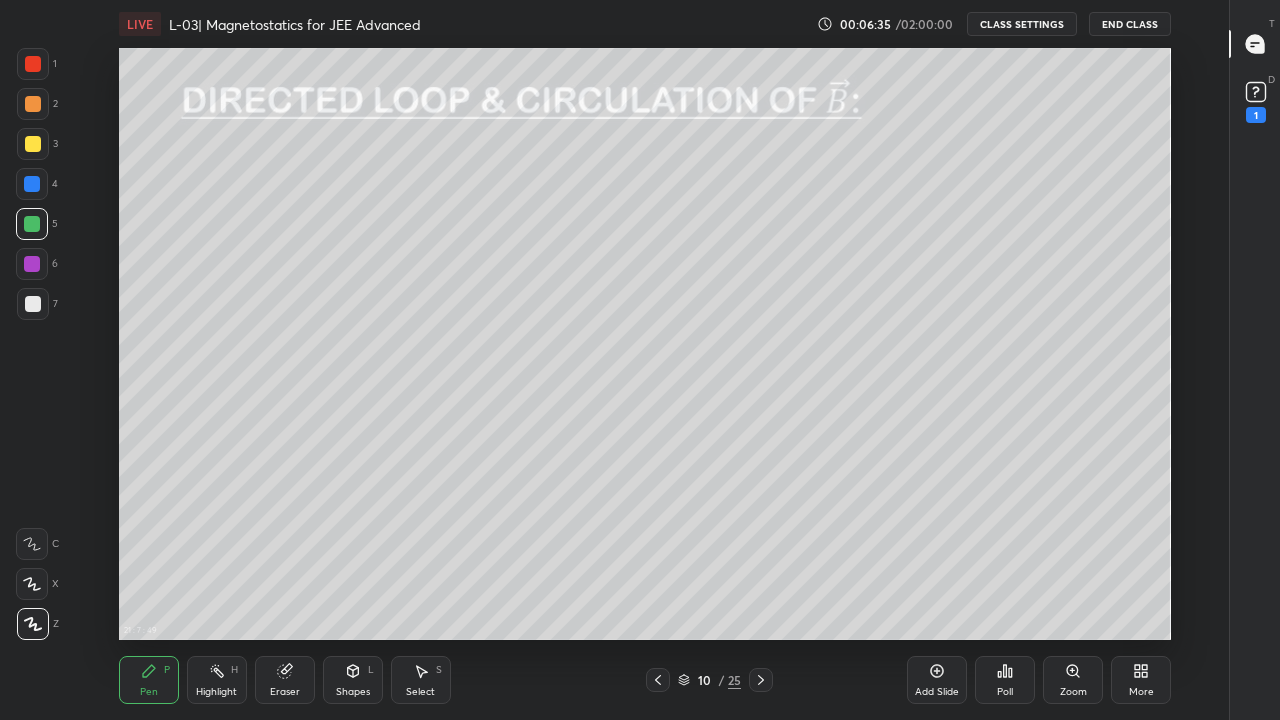 click at bounding box center (33, 104) 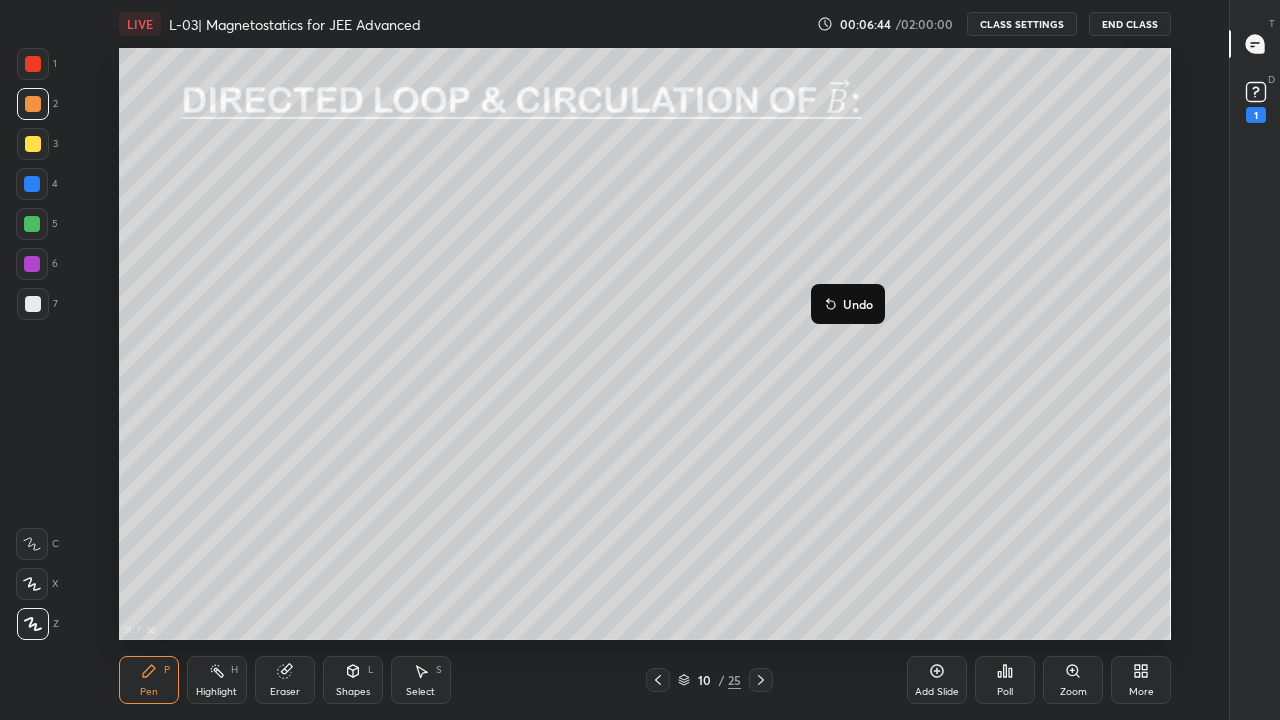 click 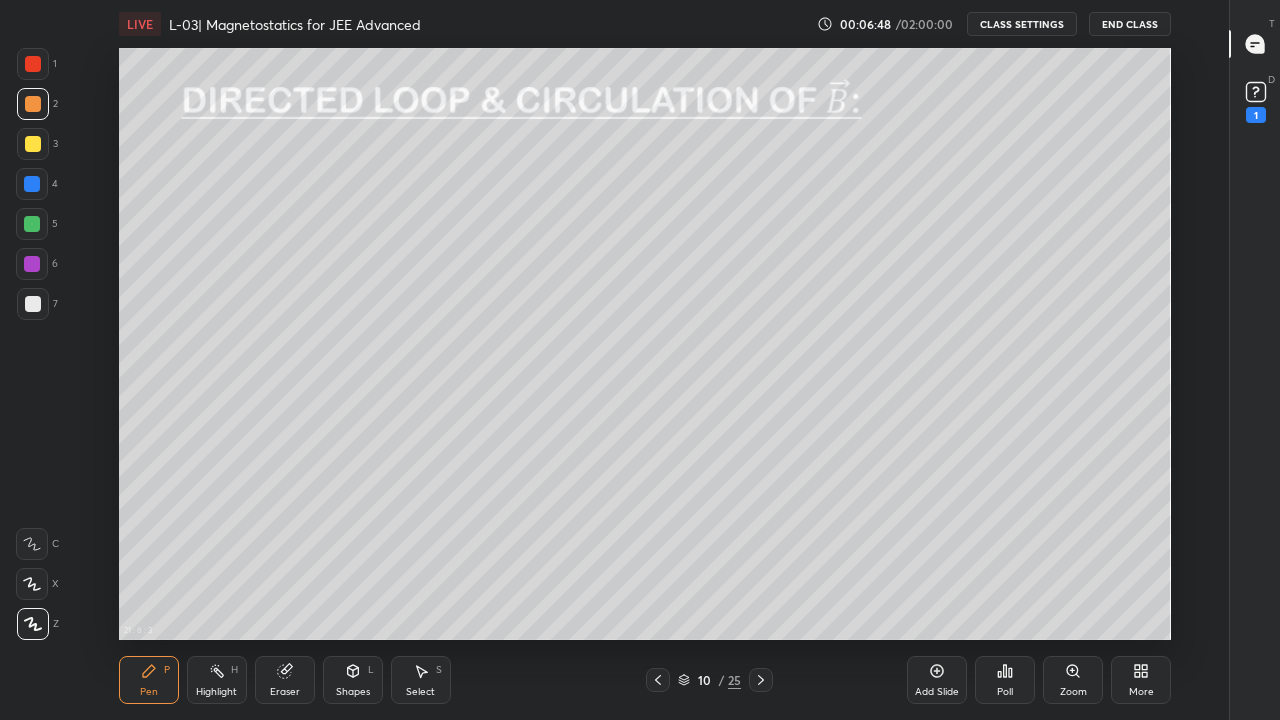 click 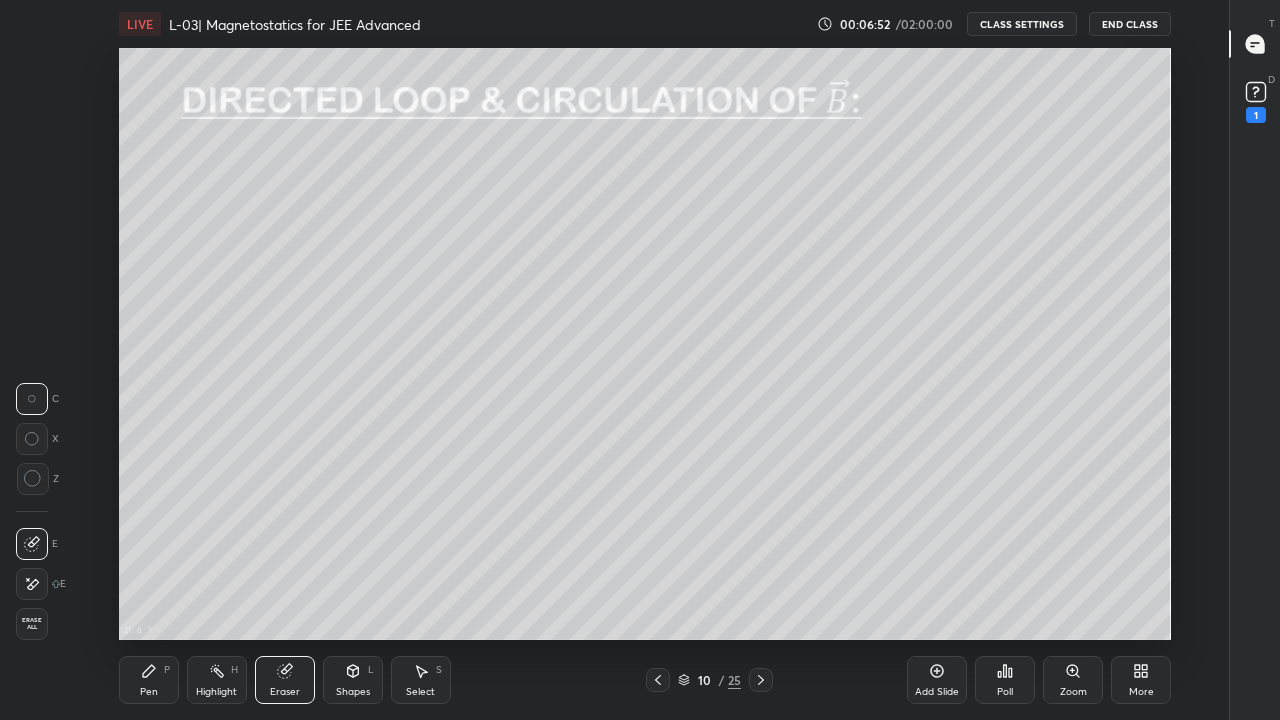 click 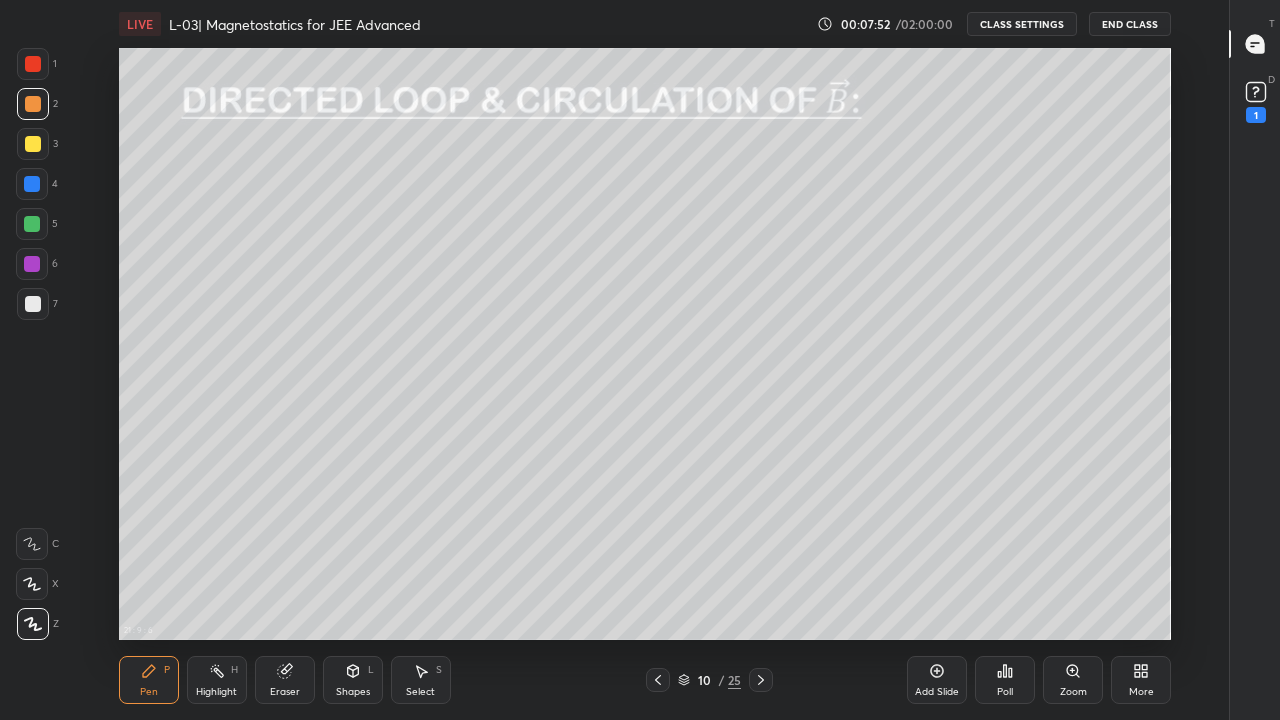 click at bounding box center (32, 224) 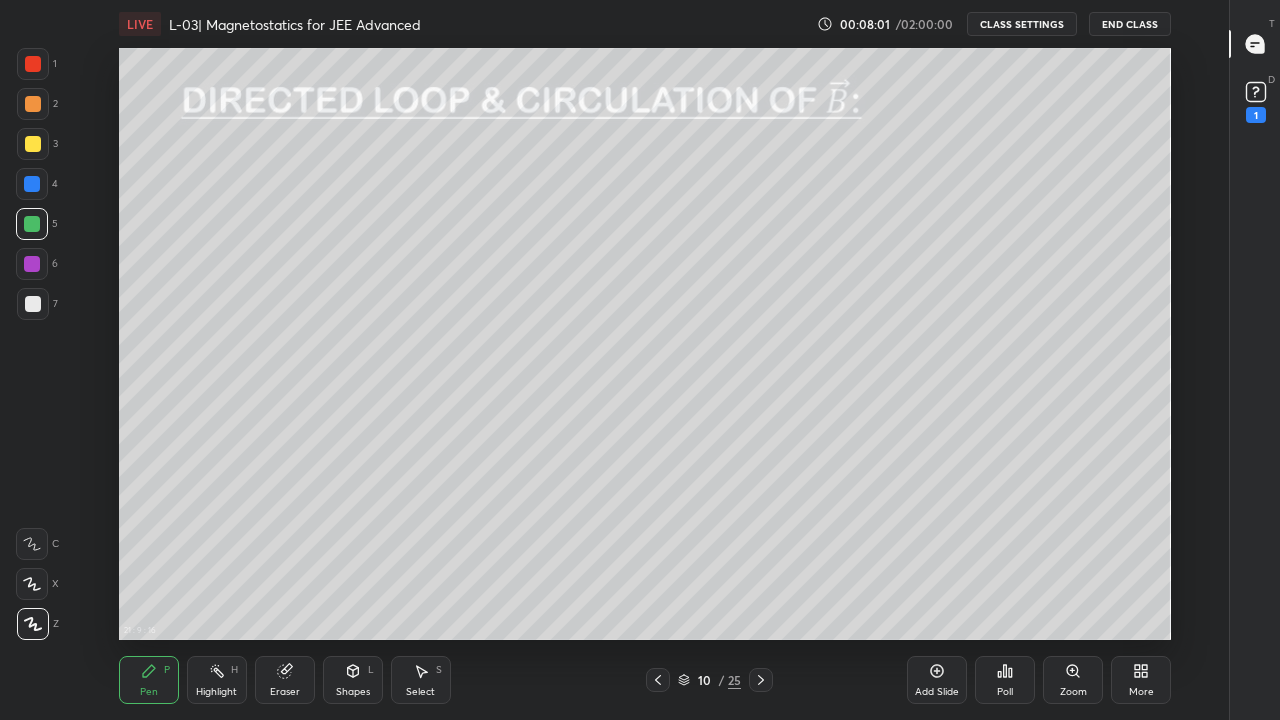 click on "Add Slide" at bounding box center [937, 680] 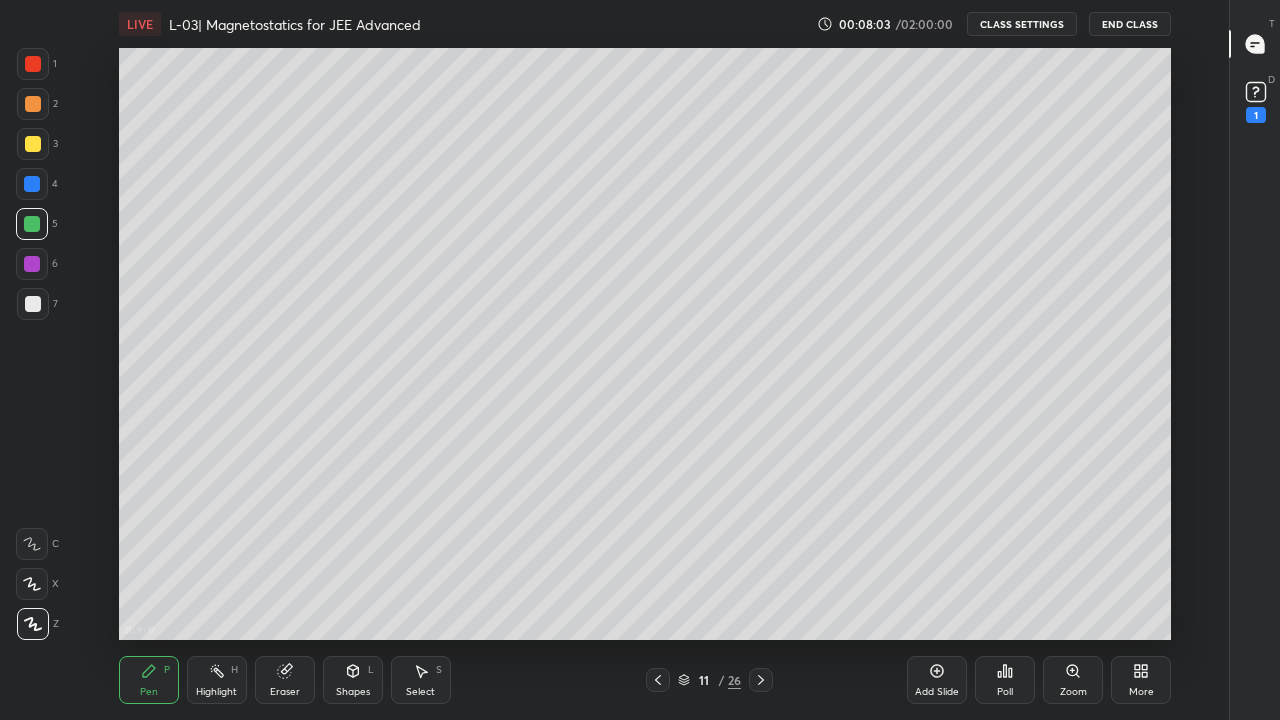 click at bounding box center [32, 264] 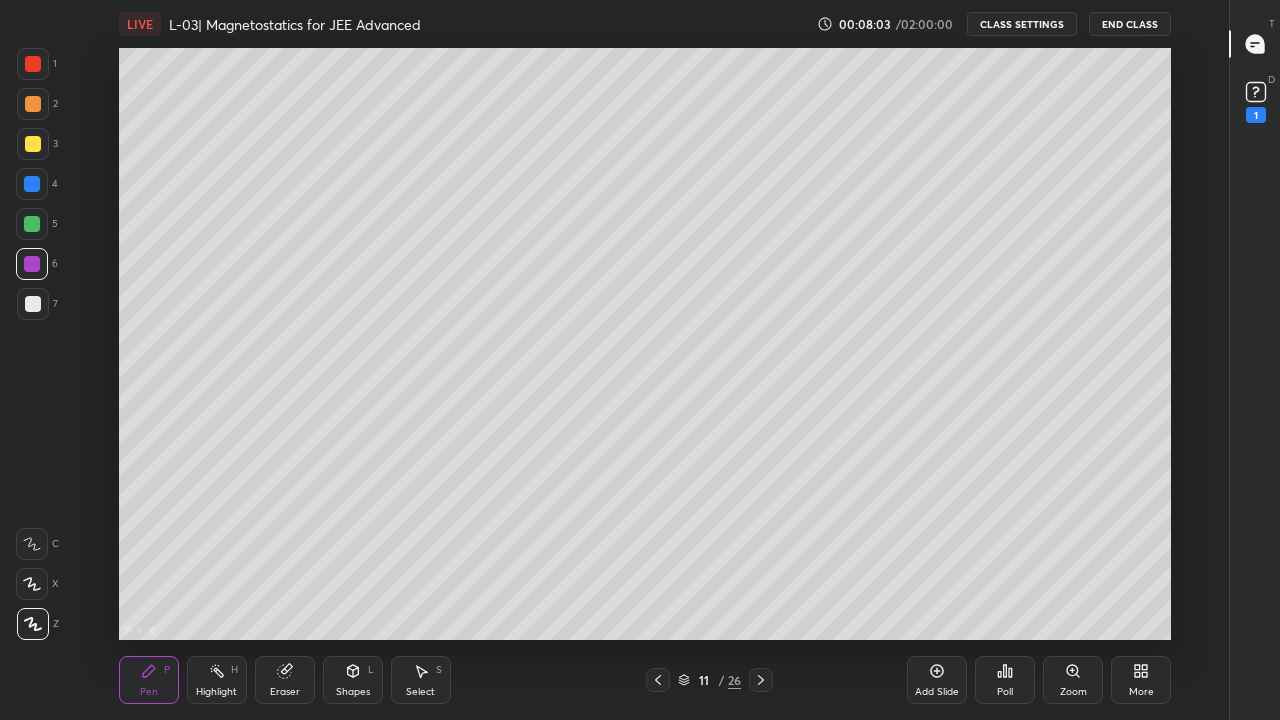 click at bounding box center [33, 304] 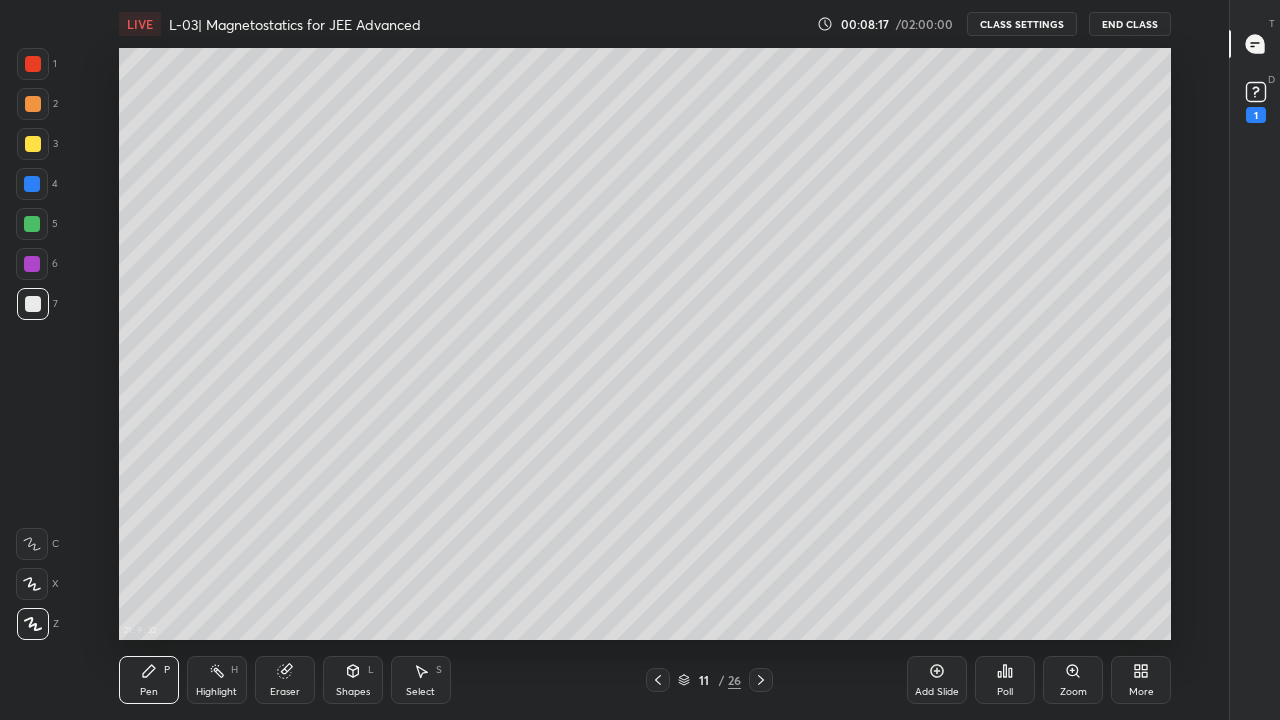 click on "Eraser" at bounding box center [285, 680] 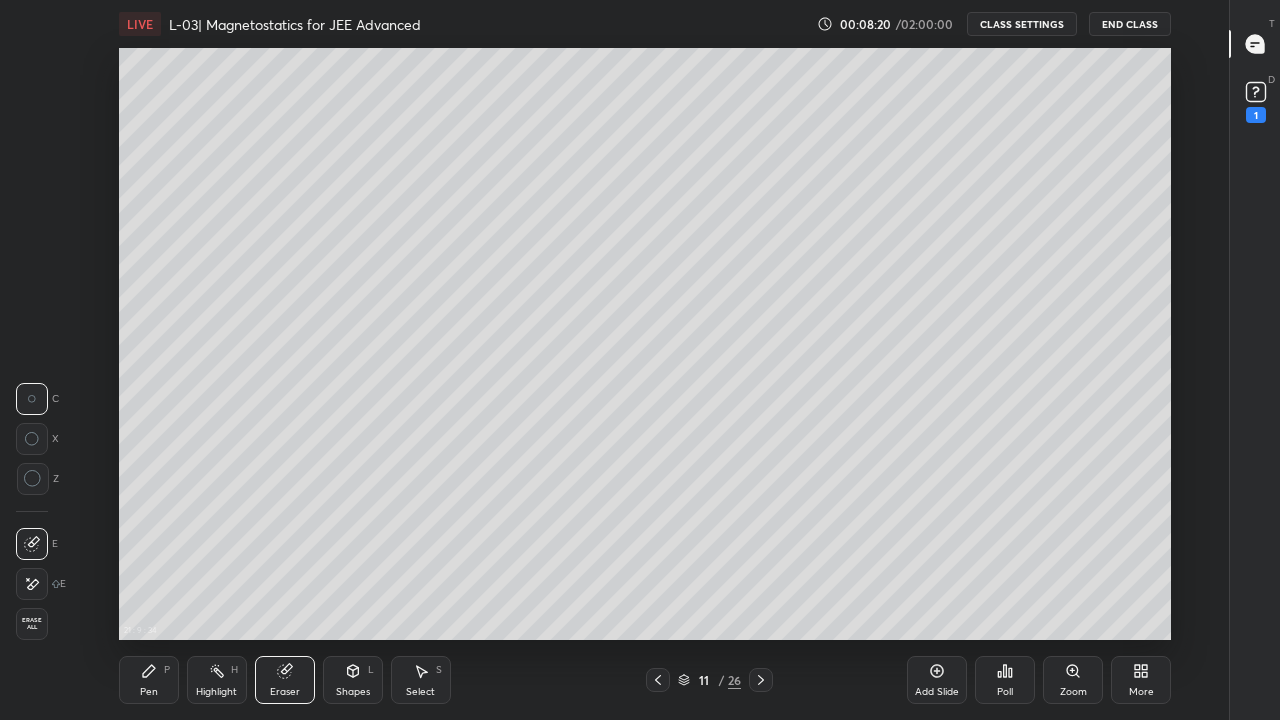 click at bounding box center (33, 479) 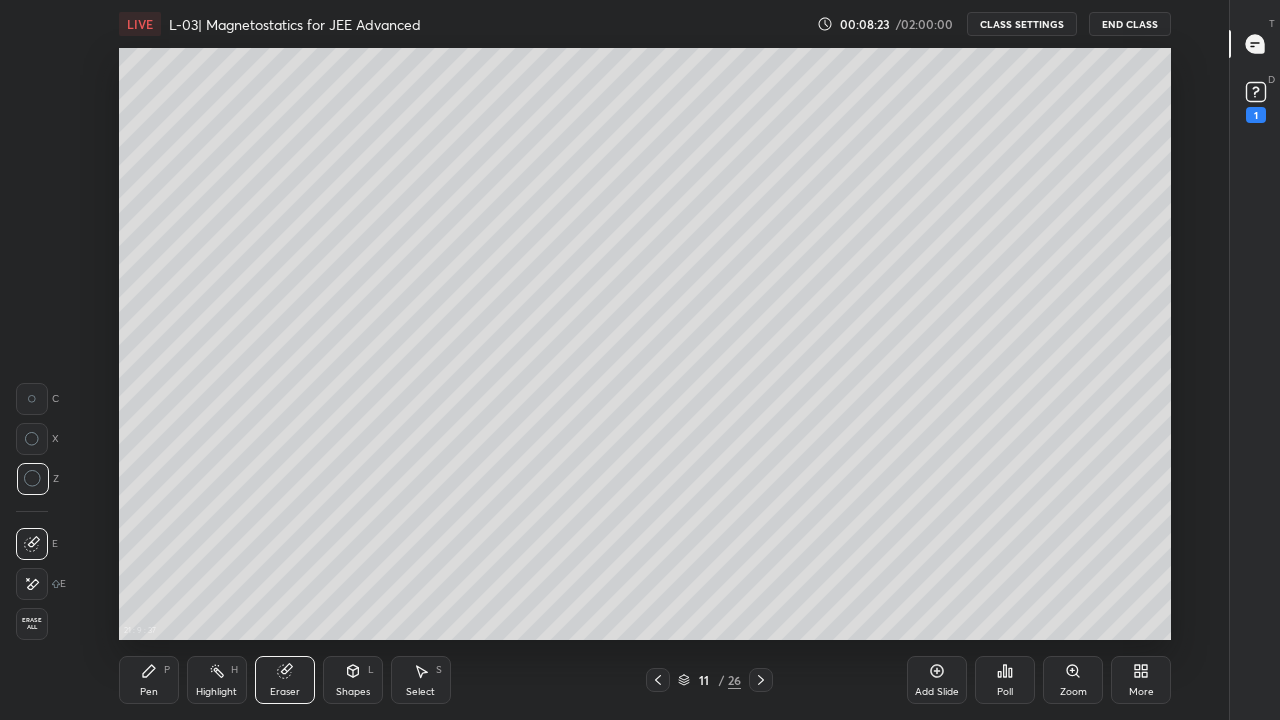 click 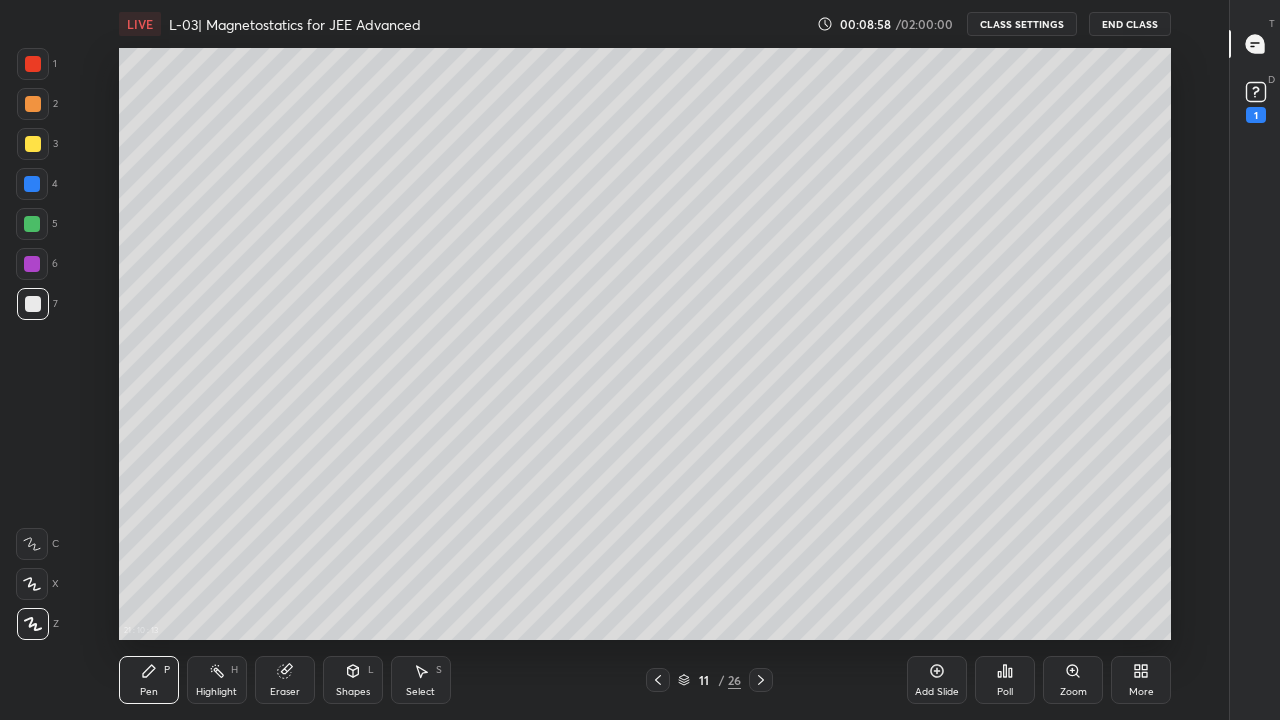 click 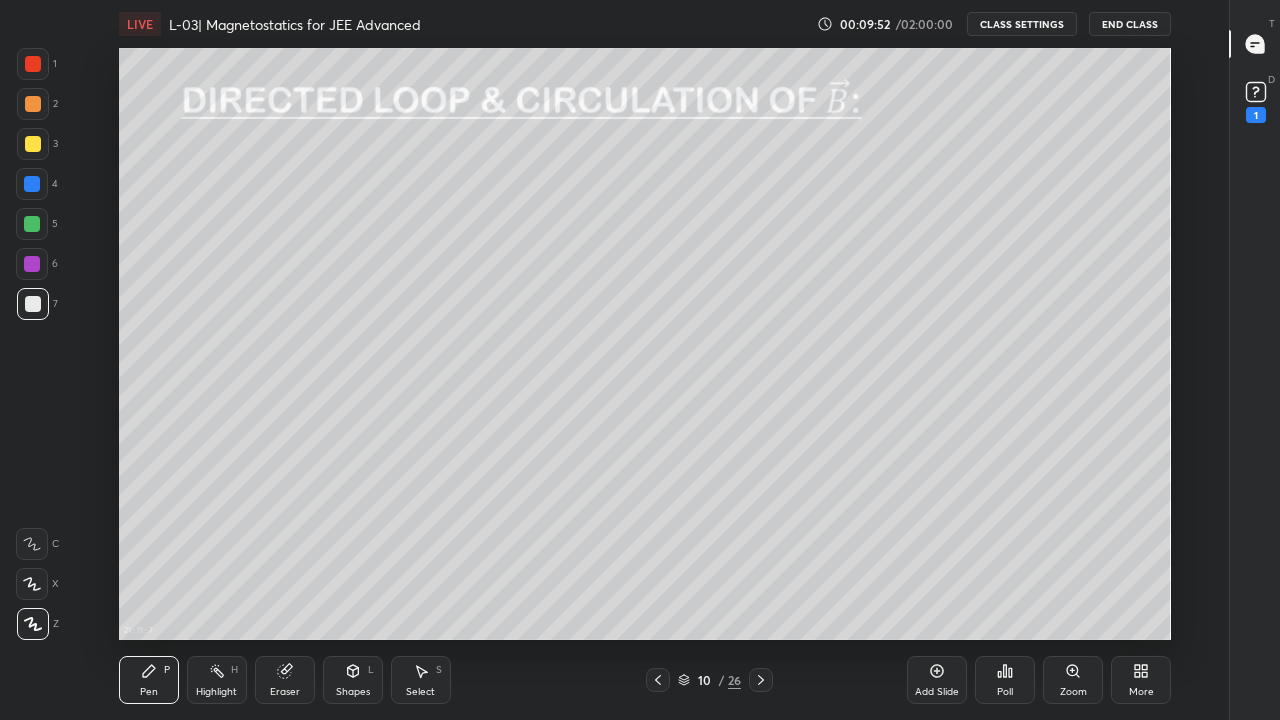click at bounding box center (761, 680) 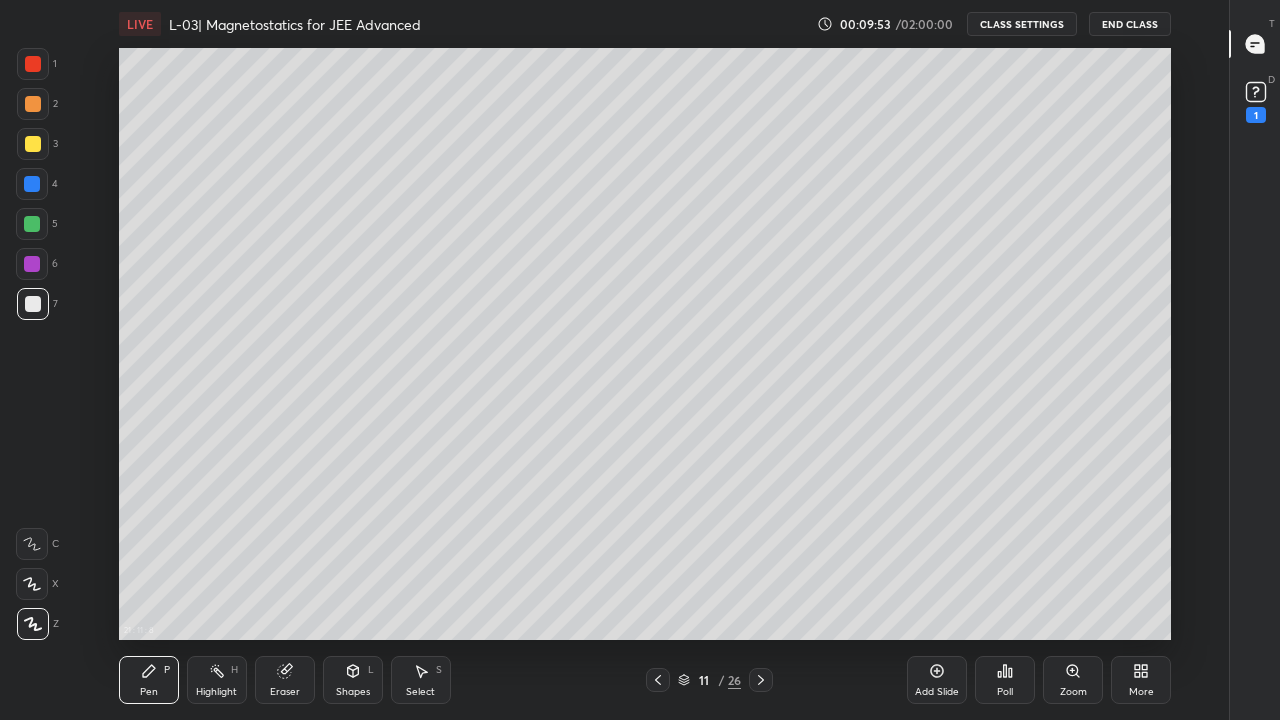 click on "Add Slide" at bounding box center [937, 692] 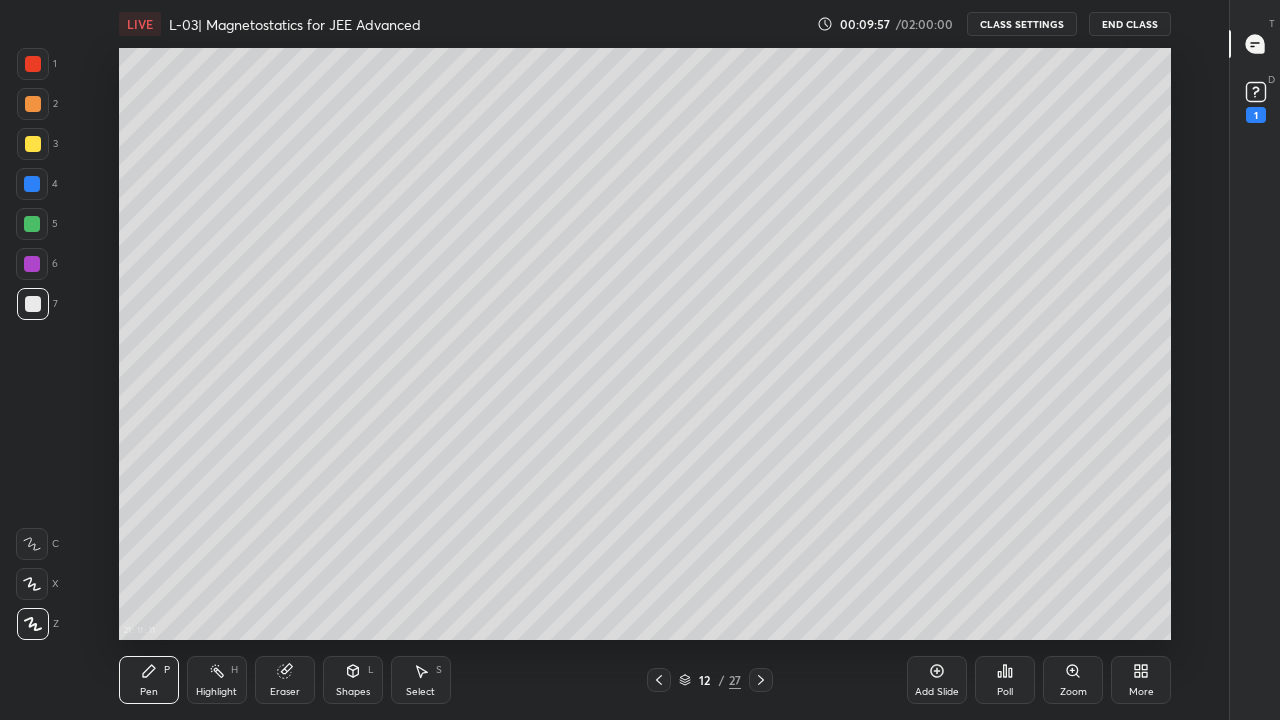 click at bounding box center (33, 144) 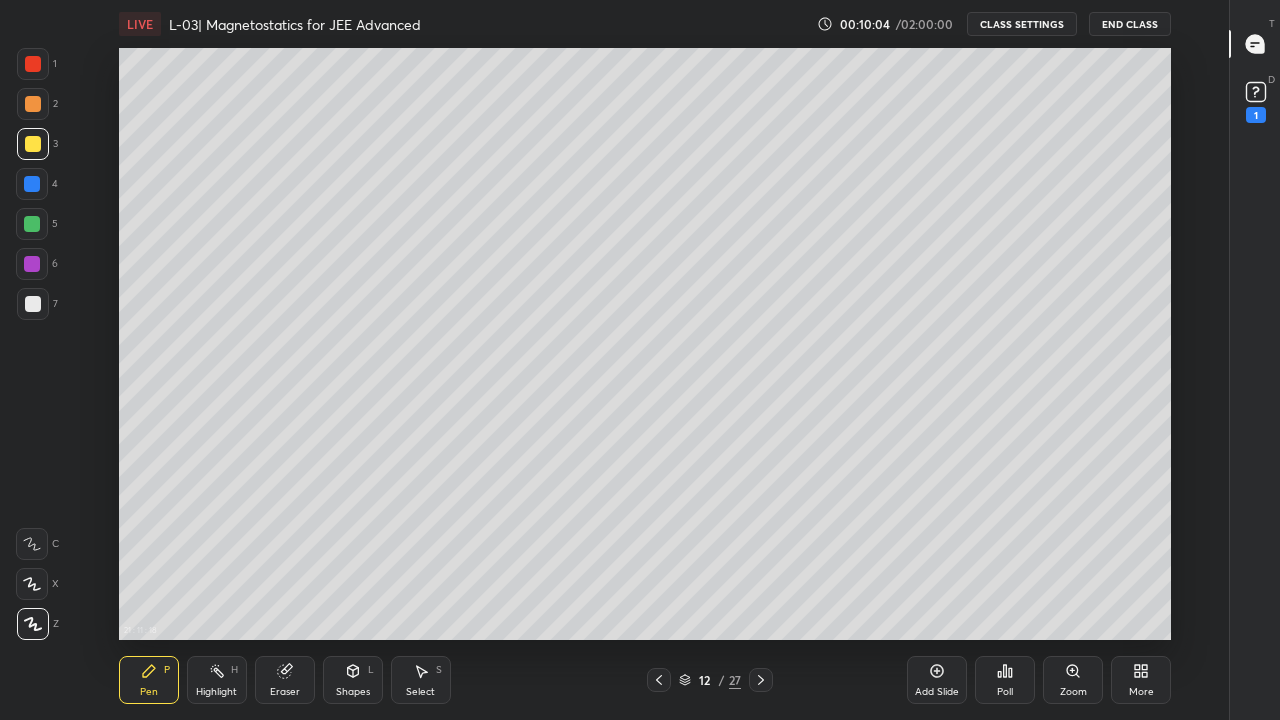 click at bounding box center [32, 224] 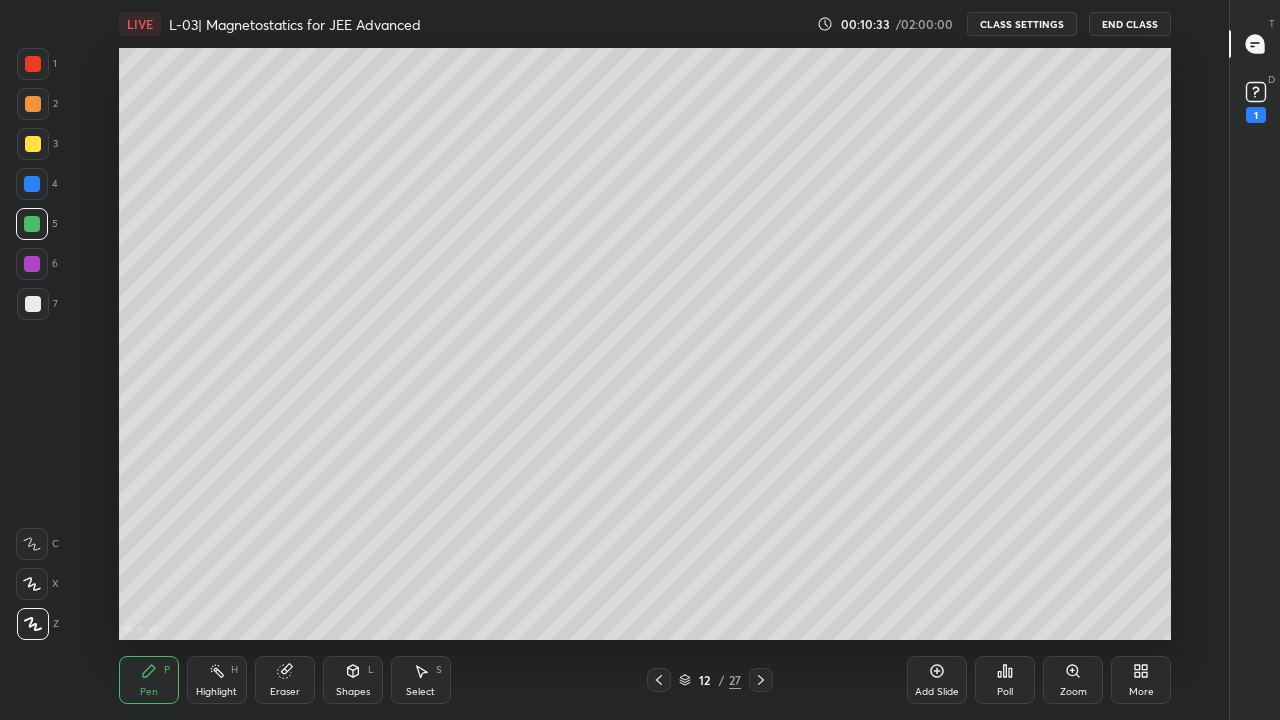 click at bounding box center (33, 104) 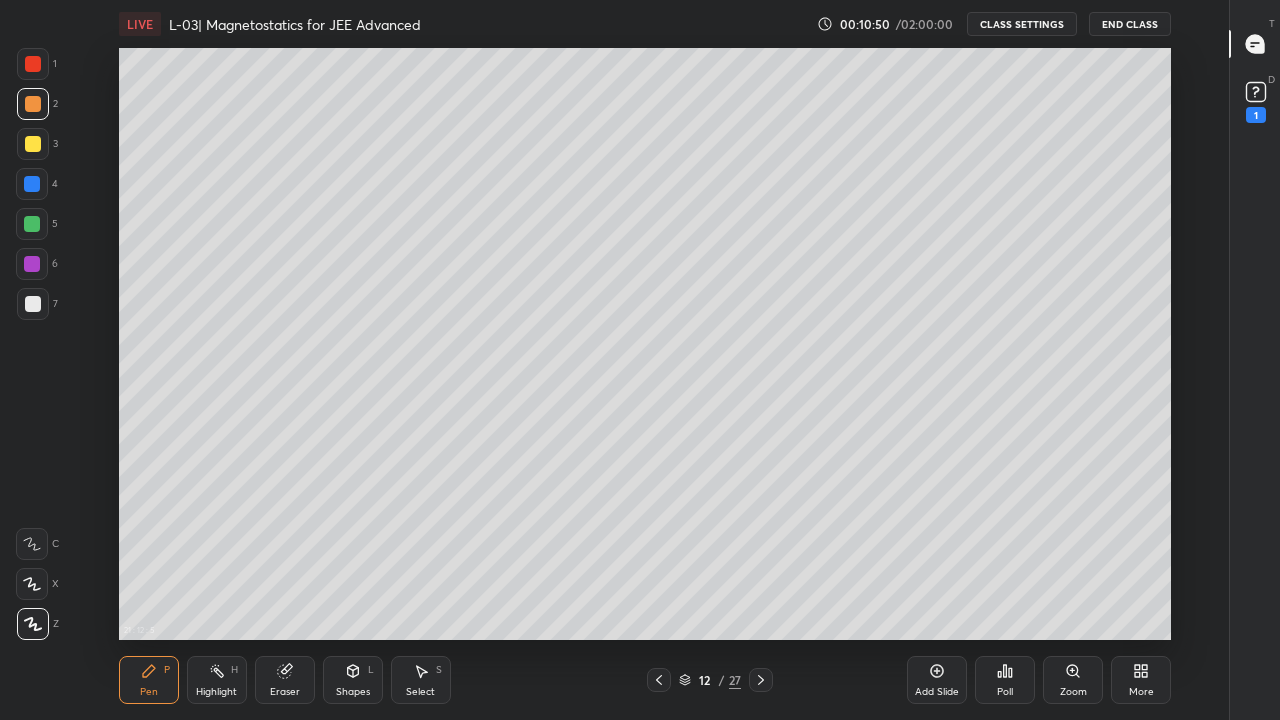 click 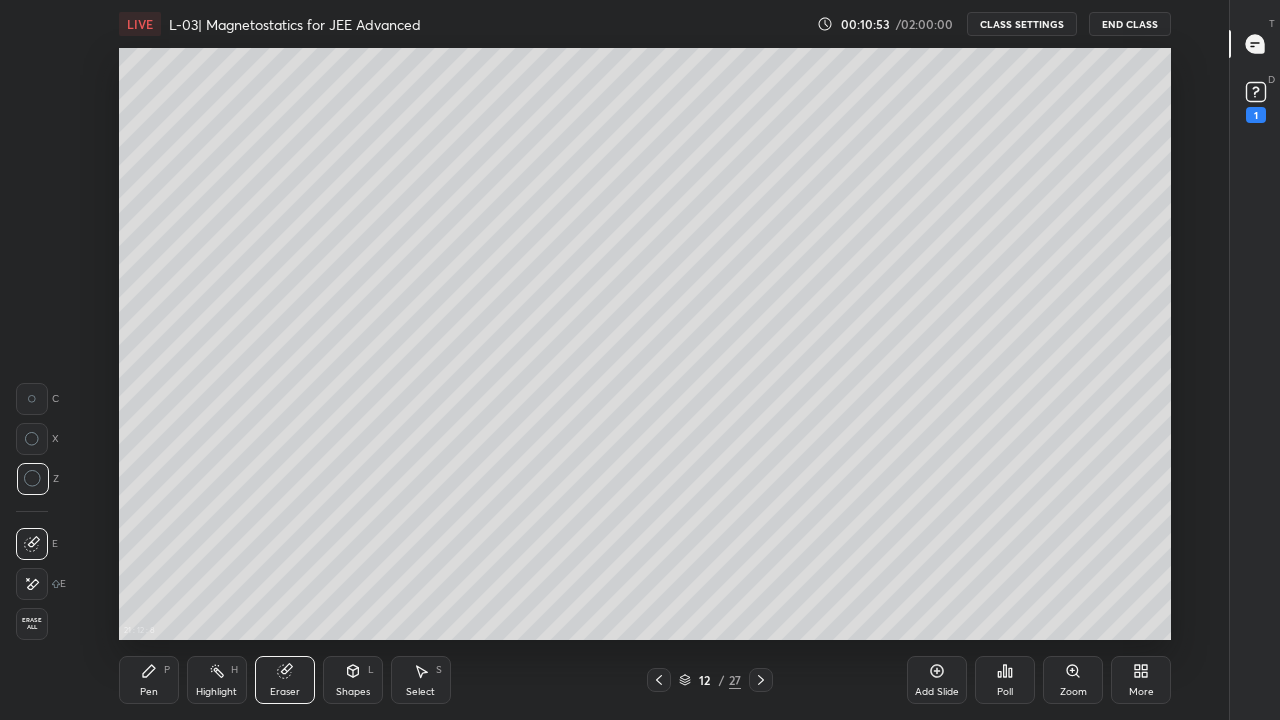 click on "Pen P" at bounding box center (149, 680) 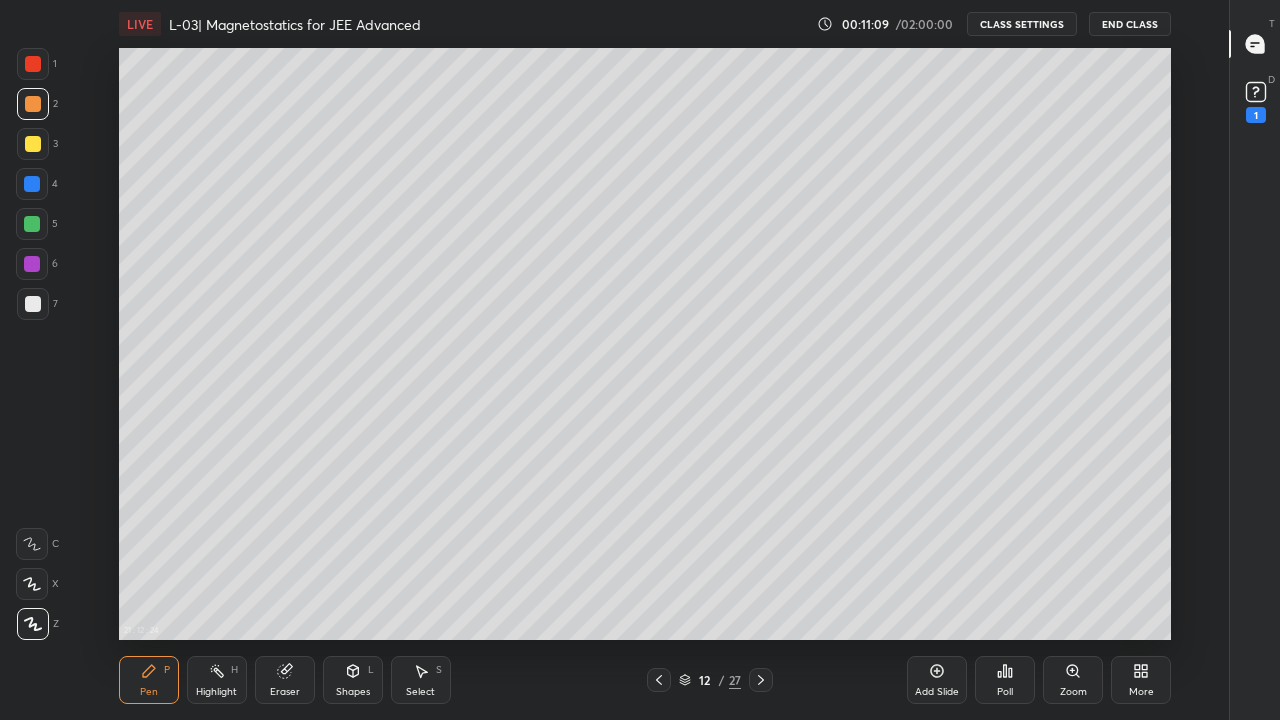 click 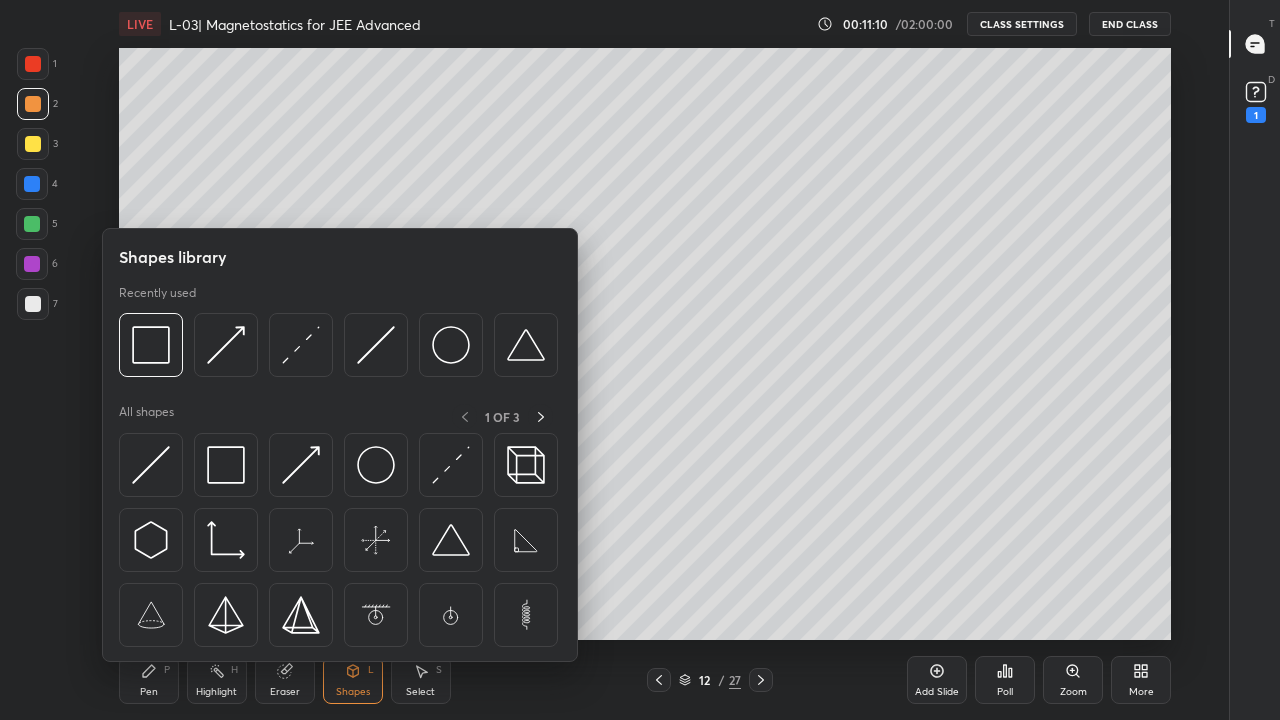 click at bounding box center (301, 465) 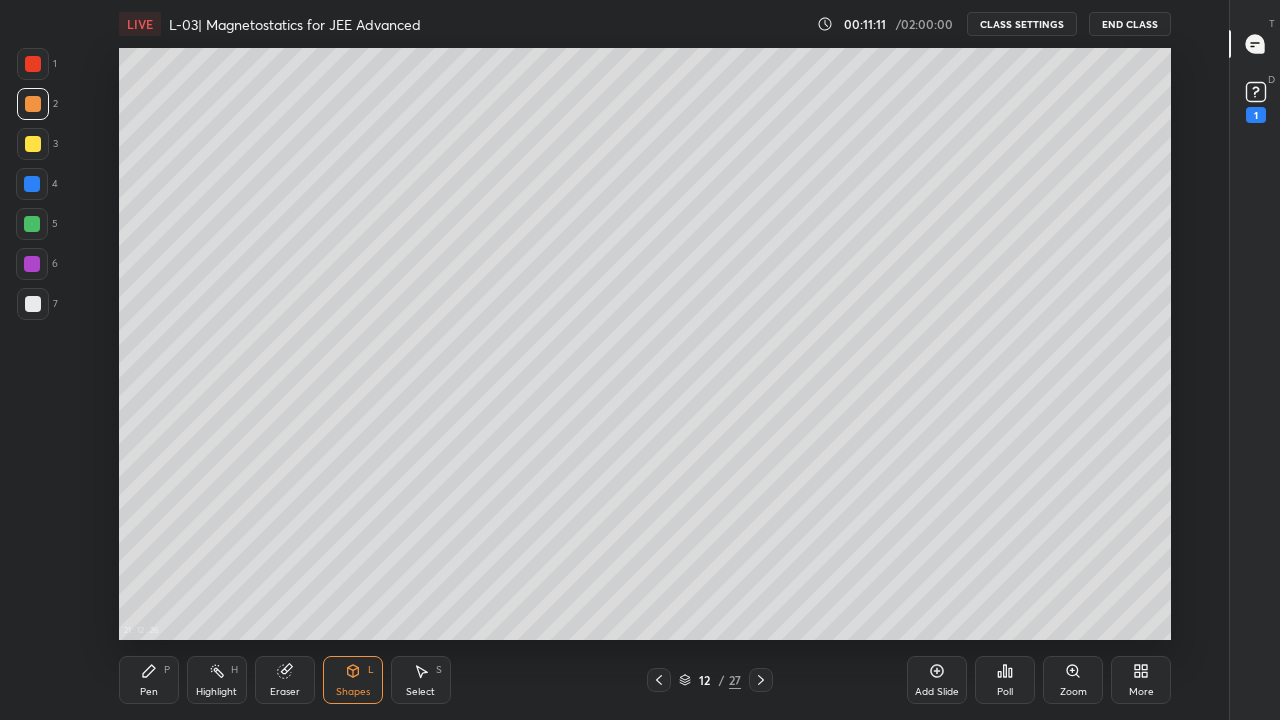 click at bounding box center [32, 224] 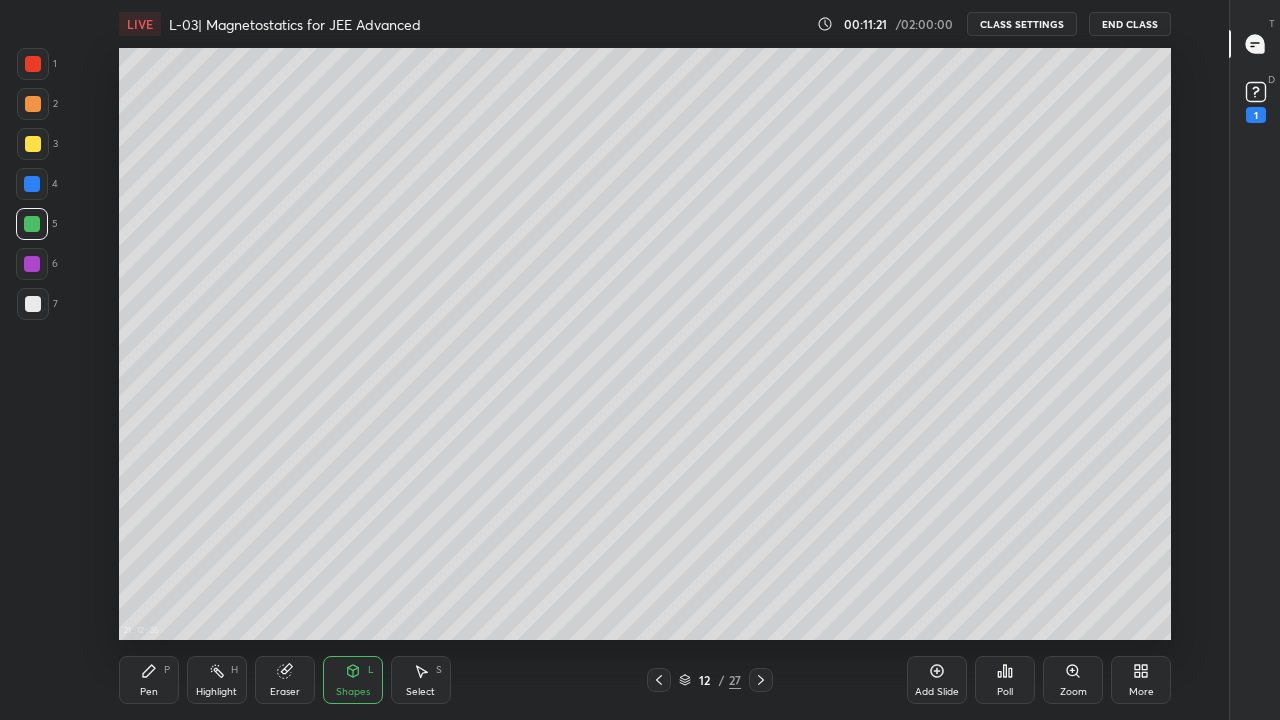 click on "Shapes L" at bounding box center [353, 680] 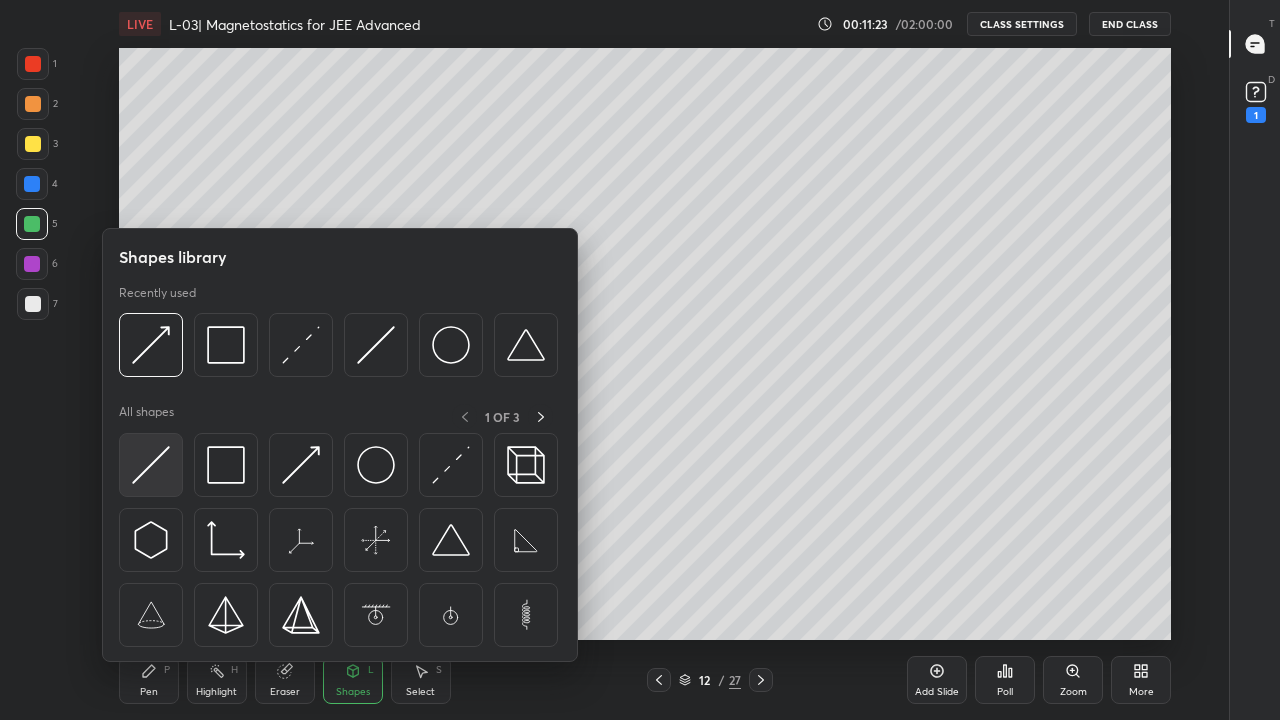 click at bounding box center [151, 465] 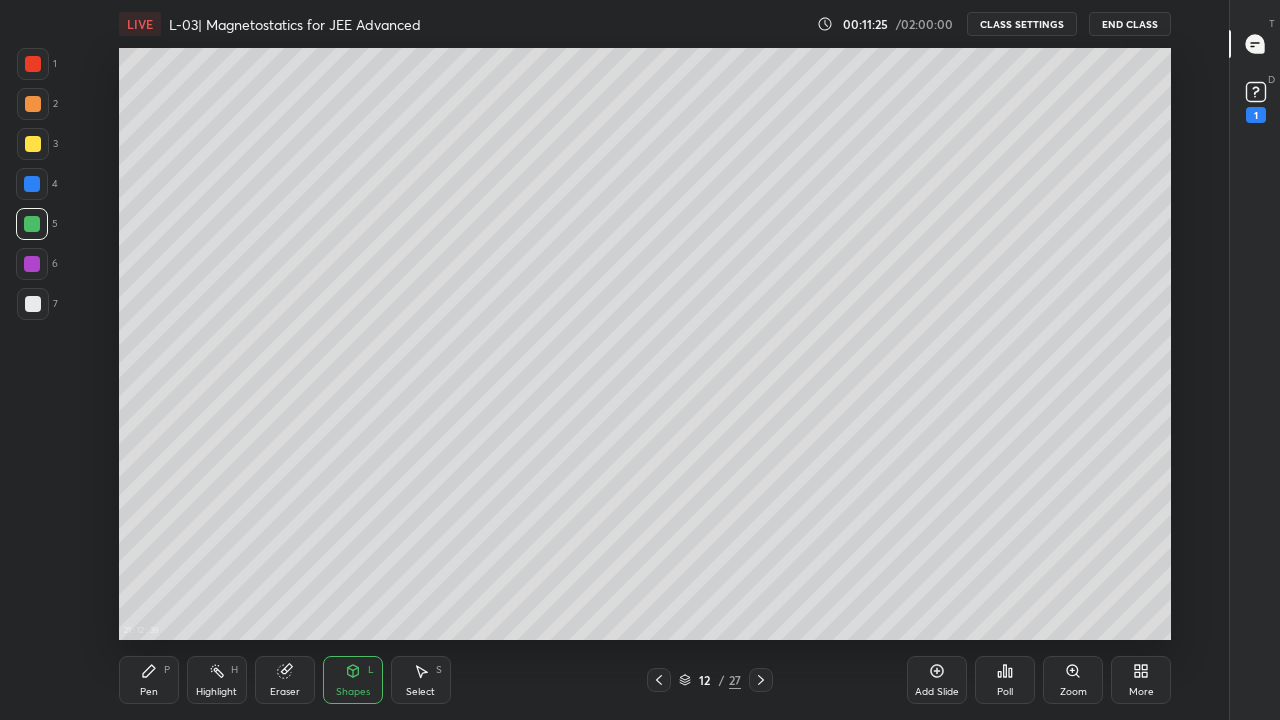 click on "Shapes L" at bounding box center [353, 680] 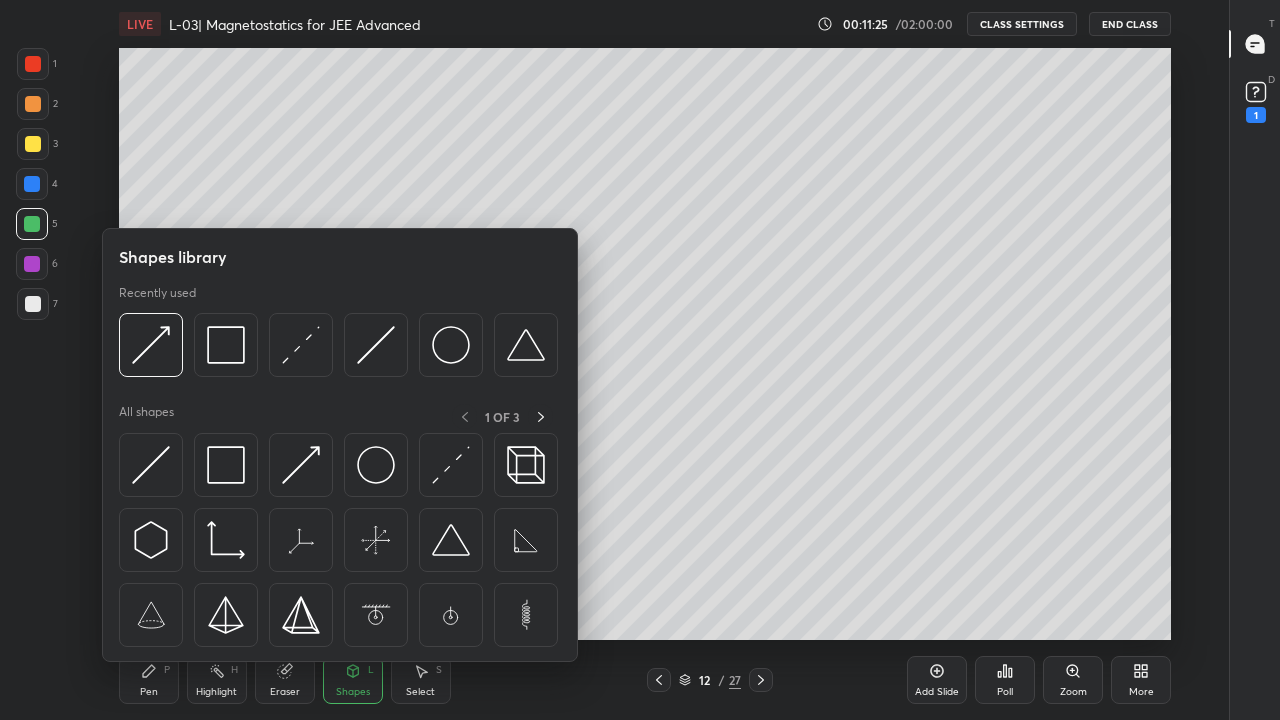click at bounding box center (151, 465) 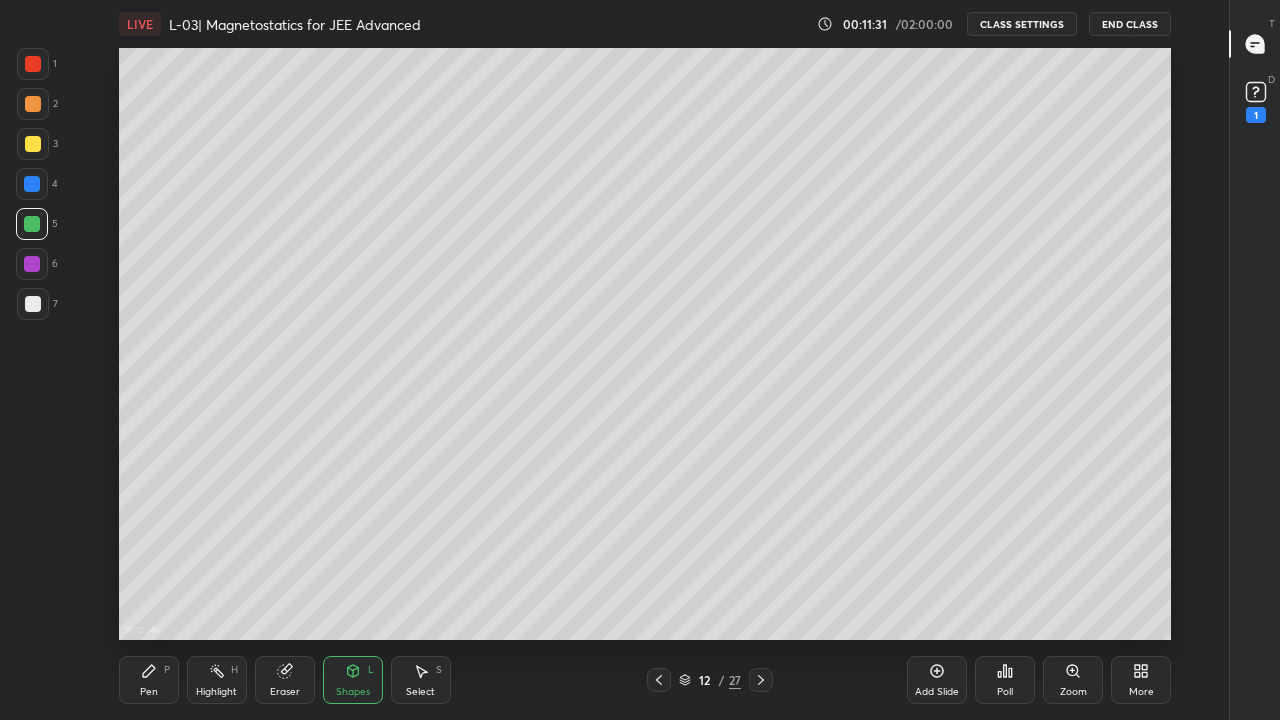 click on "Pen" at bounding box center [149, 692] 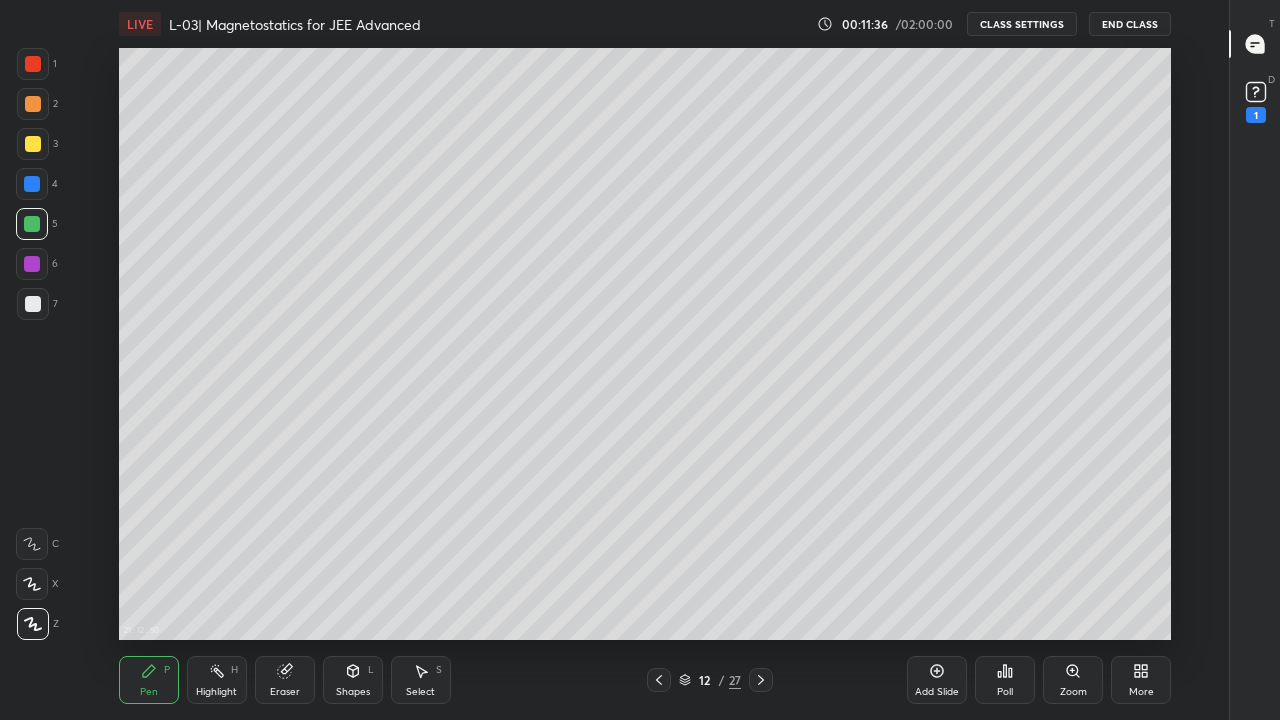 click on "Eraser" at bounding box center (285, 680) 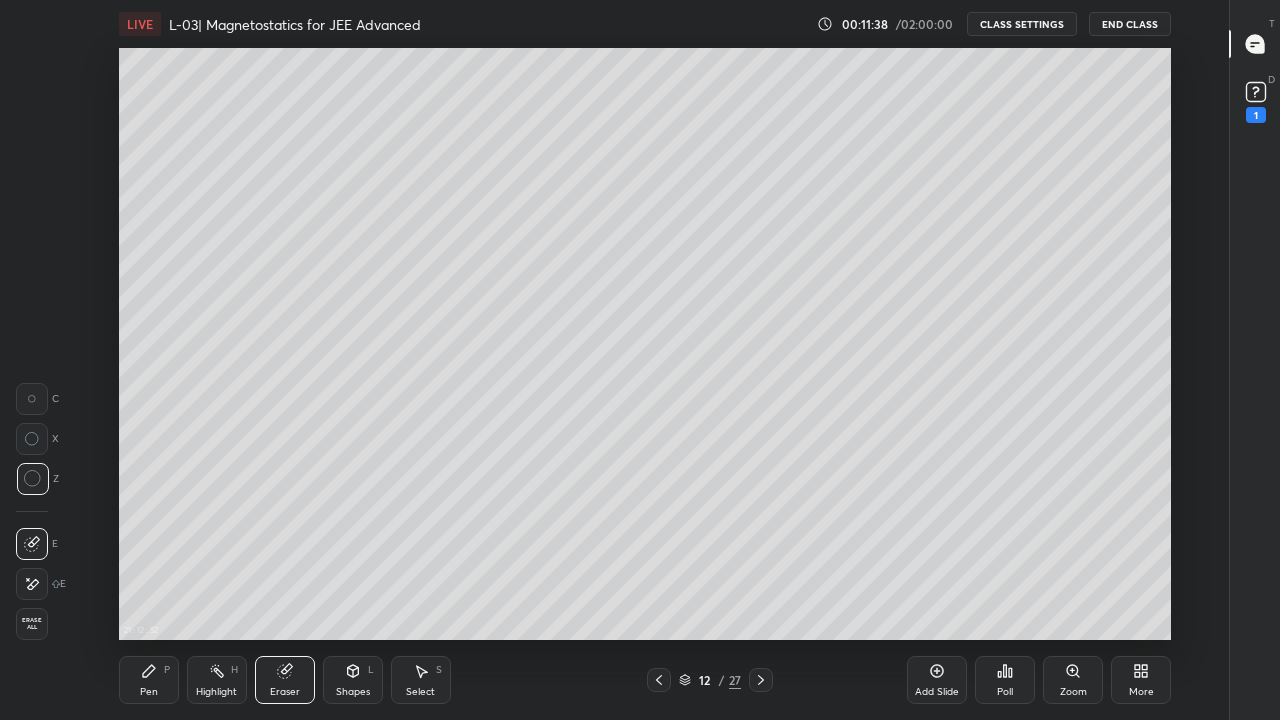 click on "Pen P" at bounding box center (149, 680) 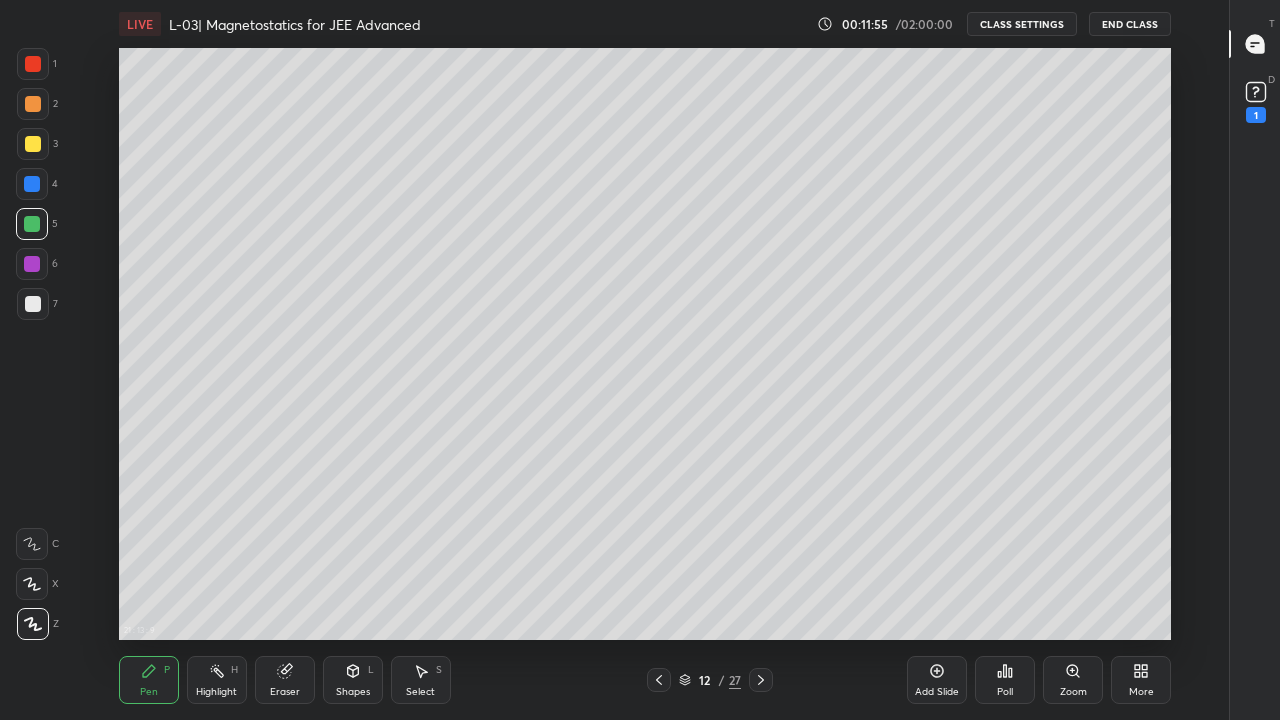 click on "Eraser" at bounding box center (285, 680) 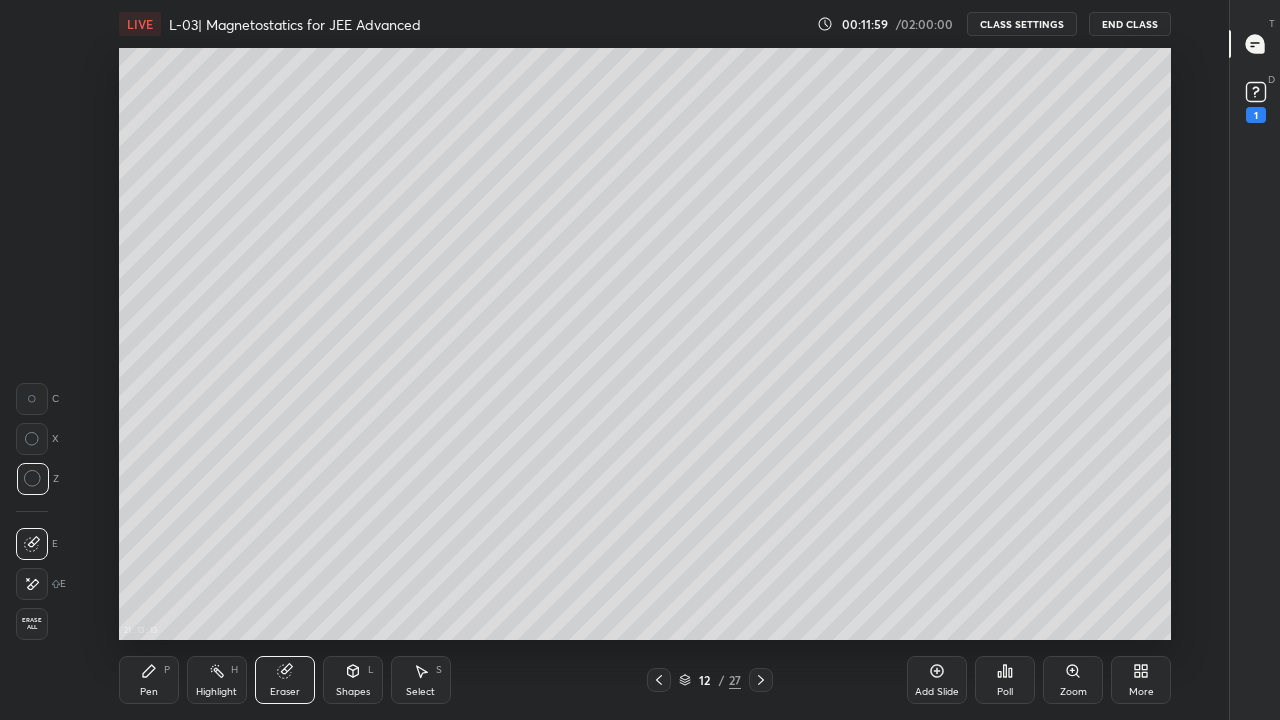 click on "Pen P" at bounding box center (149, 680) 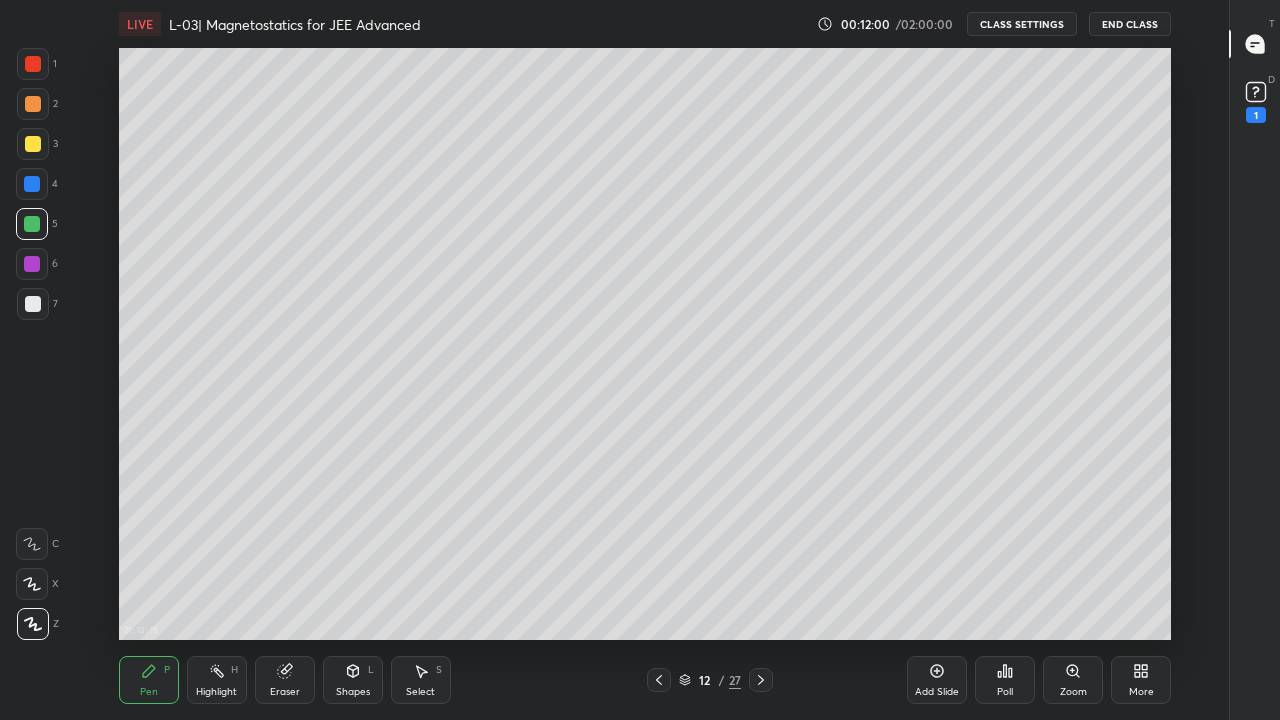 click at bounding box center (33, 144) 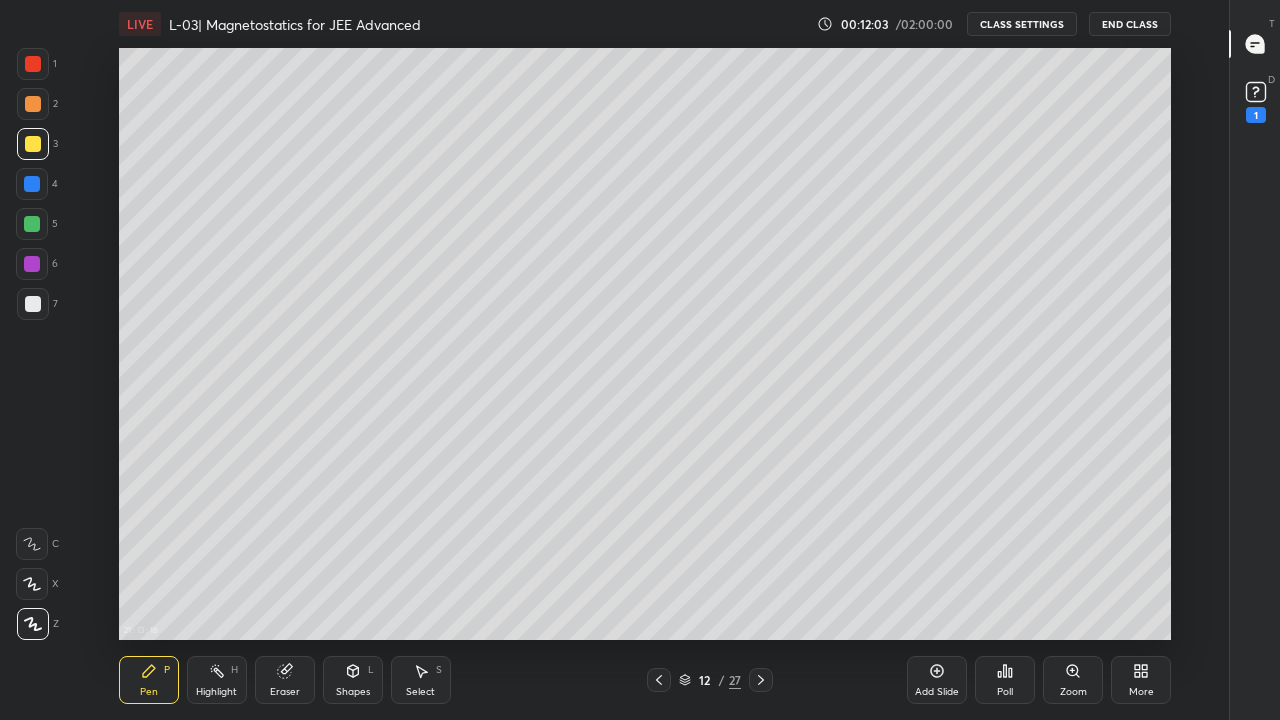 click on "Eraser" at bounding box center [285, 680] 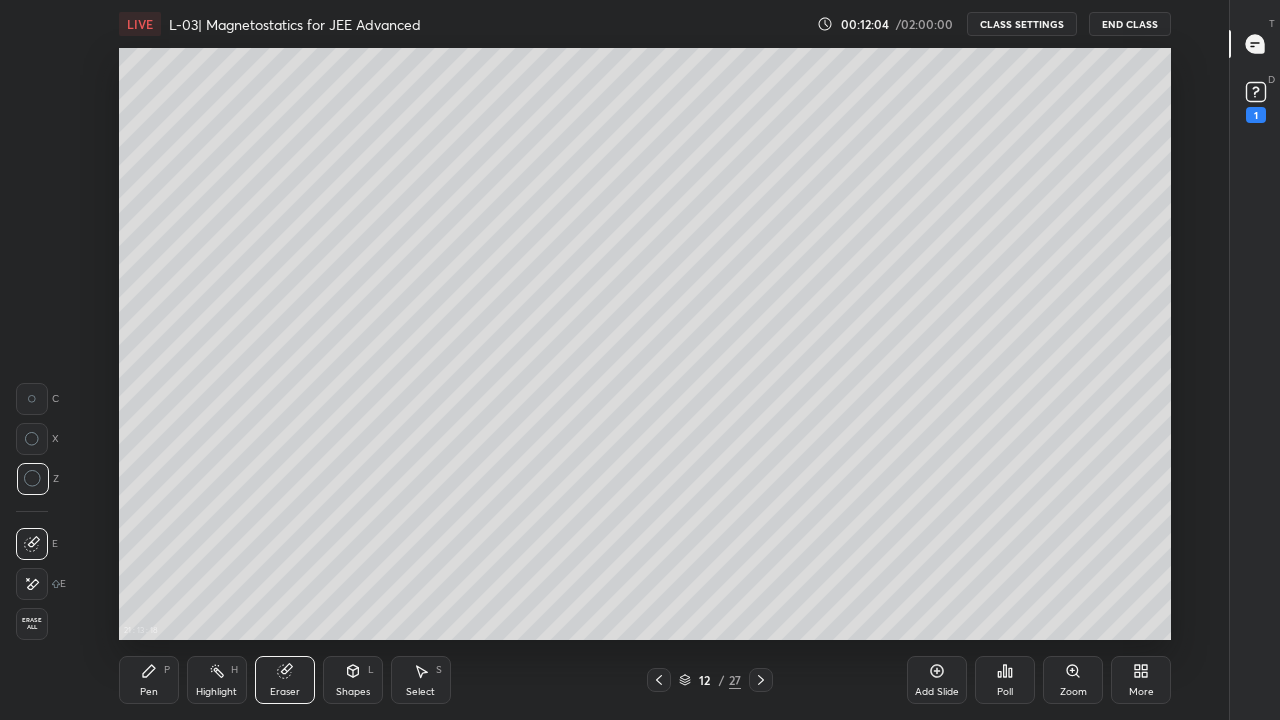click on "Shapes" at bounding box center [353, 692] 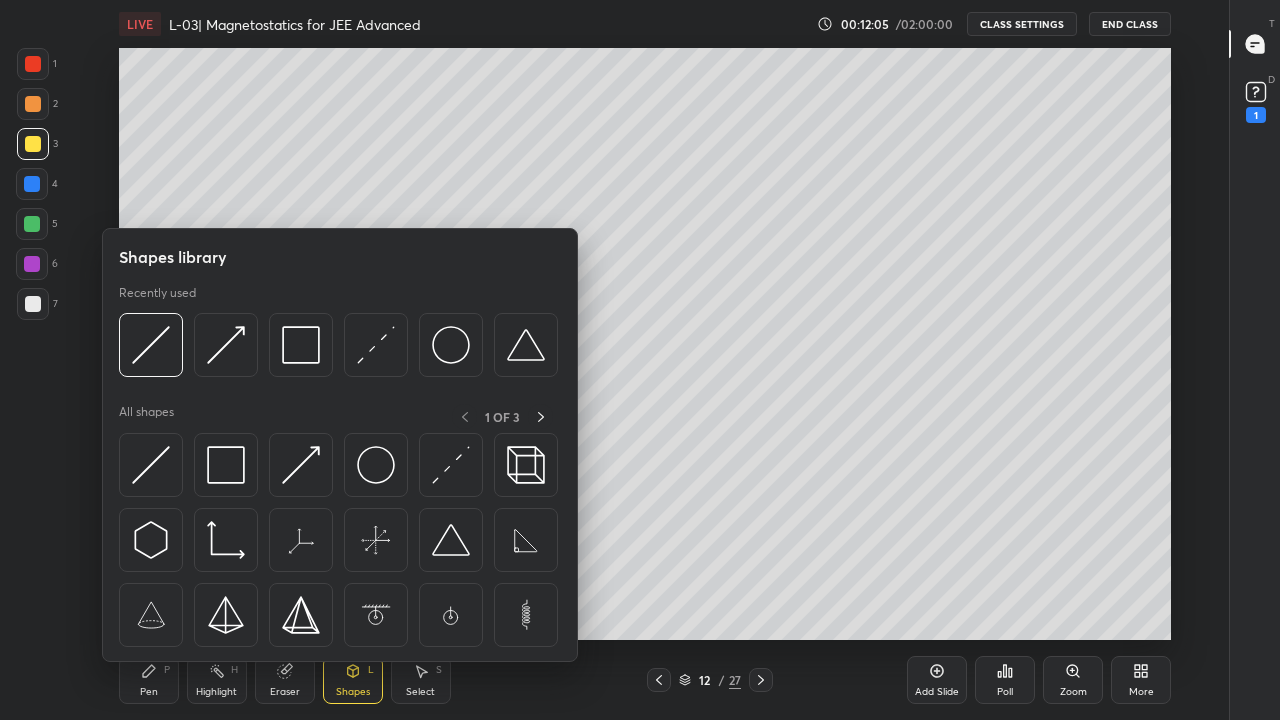 click at bounding box center [301, 465] 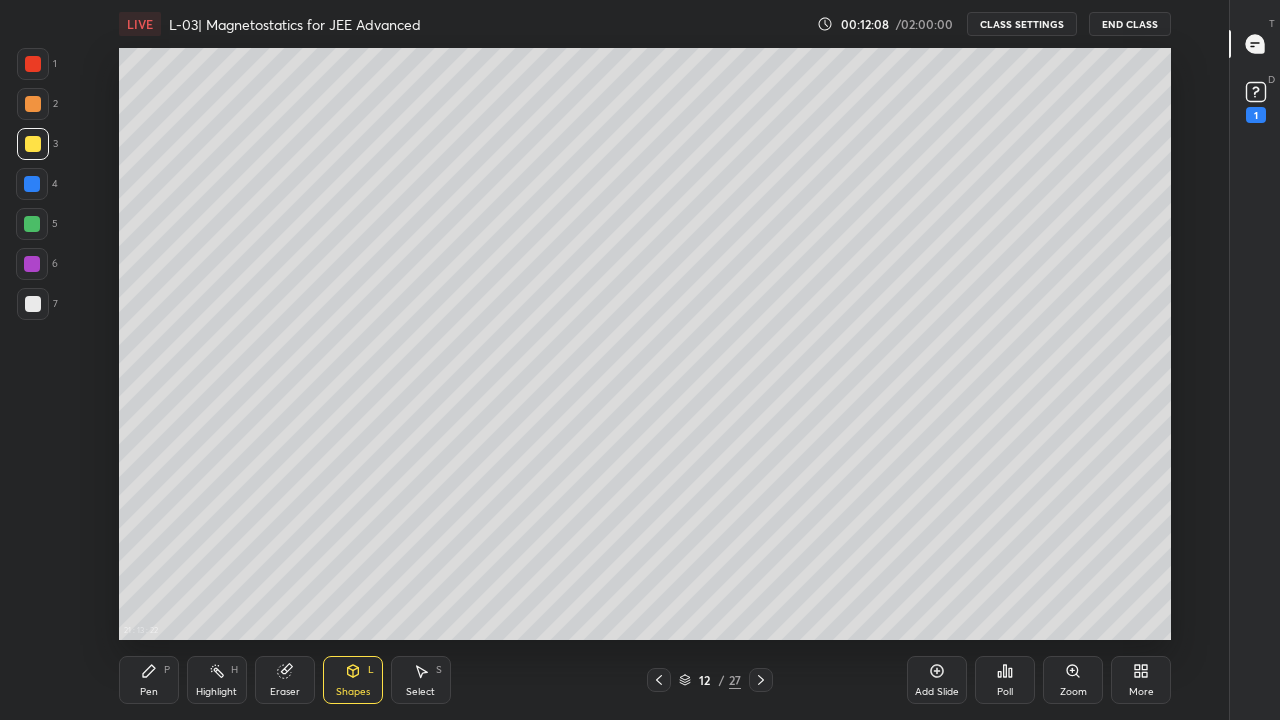 click on "Eraser" at bounding box center [285, 680] 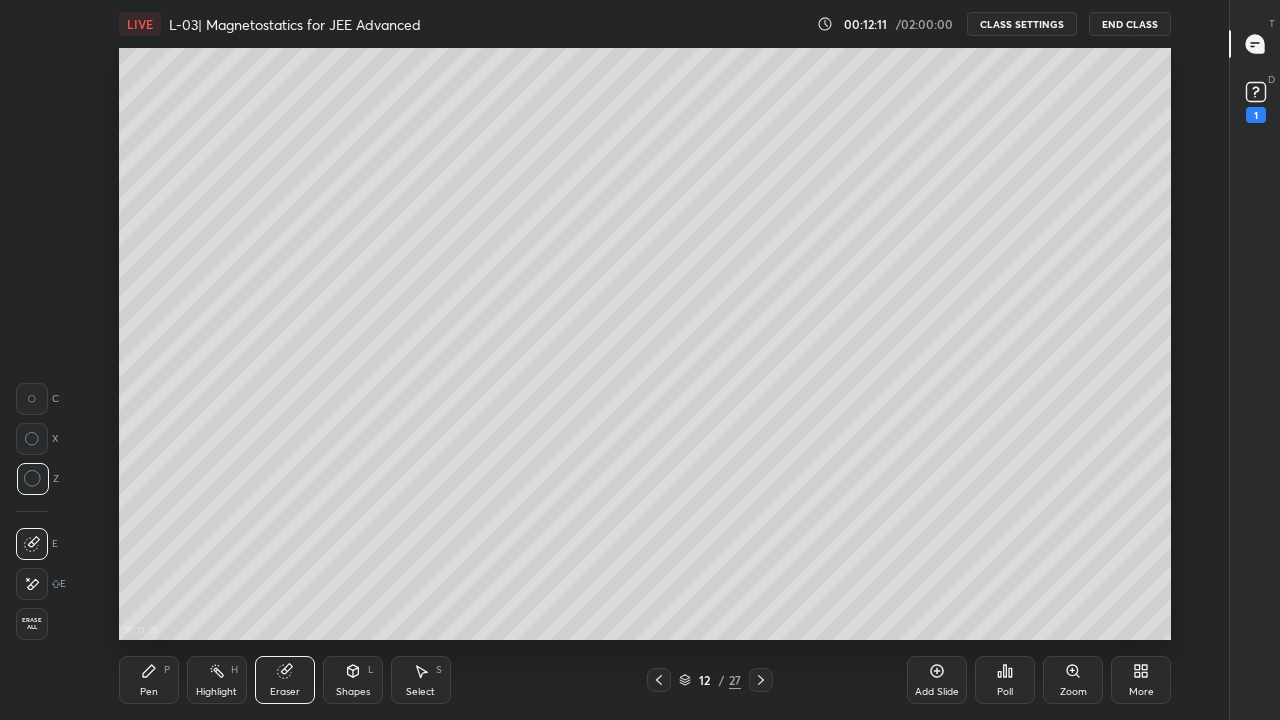 click on "Pen P" at bounding box center (149, 680) 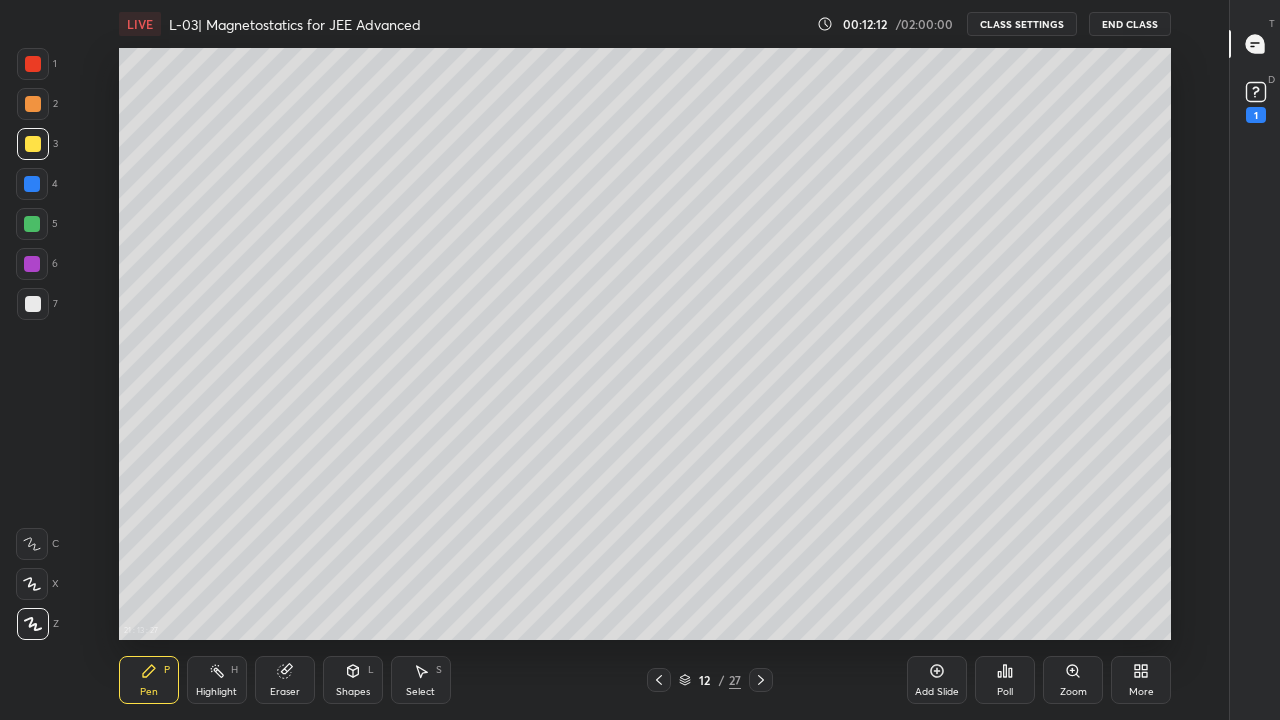 click on "Shapes" at bounding box center (353, 692) 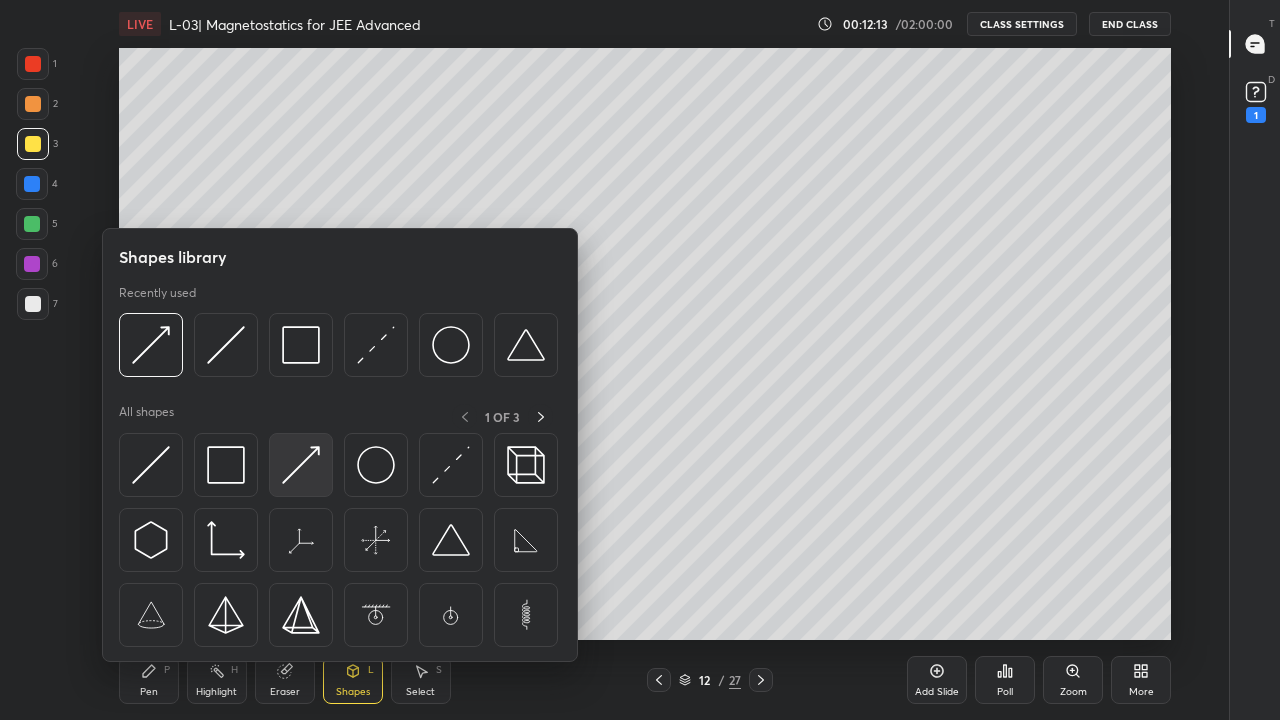 click at bounding box center (301, 465) 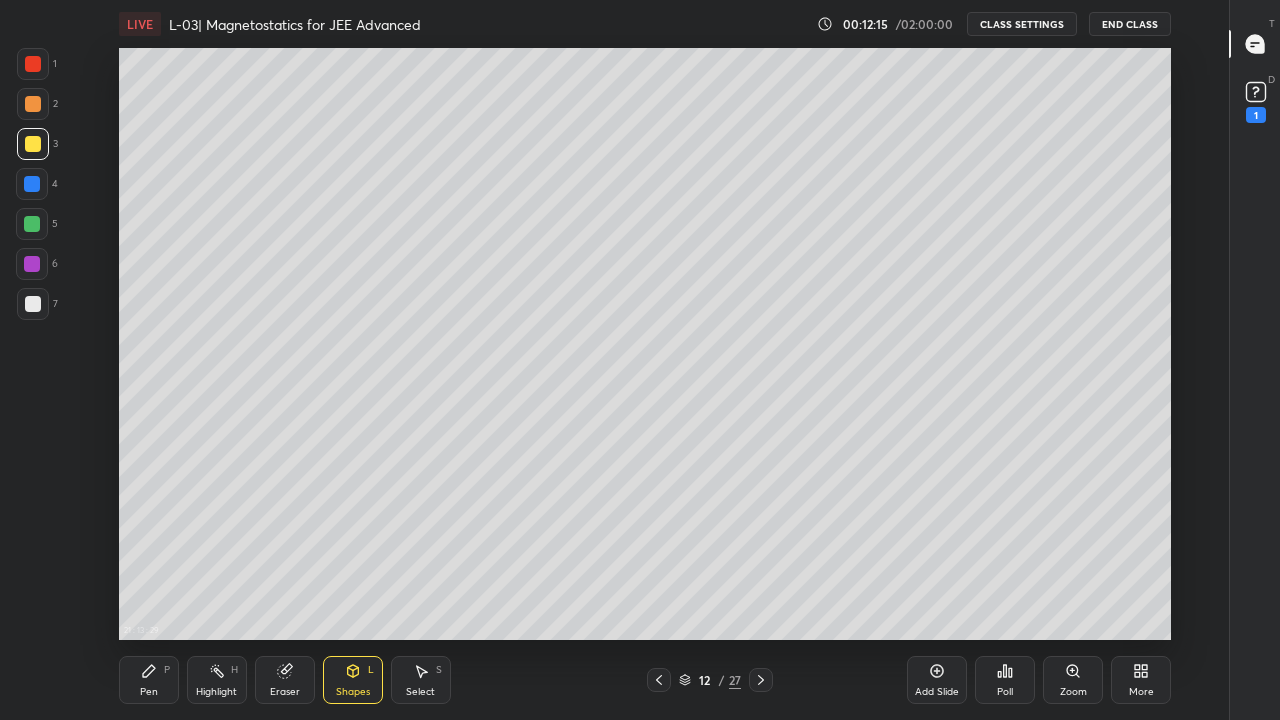 click on "Shapes L" at bounding box center [353, 680] 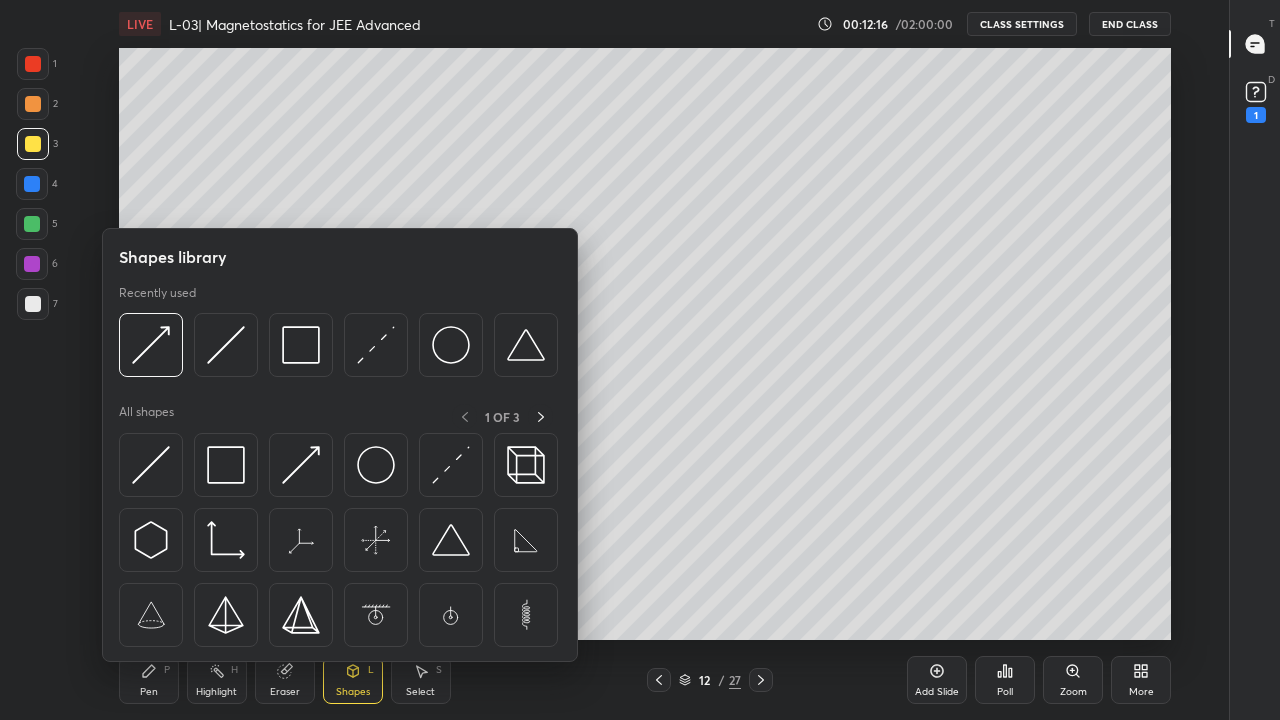click at bounding box center [151, 465] 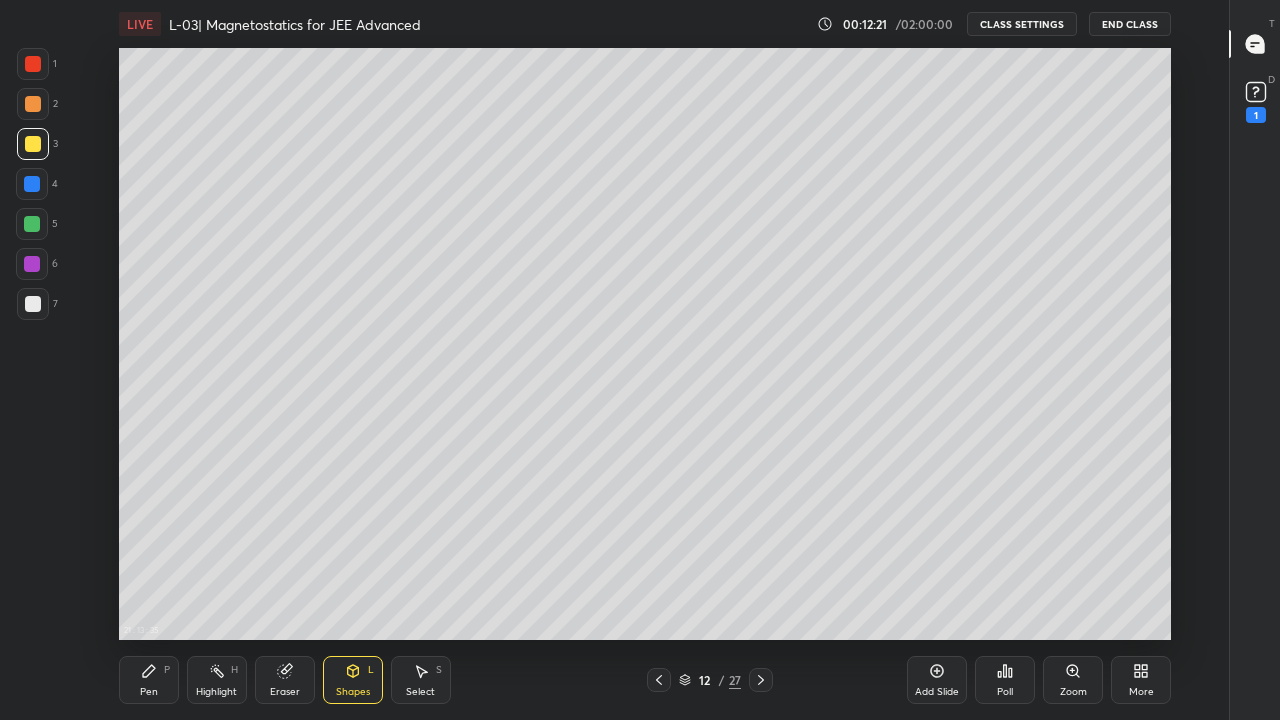 click on "Shapes" at bounding box center (353, 692) 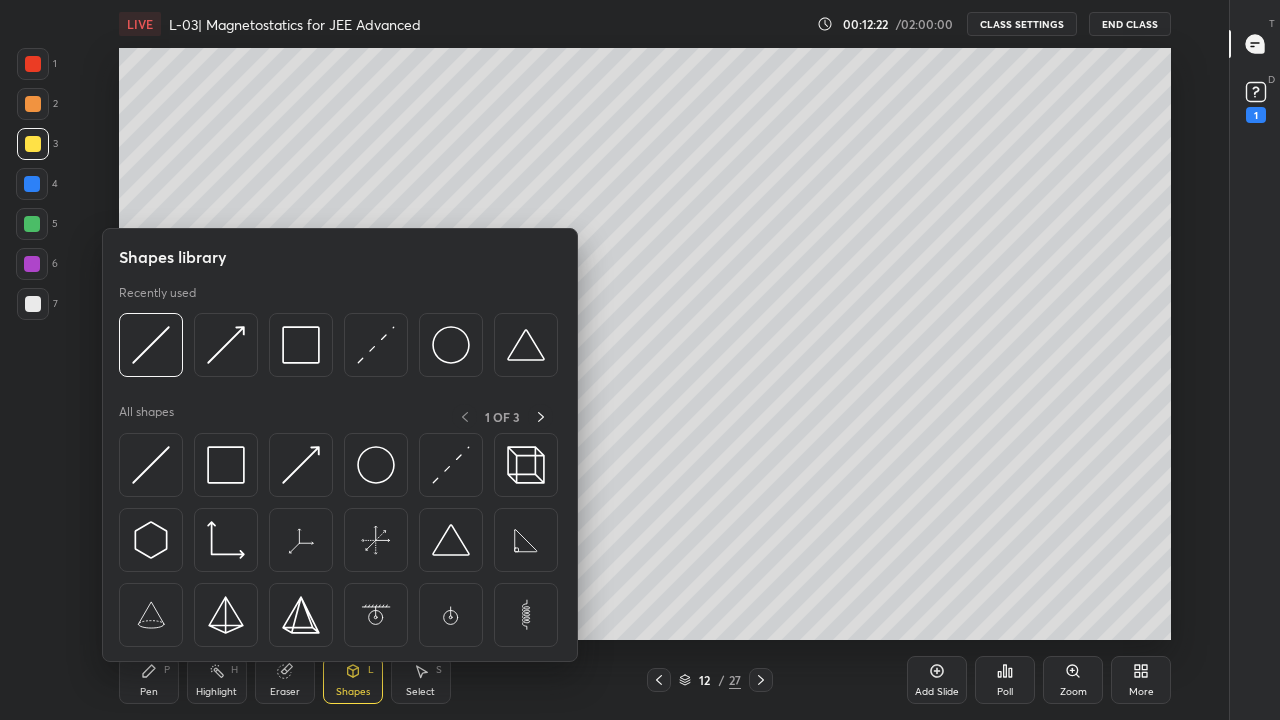 click at bounding box center [301, 465] 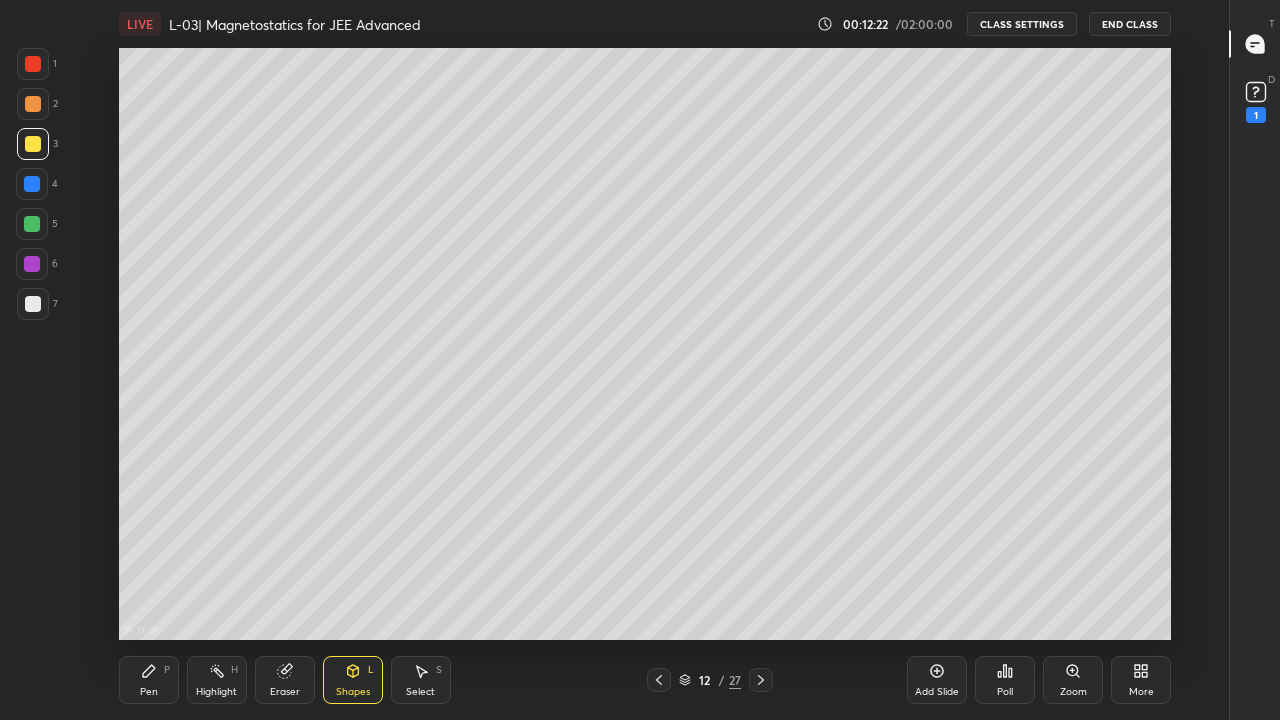 click at bounding box center [32, 264] 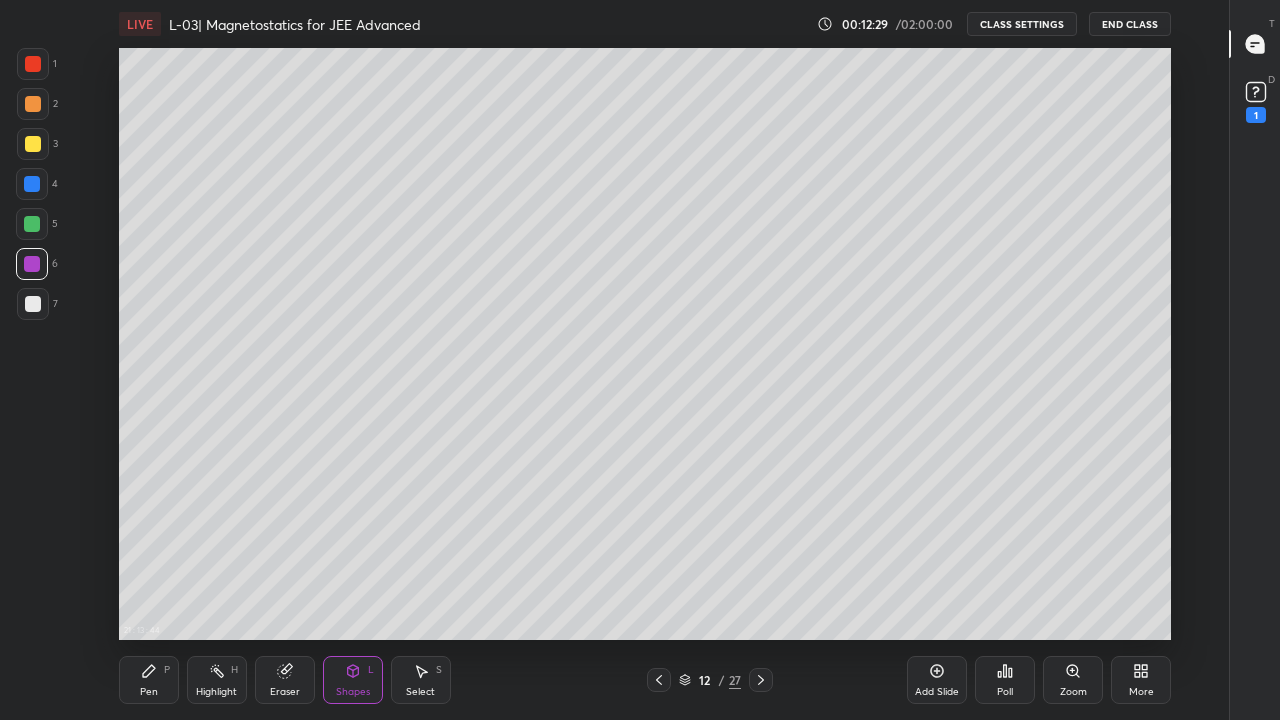 click on "Shapes L" at bounding box center [353, 680] 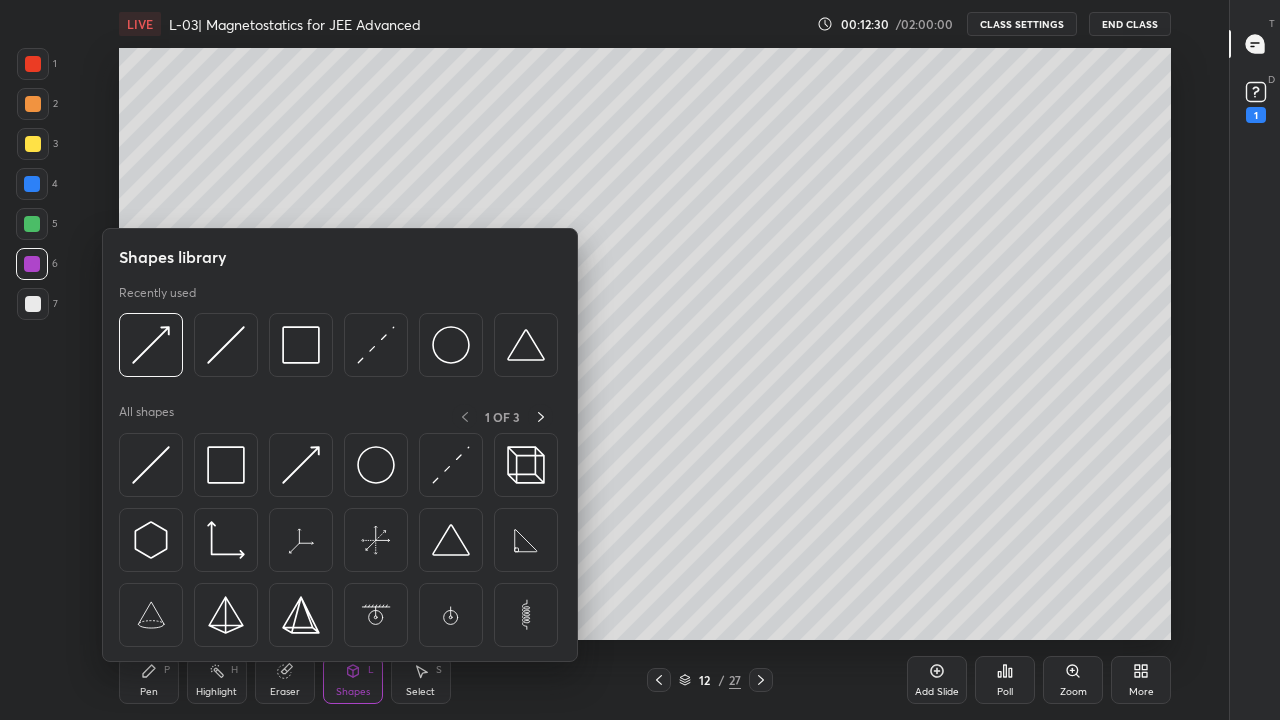click at bounding box center [301, 465] 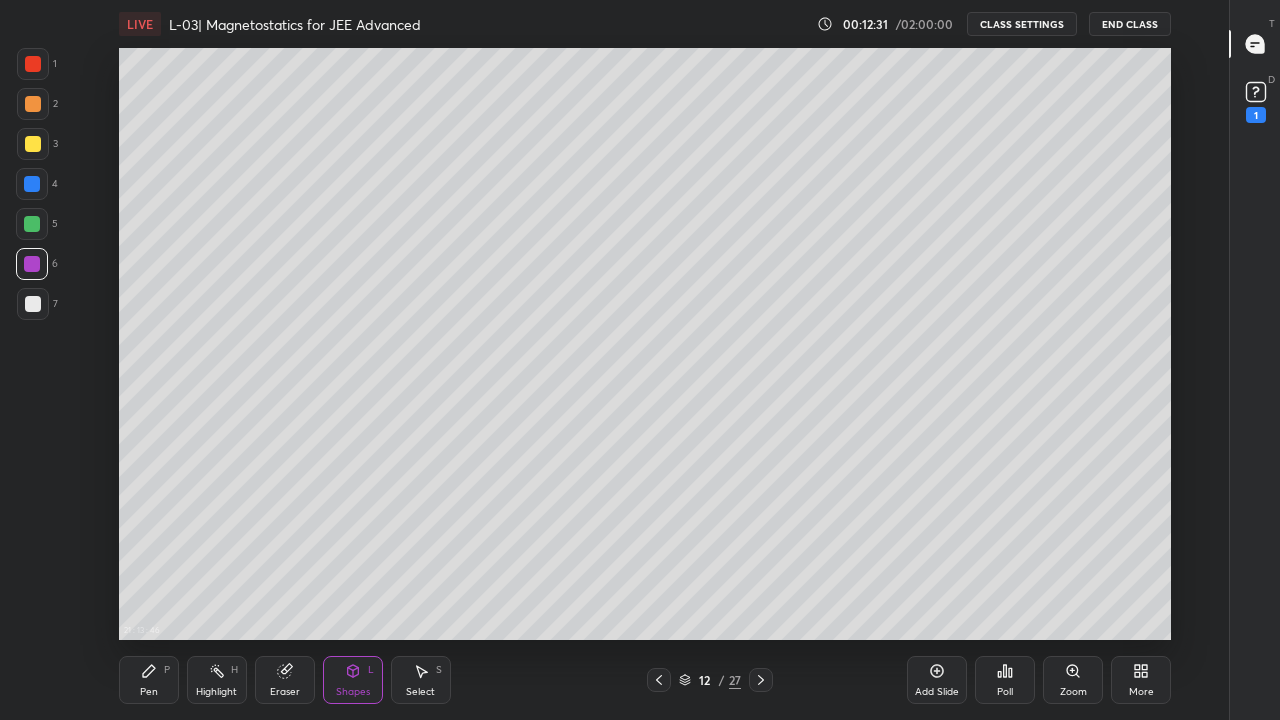 click at bounding box center [33, 304] 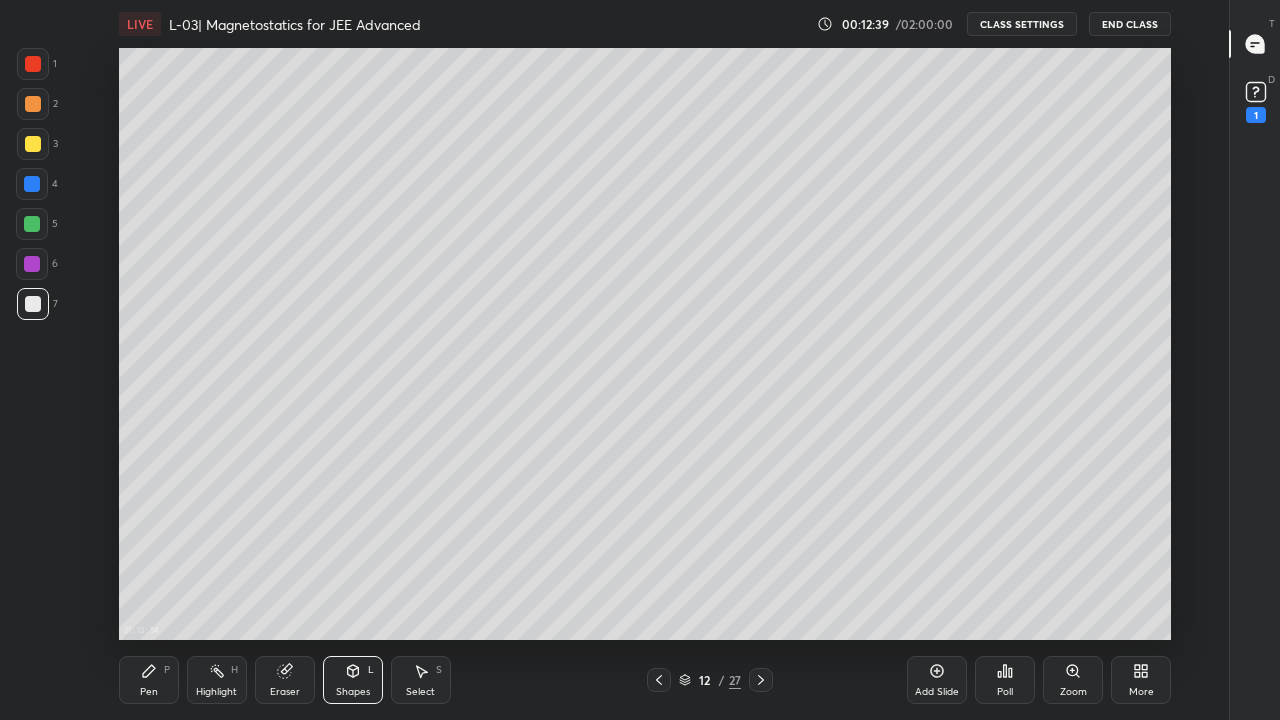 click on "Highlight H" at bounding box center [217, 680] 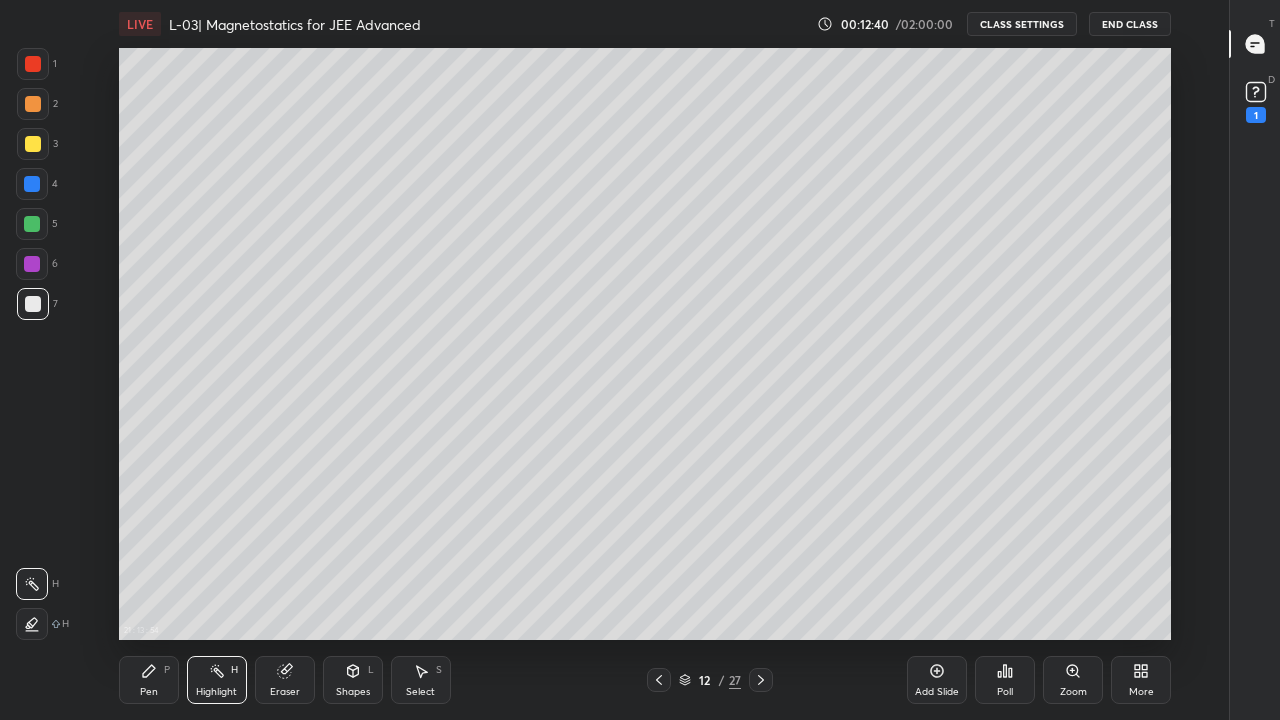 click on "Eraser" at bounding box center (285, 692) 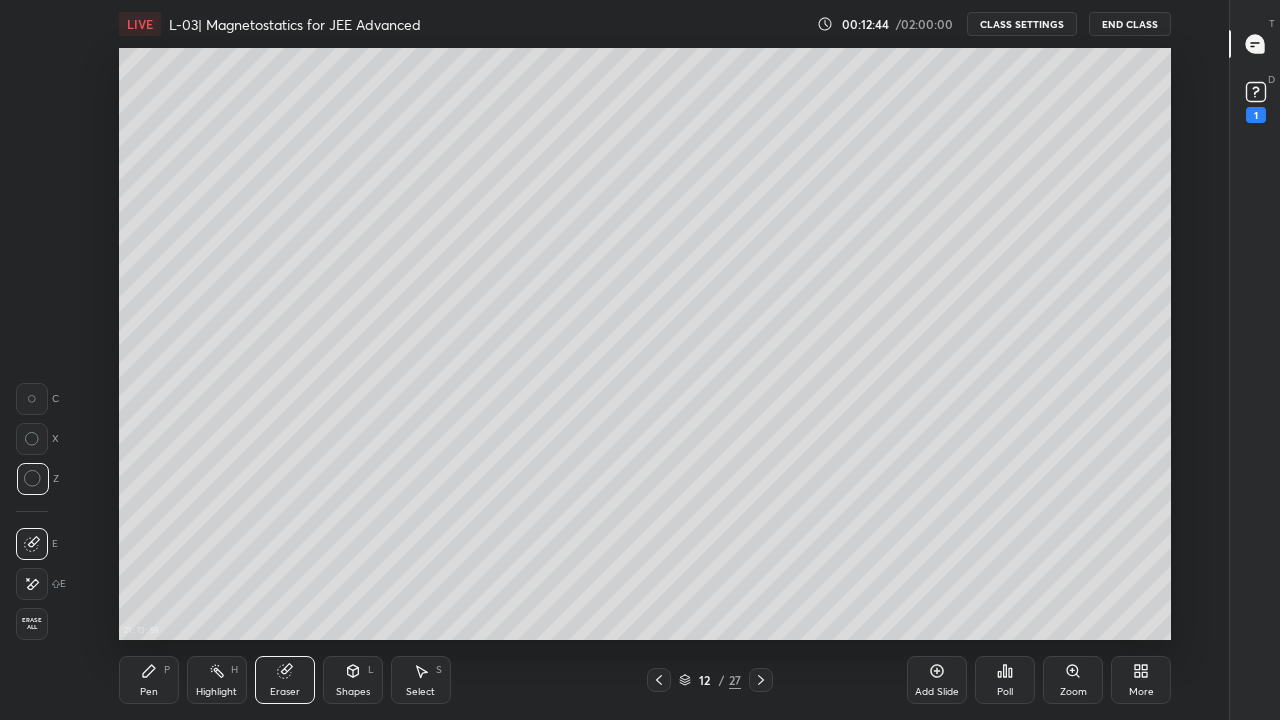 click on "Shapes" at bounding box center [353, 692] 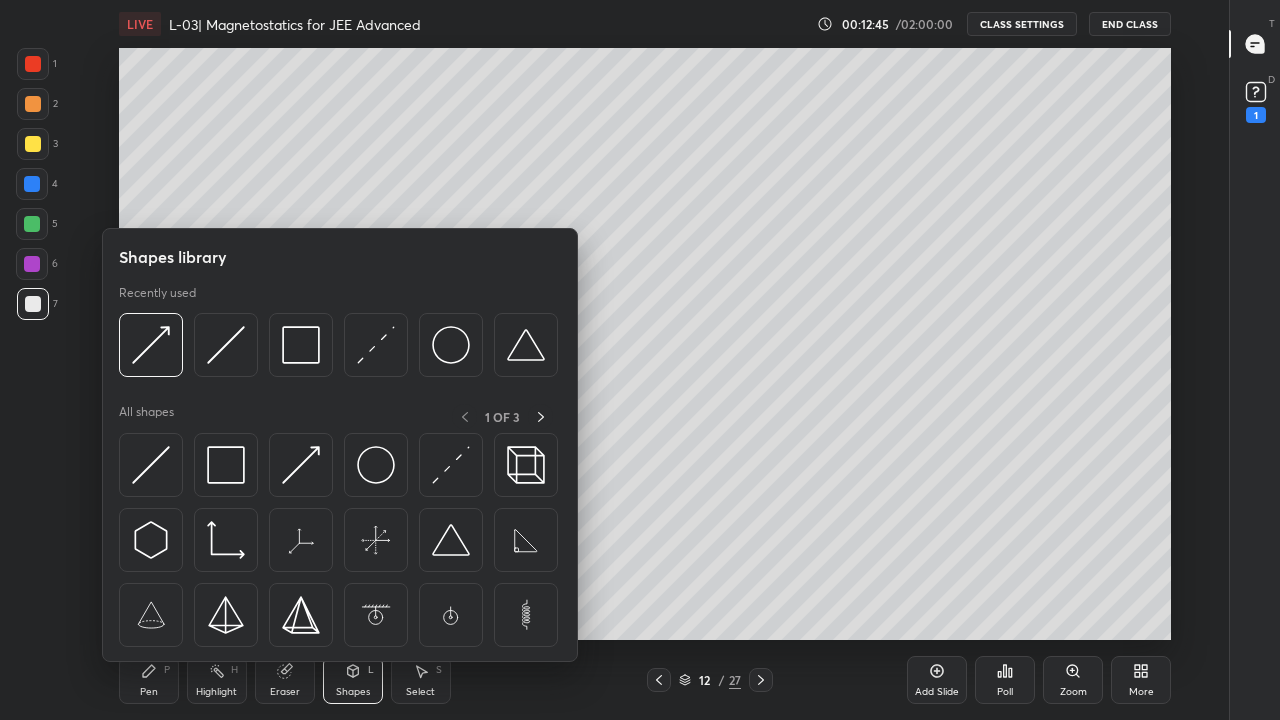 click at bounding box center (301, 465) 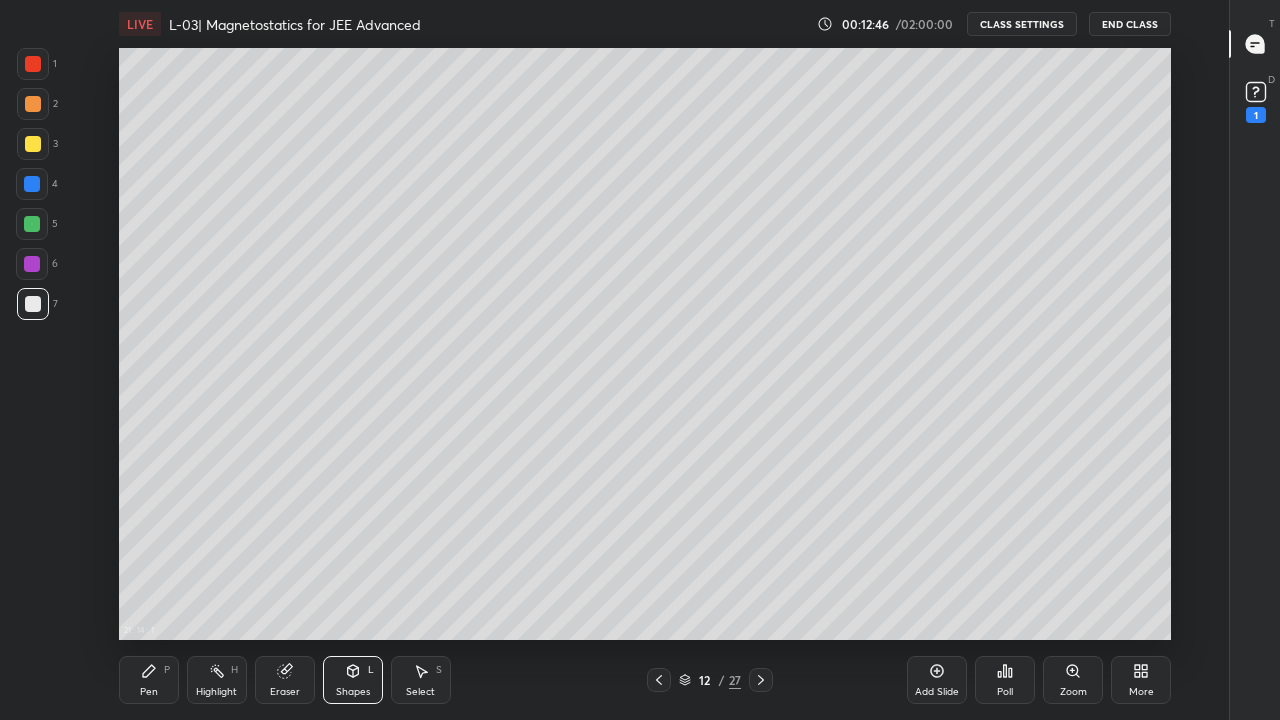 click at bounding box center [32, 264] 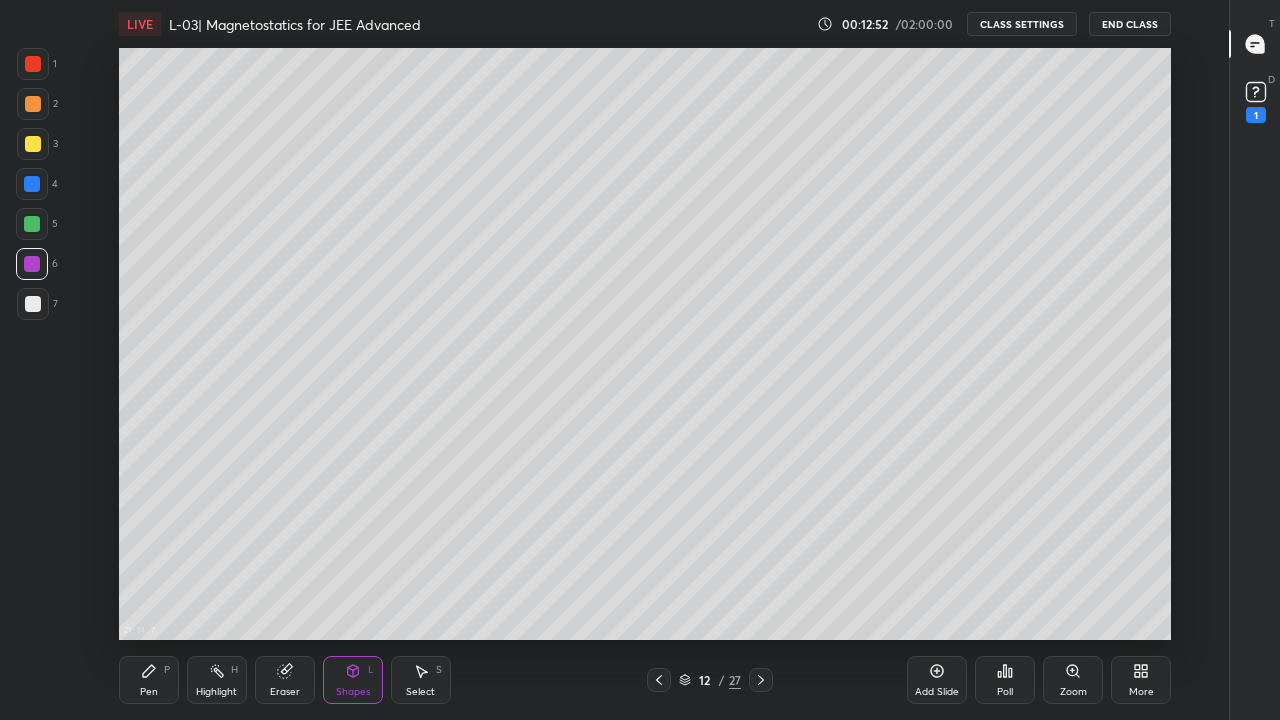 click on "Highlight" at bounding box center (216, 692) 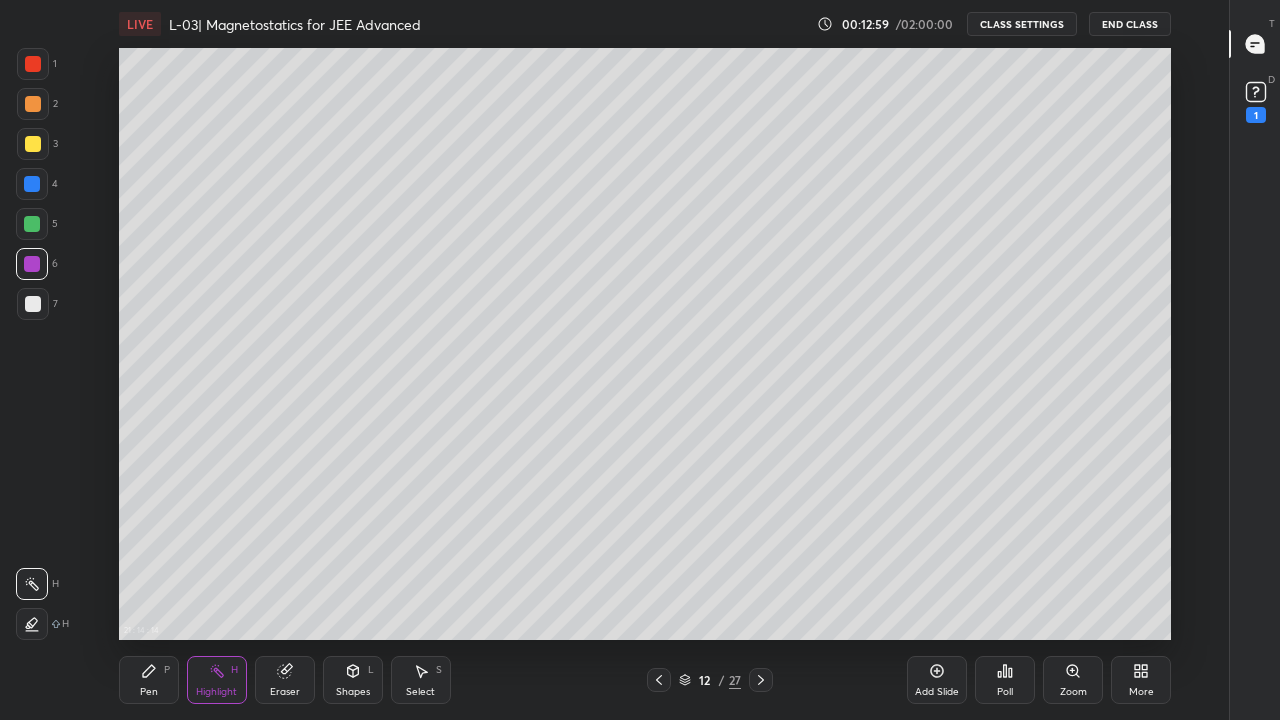 click 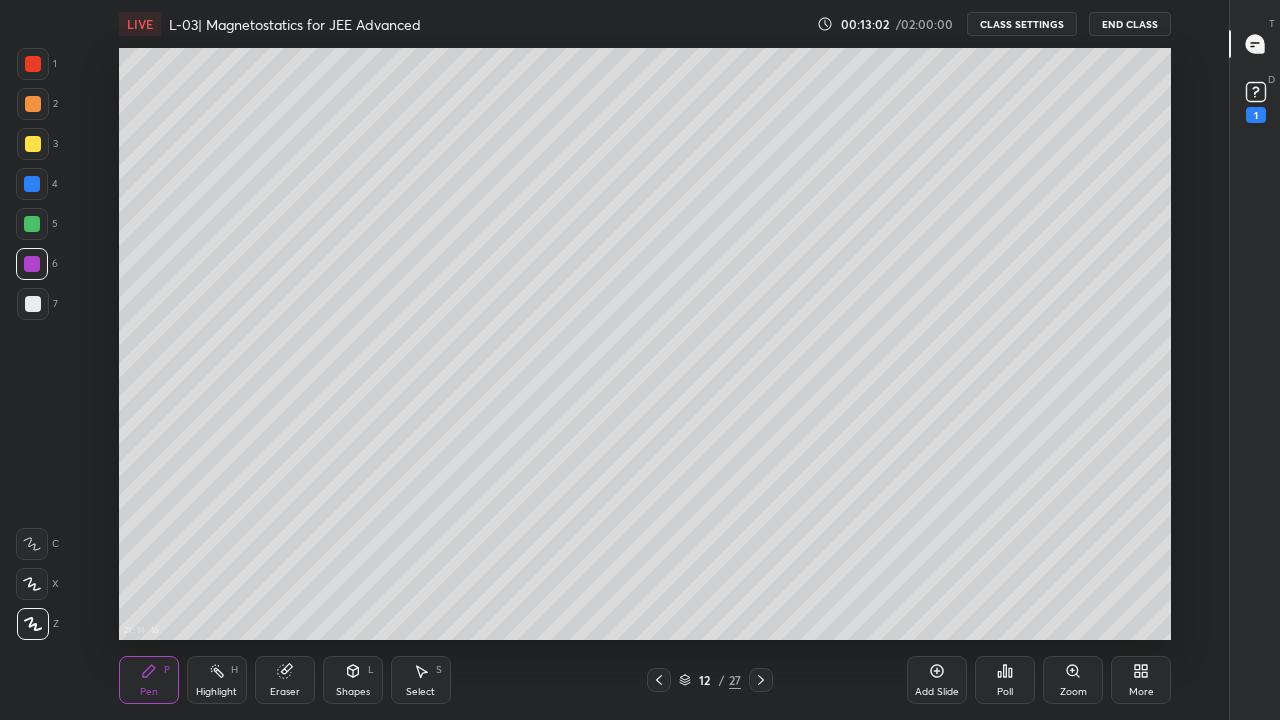 click on "Eraser" at bounding box center (285, 680) 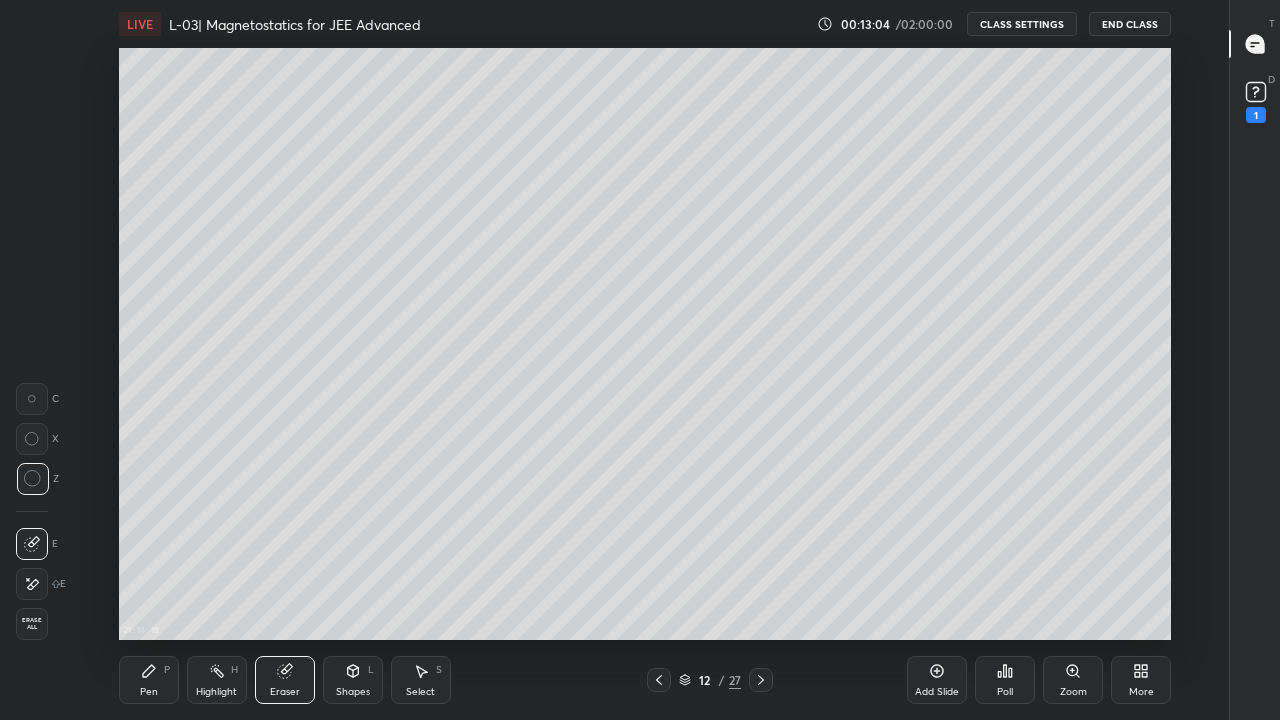 click 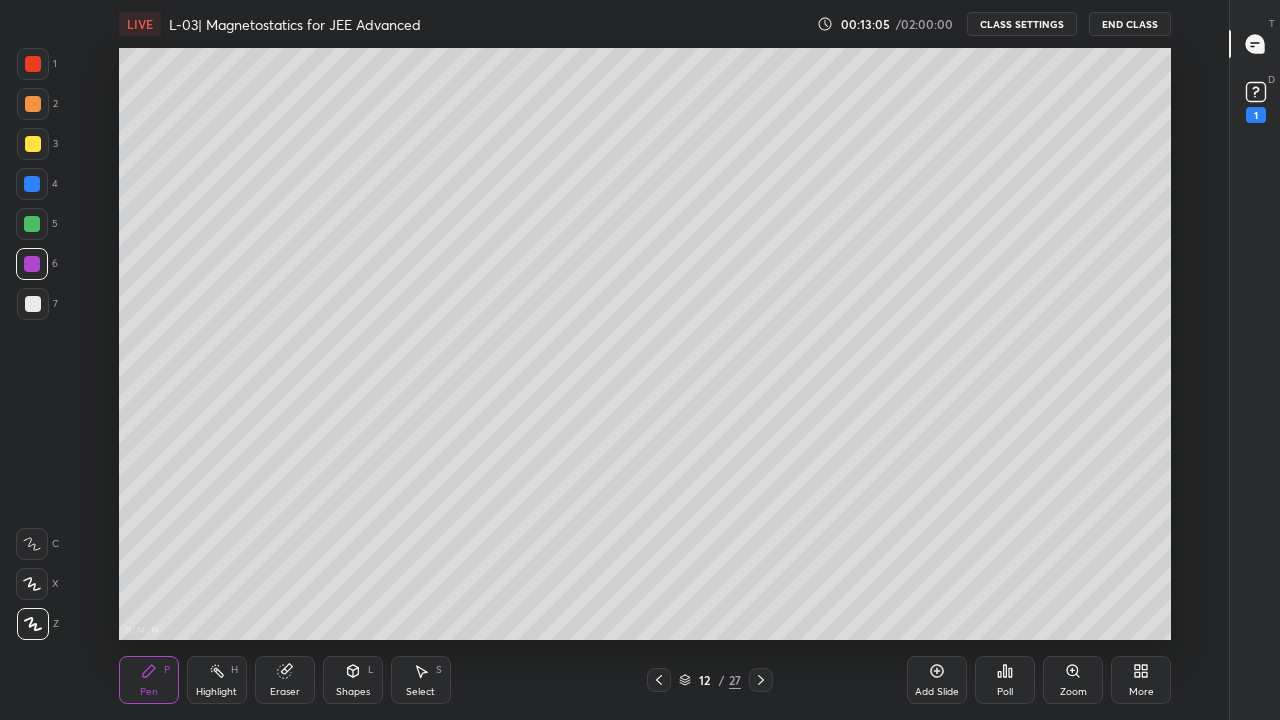 click at bounding box center (33, 304) 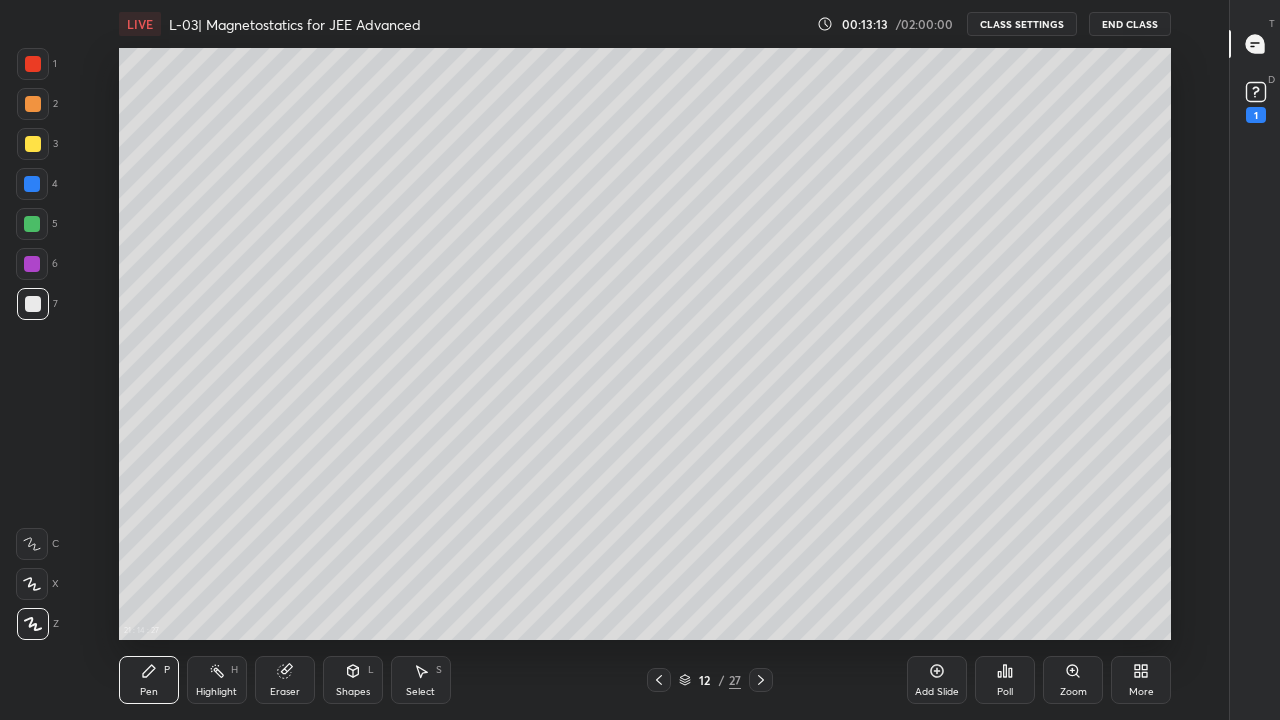 click on "Shapes" at bounding box center (353, 692) 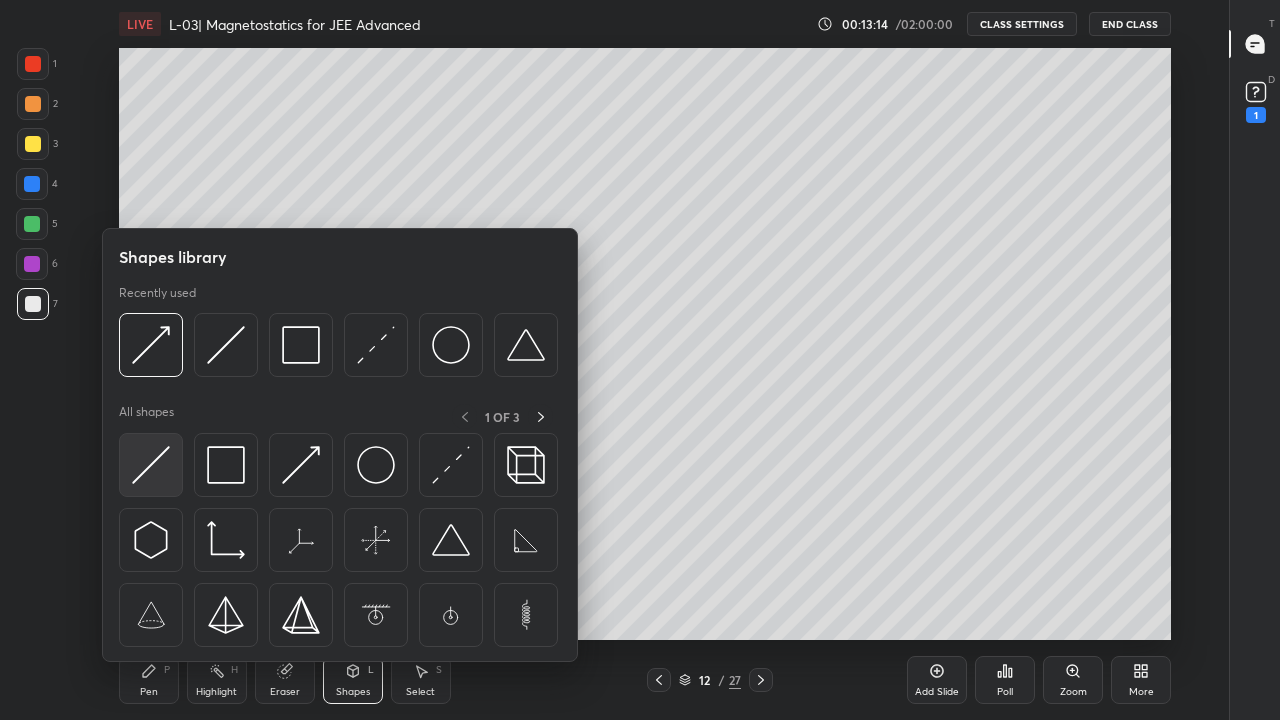 click at bounding box center (151, 465) 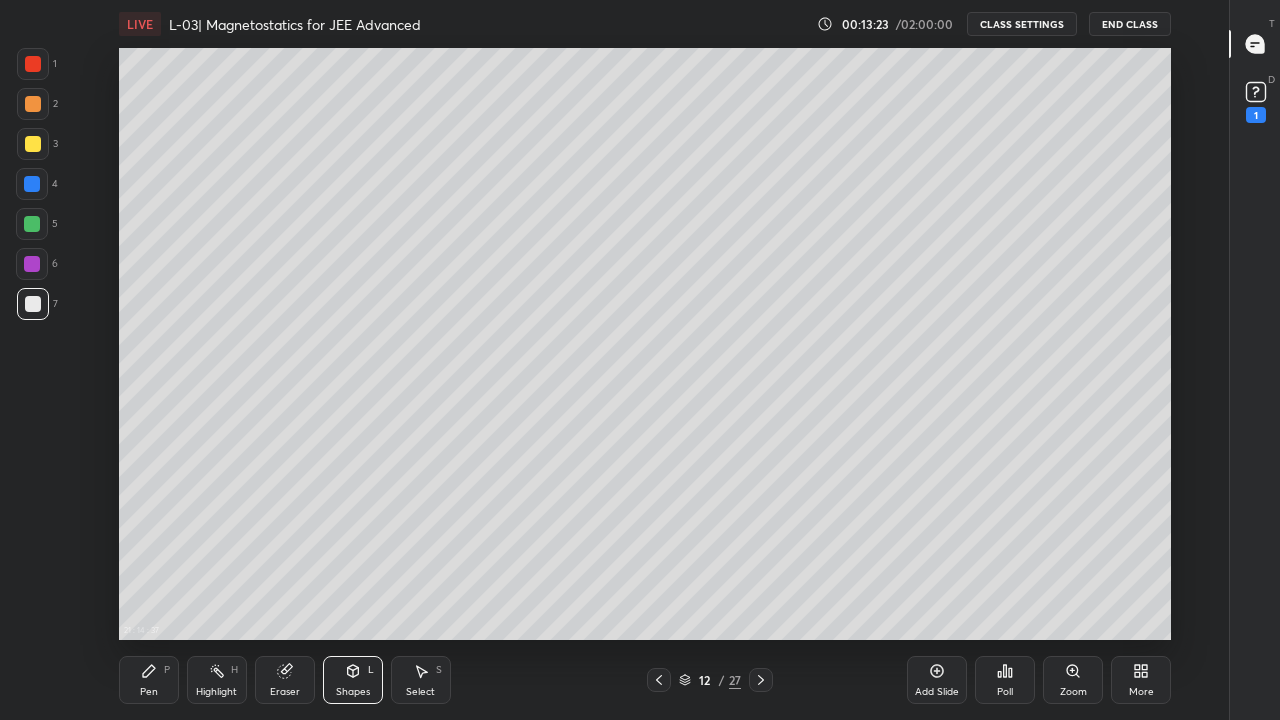 click 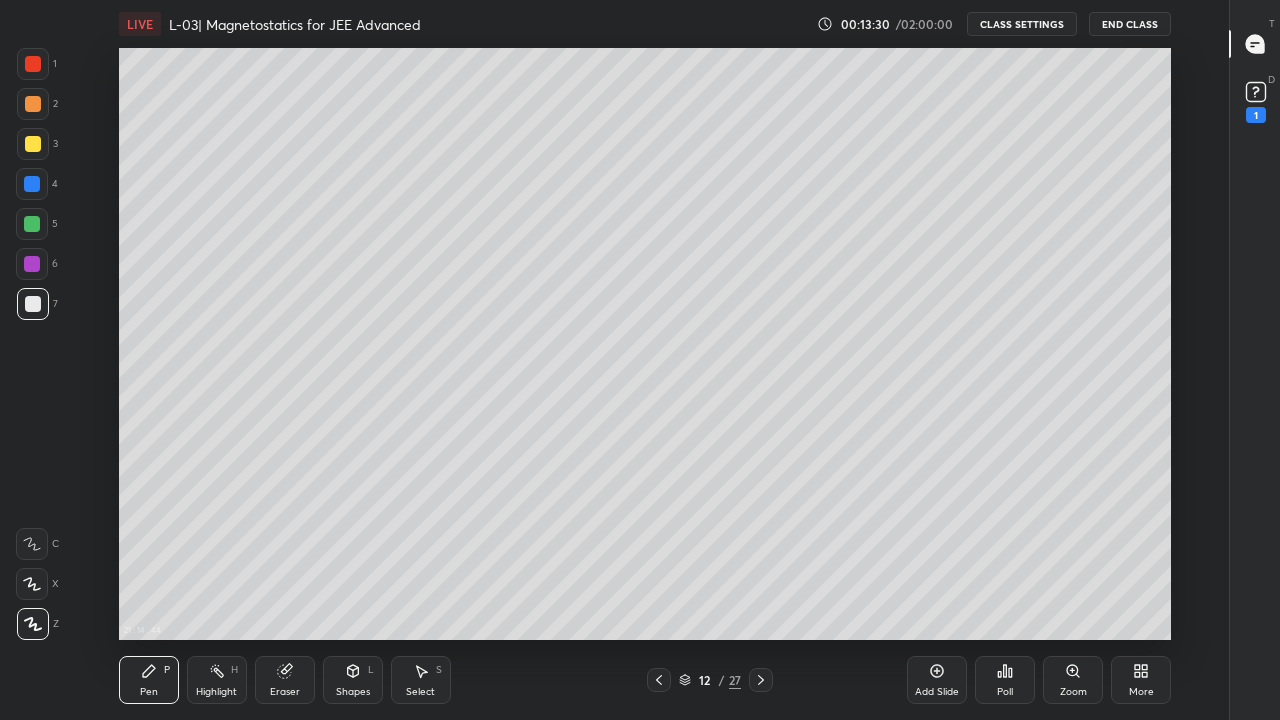 click at bounding box center [32, 224] 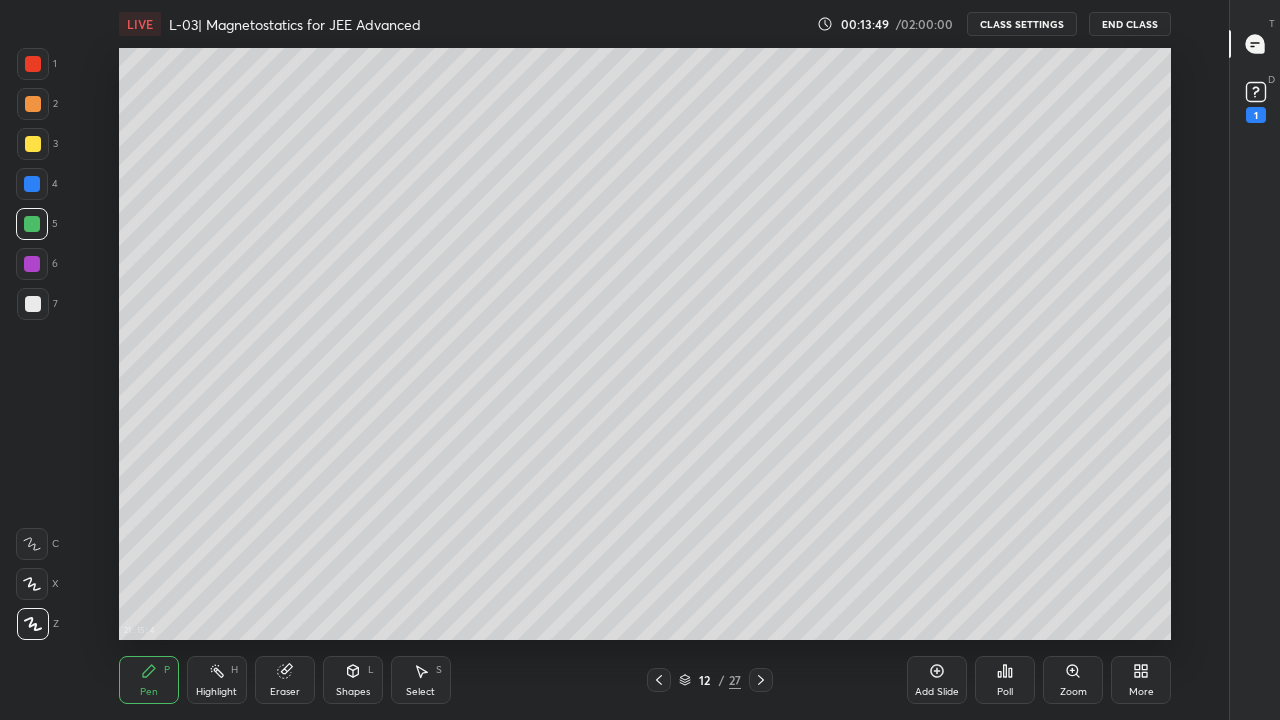 click on "Eraser" at bounding box center [285, 680] 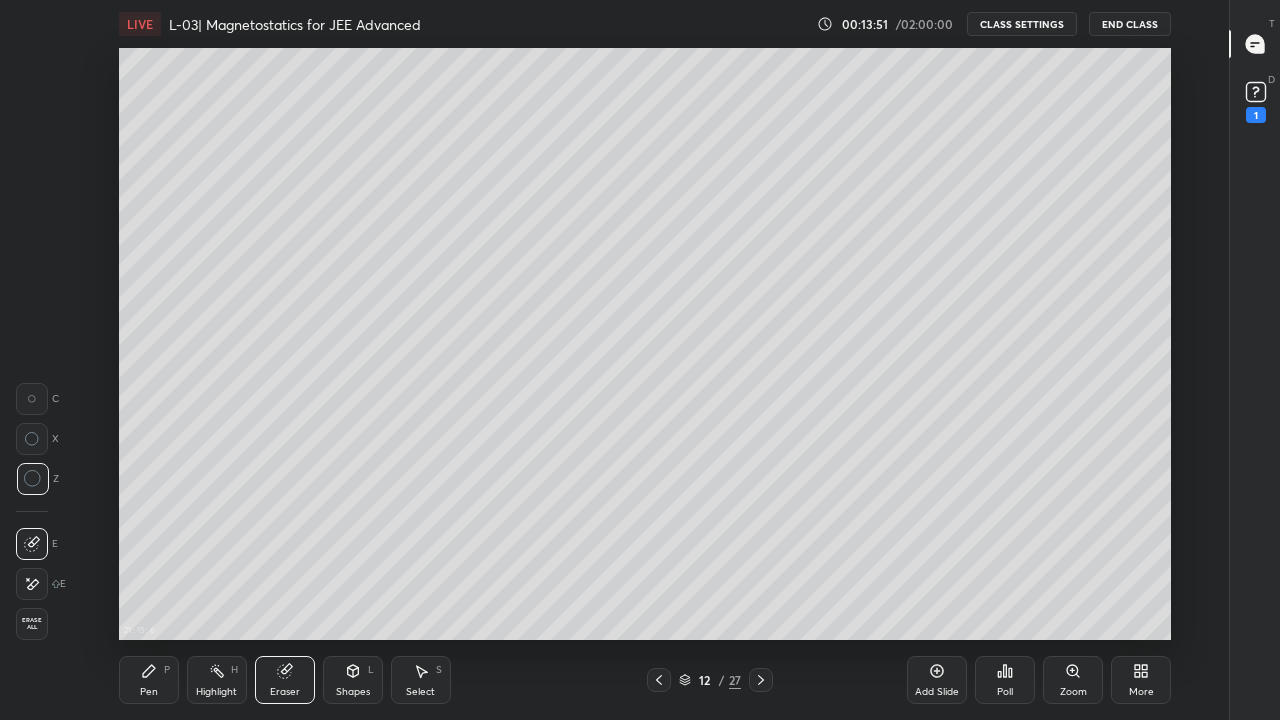 click on "Shapes" at bounding box center (353, 692) 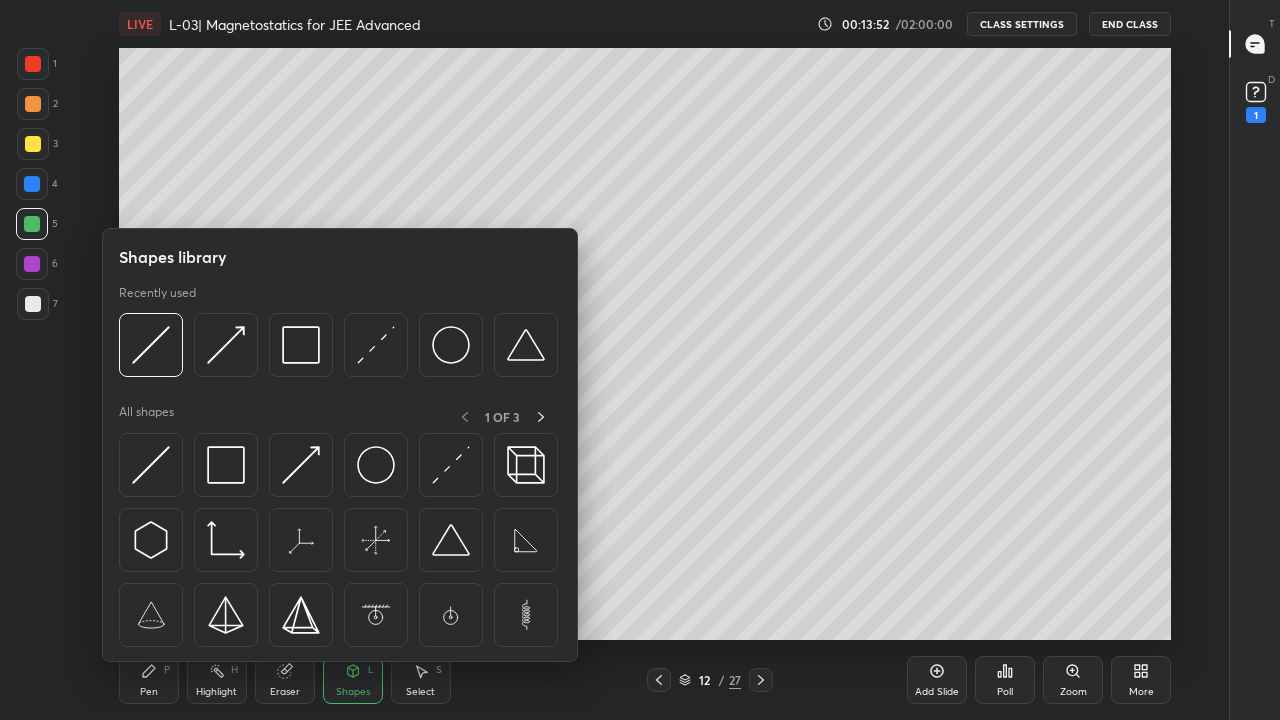 click at bounding box center [301, 465] 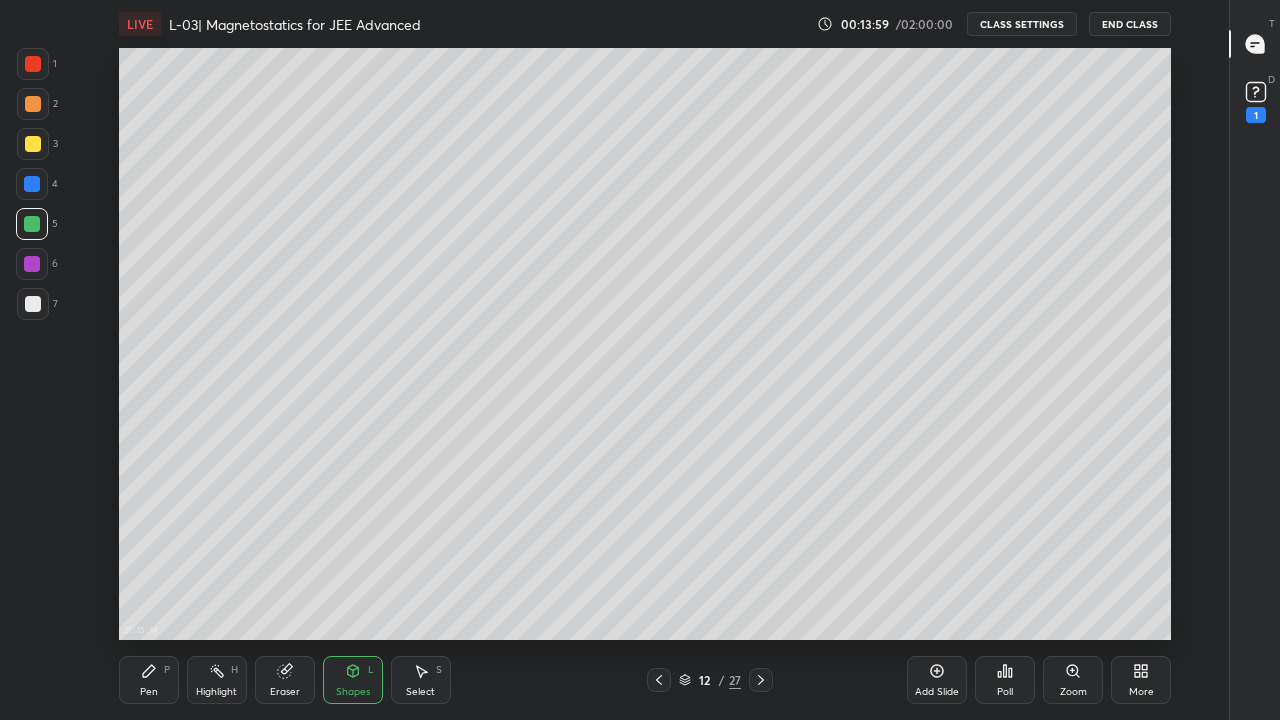 click on "Pen P" at bounding box center (149, 680) 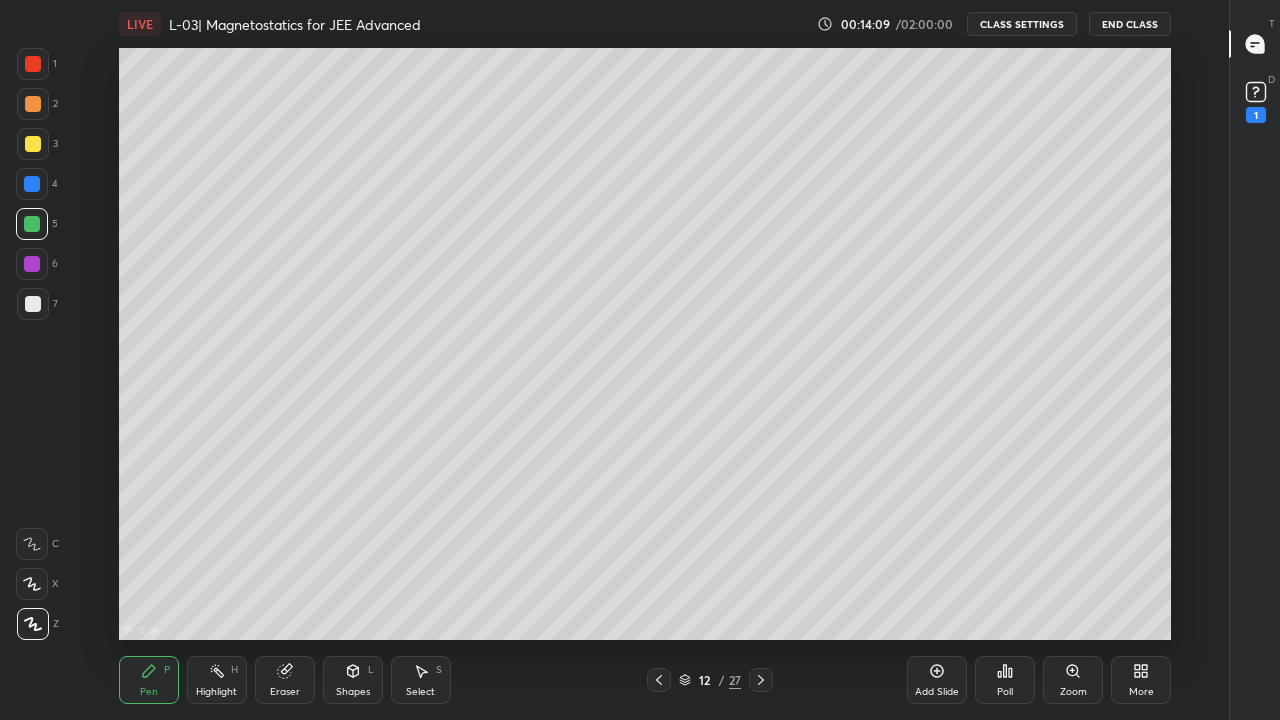 click on "Shapes" at bounding box center (353, 692) 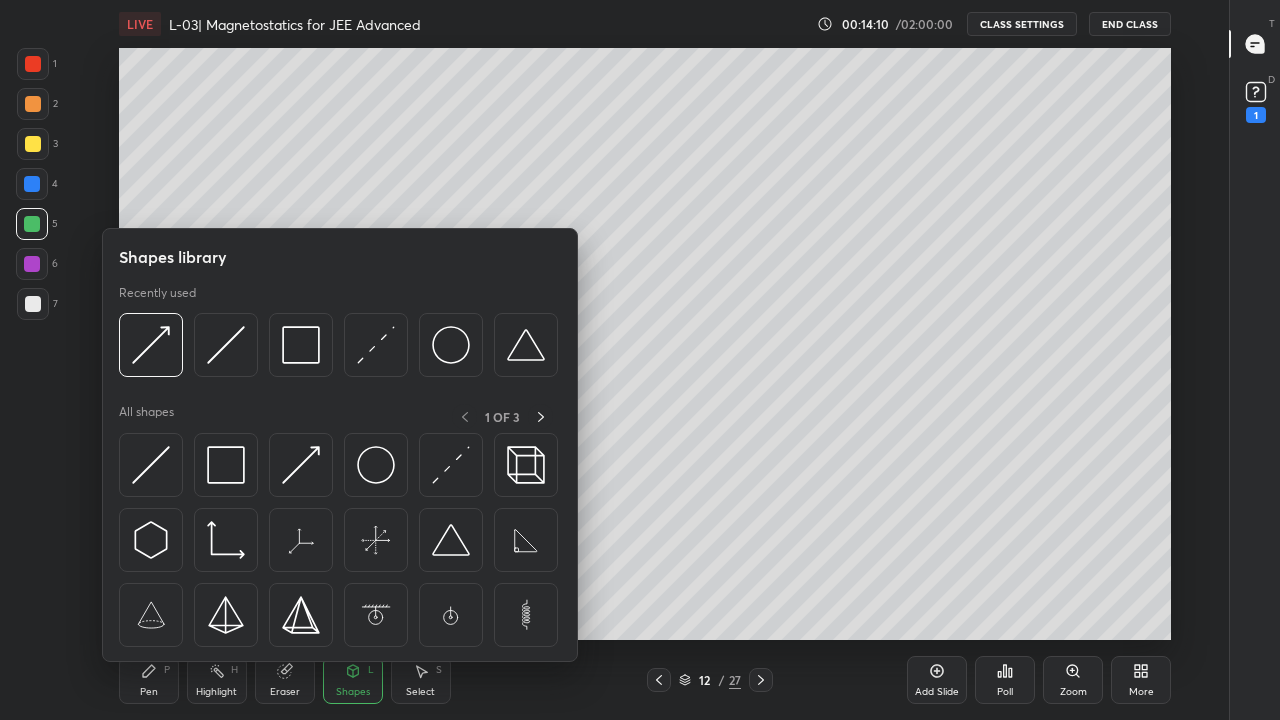 click at bounding box center (151, 465) 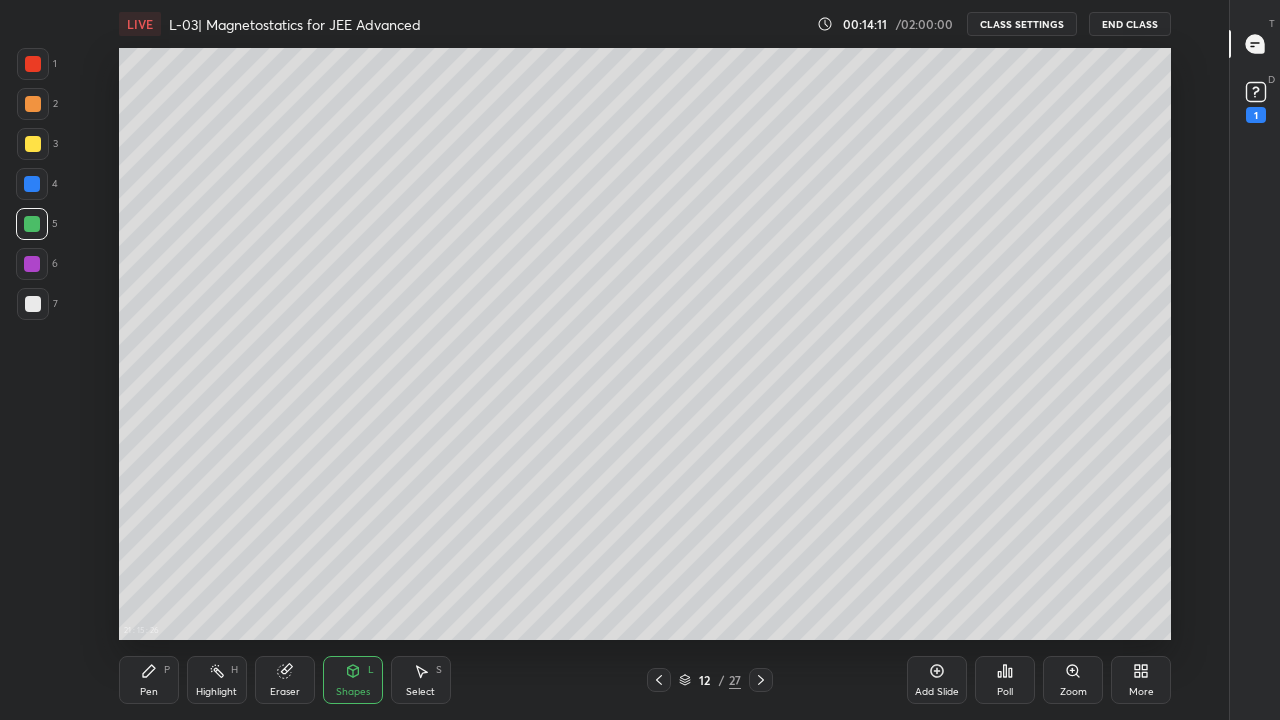 click at bounding box center [32, 264] 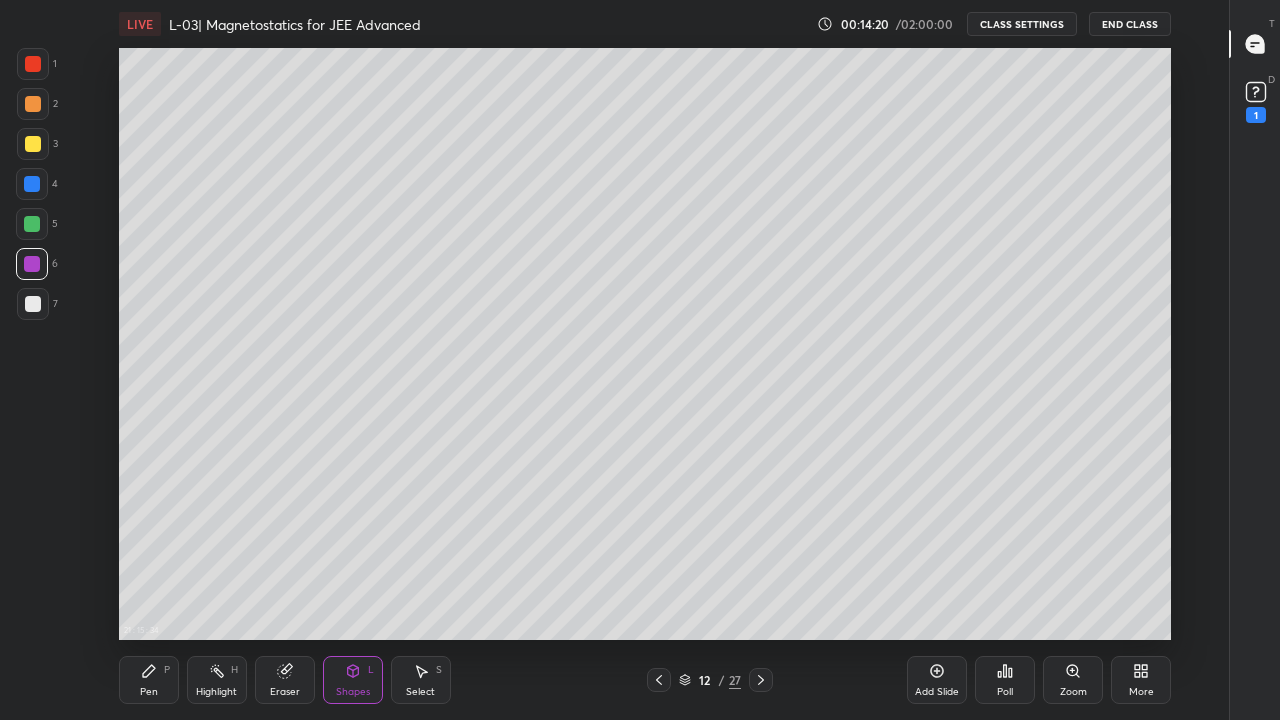click on "Pen P" at bounding box center (149, 680) 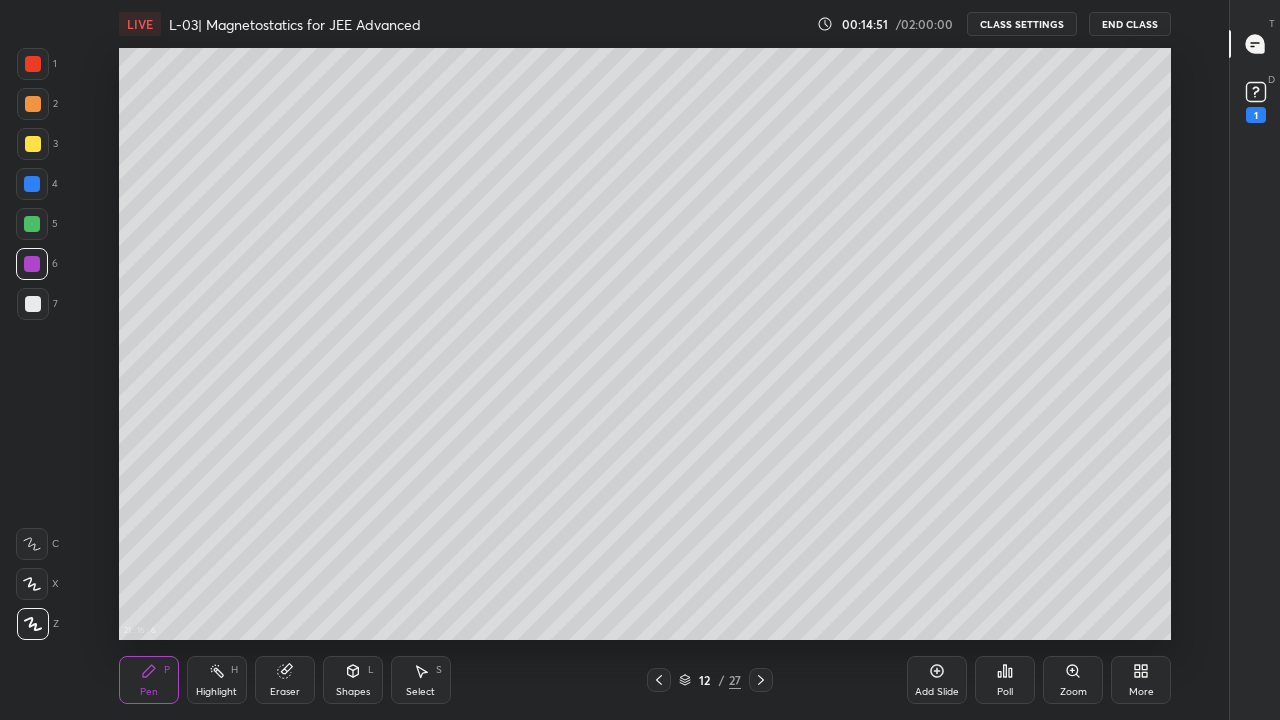 click on "Eraser" at bounding box center (285, 680) 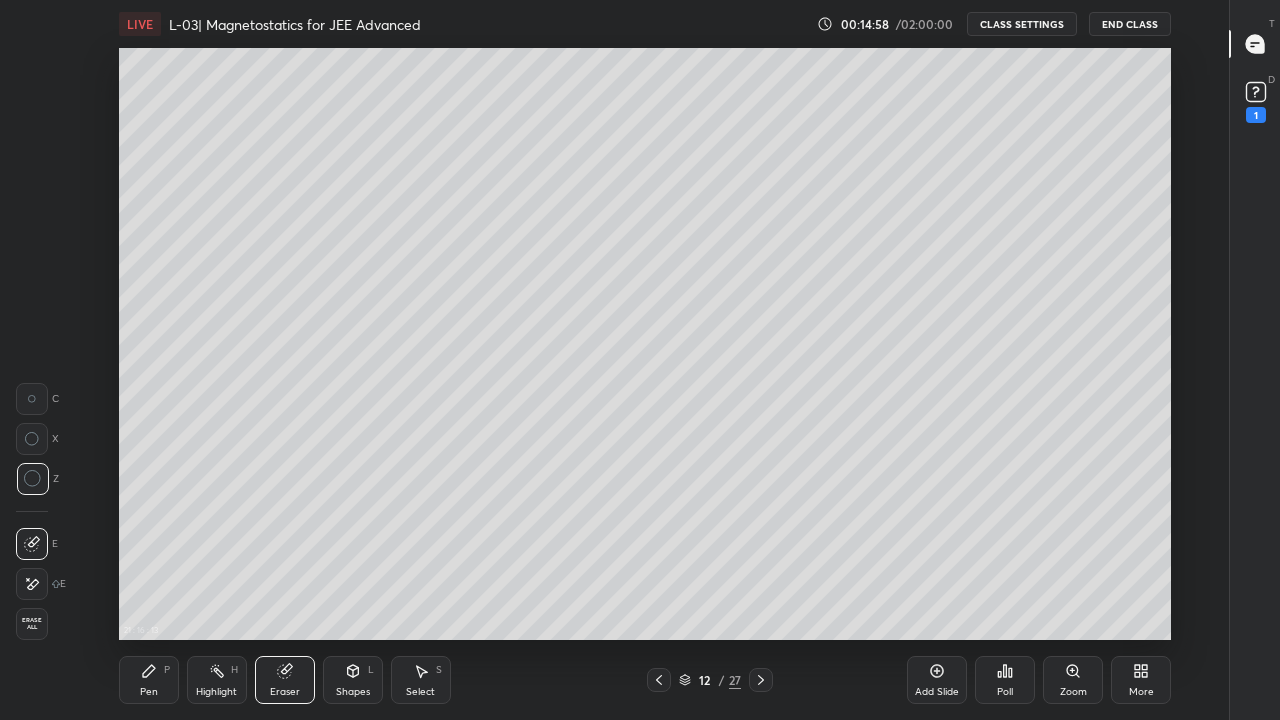 click on "Pen P" at bounding box center (149, 680) 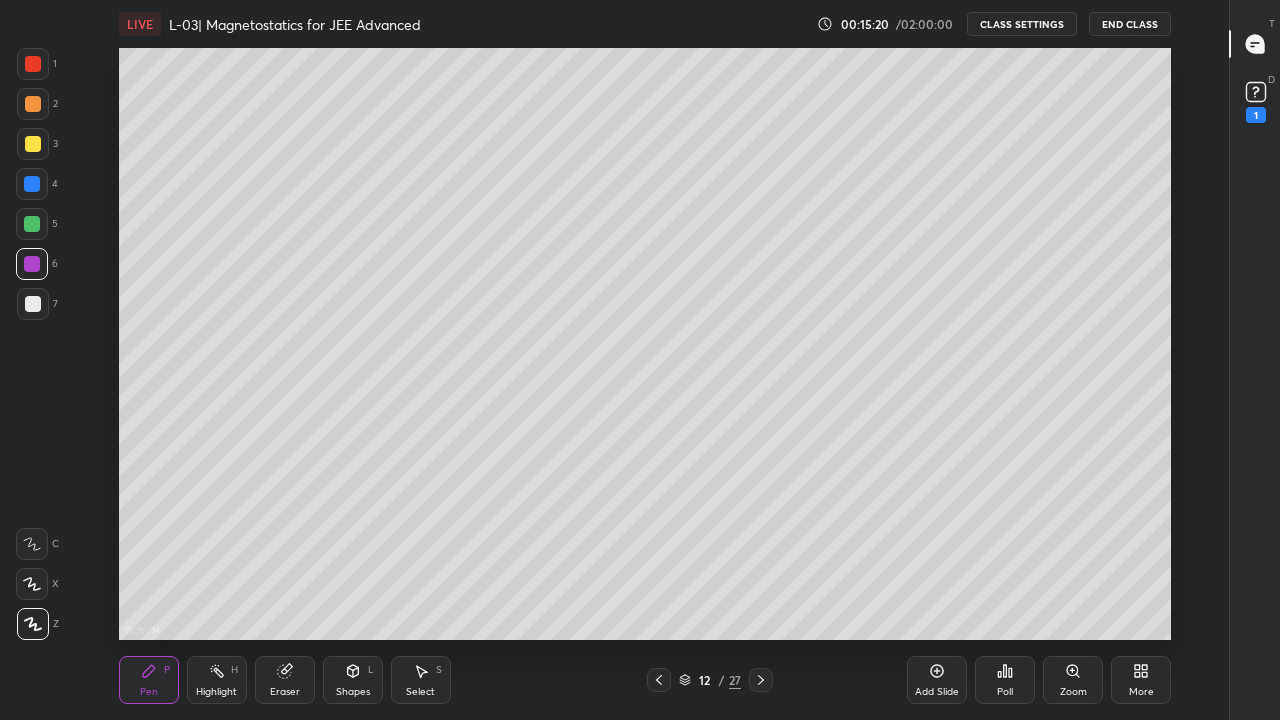 click on "Highlight H" at bounding box center [217, 680] 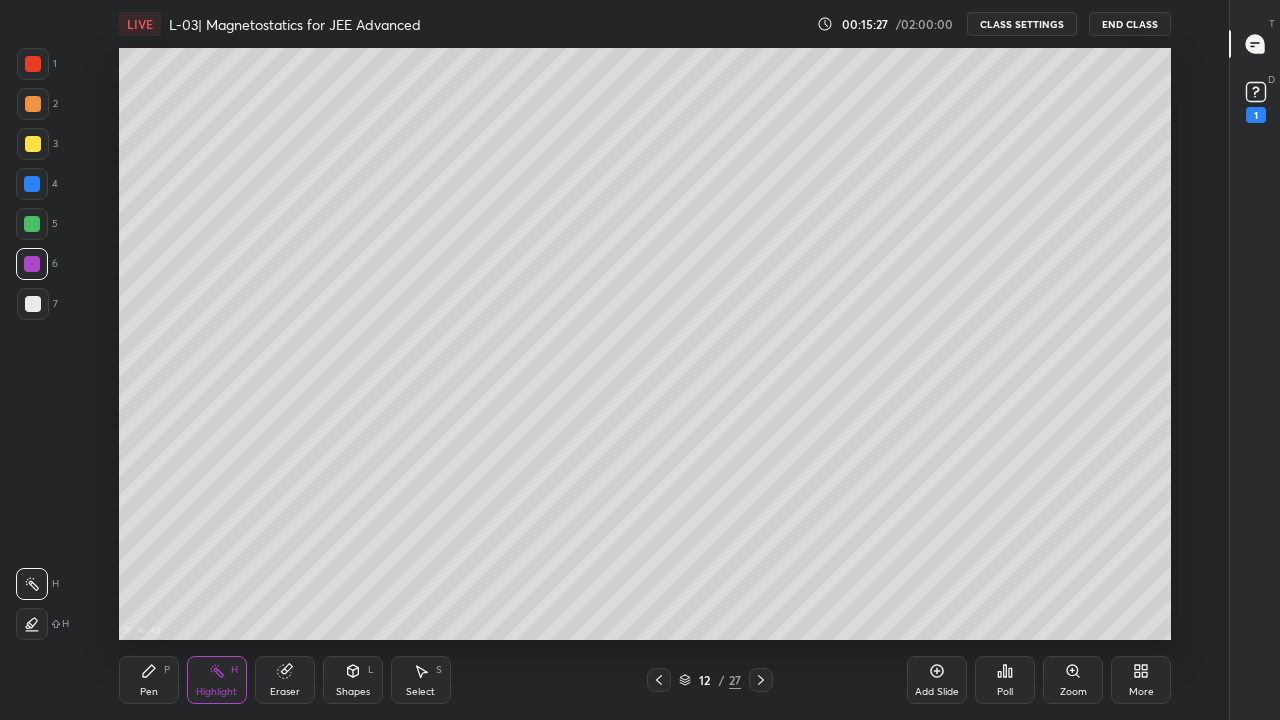 click on "Pen P" at bounding box center (149, 680) 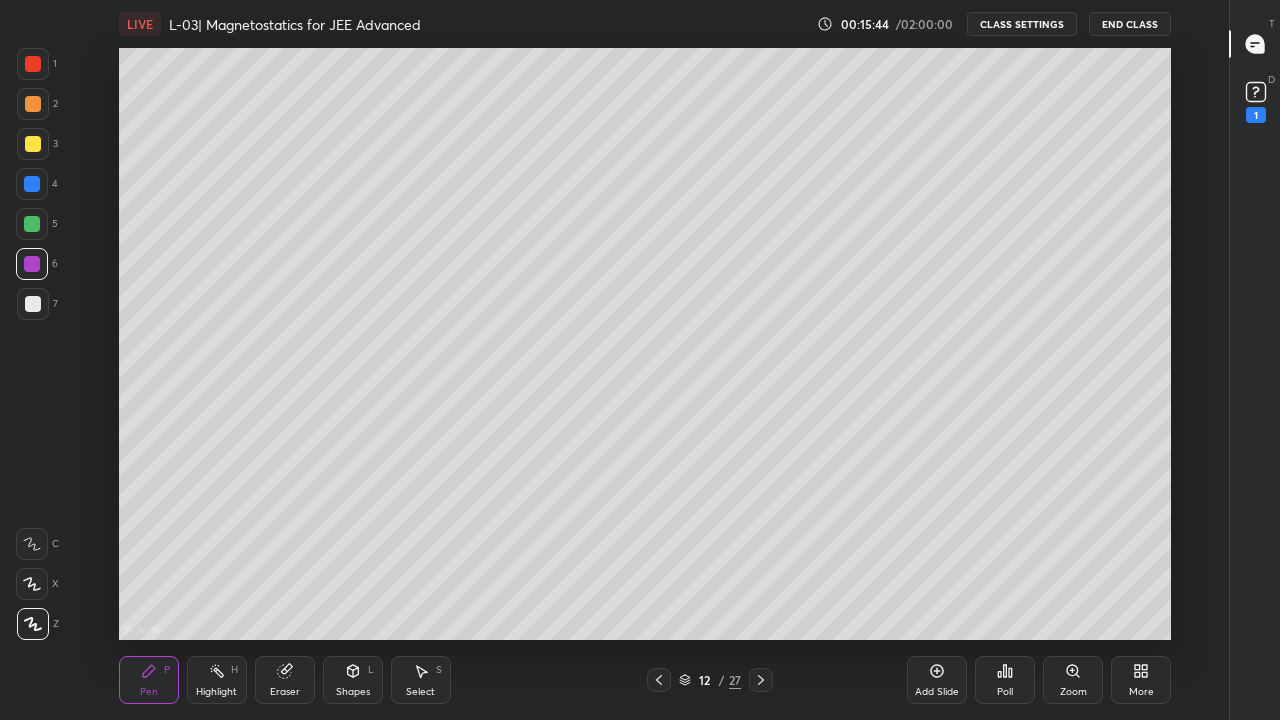 click 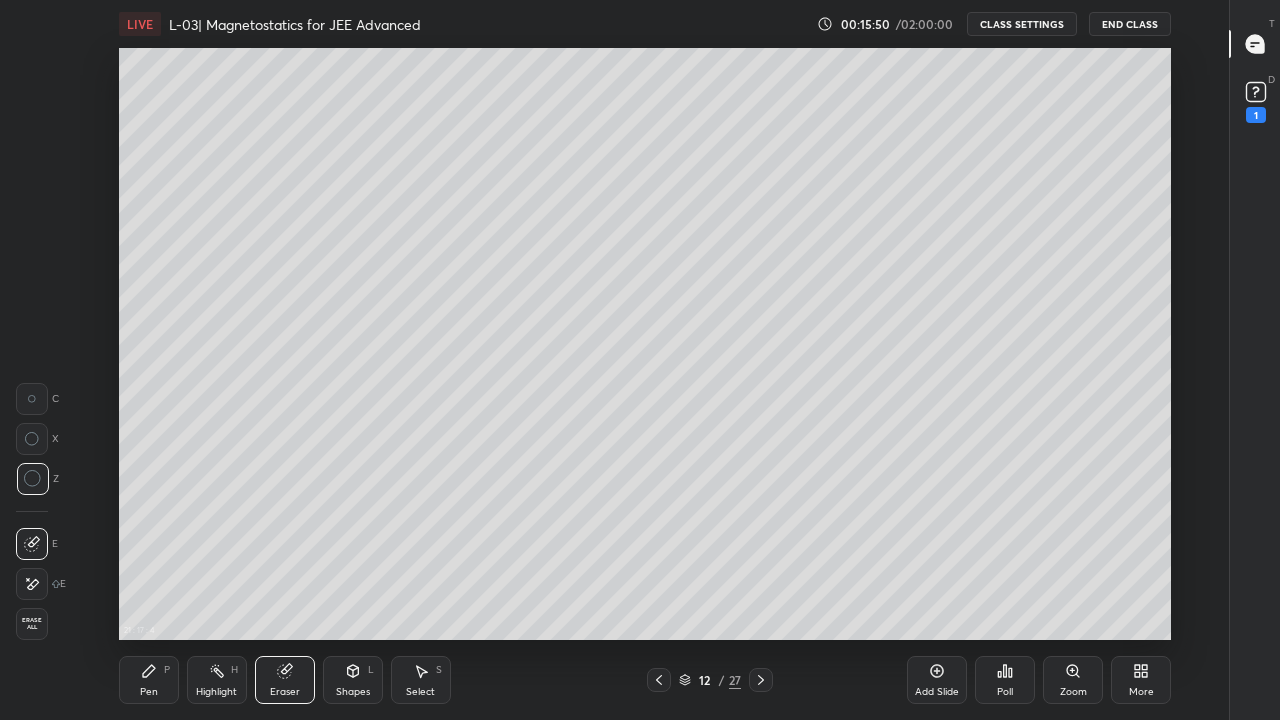 click at bounding box center [32, 399] 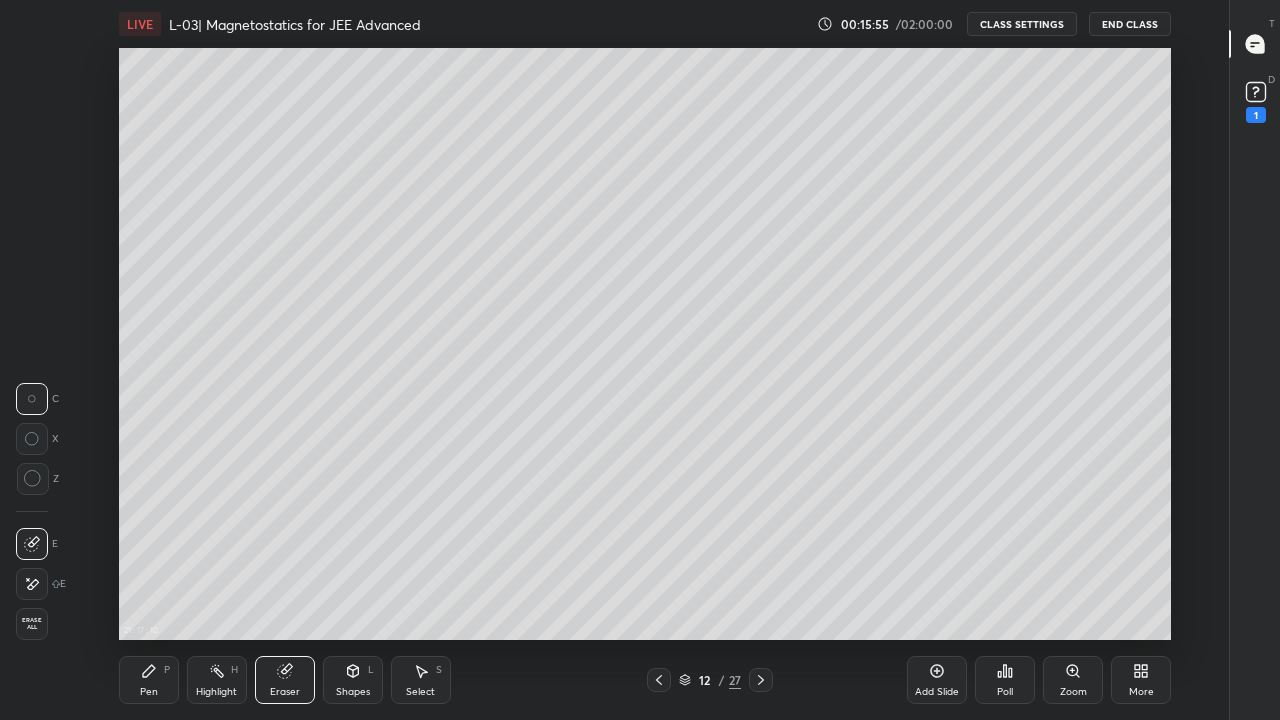 click on "Pen P" at bounding box center [149, 680] 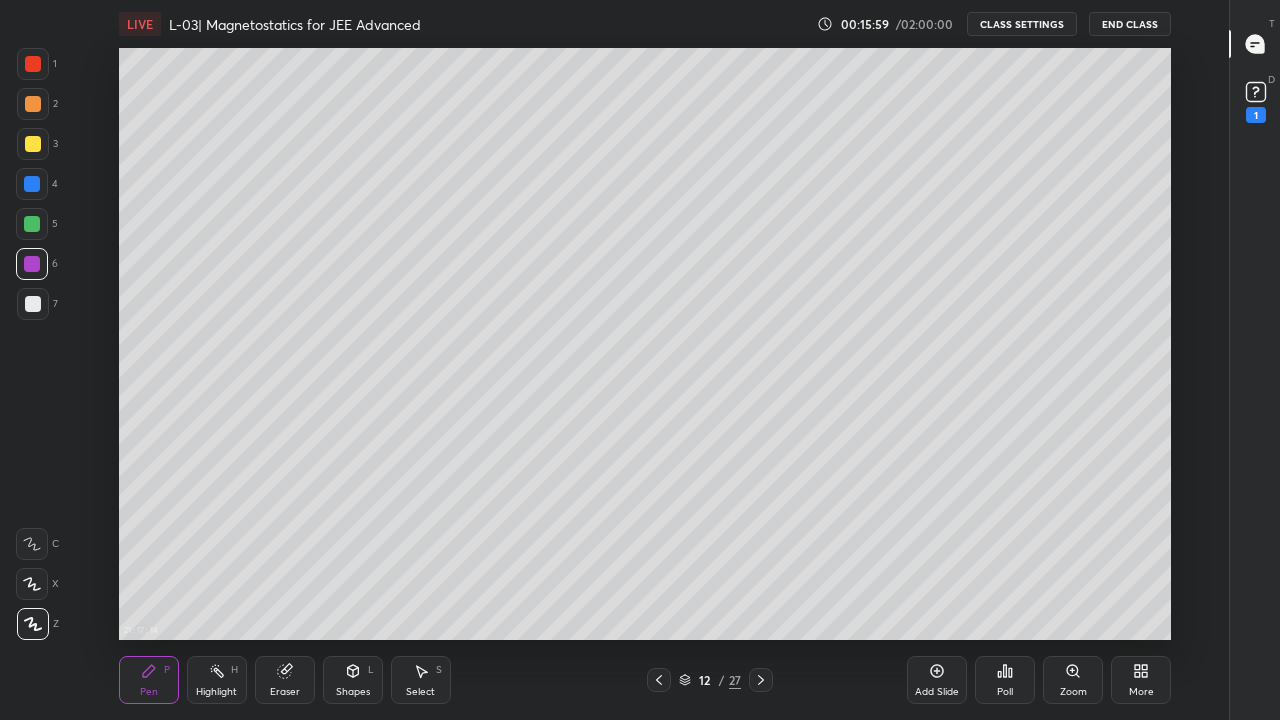 click at bounding box center [33, 304] 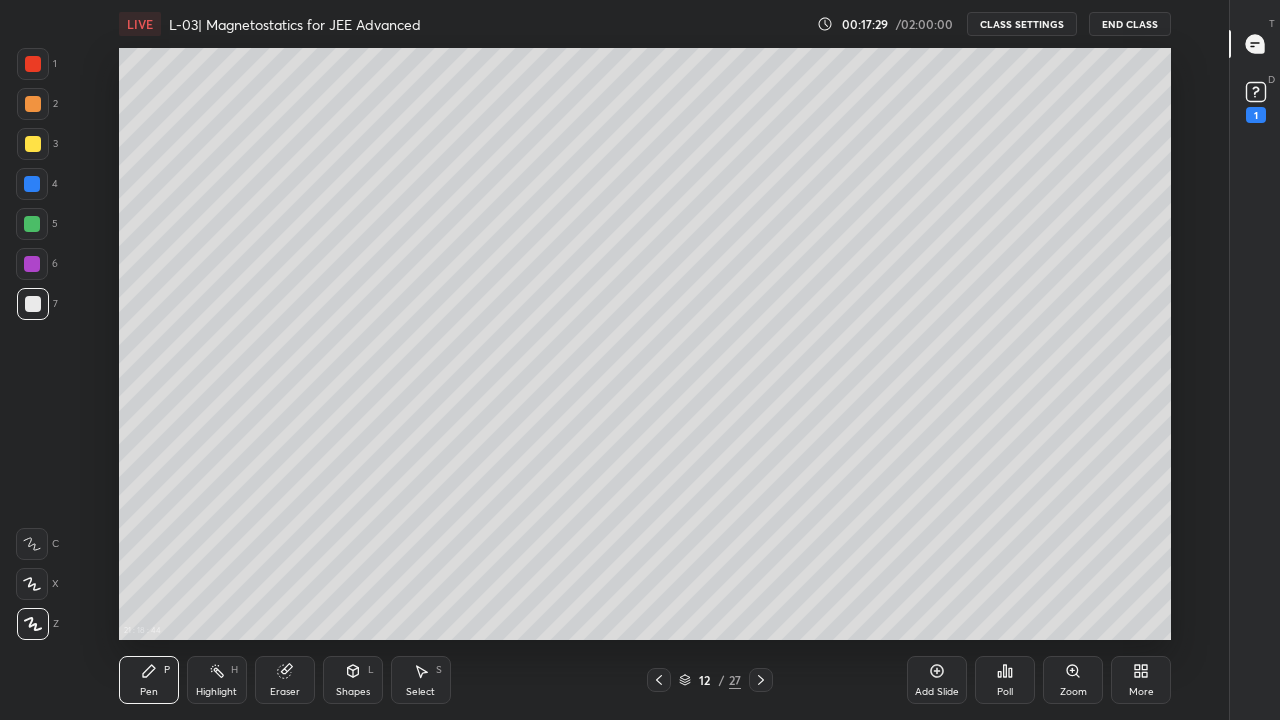 click on "Highlight" at bounding box center (216, 692) 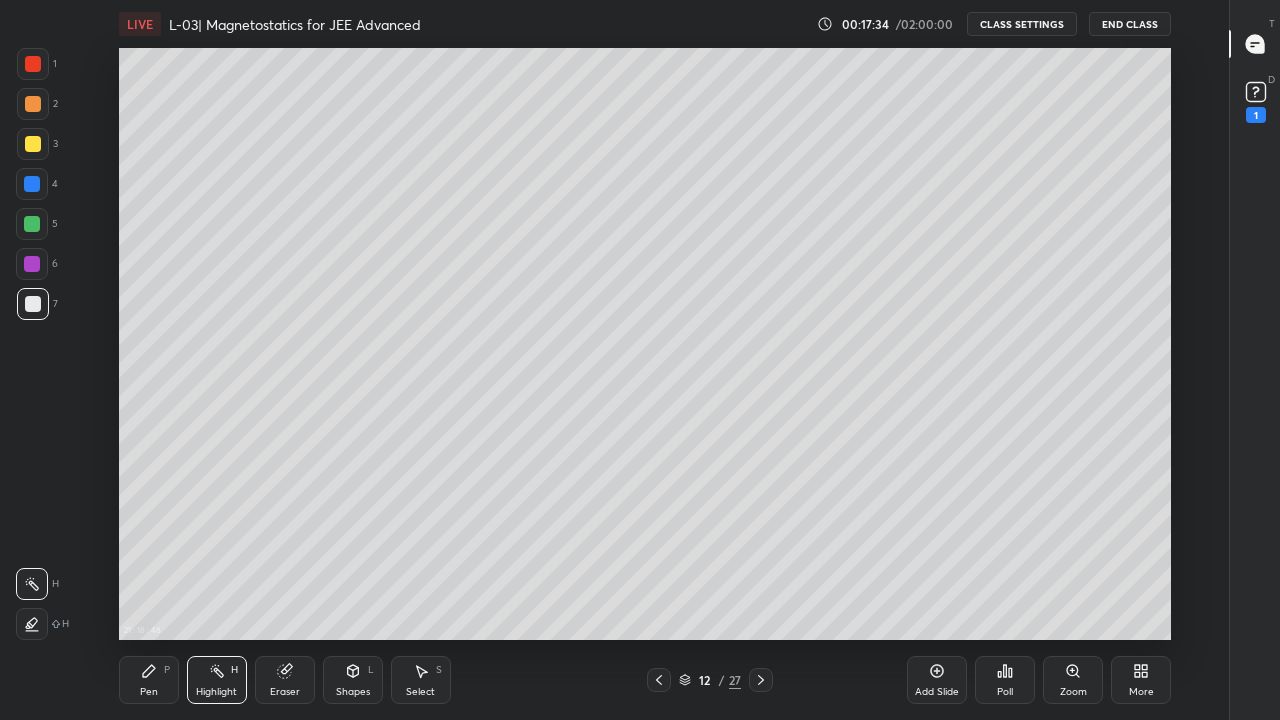 click on "Pen P" at bounding box center [149, 680] 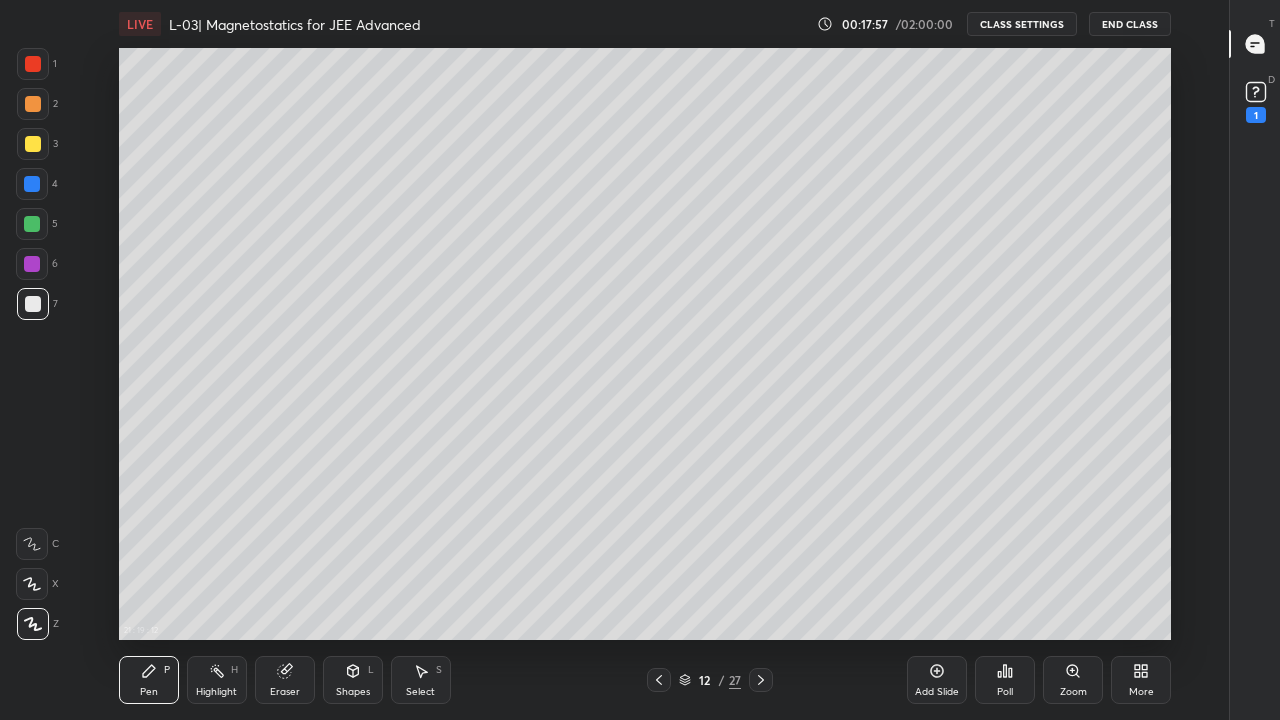 click at bounding box center (32, 264) 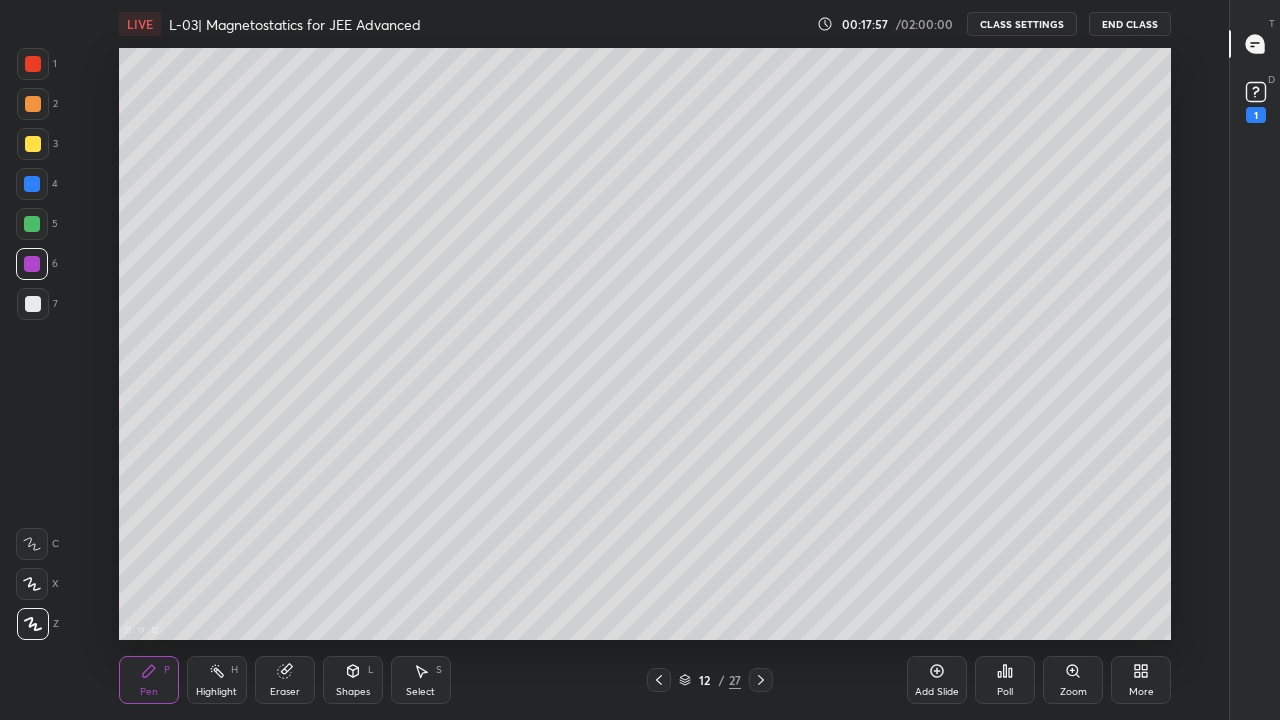 click at bounding box center [32, 224] 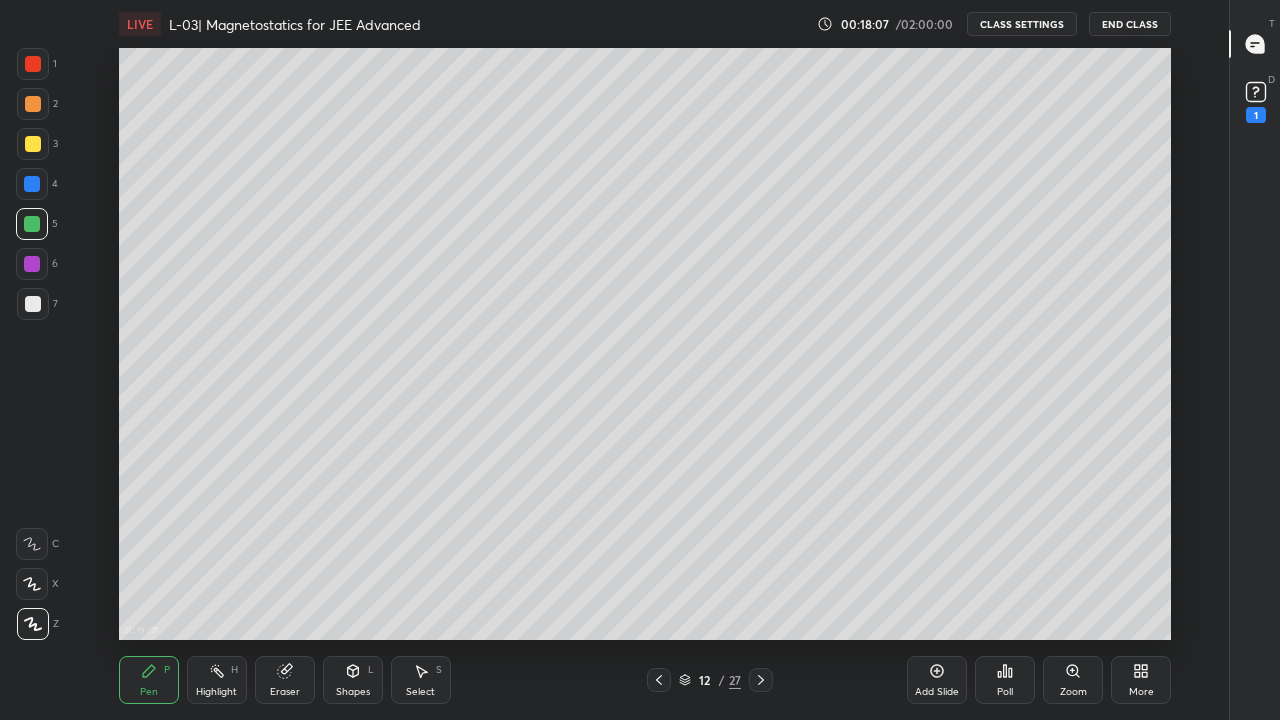 click on "Eraser" at bounding box center (285, 680) 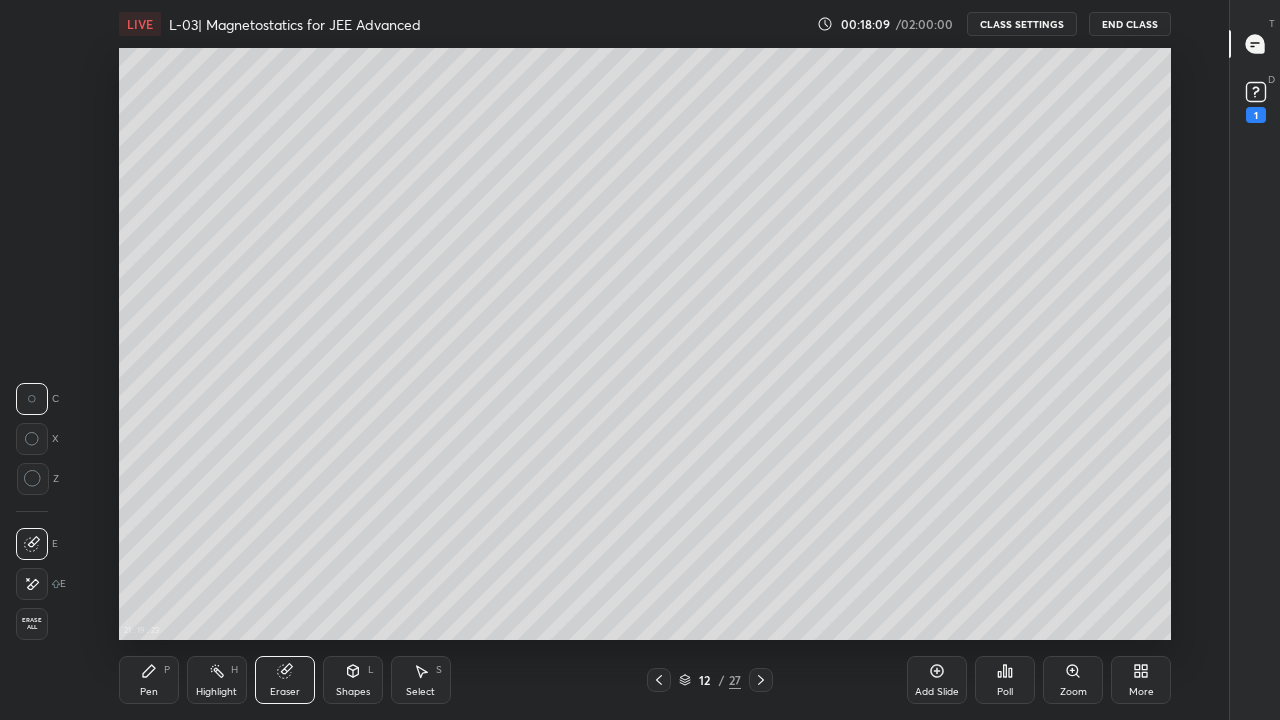 click on "Pen" at bounding box center [149, 692] 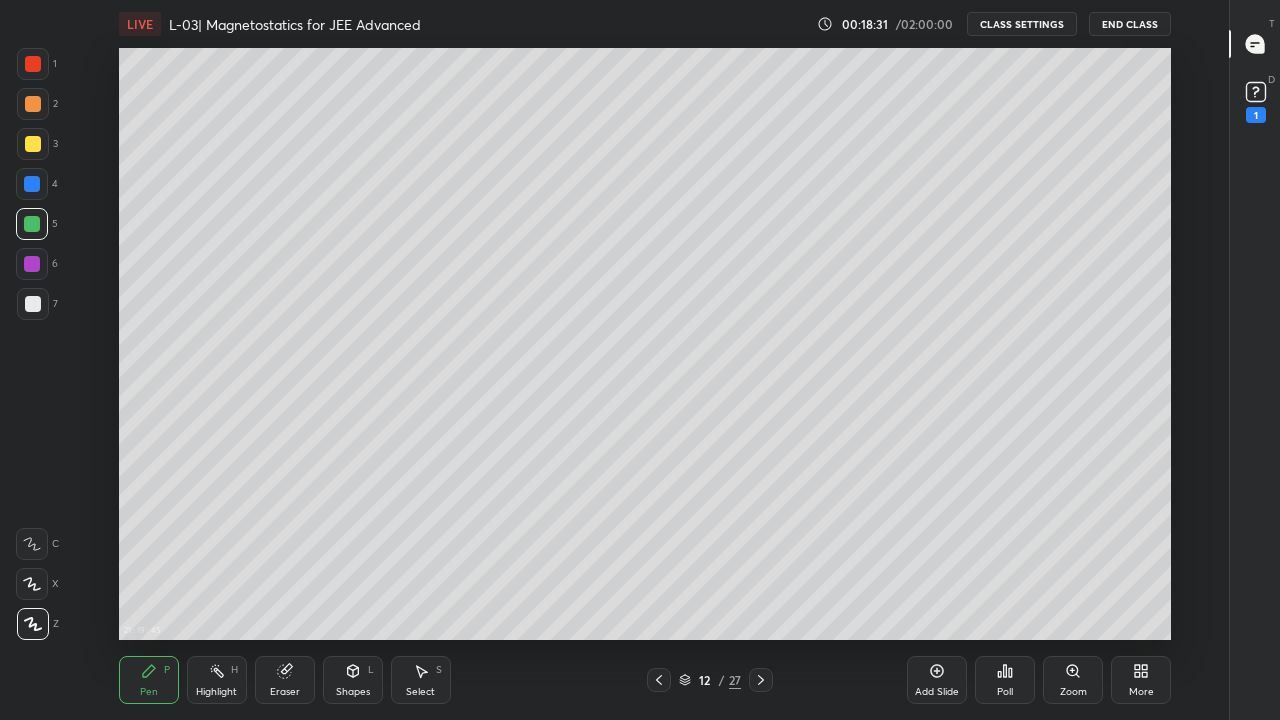 click on "Eraser" at bounding box center [285, 692] 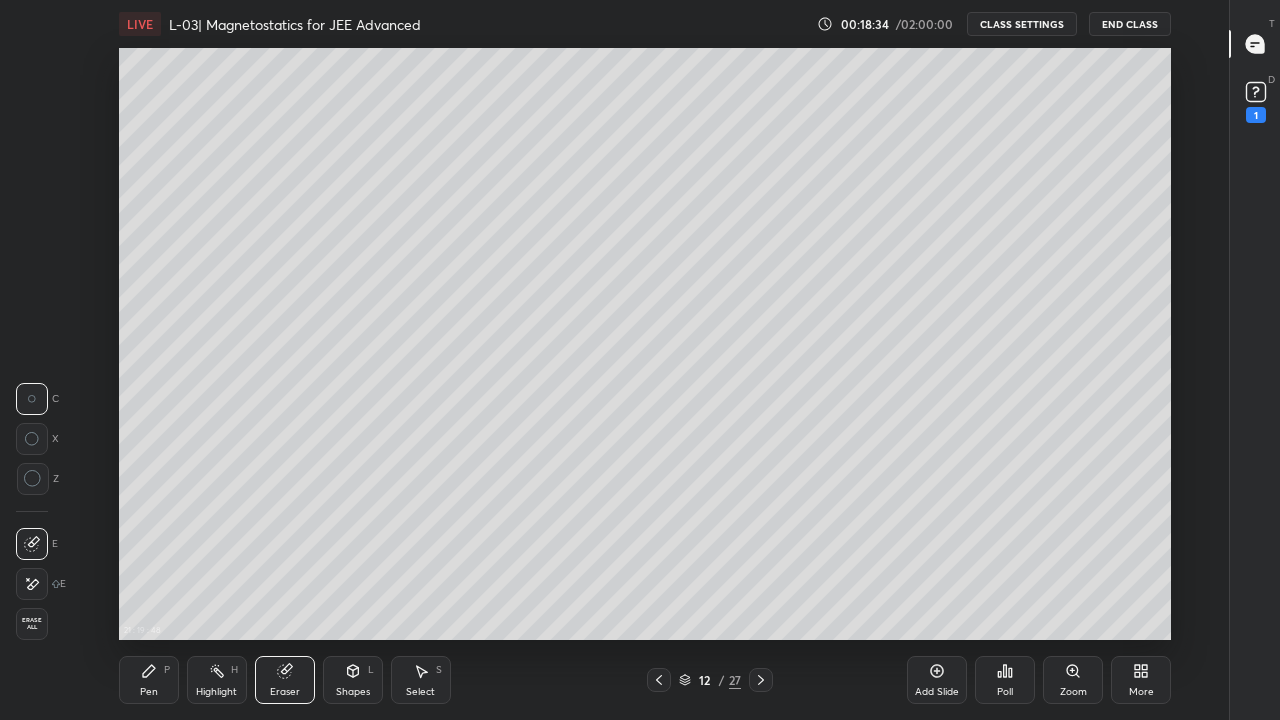 click on "Pen P" at bounding box center [149, 680] 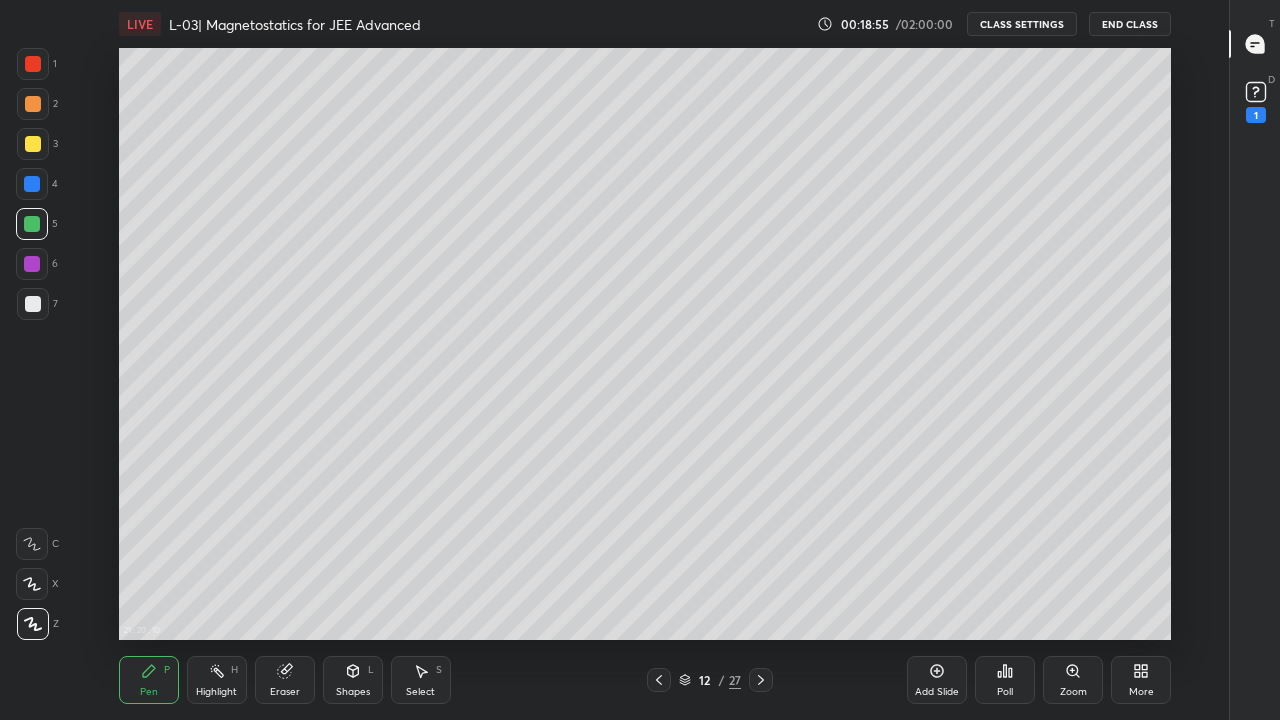 click on "Shapes L" at bounding box center [353, 680] 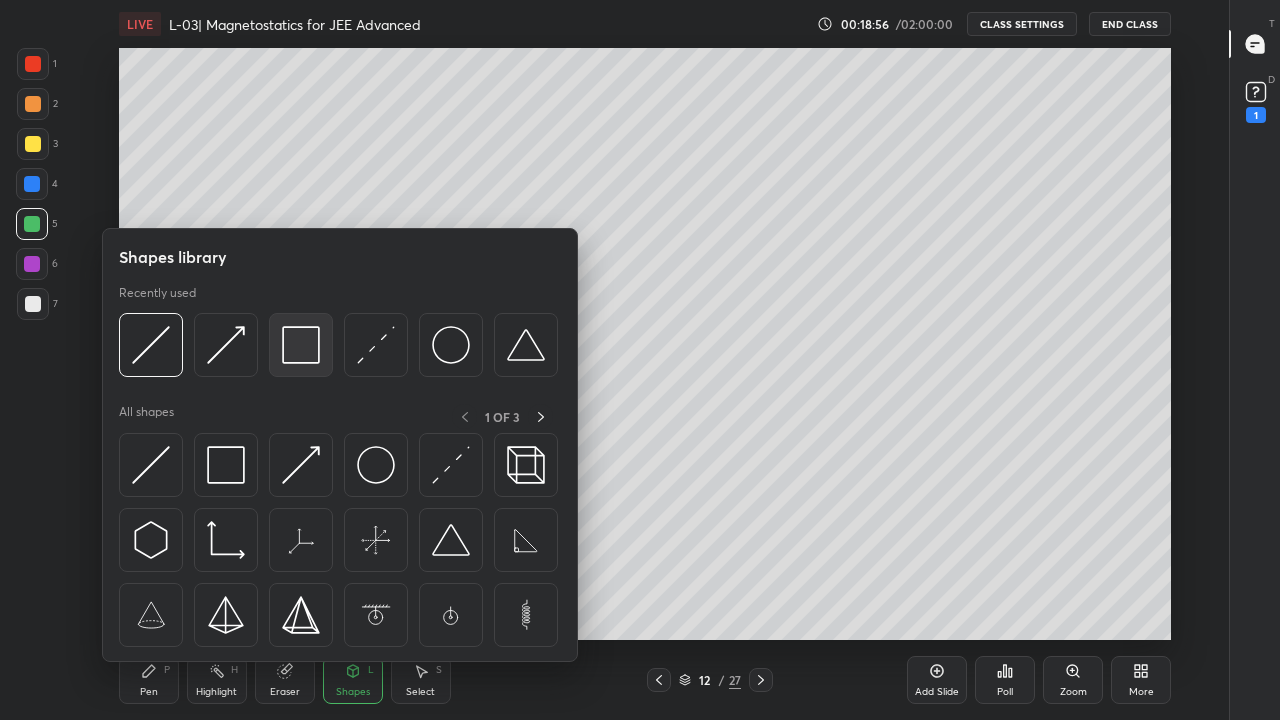 click at bounding box center (301, 345) 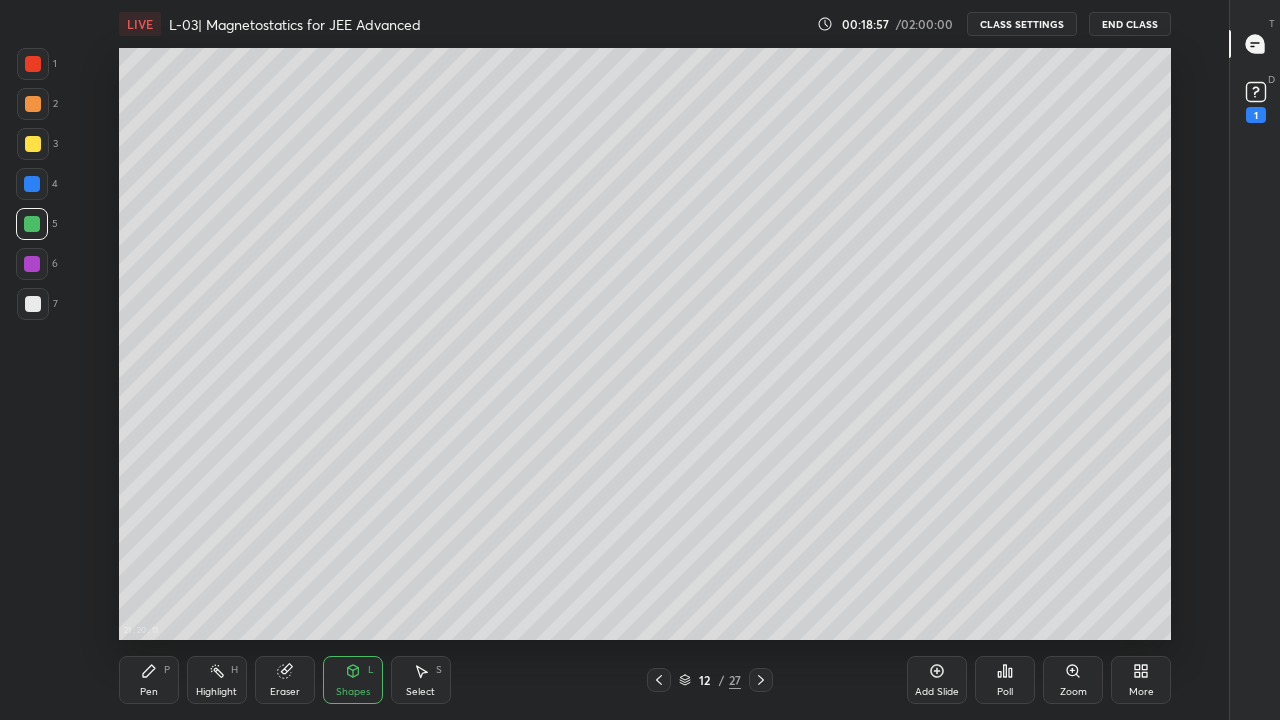 click at bounding box center [33, 144] 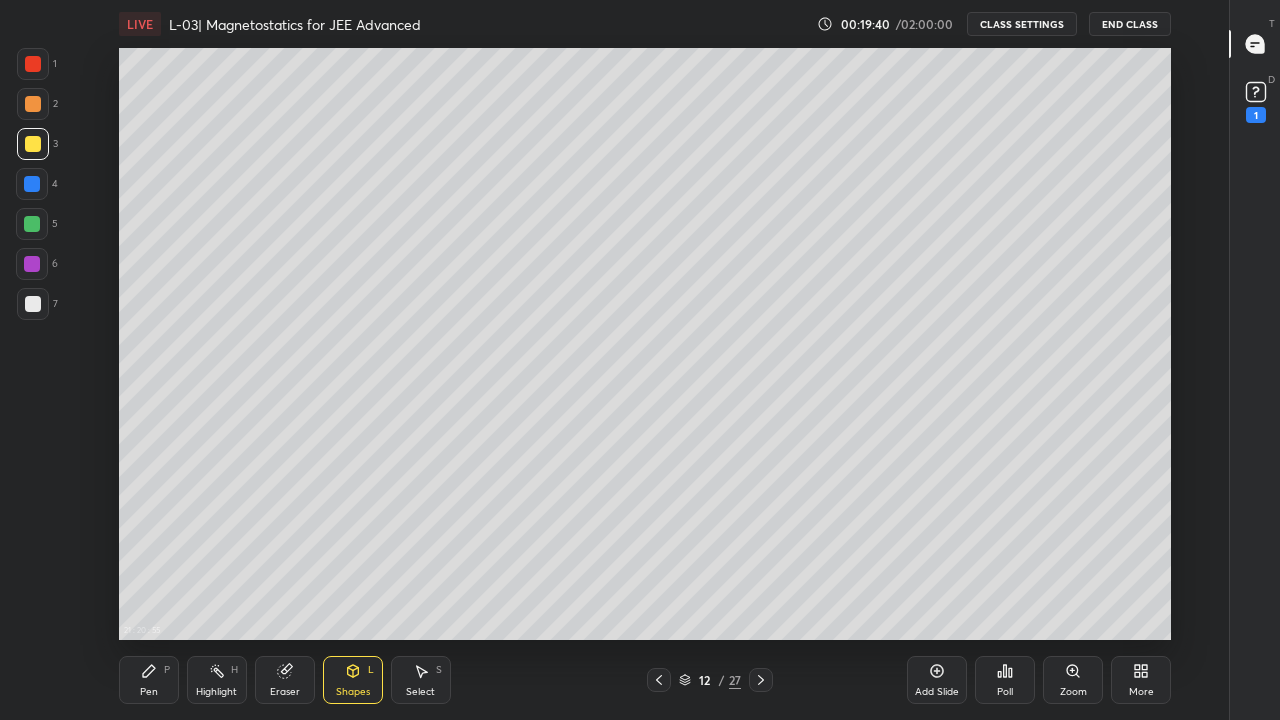 click 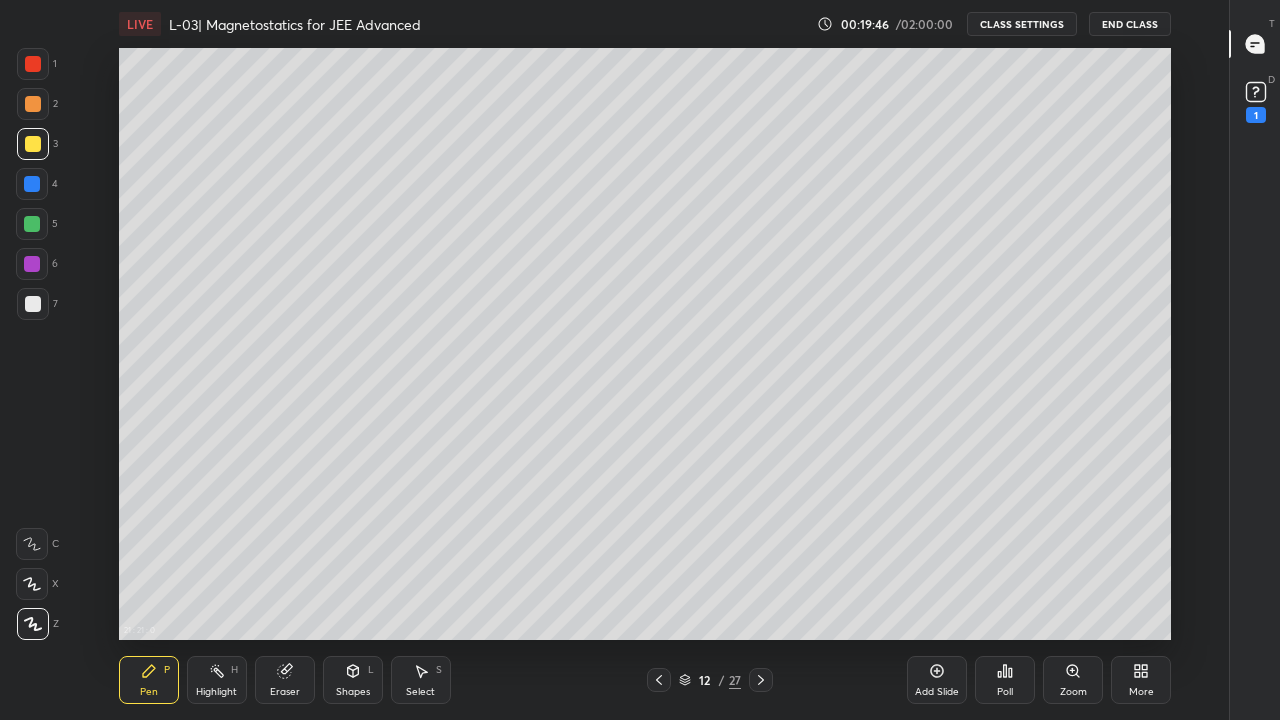click on "Shapes L" at bounding box center [353, 680] 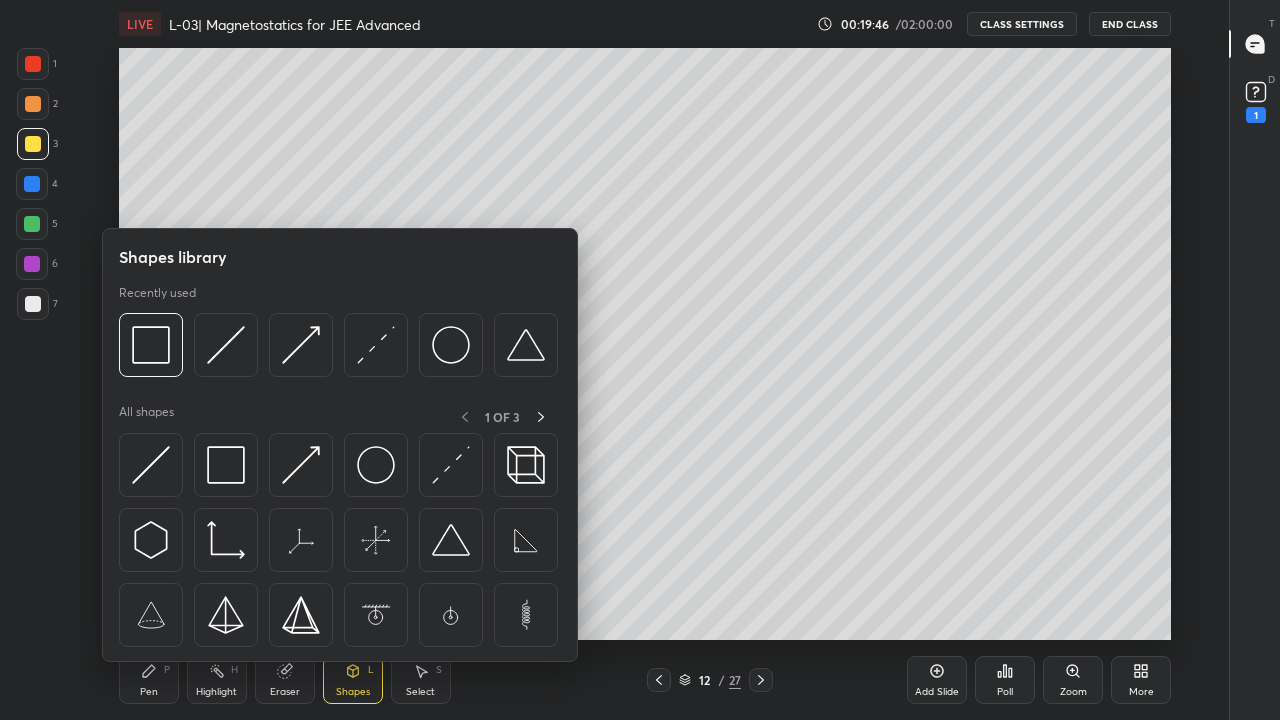 click on "Eraser" at bounding box center (285, 680) 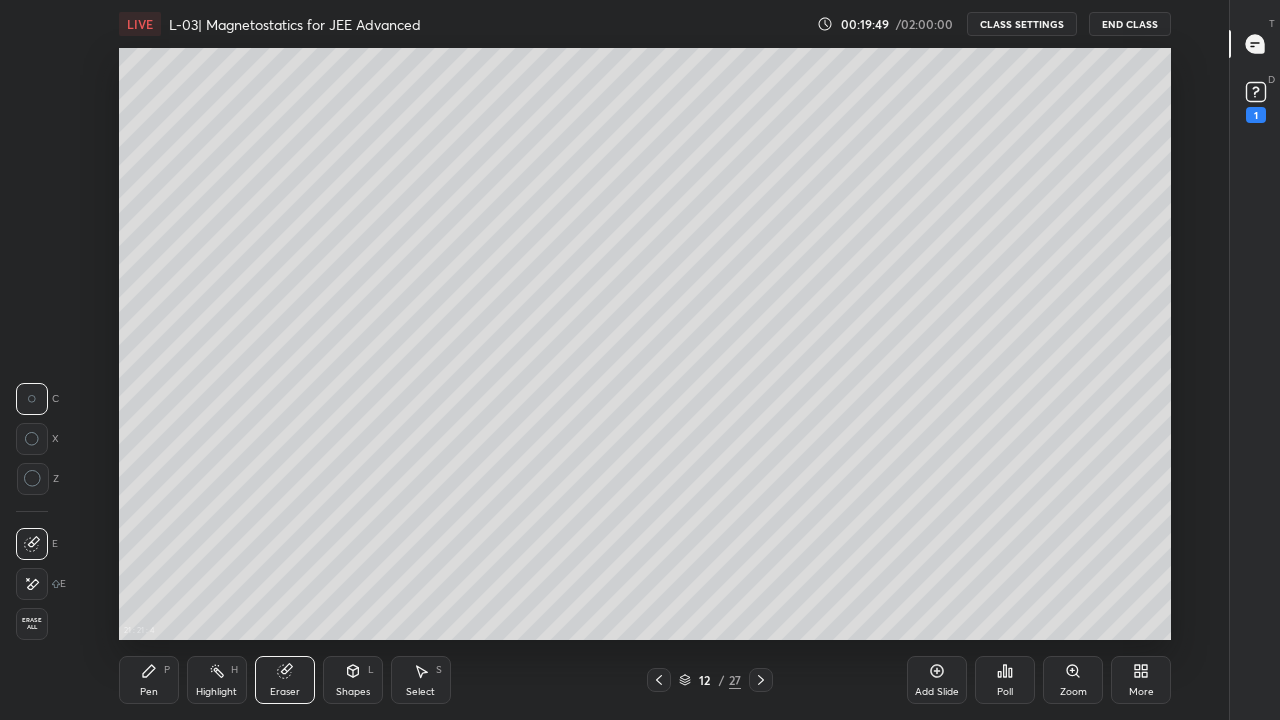 click on "Pen" at bounding box center (149, 692) 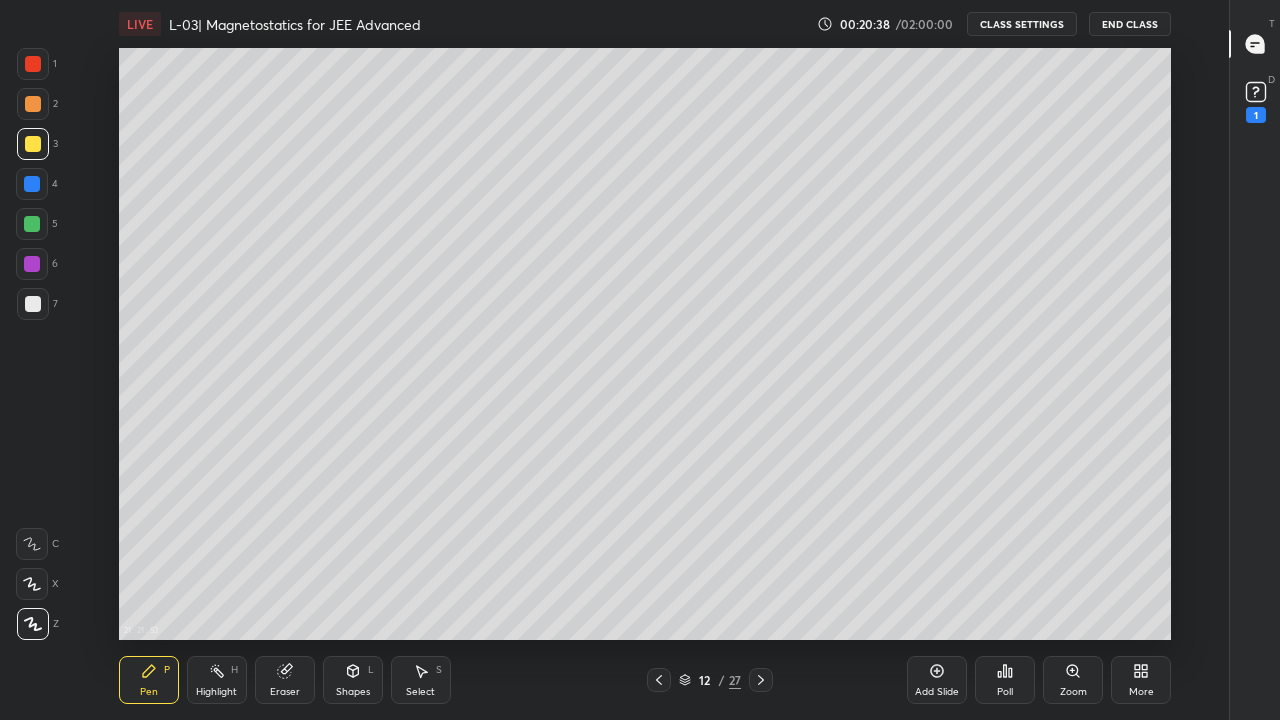click at bounding box center (33, 304) 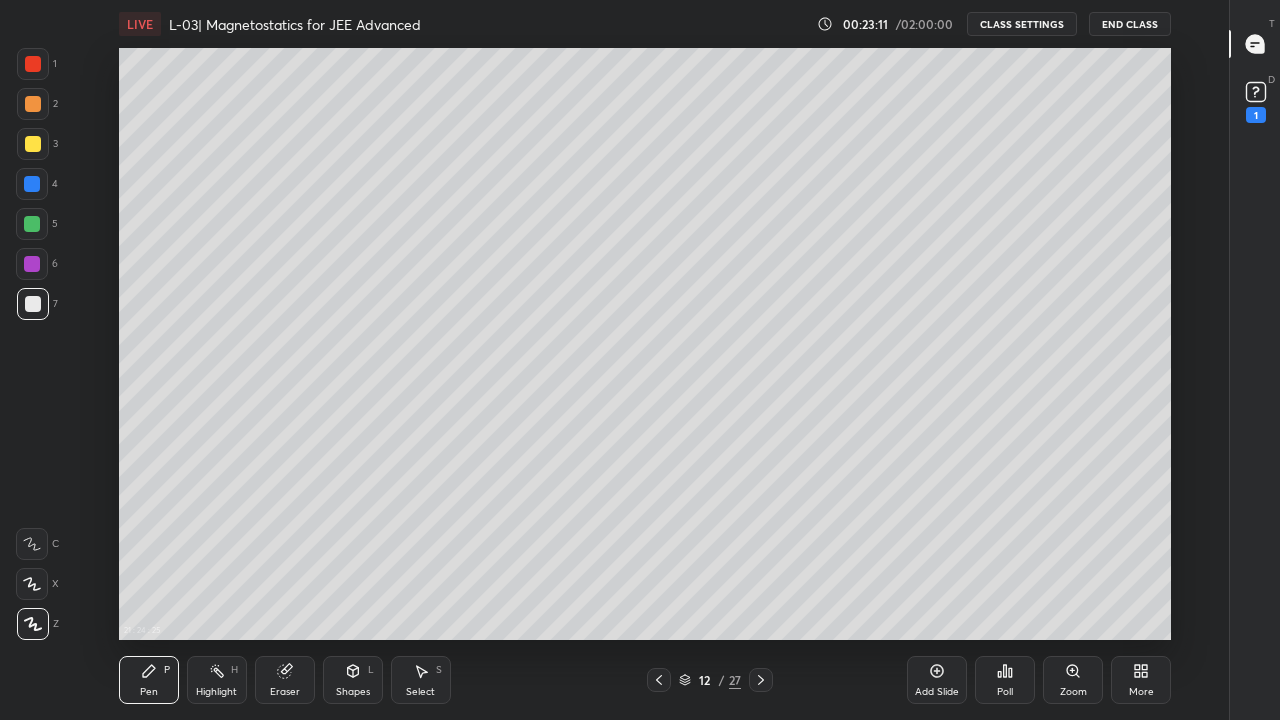 click 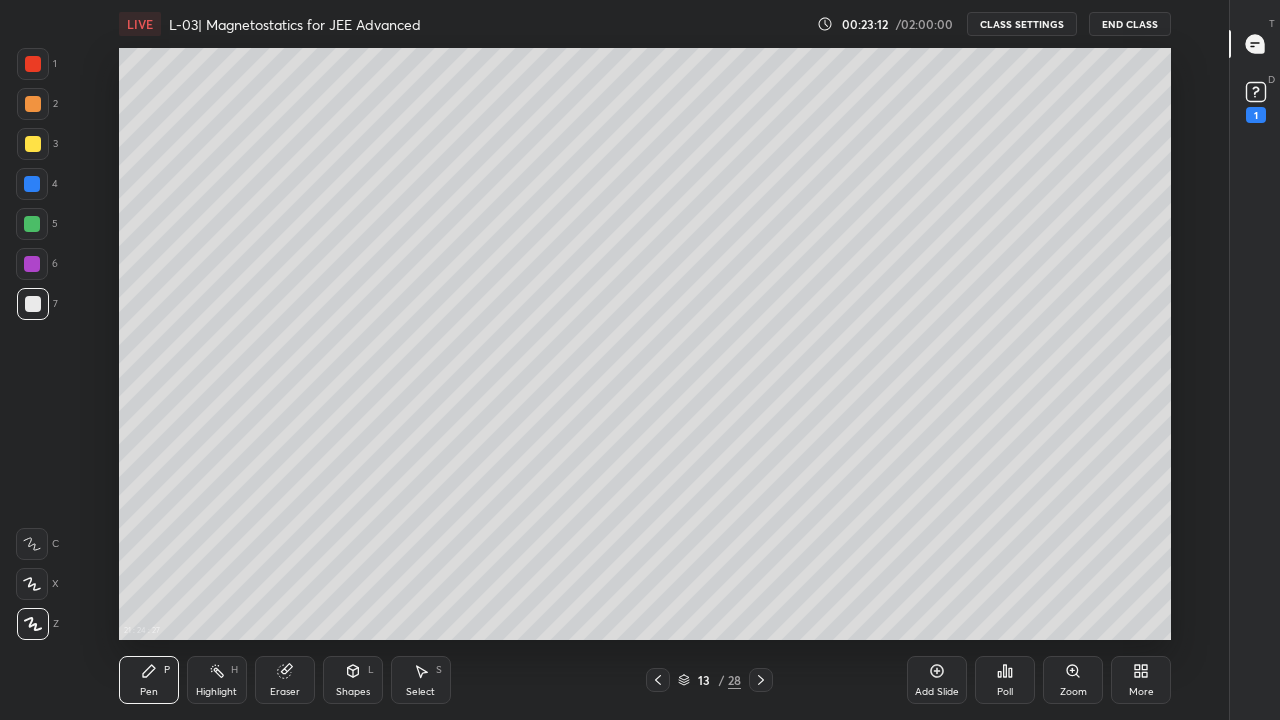 click at bounding box center [32, 264] 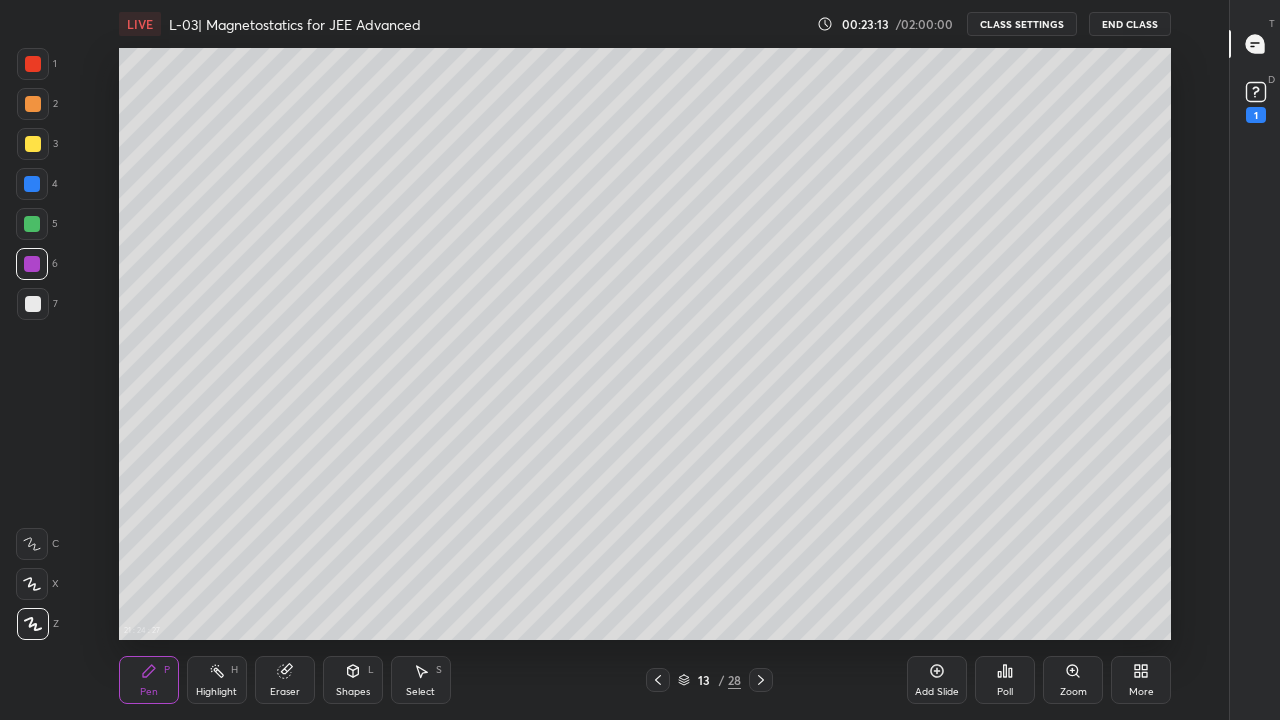 click at bounding box center (32, 224) 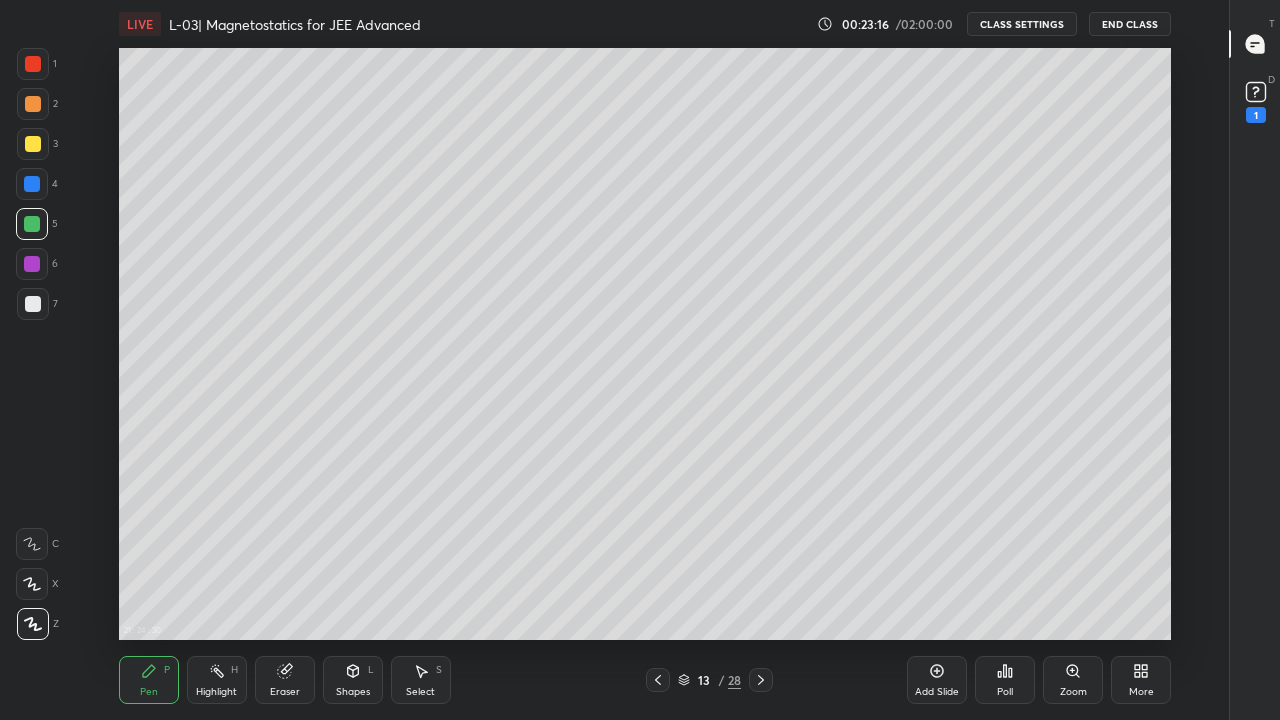 click at bounding box center [33, 144] 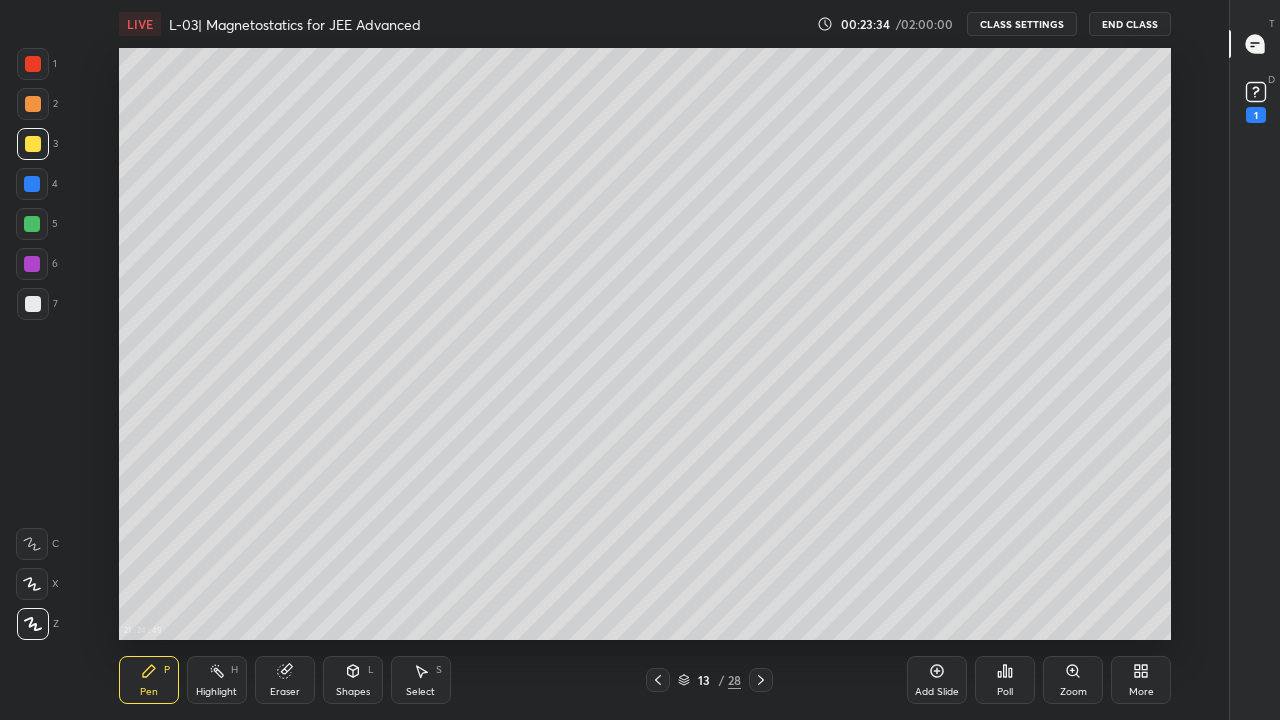 click on "Eraser" at bounding box center [285, 680] 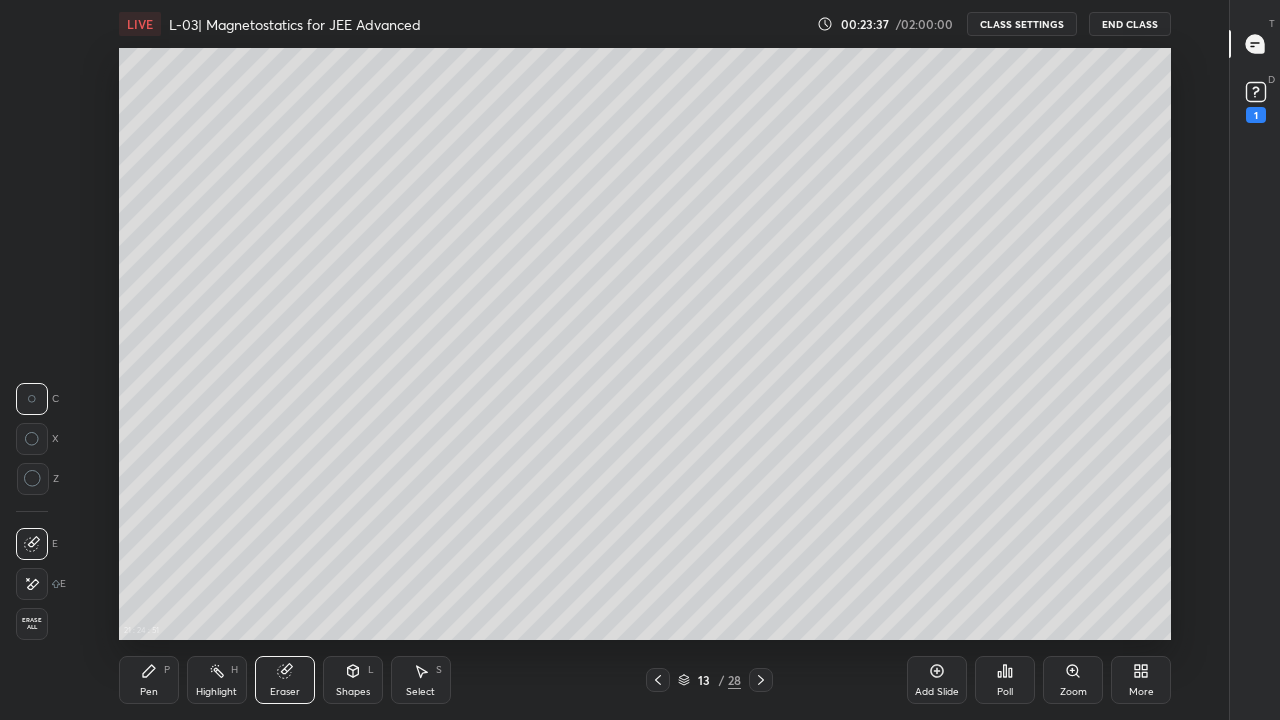 click 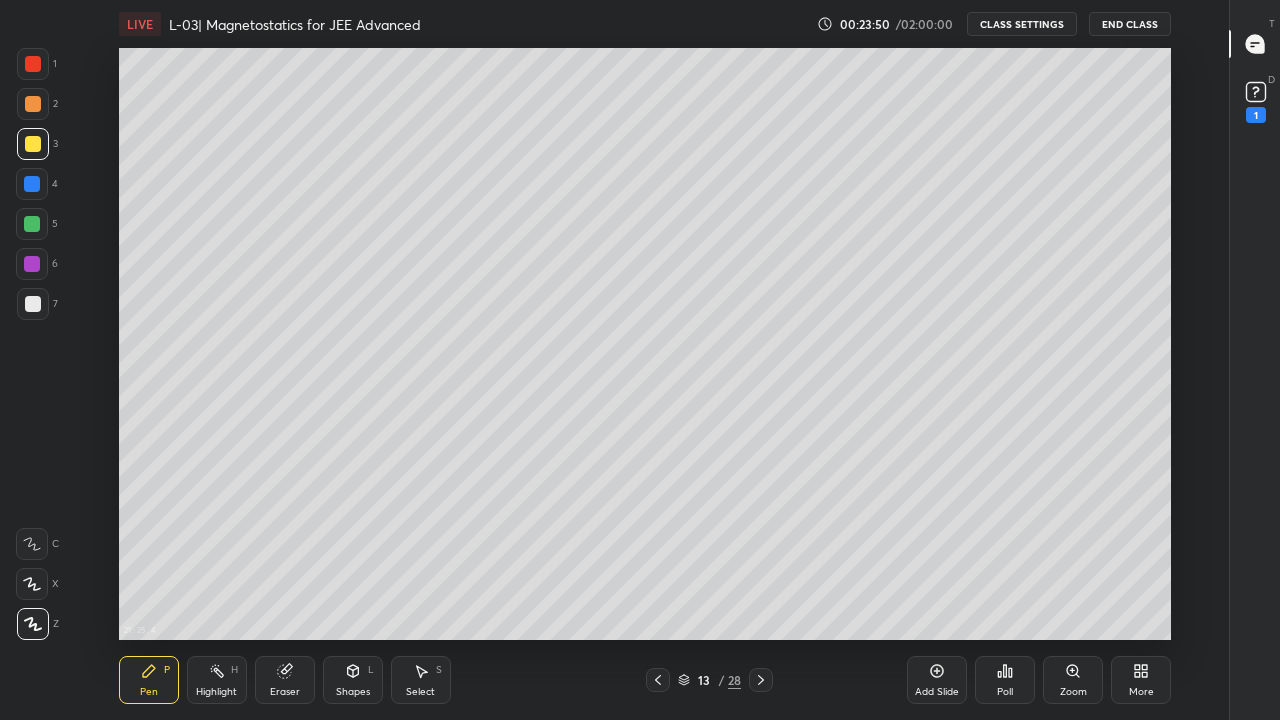 click at bounding box center (33, 64) 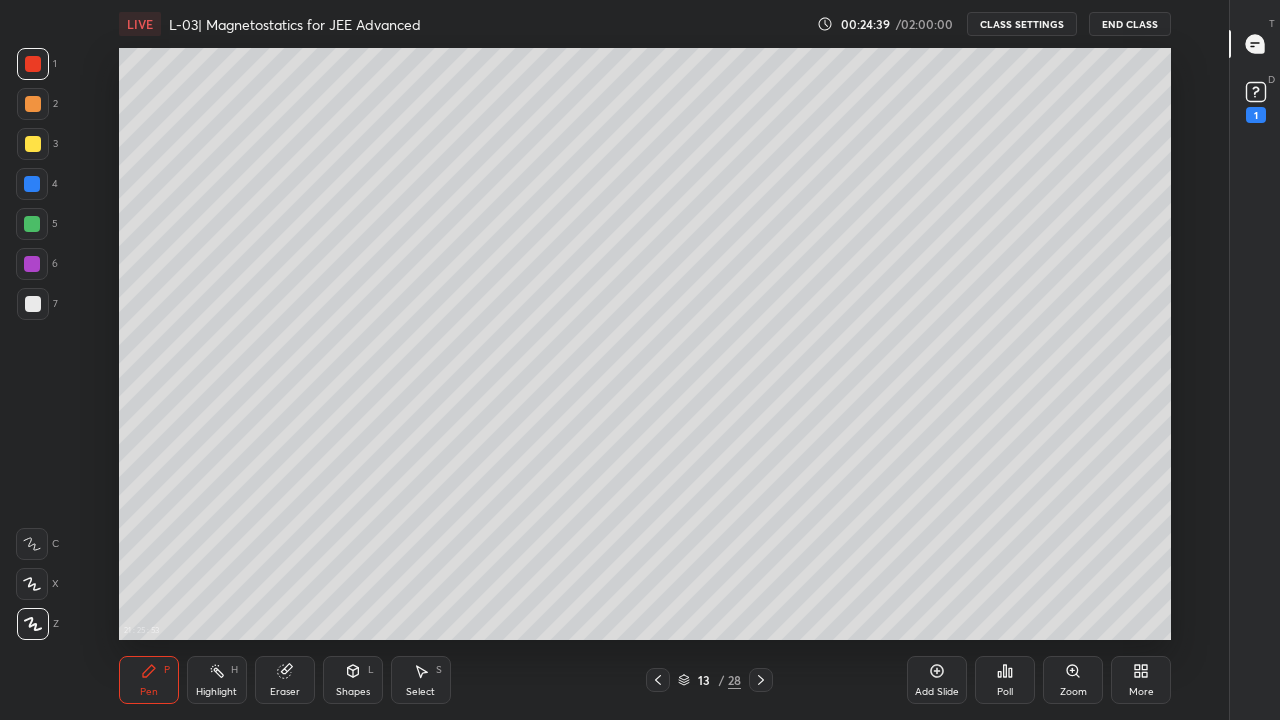 click at bounding box center [33, 304] 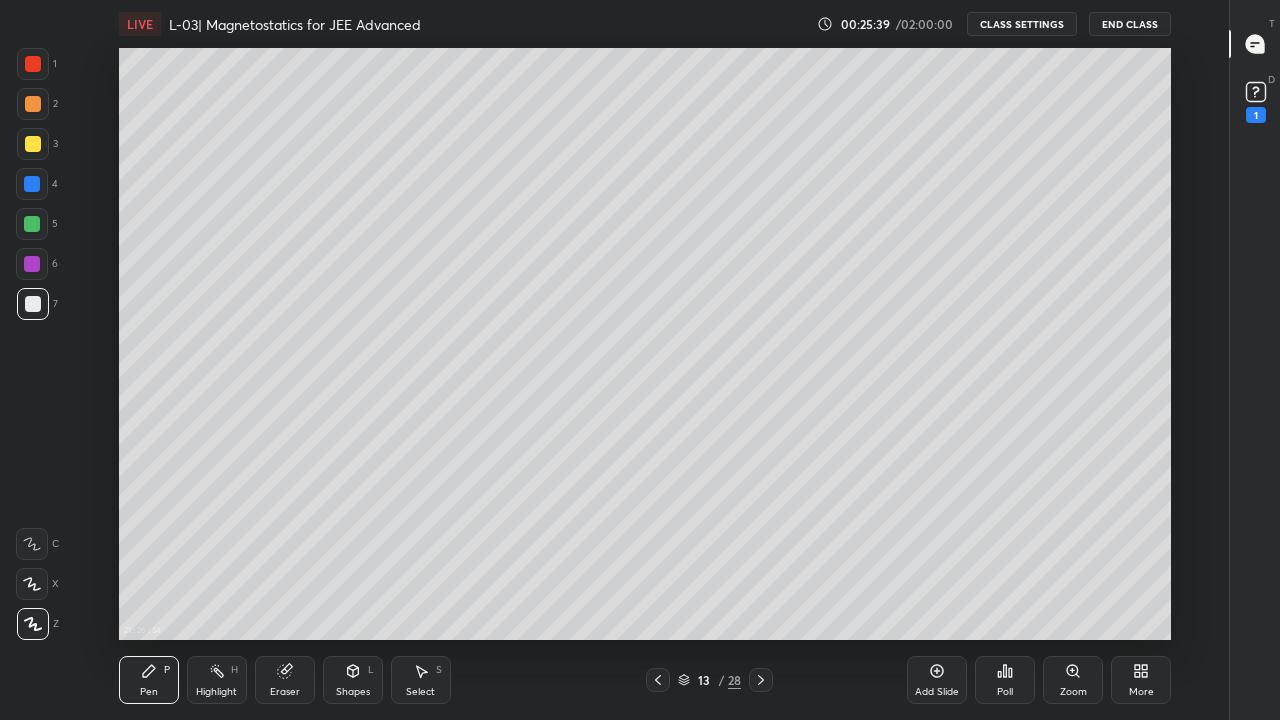click at bounding box center (33, 144) 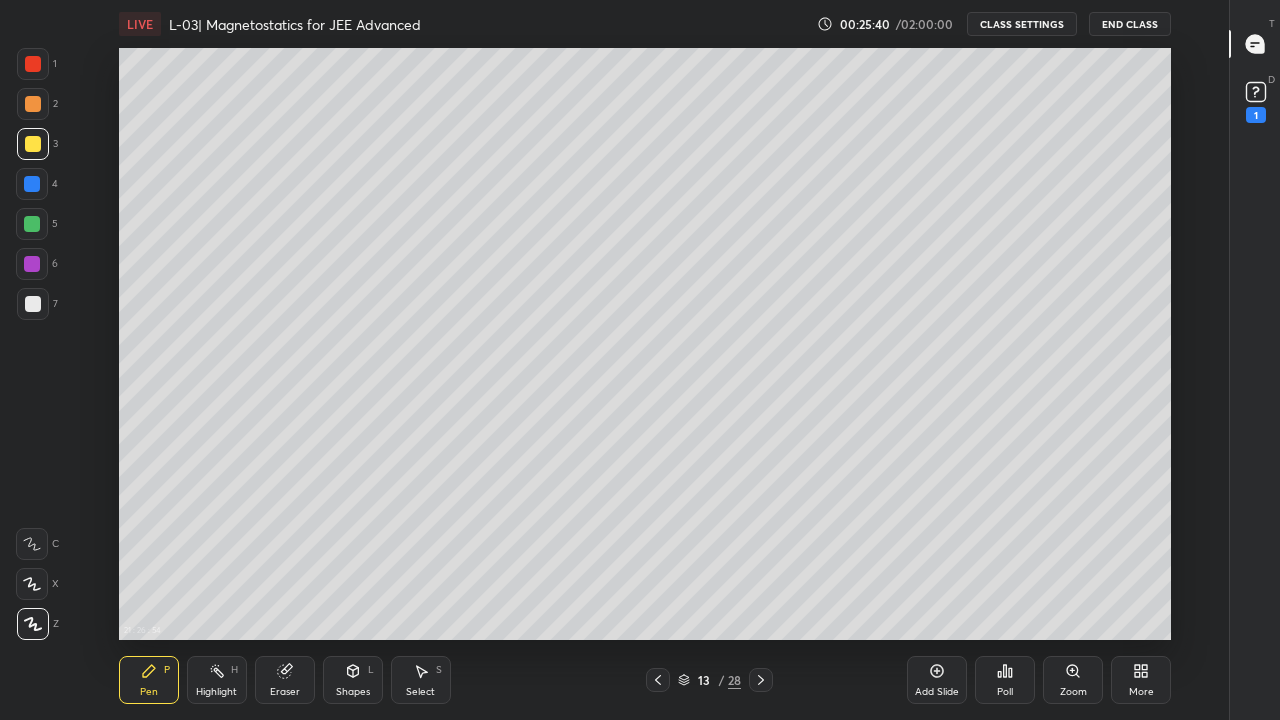 click at bounding box center [33, 104] 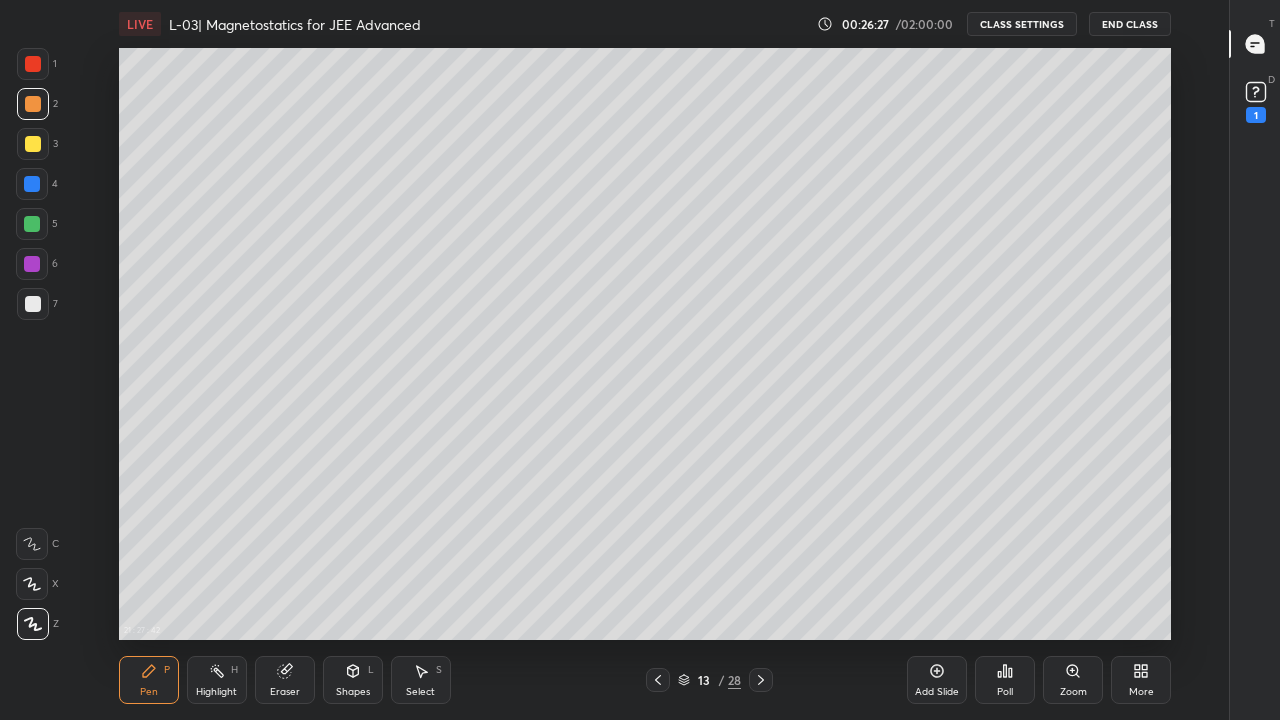click 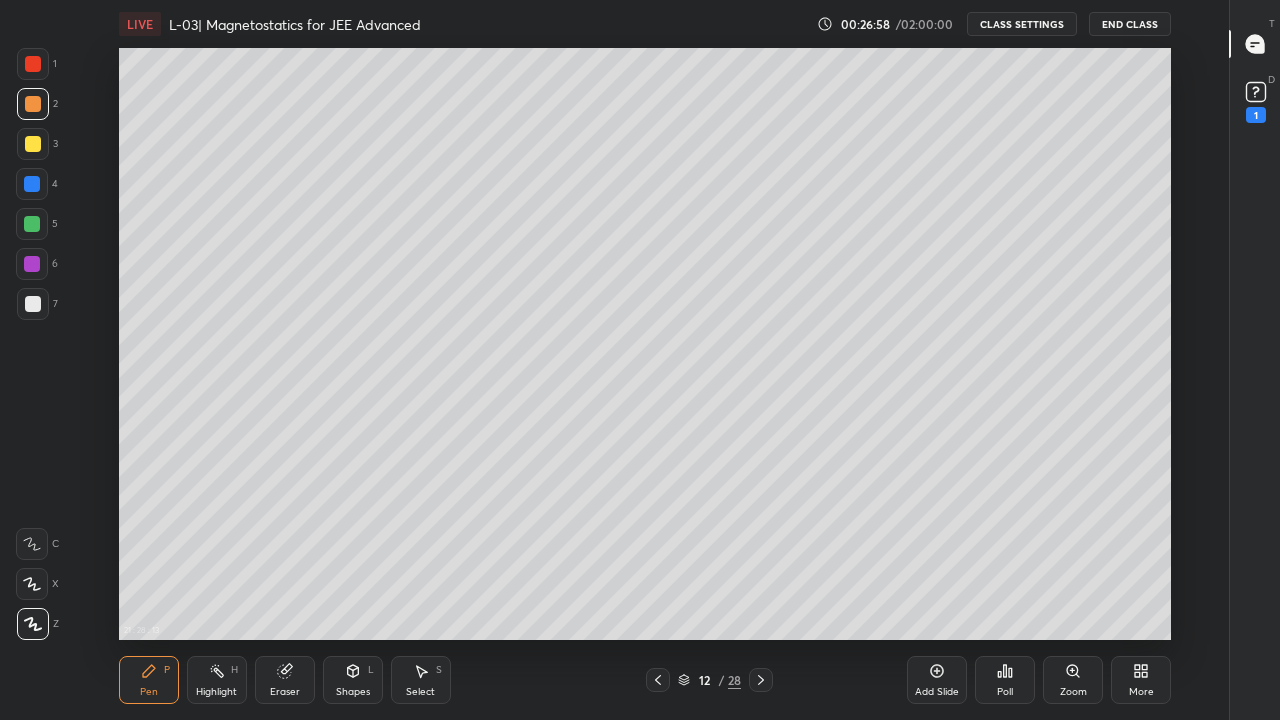 click at bounding box center (761, 680) 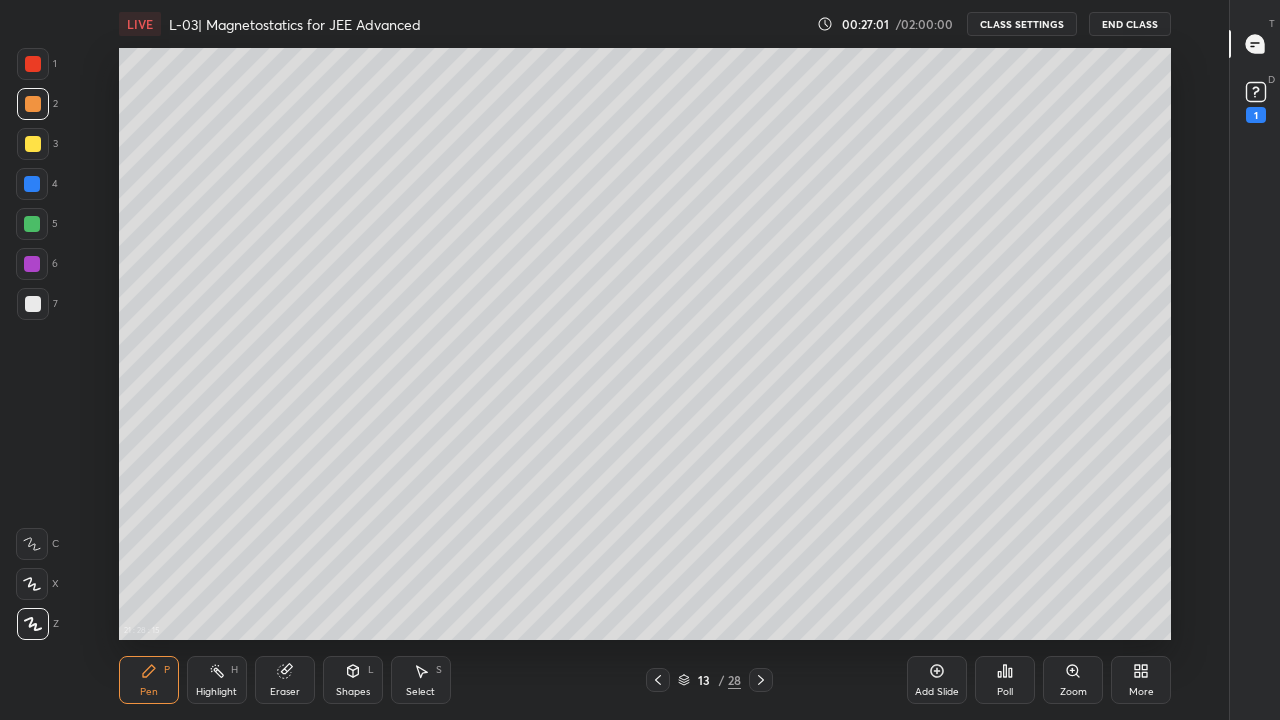 click at bounding box center (33, 304) 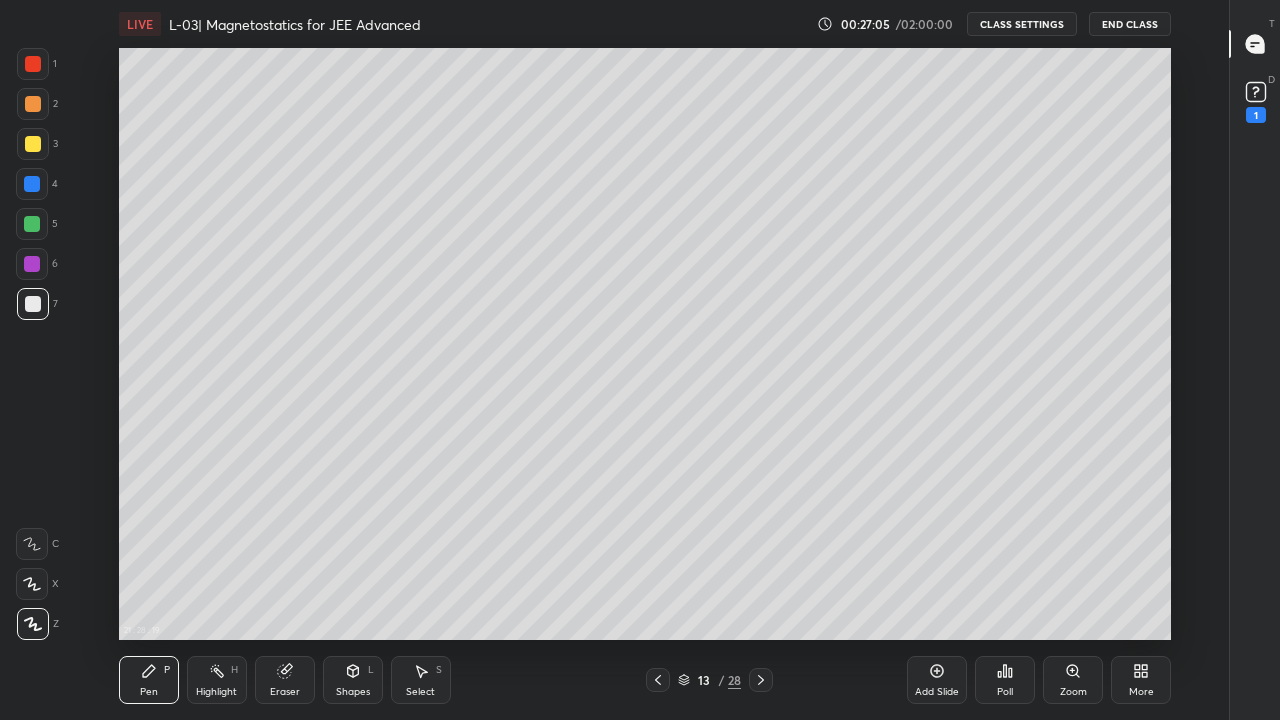 click at bounding box center (33, 104) 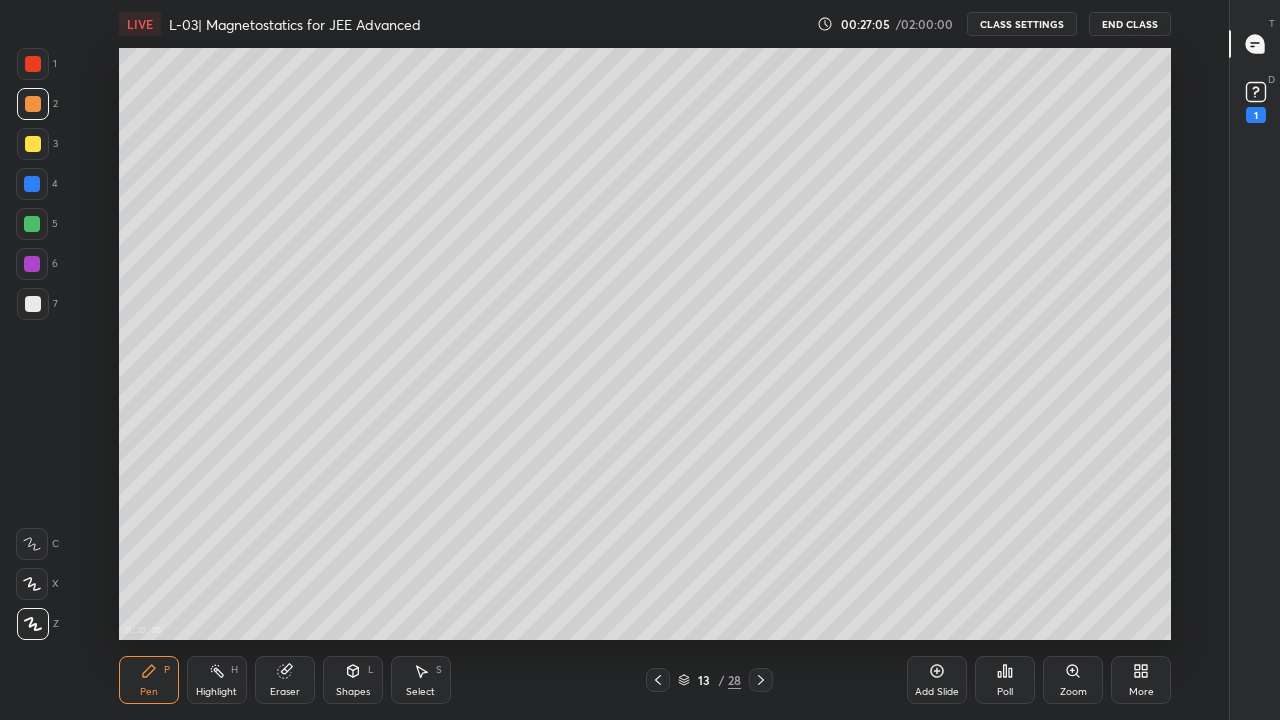 click at bounding box center [32, 184] 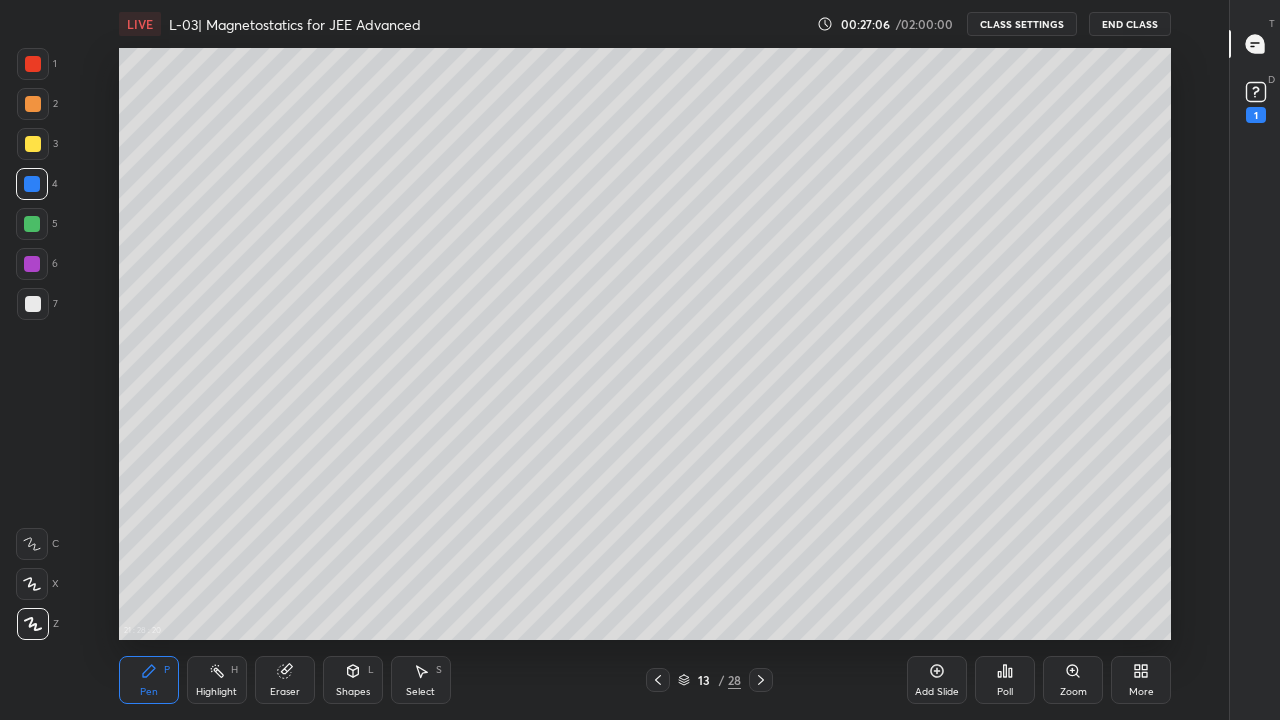 click at bounding box center [33, 144] 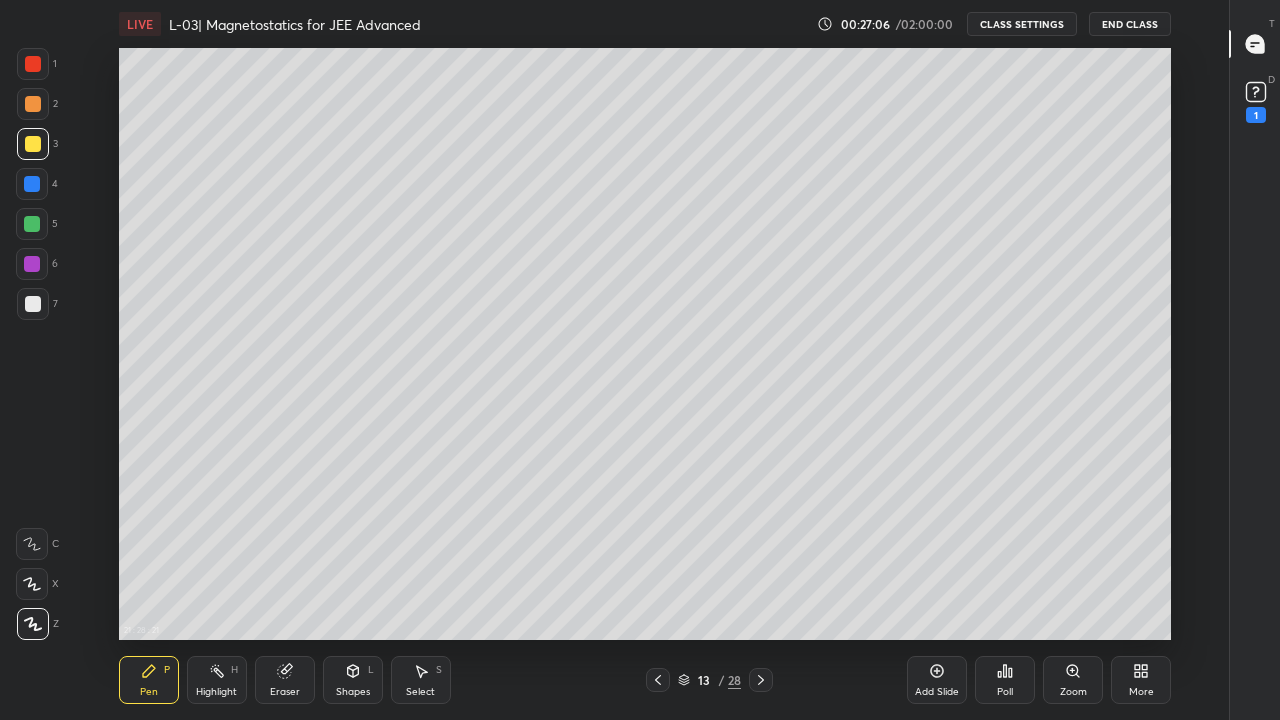 click at bounding box center [32, 184] 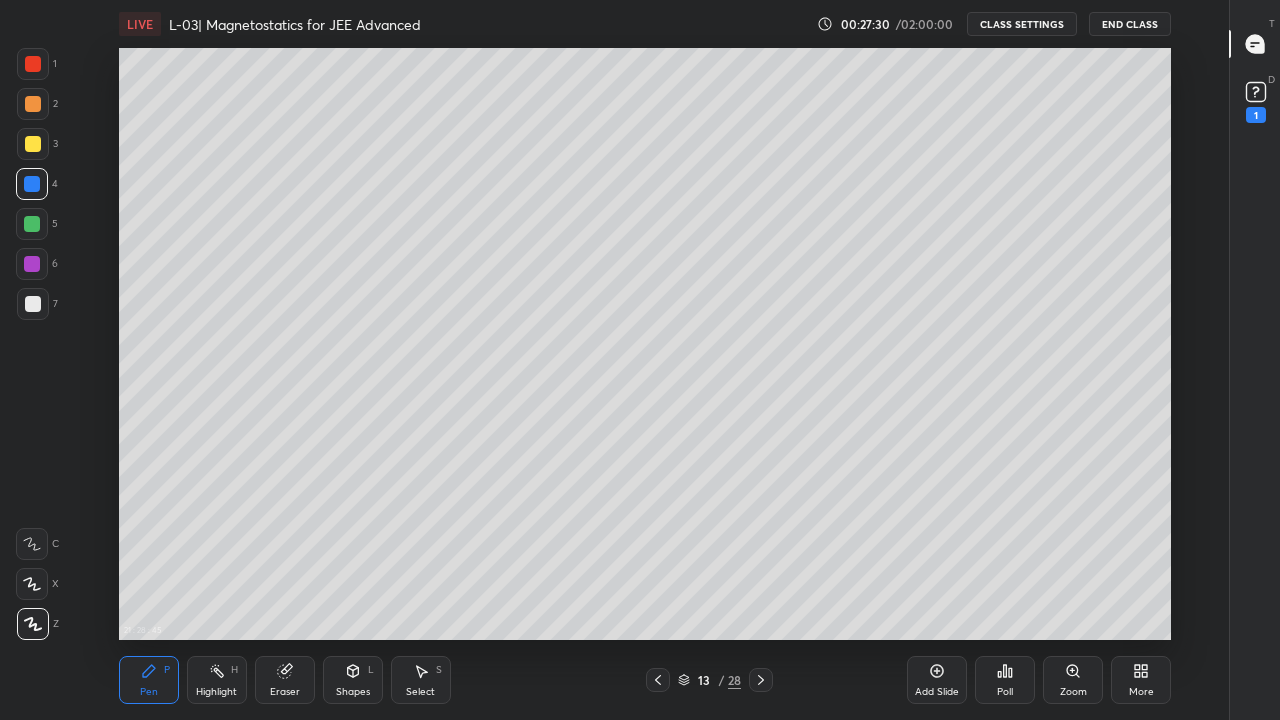 click at bounding box center (32, 264) 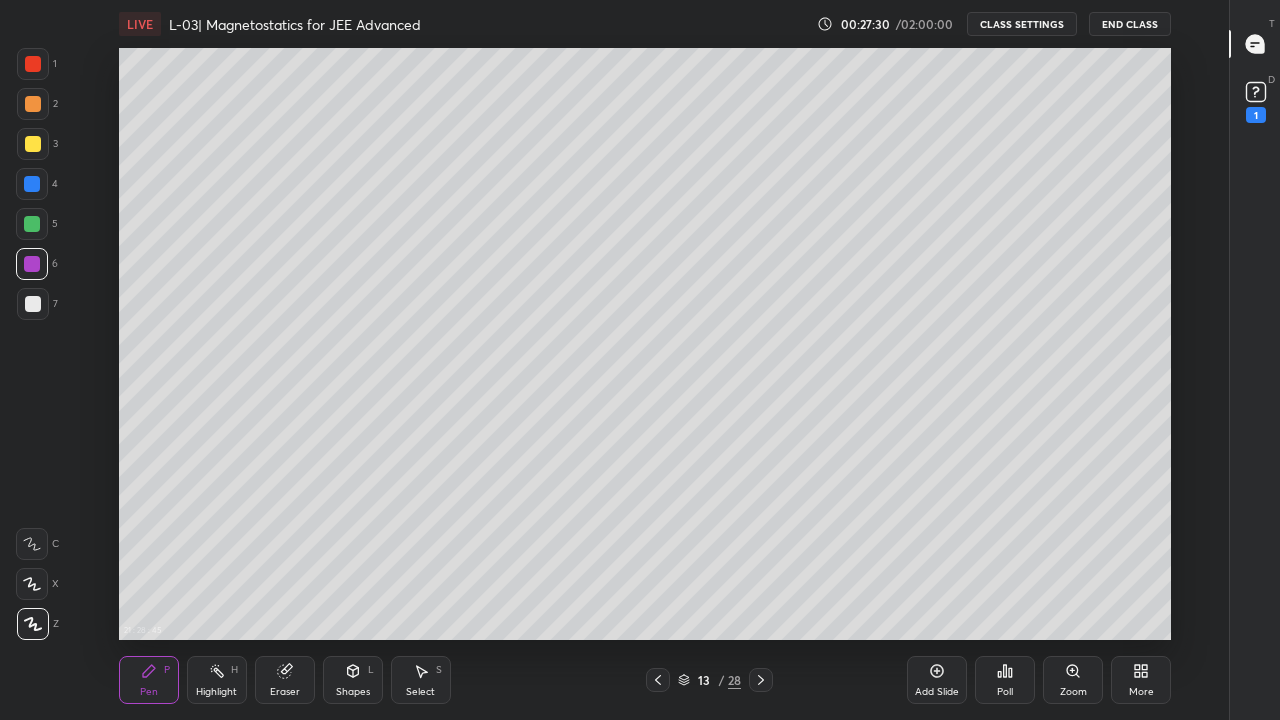 click at bounding box center [32, 224] 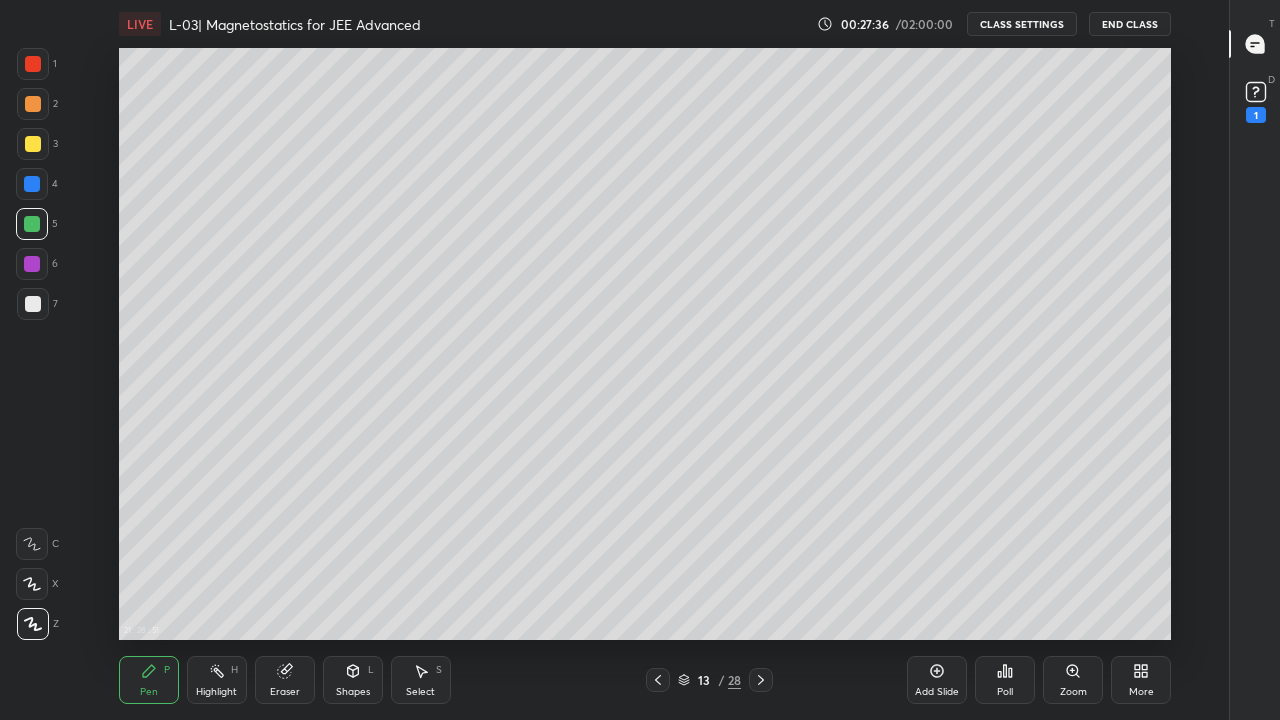 click 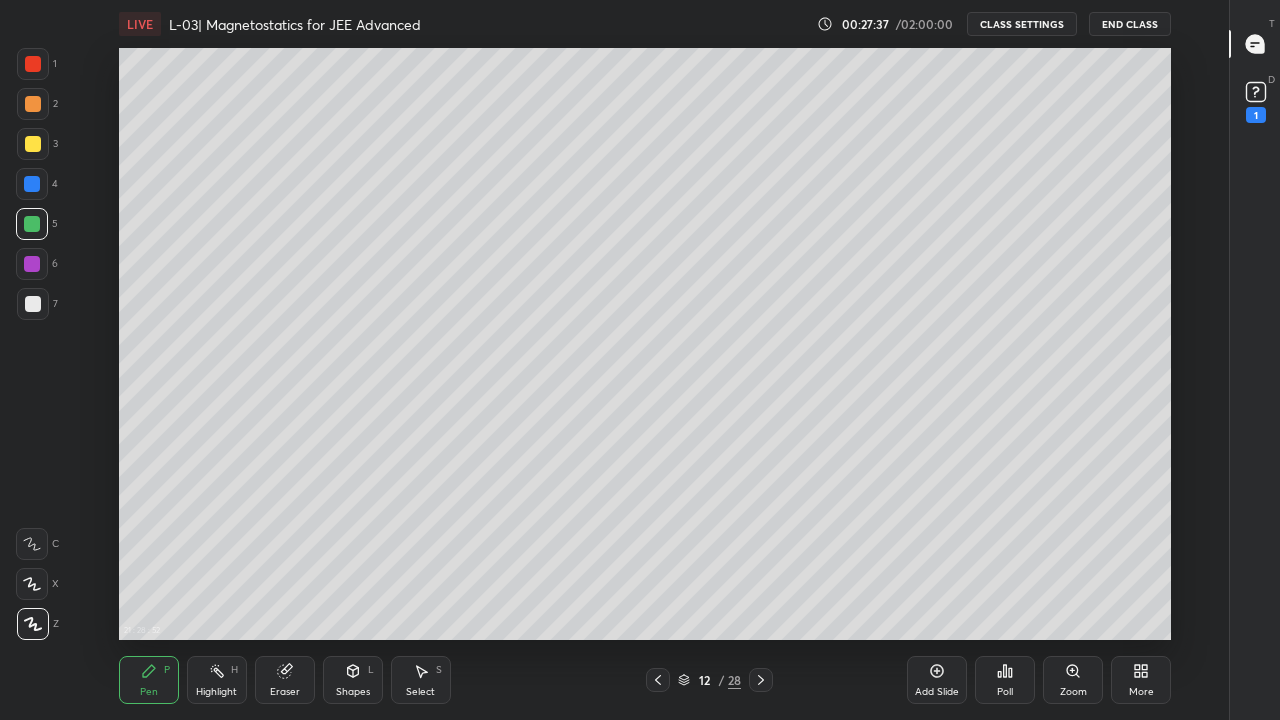 click 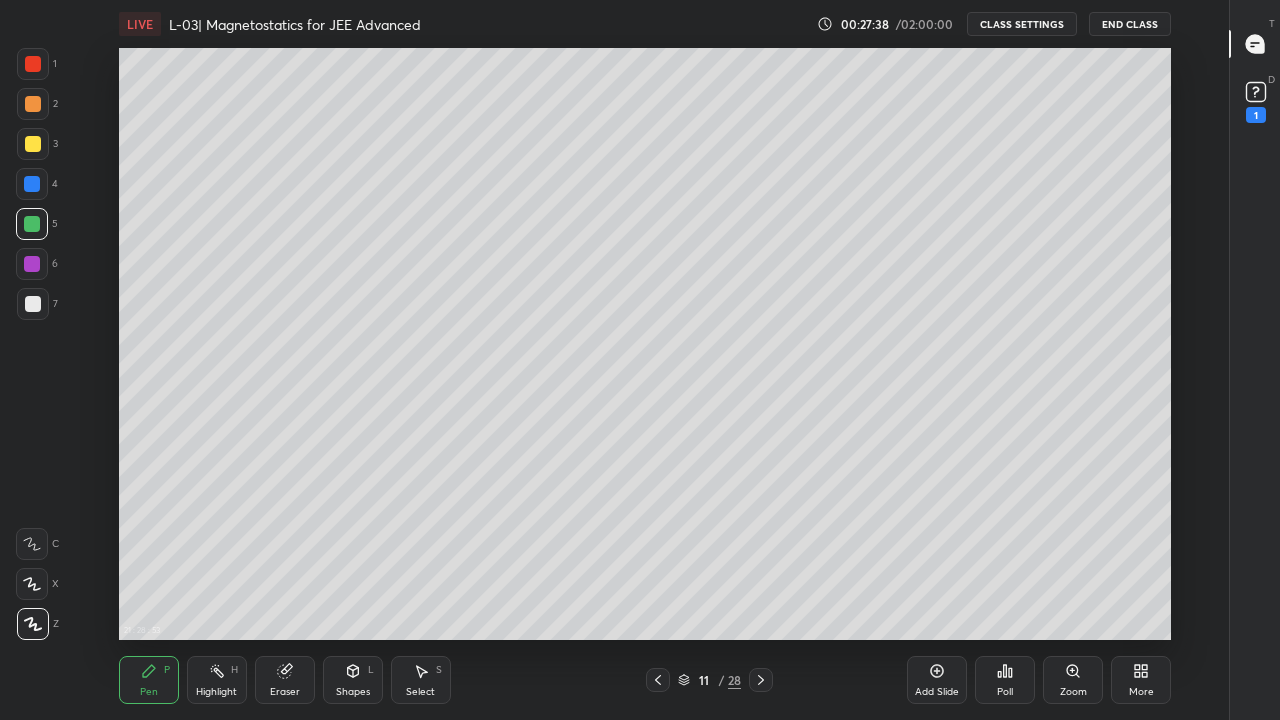 click 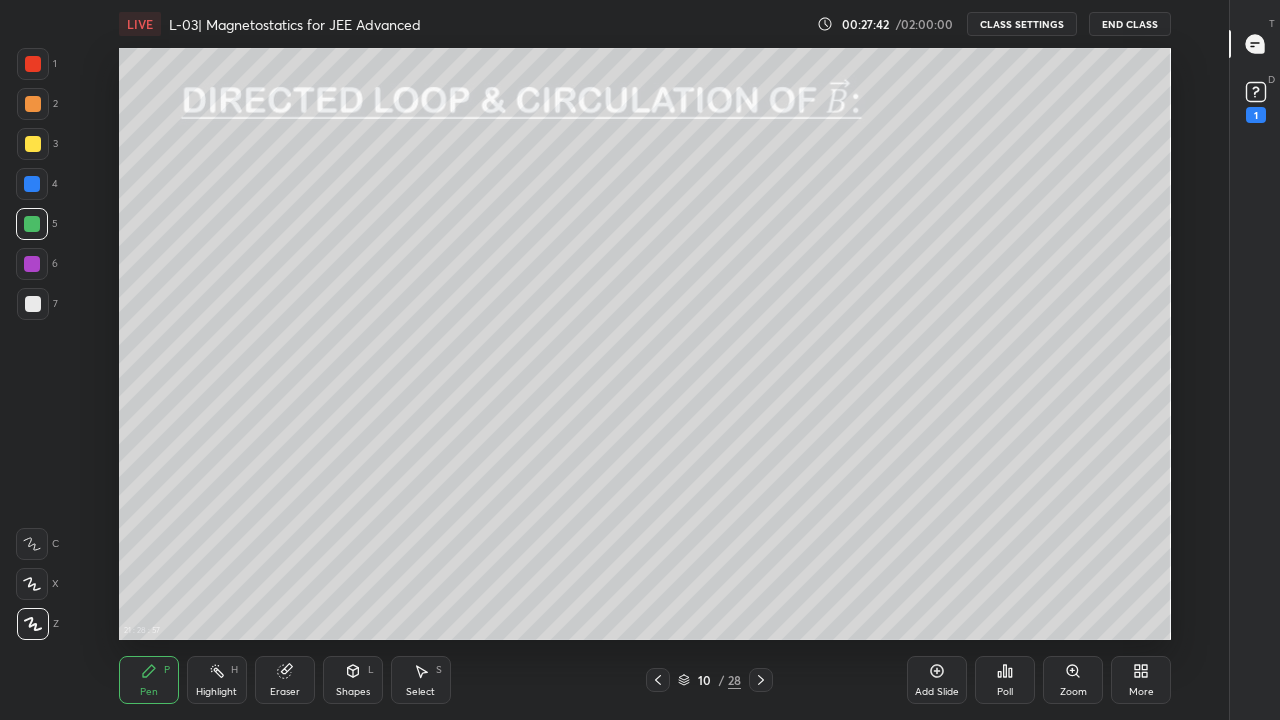 click at bounding box center [761, 680] 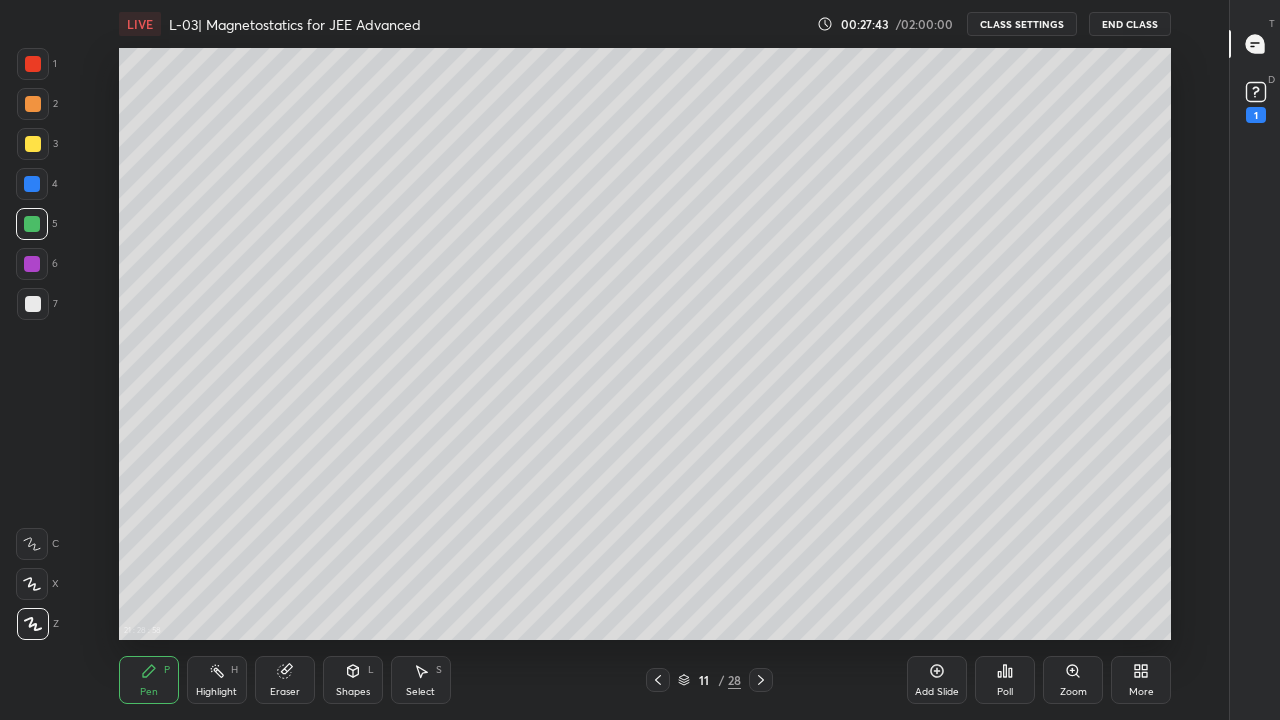 click at bounding box center (761, 680) 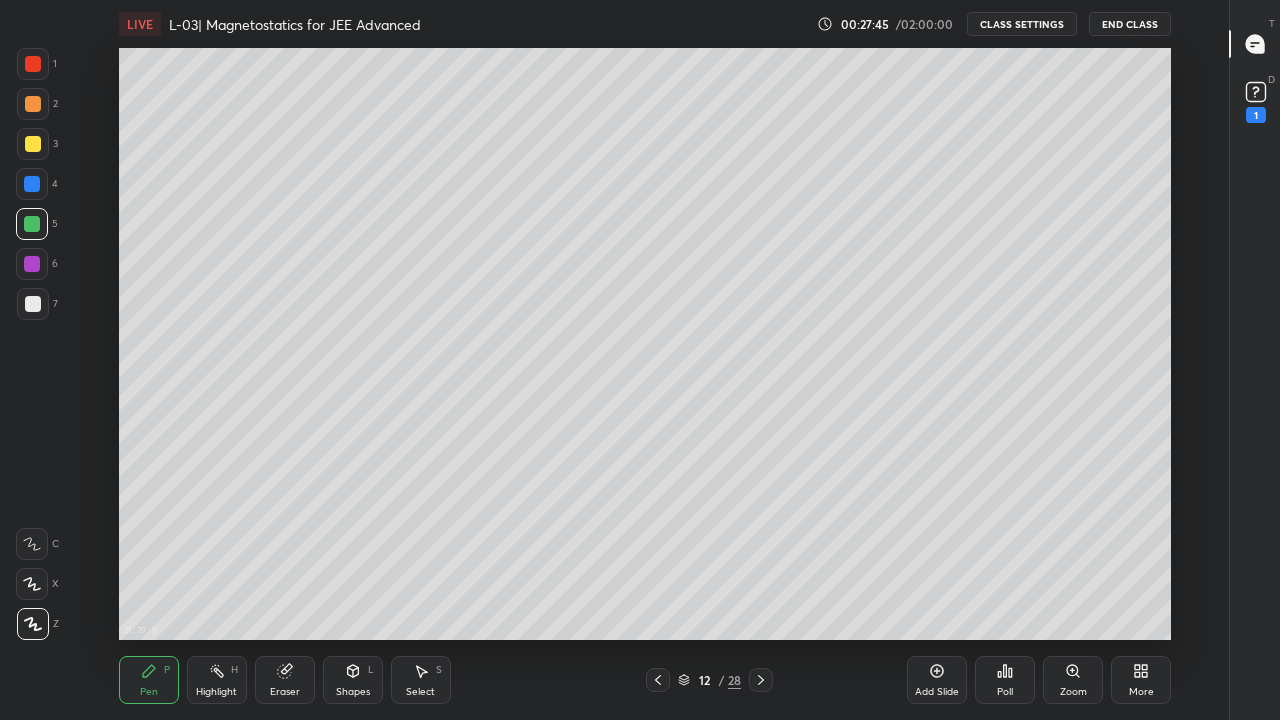 click 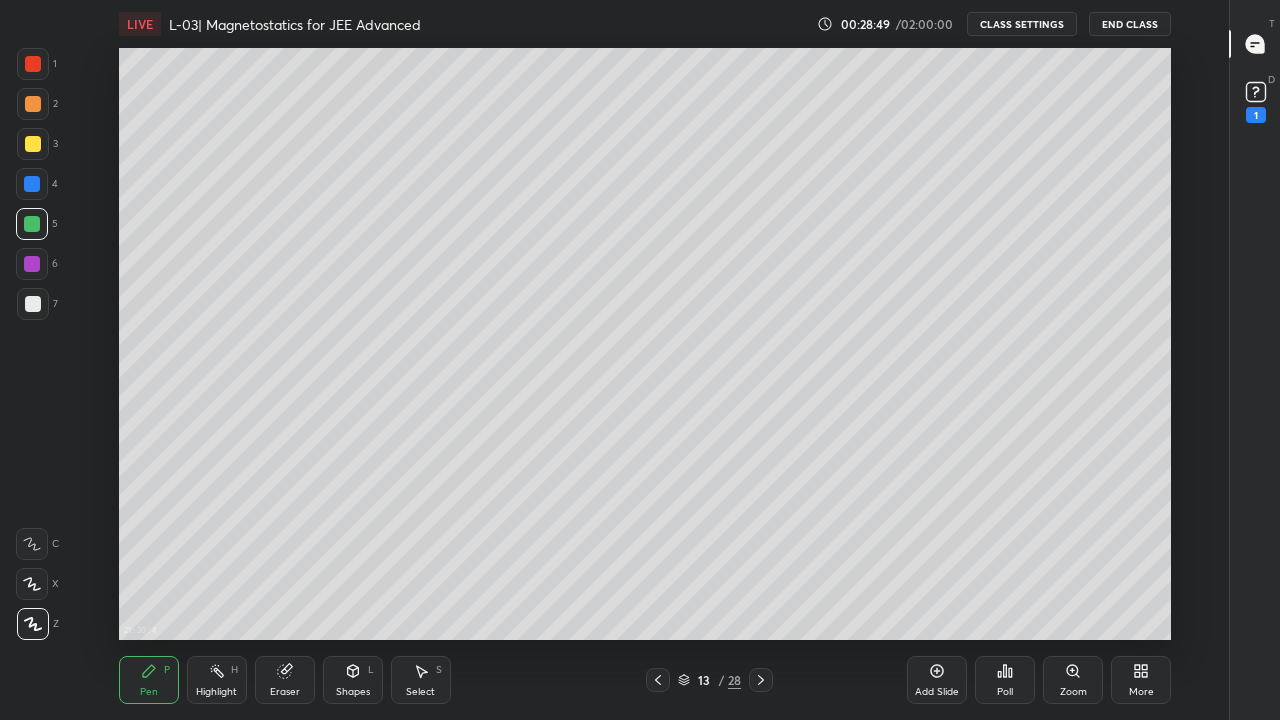 click at bounding box center (33, 144) 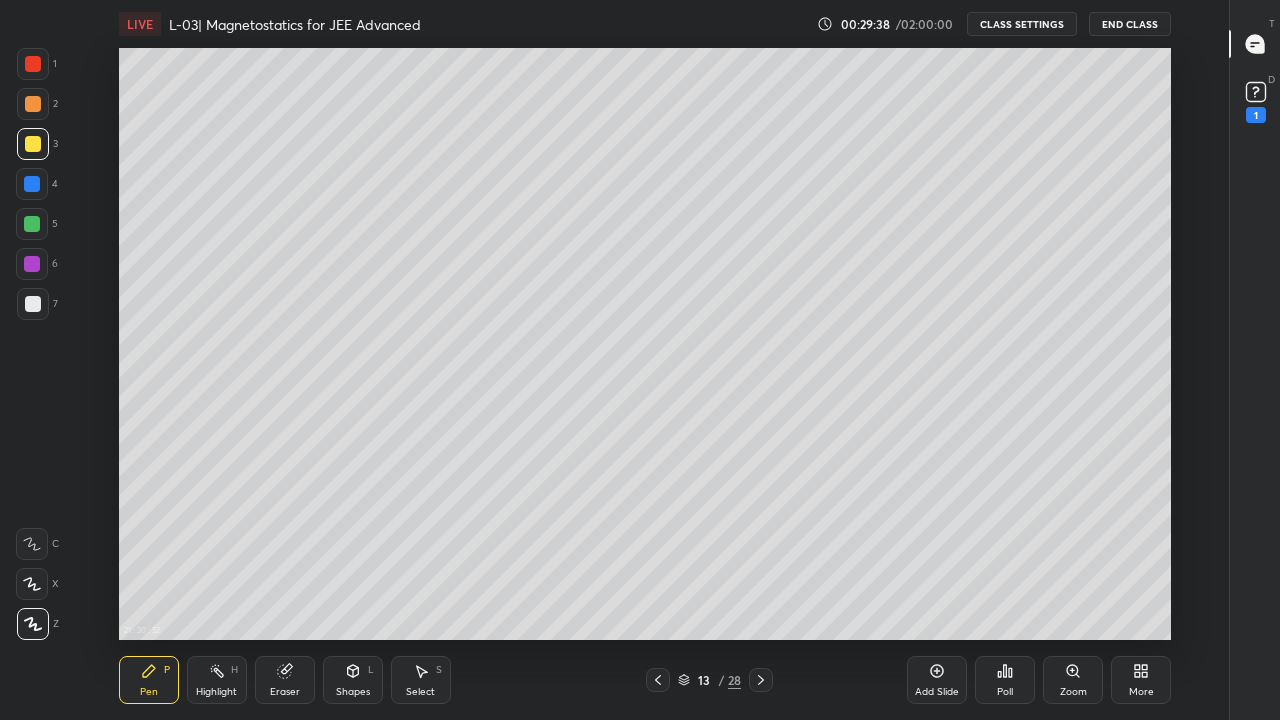 click at bounding box center (32, 264) 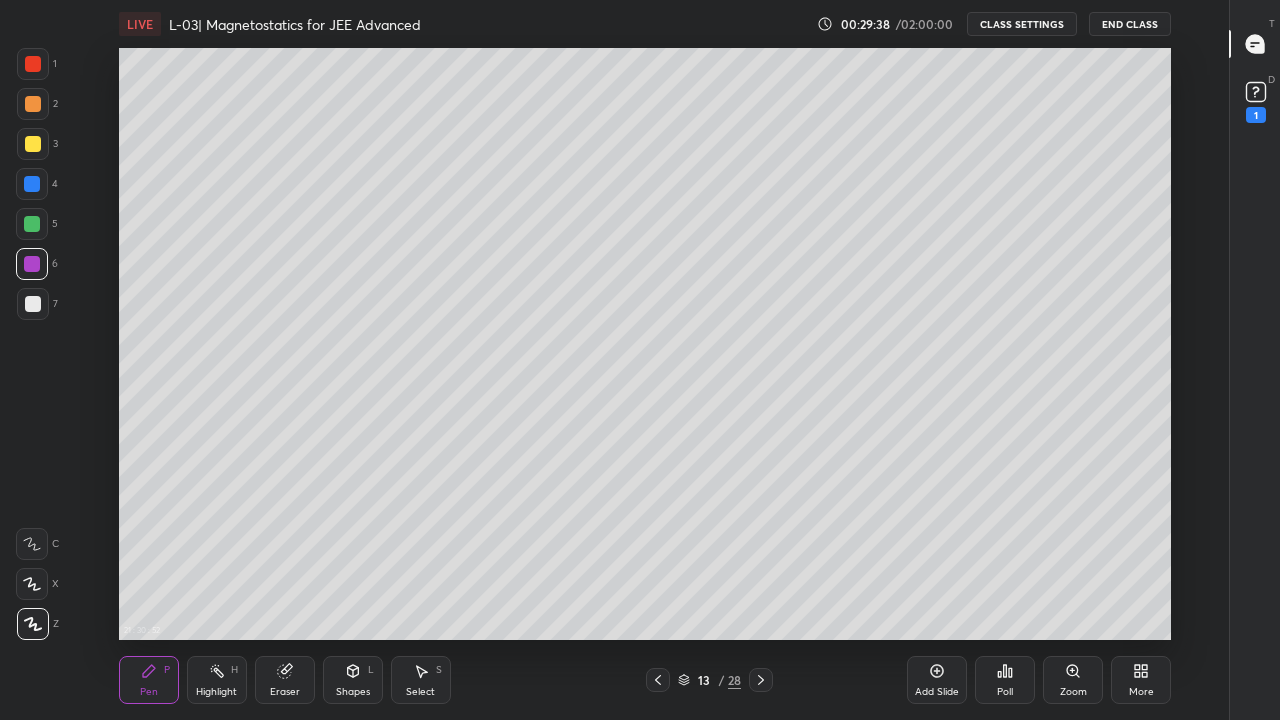 click at bounding box center [32, 224] 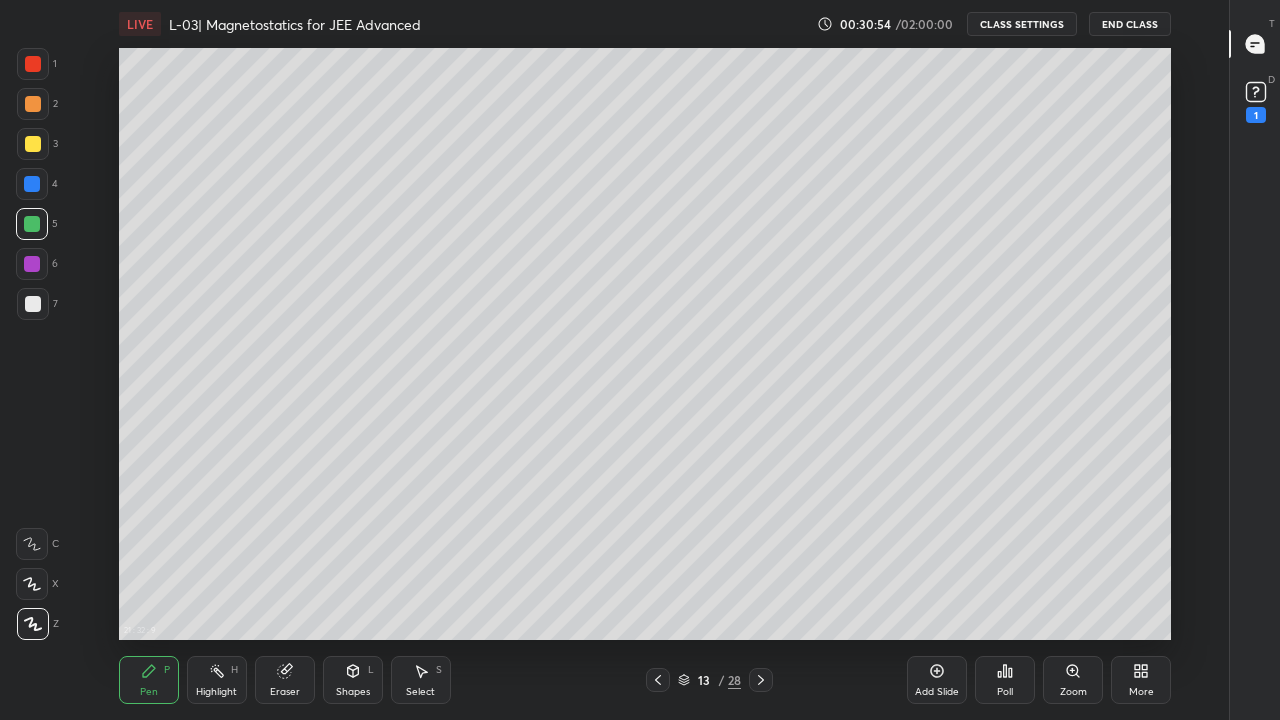 click 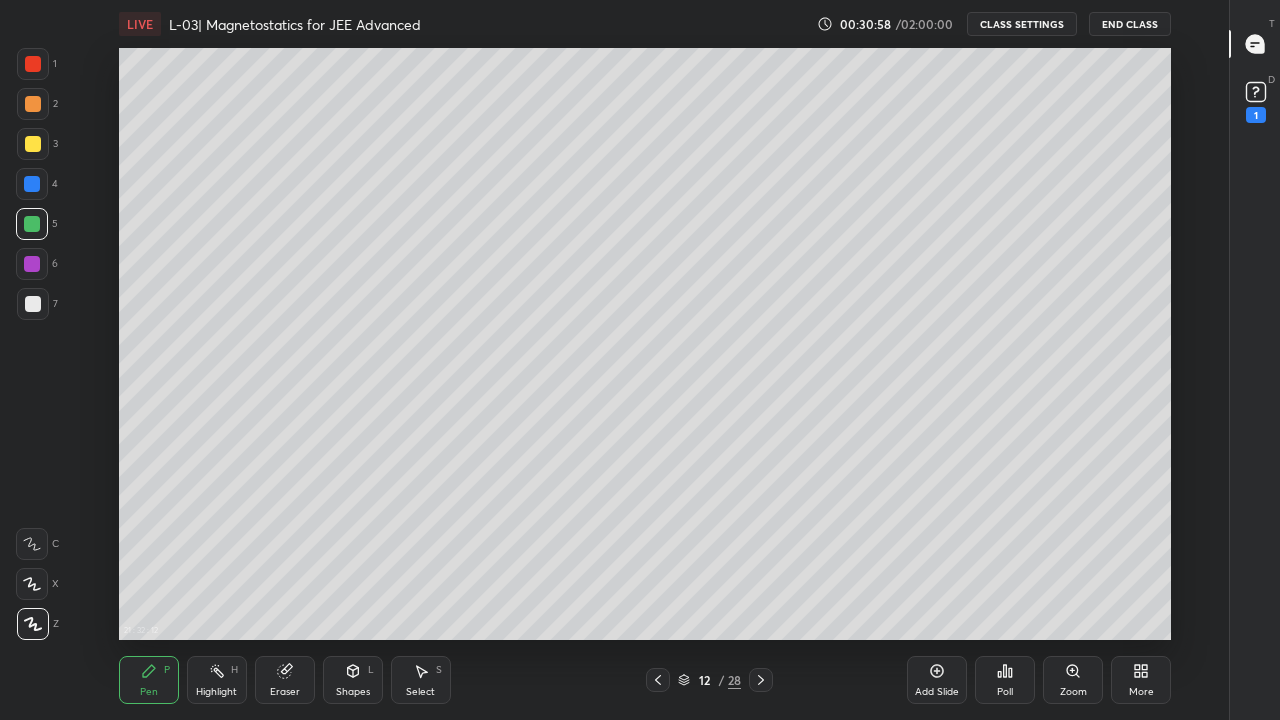 click at bounding box center [761, 680] 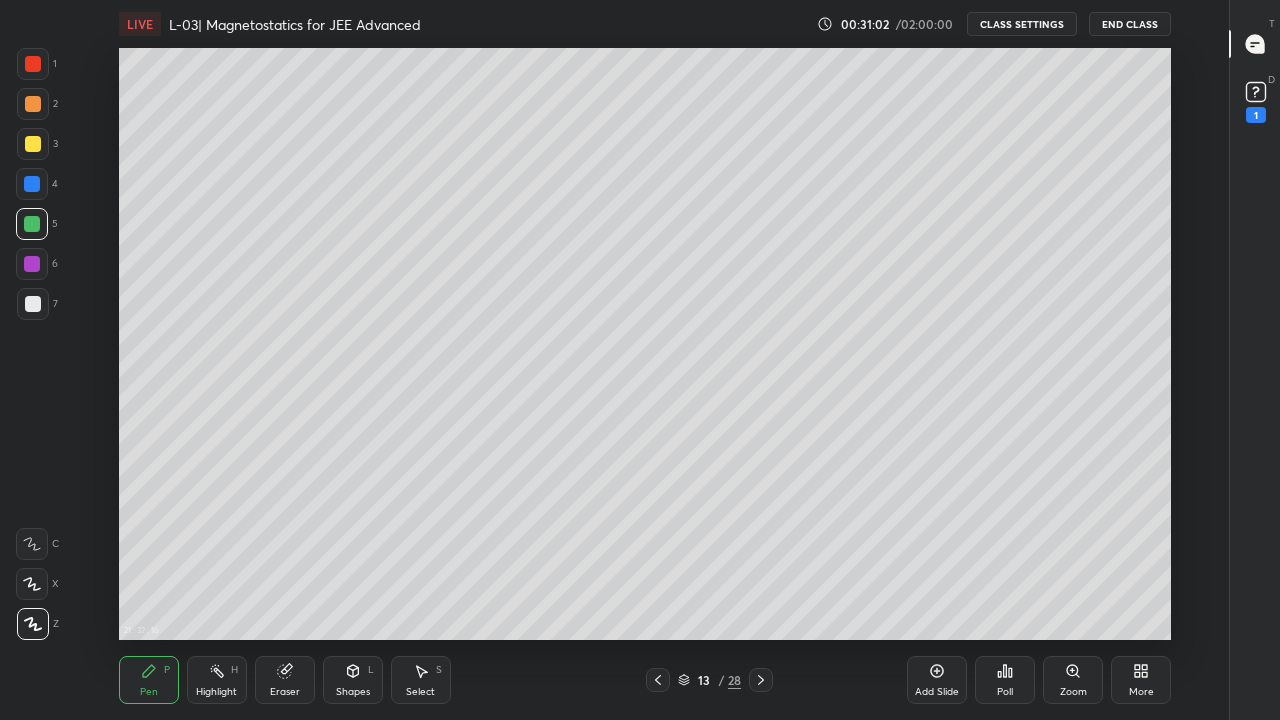 click at bounding box center [33, 304] 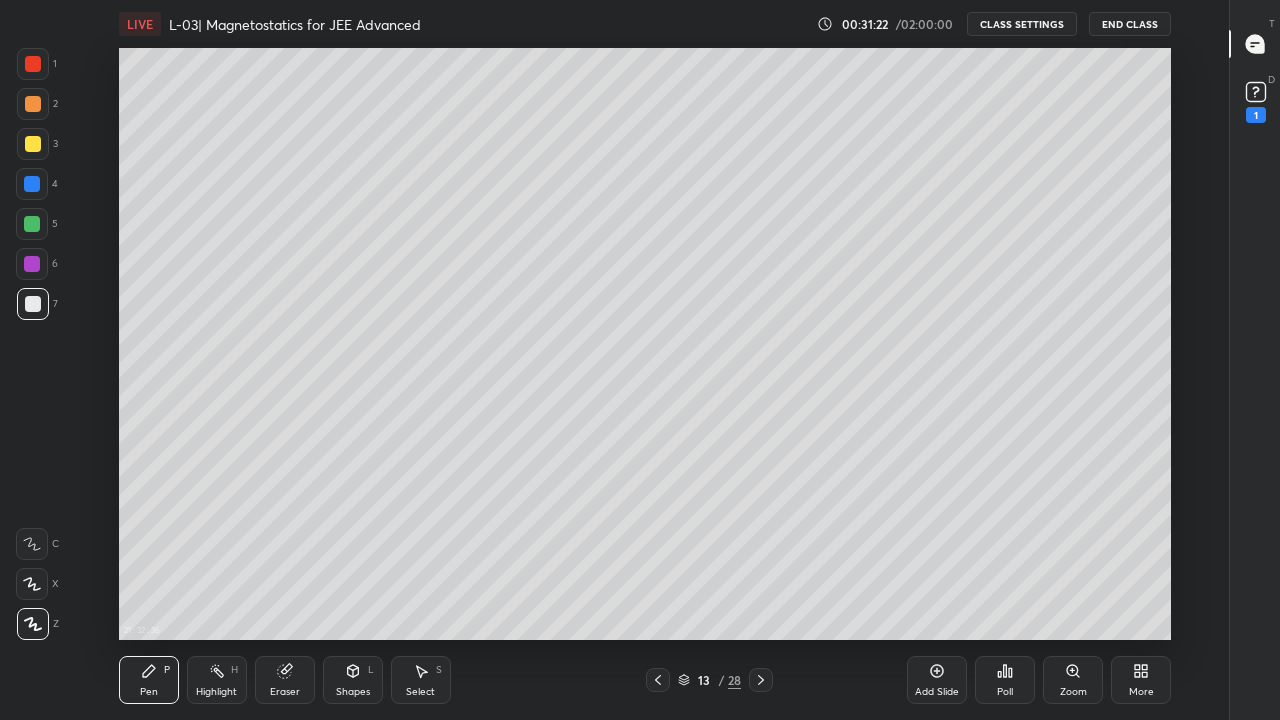 click at bounding box center (33, 144) 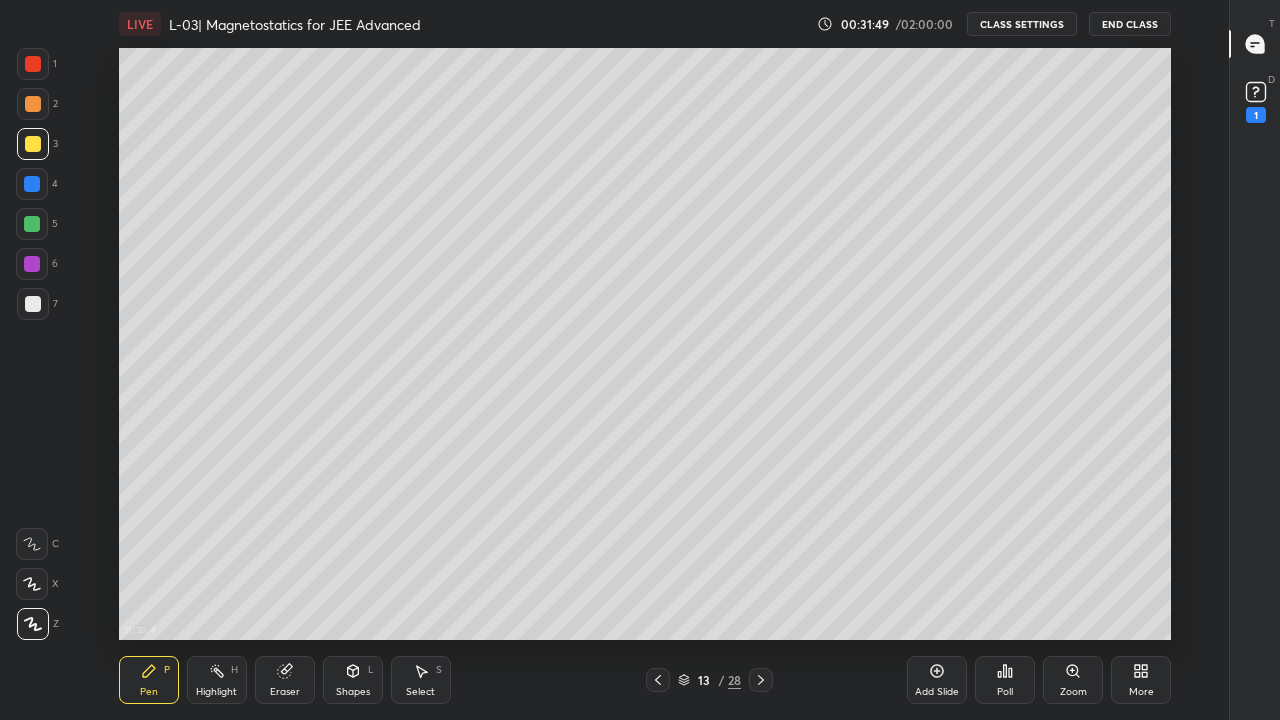 click at bounding box center (658, 680) 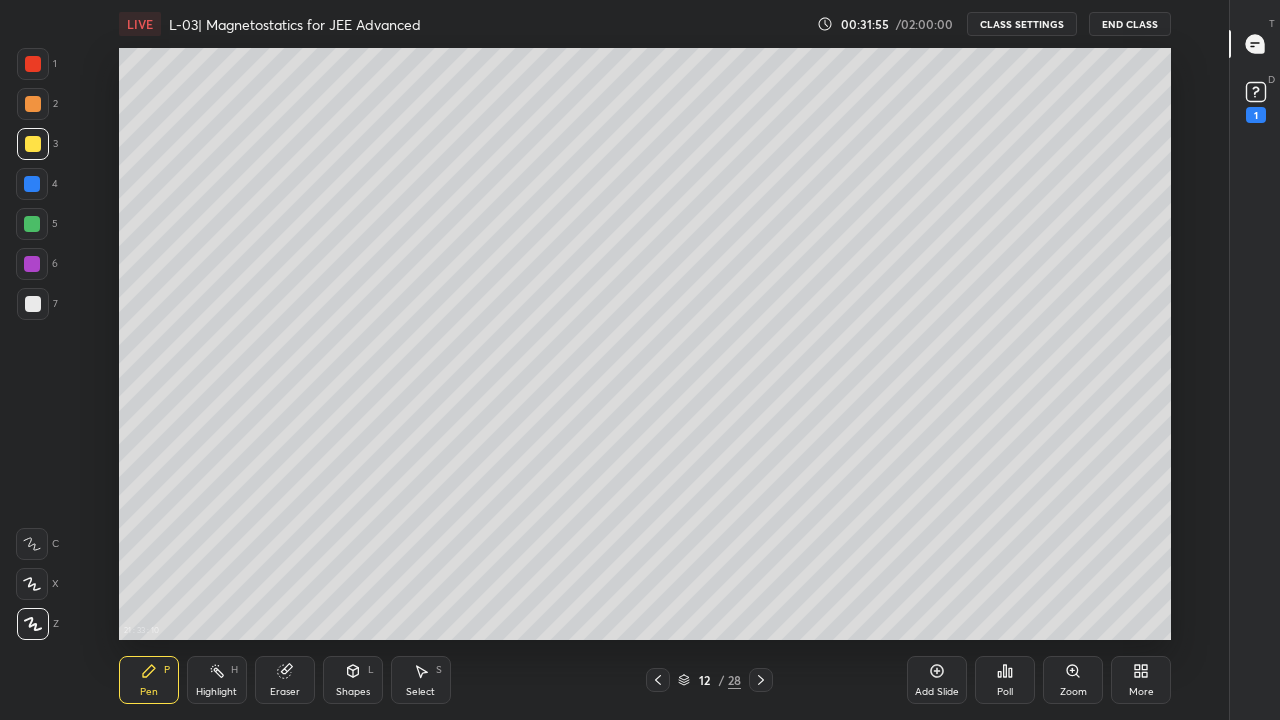 click at bounding box center [761, 680] 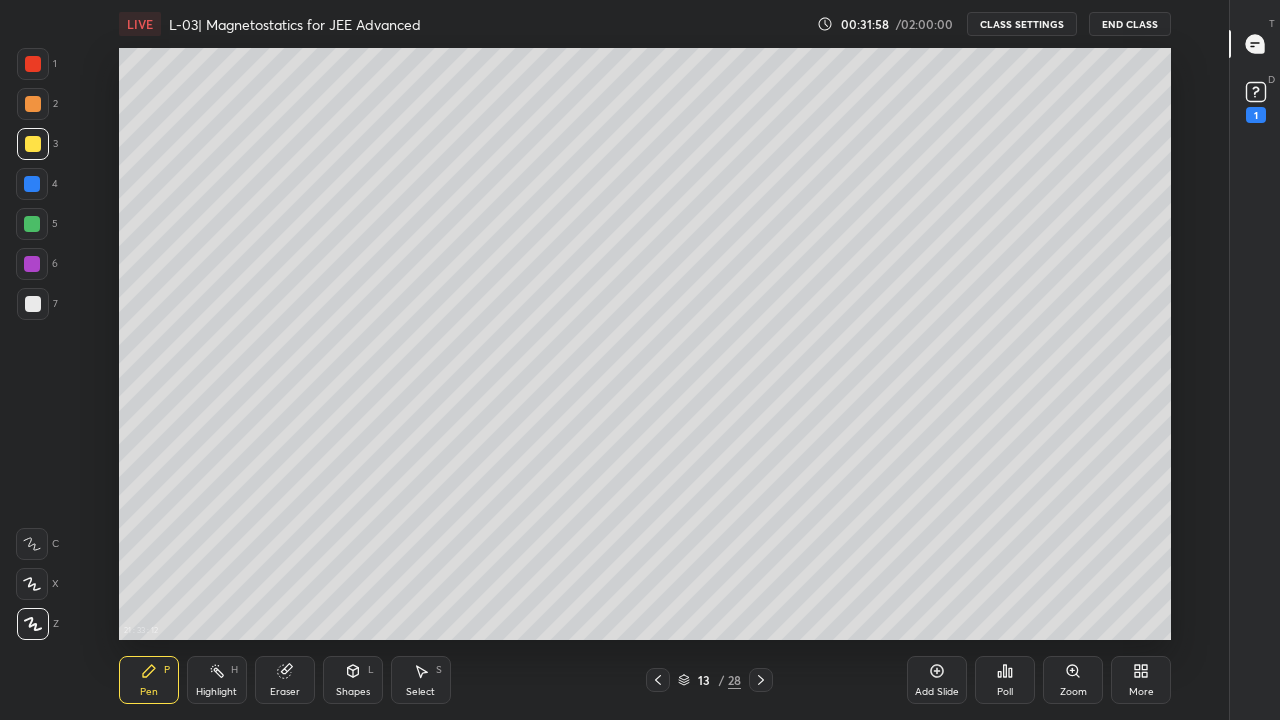 click on "Add Slide" at bounding box center [937, 680] 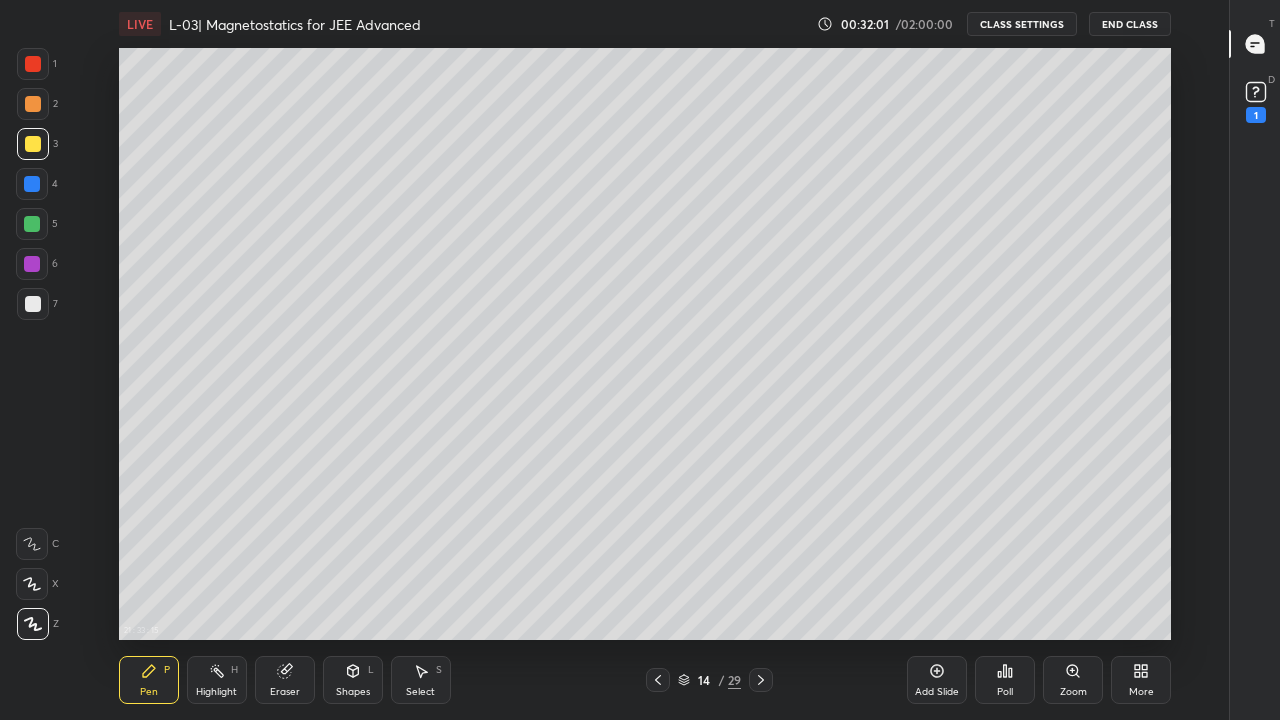 click at bounding box center [32, 224] 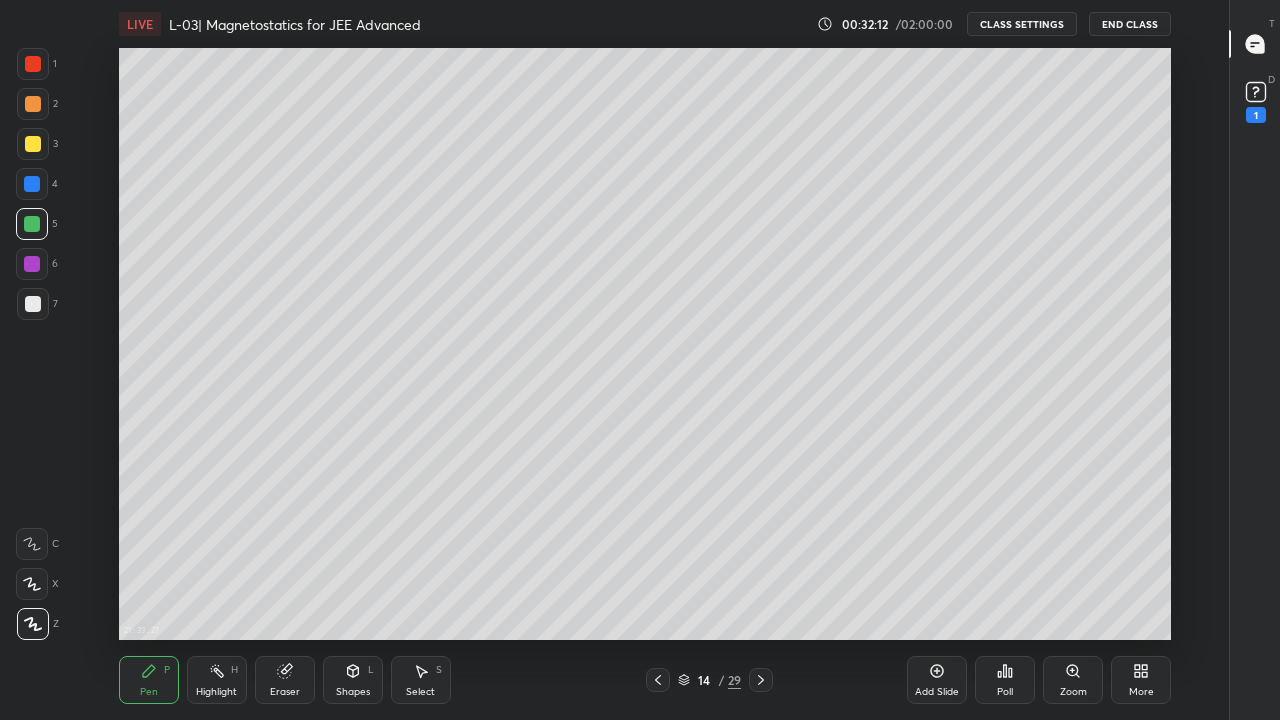 click on "Eraser" at bounding box center [285, 692] 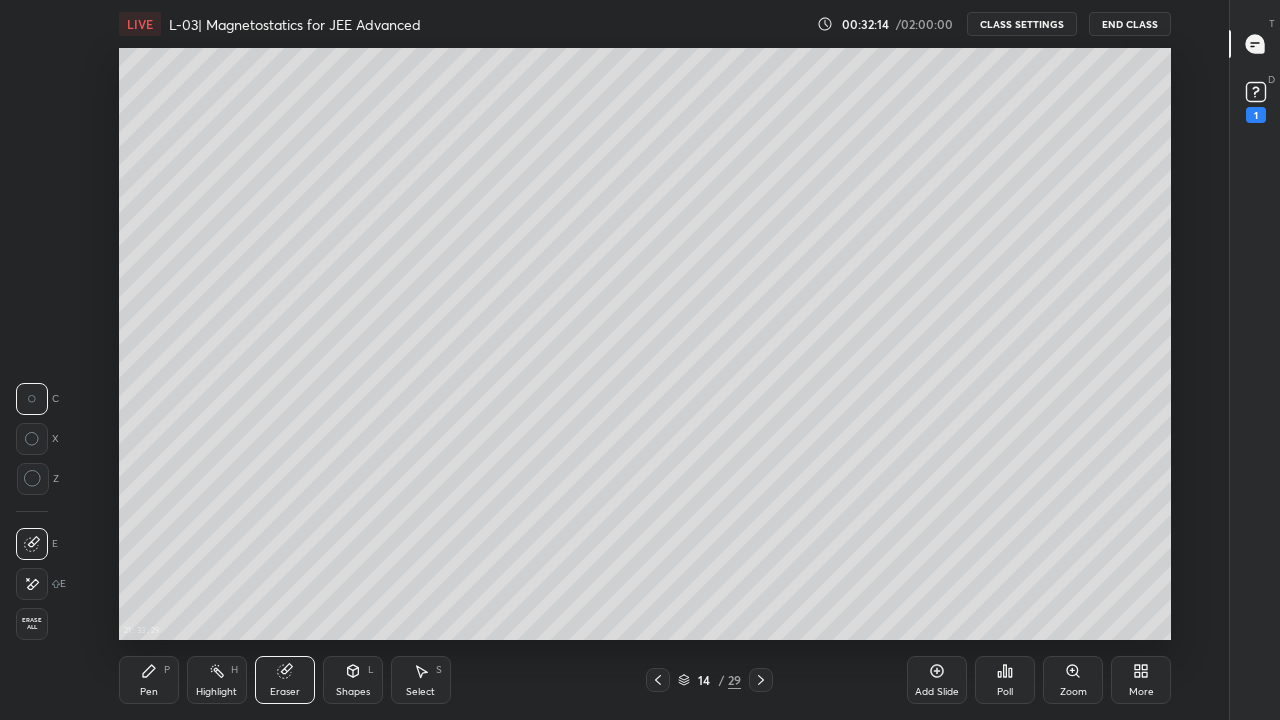 click on "Pen" at bounding box center (149, 692) 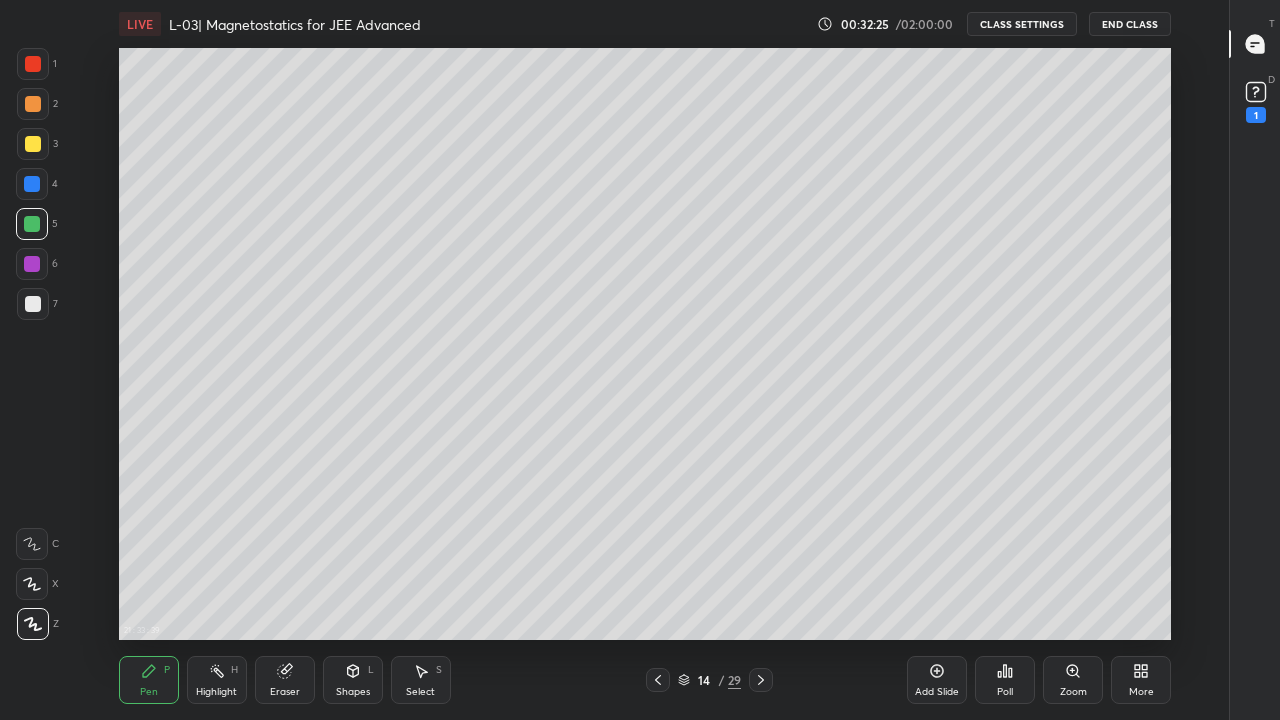 click at bounding box center [33, 144] 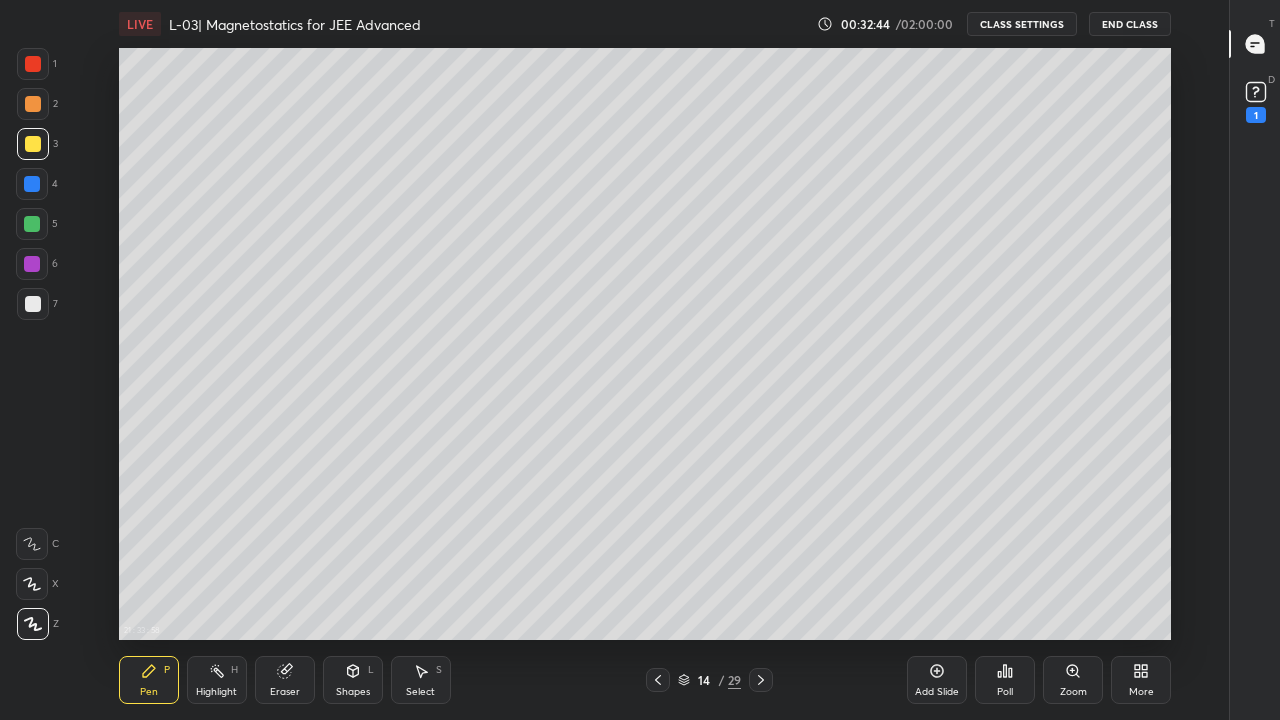 click 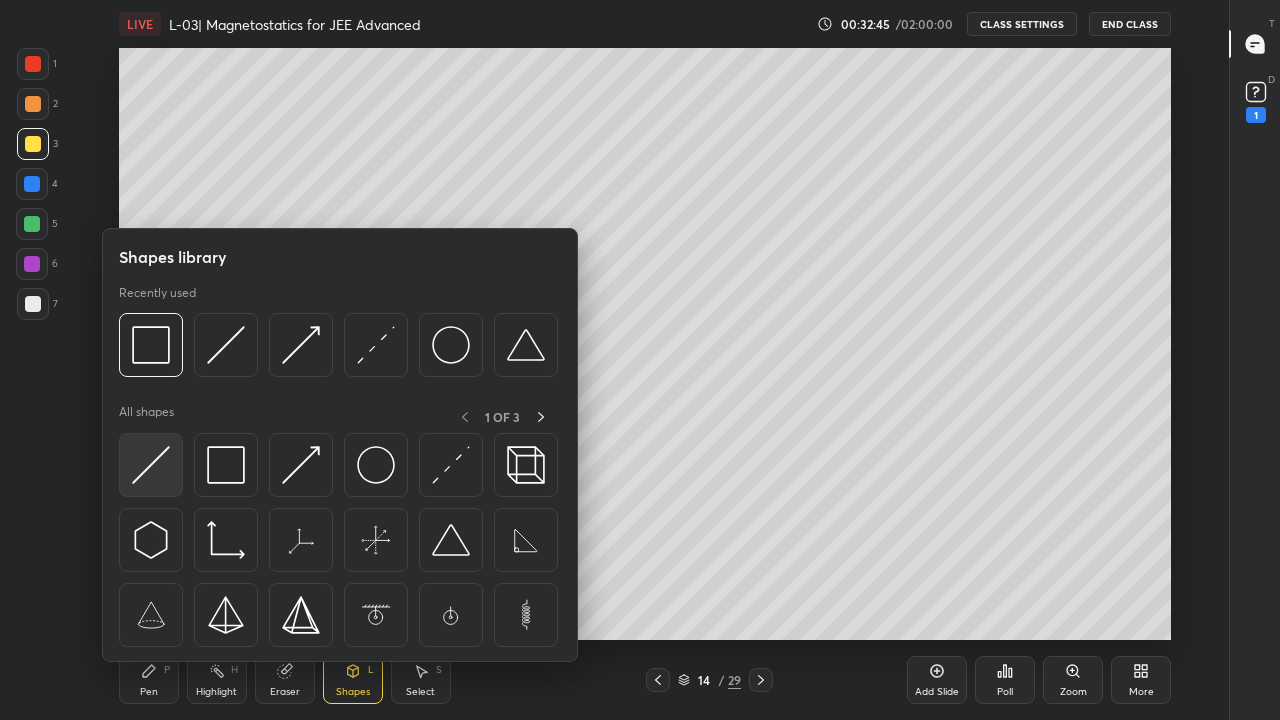 click at bounding box center (151, 465) 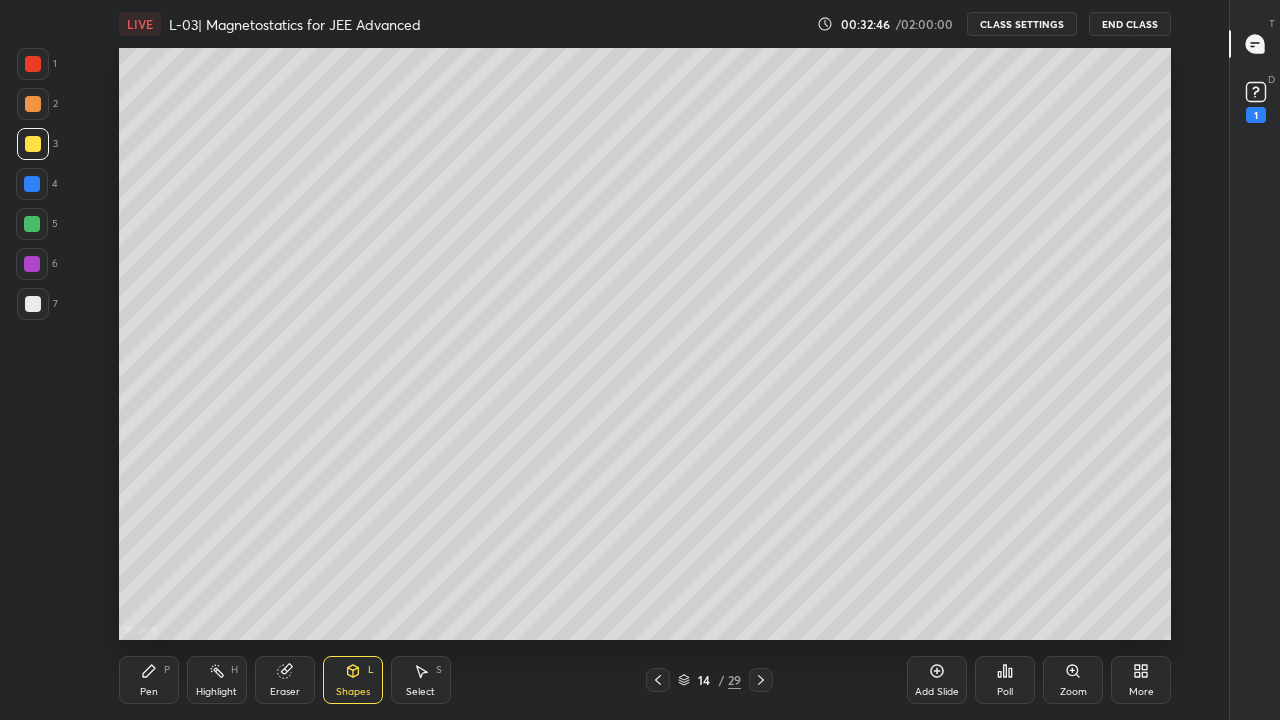 click at bounding box center (32, 264) 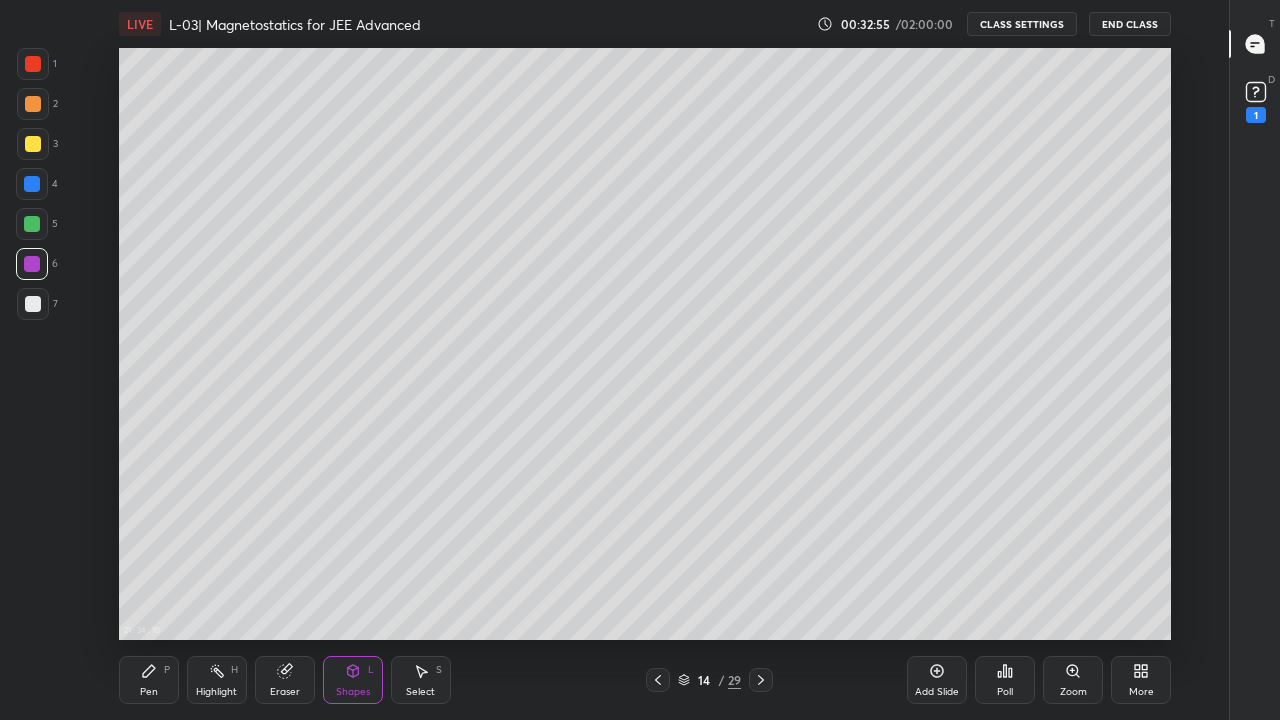 click at bounding box center [33, 64] 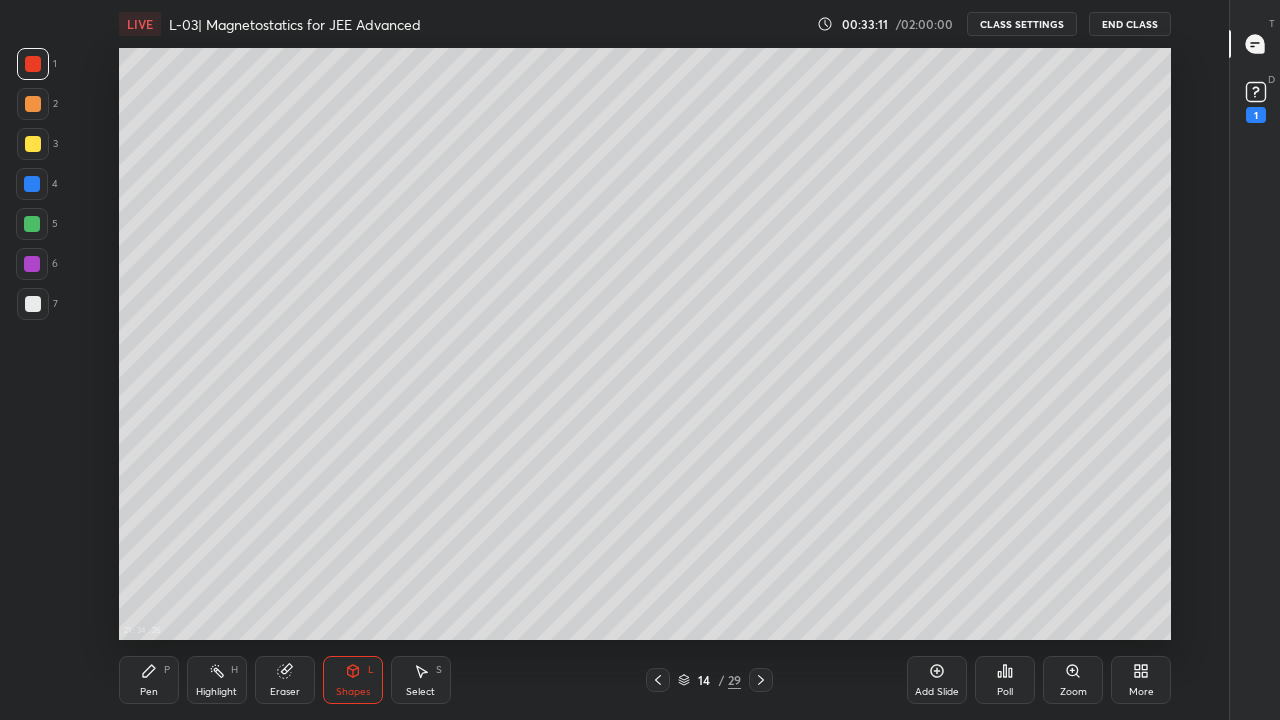 click at bounding box center [33, 104] 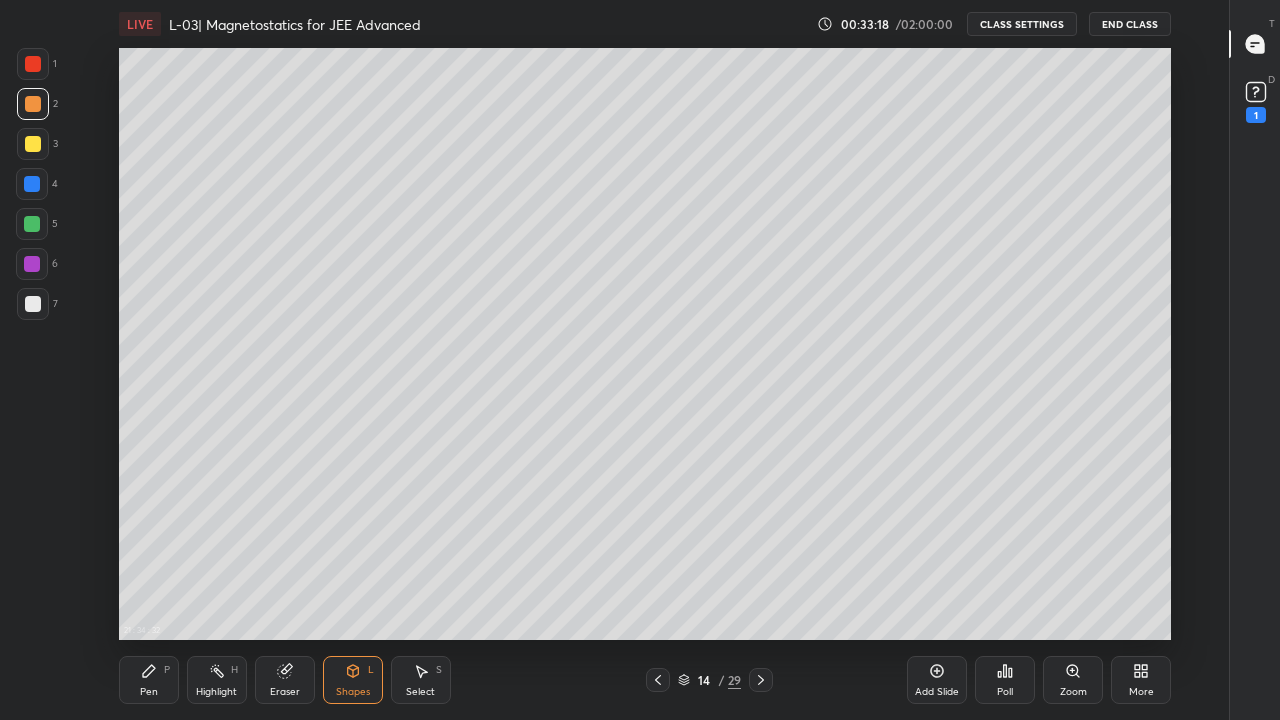 click 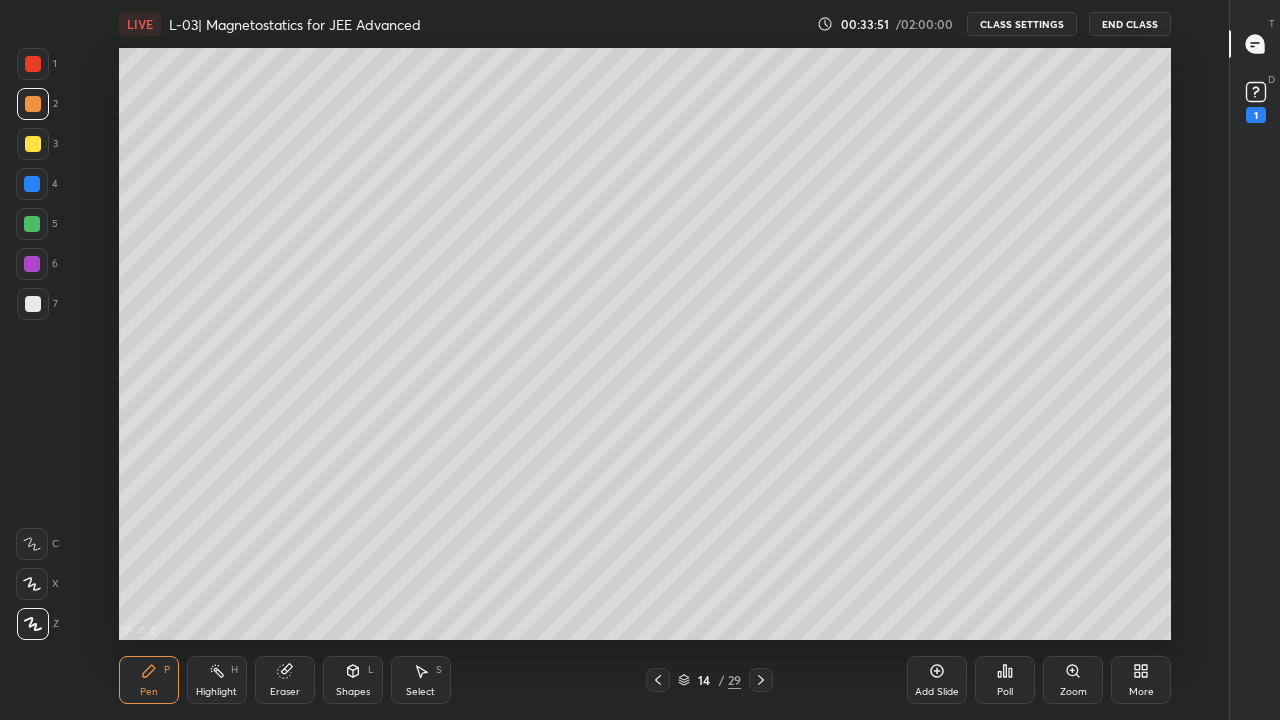 click 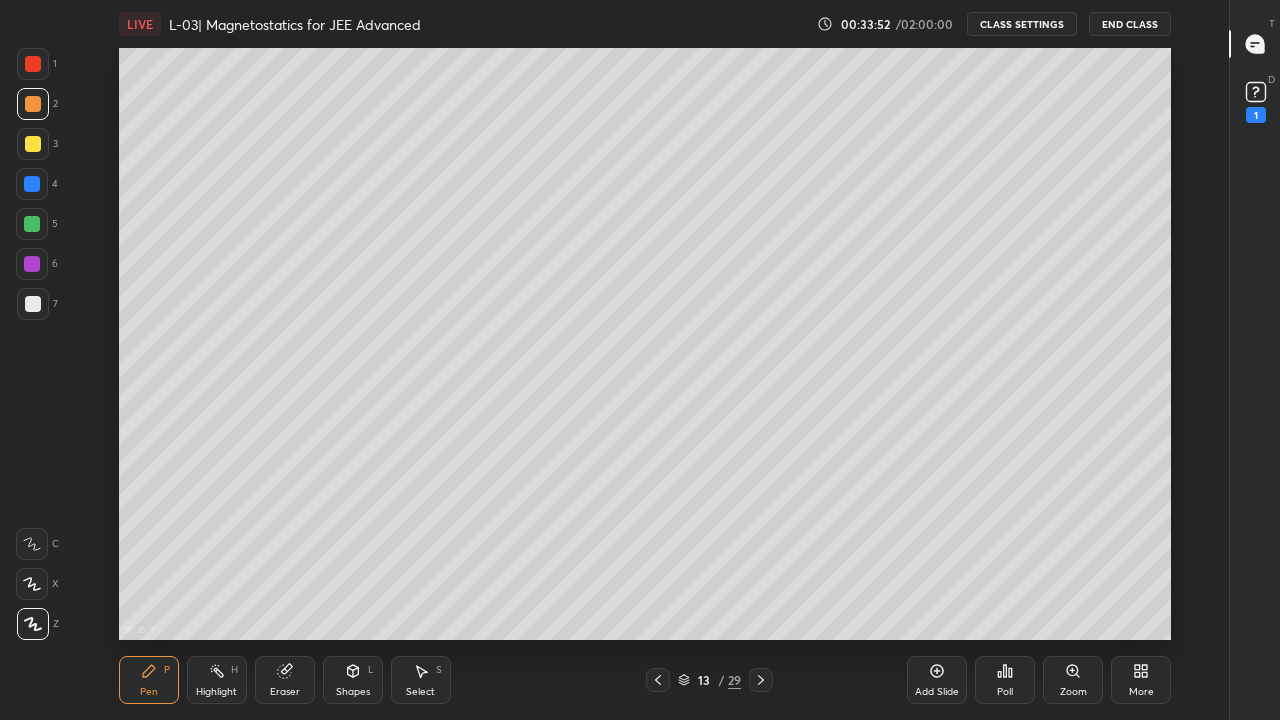click at bounding box center (658, 680) 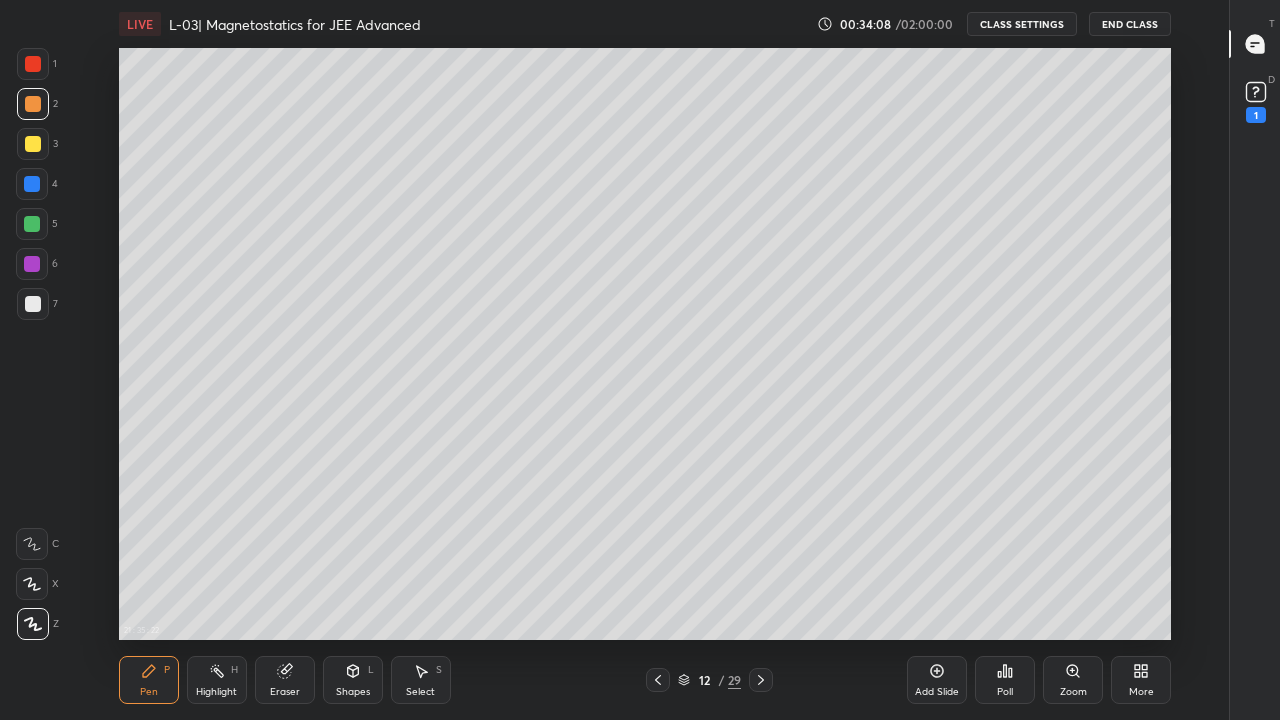 click 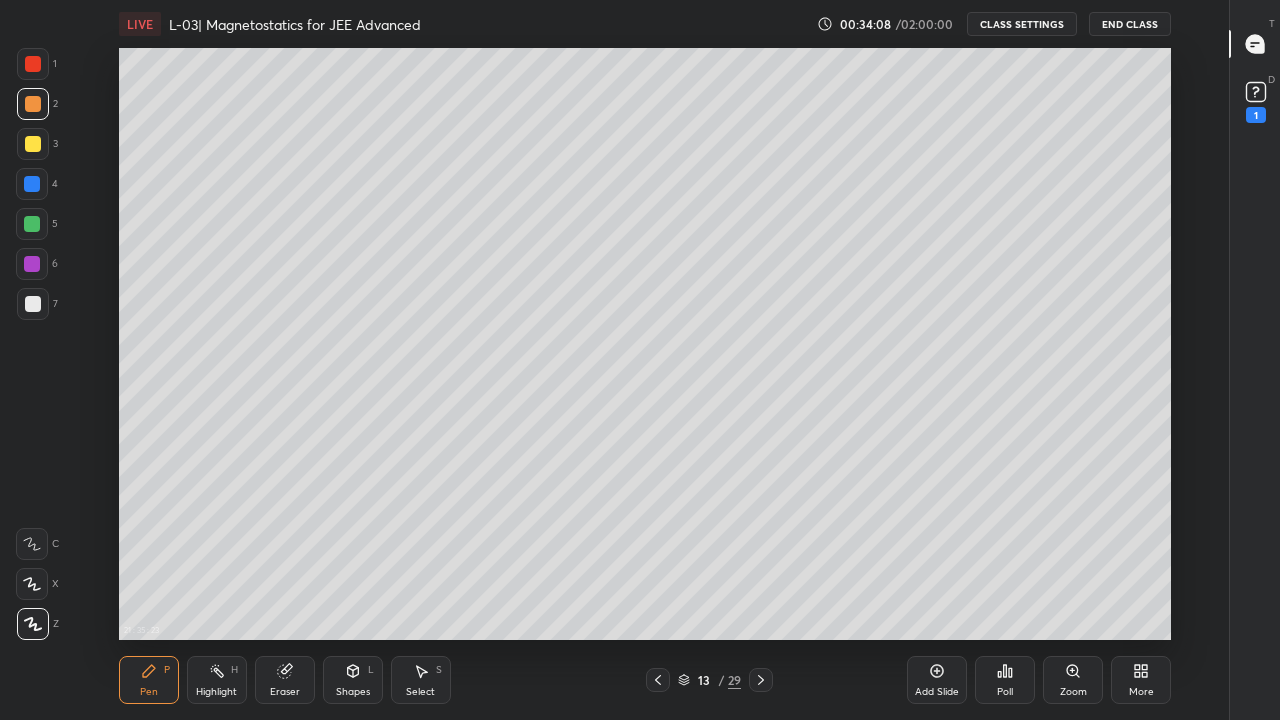 click 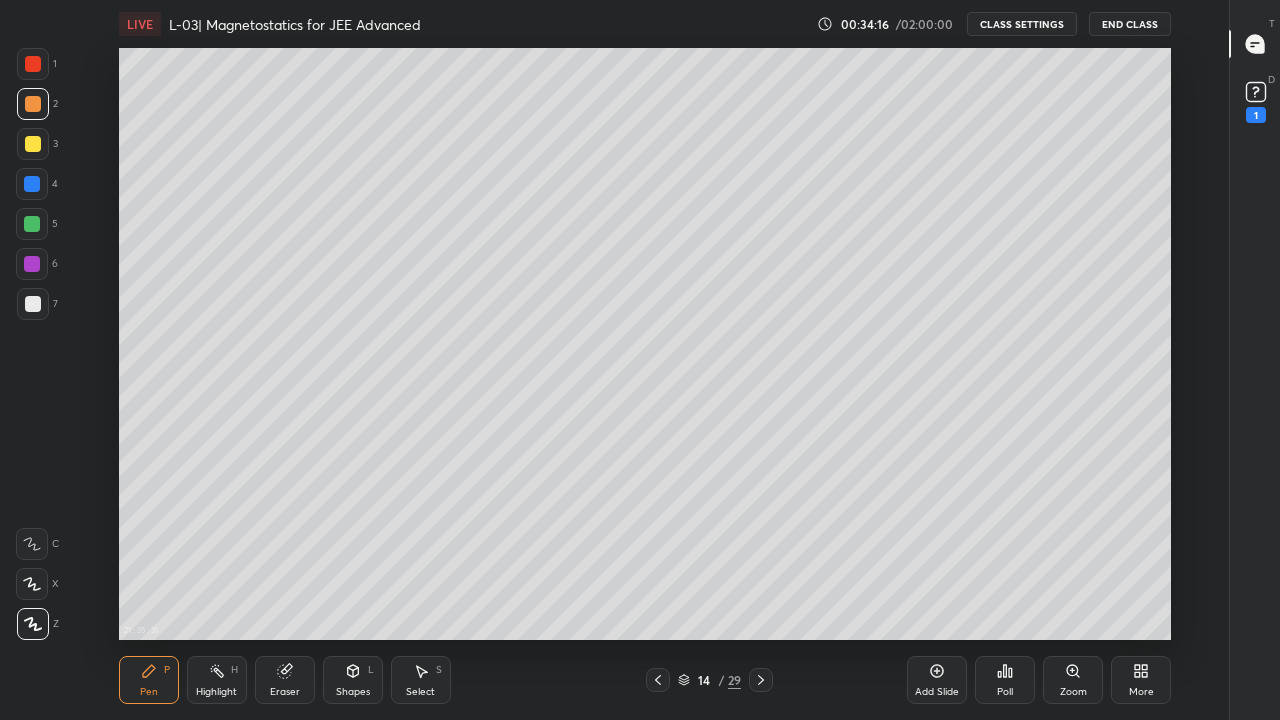 click at bounding box center [33, 144] 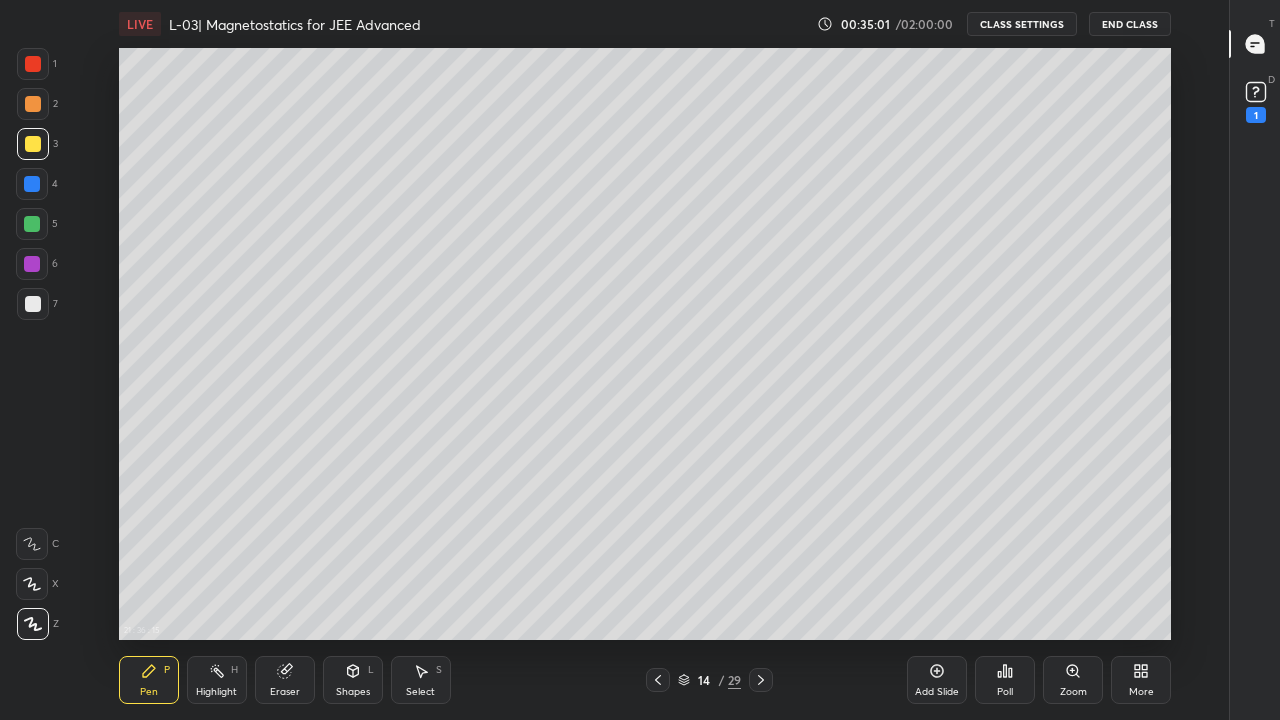 click on "Shapes L" at bounding box center [353, 680] 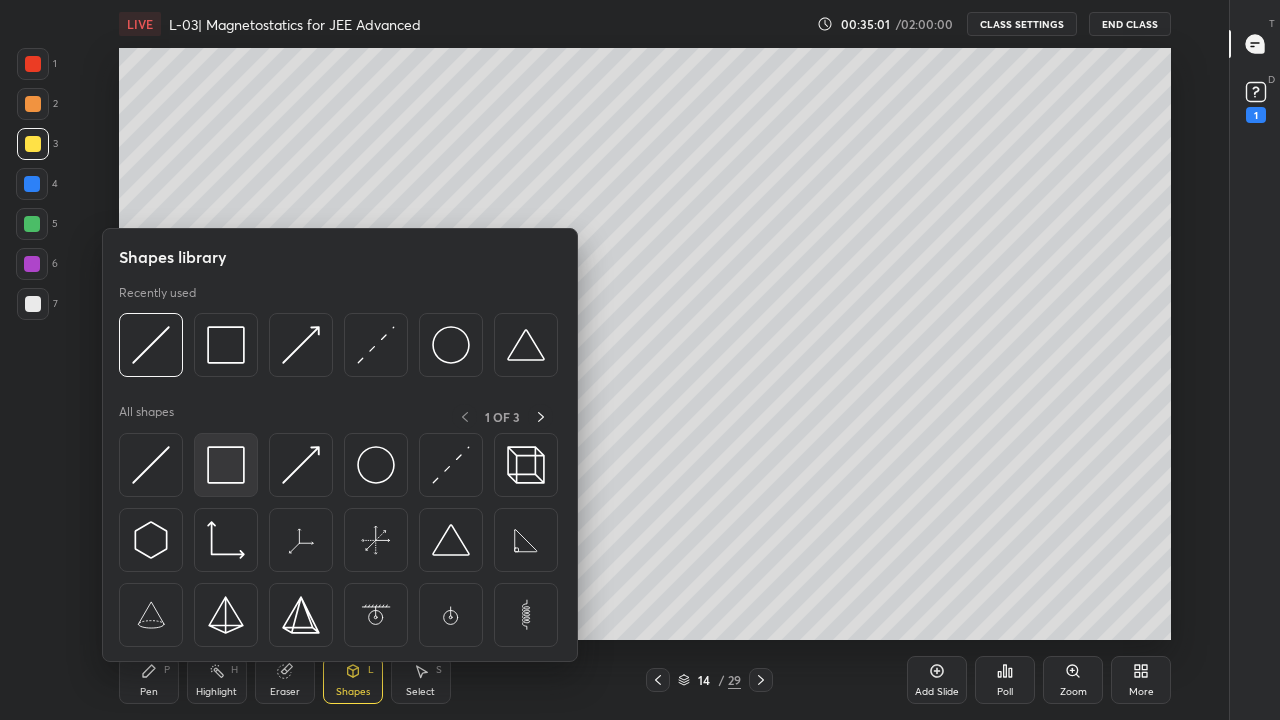 click at bounding box center [226, 465] 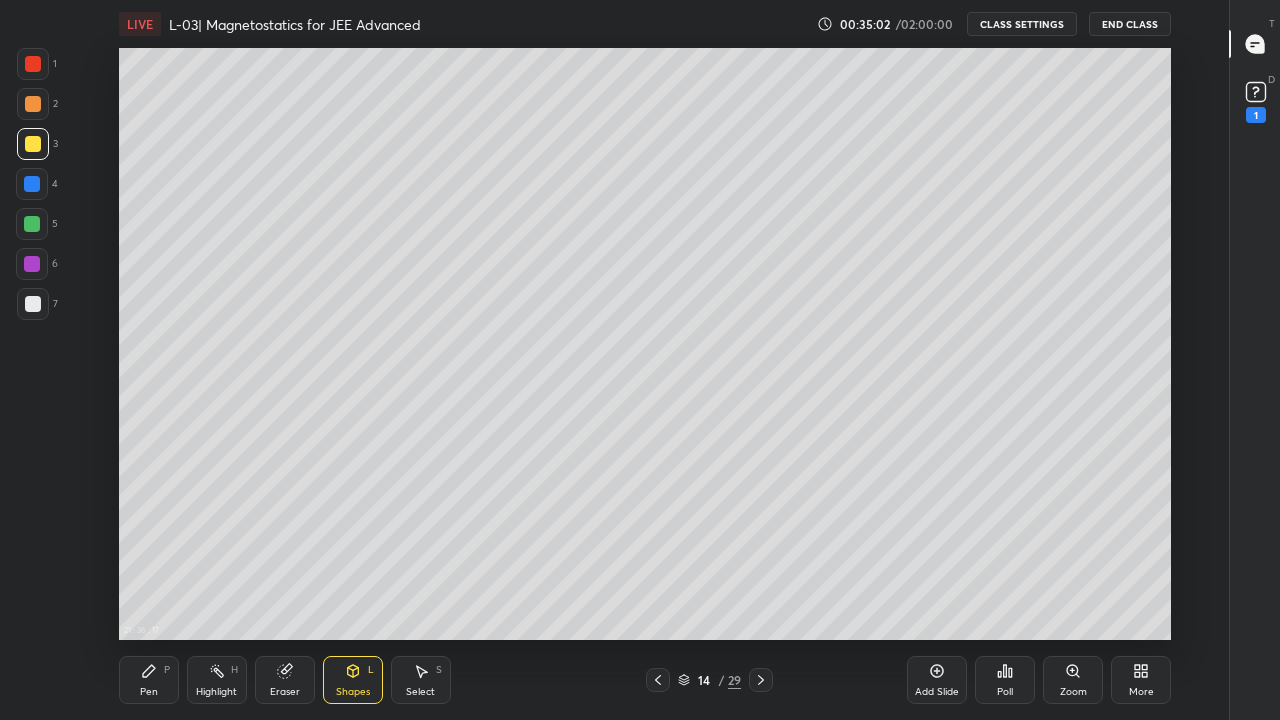 click at bounding box center [33, 64] 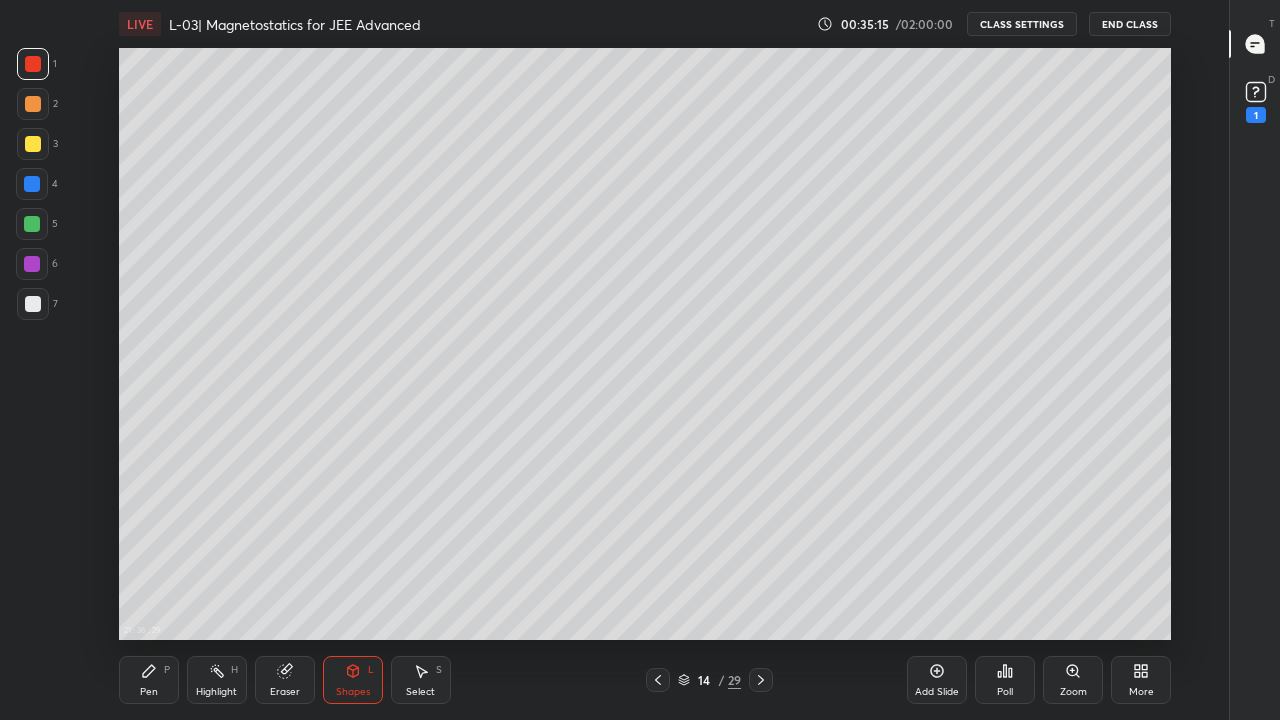 click 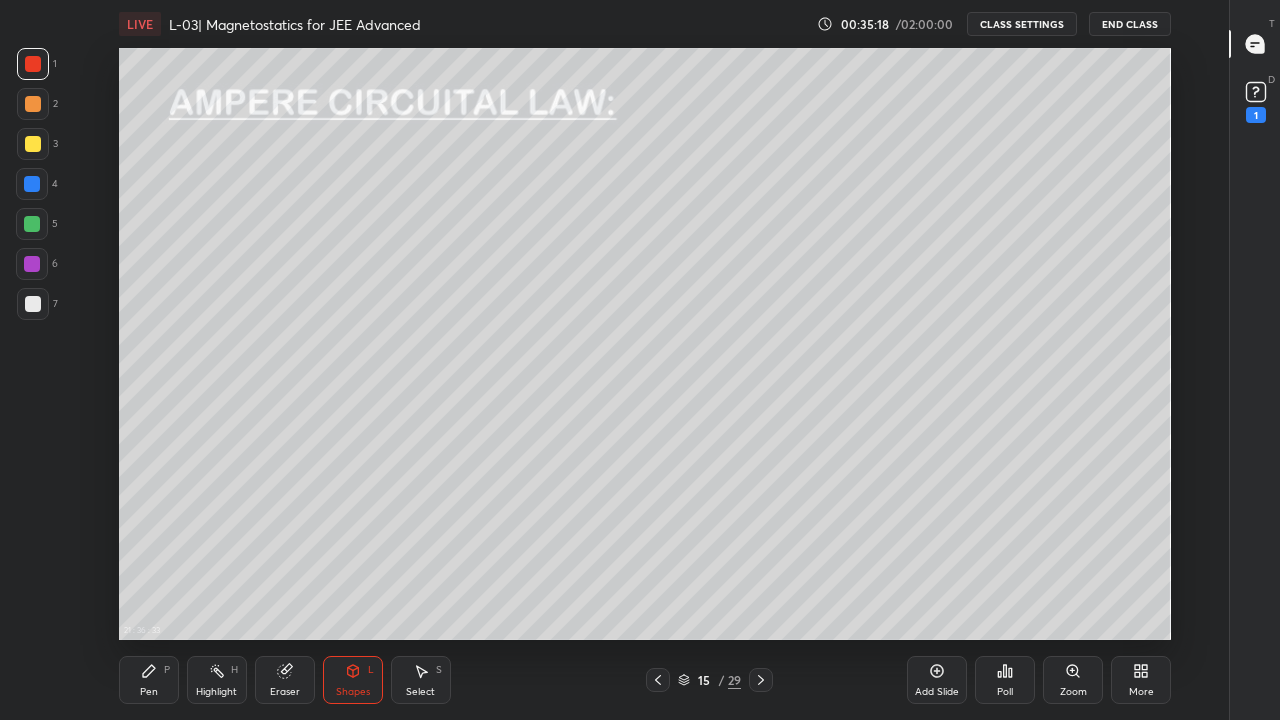click at bounding box center (33, 104) 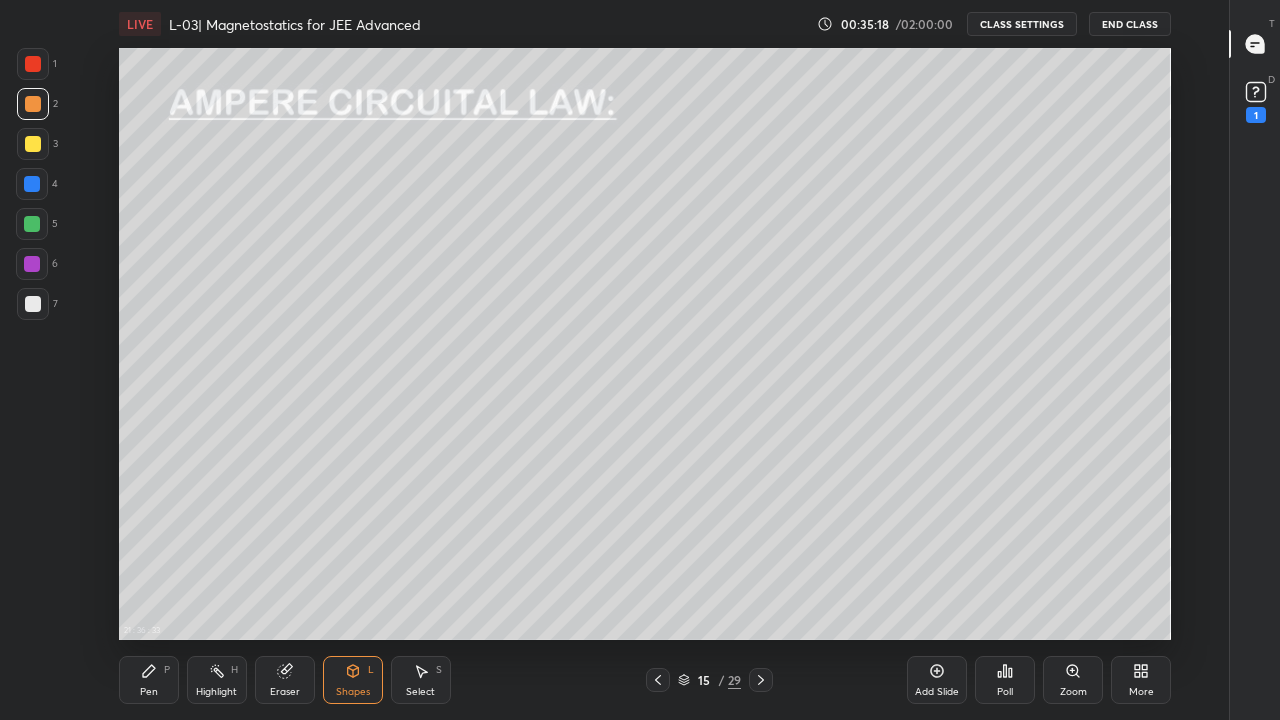 click at bounding box center [33, 144] 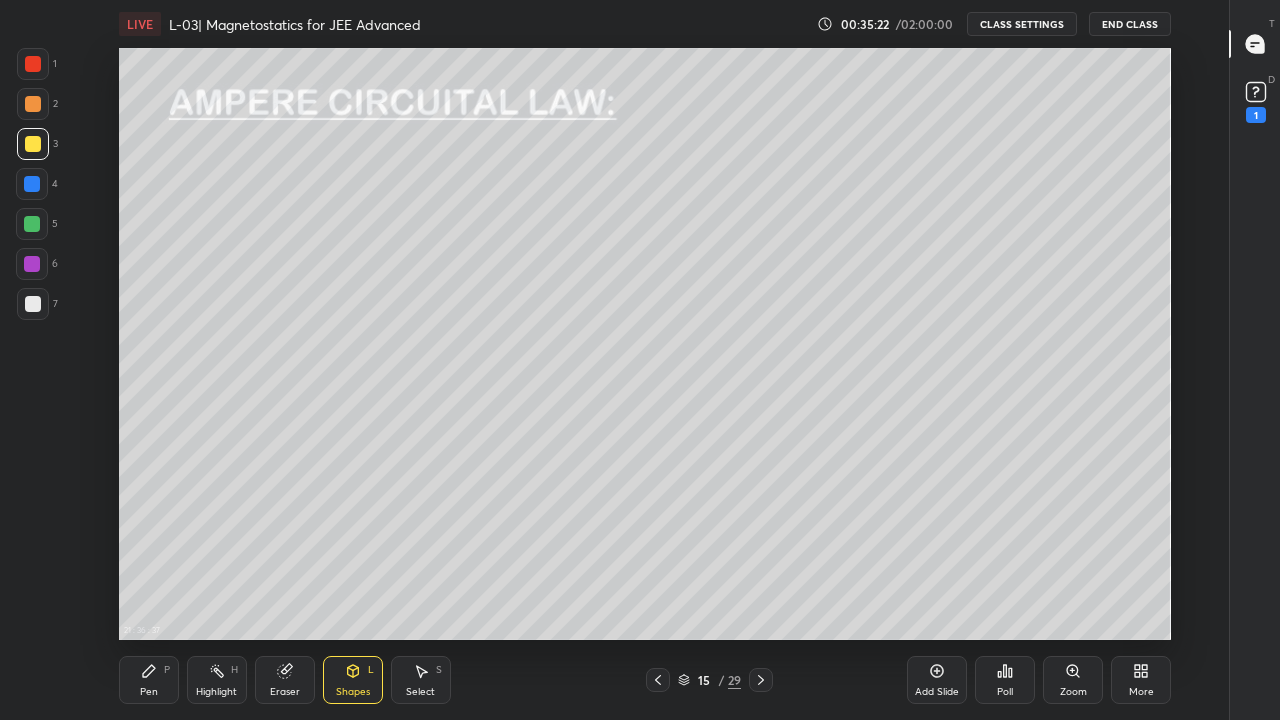 click on "Eraser" at bounding box center (285, 680) 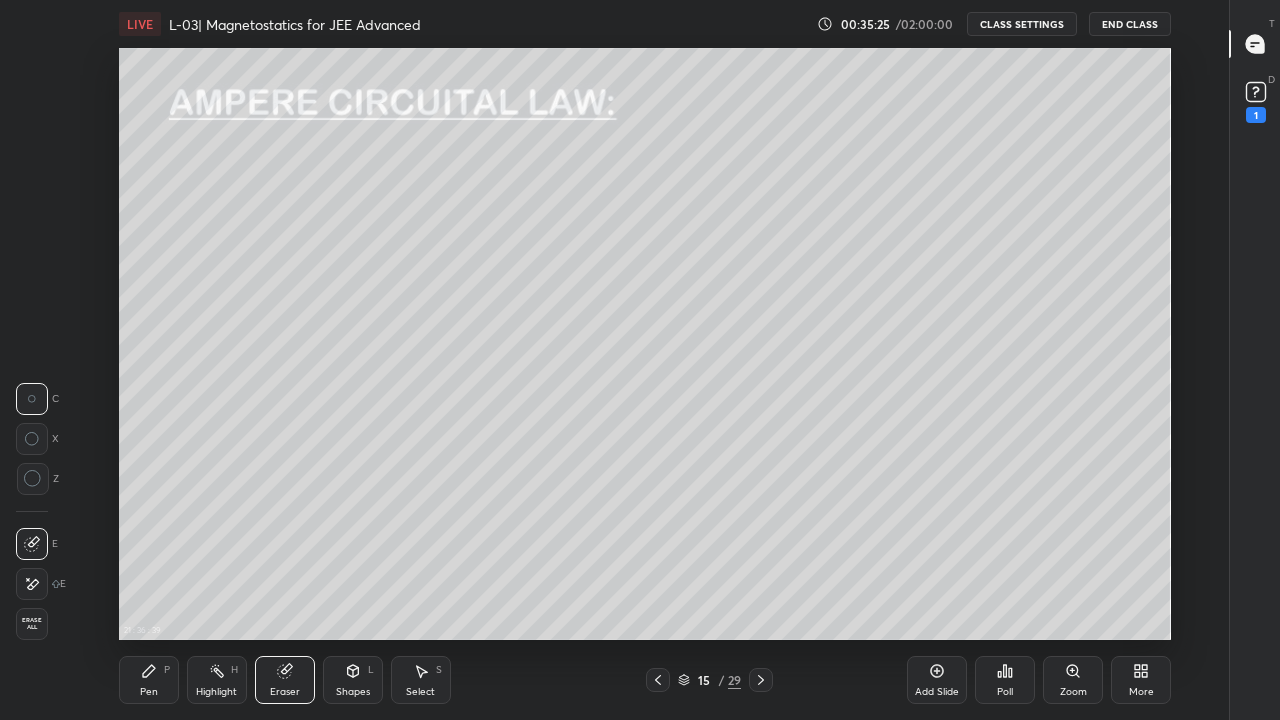 click 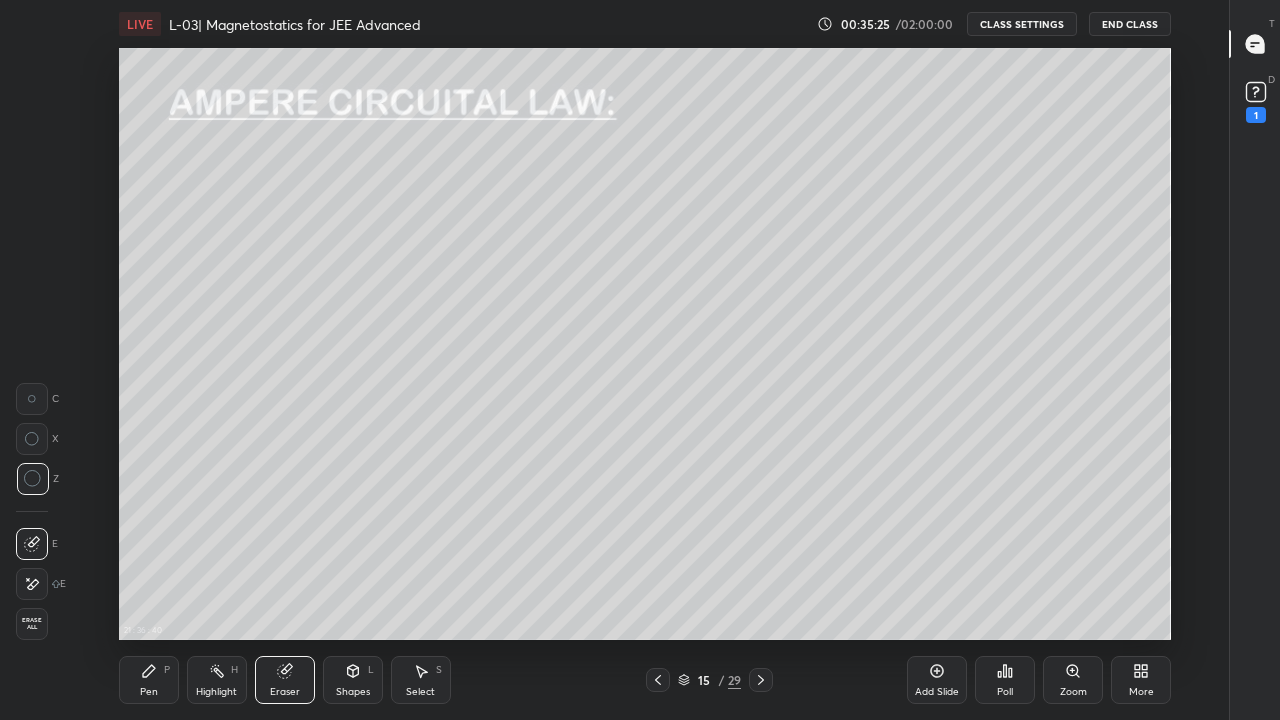 click on "Pen" at bounding box center (149, 692) 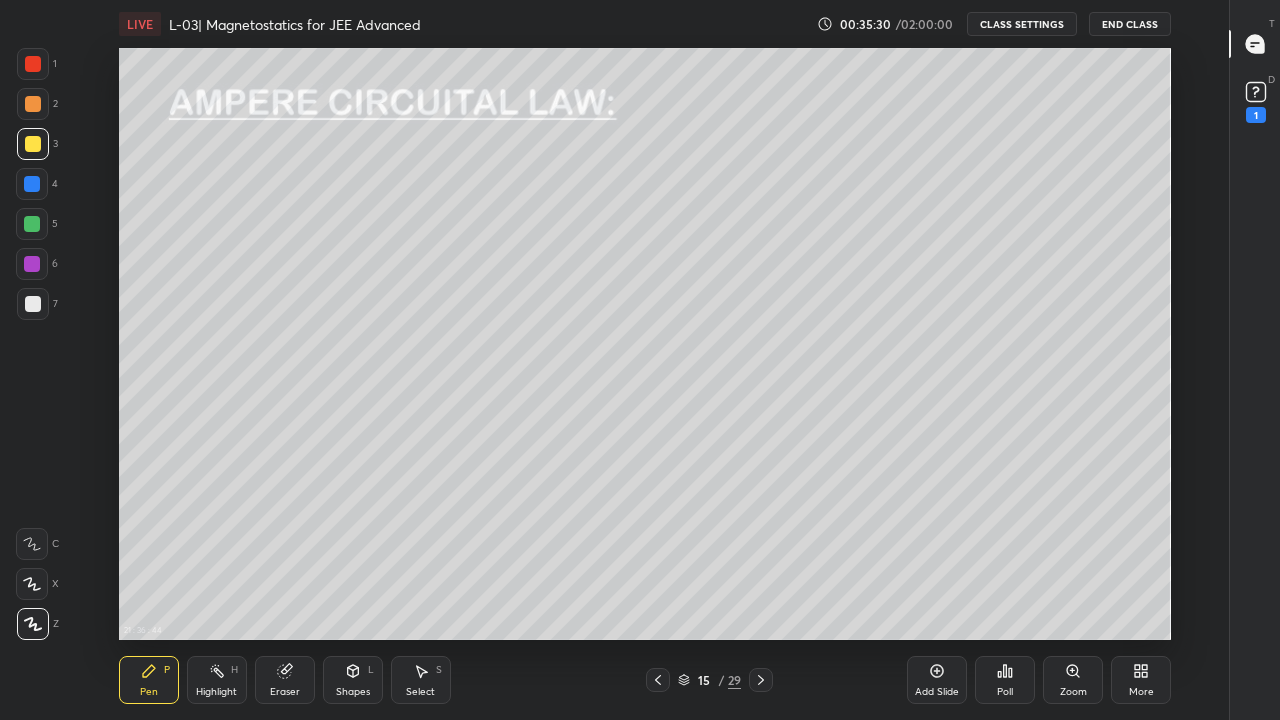click at bounding box center (32, 264) 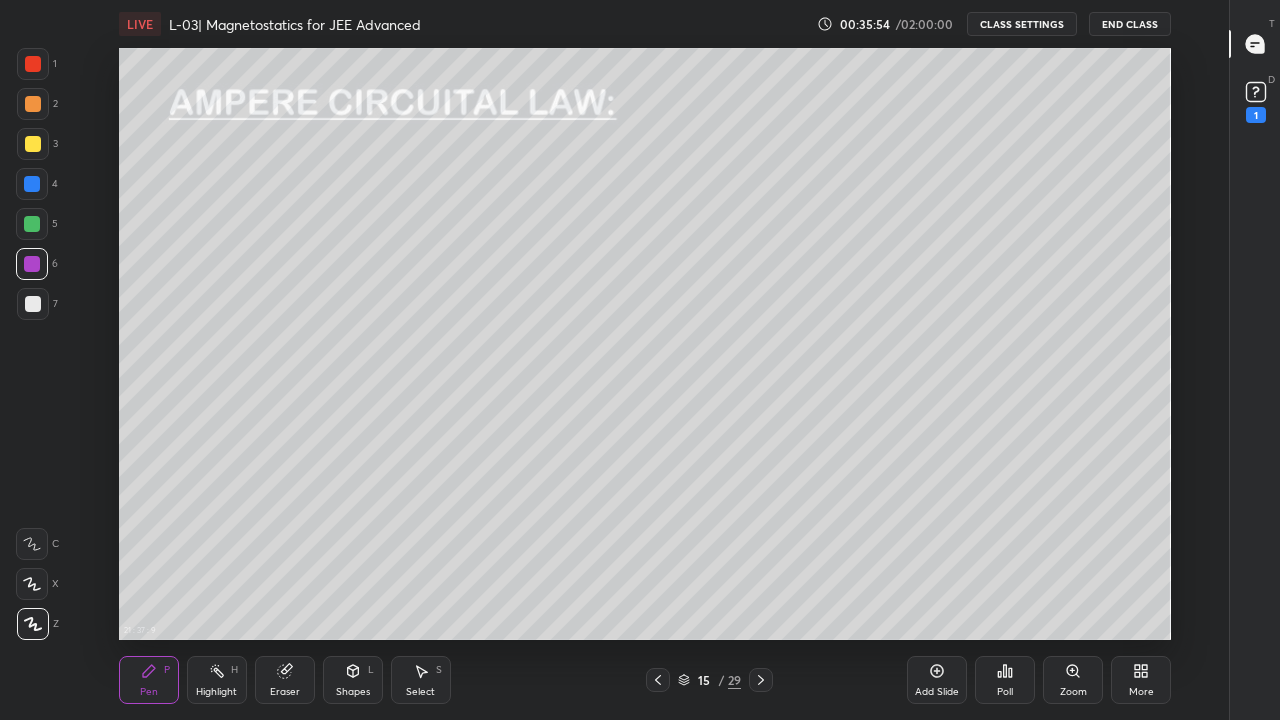click at bounding box center [33, 144] 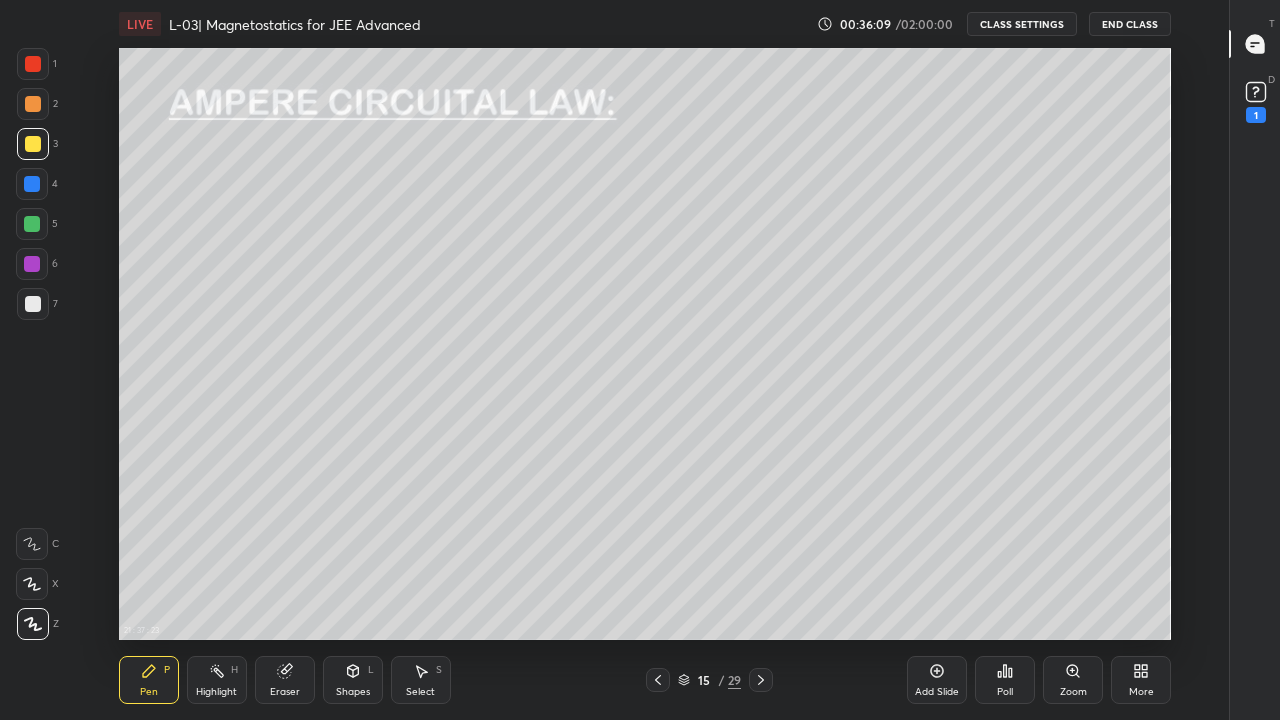 click on "Shapes L" at bounding box center (353, 680) 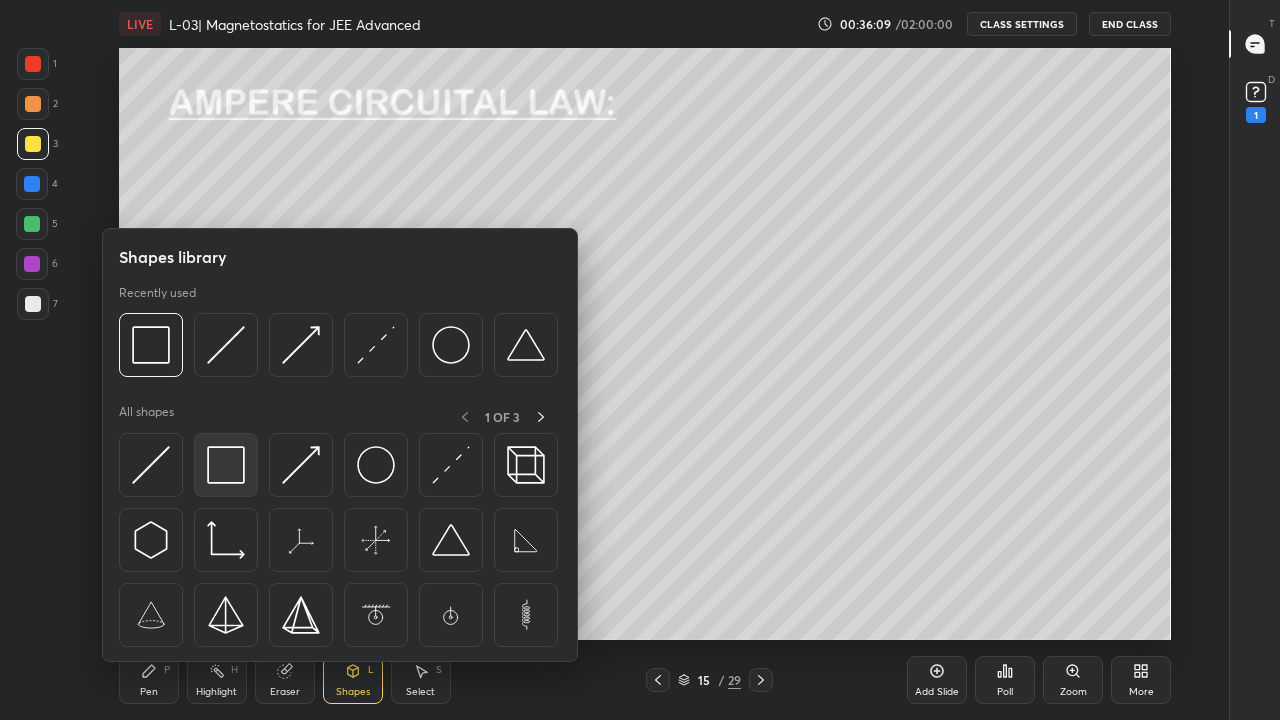 click at bounding box center [226, 465] 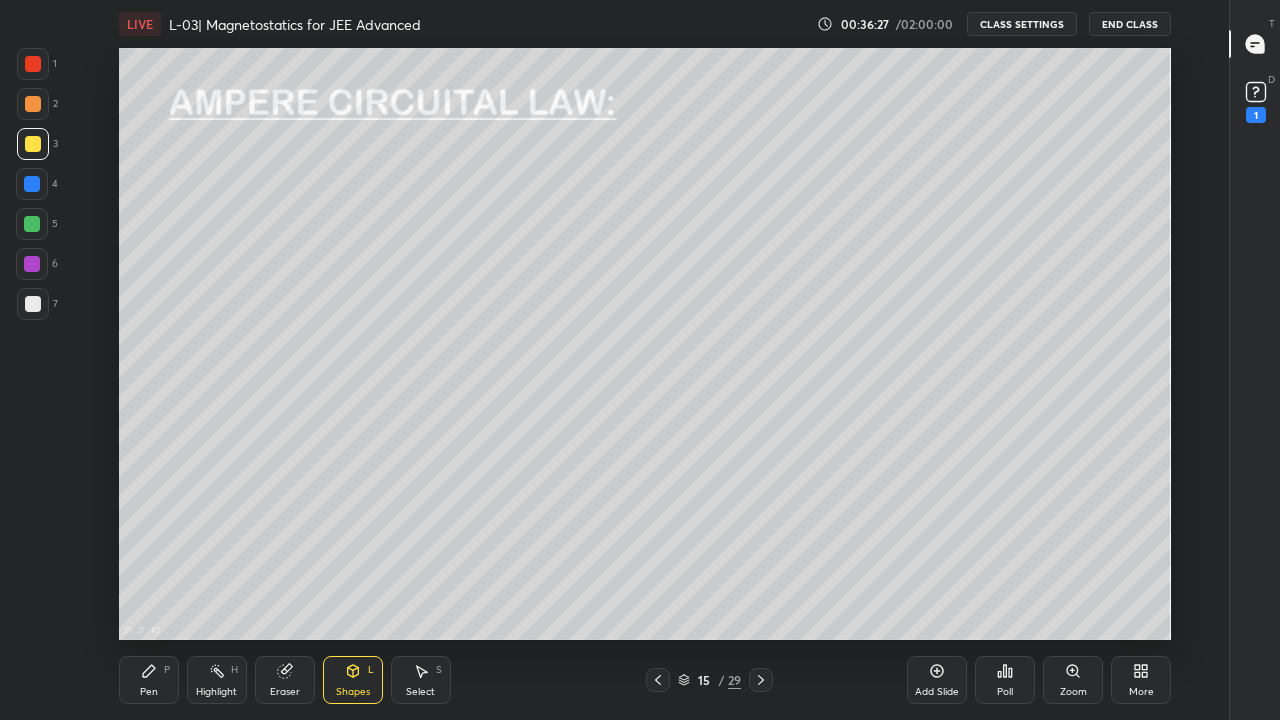 click at bounding box center (32, 264) 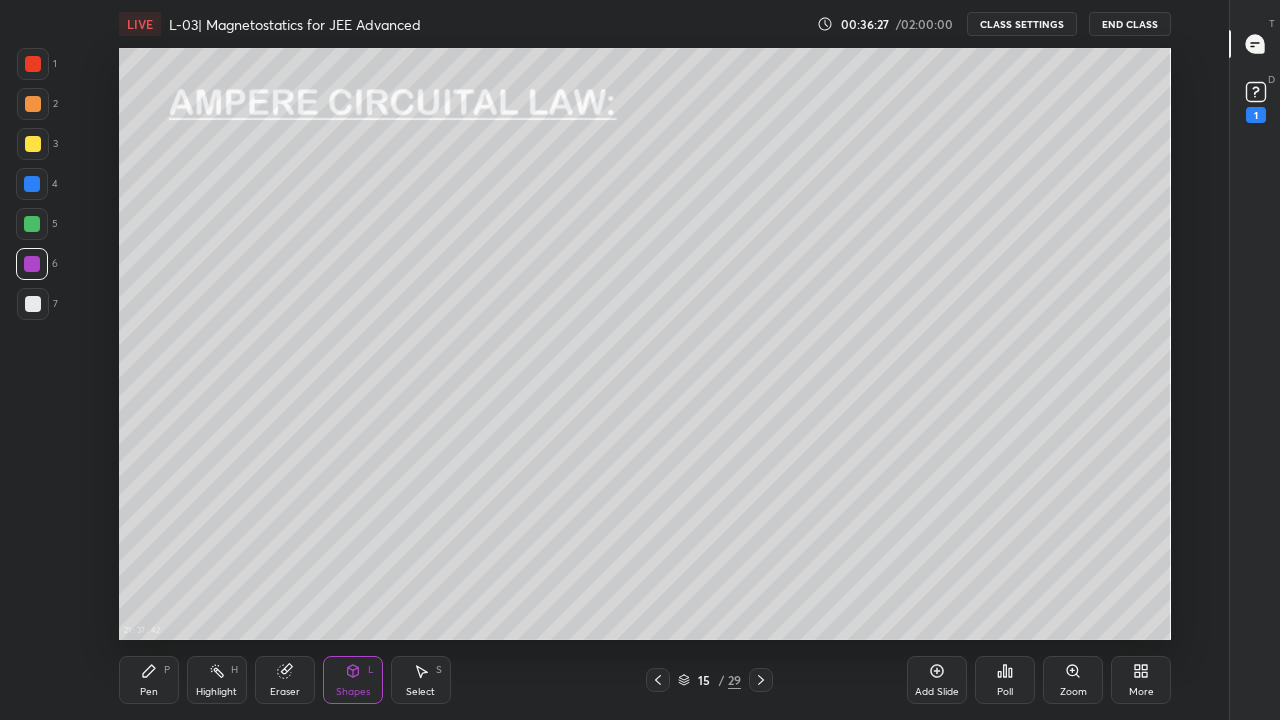 click at bounding box center (32, 224) 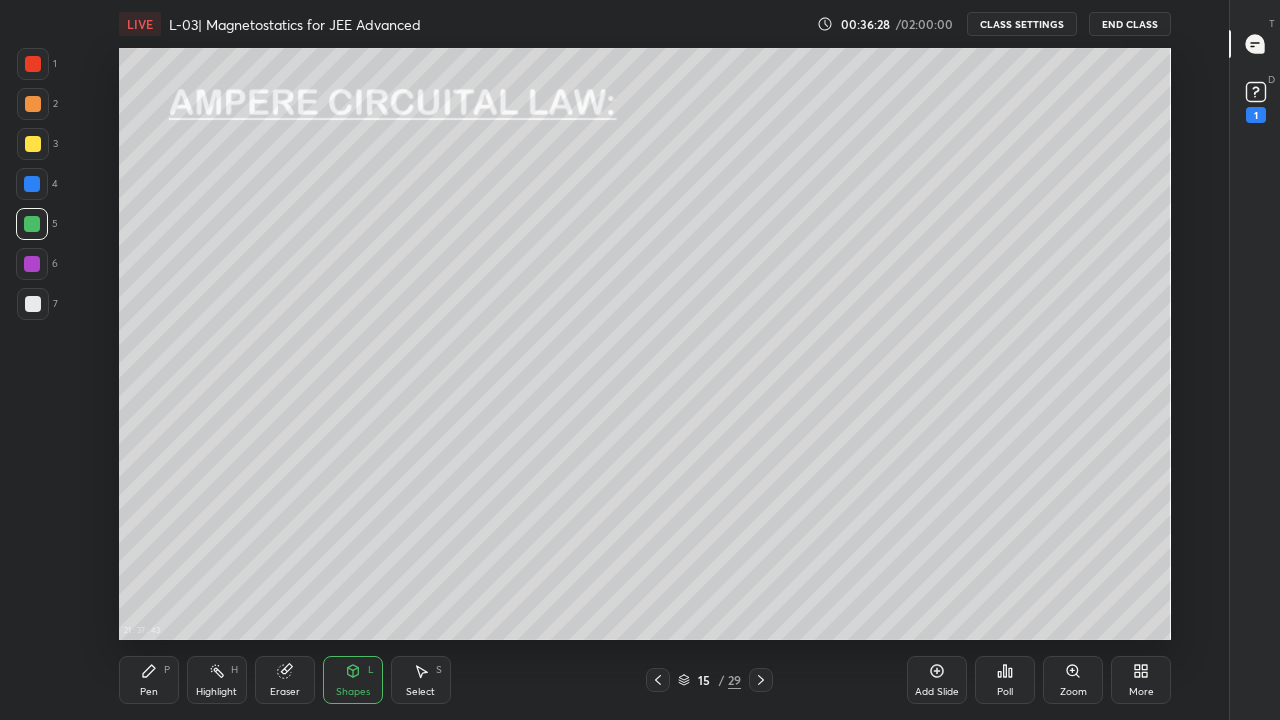 click on "Pen P" at bounding box center [149, 680] 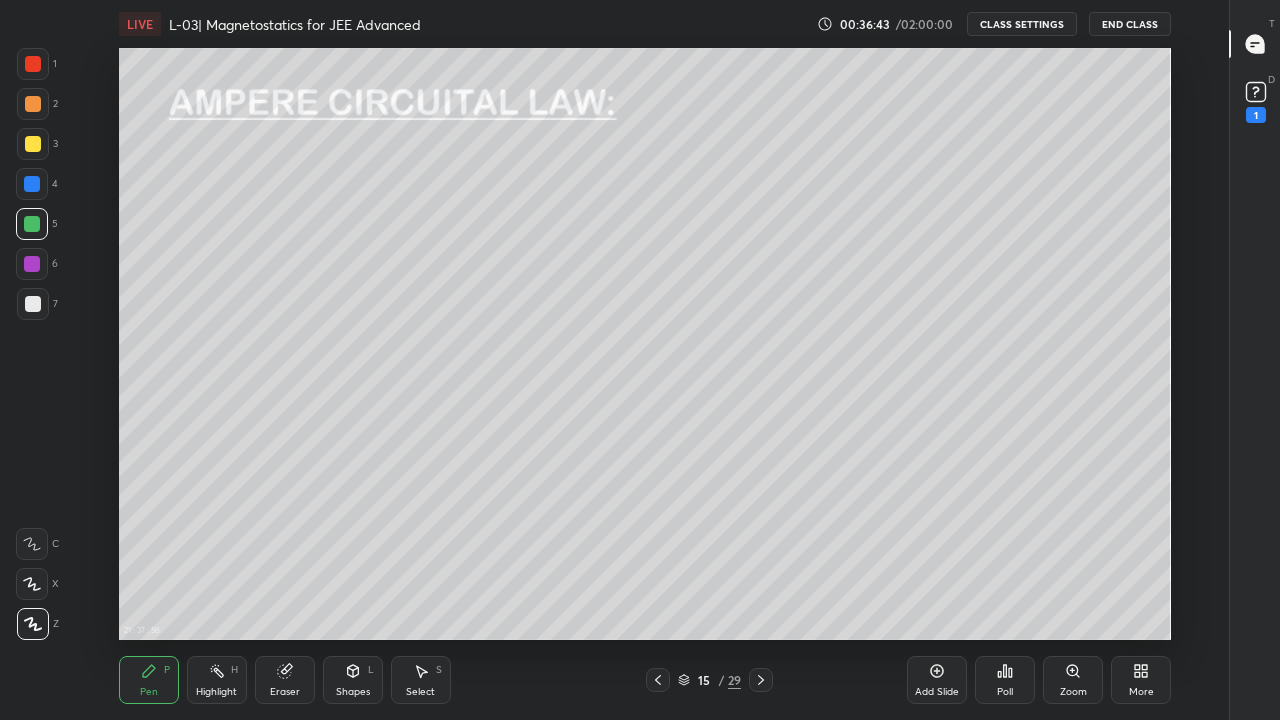 click on "Eraser" at bounding box center (285, 680) 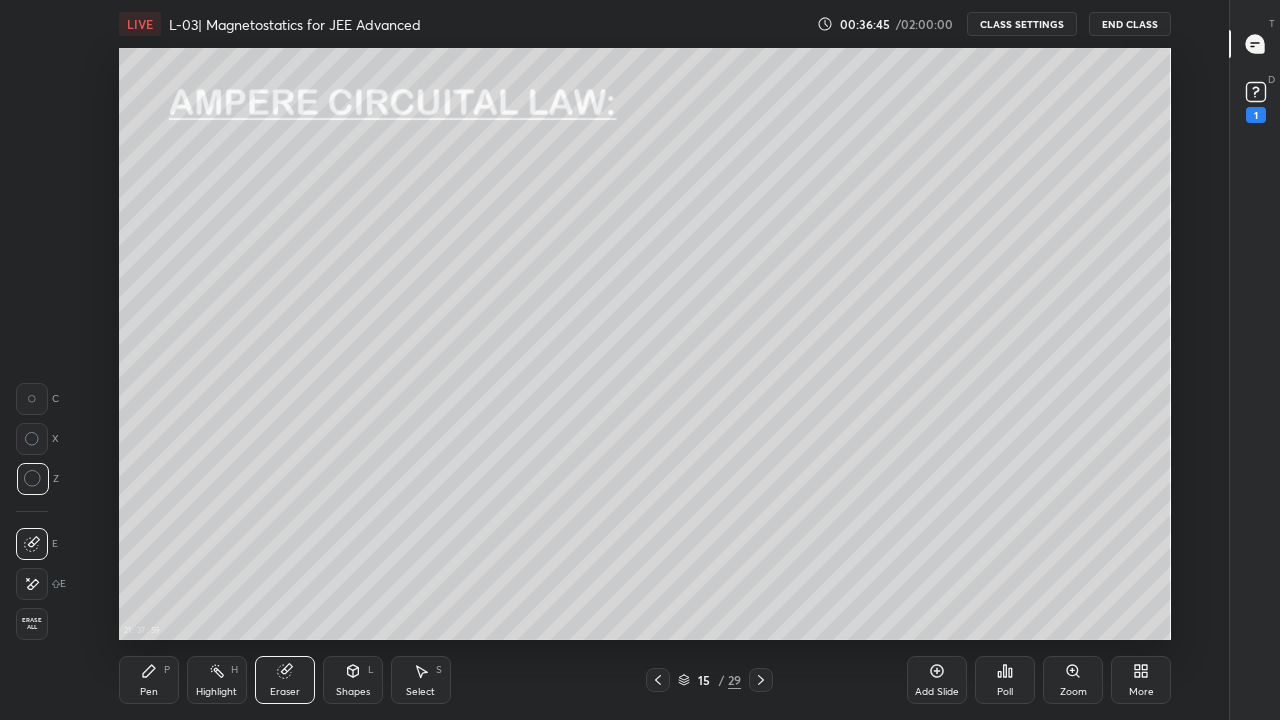 click on "Pen" at bounding box center (149, 692) 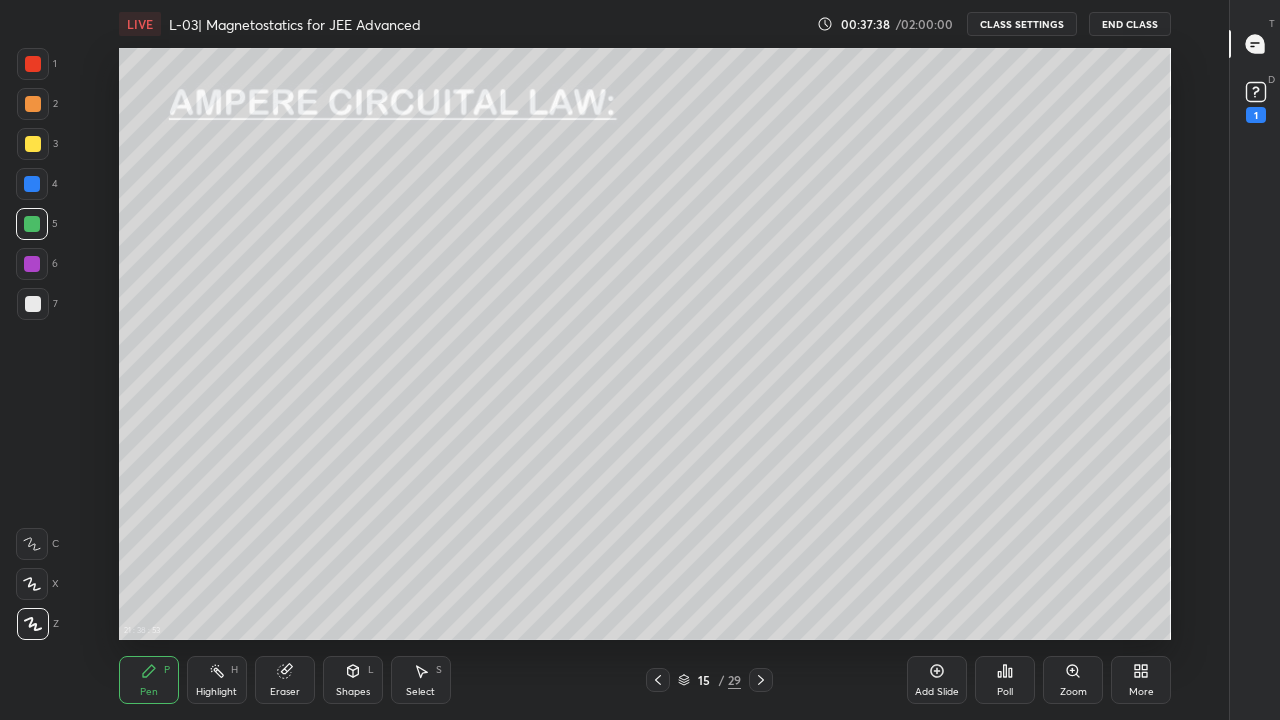 click at bounding box center [33, 104] 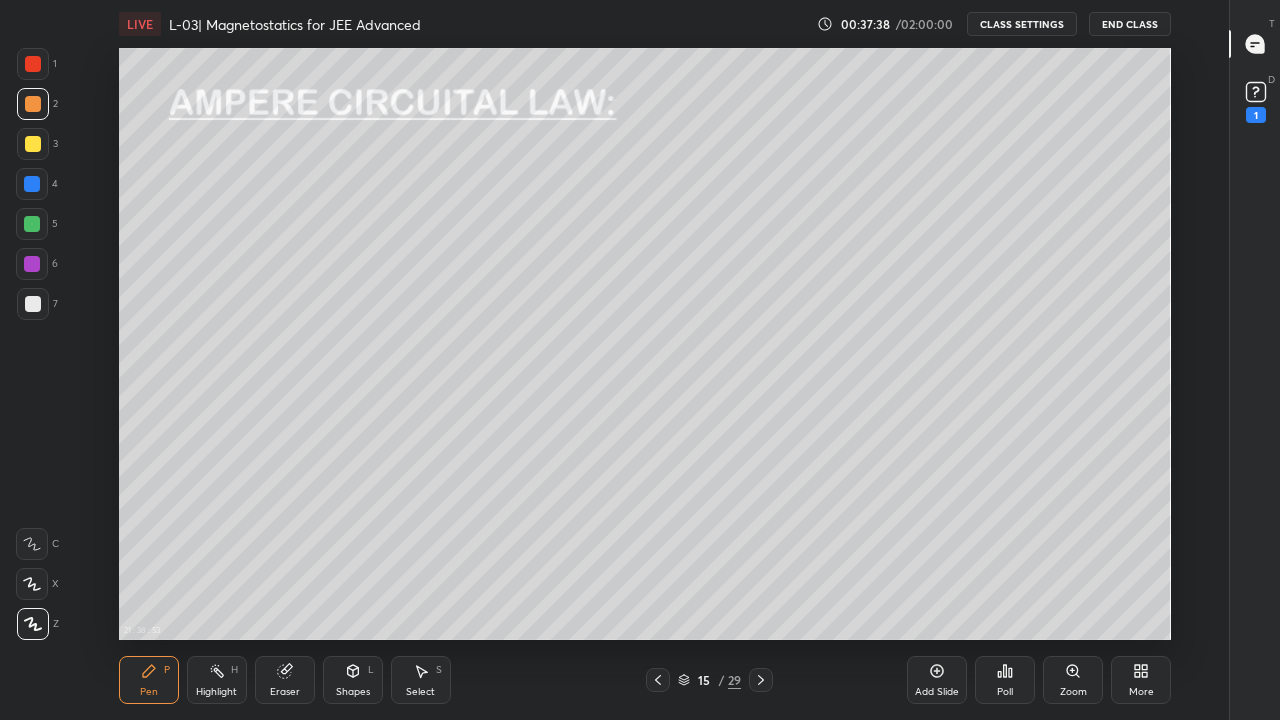 click at bounding box center (33, 144) 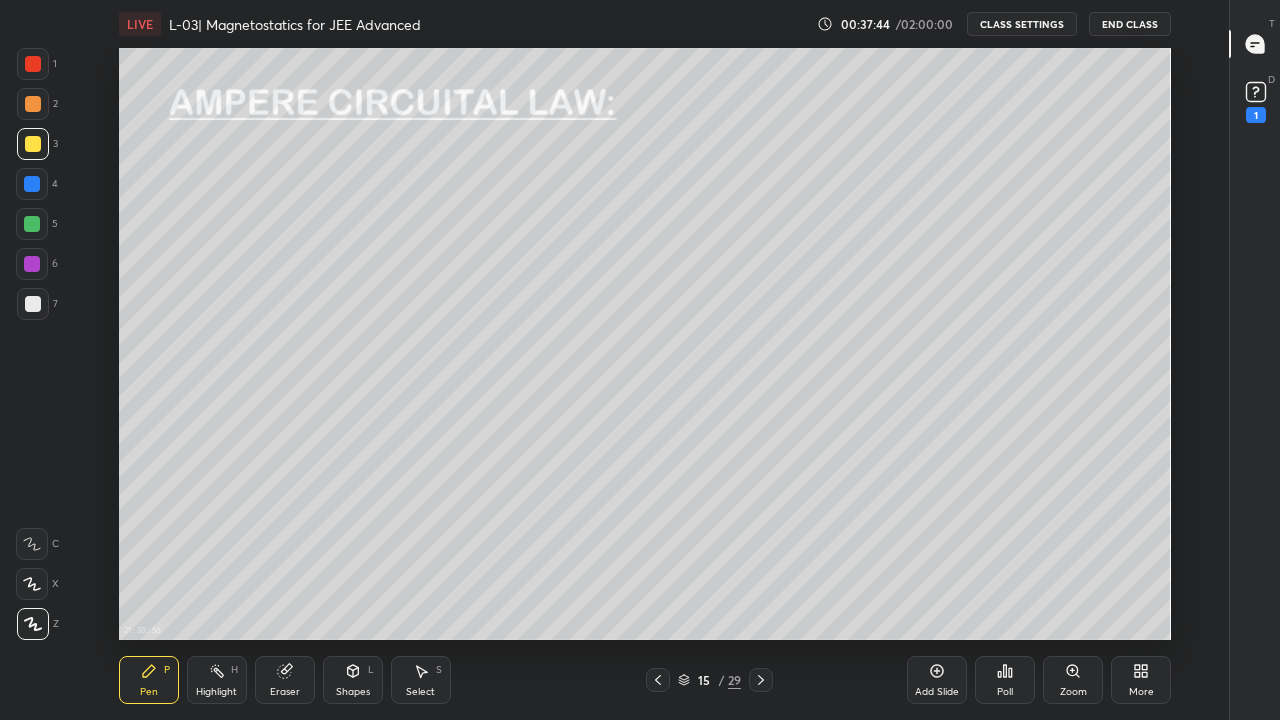 click on "Add Slide" at bounding box center [937, 692] 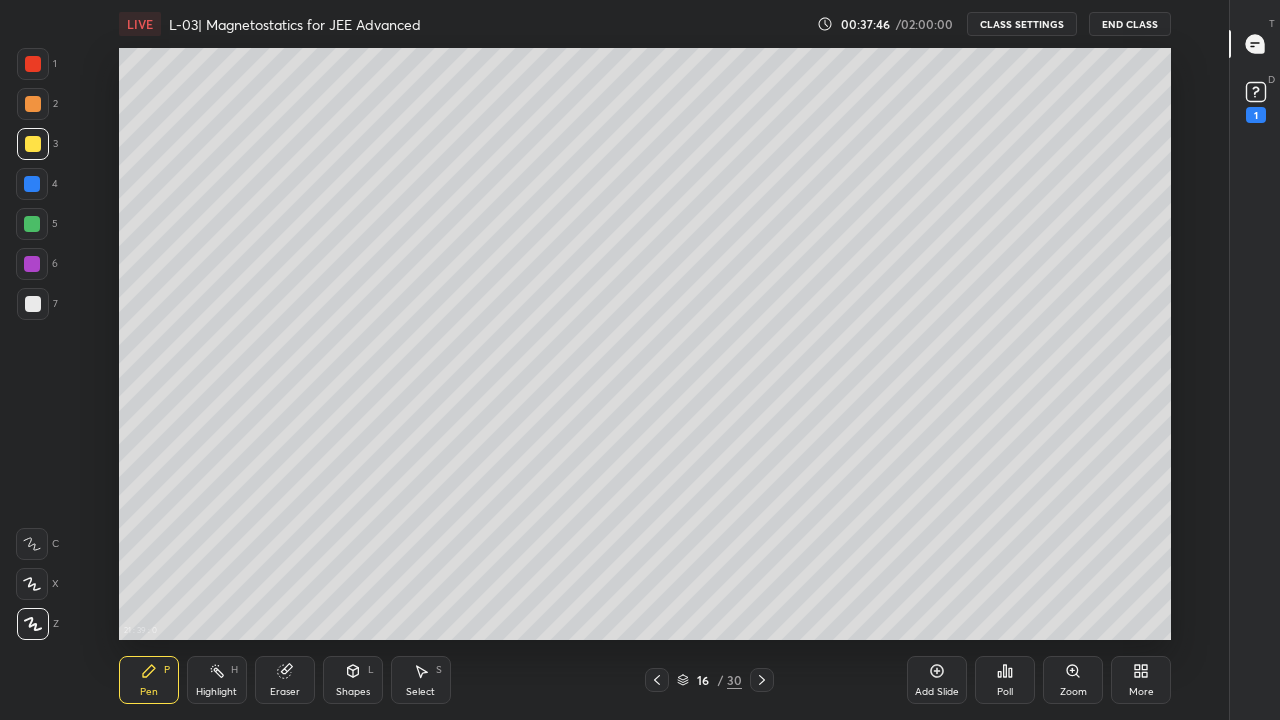 click at bounding box center [32, 224] 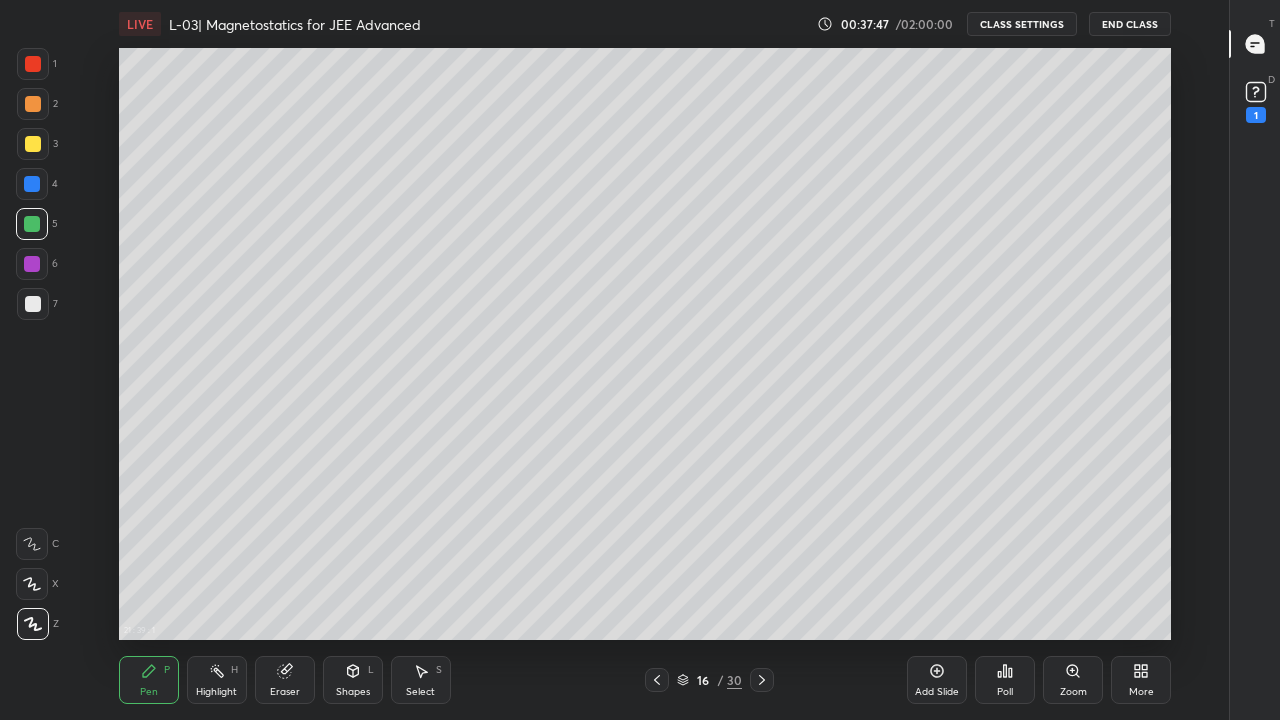 click at bounding box center [33, 144] 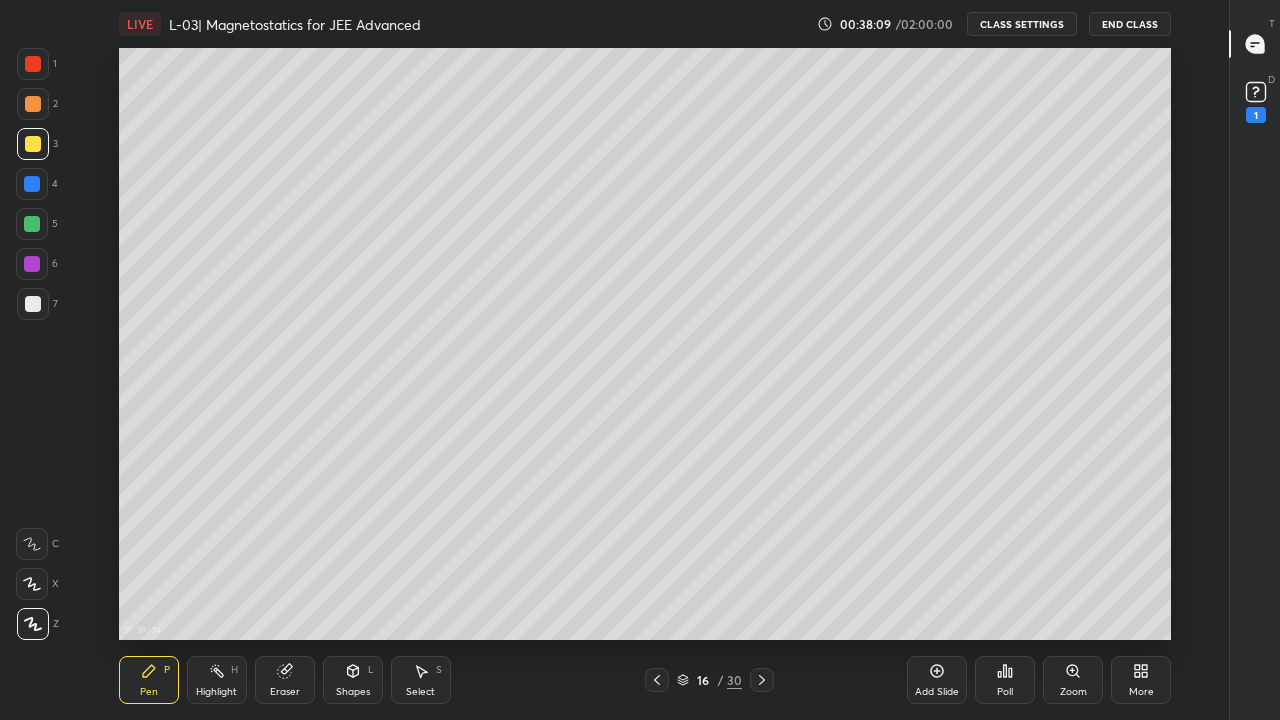 click at bounding box center (32, 264) 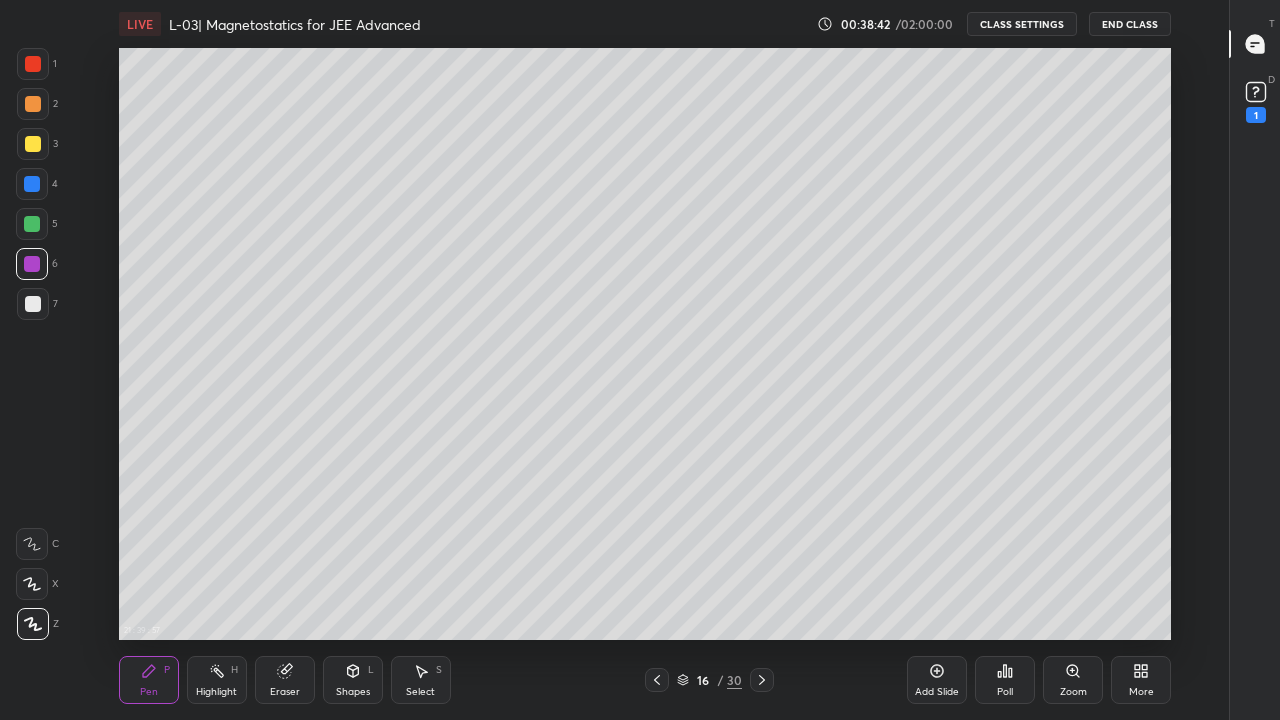 click at bounding box center [33, 144] 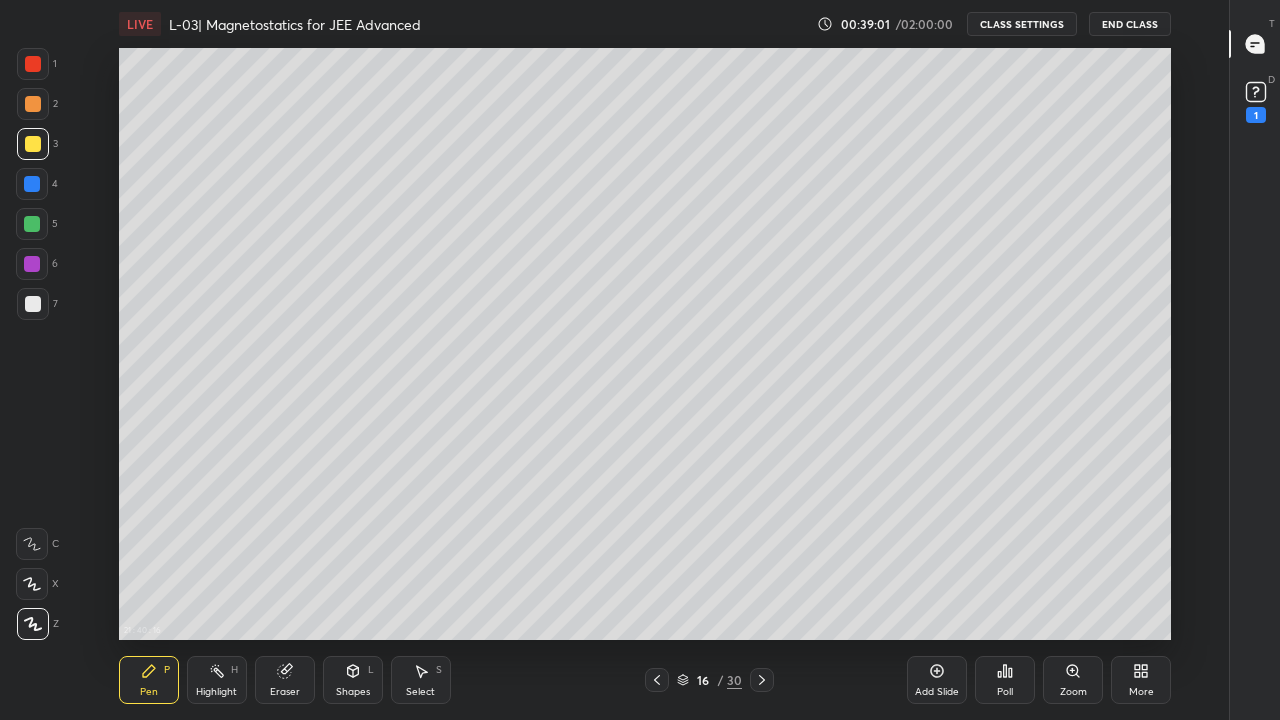 click at bounding box center (33, 64) 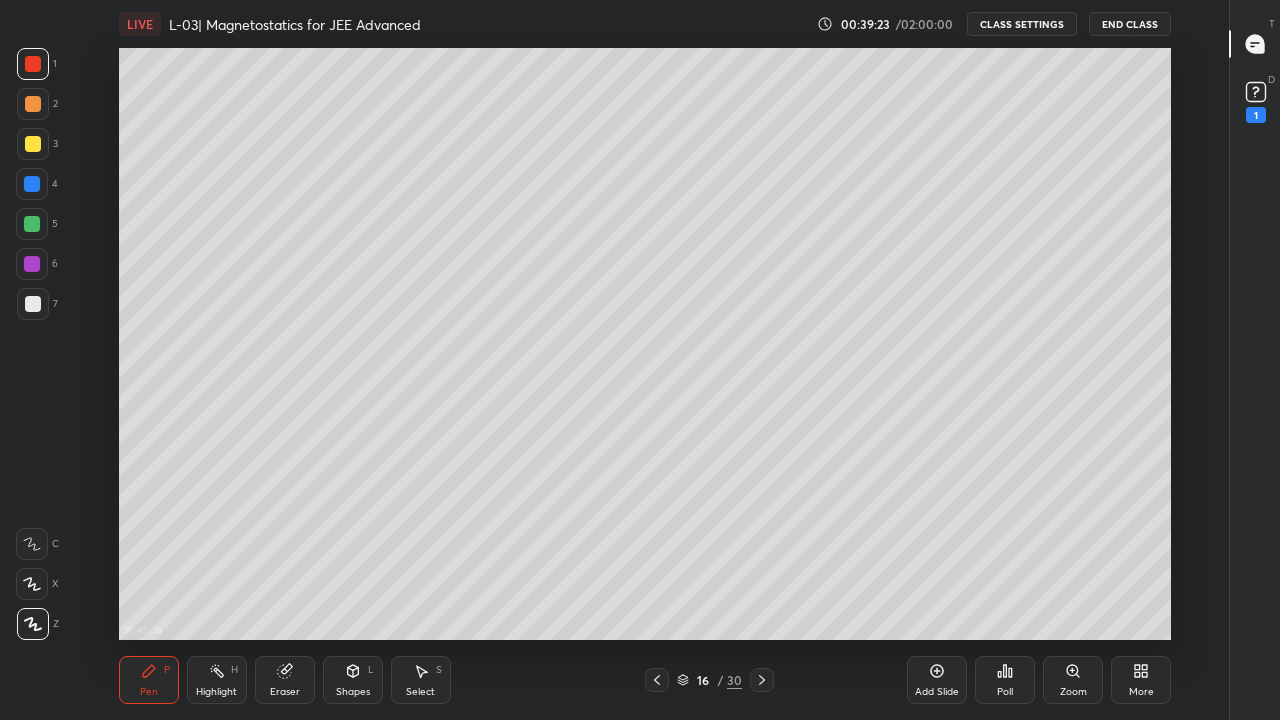click at bounding box center [33, 144] 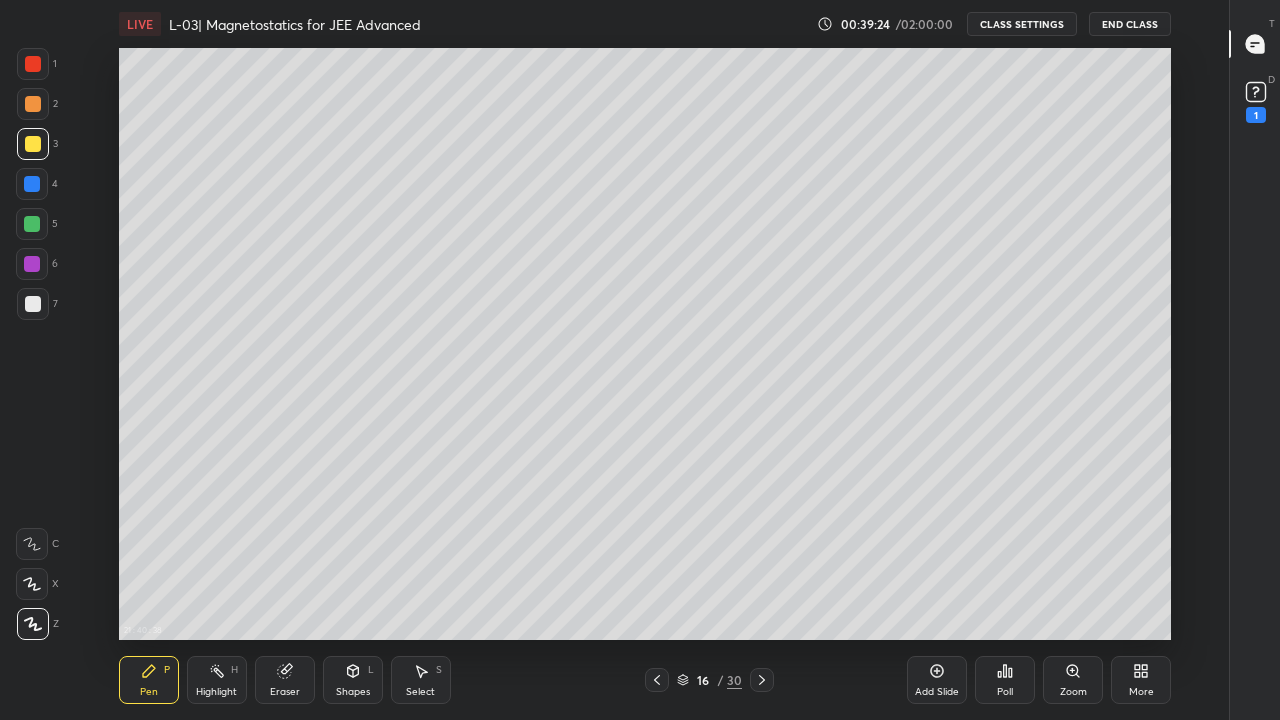 click at bounding box center (33, 104) 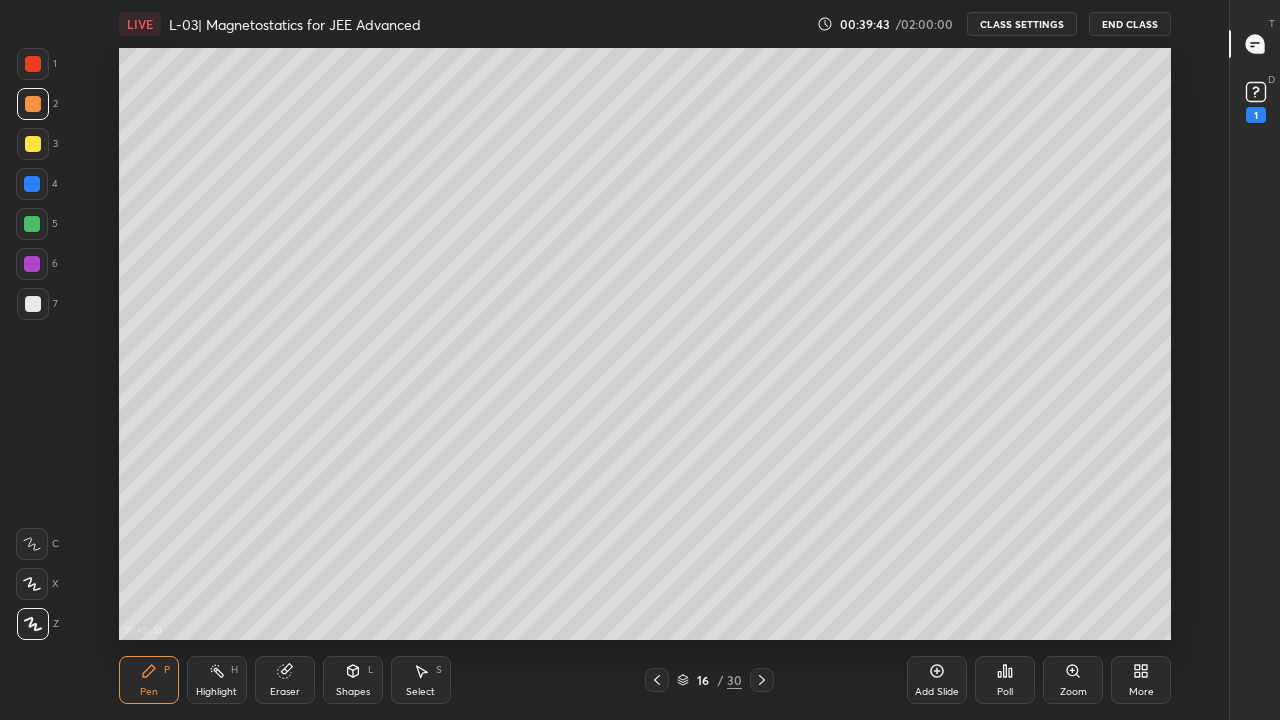 click on "Eraser" at bounding box center [285, 680] 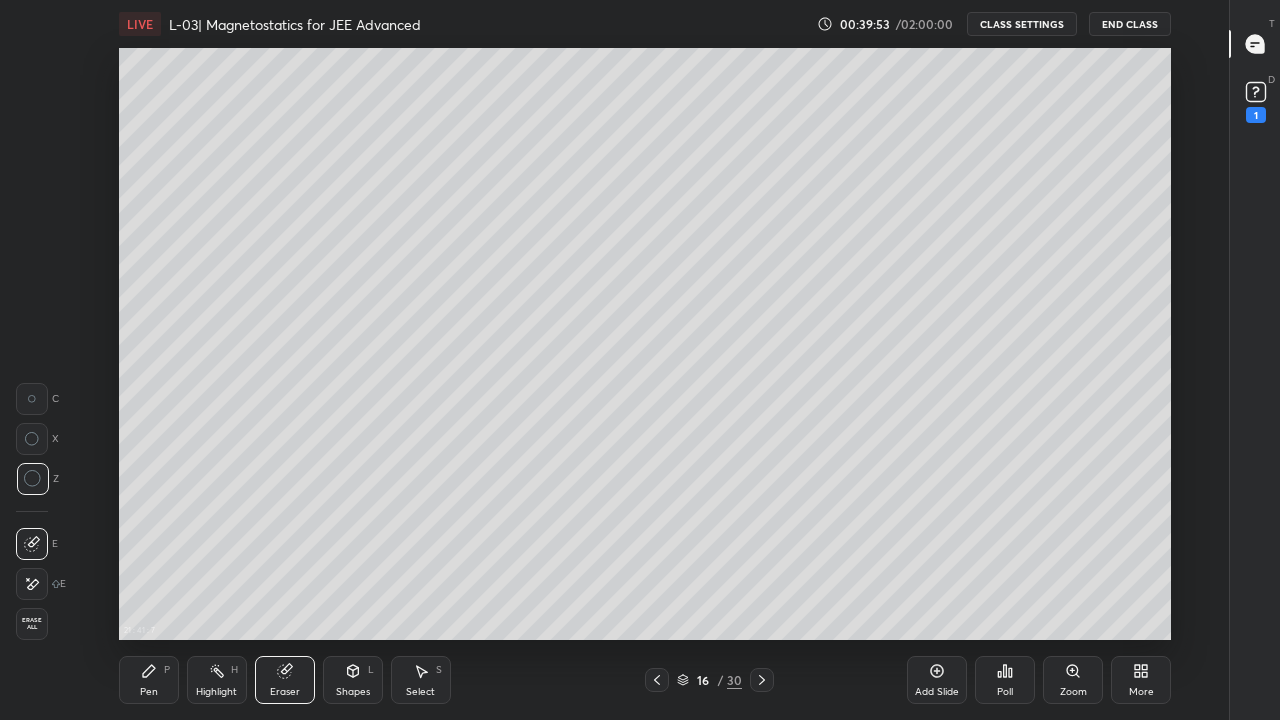 click 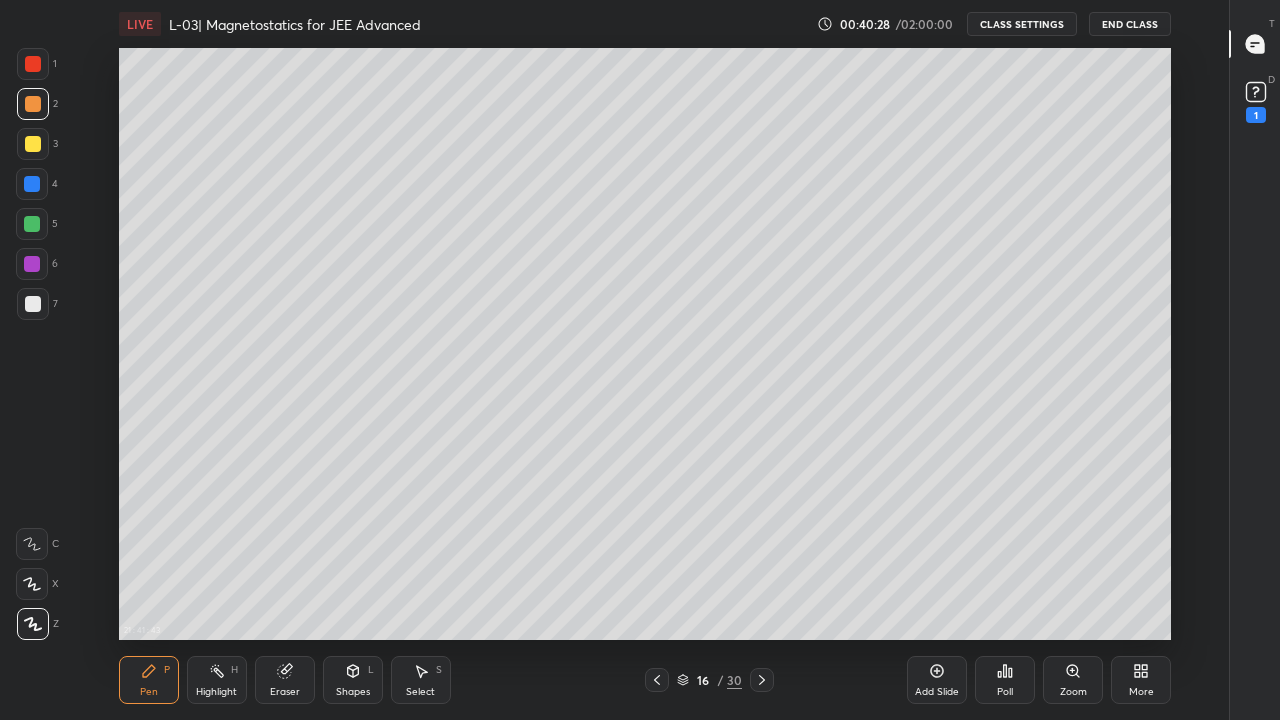 click at bounding box center [32, 184] 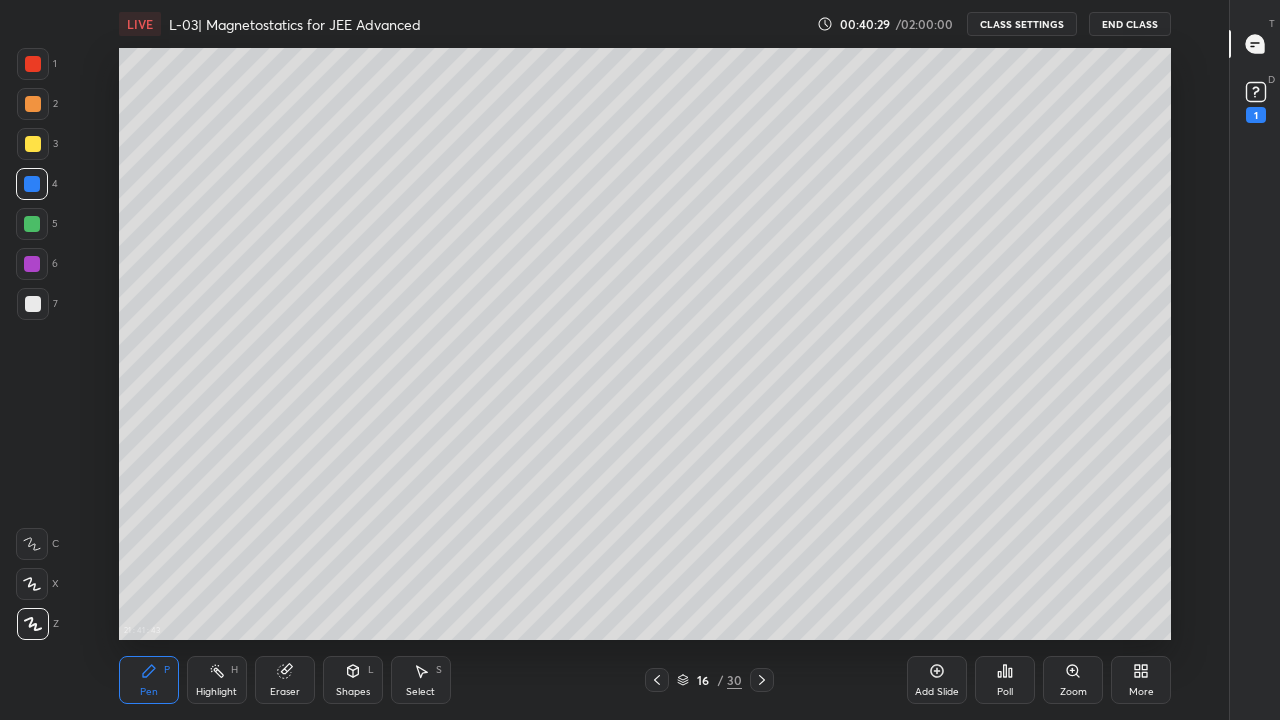 click at bounding box center (33, 144) 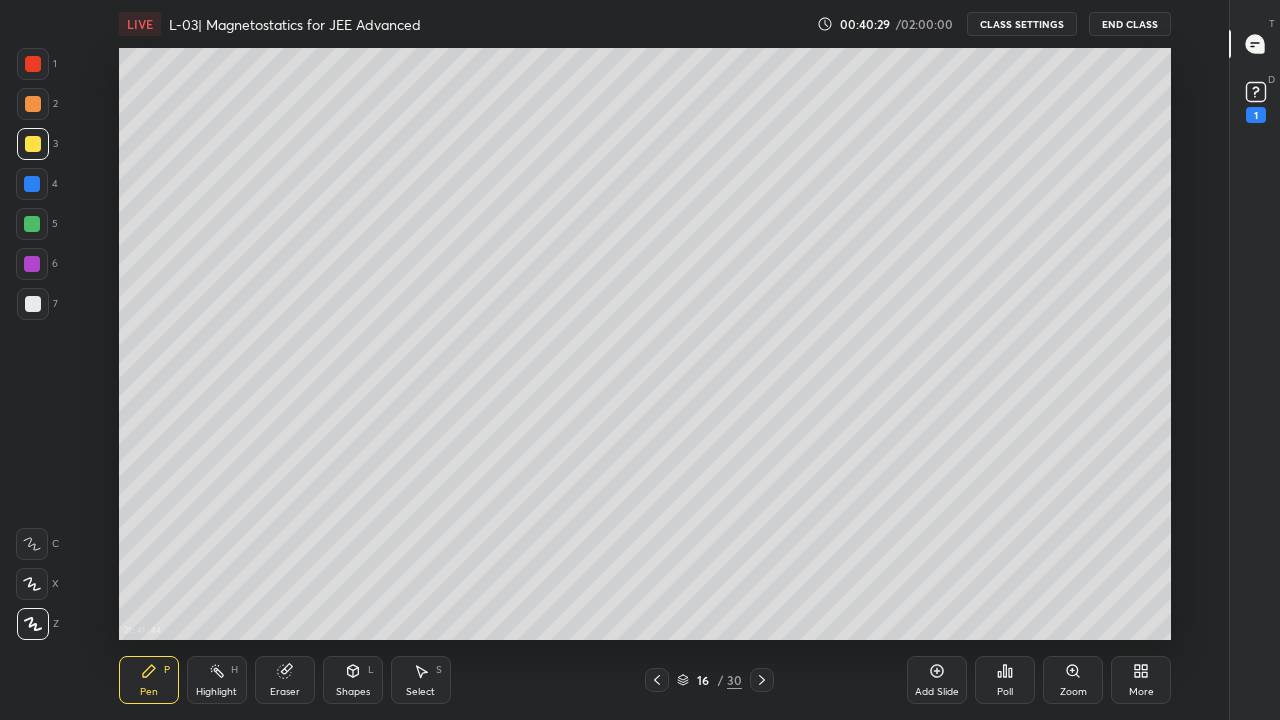 click at bounding box center [32, 264] 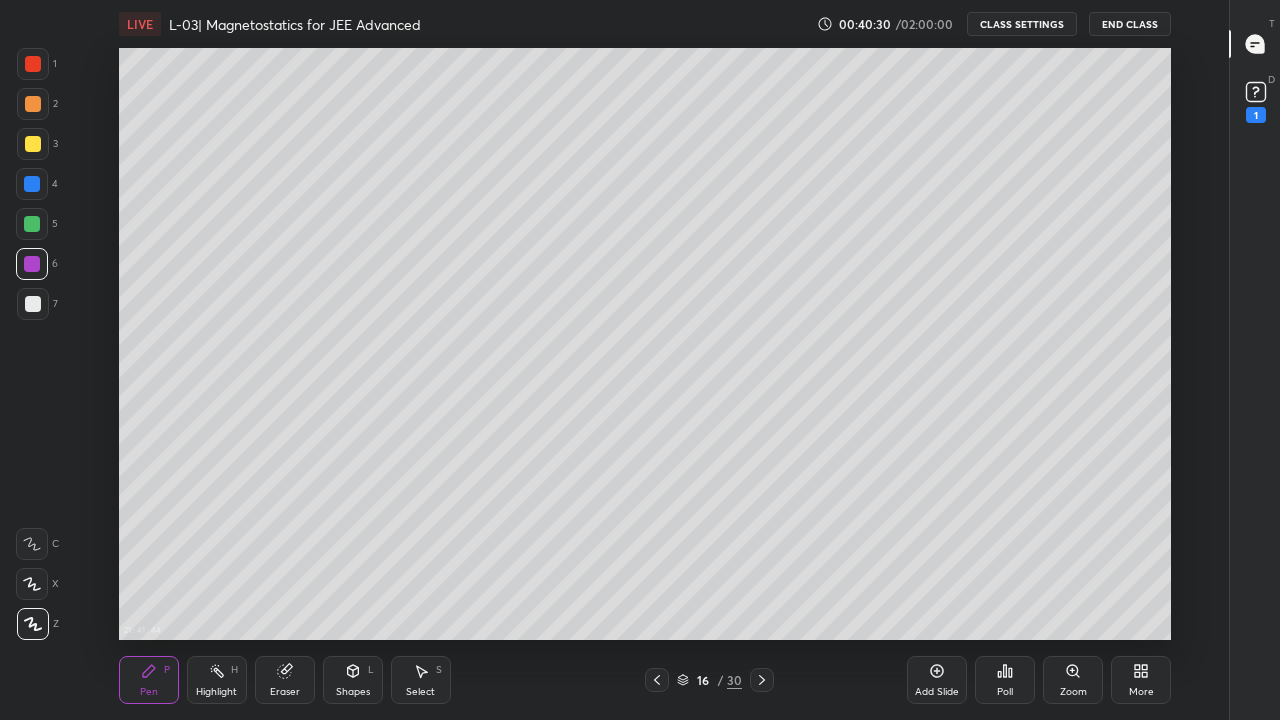 click at bounding box center (33, 304) 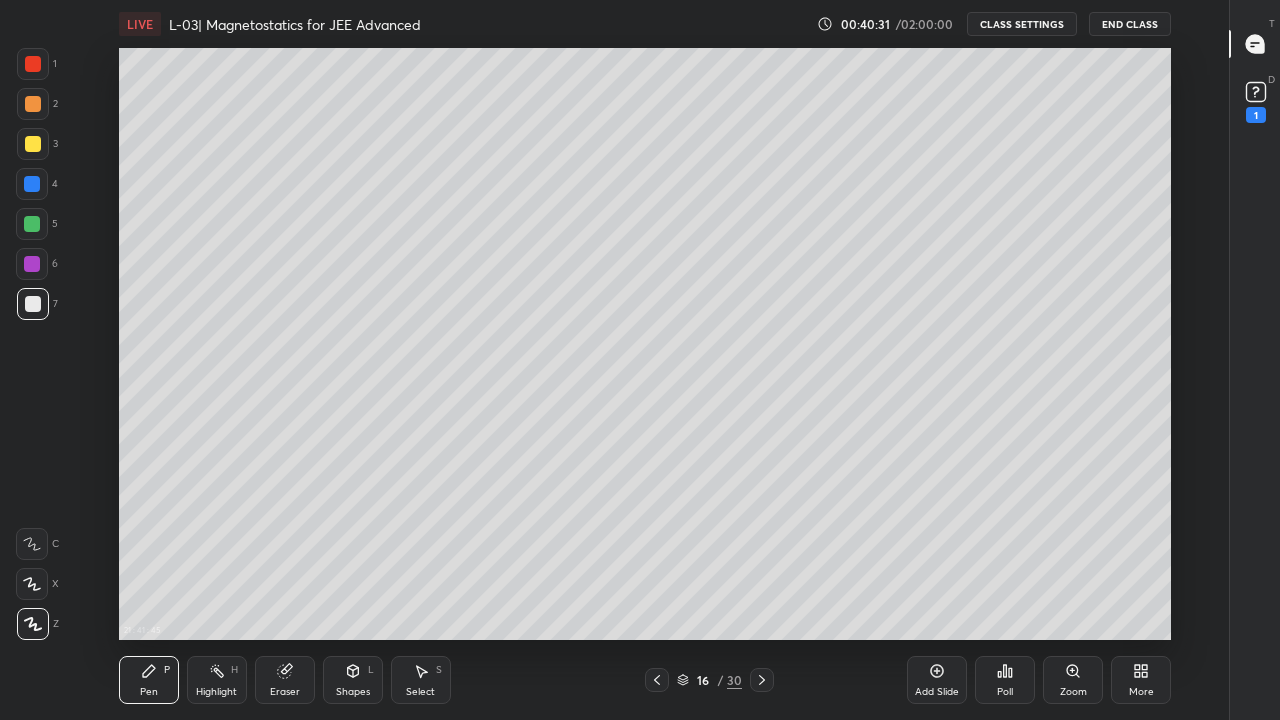 click on "Pen P" at bounding box center (149, 680) 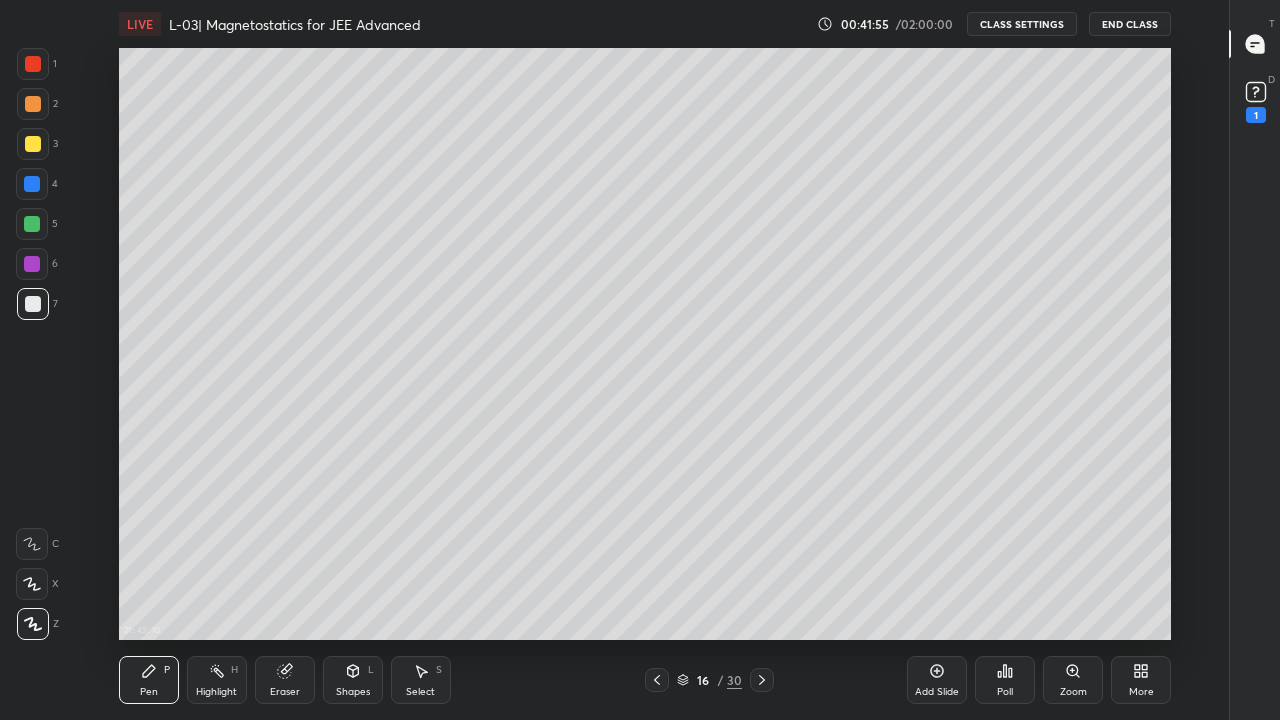 click 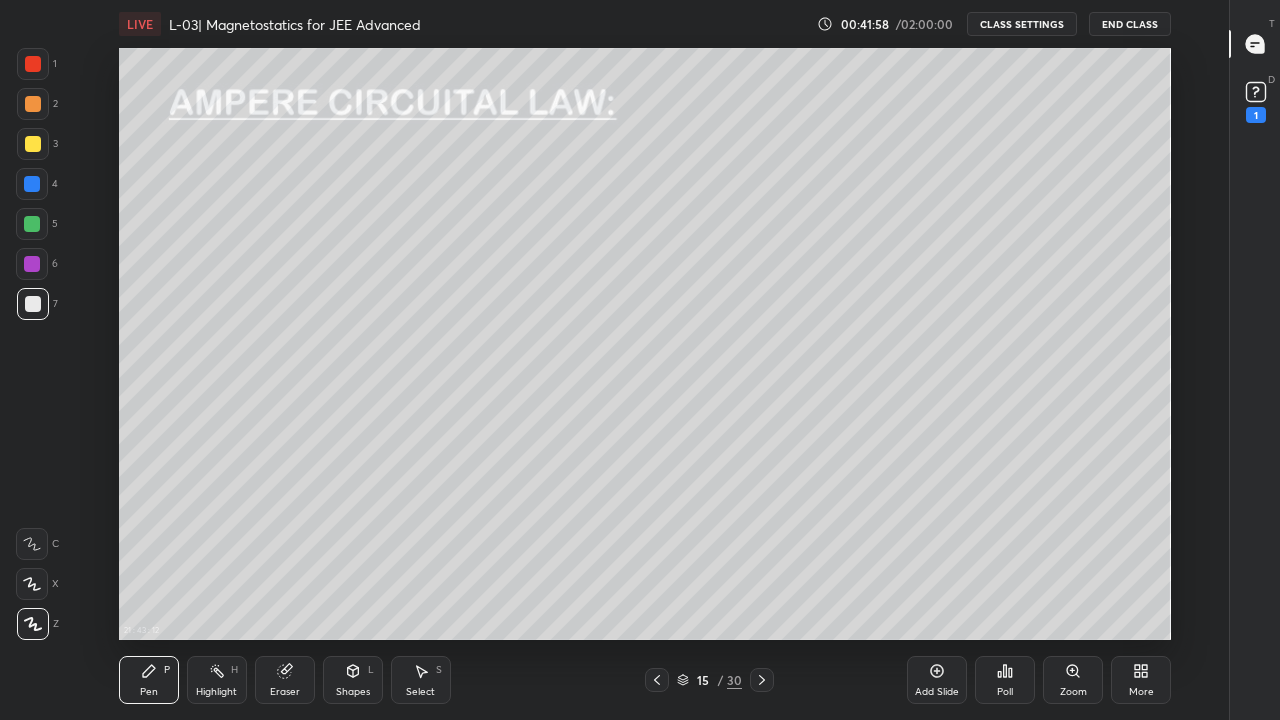click at bounding box center [762, 680] 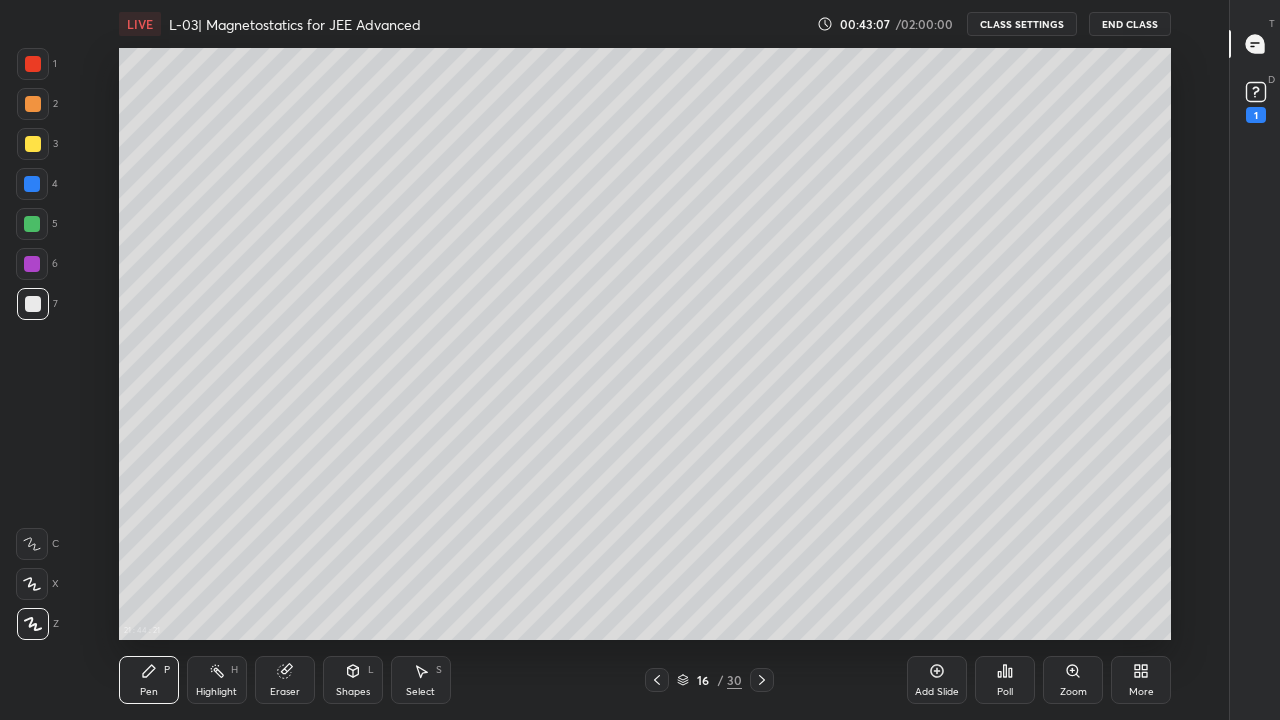 click at bounding box center (32, 264) 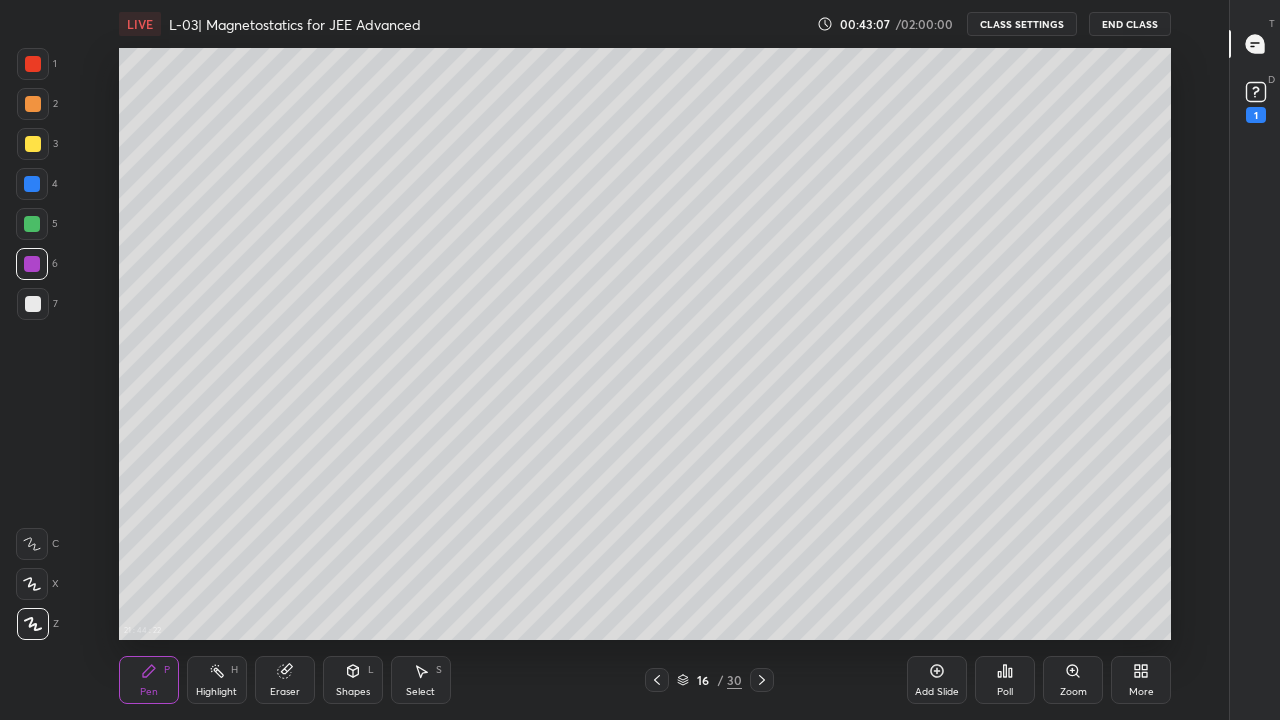 click at bounding box center (32, 224) 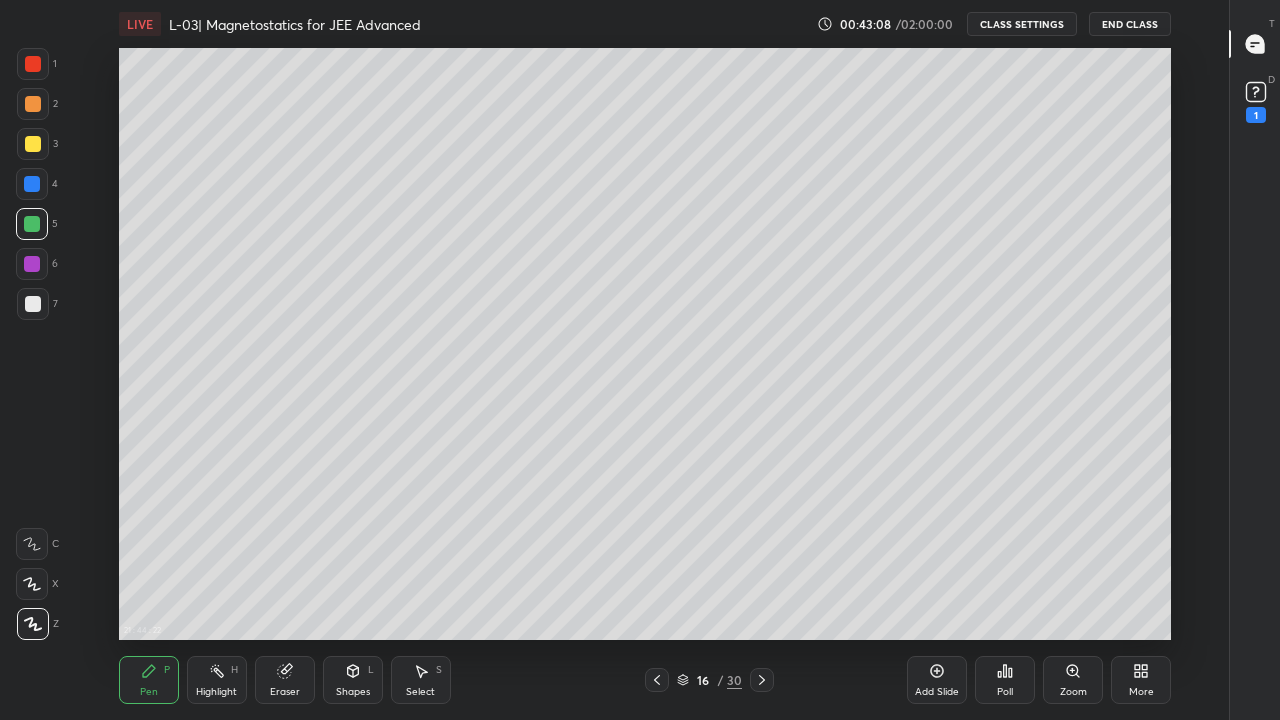click at bounding box center (32, 184) 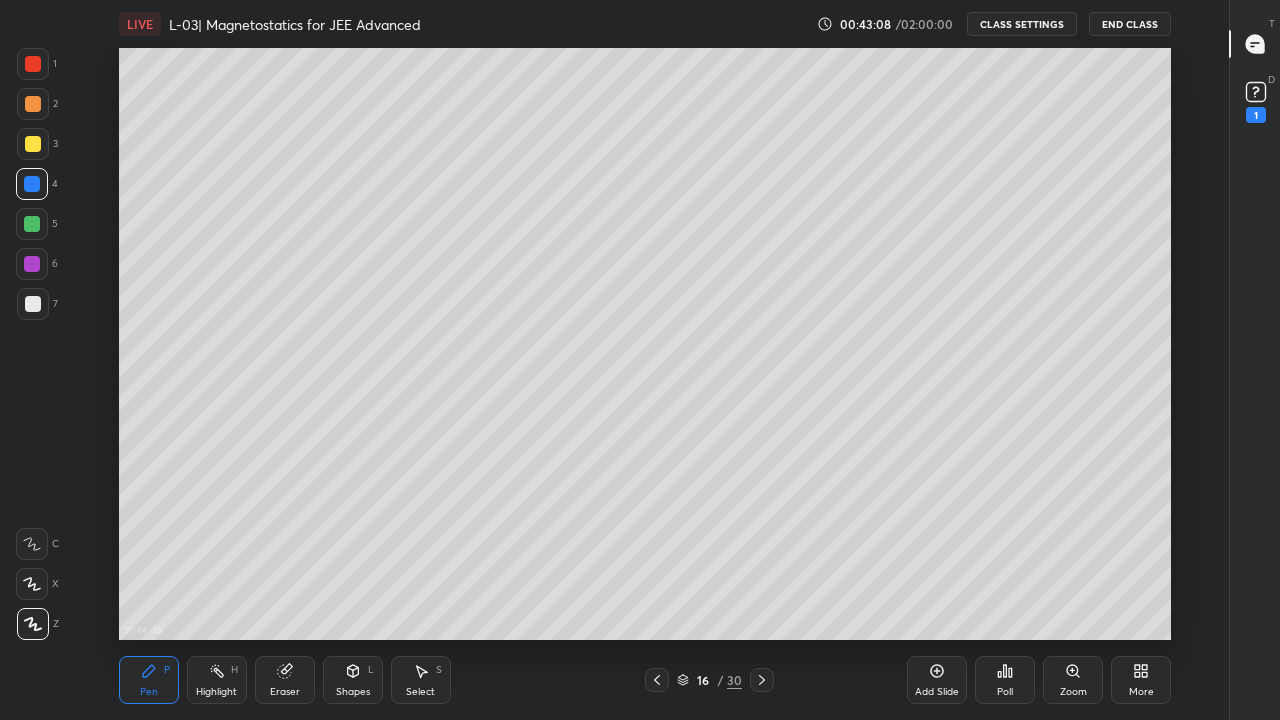 click at bounding box center [33, 144] 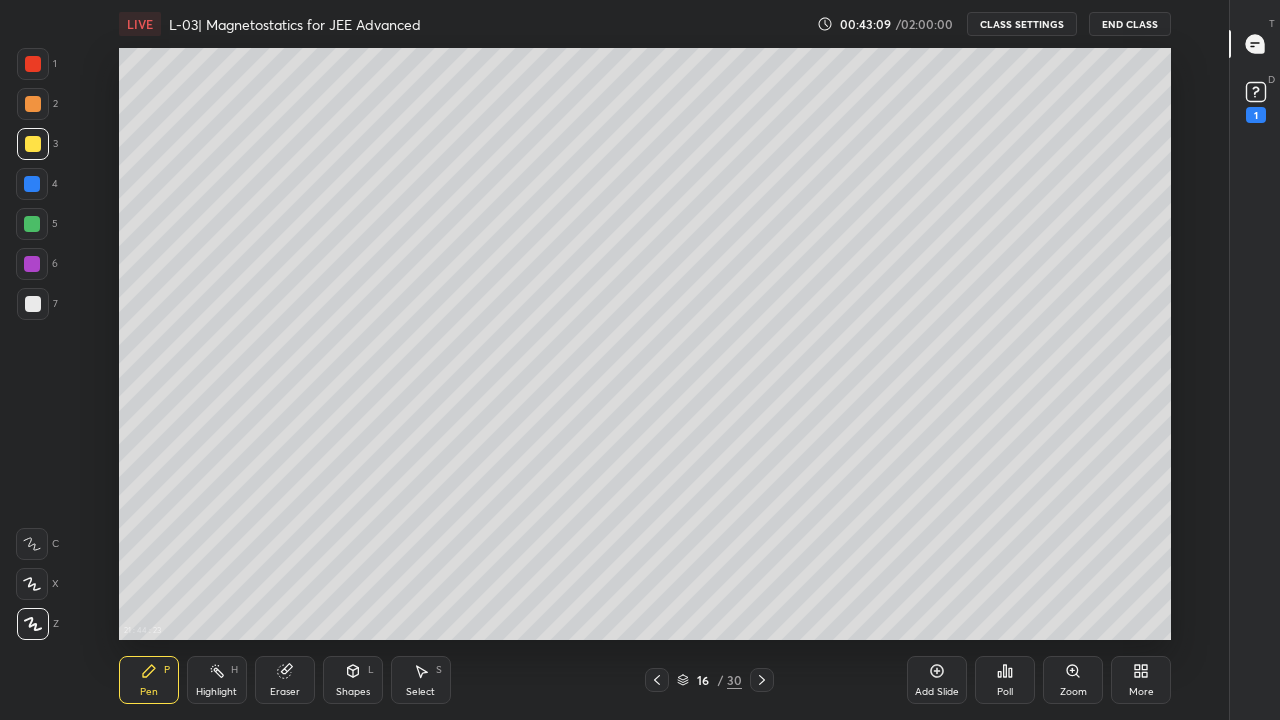 click at bounding box center (33, 104) 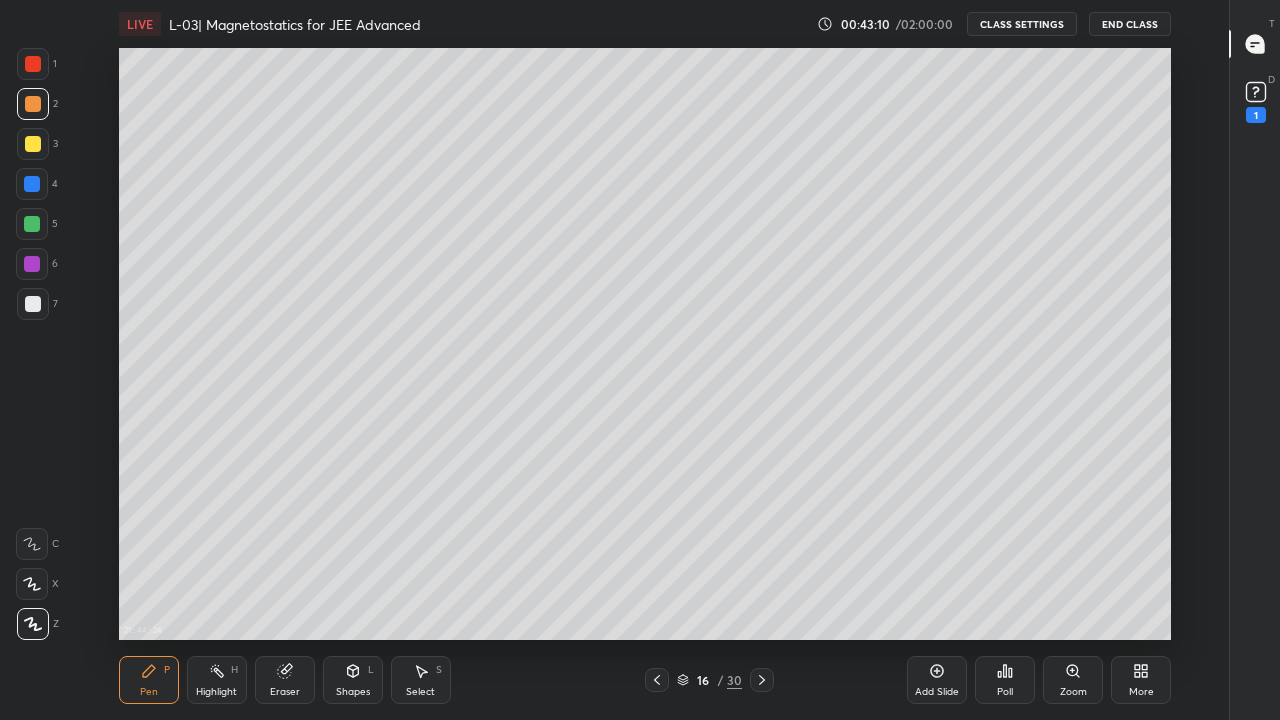 click on "Pen" at bounding box center [149, 692] 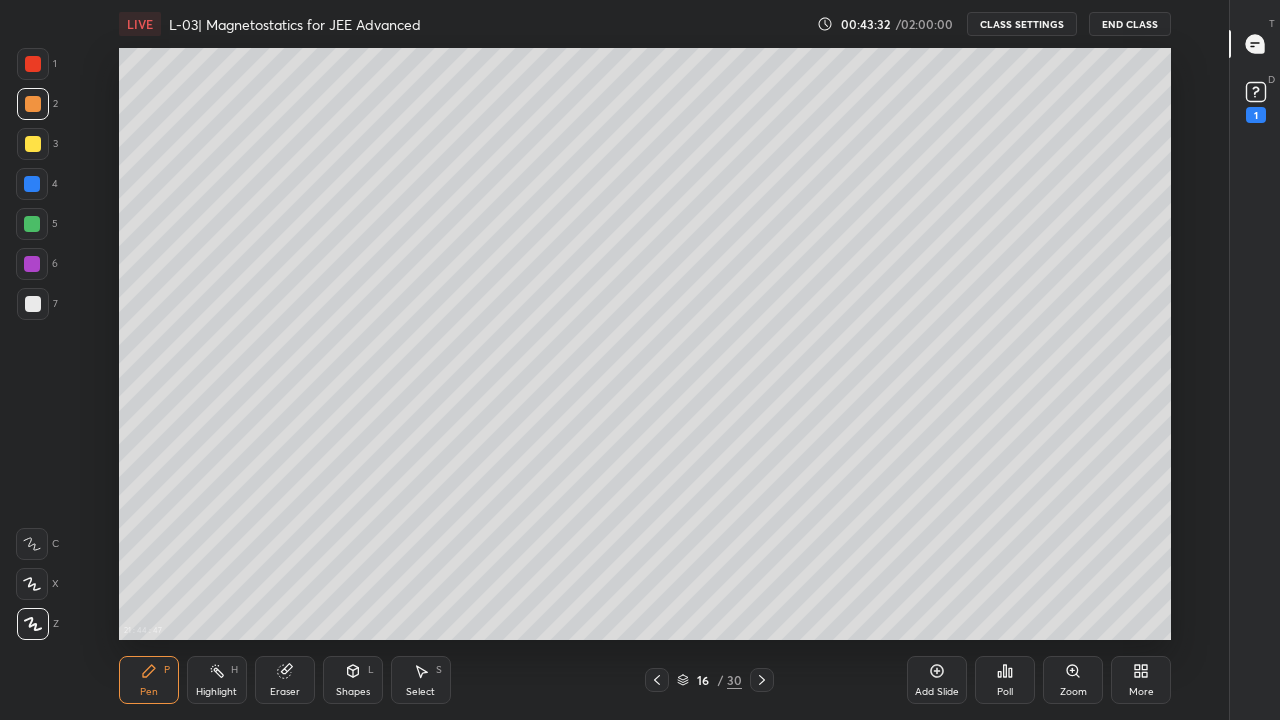 click on "Eraser" at bounding box center [285, 680] 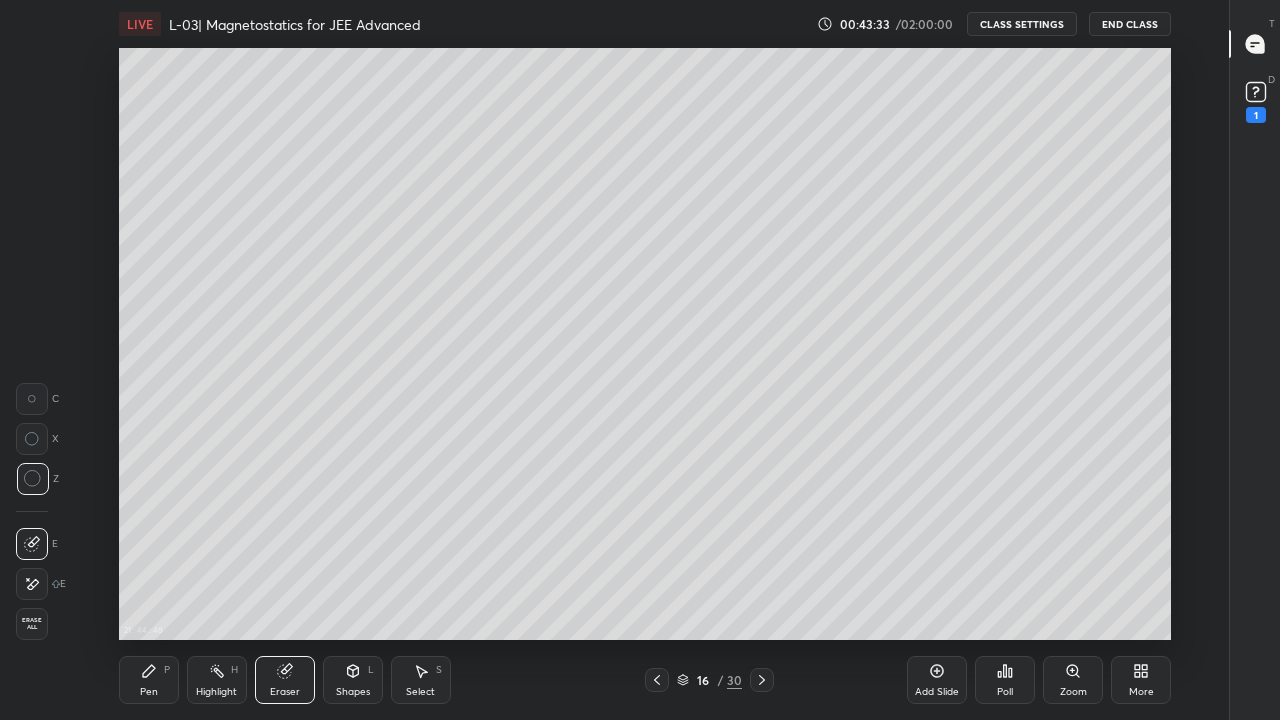 click on "Pen P" at bounding box center [149, 680] 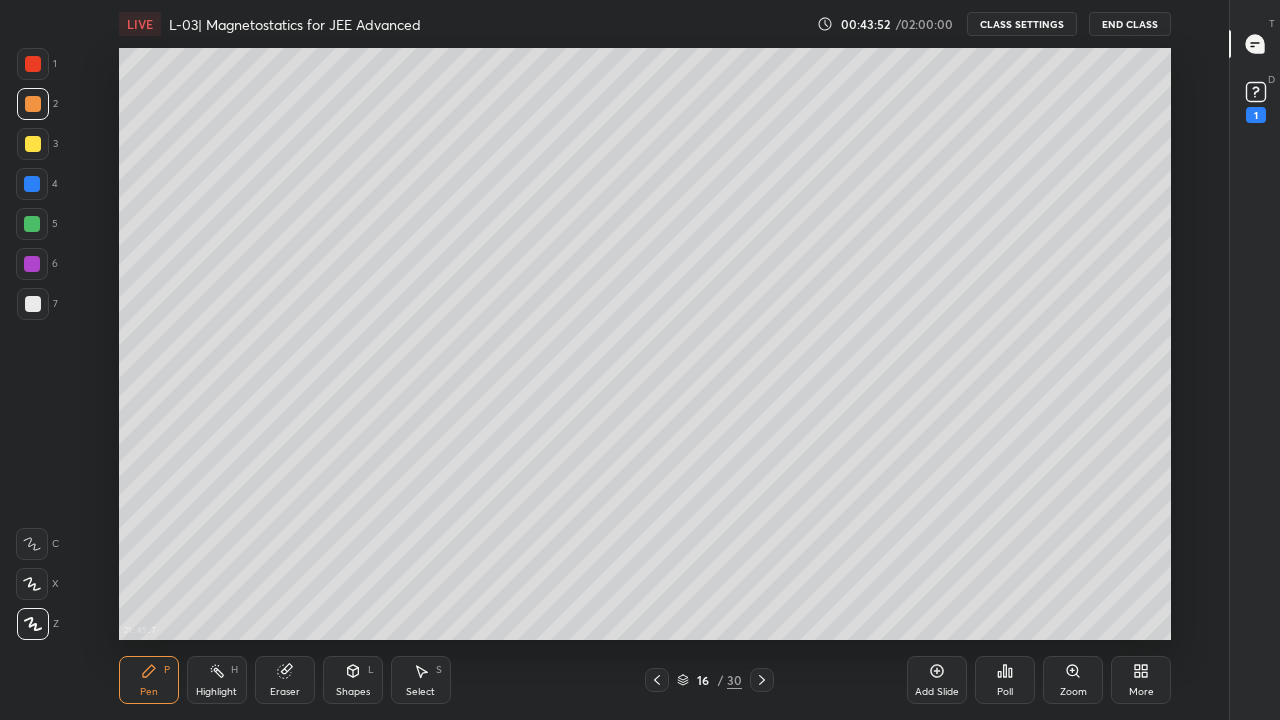 click at bounding box center (33, 64) 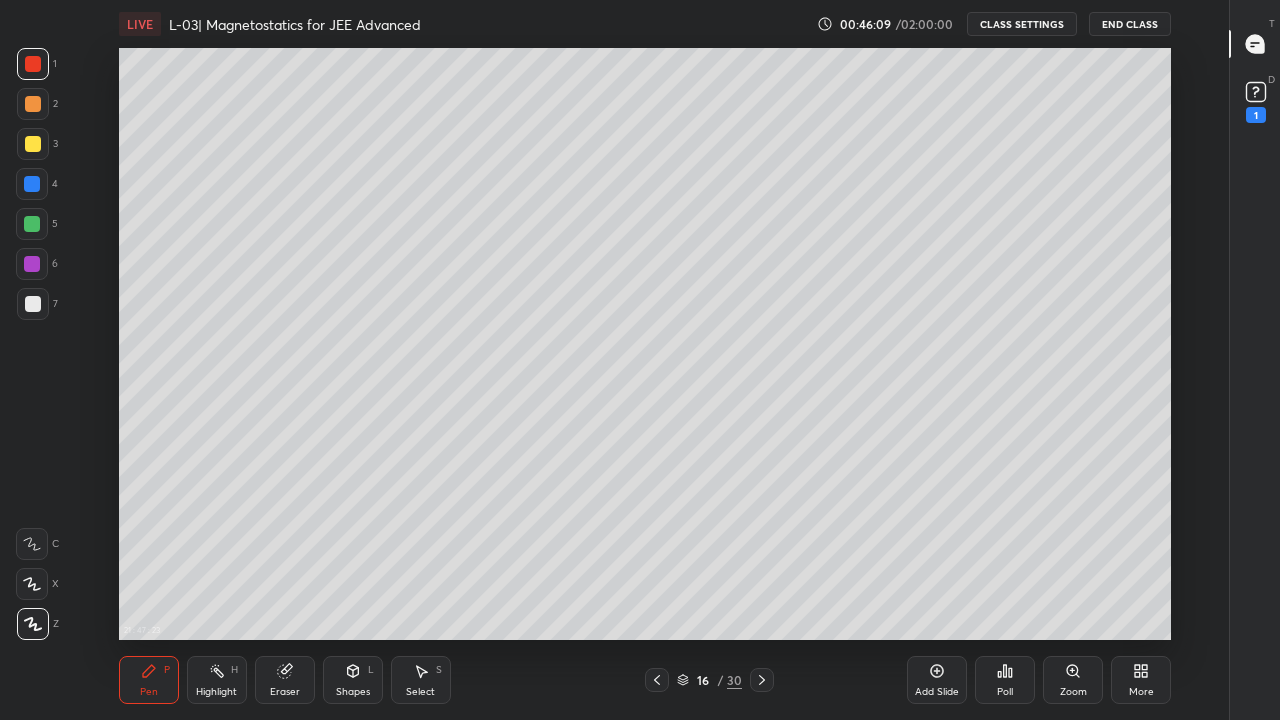click at bounding box center (33, 304) 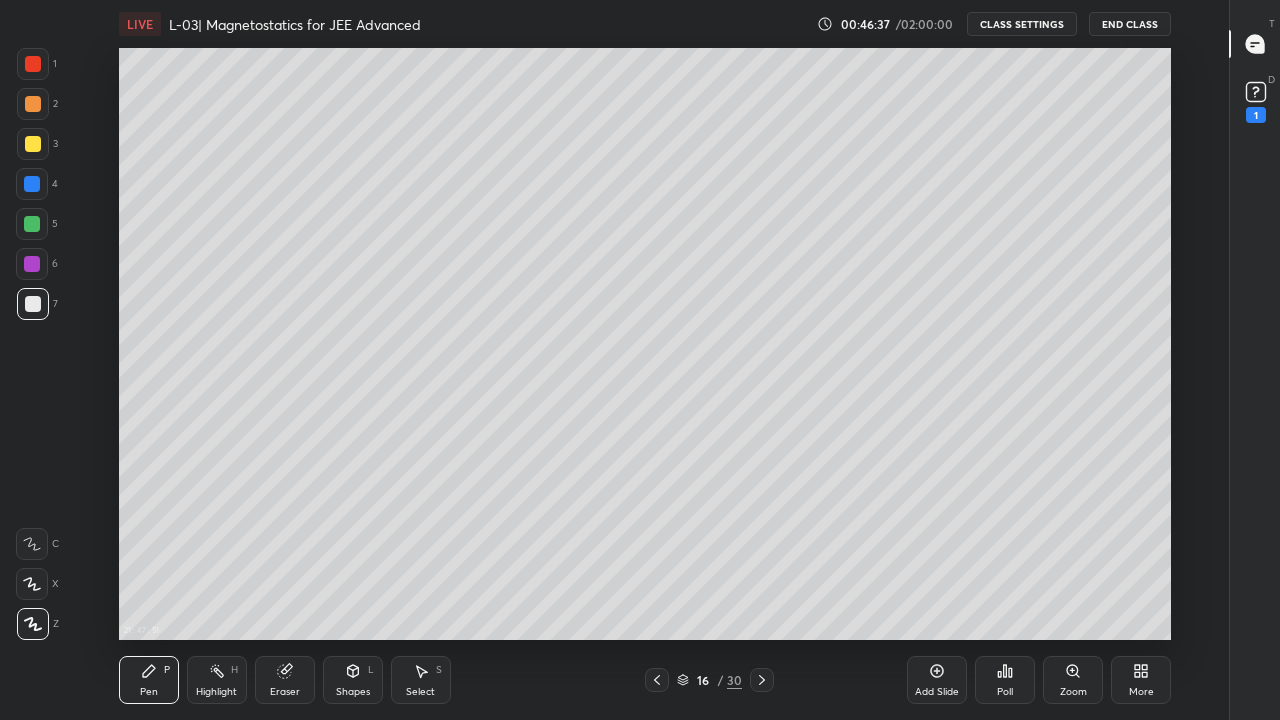 click 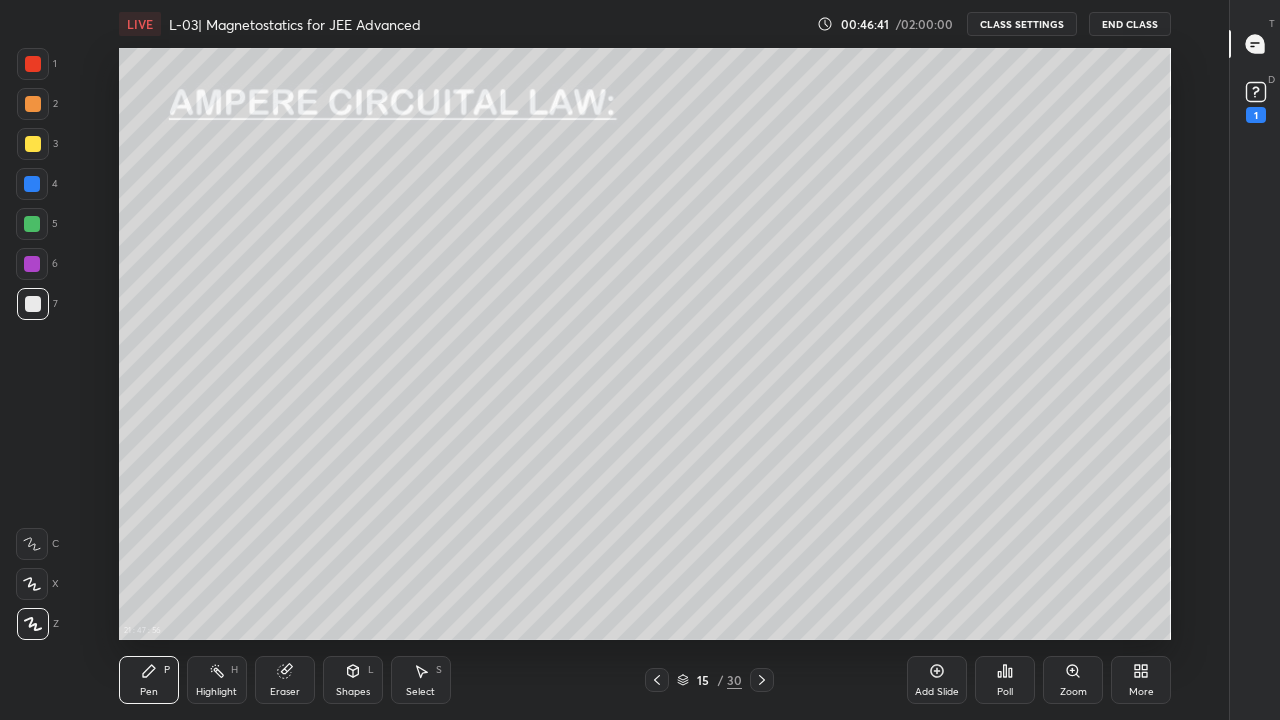 click 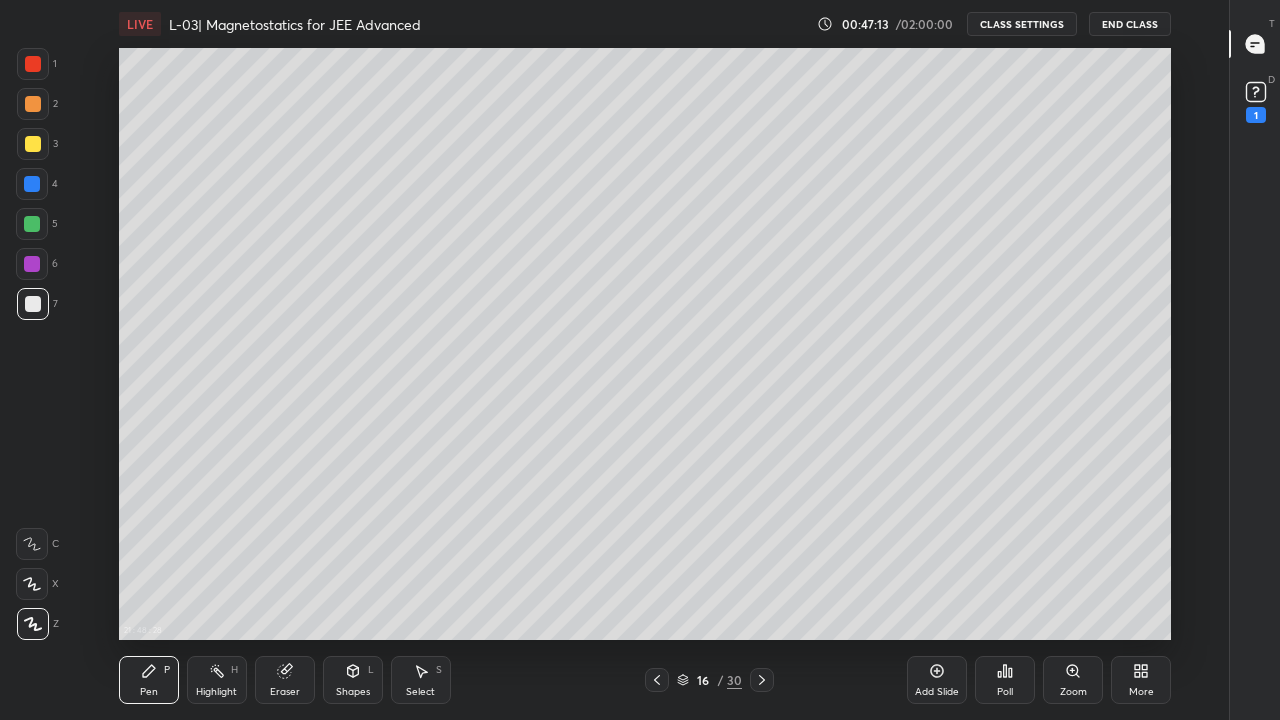 click 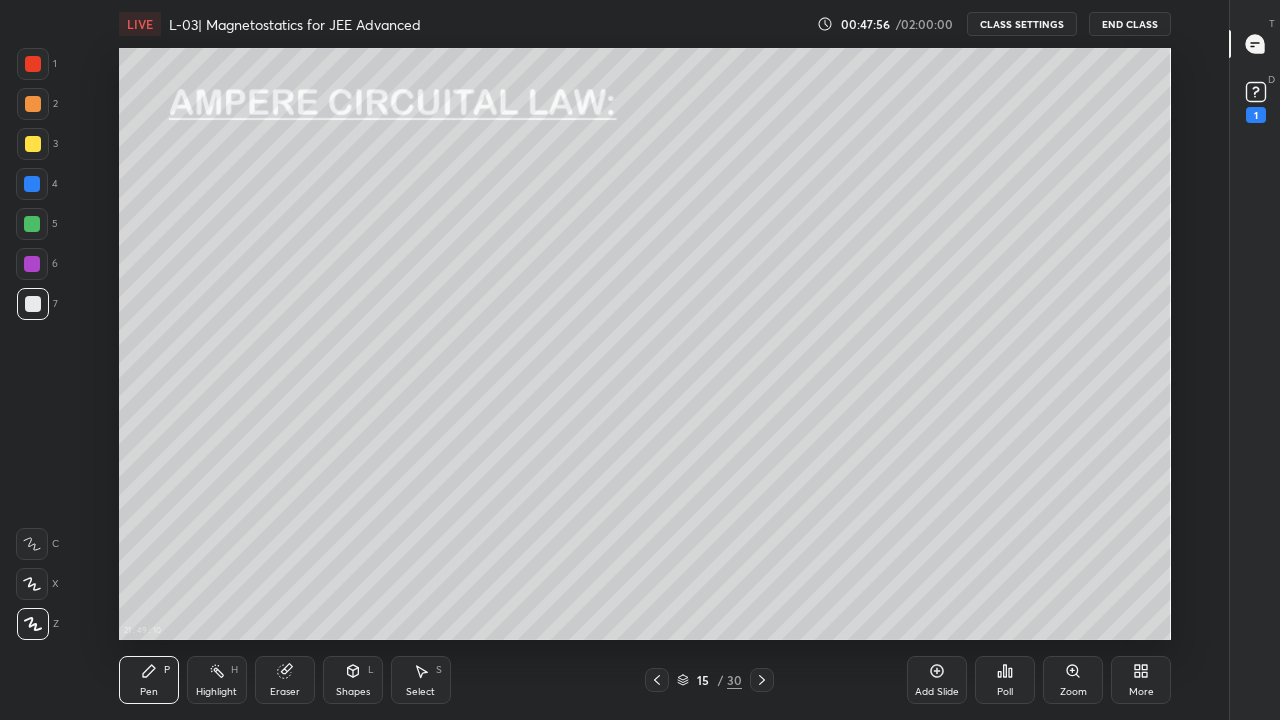 click at bounding box center [32, 184] 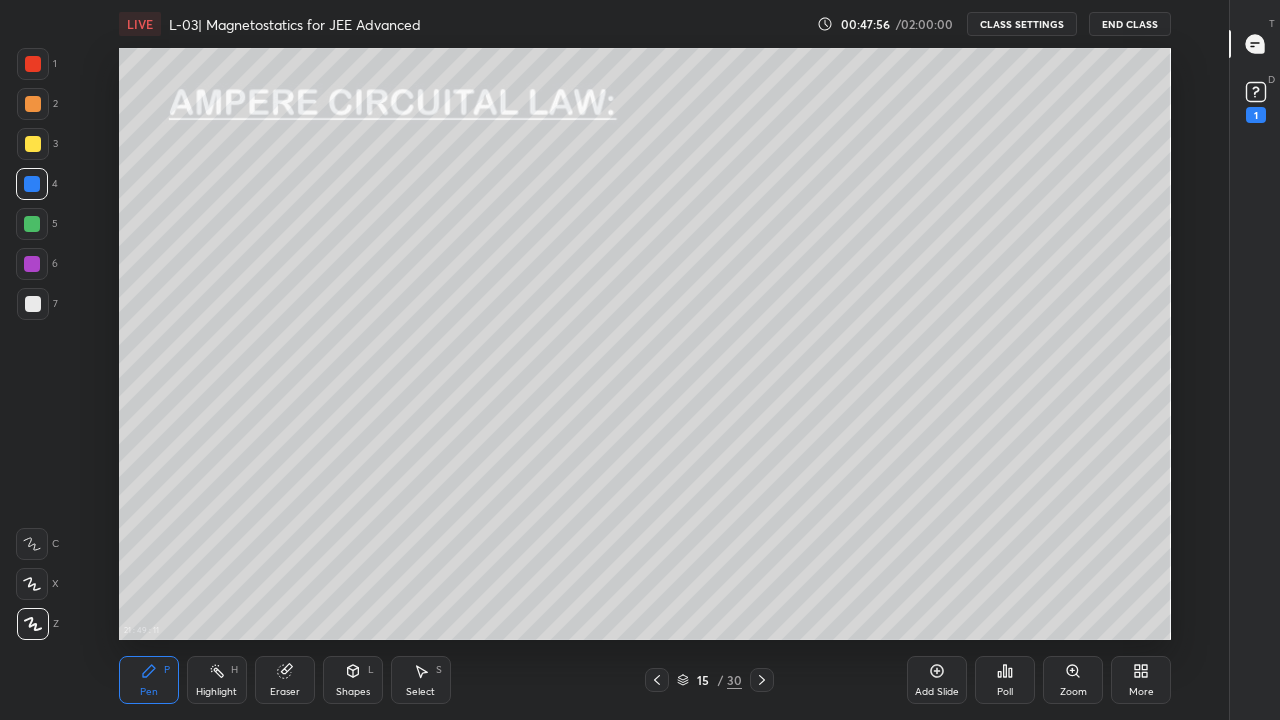 click at bounding box center [33, 144] 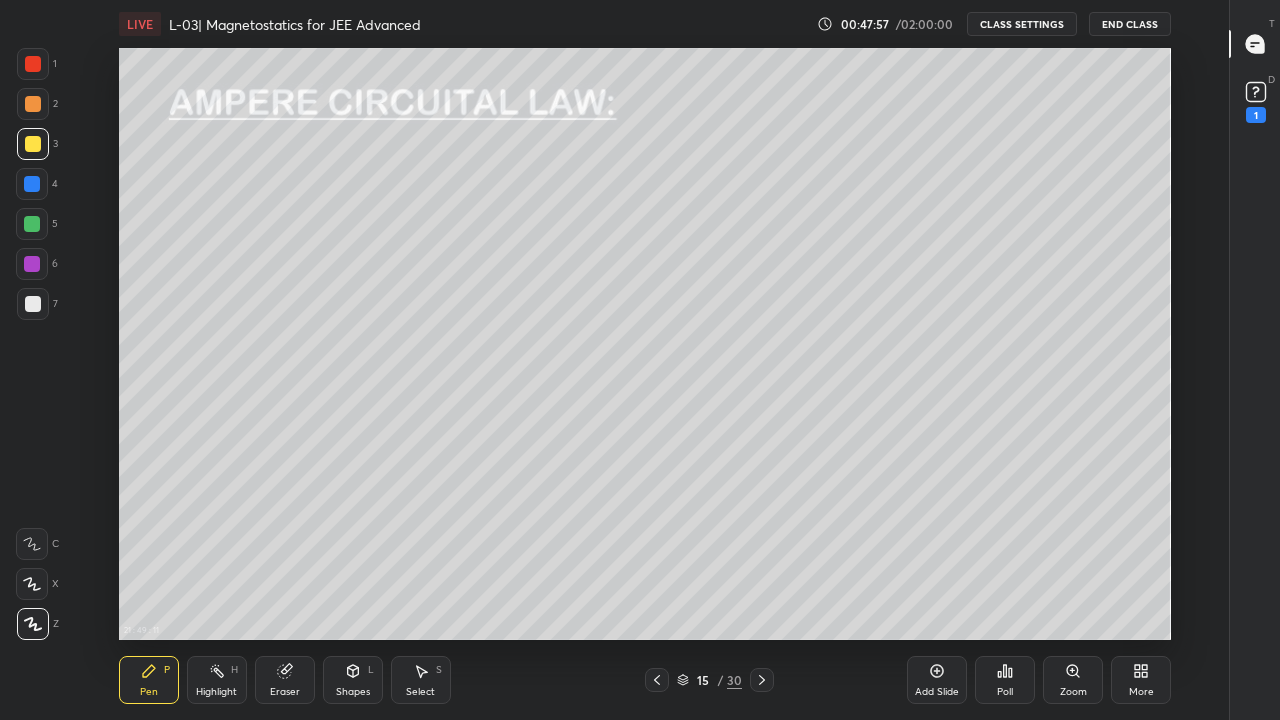 click at bounding box center (33, 104) 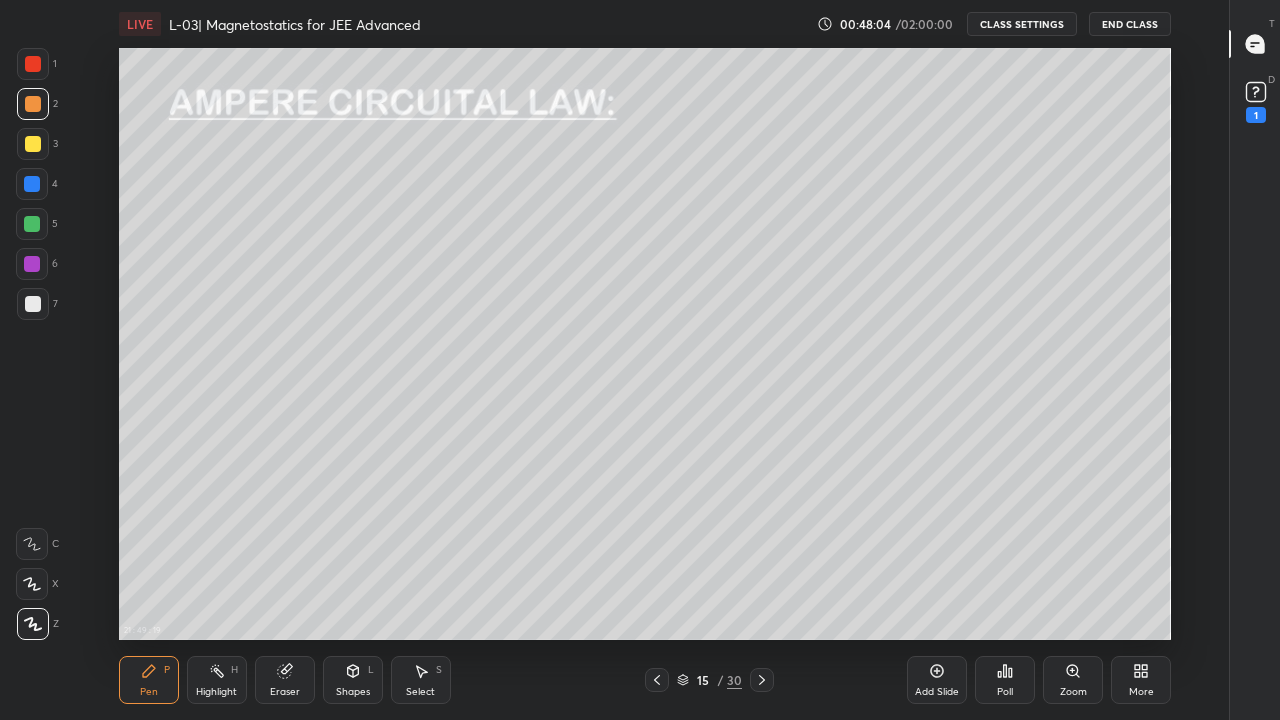 click on "Pen" at bounding box center [149, 692] 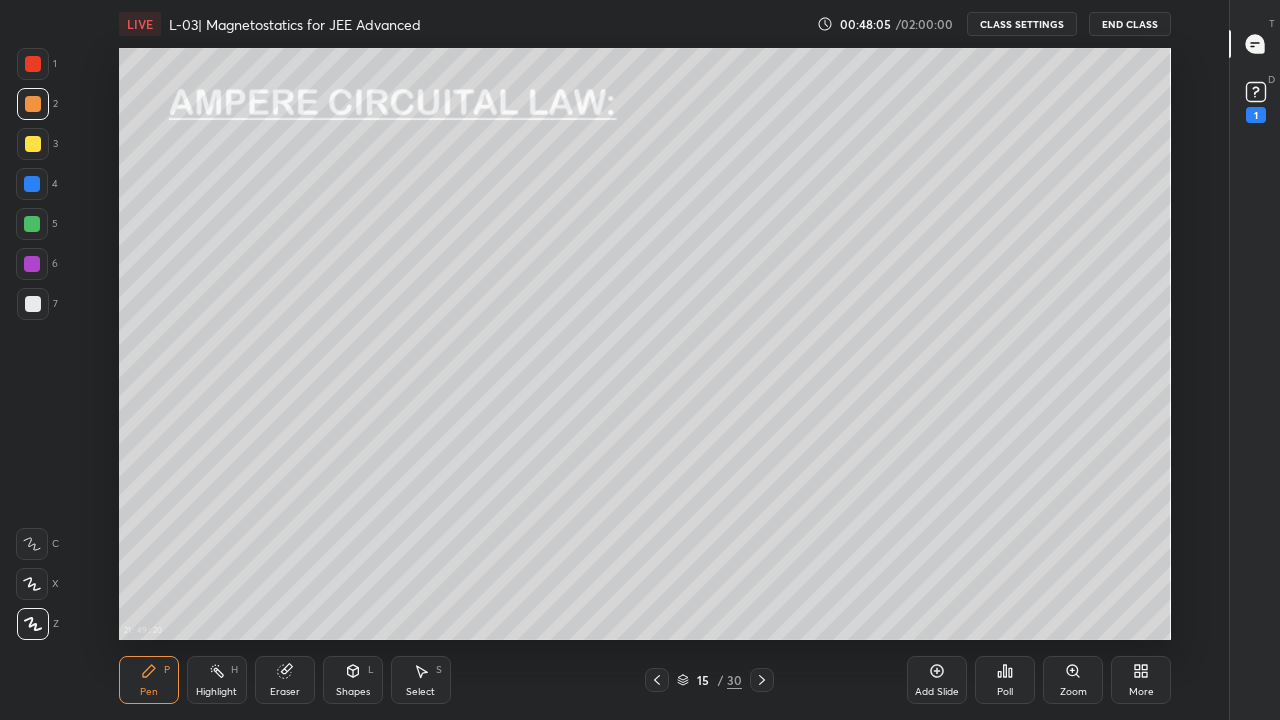 click at bounding box center [32, 264] 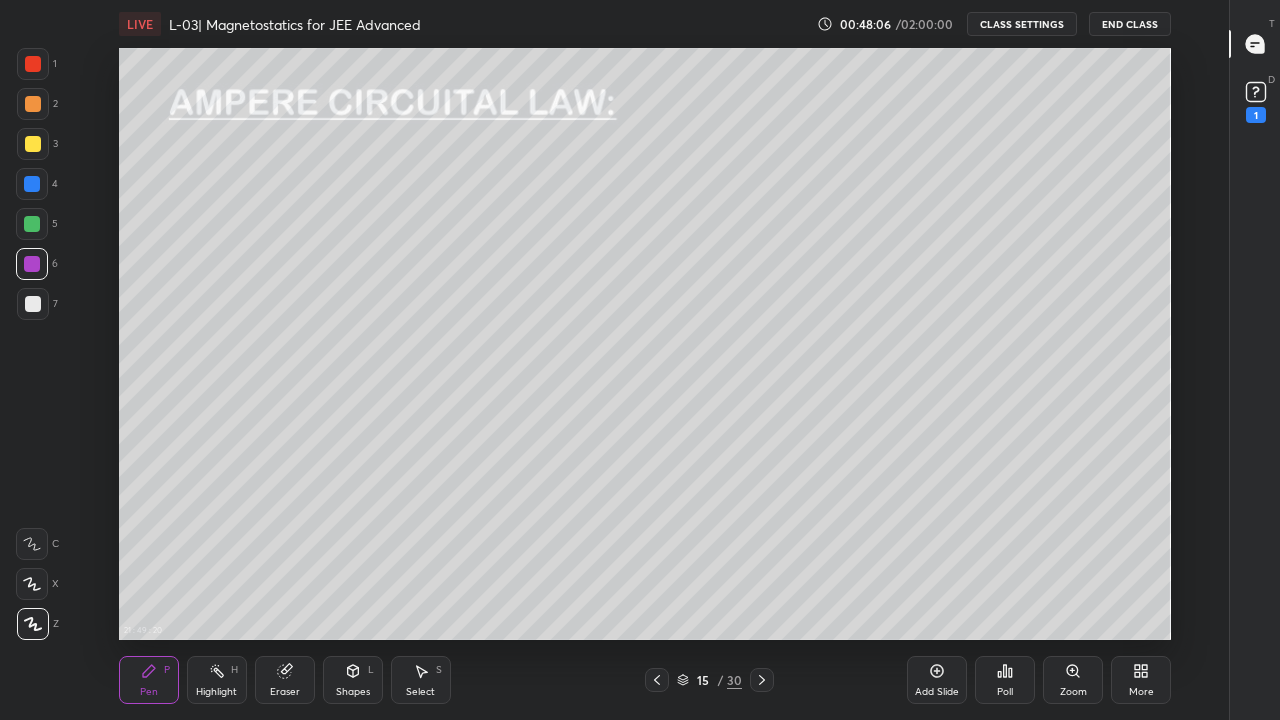 click at bounding box center [32, 224] 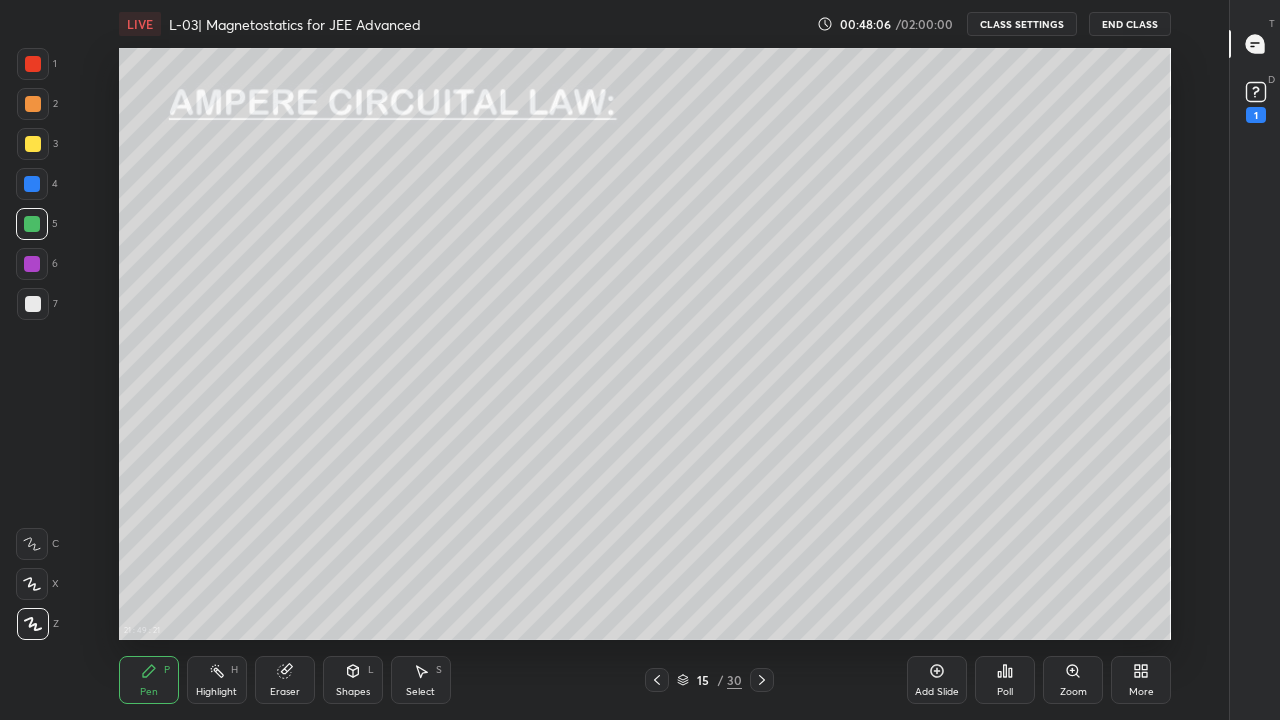 click at bounding box center [32, 184] 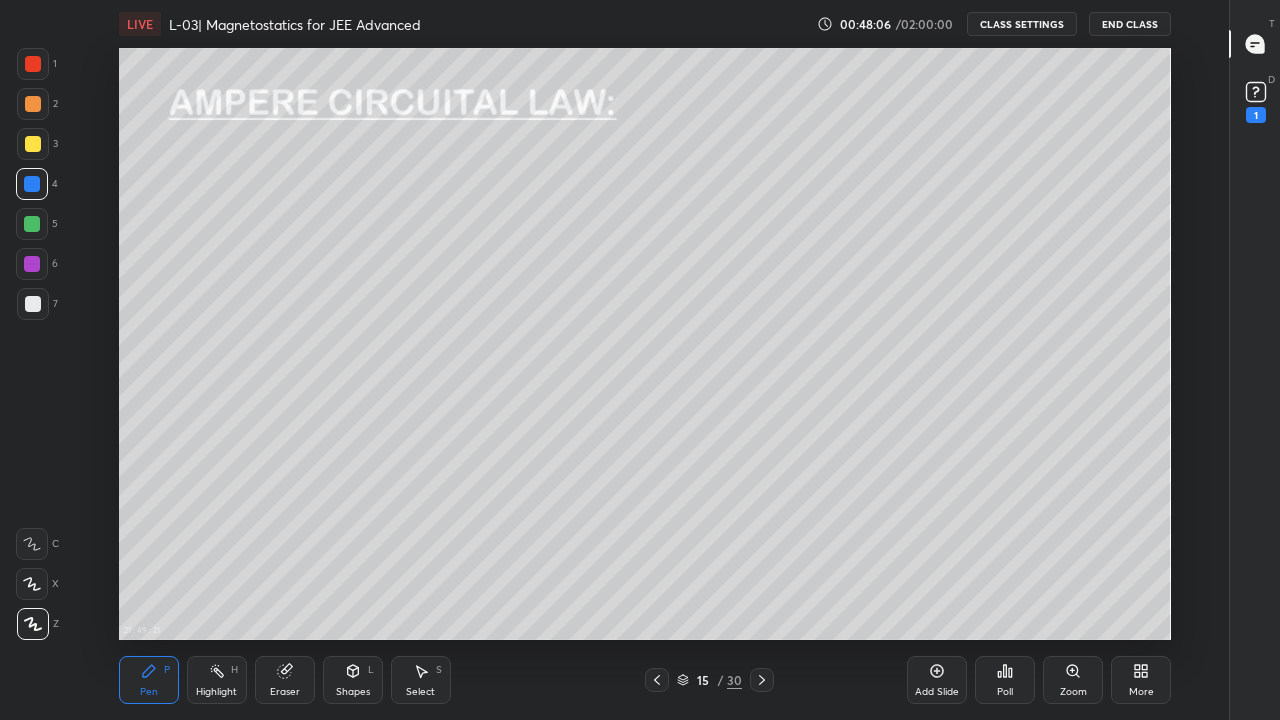 click at bounding box center [33, 144] 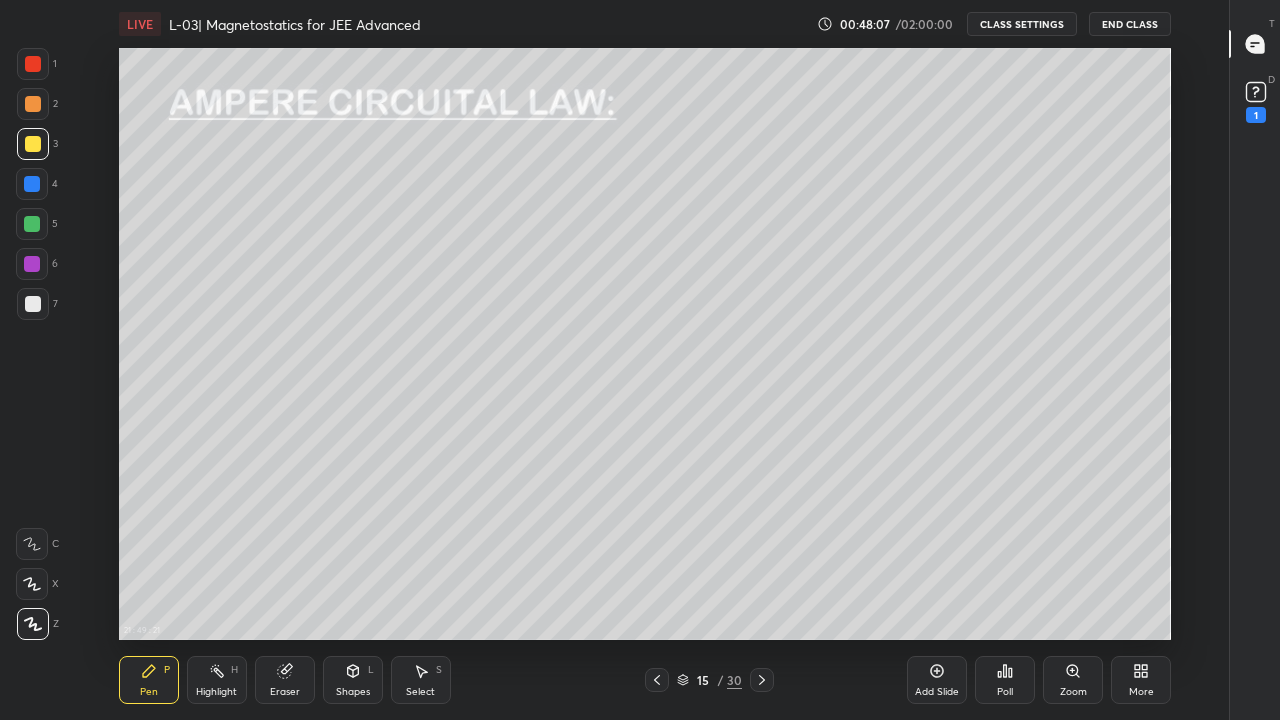 click at bounding box center [33, 104] 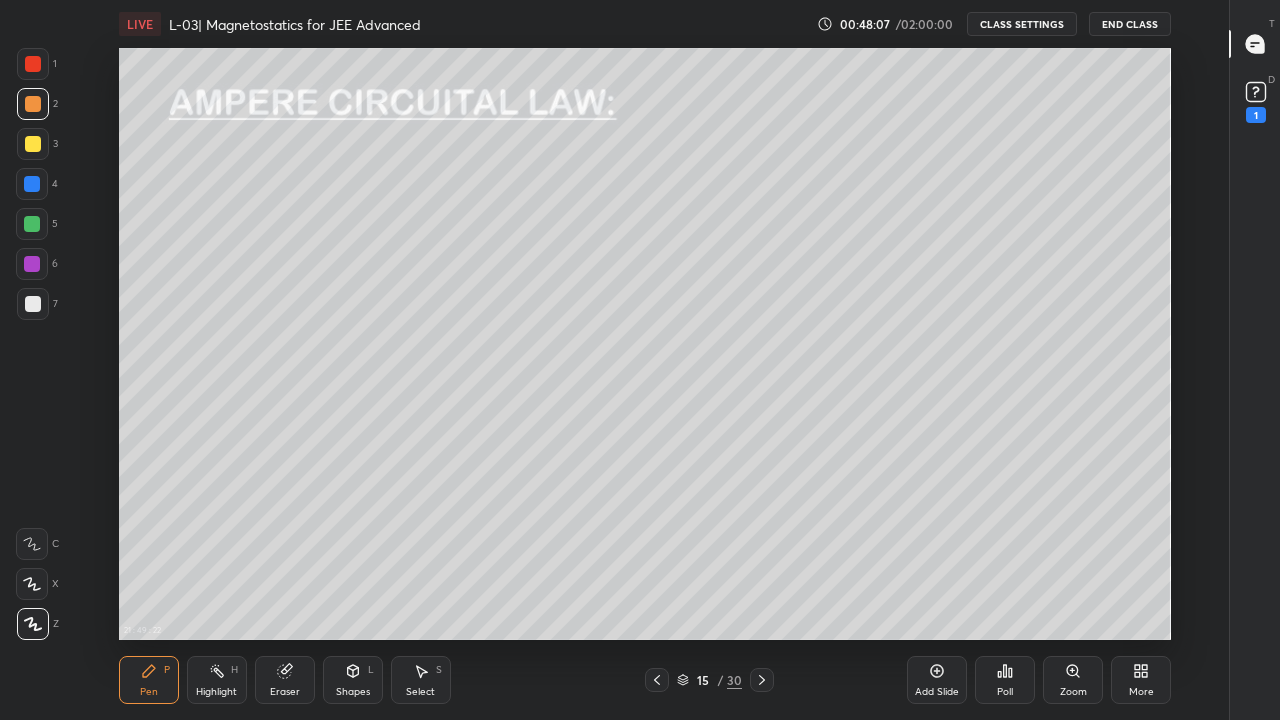 click at bounding box center [33, 64] 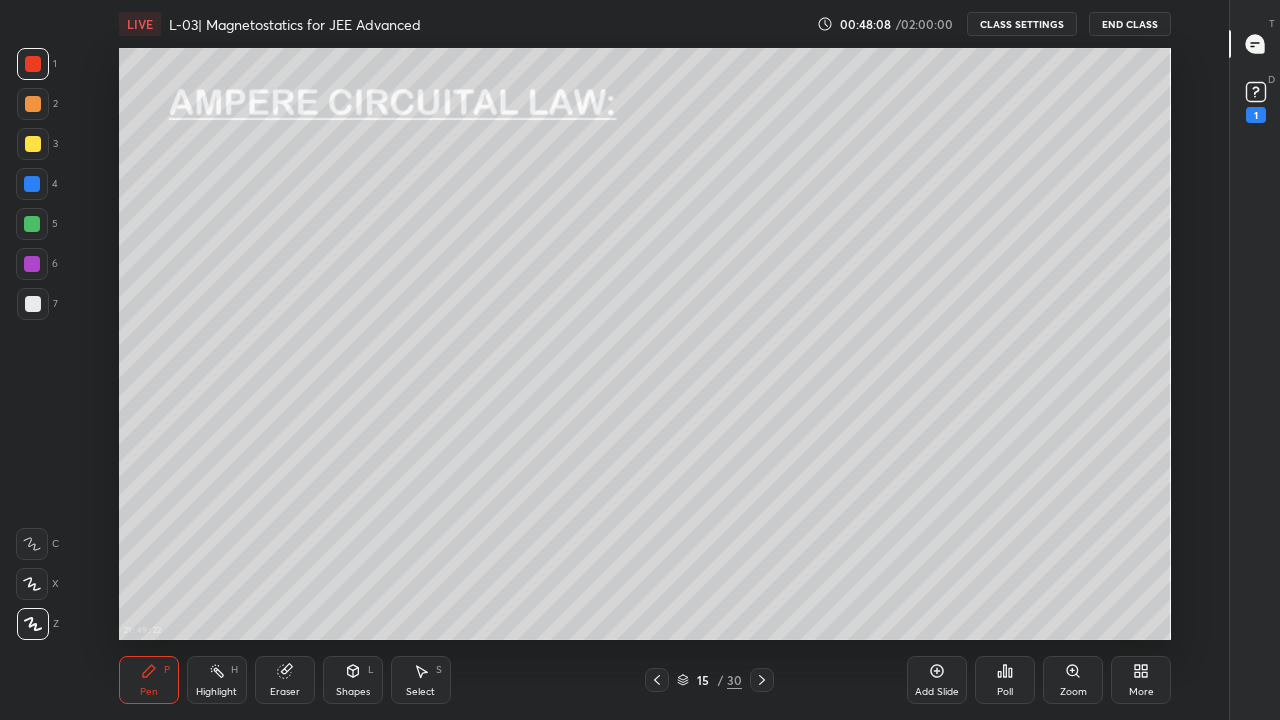 click at bounding box center [33, 104] 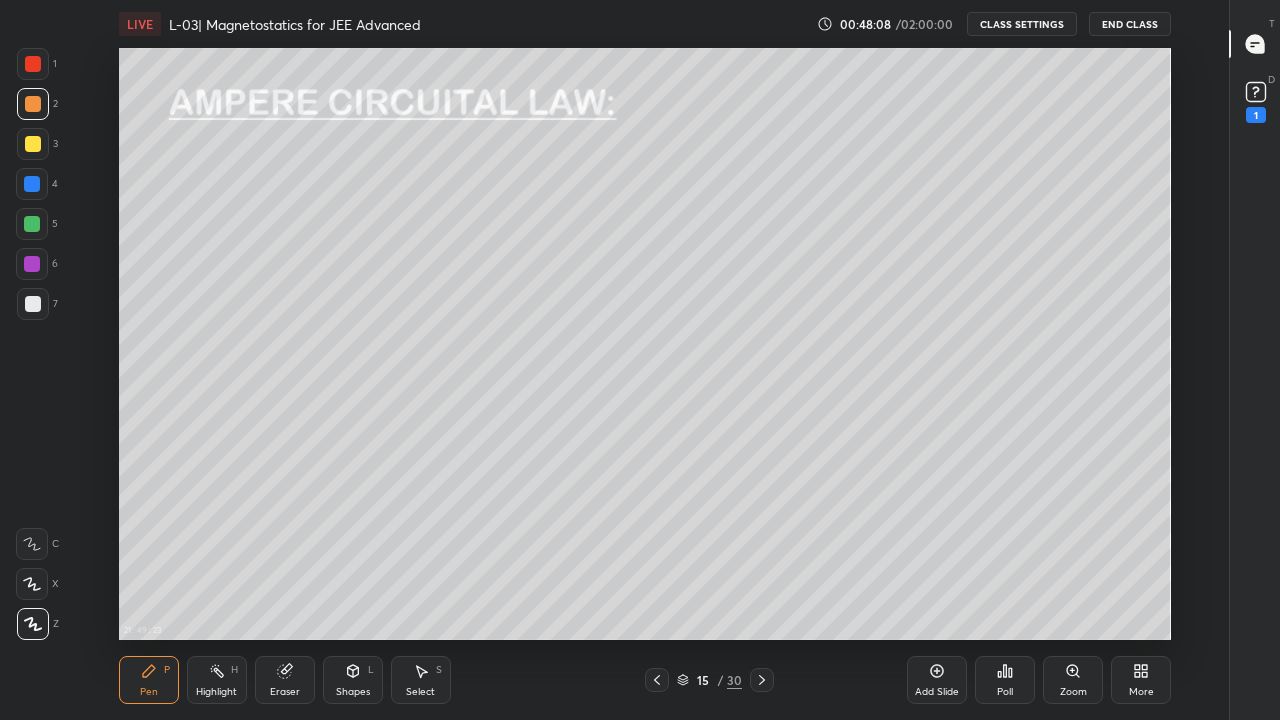 click at bounding box center (33, 144) 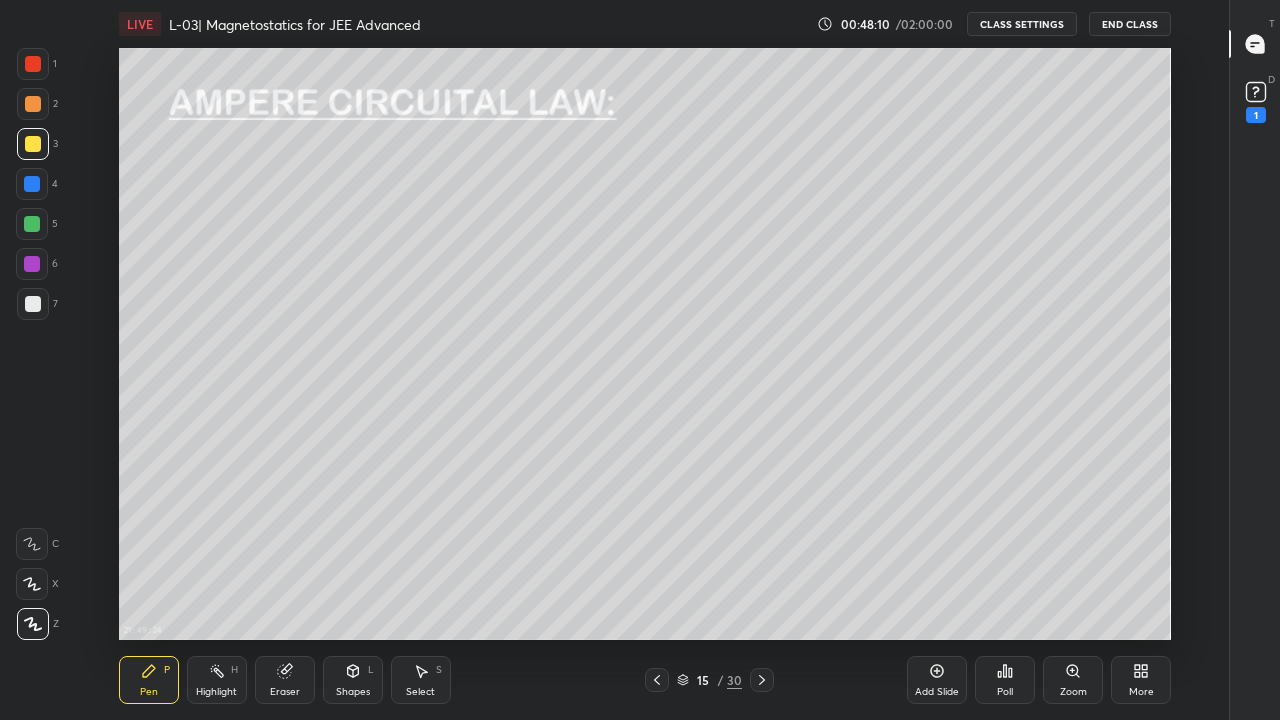 click on "Pen P" at bounding box center (149, 680) 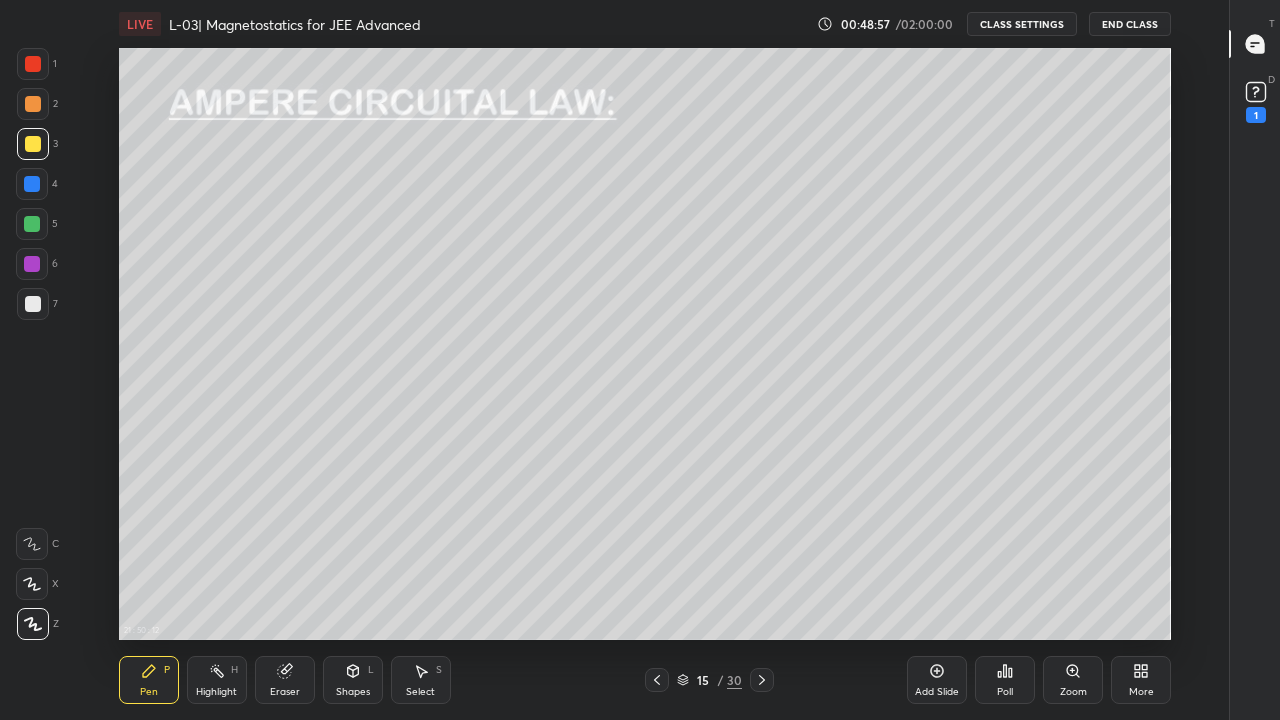 click on "Eraser" at bounding box center (285, 680) 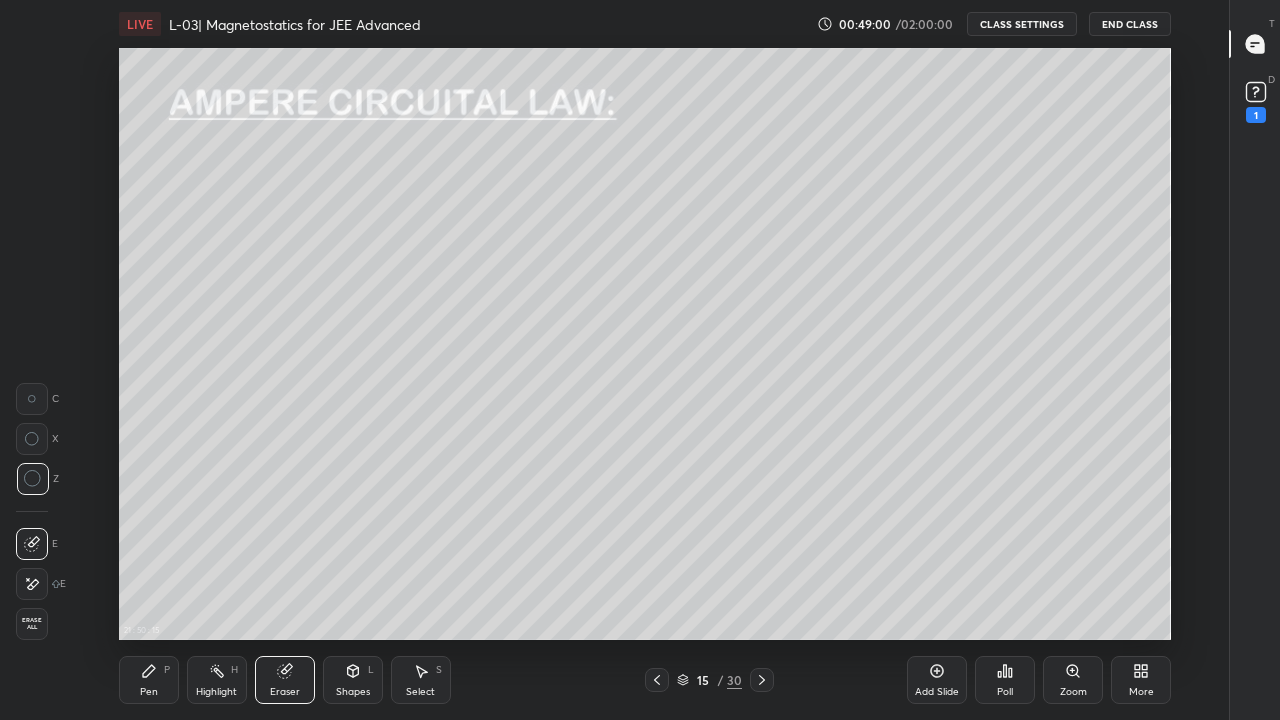 click 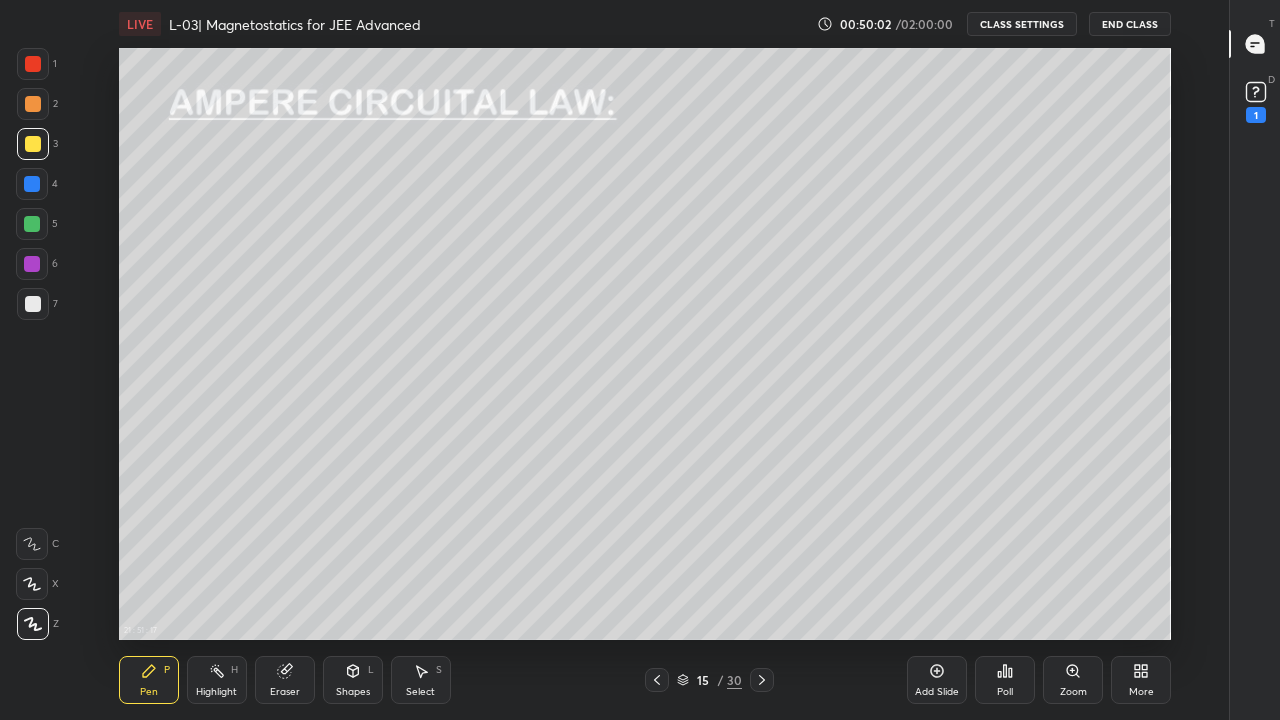 click 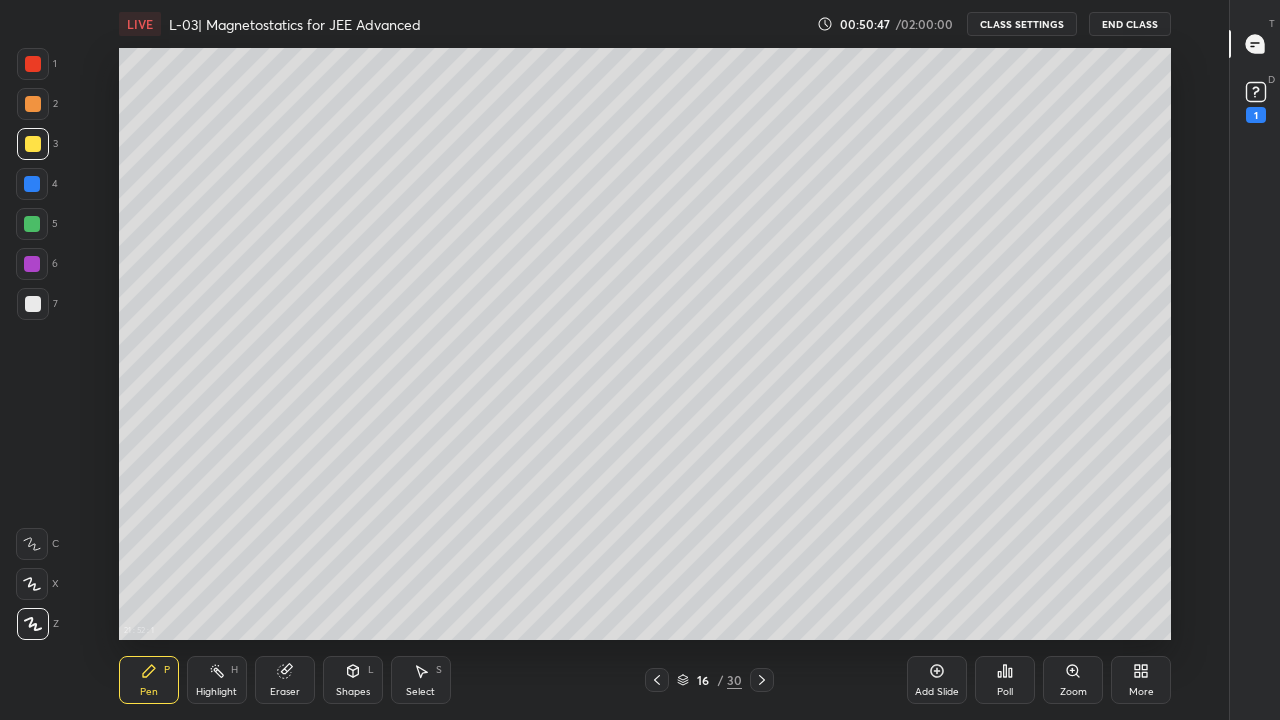 click at bounding box center [33, 304] 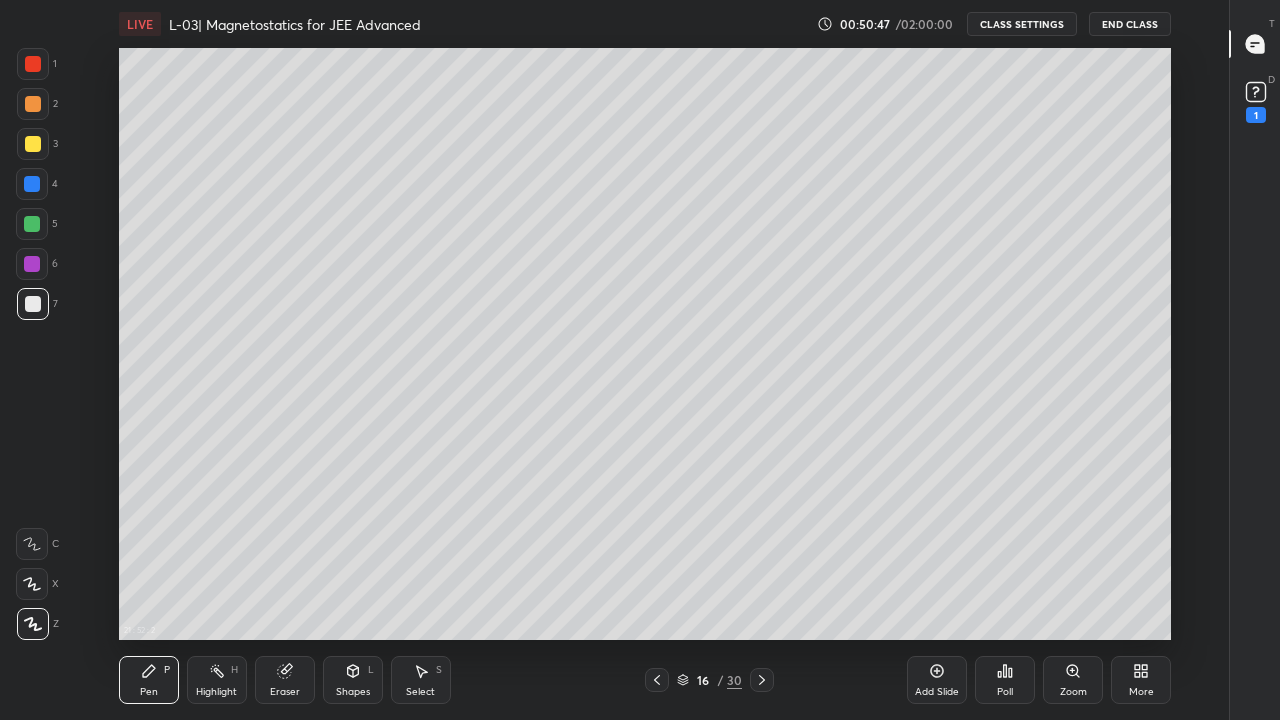 click at bounding box center [32, 264] 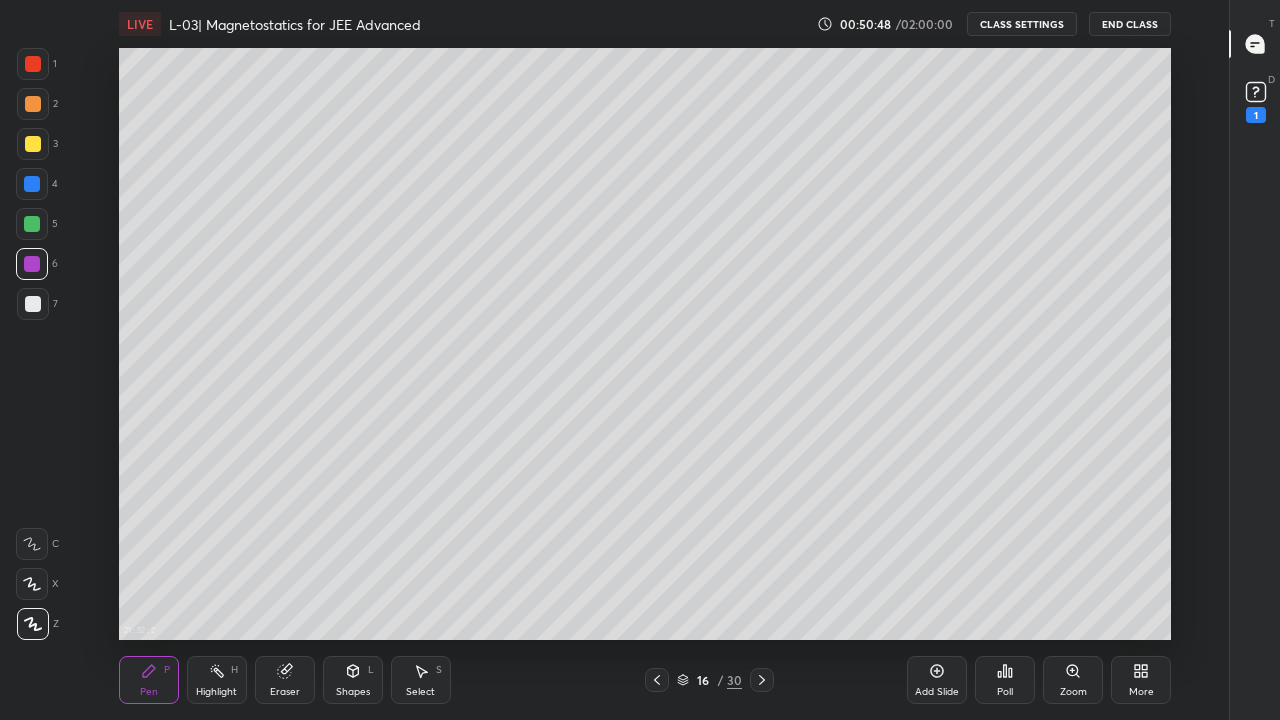 click at bounding box center (32, 224) 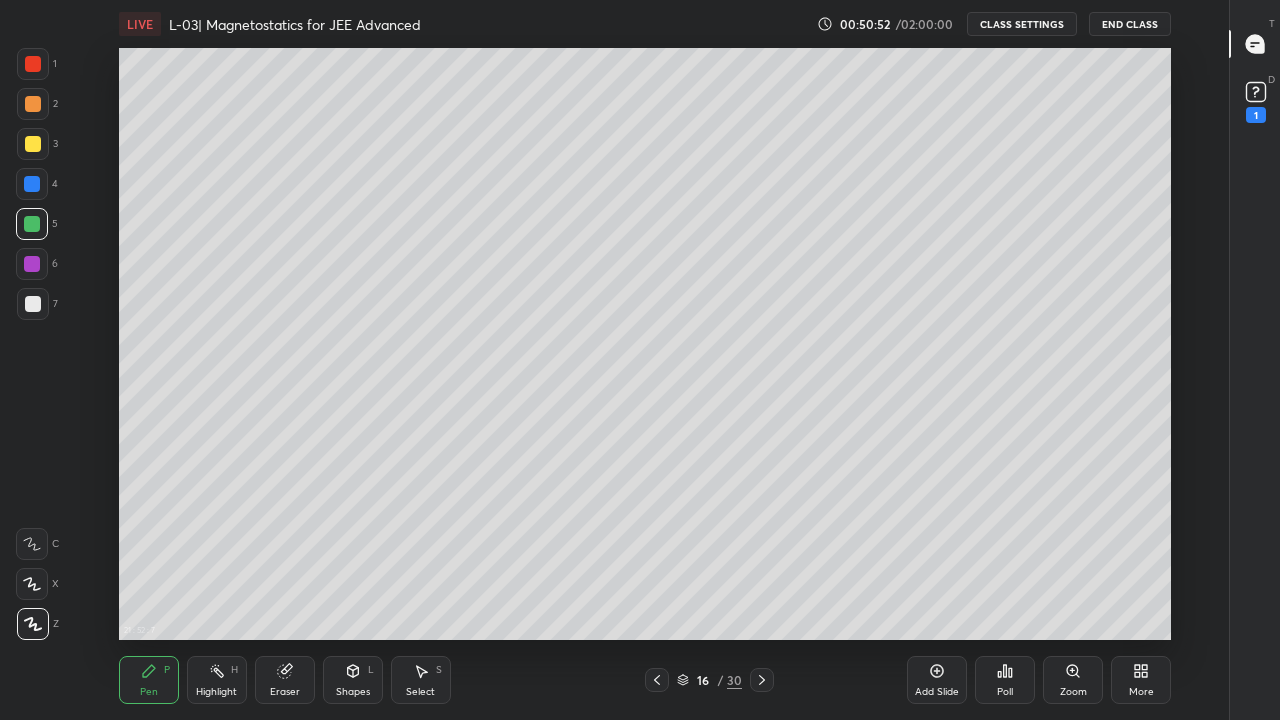 click 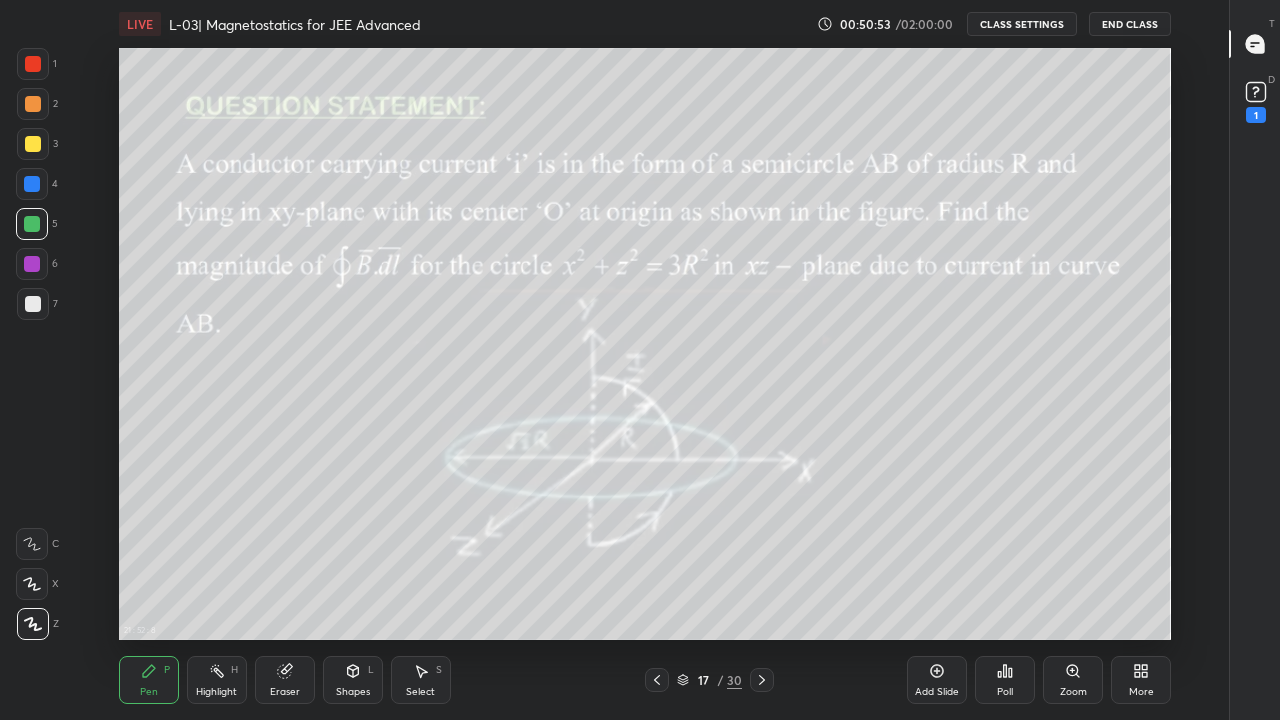 click 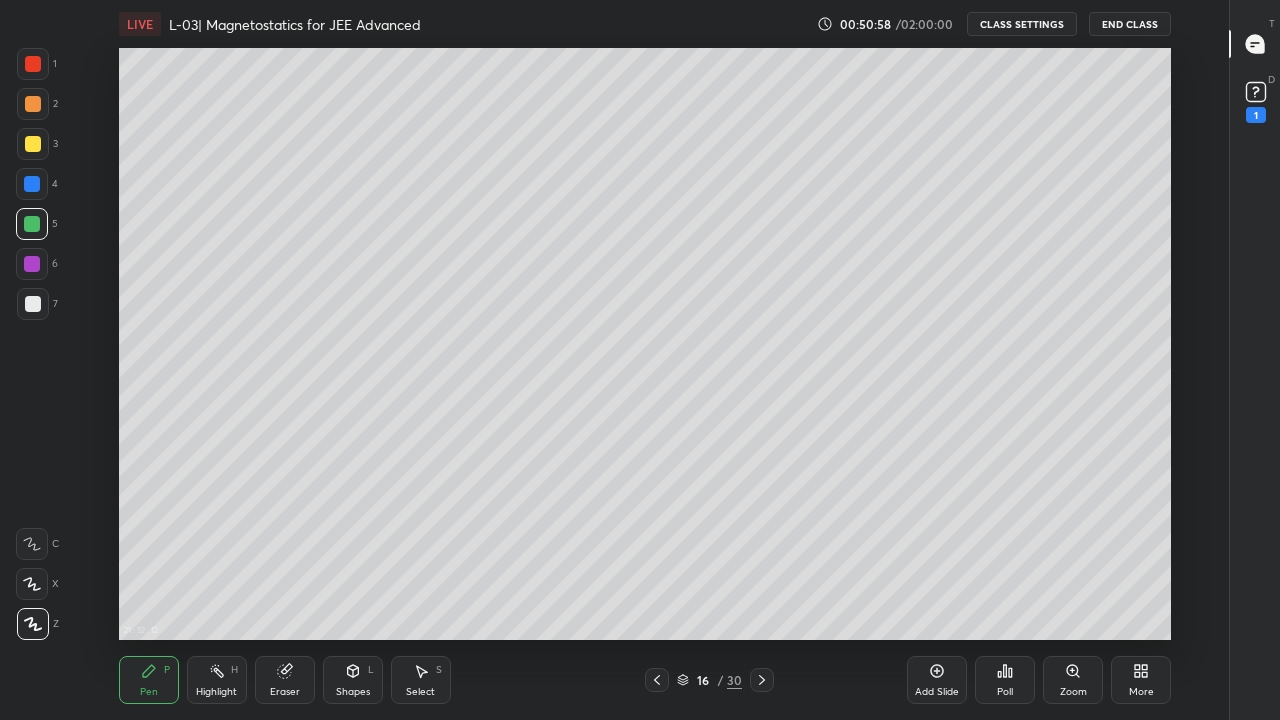 click 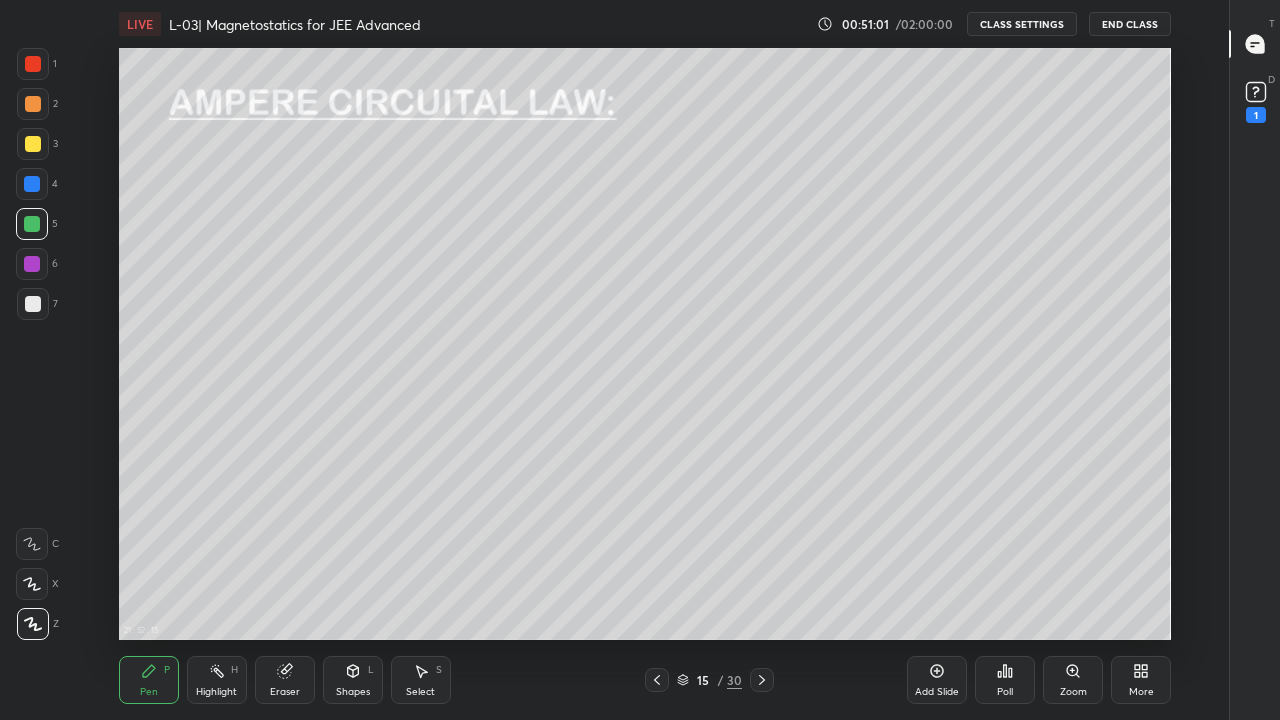 click on "Shapes L" at bounding box center (353, 680) 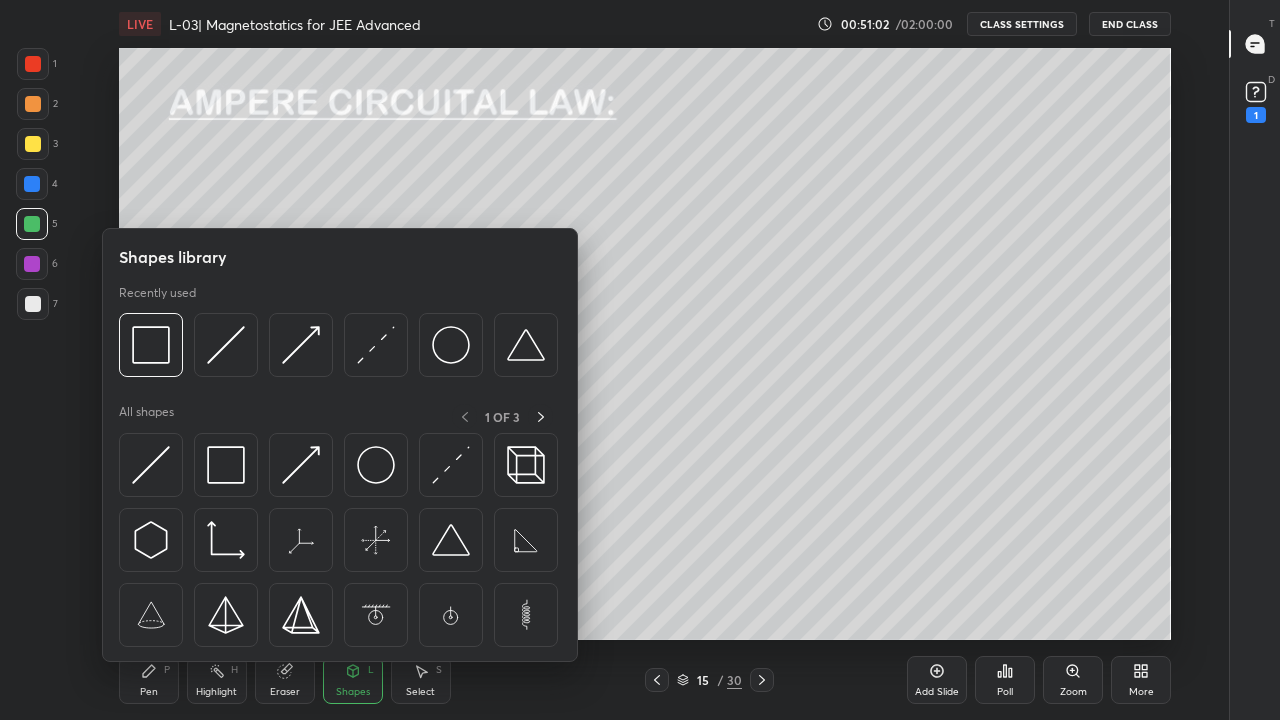 click at bounding box center [226, 465] 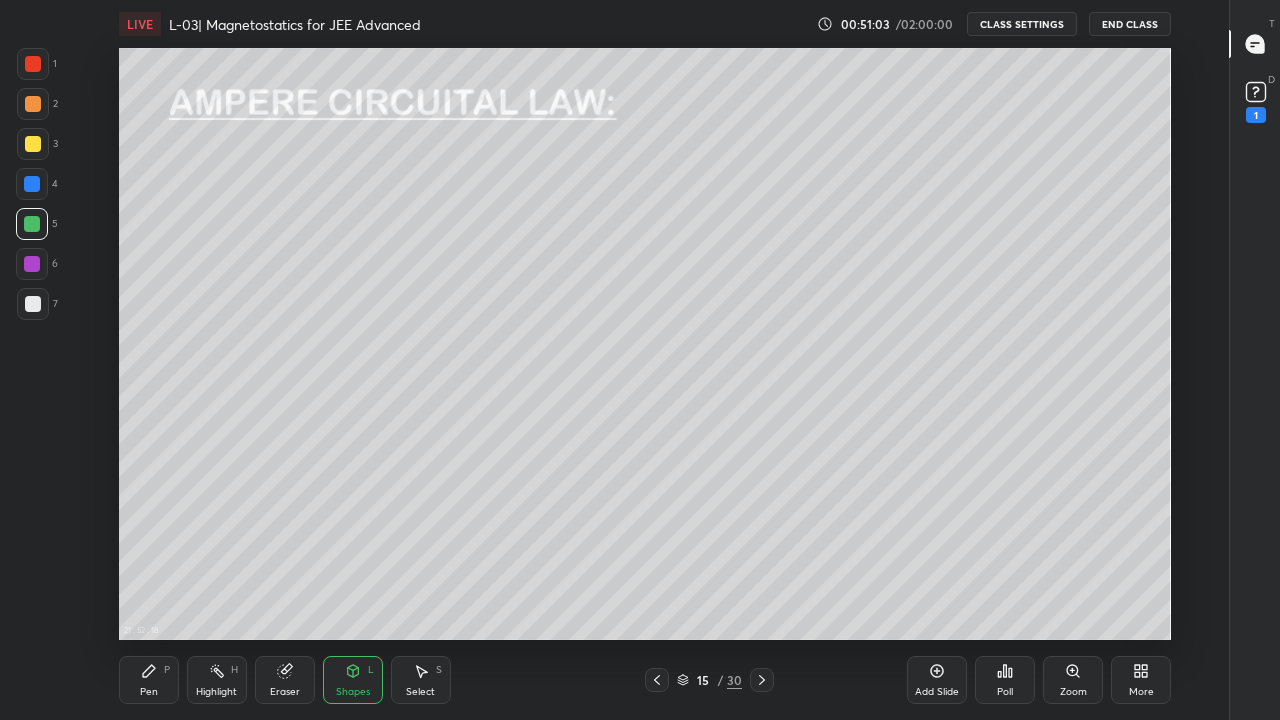 click at bounding box center (32, 184) 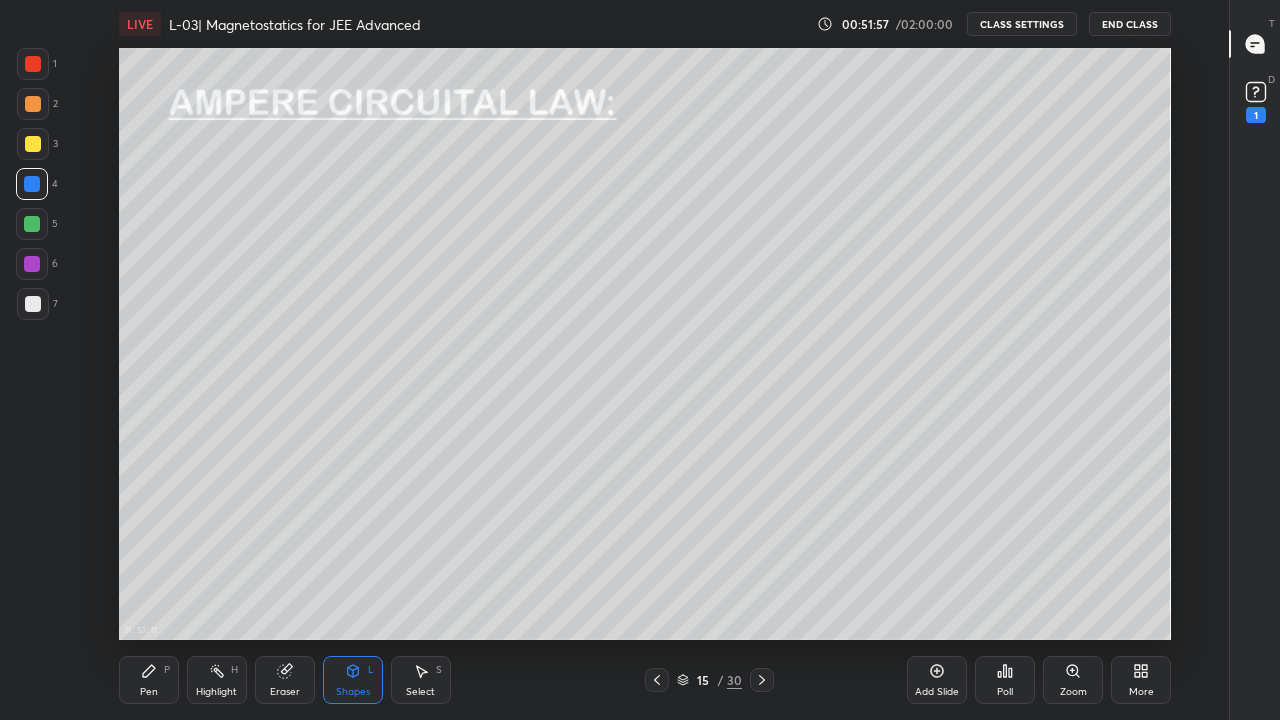 click 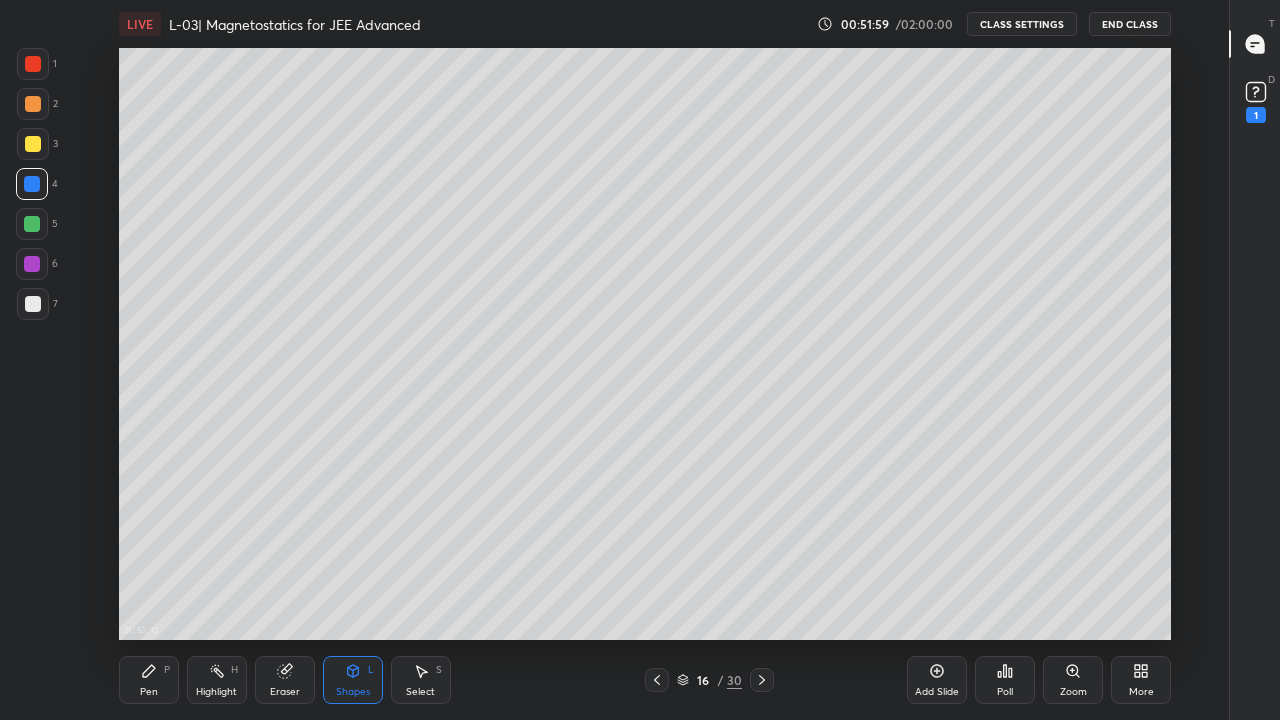 click 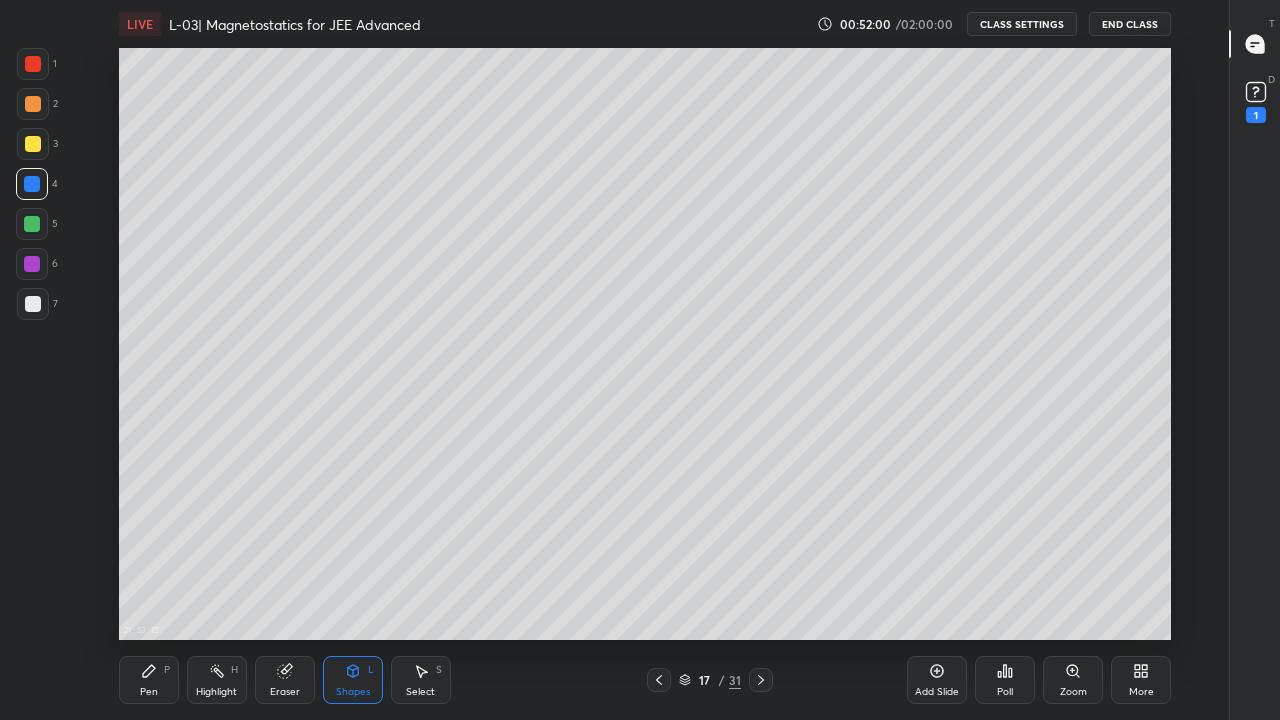click on "Shapes" at bounding box center [353, 692] 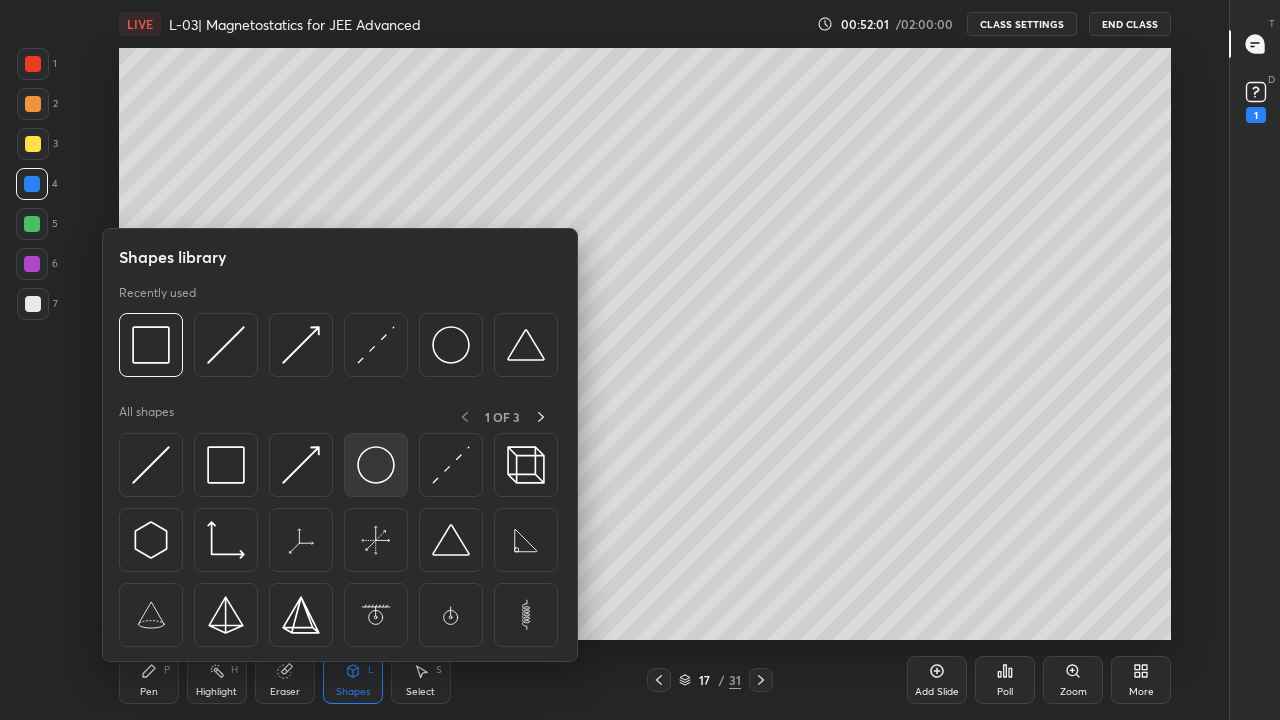 click at bounding box center [376, 465] 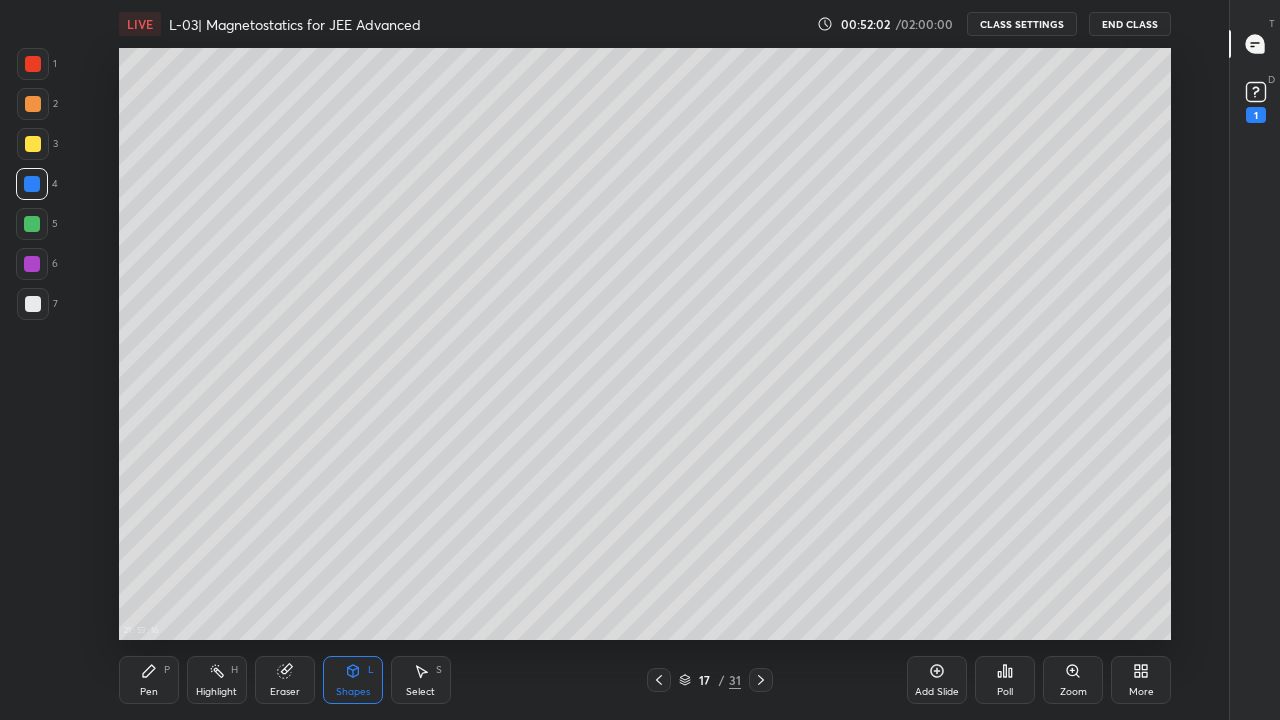 click at bounding box center (32, 224) 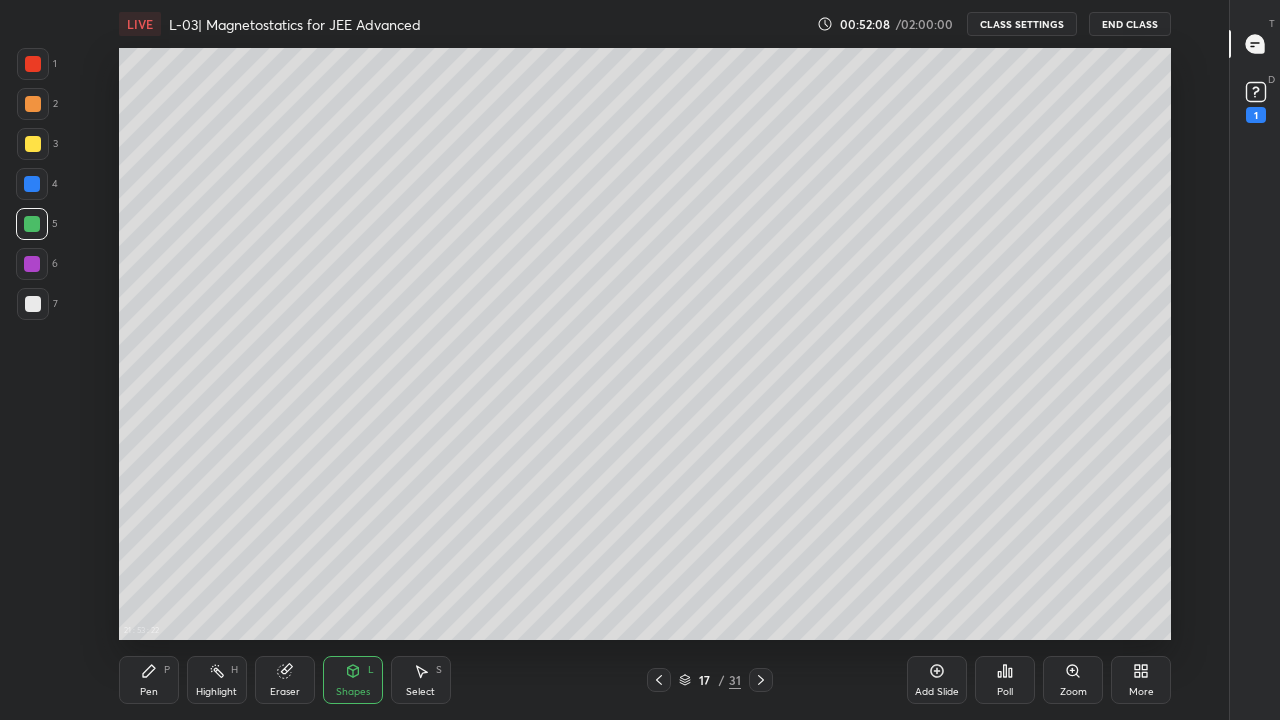 click on "Shapes" at bounding box center (353, 692) 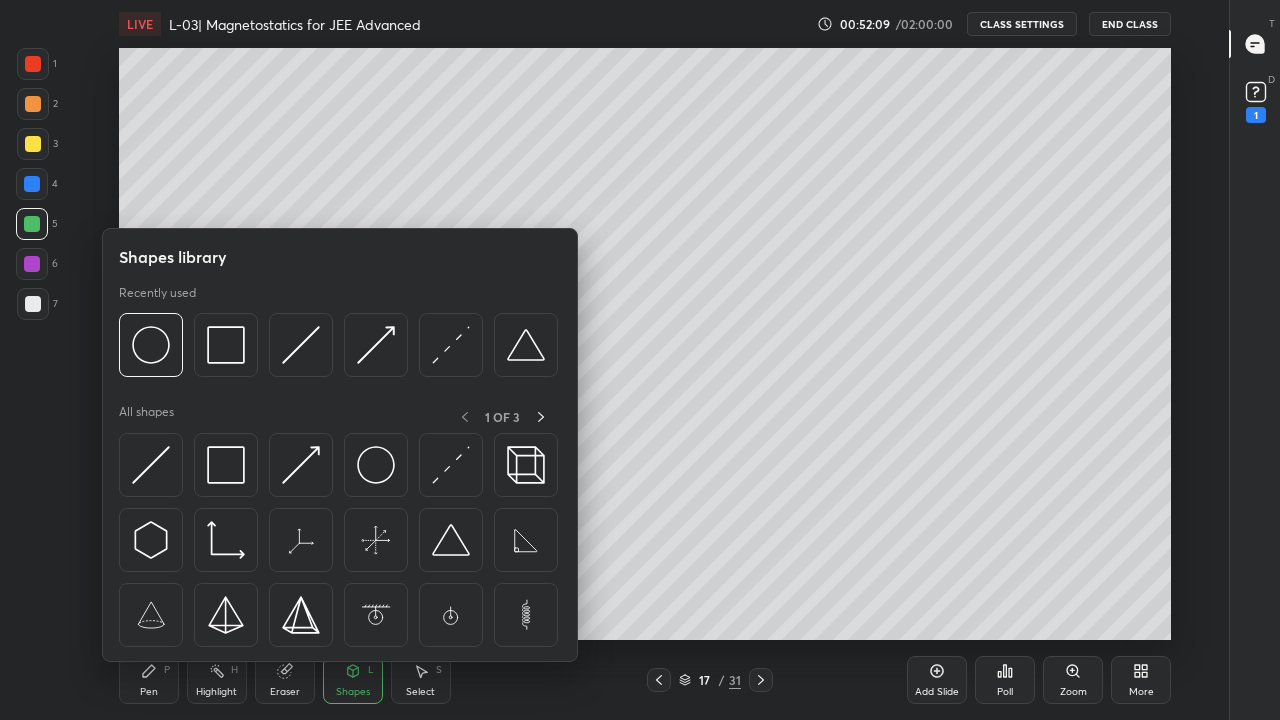 click at bounding box center [451, 465] 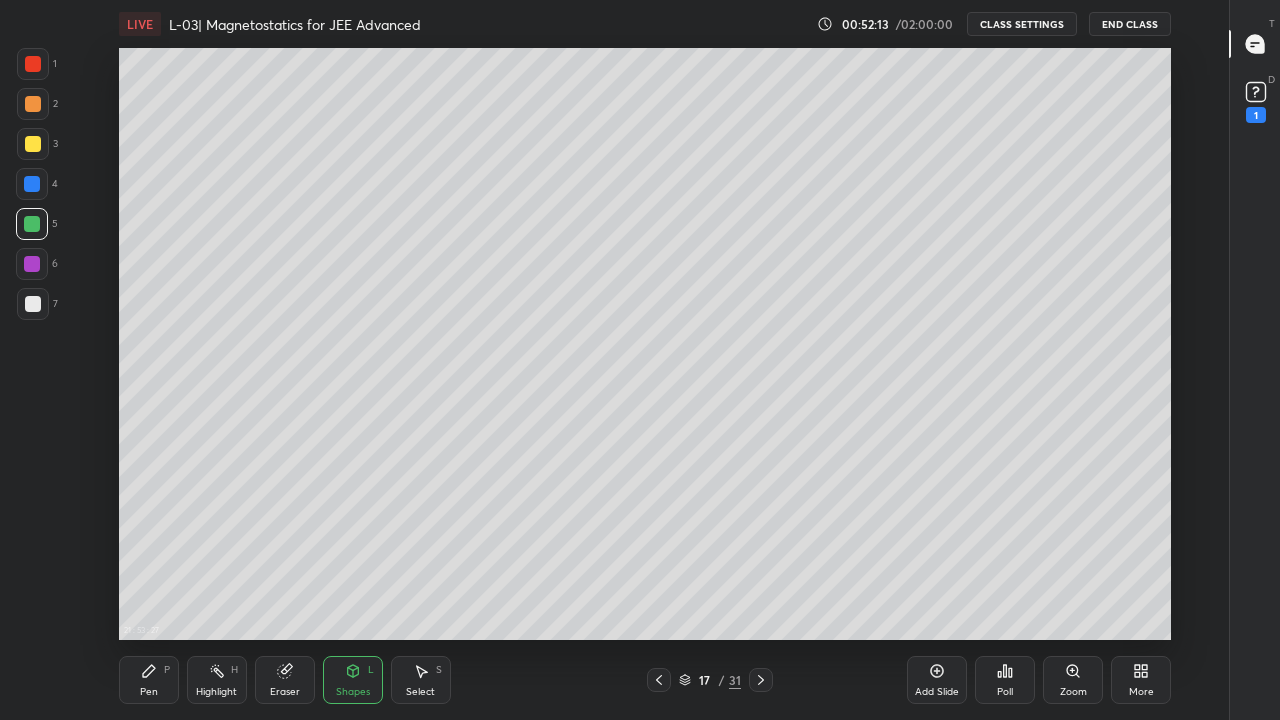 click on "Pen" at bounding box center (149, 692) 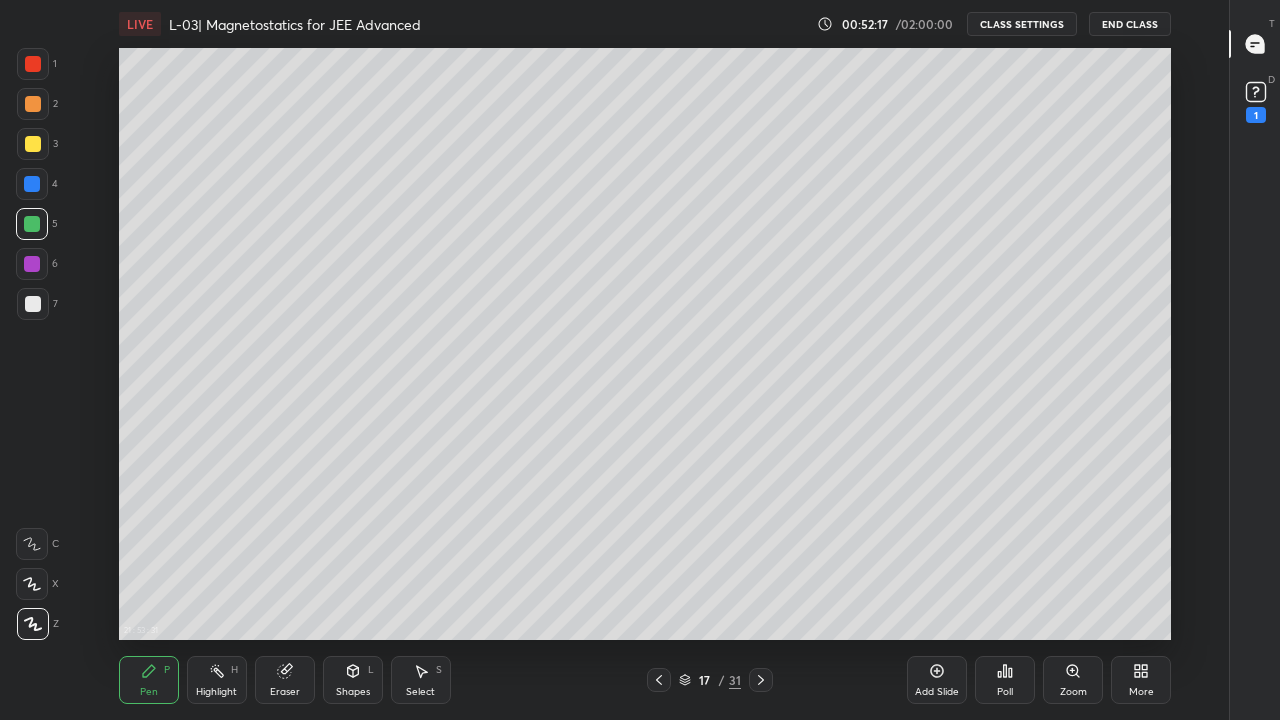 click 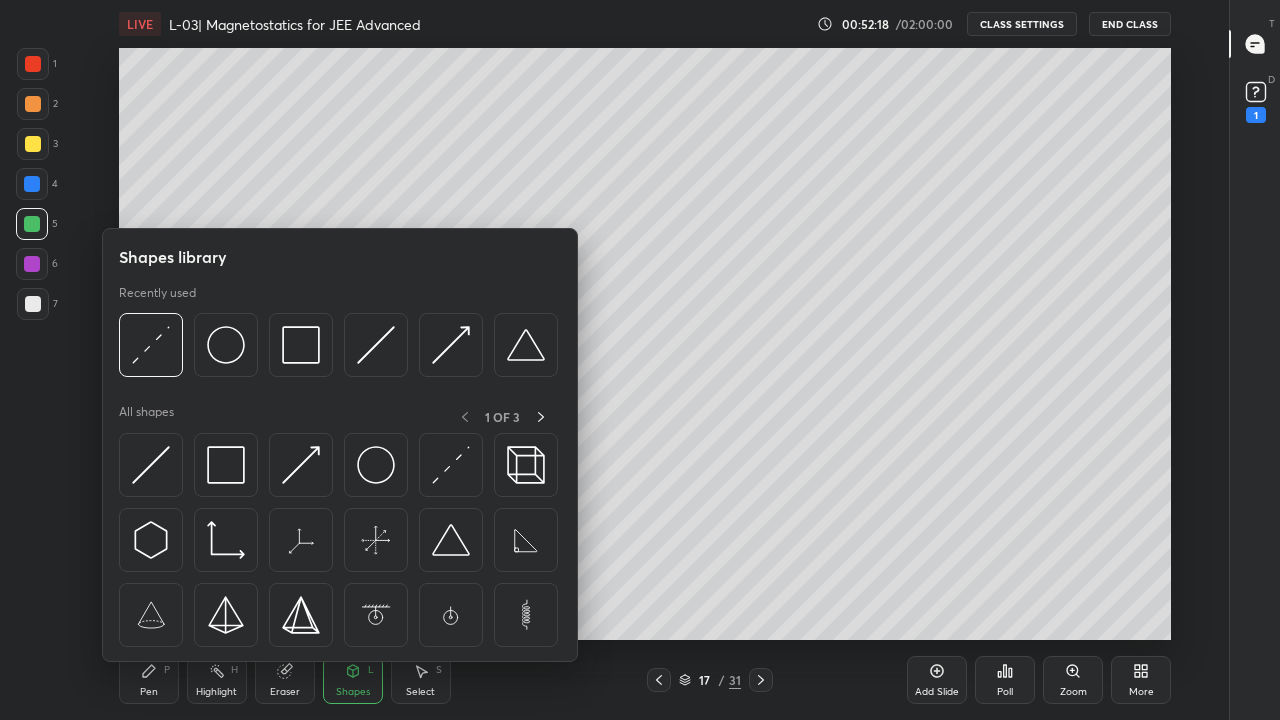 click at bounding box center [151, 465] 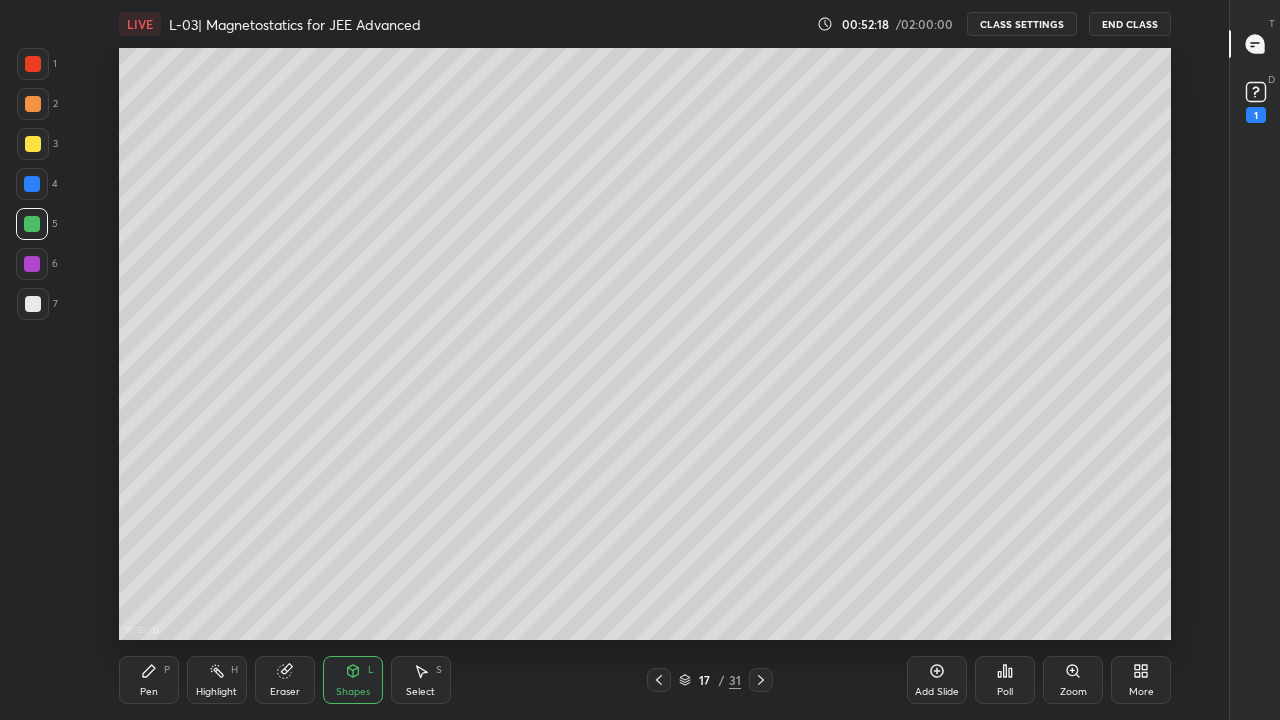 click at bounding box center [33, 104] 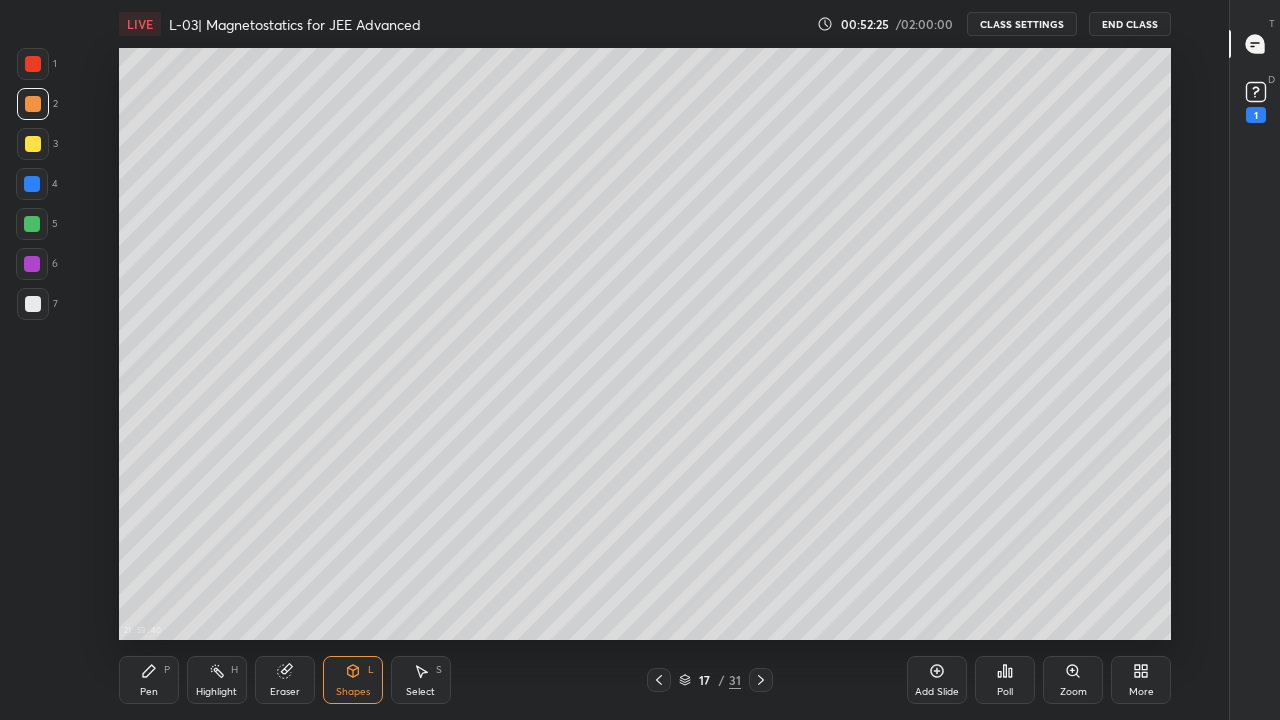 click on "Pen P" at bounding box center (149, 680) 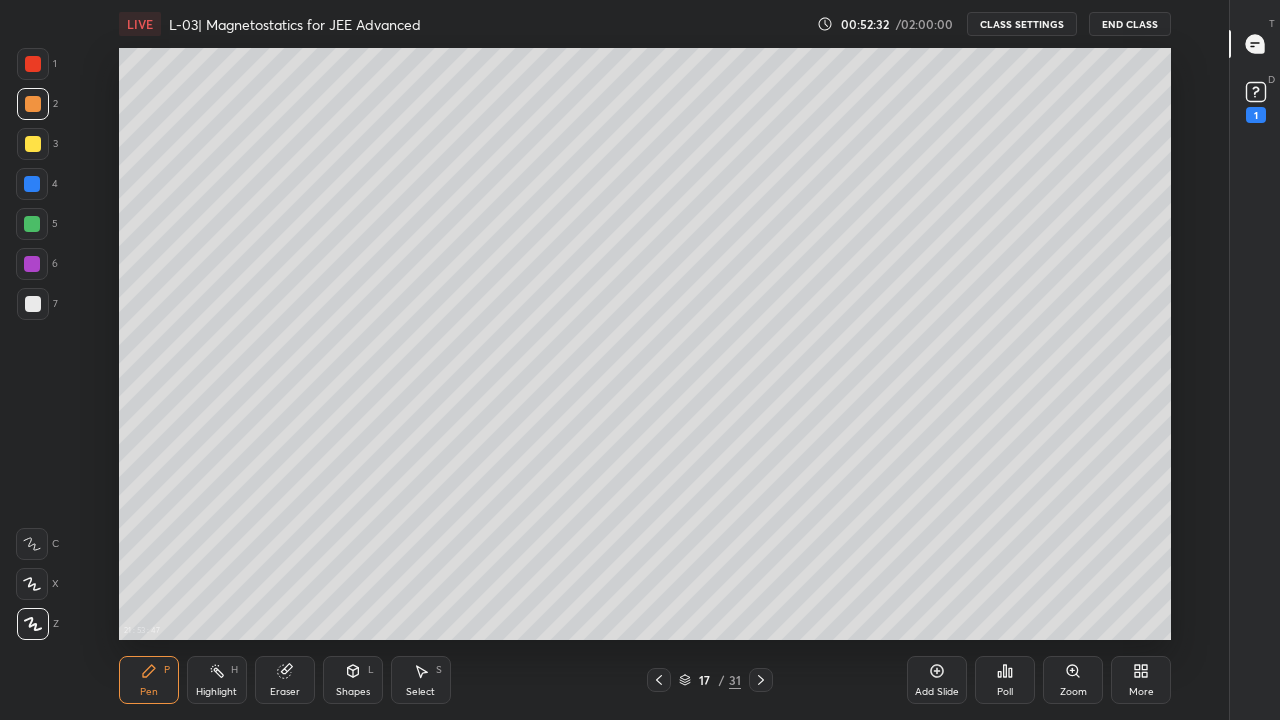 click at bounding box center (33, 144) 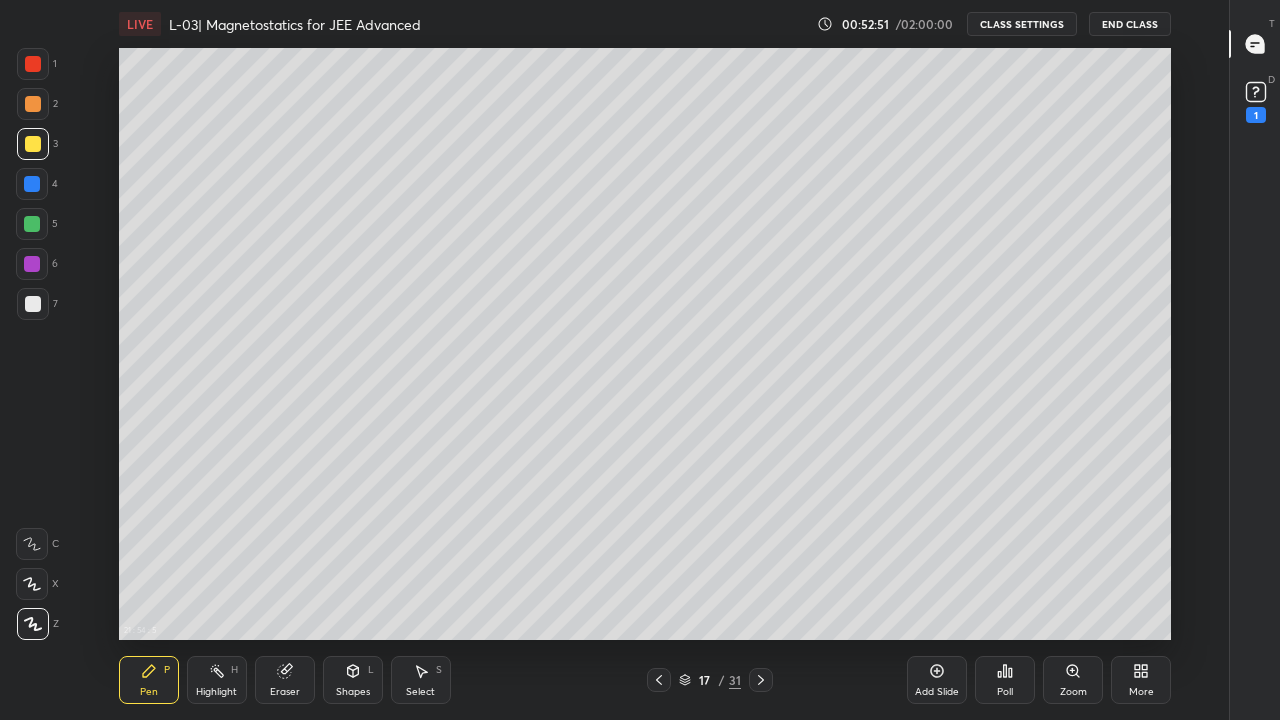 click on "Eraser" at bounding box center (285, 680) 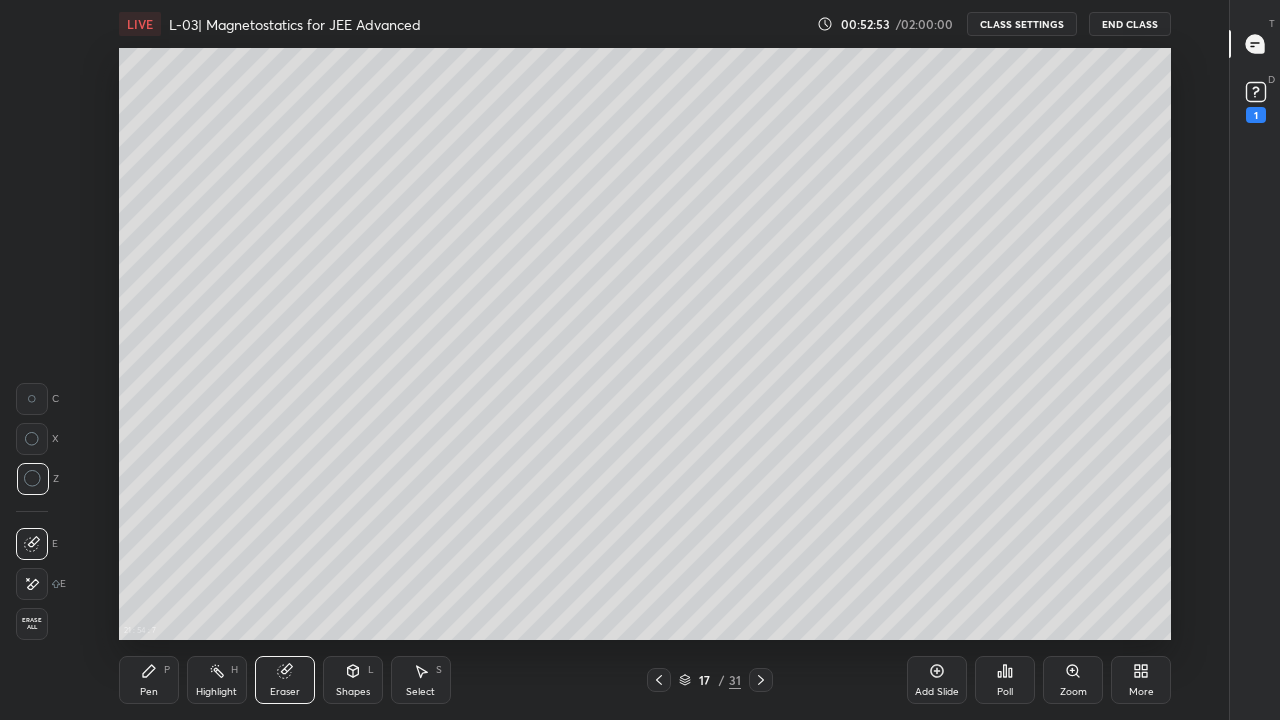 click on "Pen P" at bounding box center [149, 680] 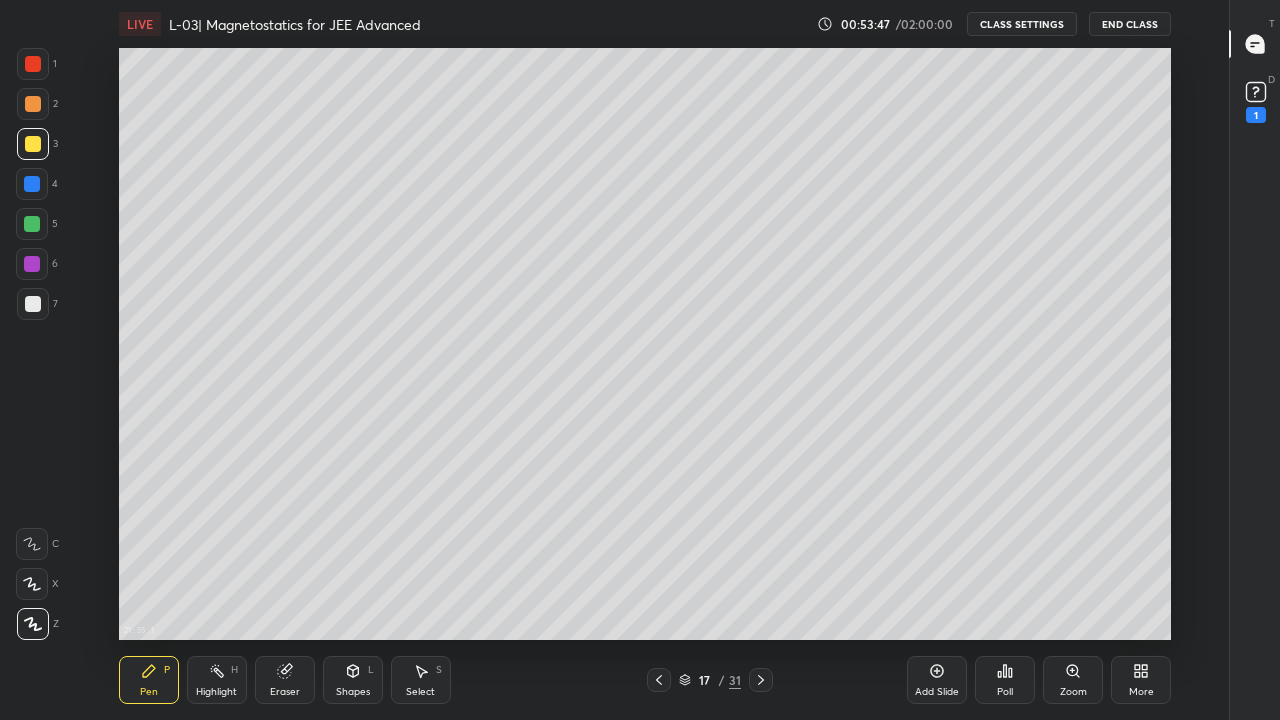 click at bounding box center [32, 264] 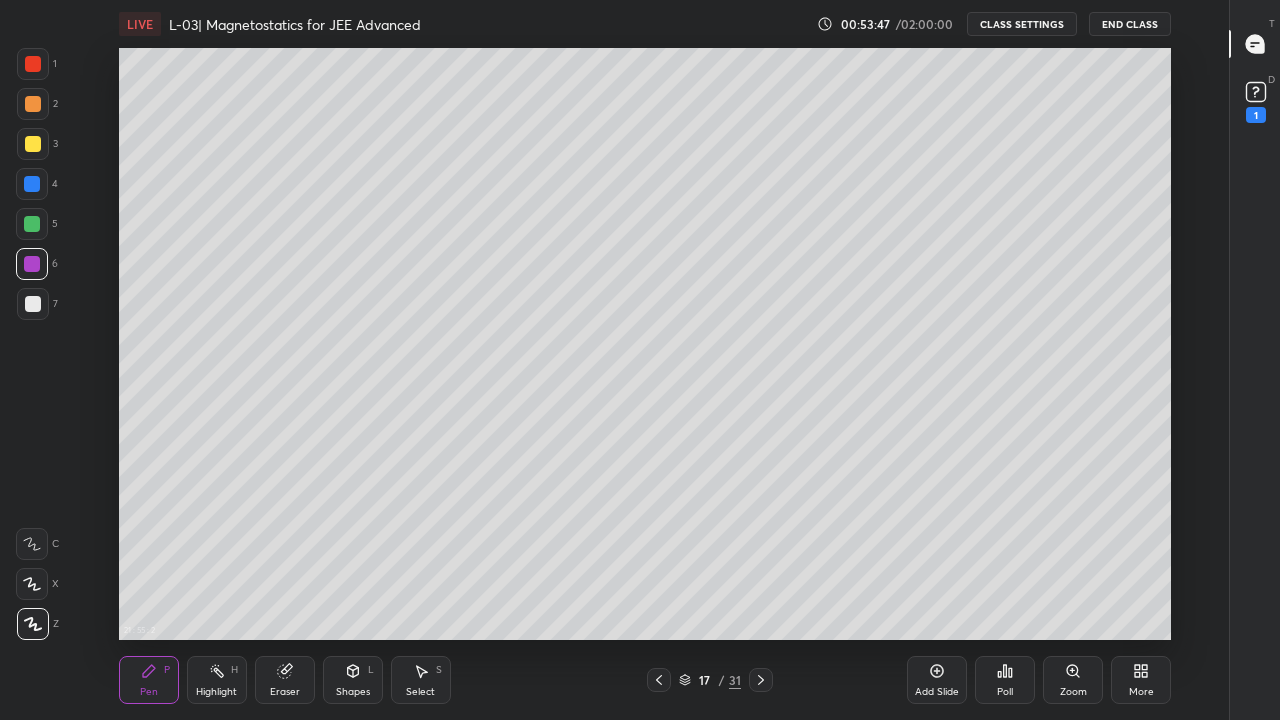 click at bounding box center (32, 224) 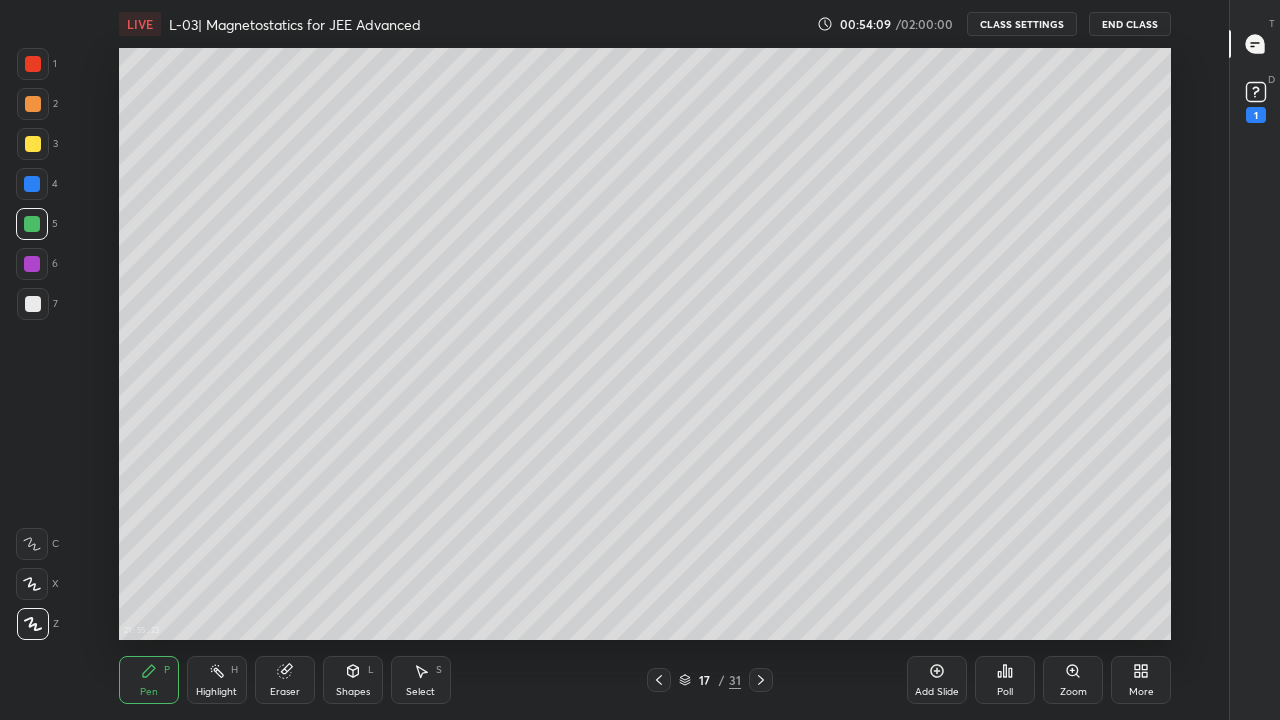 click 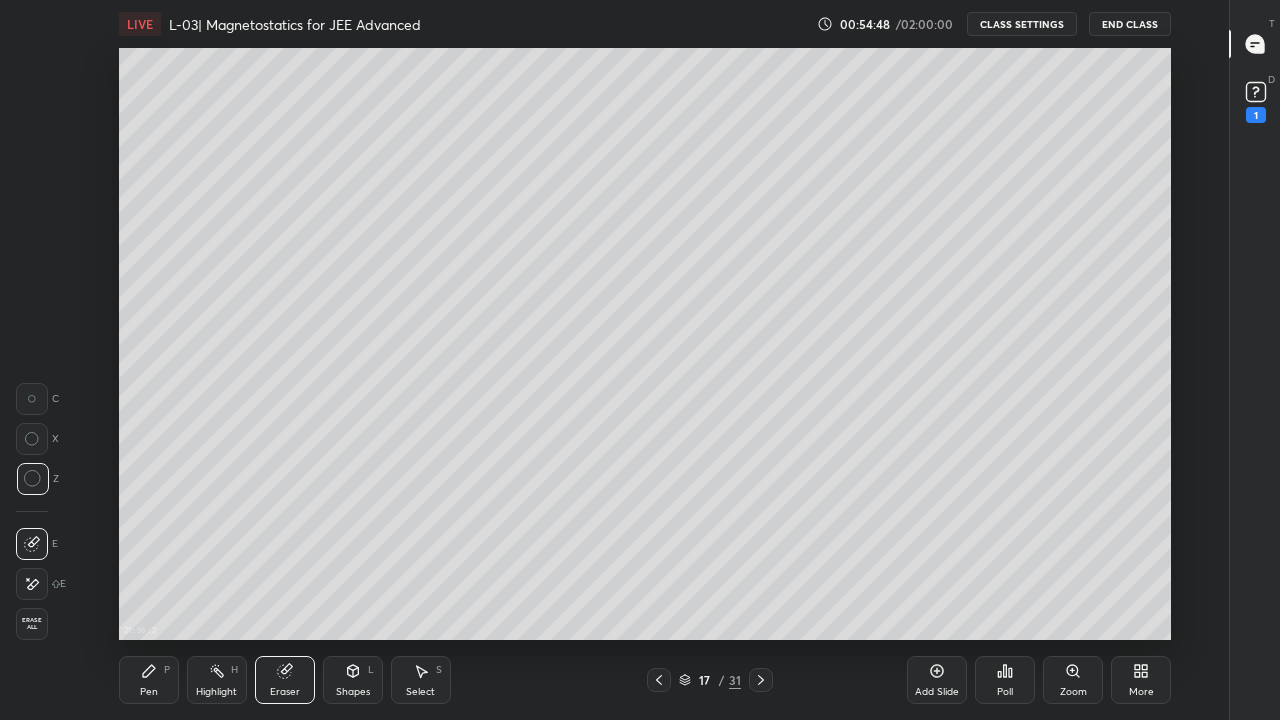 click on "Pen P" at bounding box center [149, 680] 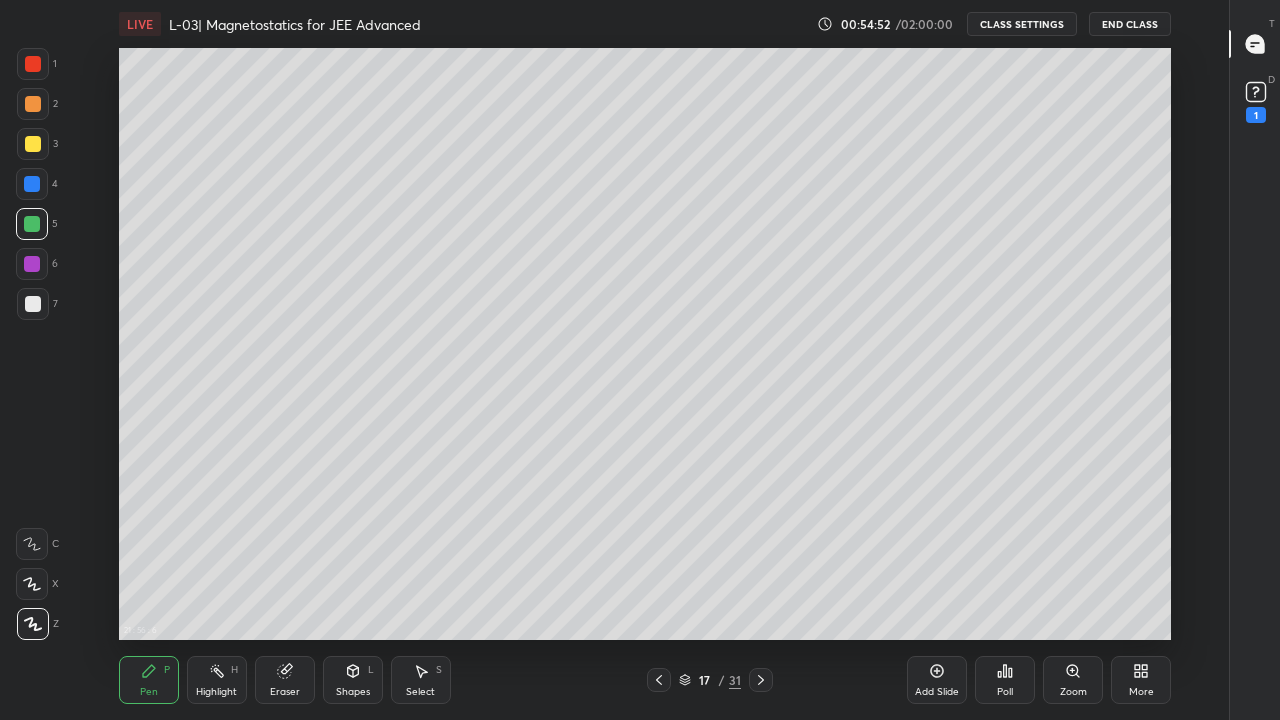 click 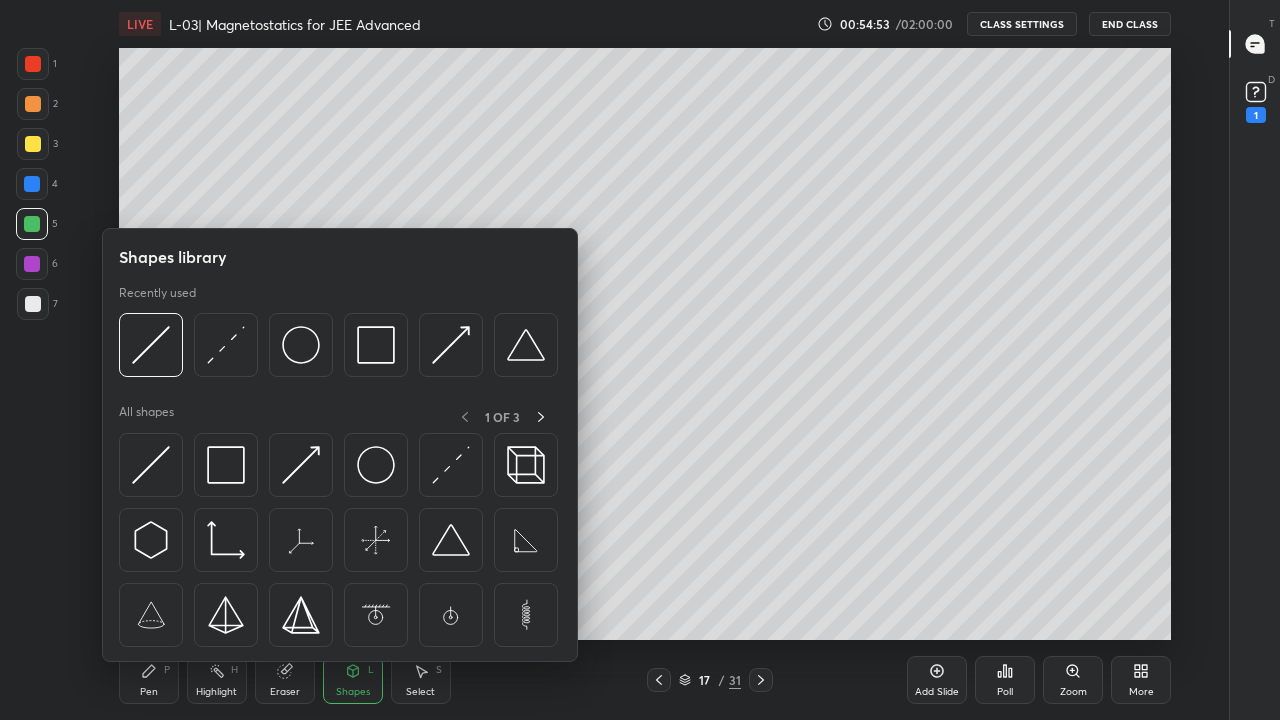 click at bounding box center [151, 465] 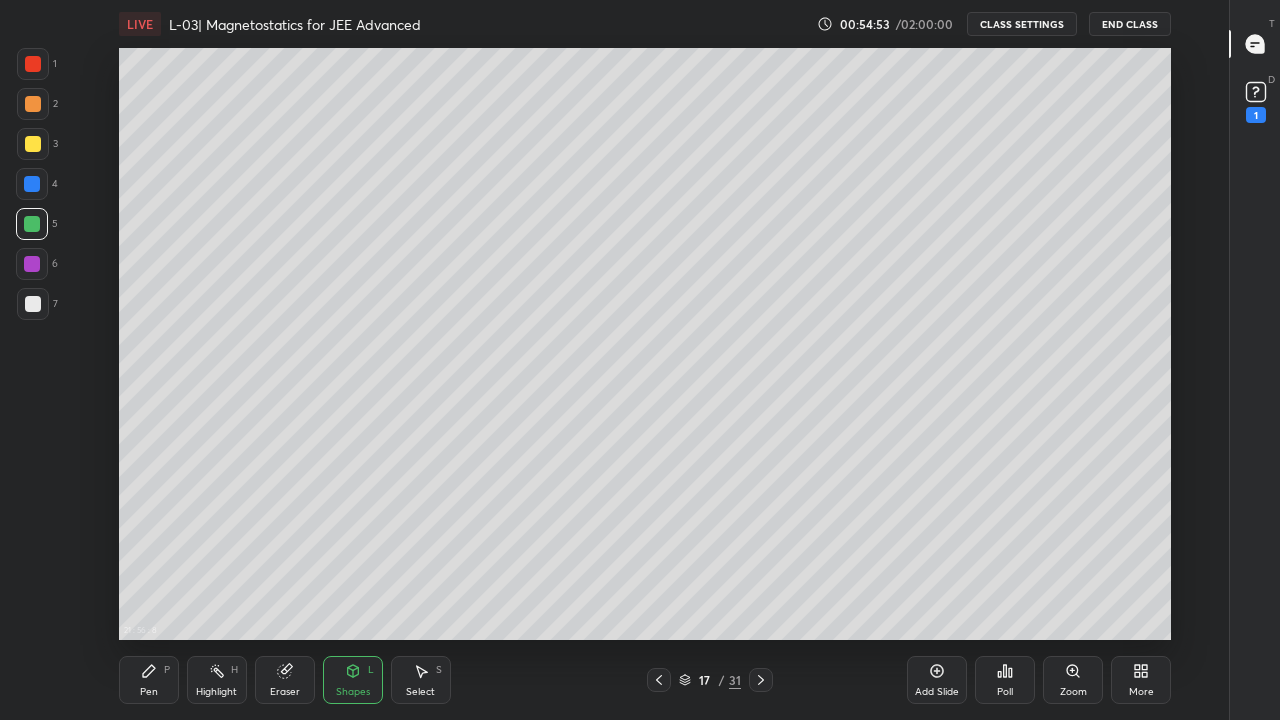 click at bounding box center [32, 264] 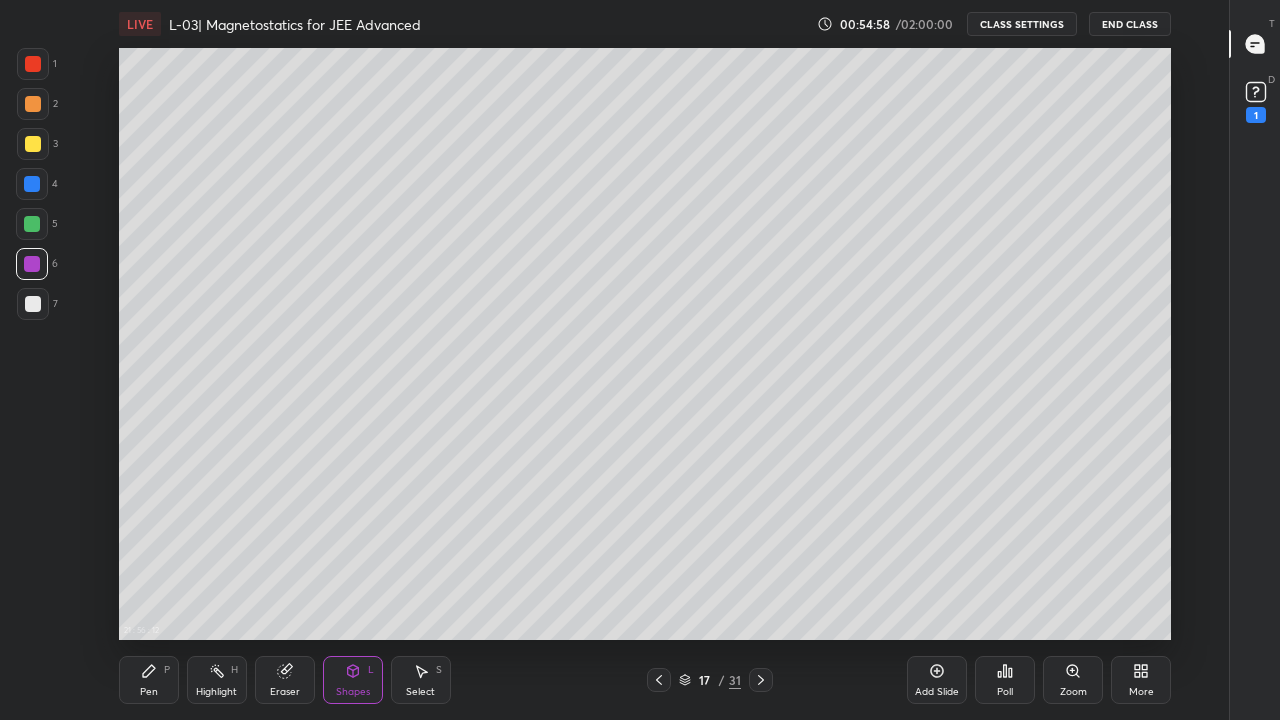 click on "Pen P" at bounding box center (149, 680) 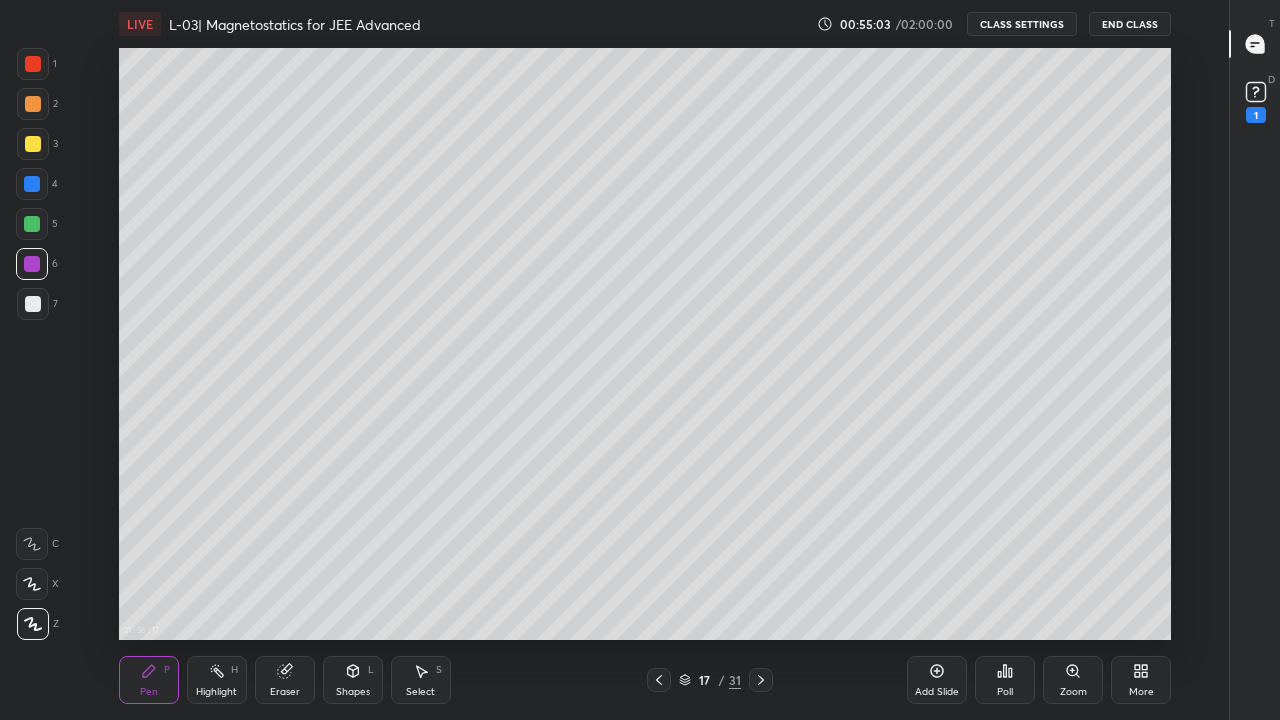 click on "Highlight H" at bounding box center (217, 680) 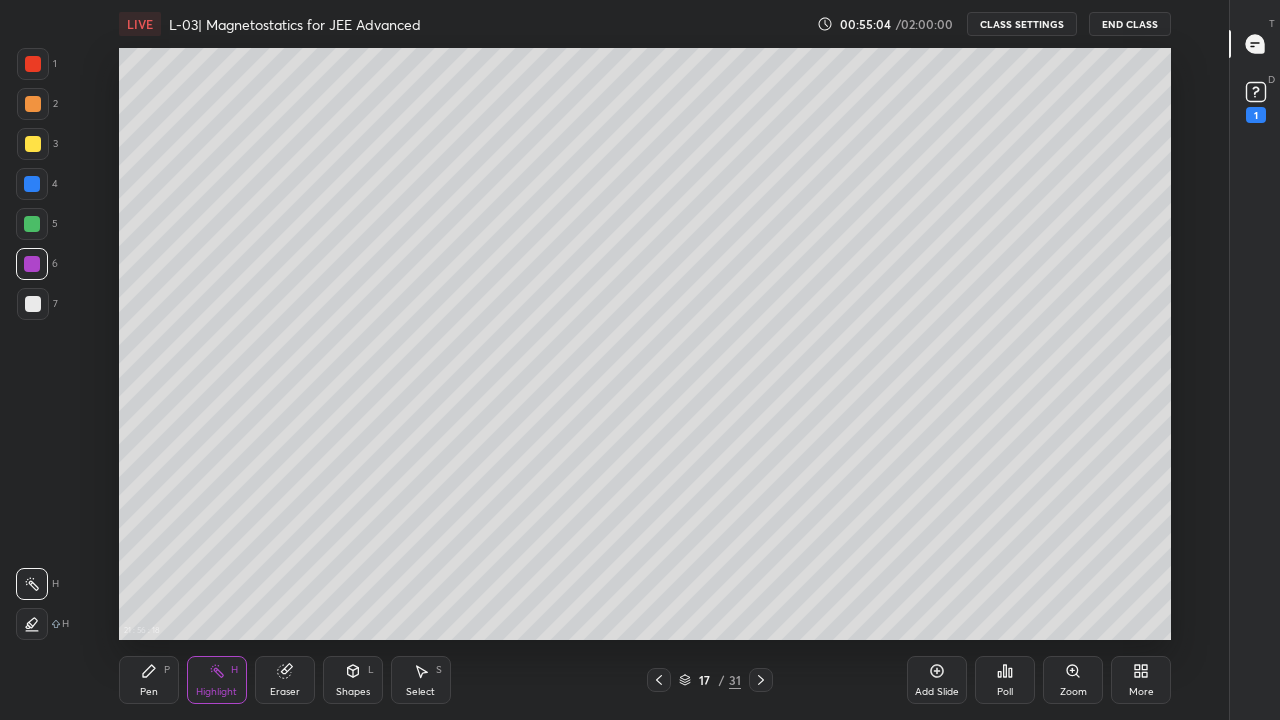 click on "Eraser" at bounding box center [285, 680] 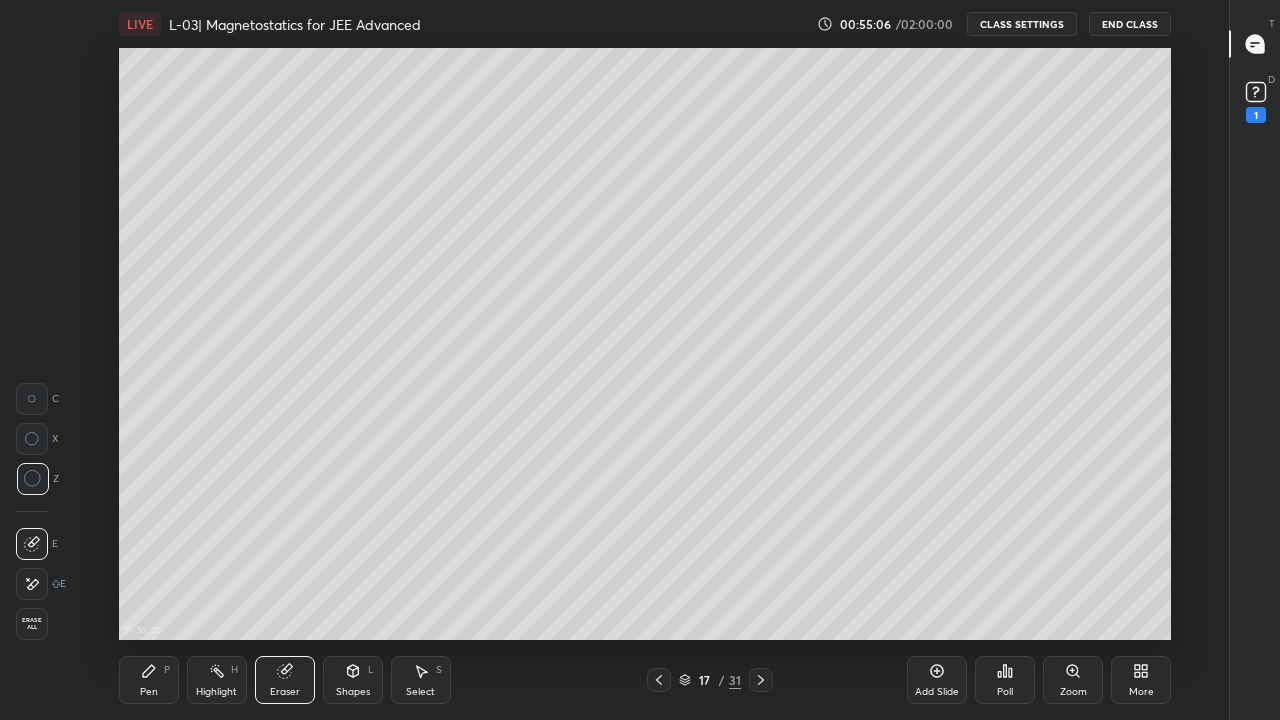 click on "Shapes L" at bounding box center [353, 680] 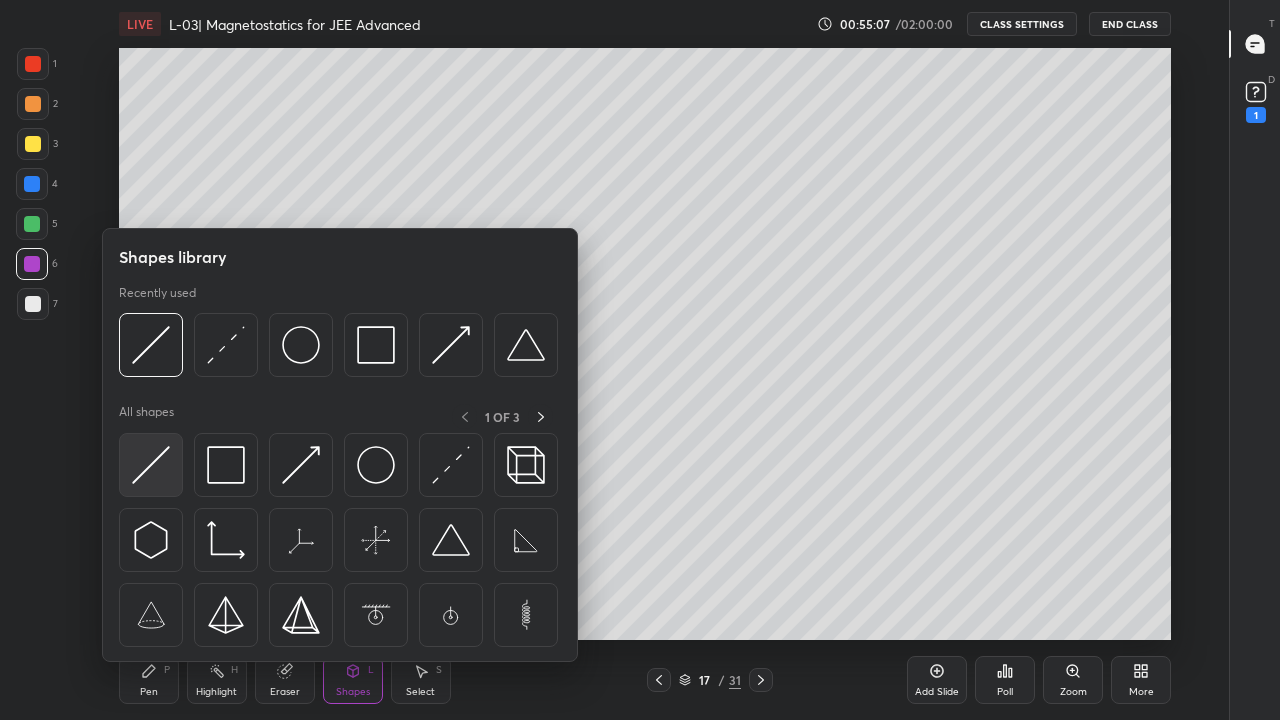 click at bounding box center [151, 465] 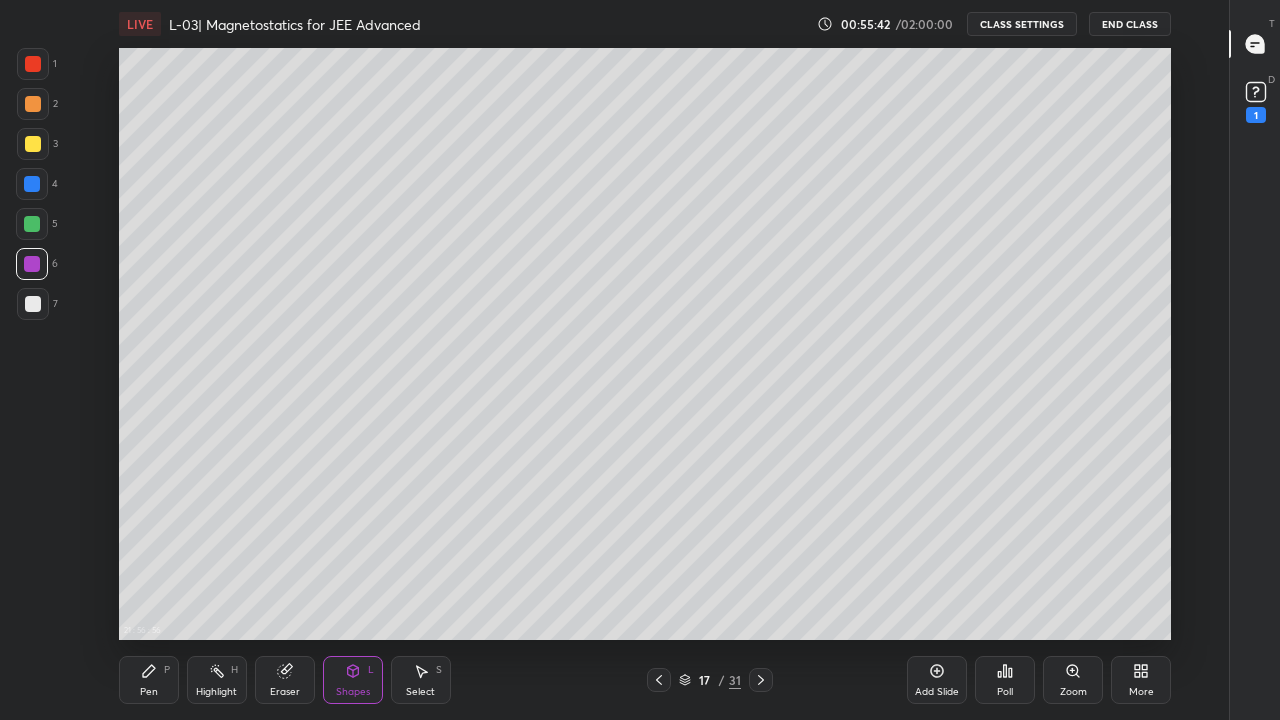 click on "Shapes L" at bounding box center [353, 680] 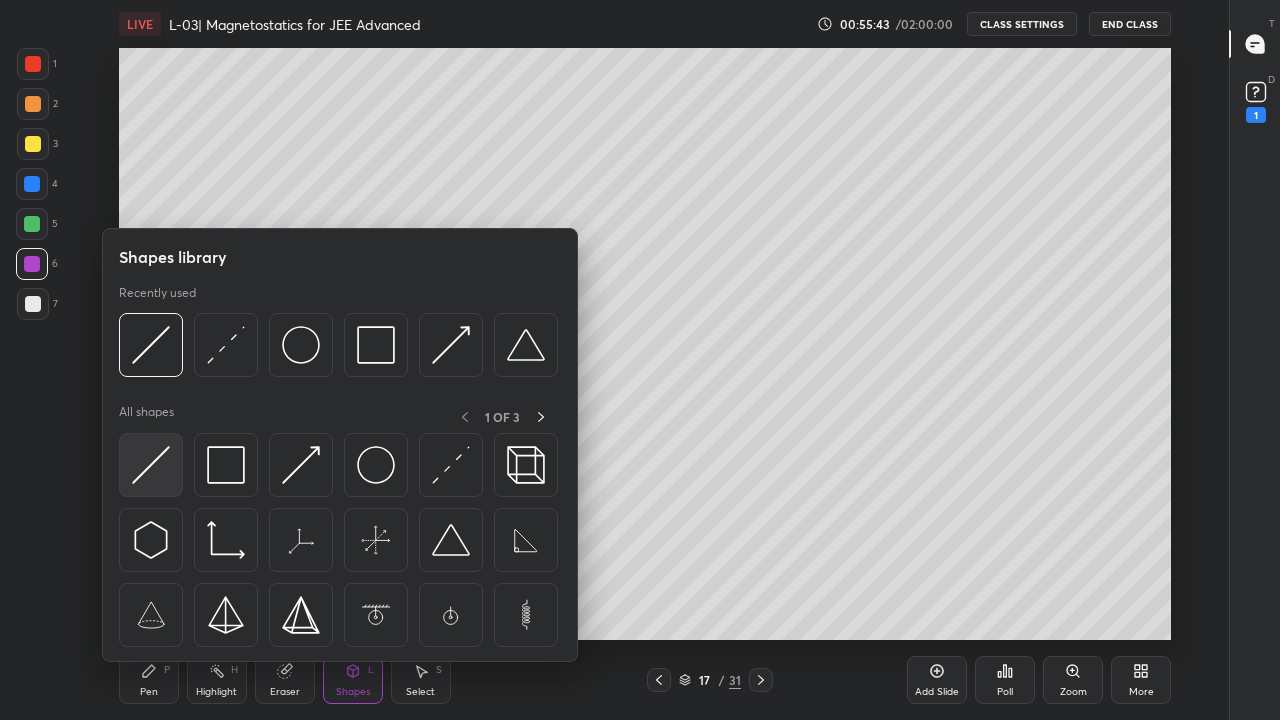 click at bounding box center [151, 465] 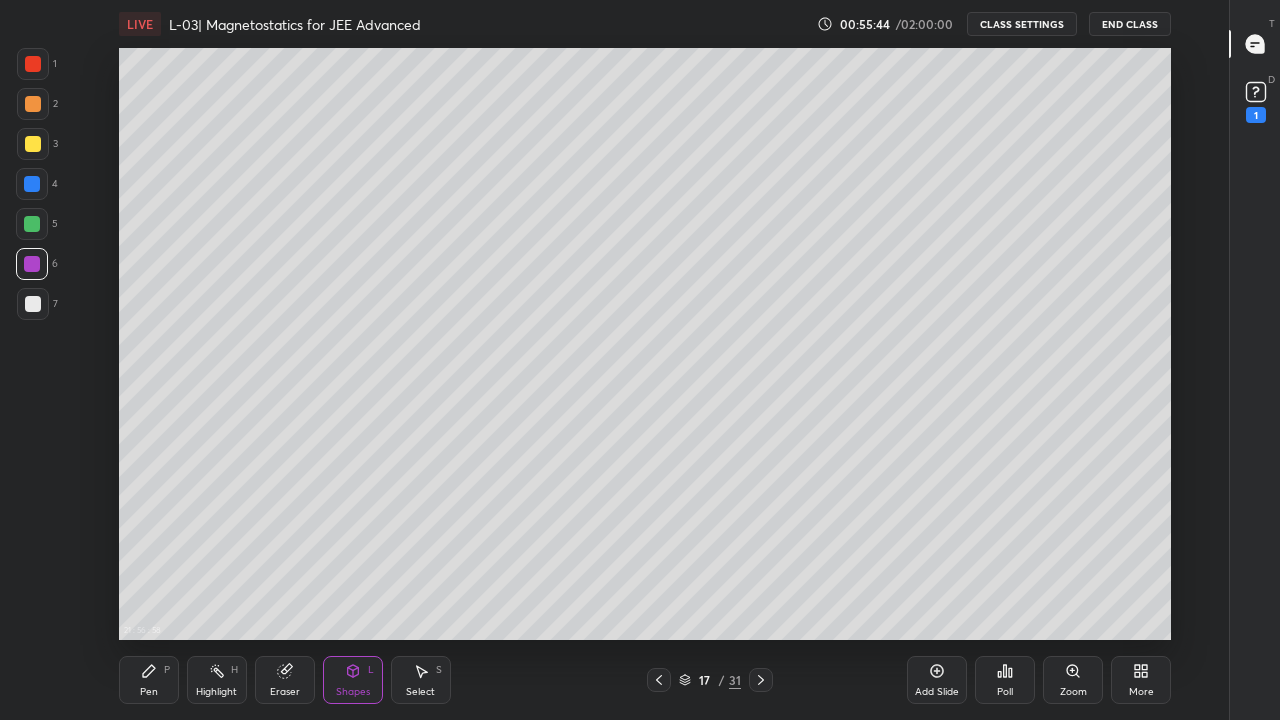 click at bounding box center [33, 304] 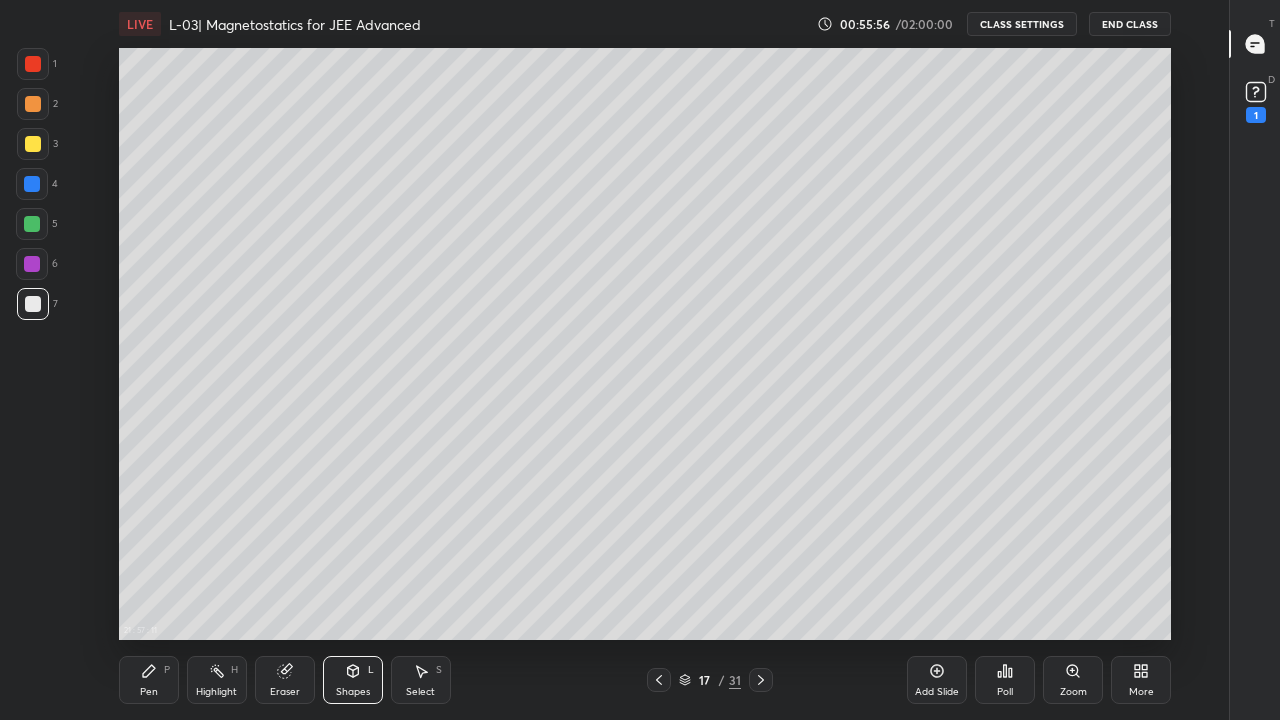 click 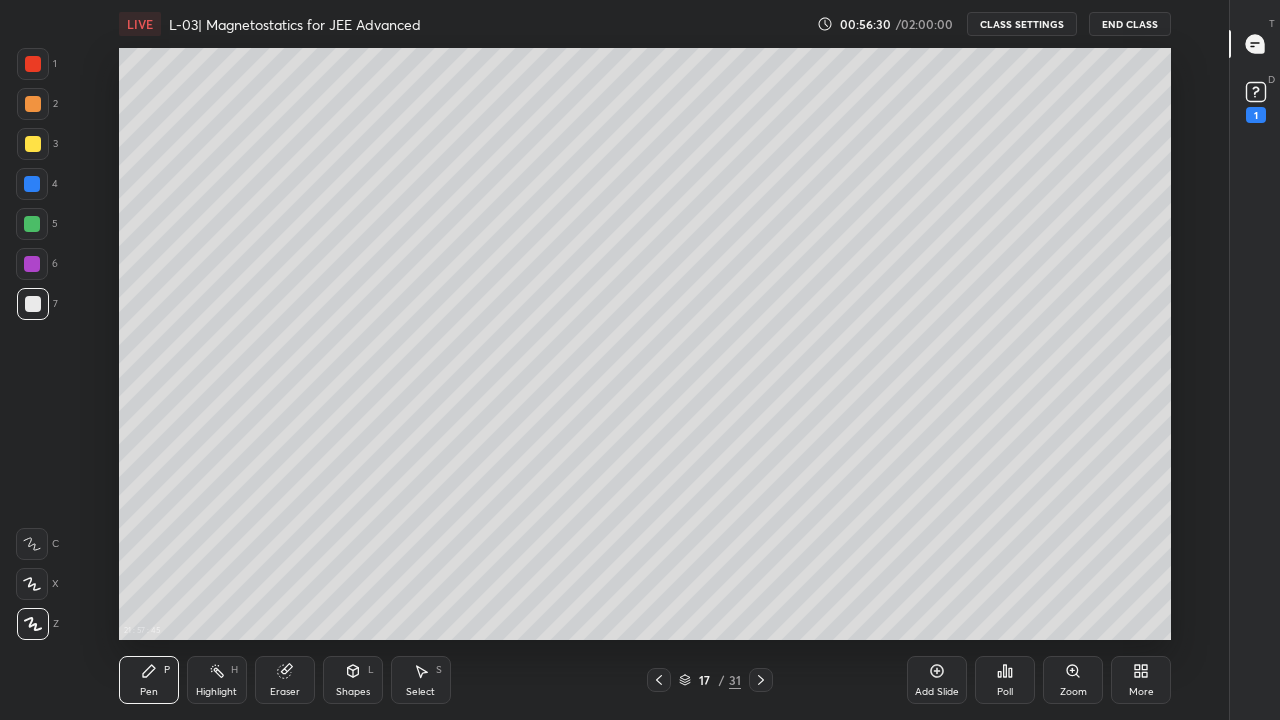 click 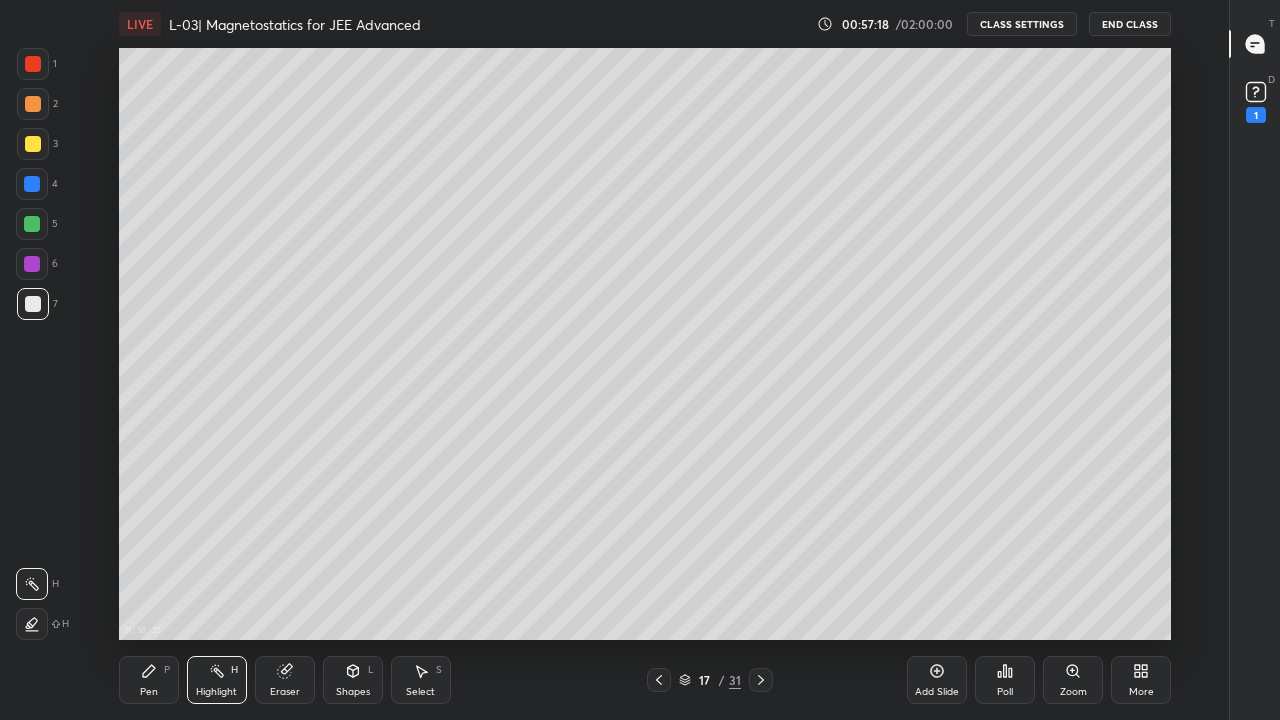 click on "Pen P" at bounding box center (149, 680) 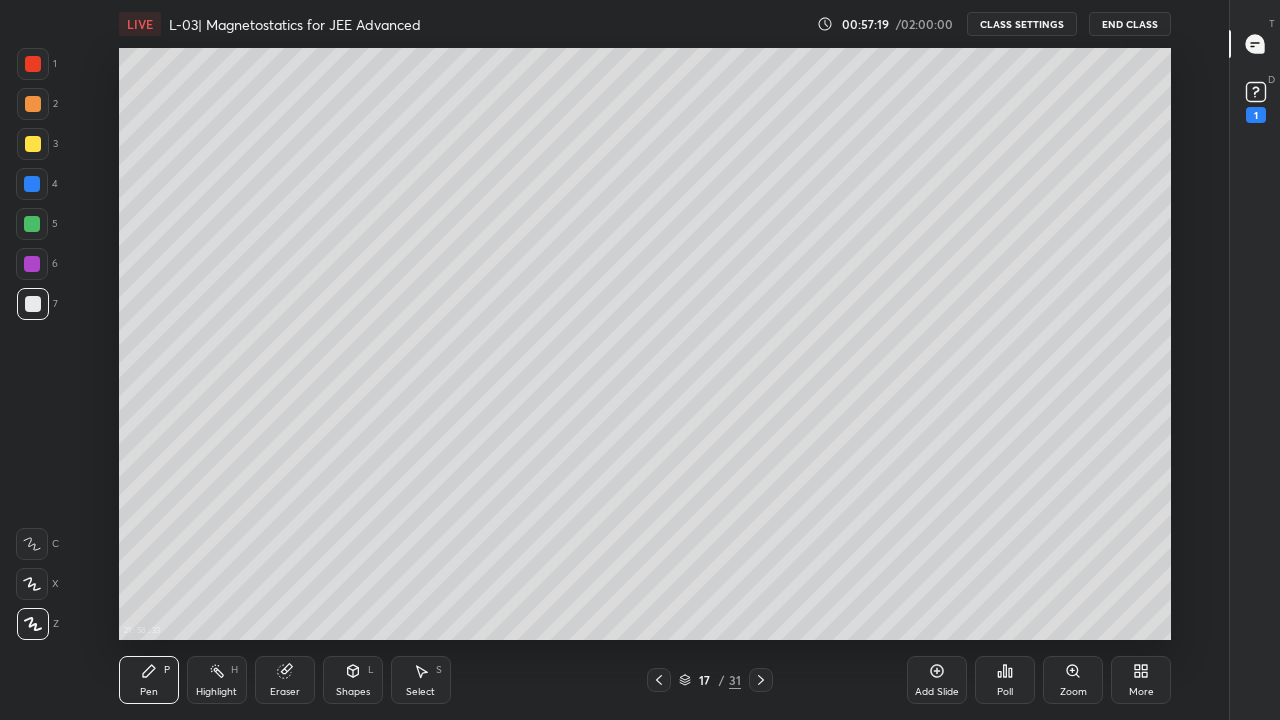 click at bounding box center [32, 224] 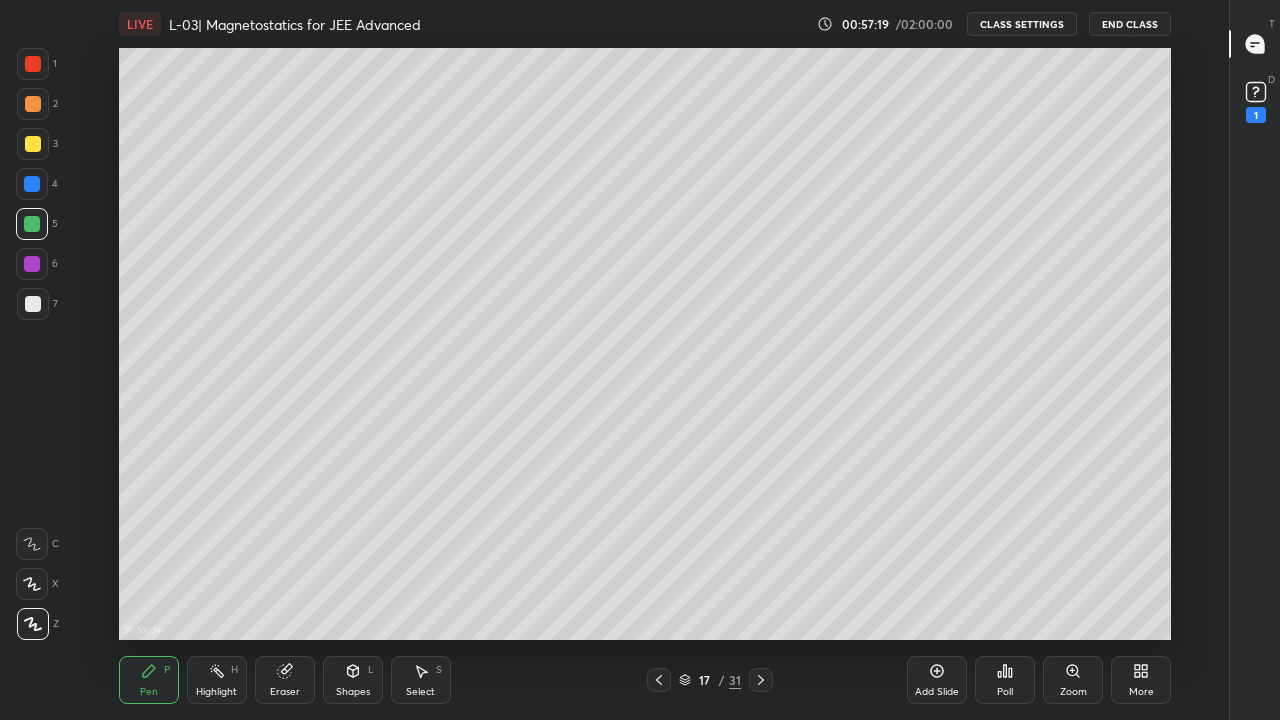click at bounding box center (33, 144) 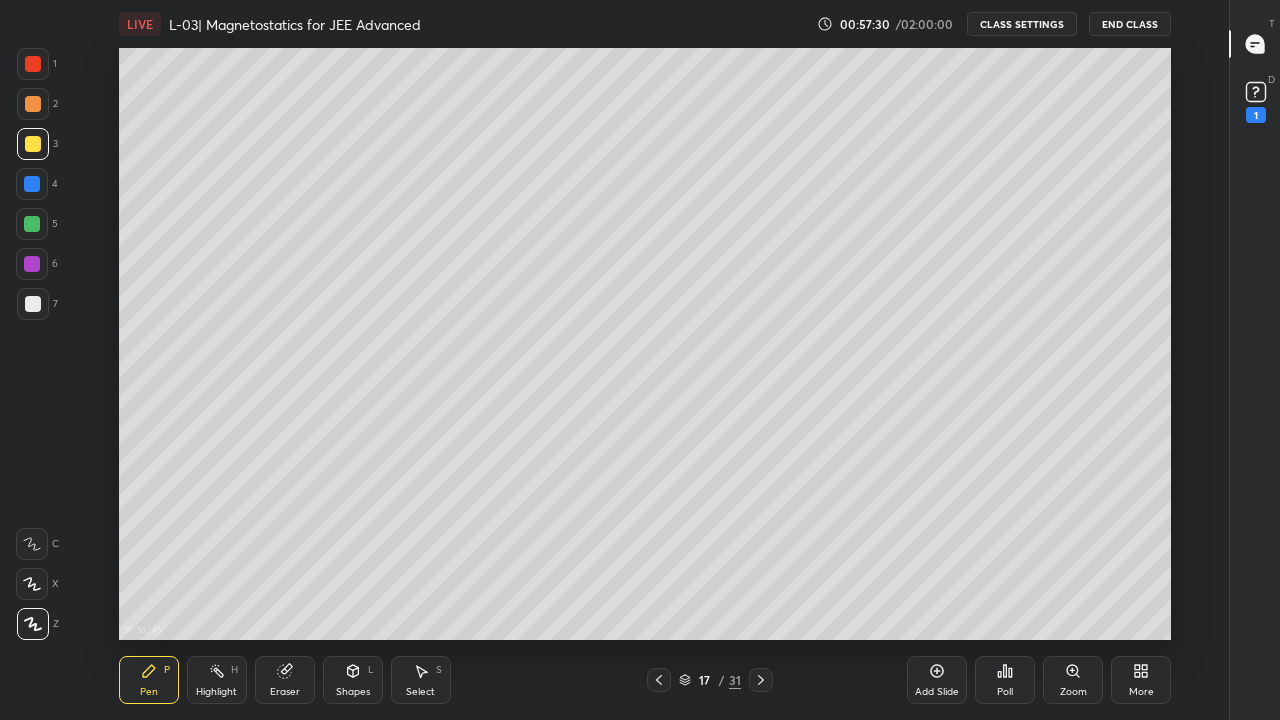 click on "Shapes L" at bounding box center (353, 680) 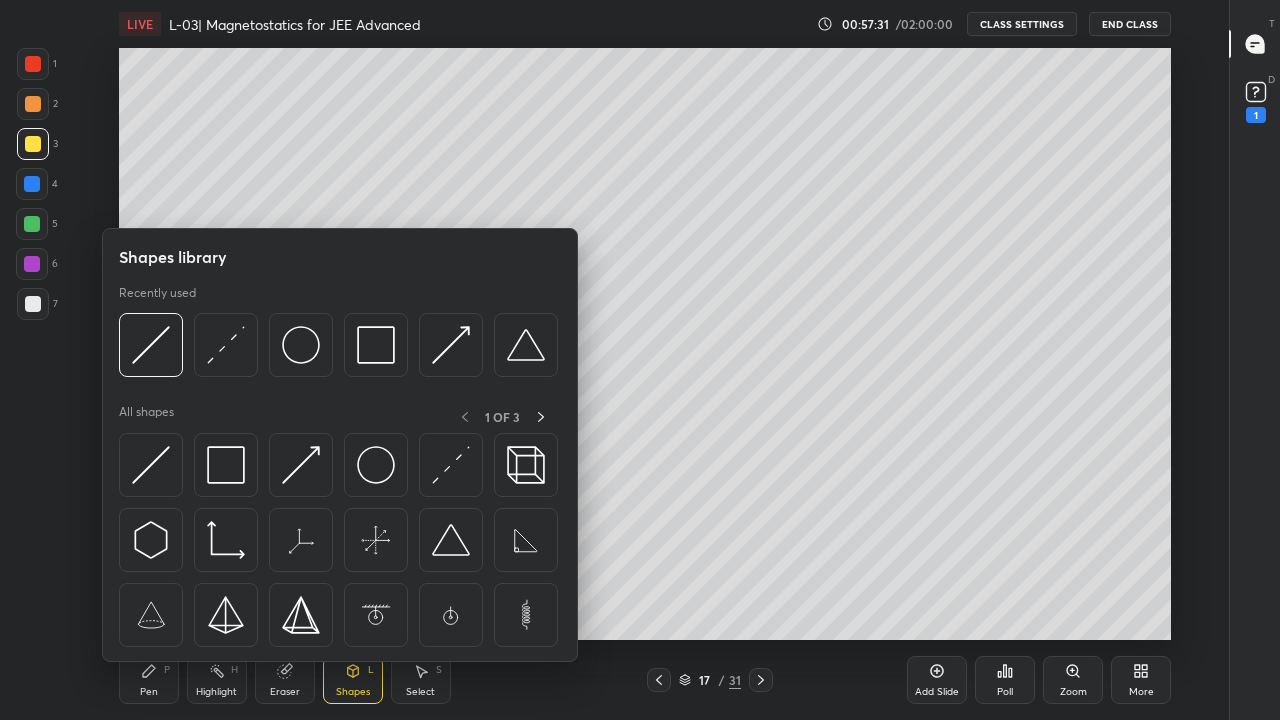 click at bounding box center [151, 465] 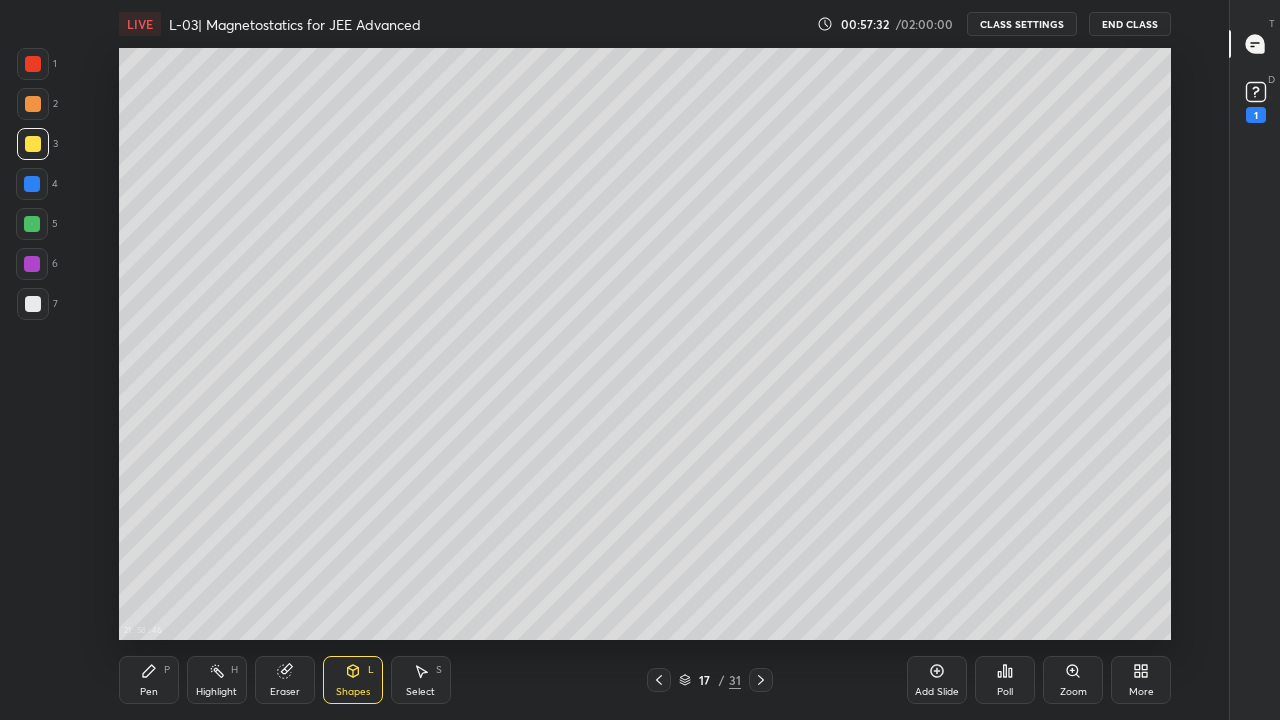 click at bounding box center (33, 104) 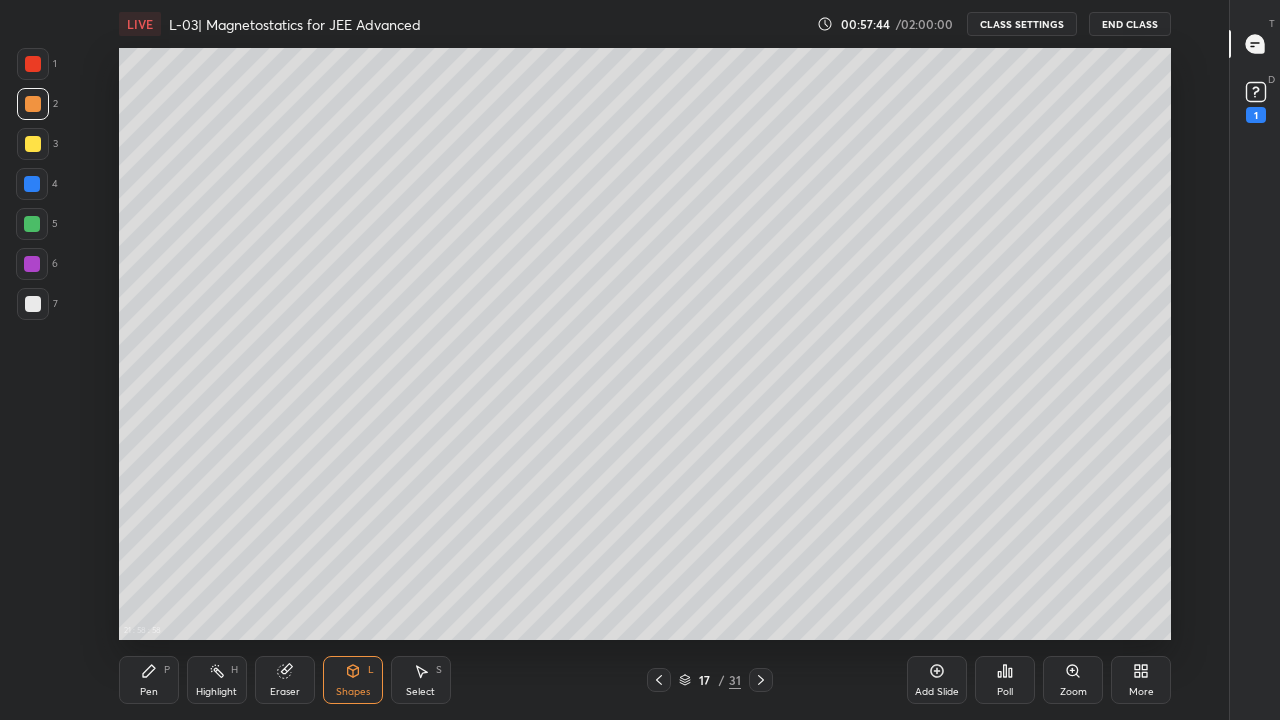 click on "Add Slide" at bounding box center [937, 692] 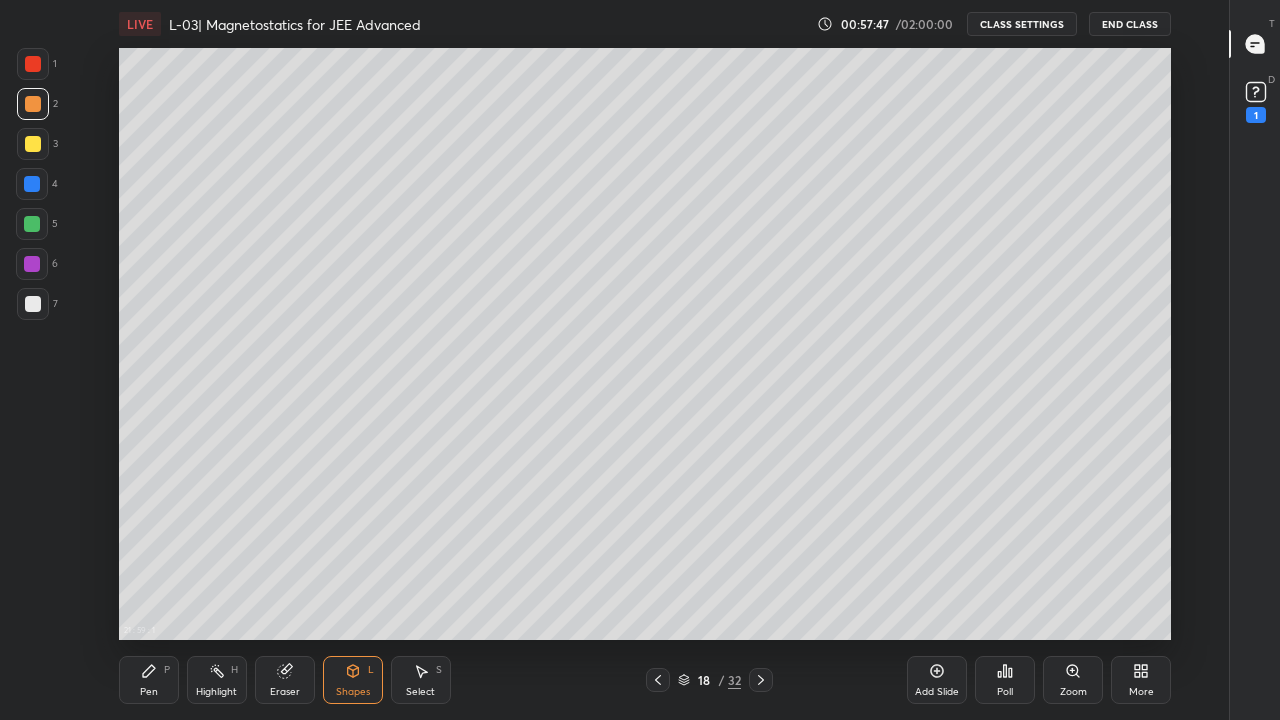 click at bounding box center [32, 264] 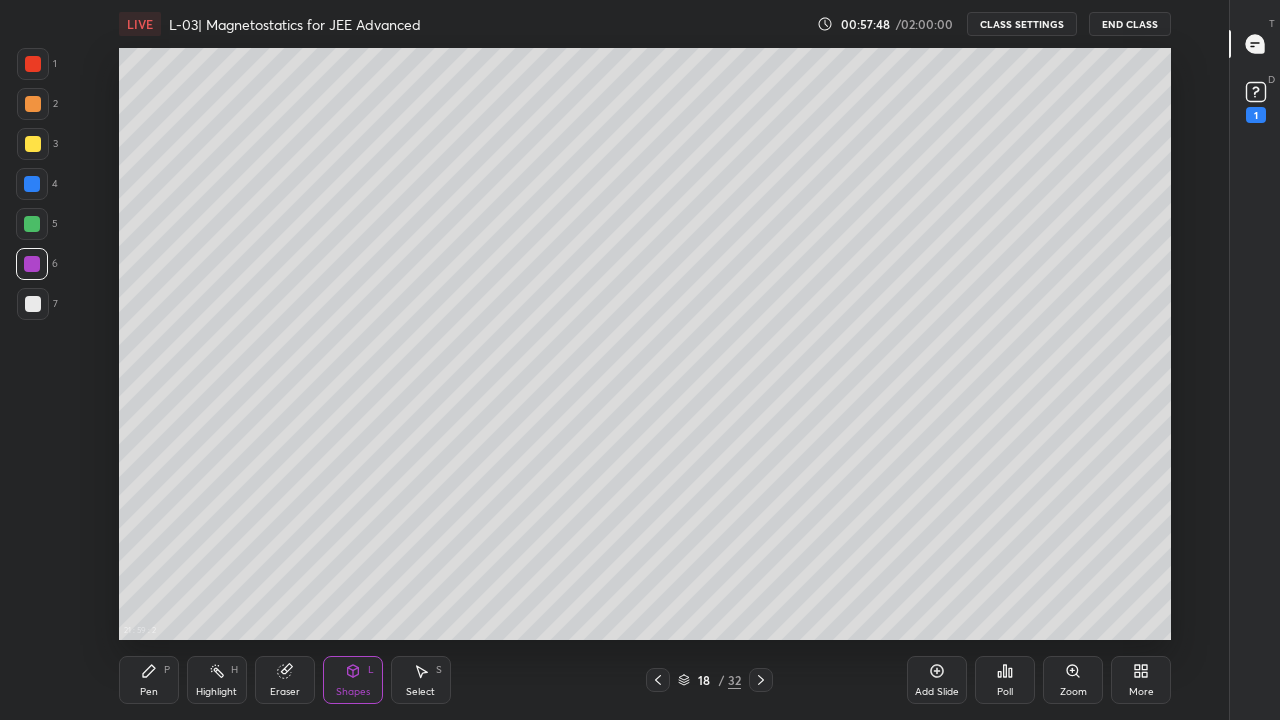 click at bounding box center (33, 304) 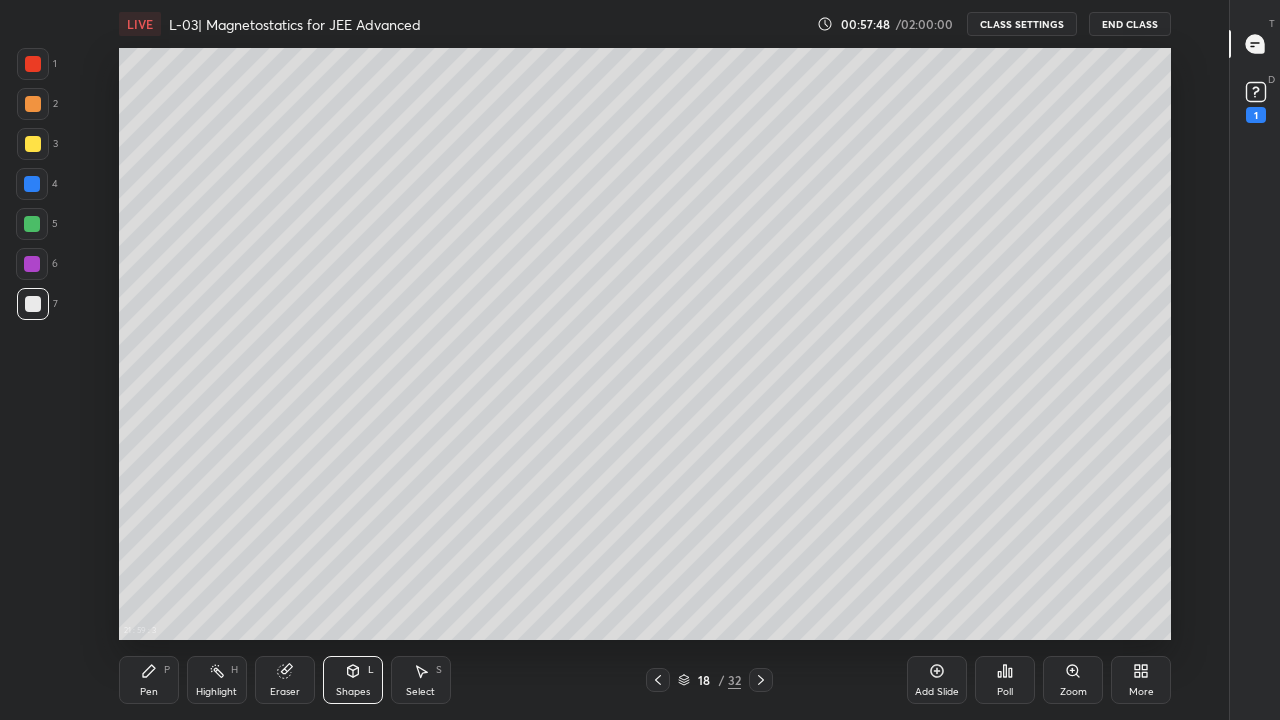 click on "Pen P" at bounding box center [149, 680] 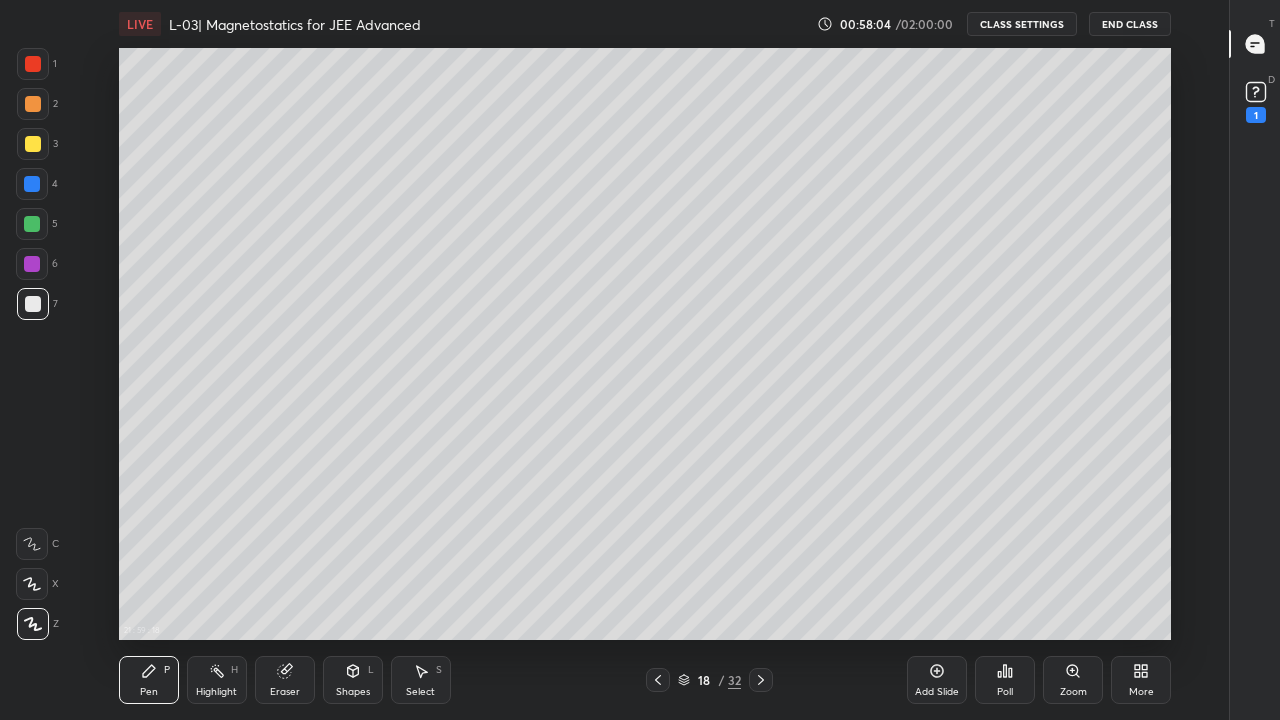 click 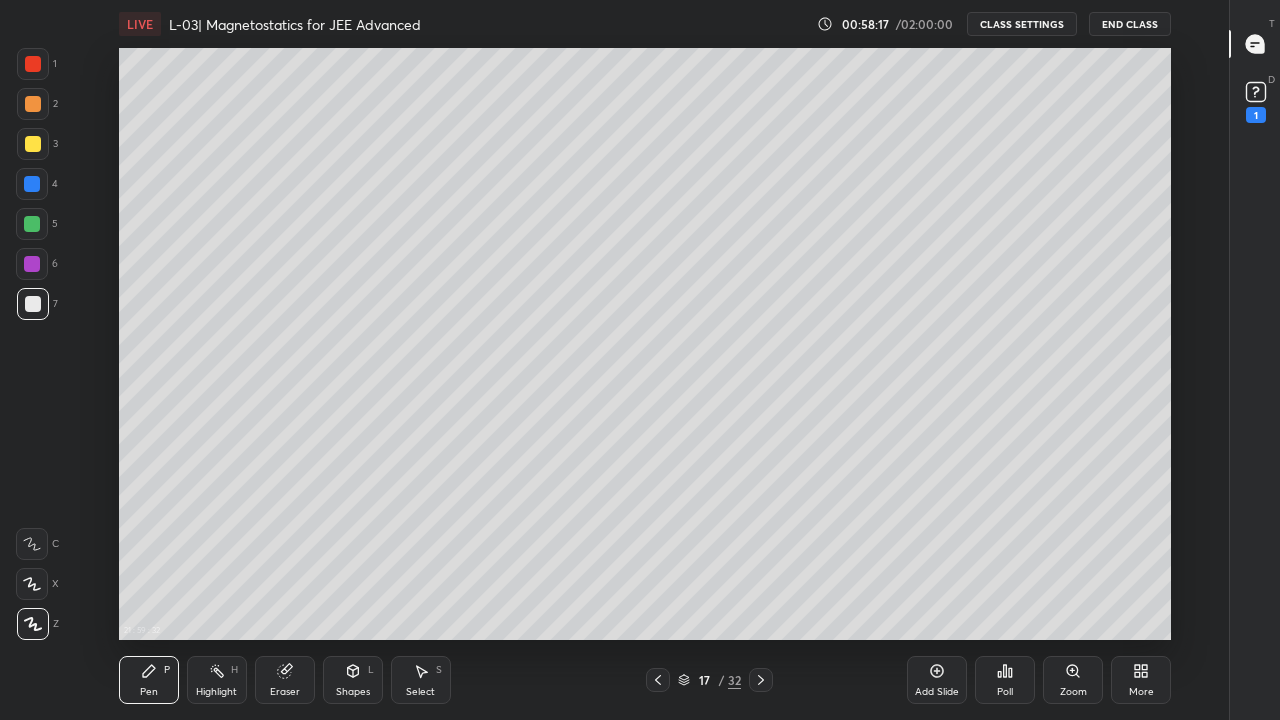 click 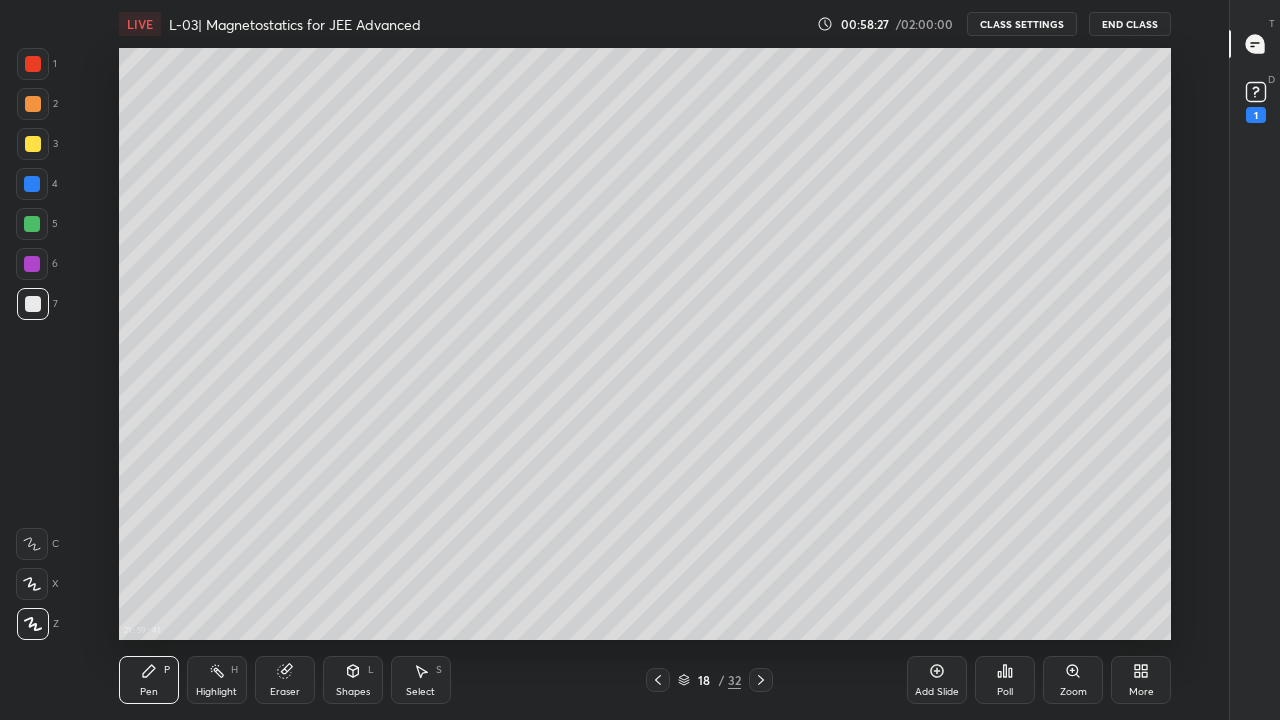 click at bounding box center [32, 264] 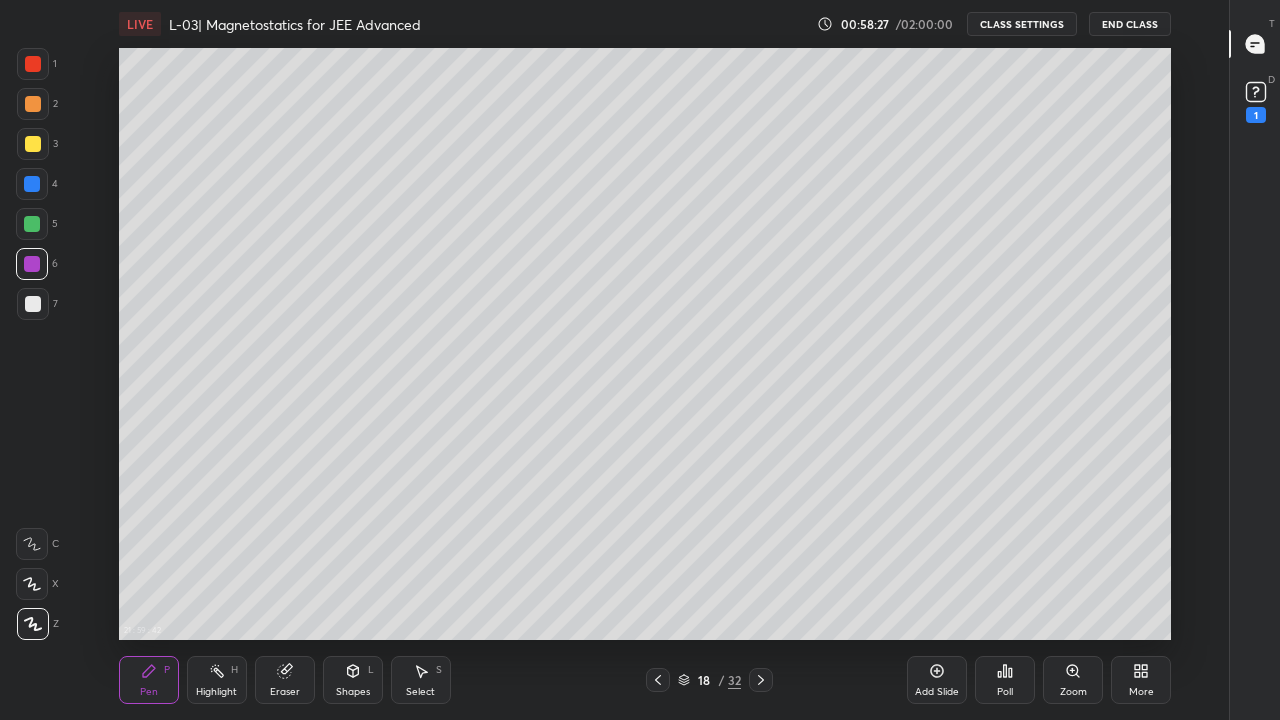 click at bounding box center [32, 224] 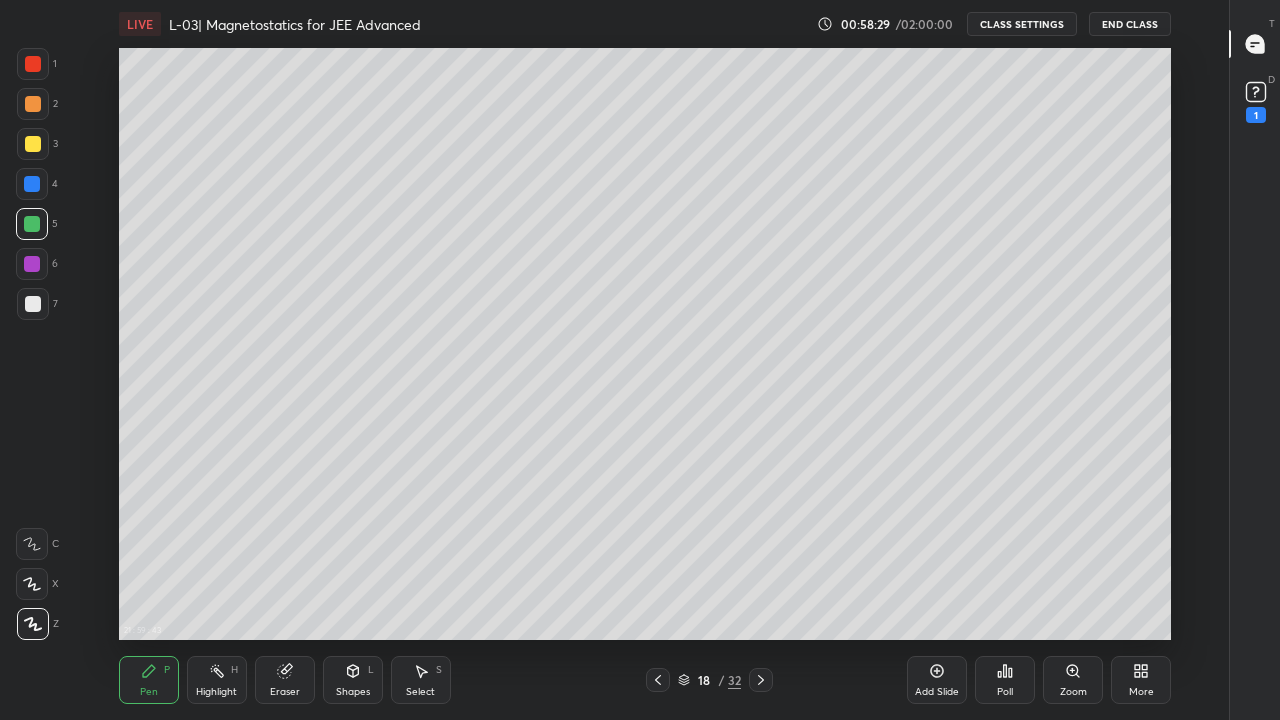click on "Pen P" at bounding box center (149, 680) 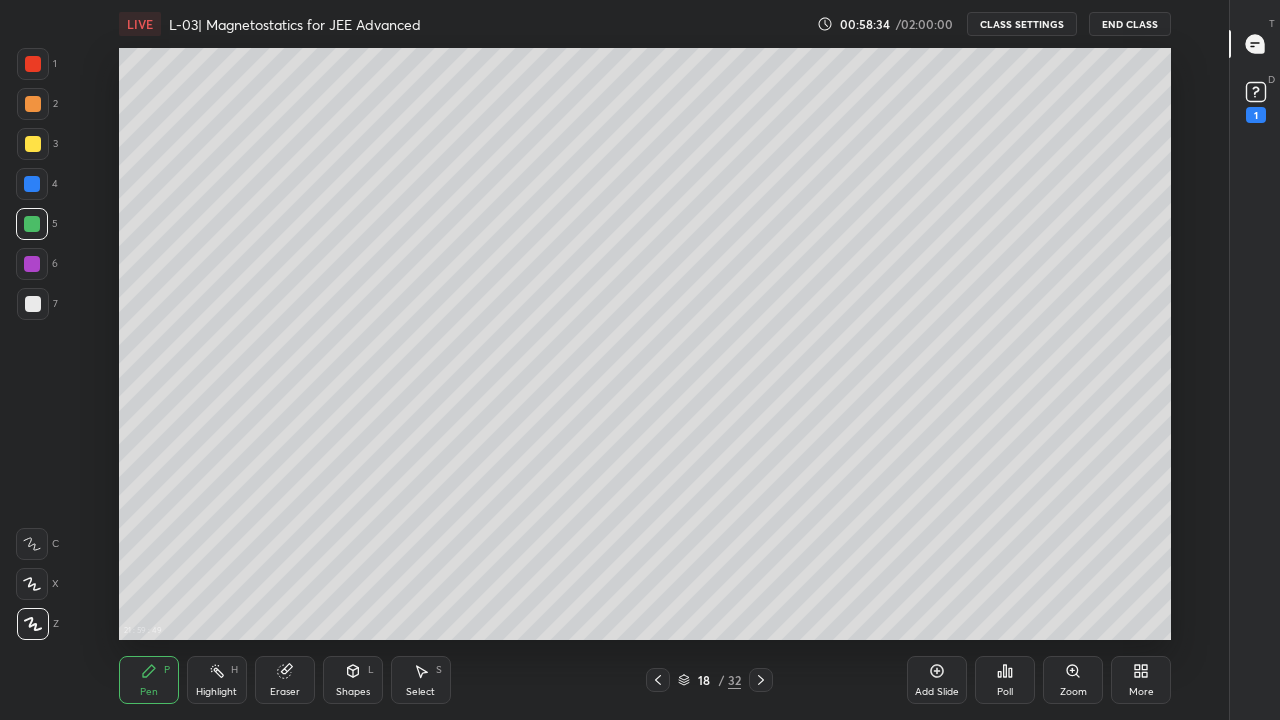 click on "Eraser" at bounding box center (285, 680) 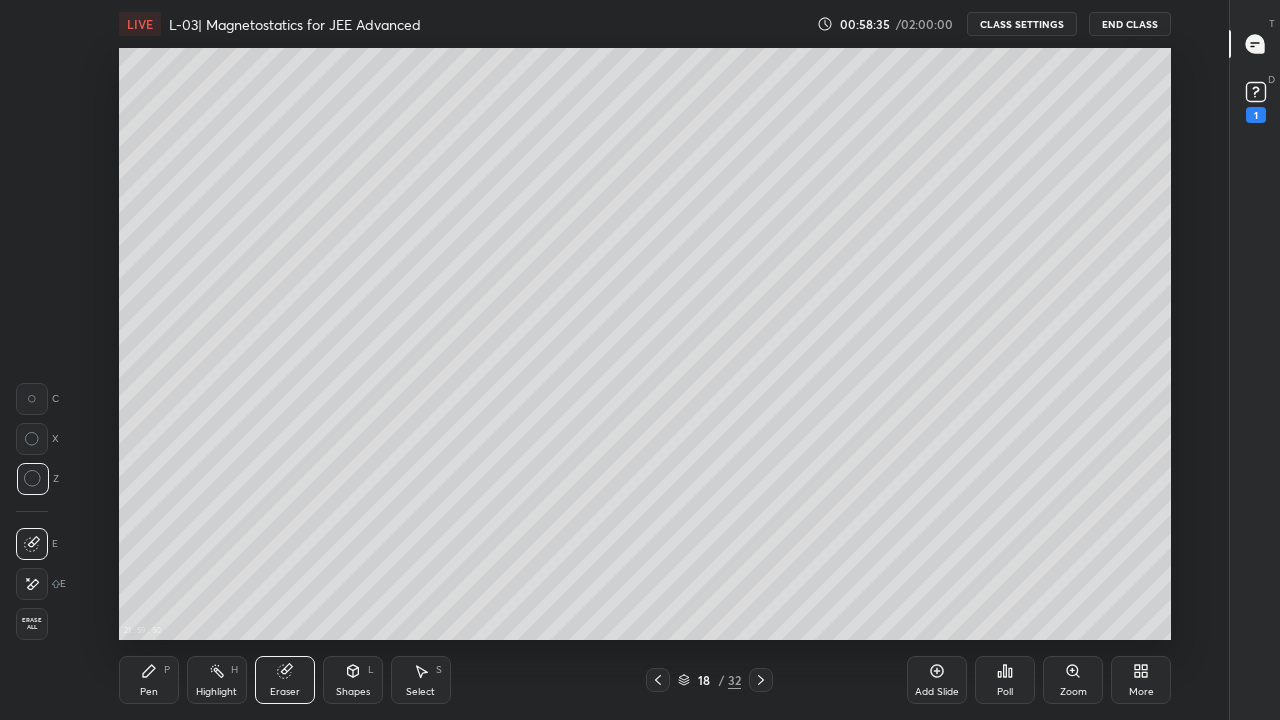 click at bounding box center [658, 680] 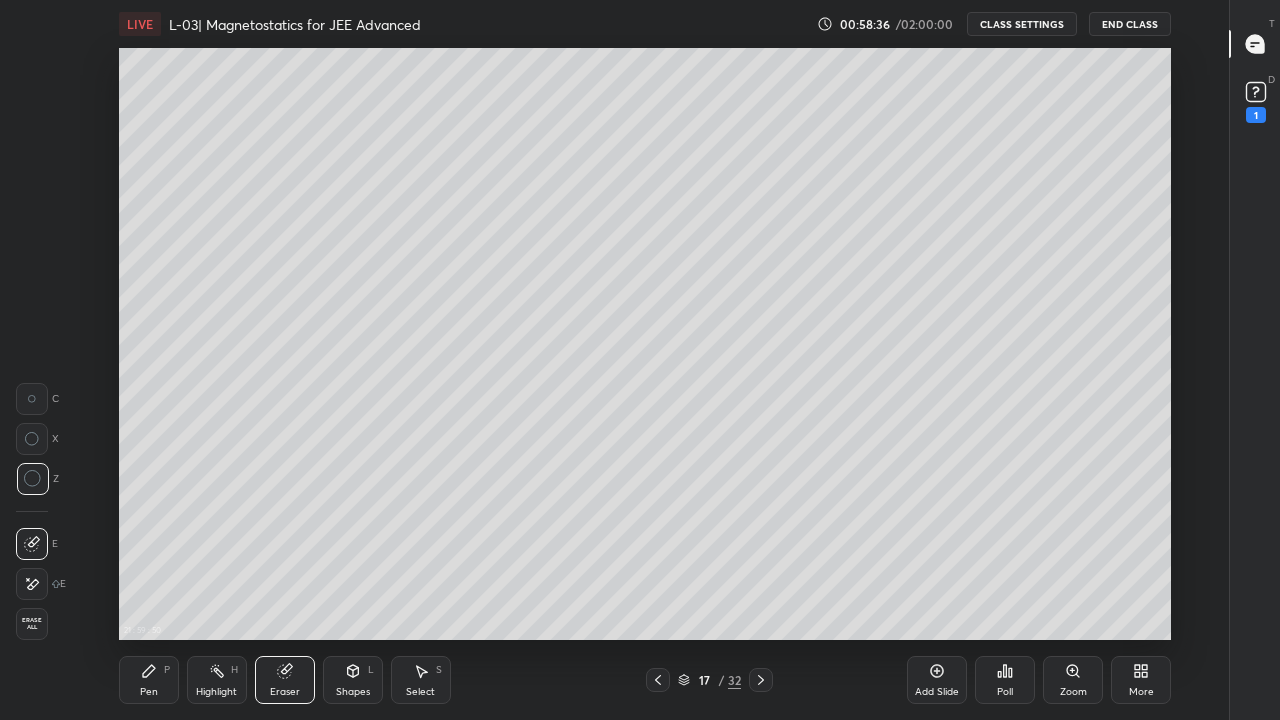 click 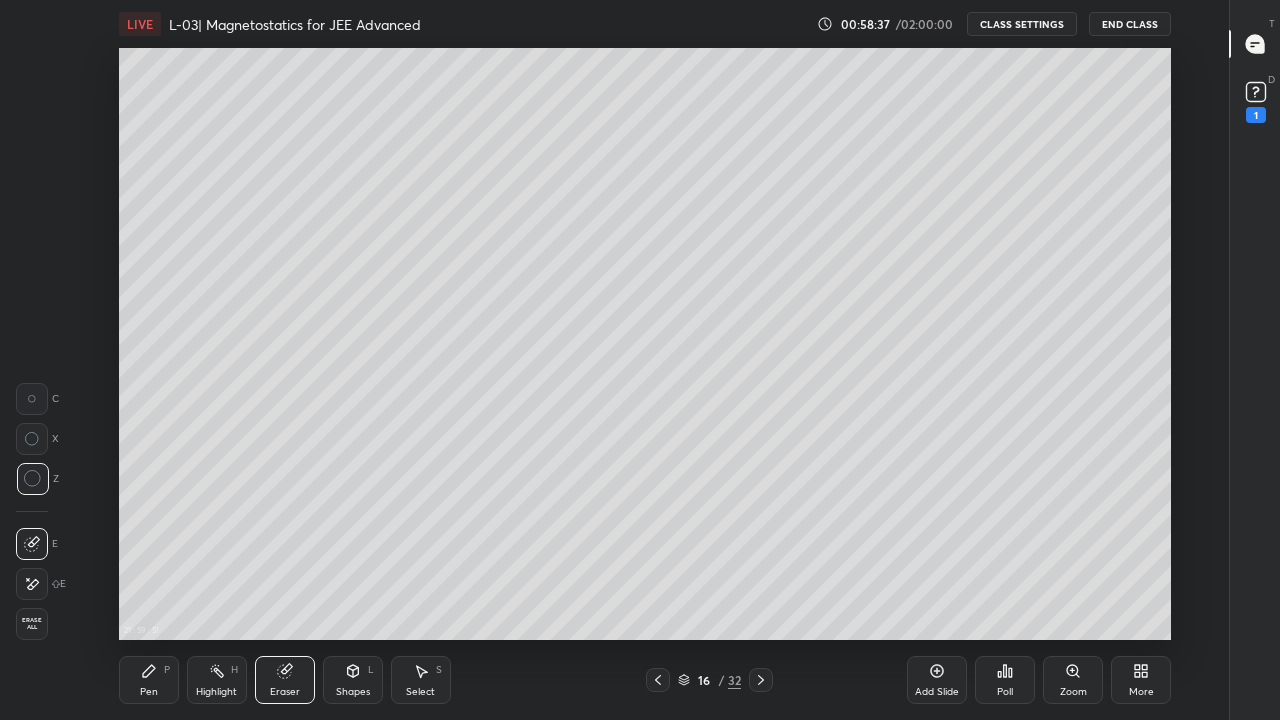 click 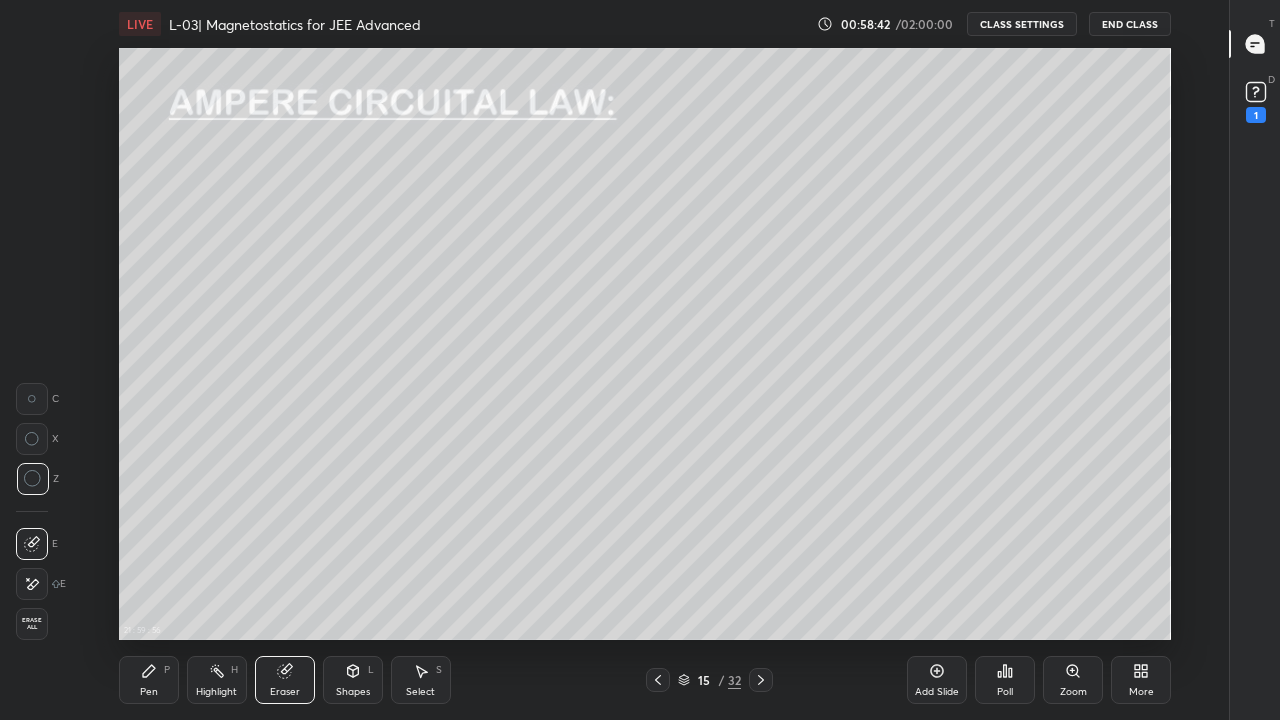 click on "Pen P" at bounding box center (149, 680) 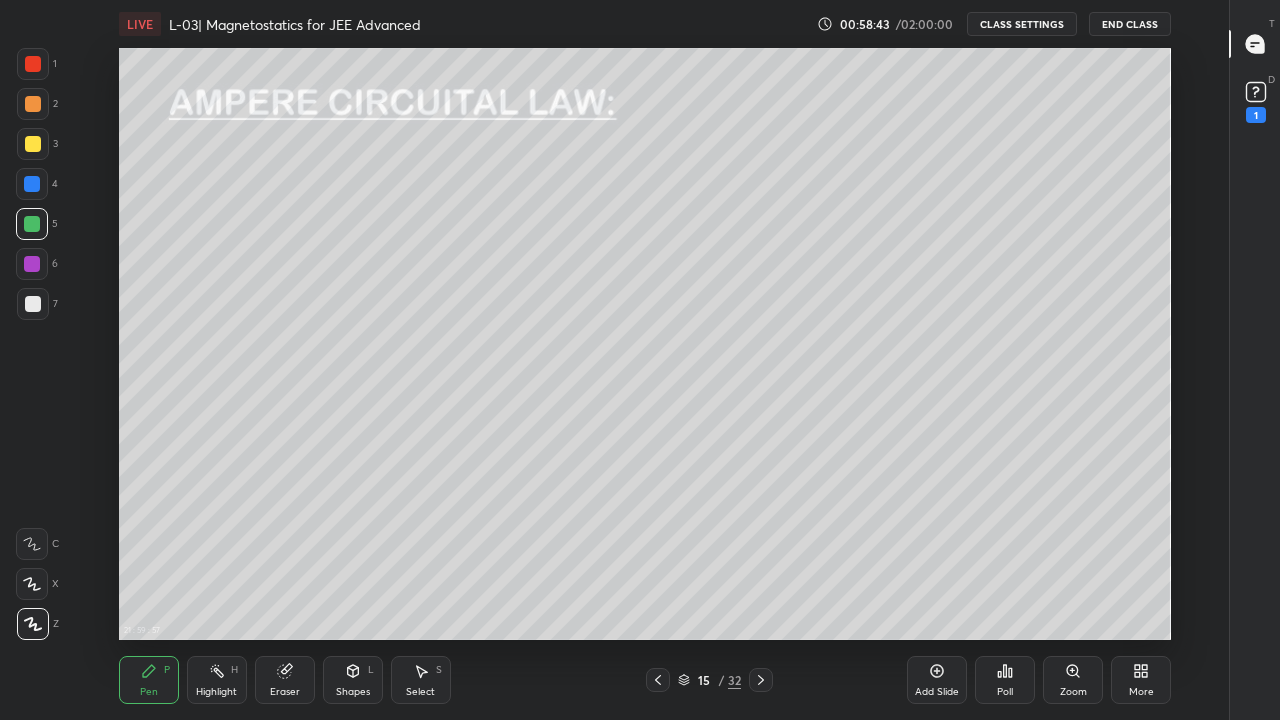 click at bounding box center [33, 144] 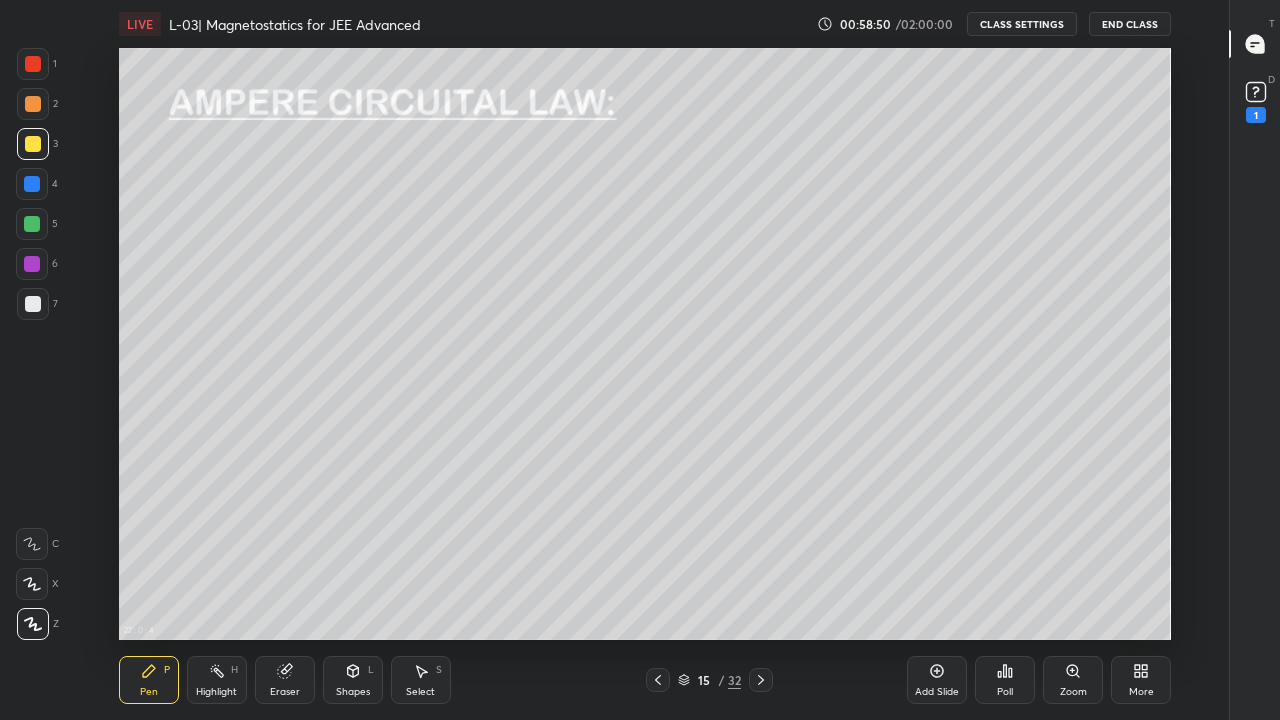 click at bounding box center [761, 680] 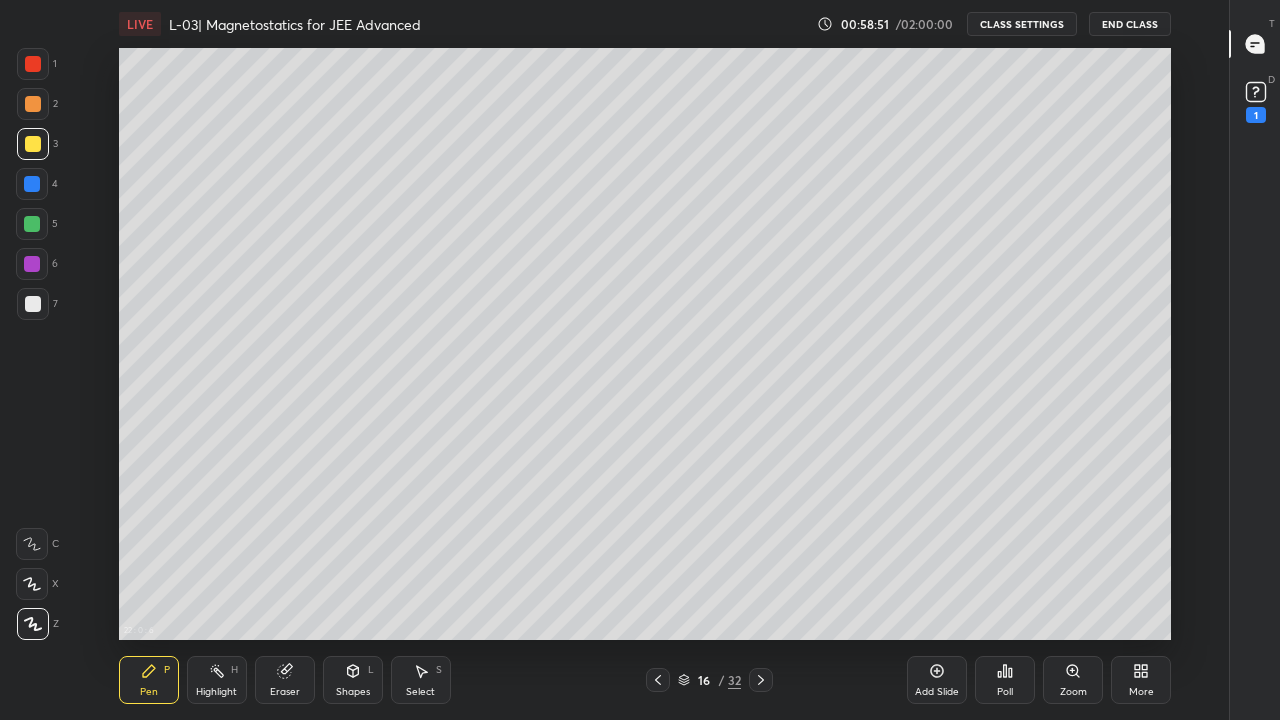 click at bounding box center [761, 680] 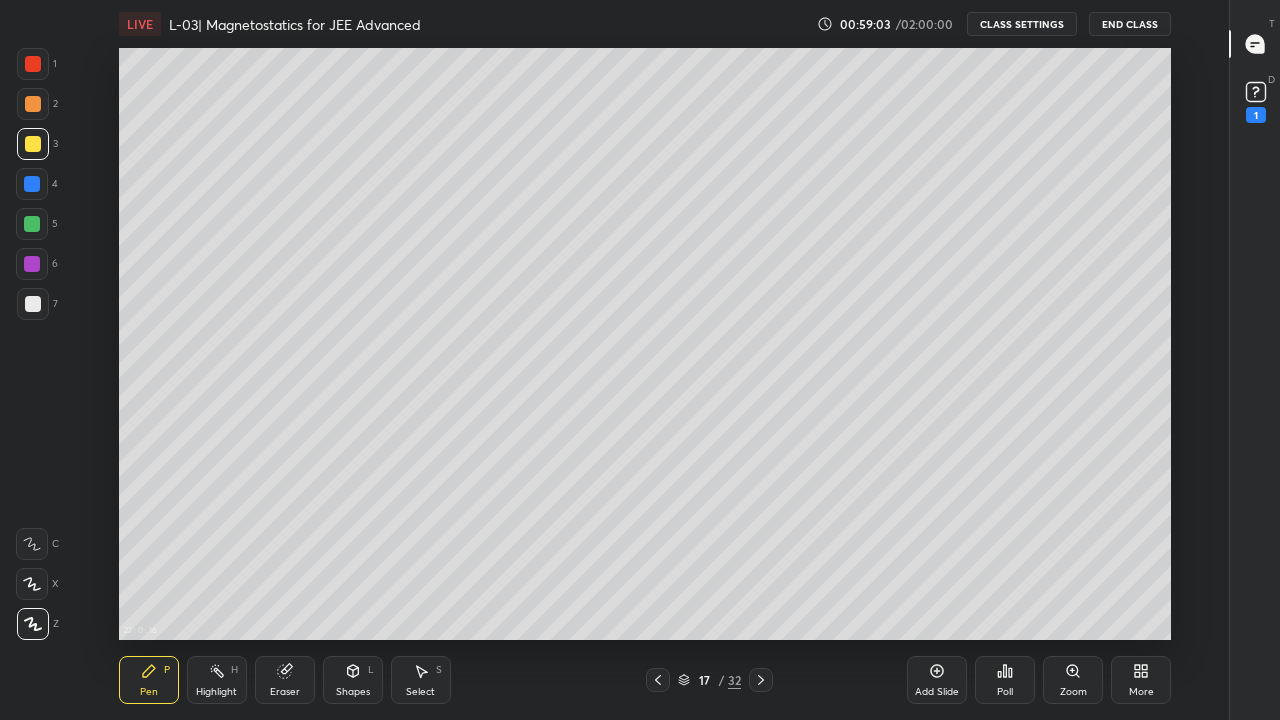 click 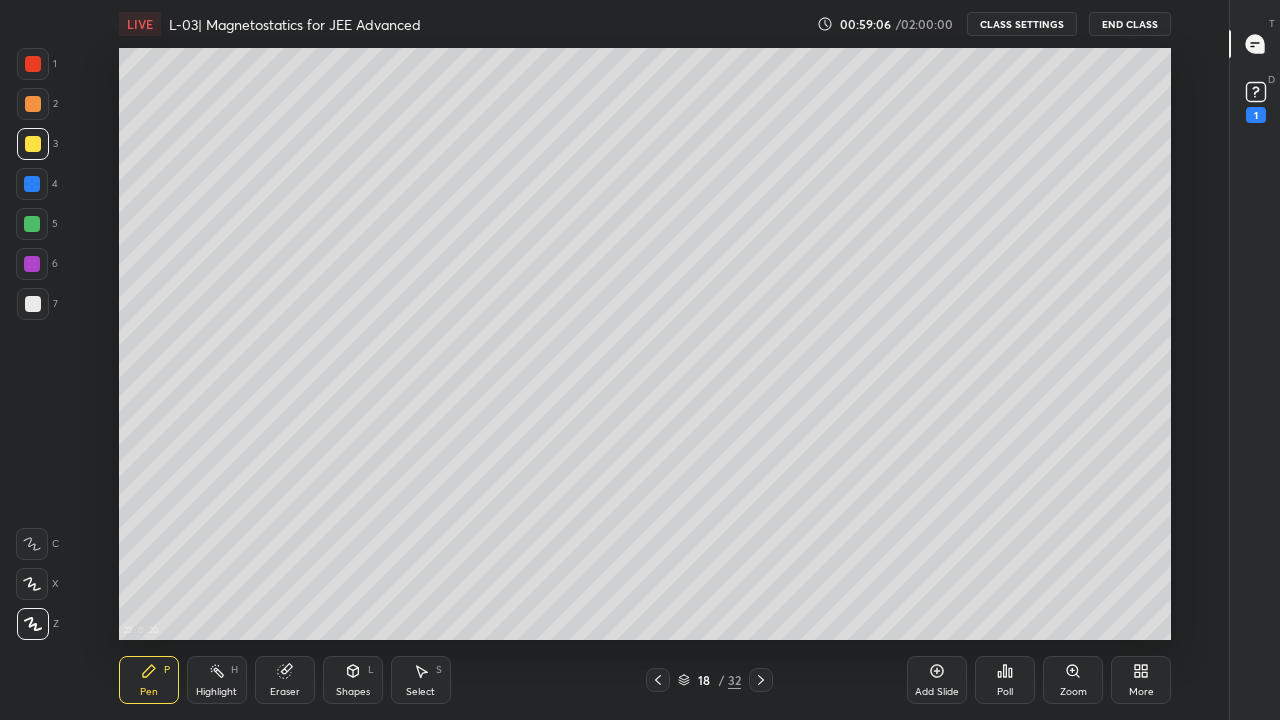 click on "Eraser" at bounding box center (285, 680) 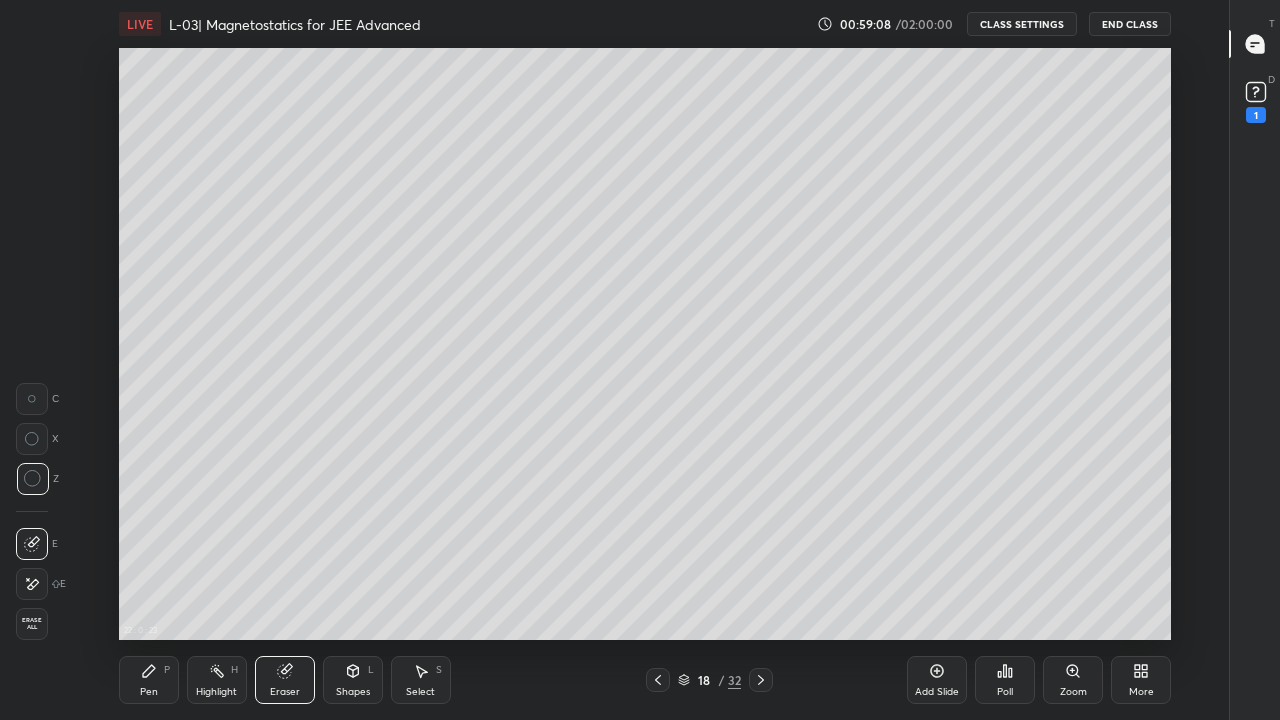 click 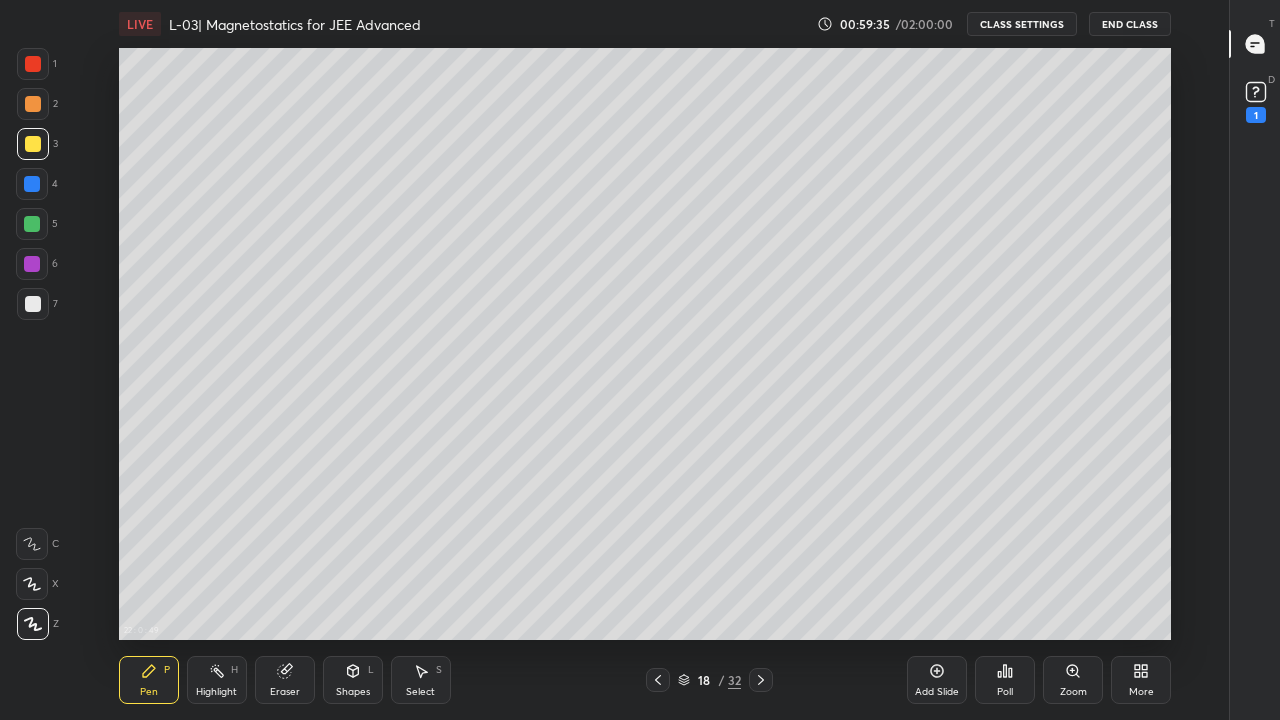 click at bounding box center [32, 224] 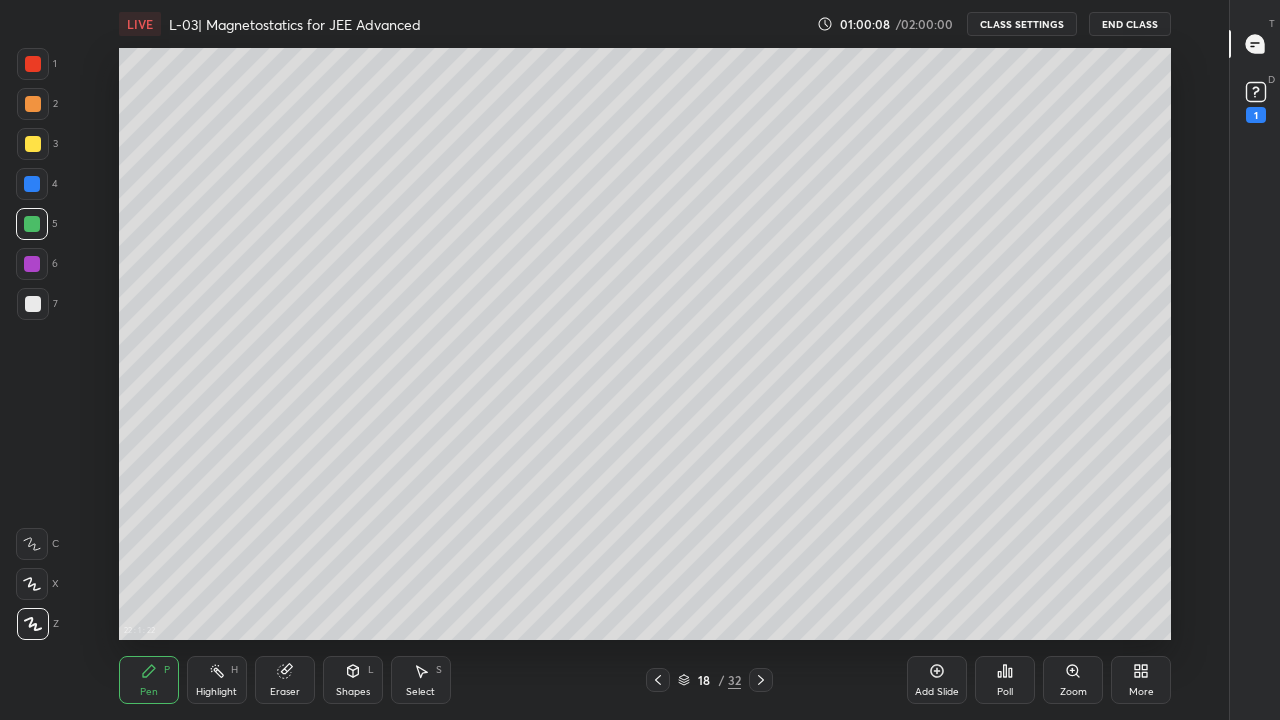 click on "Eraser" at bounding box center (285, 680) 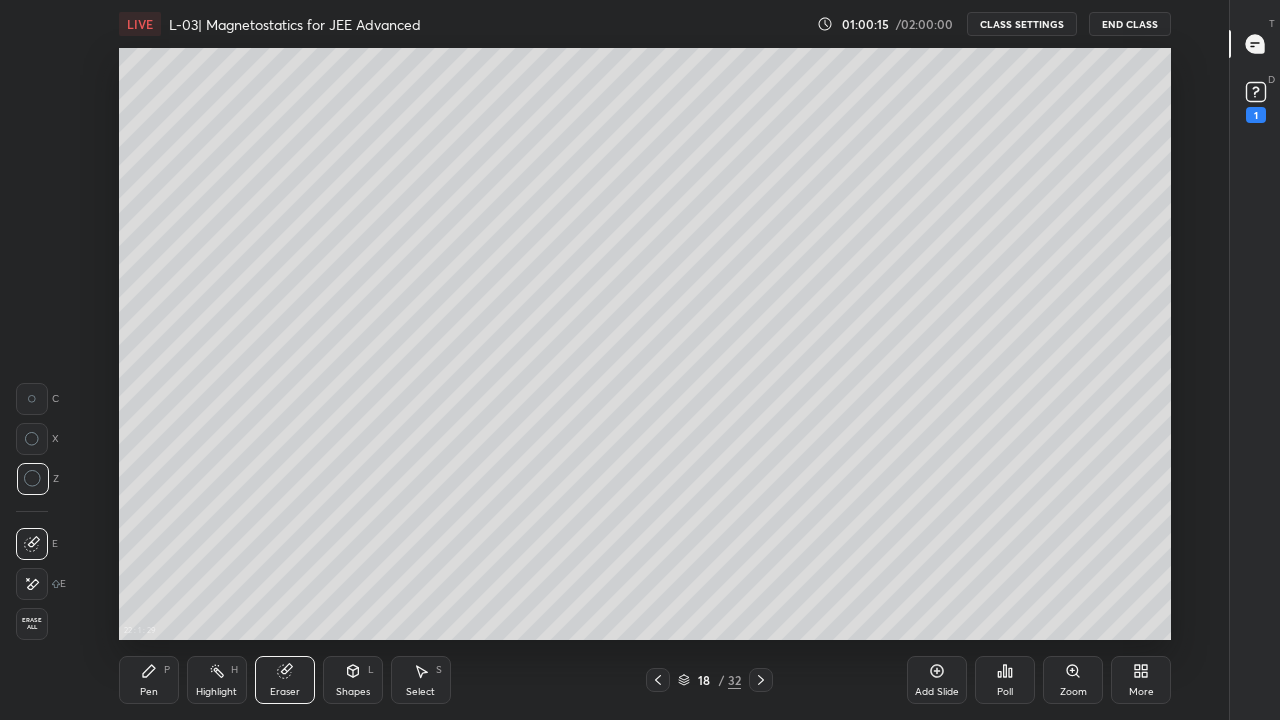 click on "Pen P" at bounding box center (149, 680) 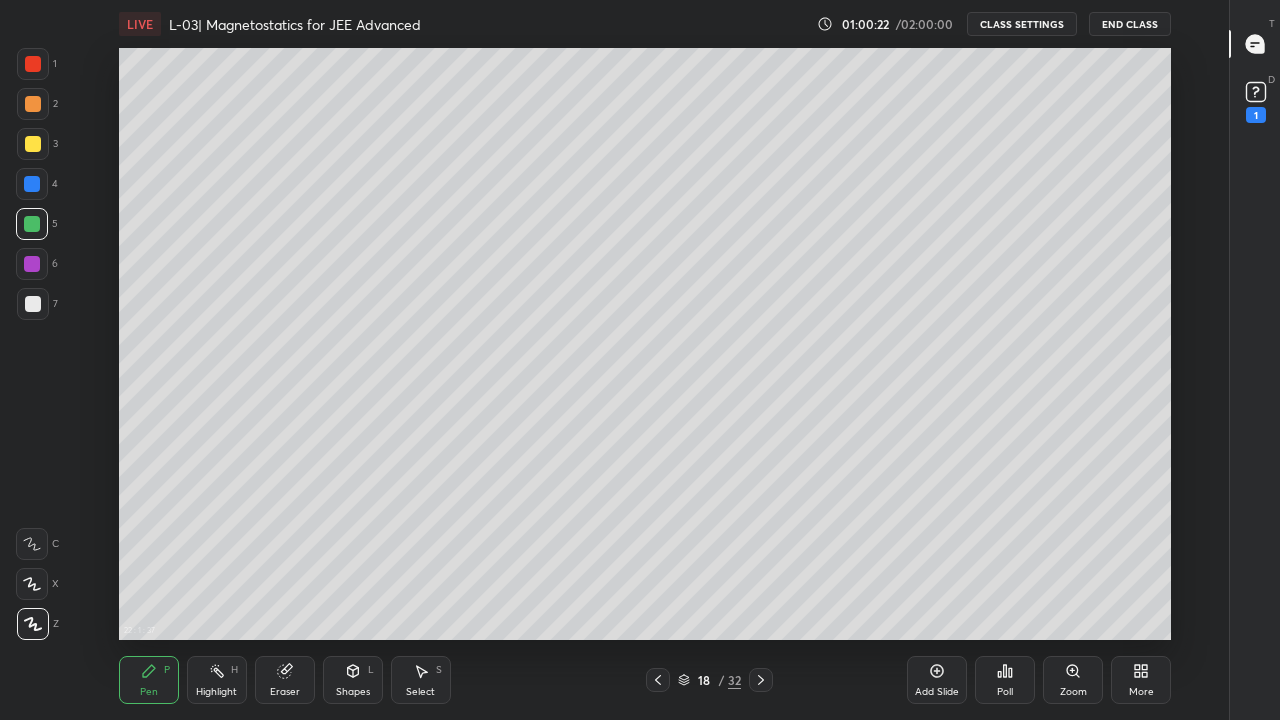 click at bounding box center [33, 144] 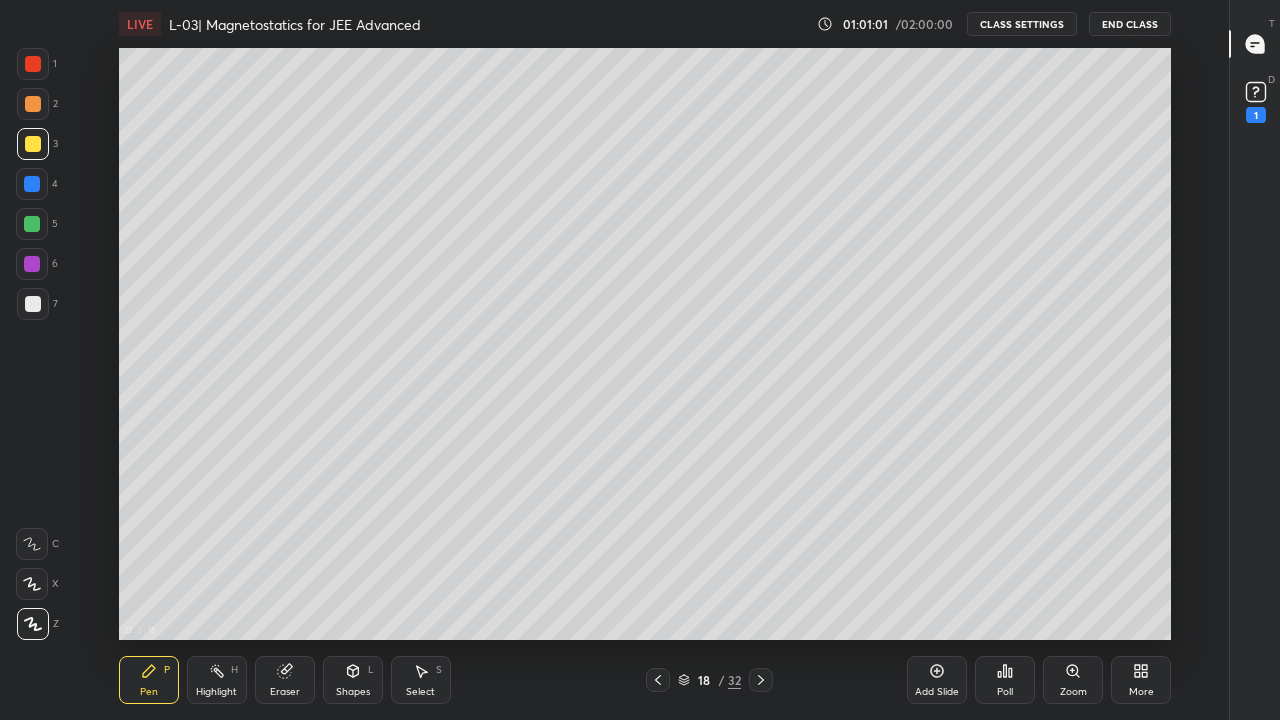 click at bounding box center (33, 104) 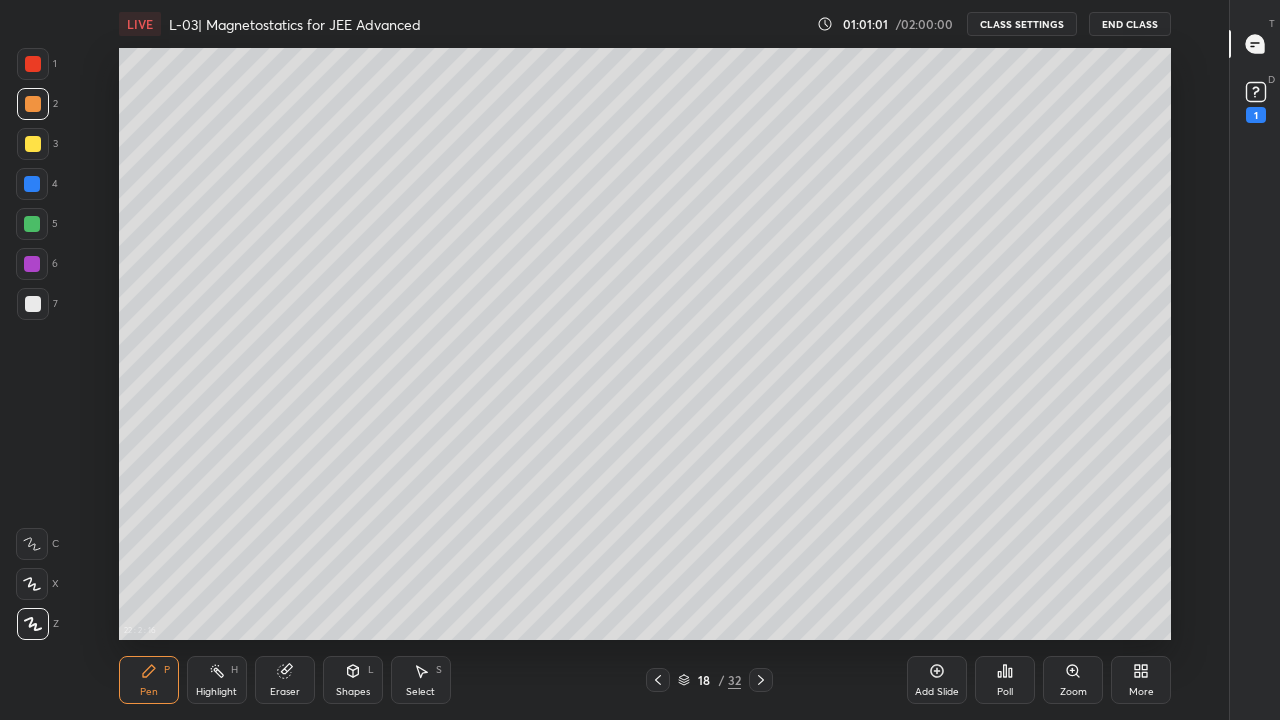 click at bounding box center (33, 64) 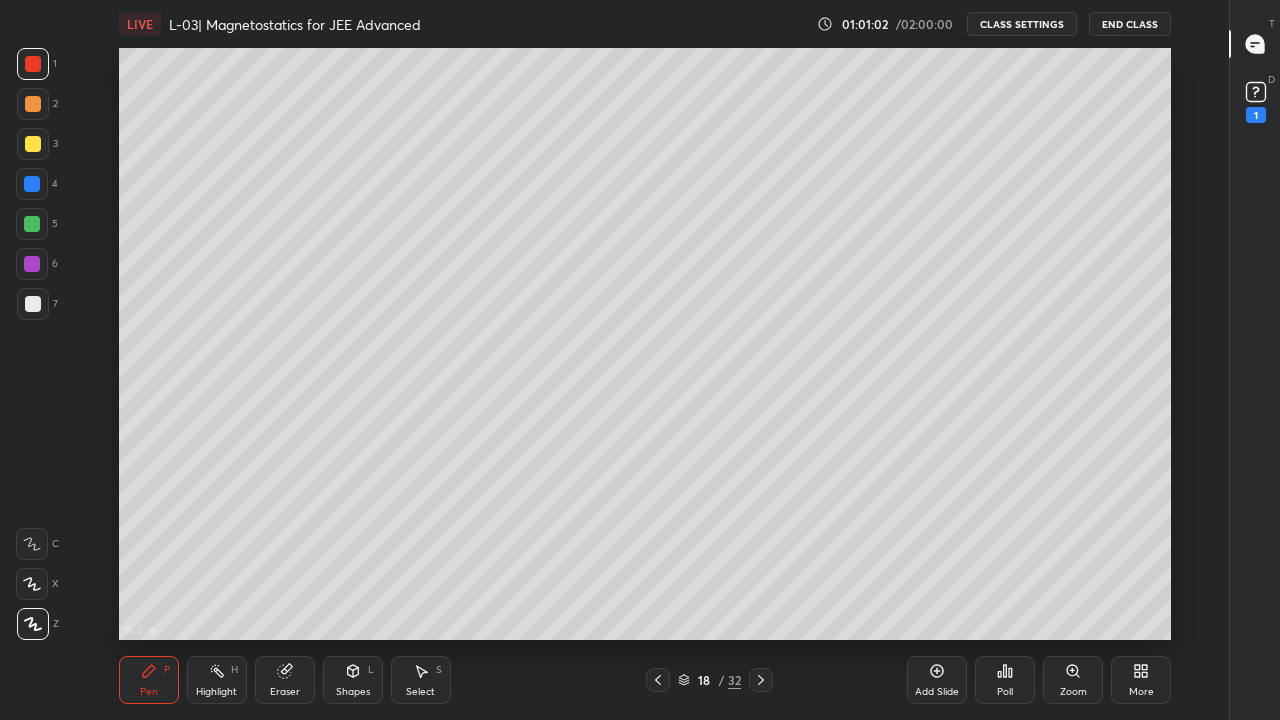 click at bounding box center [32, 224] 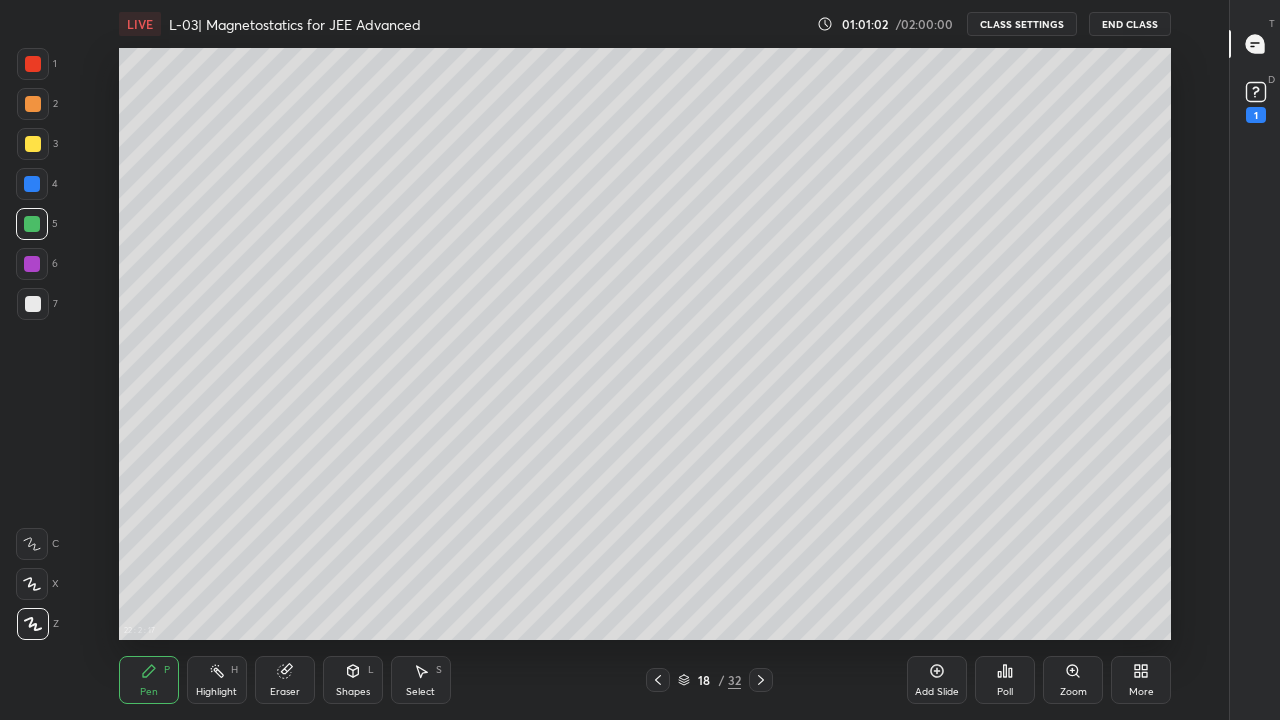 click at bounding box center (32, 184) 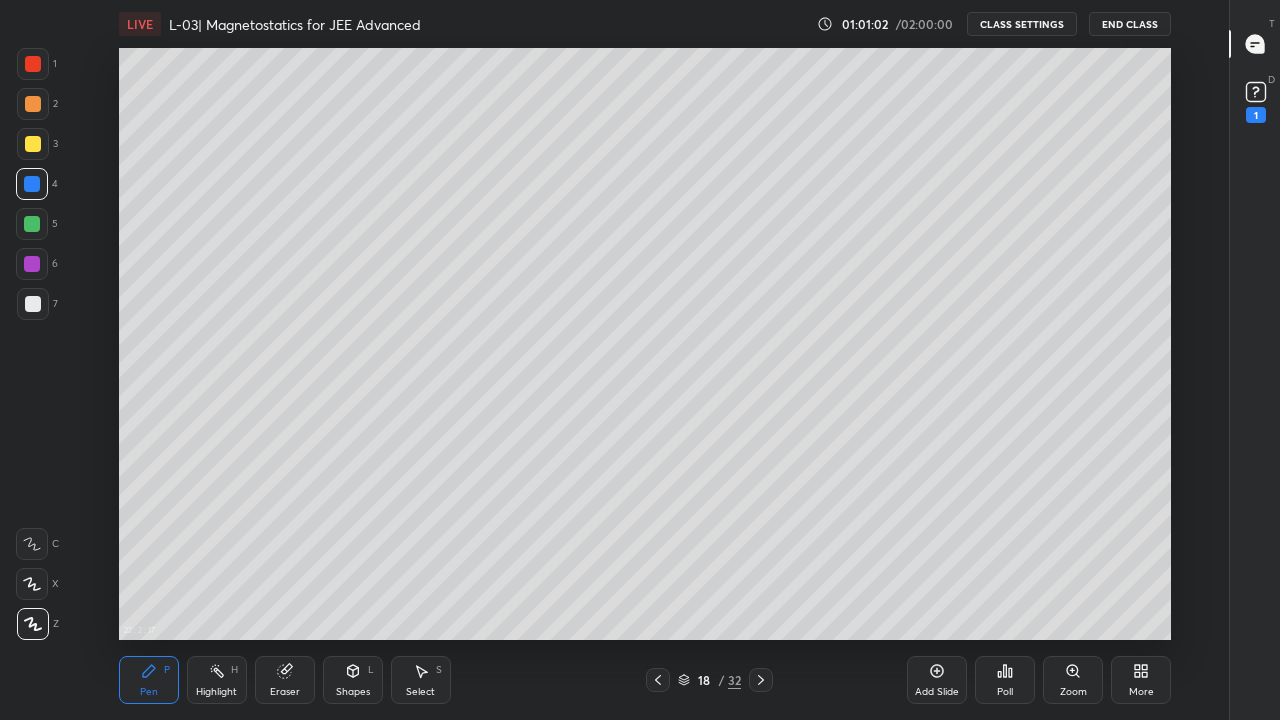 click at bounding box center [33, 144] 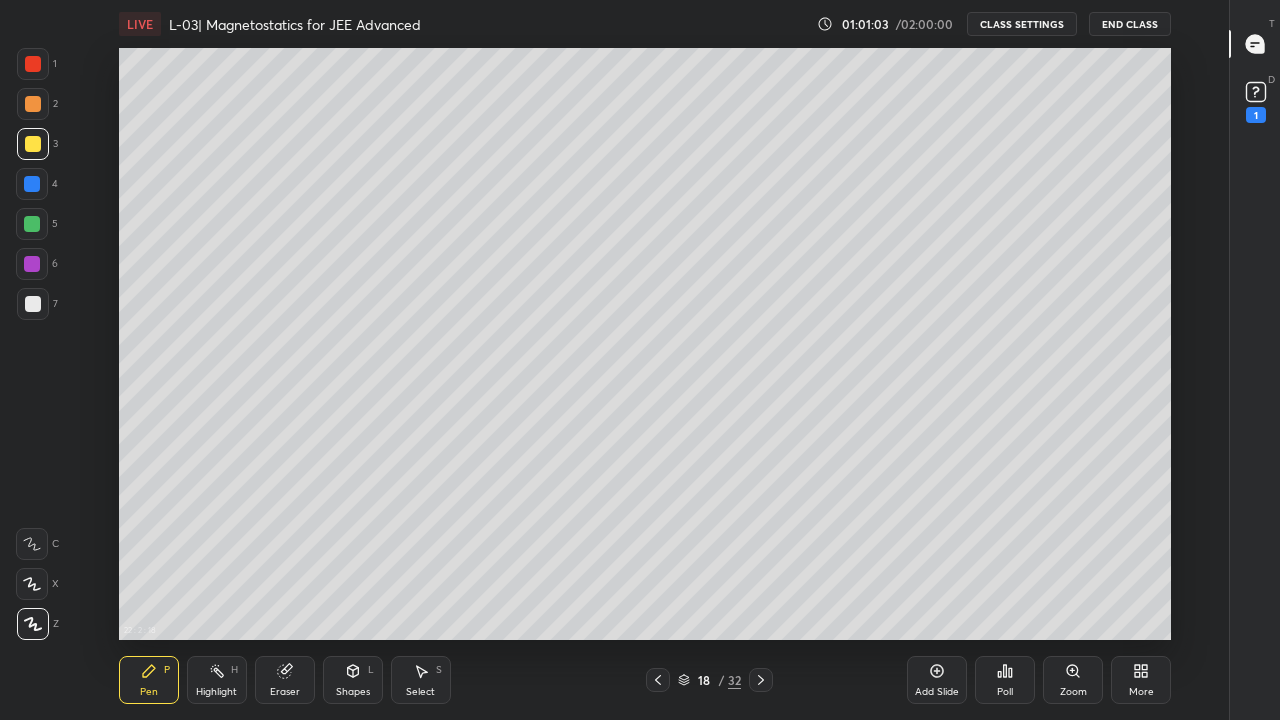 click on "Pen P" at bounding box center (149, 680) 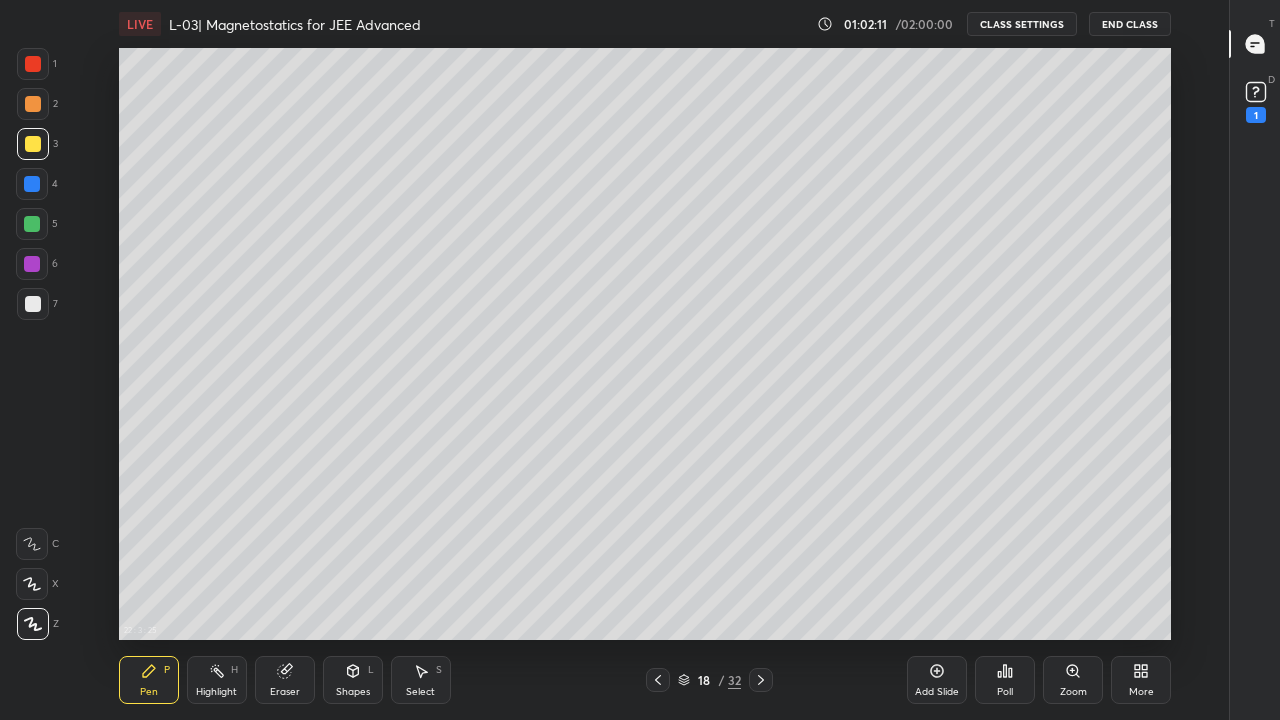 click at bounding box center (33, 64) 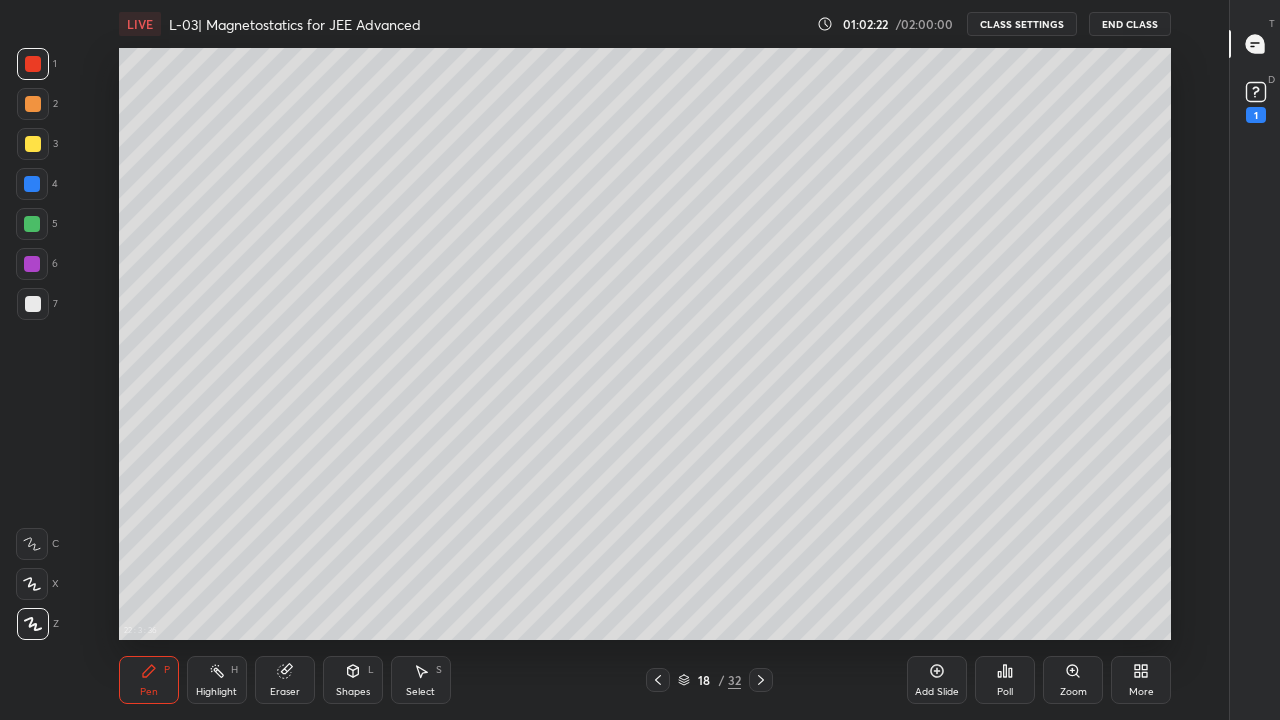 click at bounding box center (33, 144) 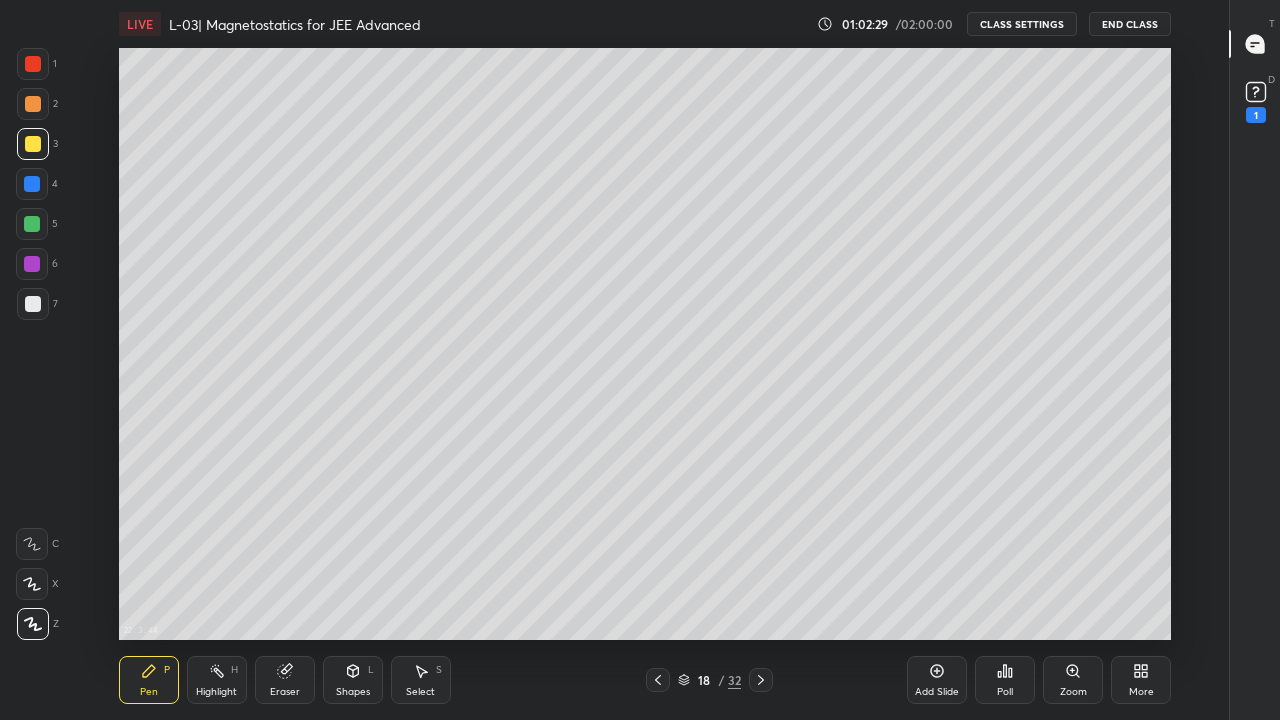 click on "Eraser" at bounding box center (285, 692) 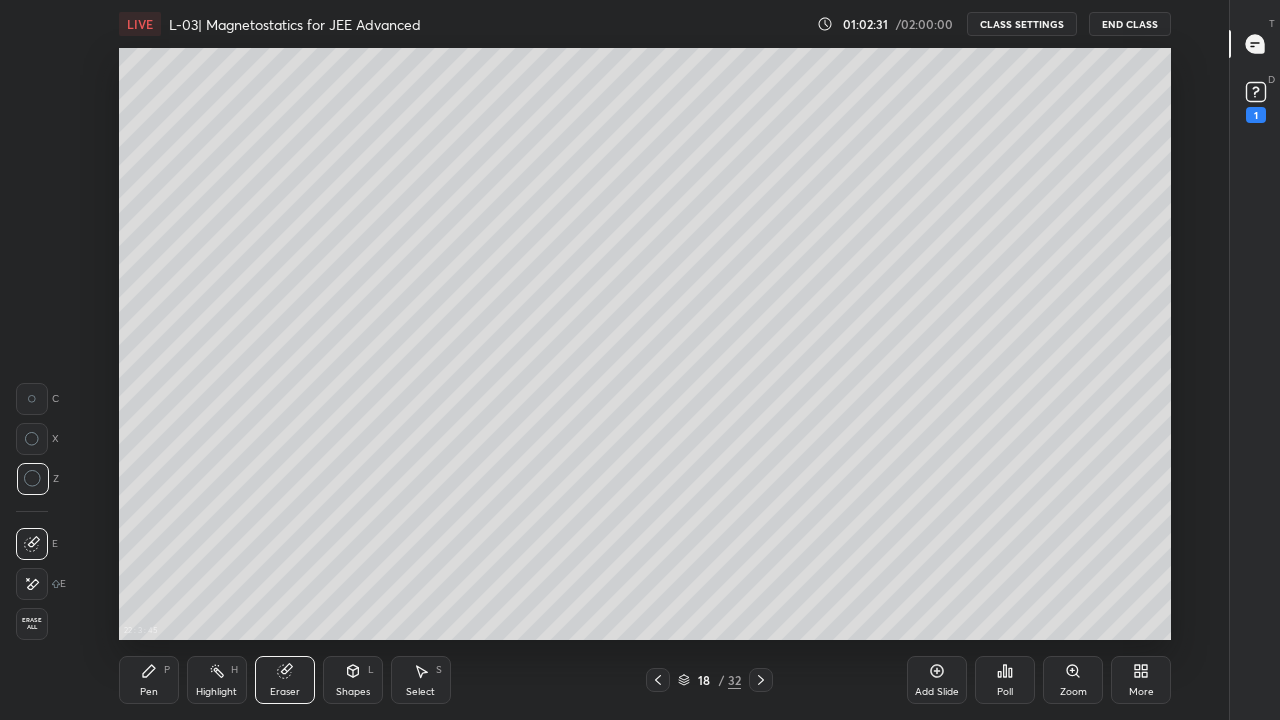 click on "Pen P" at bounding box center [149, 680] 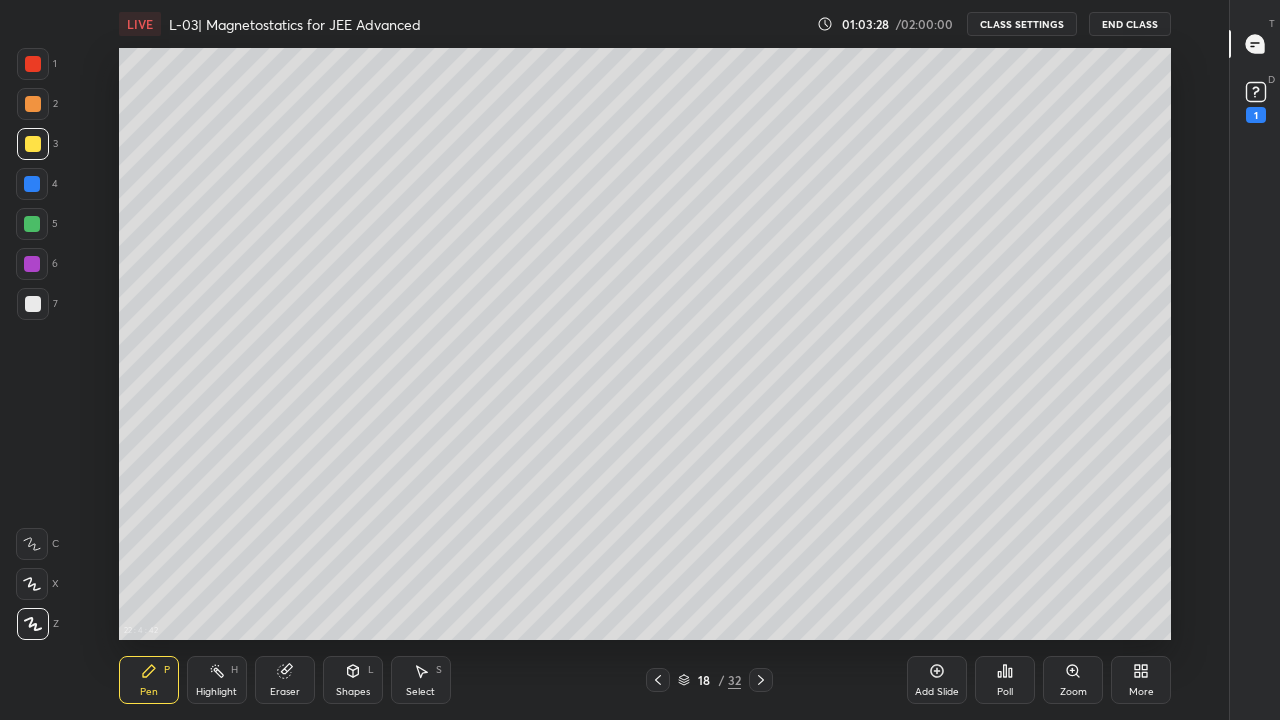 click on "Eraser" at bounding box center (285, 680) 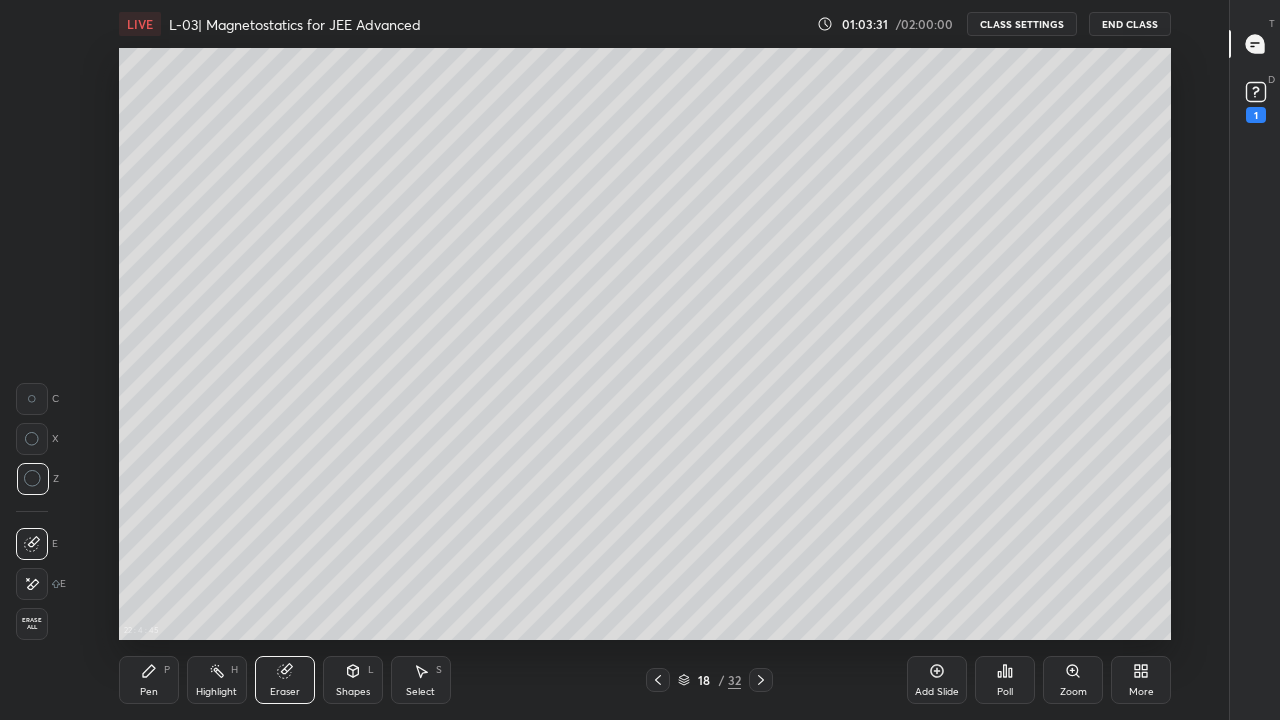 click on "Pen" at bounding box center [149, 692] 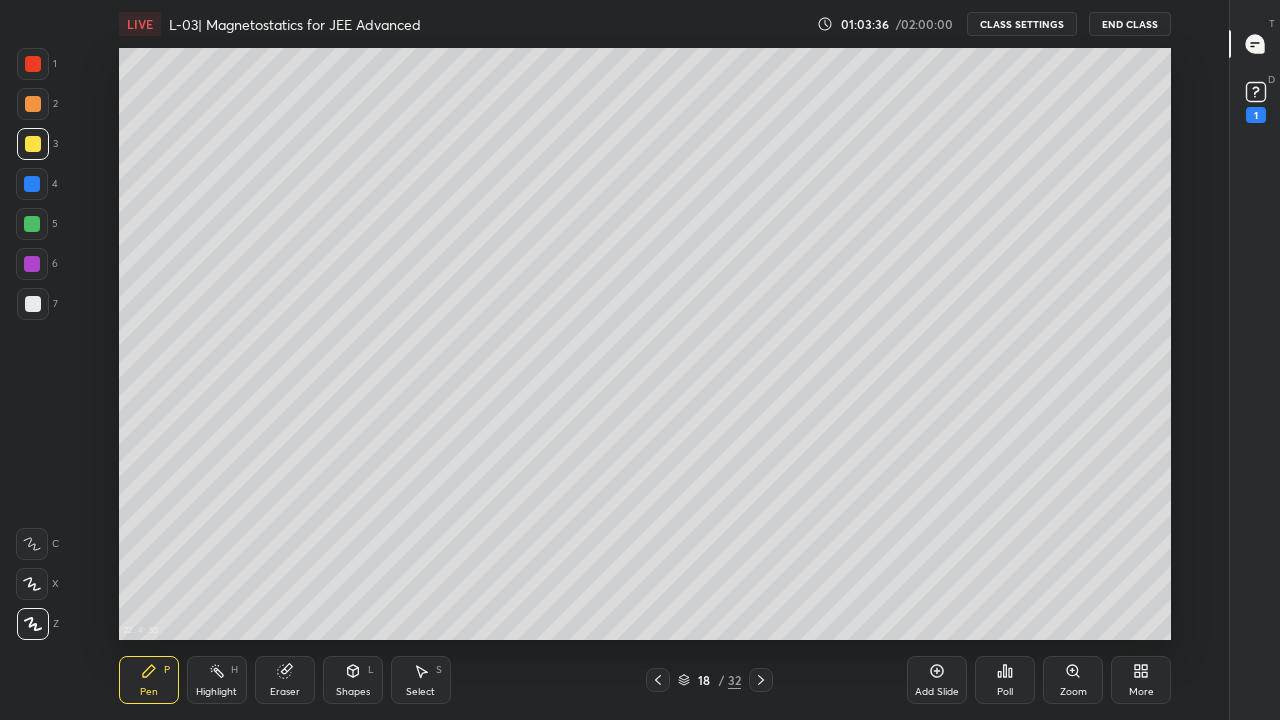 click on "Eraser" at bounding box center (285, 692) 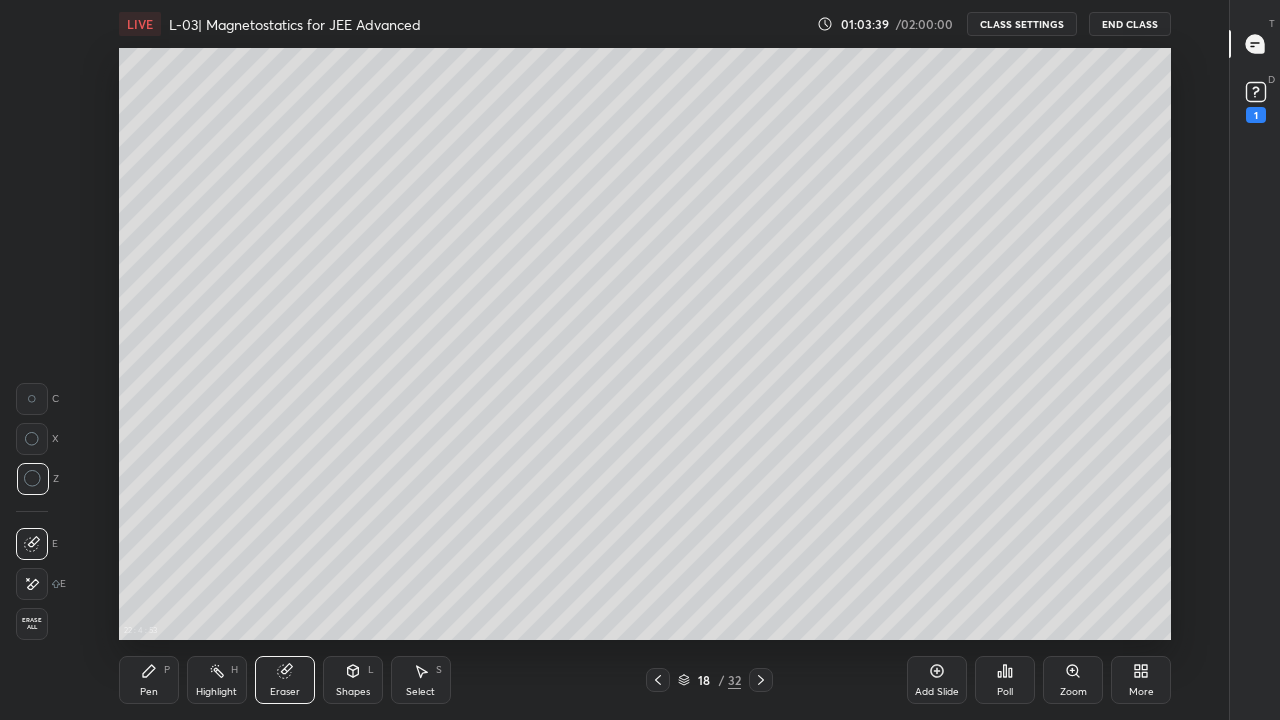 click on "Pen" at bounding box center [149, 692] 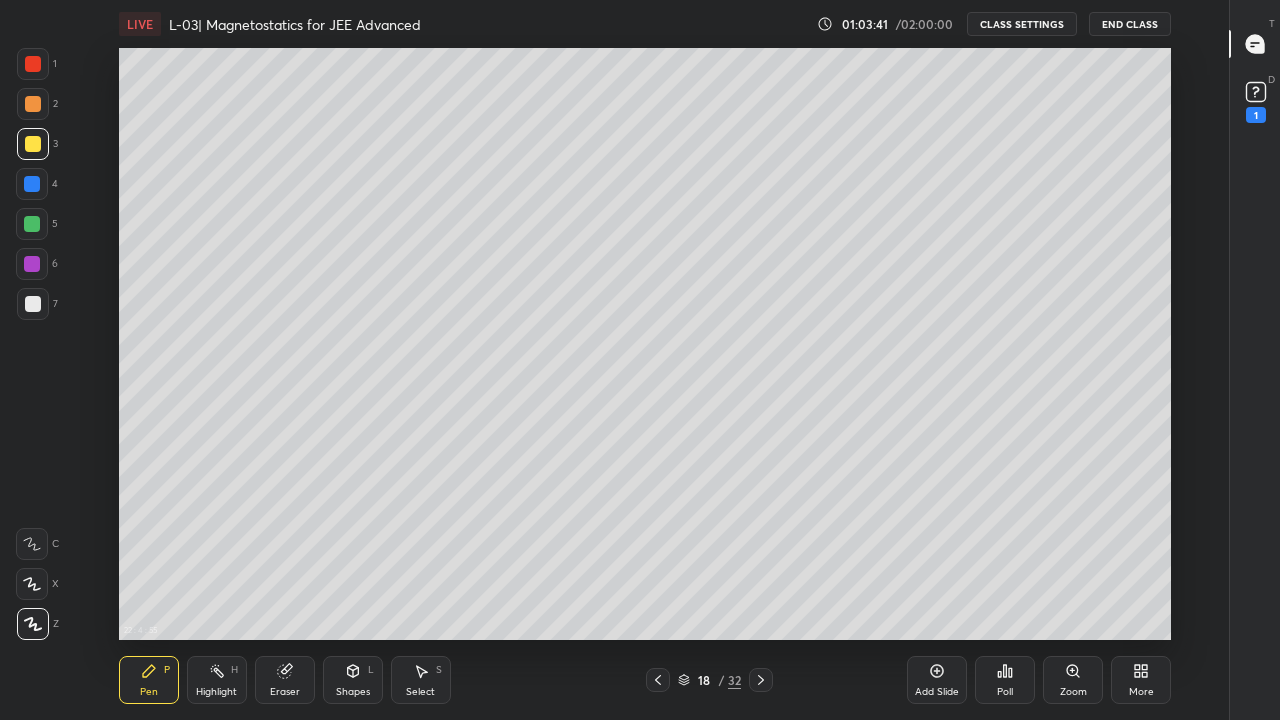 click at bounding box center (32, 224) 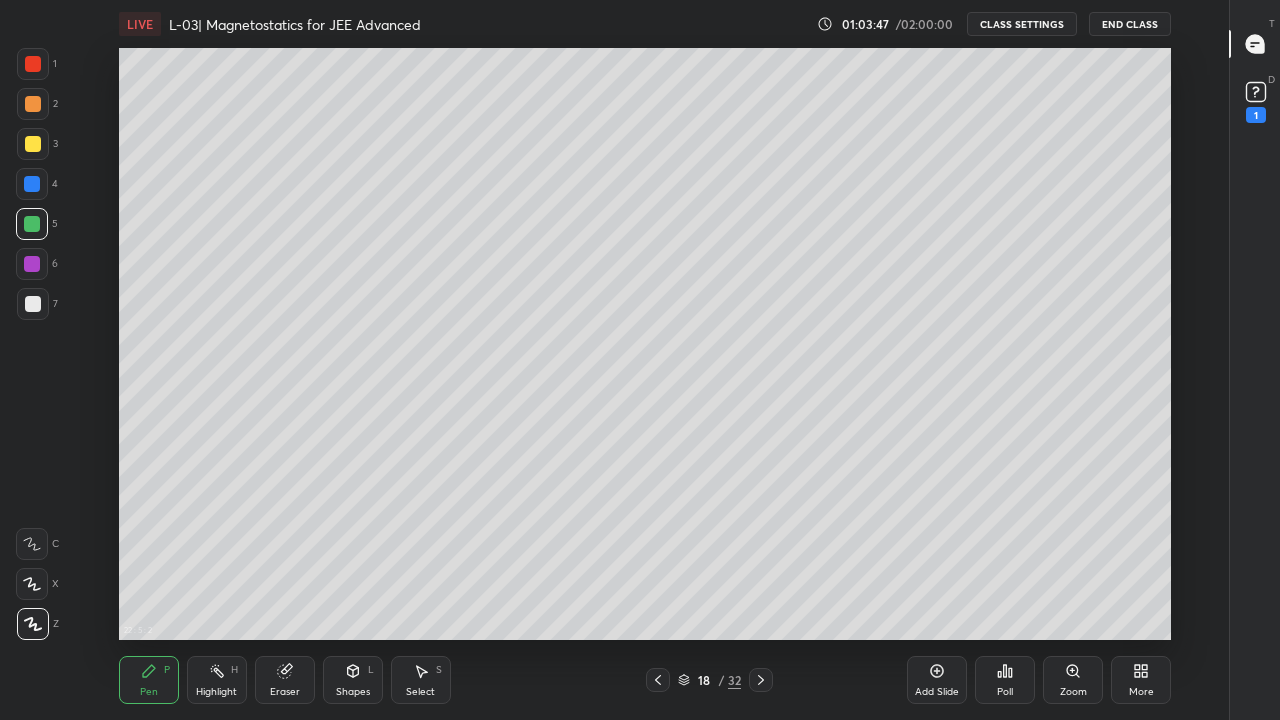 click at bounding box center [32, 184] 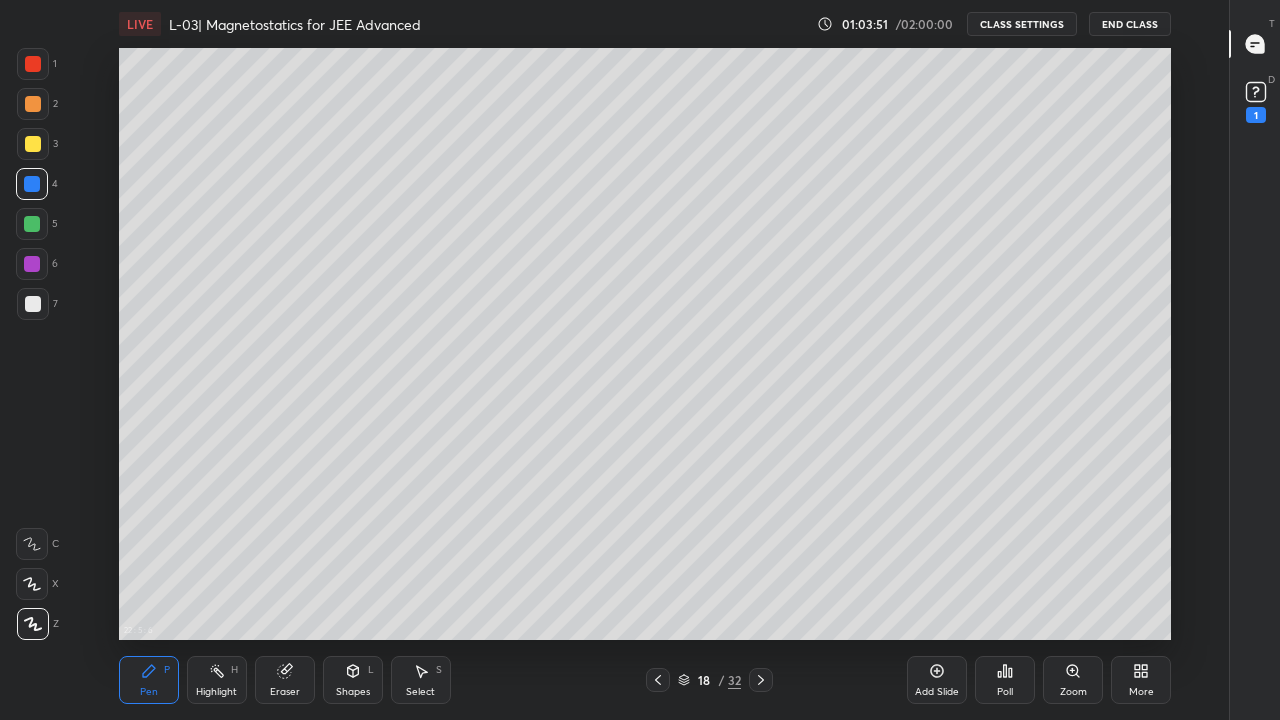 click at bounding box center (33, 144) 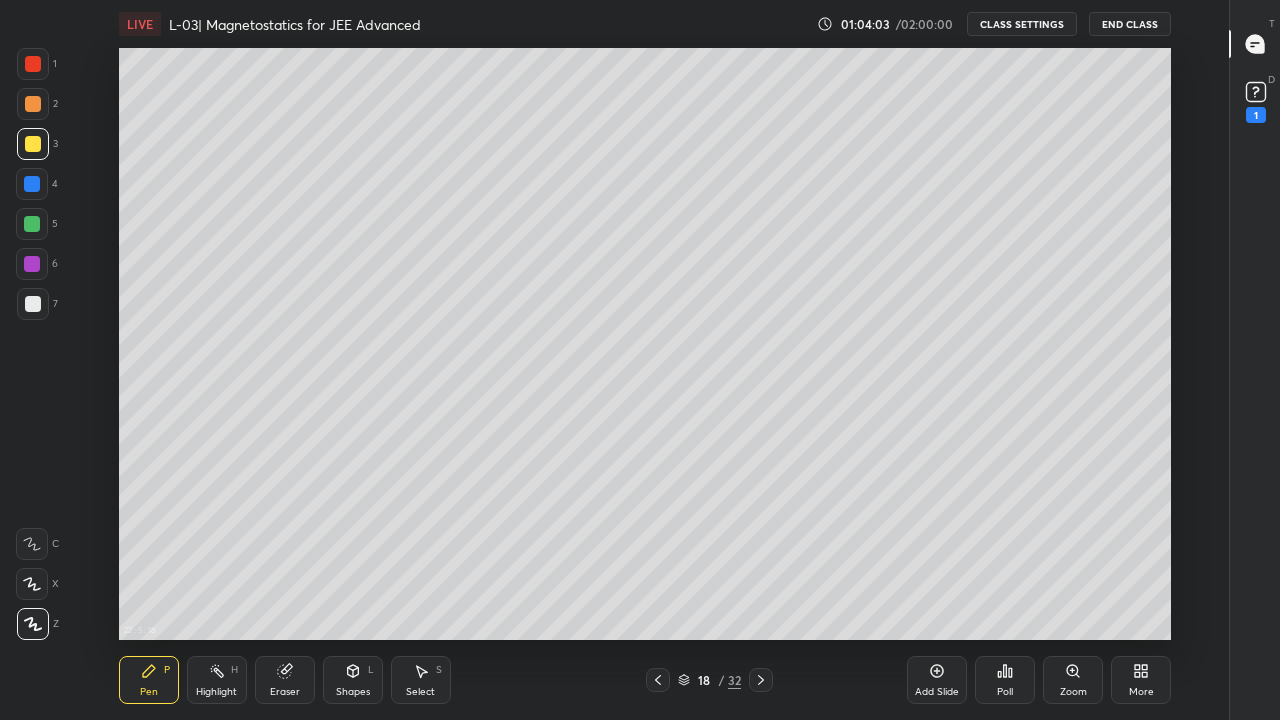click on "Eraser" at bounding box center [285, 680] 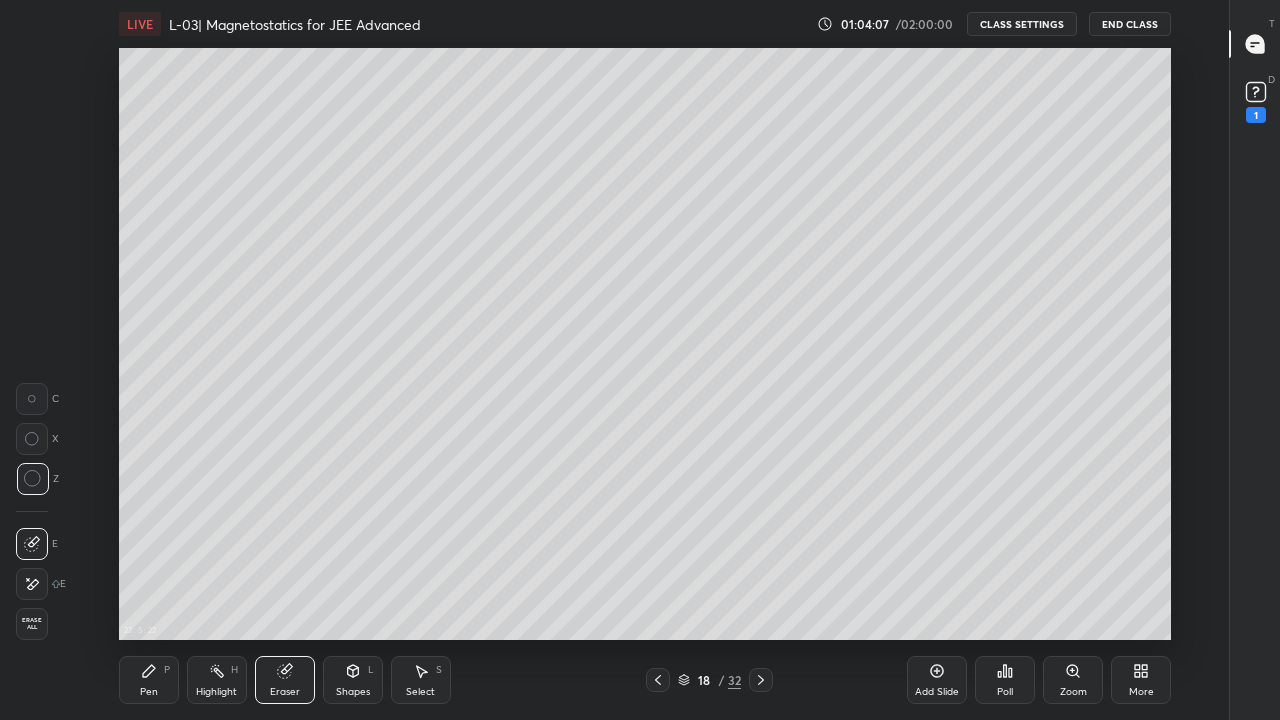 click on "Pen" at bounding box center (149, 692) 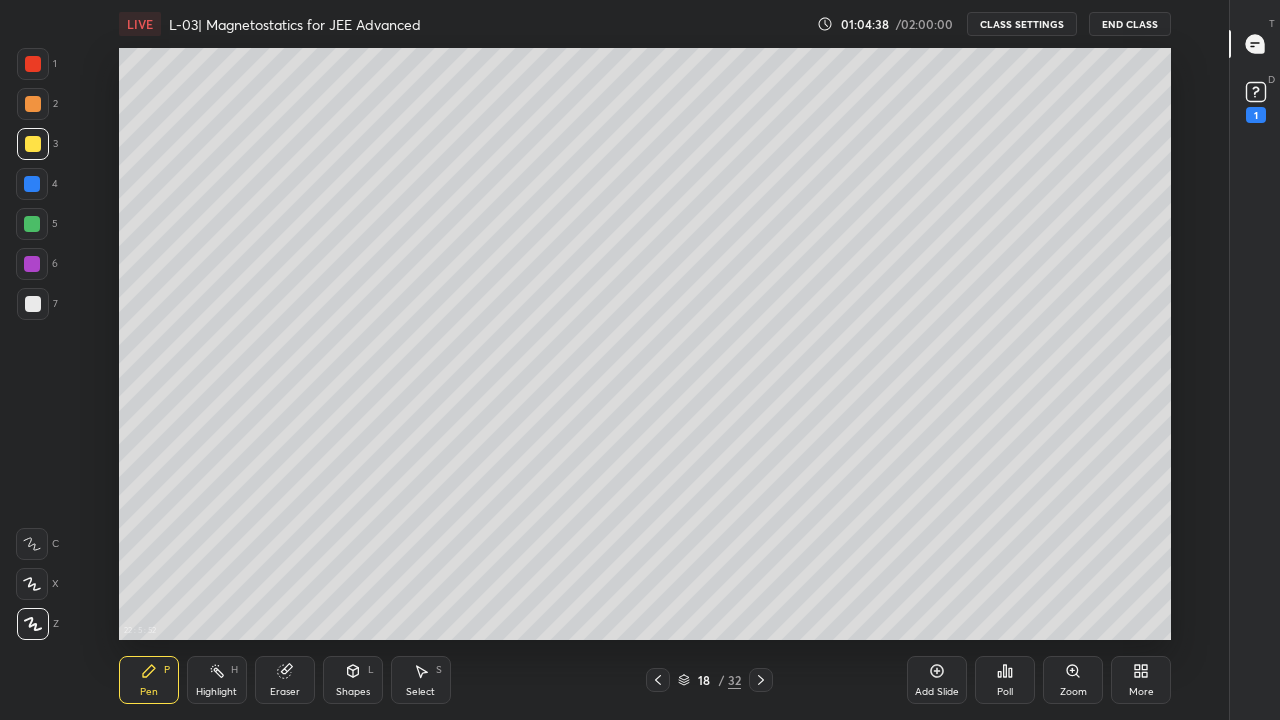 click on "Eraser" at bounding box center [285, 680] 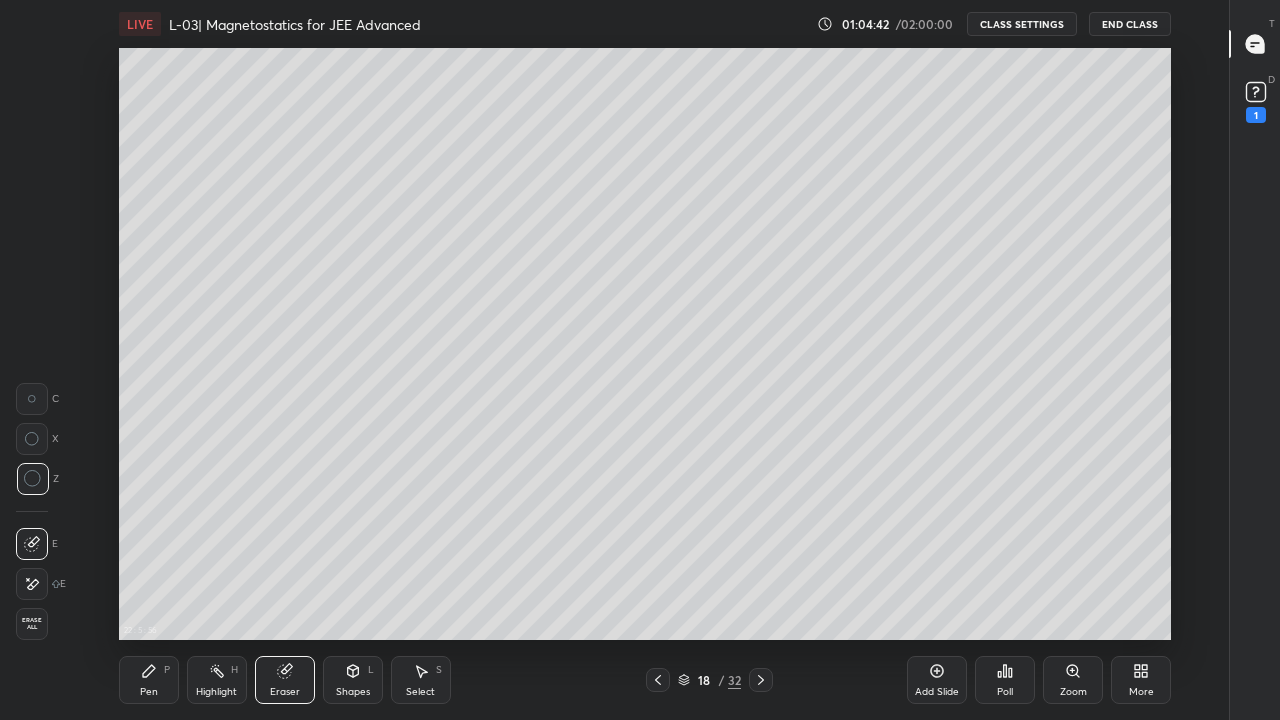 click 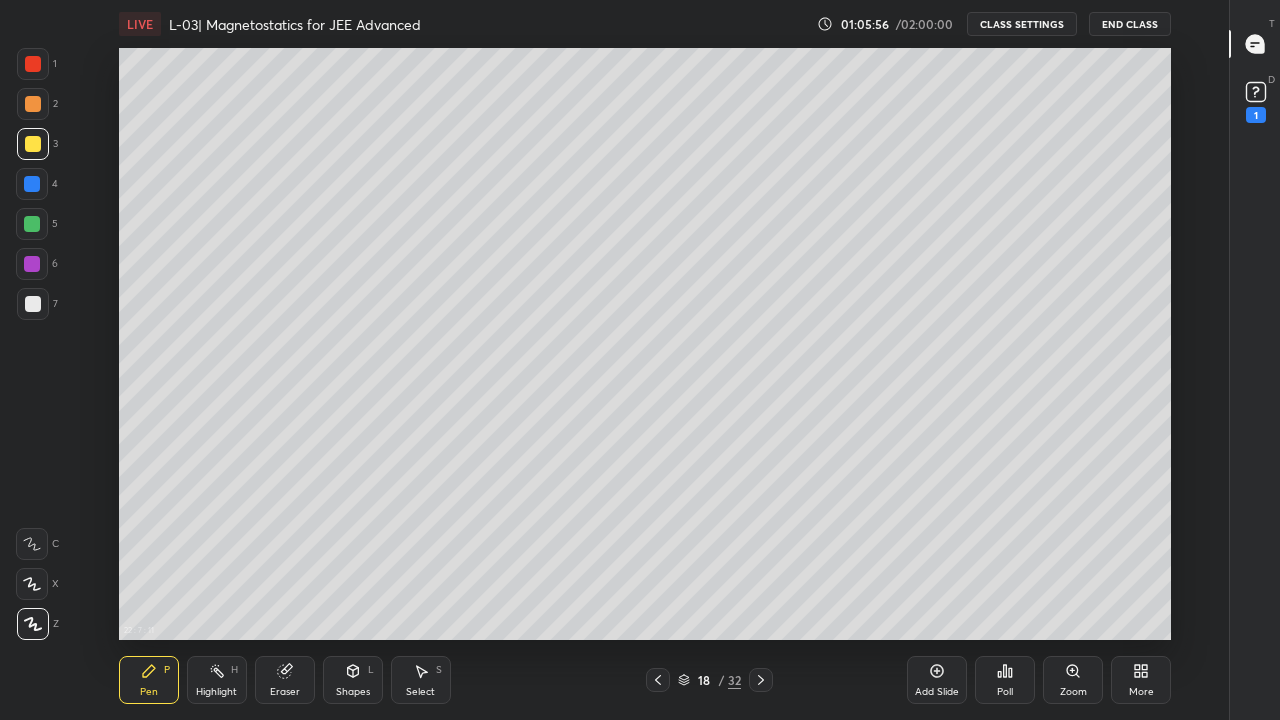 click at bounding box center [32, 264] 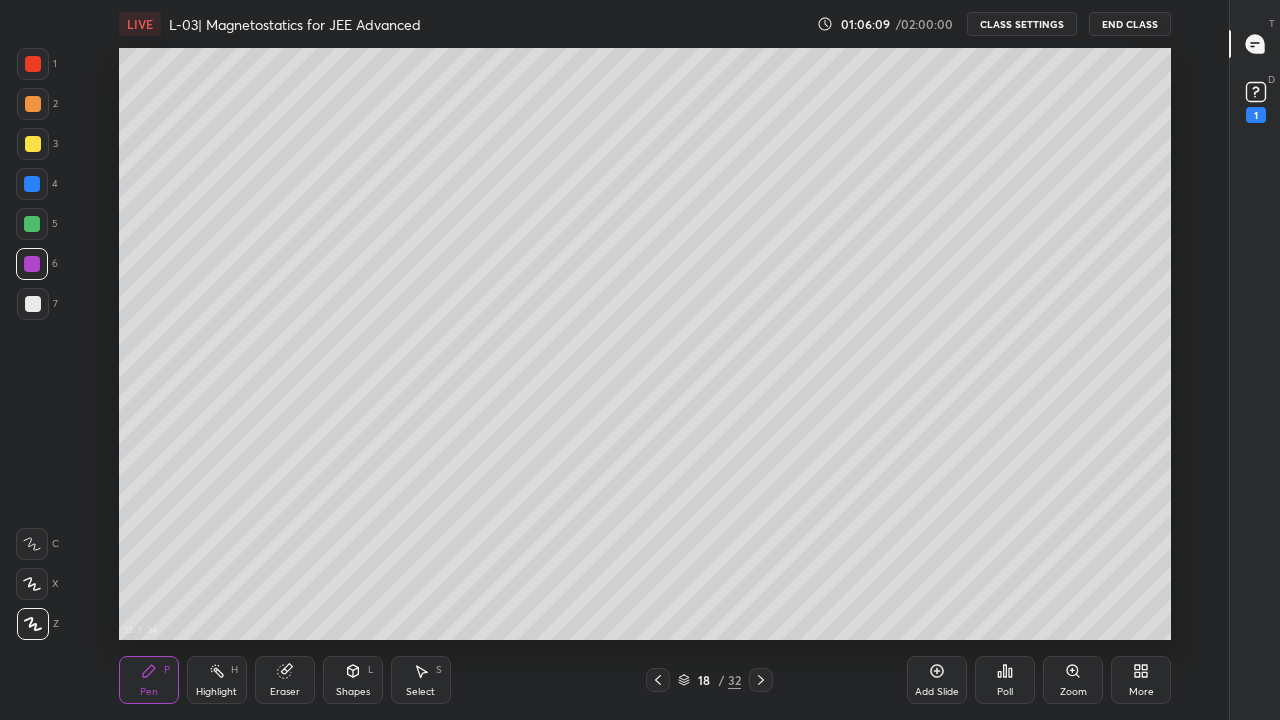 click on "Add Slide" at bounding box center [937, 692] 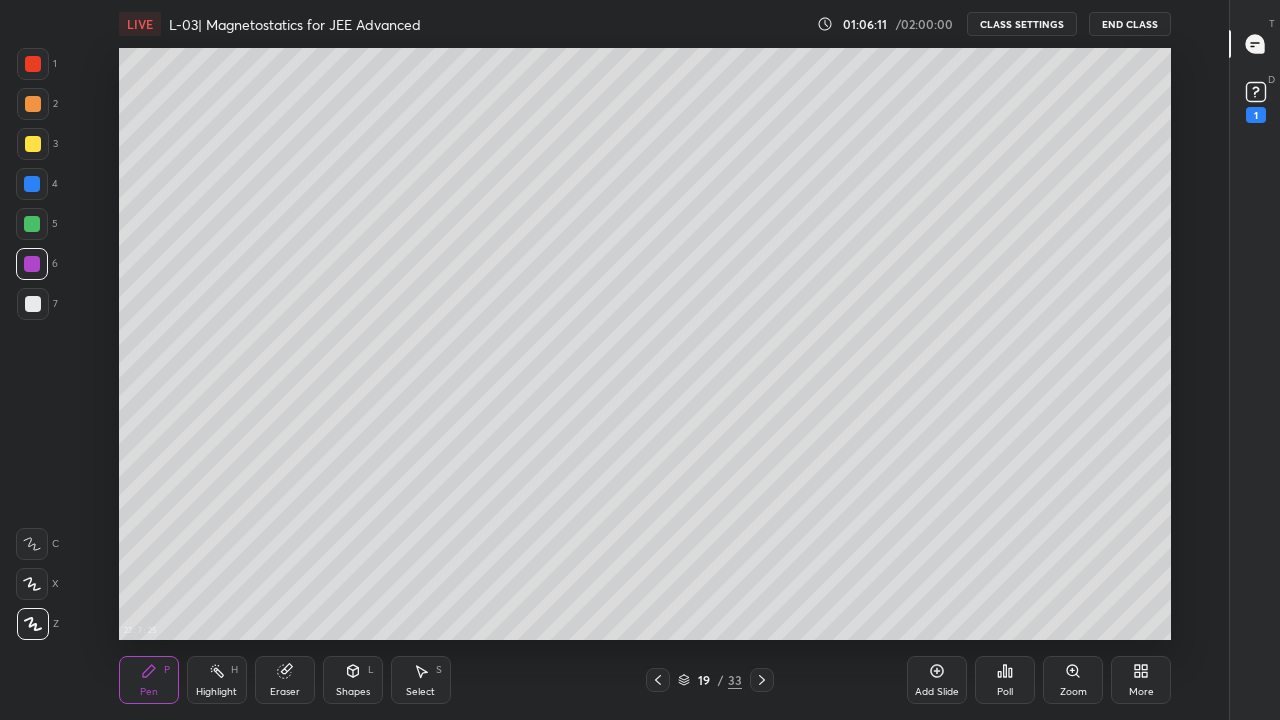 click on "Shapes L" at bounding box center [353, 680] 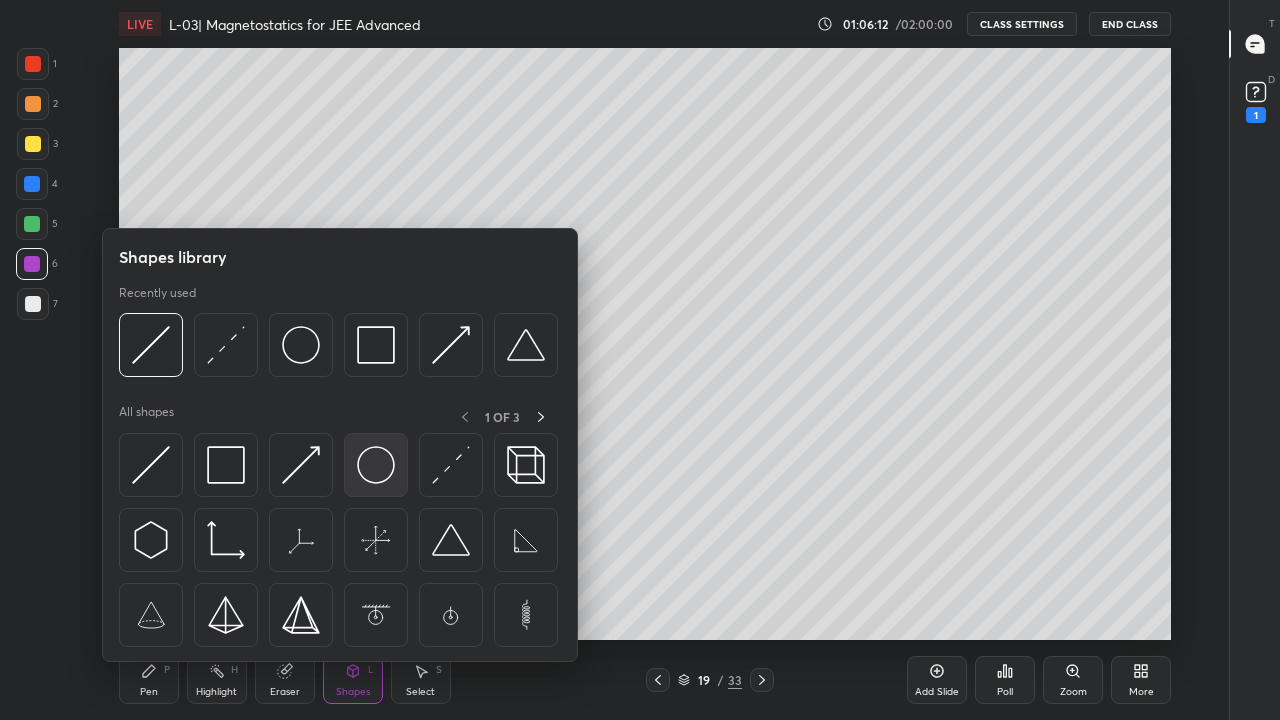 click at bounding box center [376, 465] 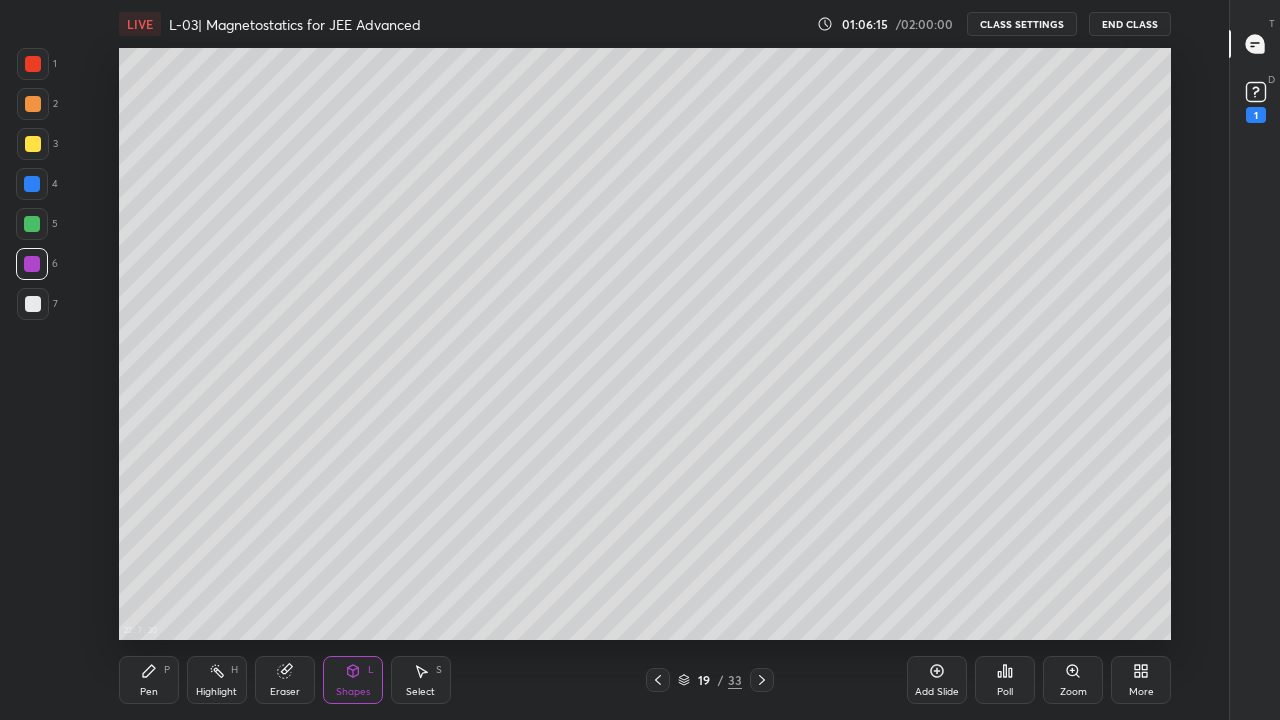 click 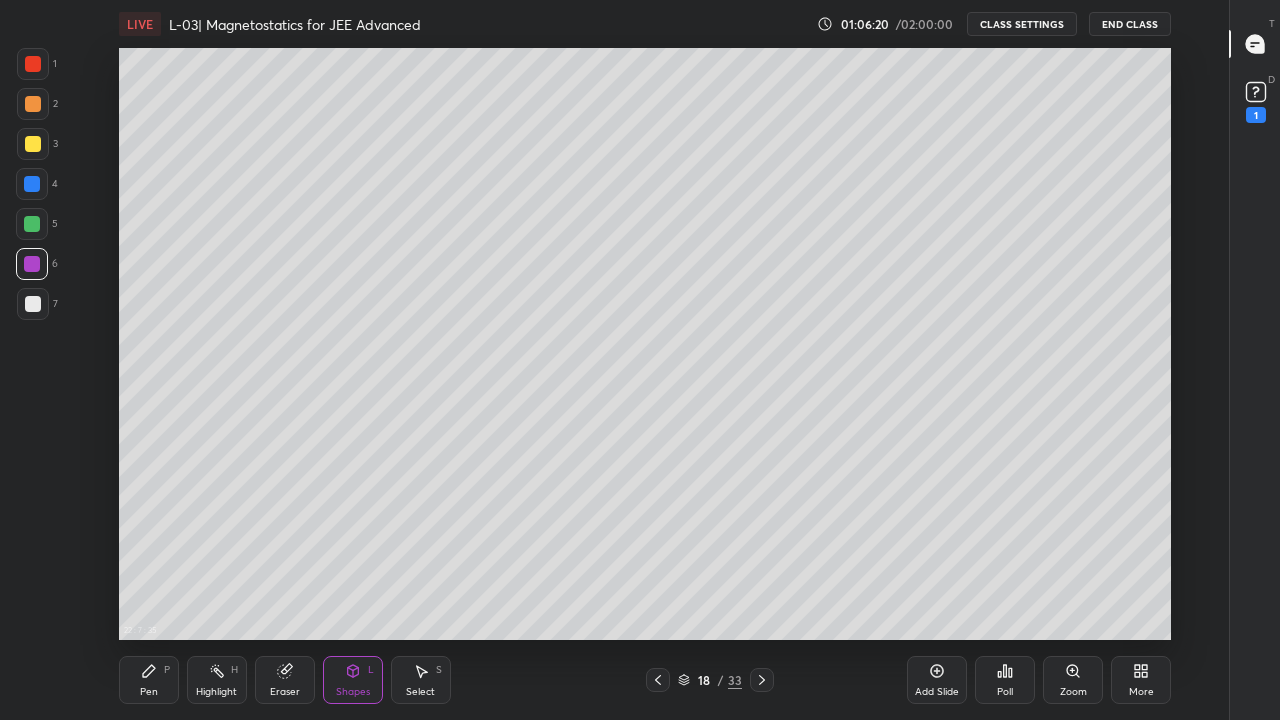 click at bounding box center [33, 104] 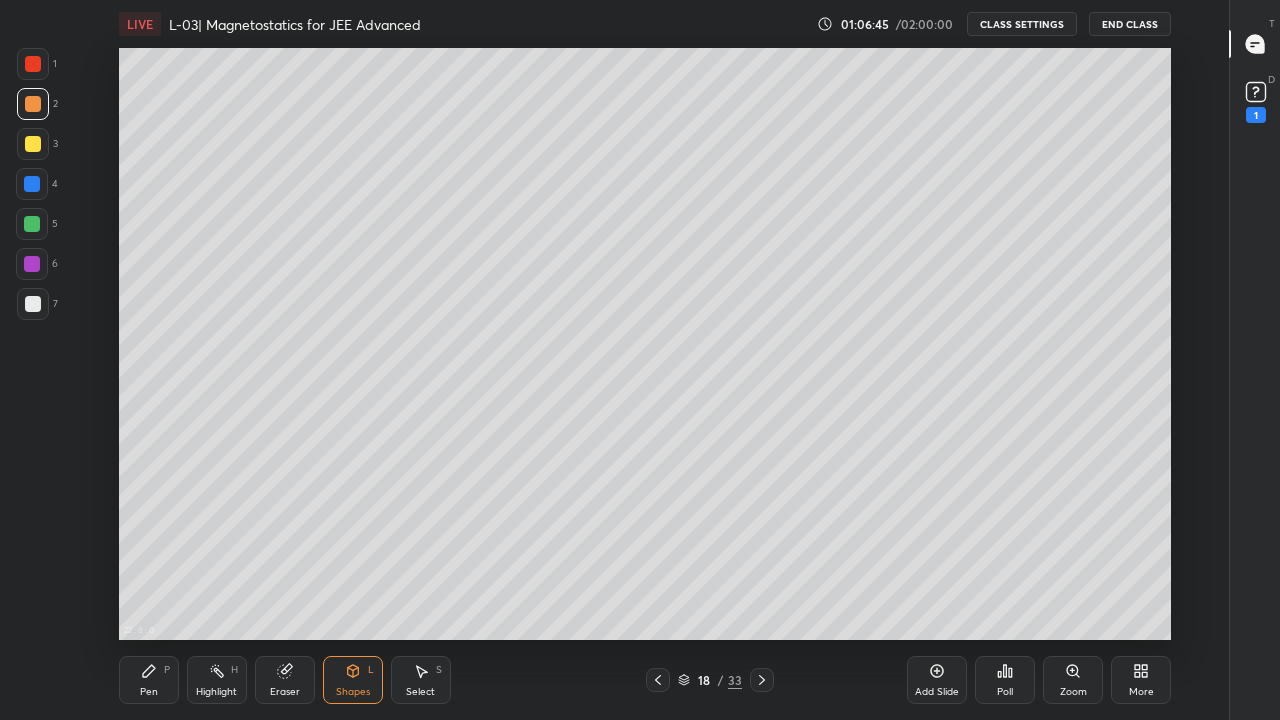 click on "Pen P" at bounding box center [149, 680] 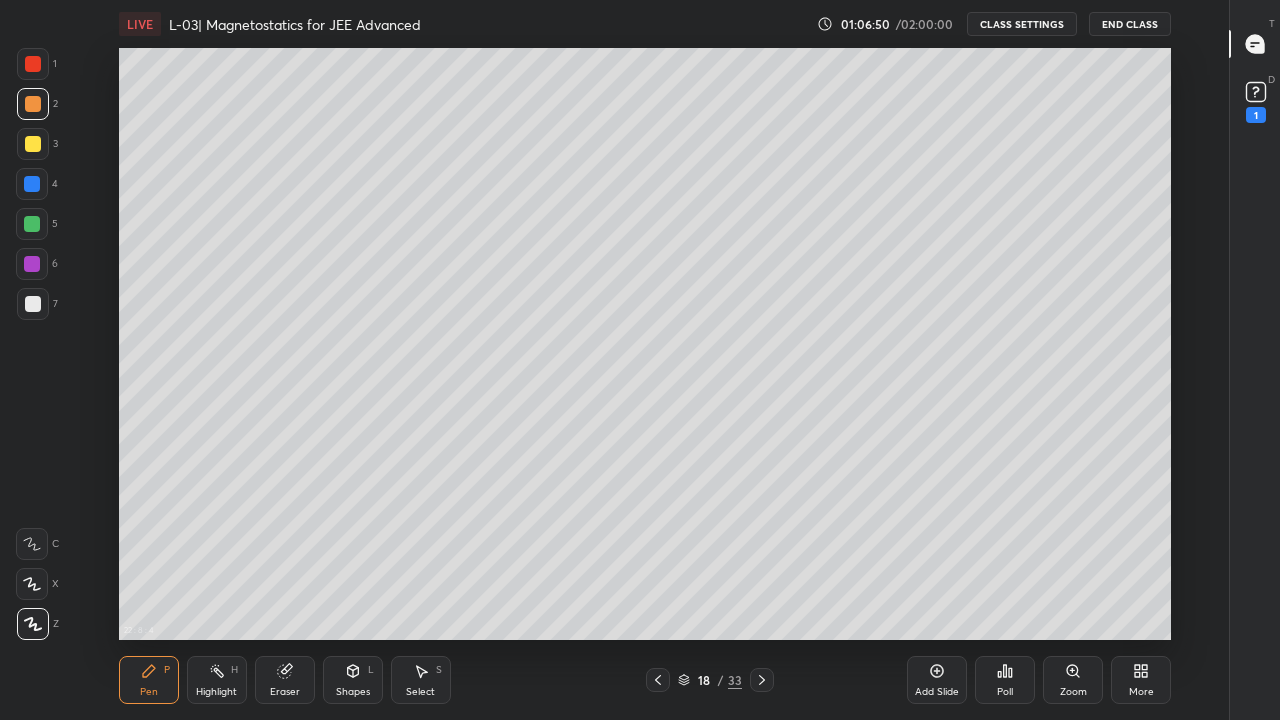 click 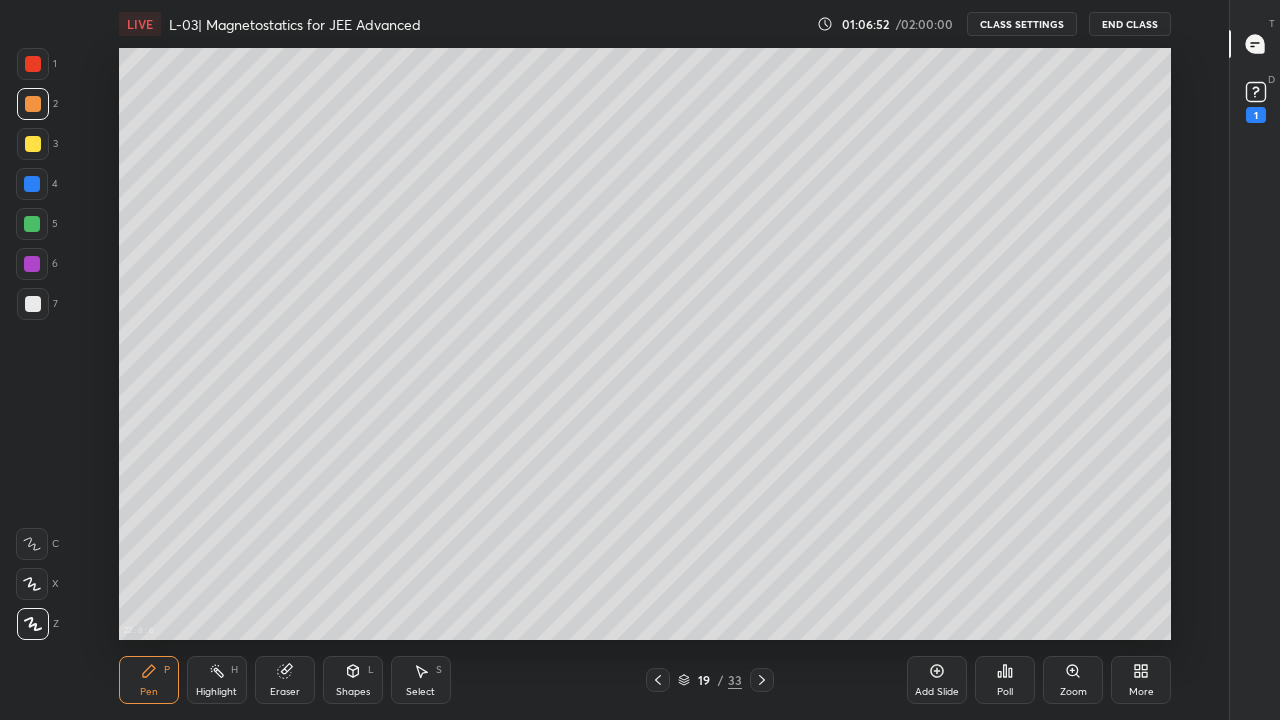 click on "Eraser" at bounding box center [285, 680] 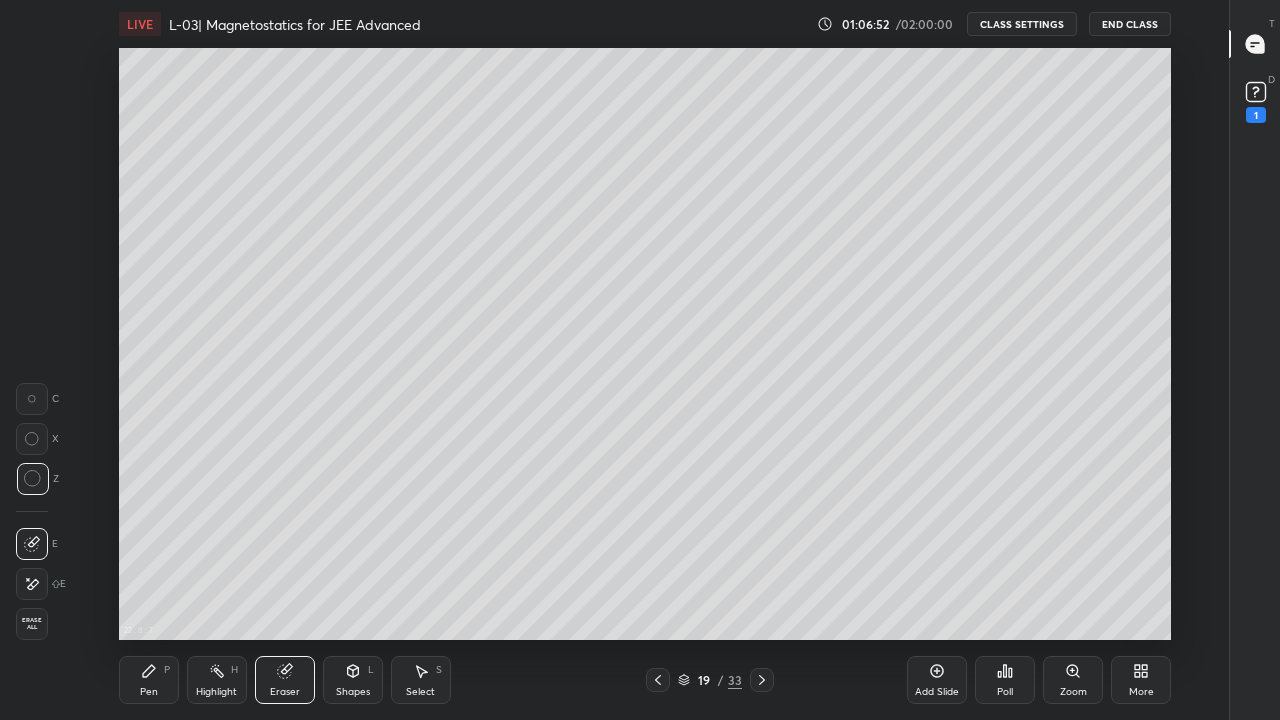 click on "Shapes L" at bounding box center (353, 680) 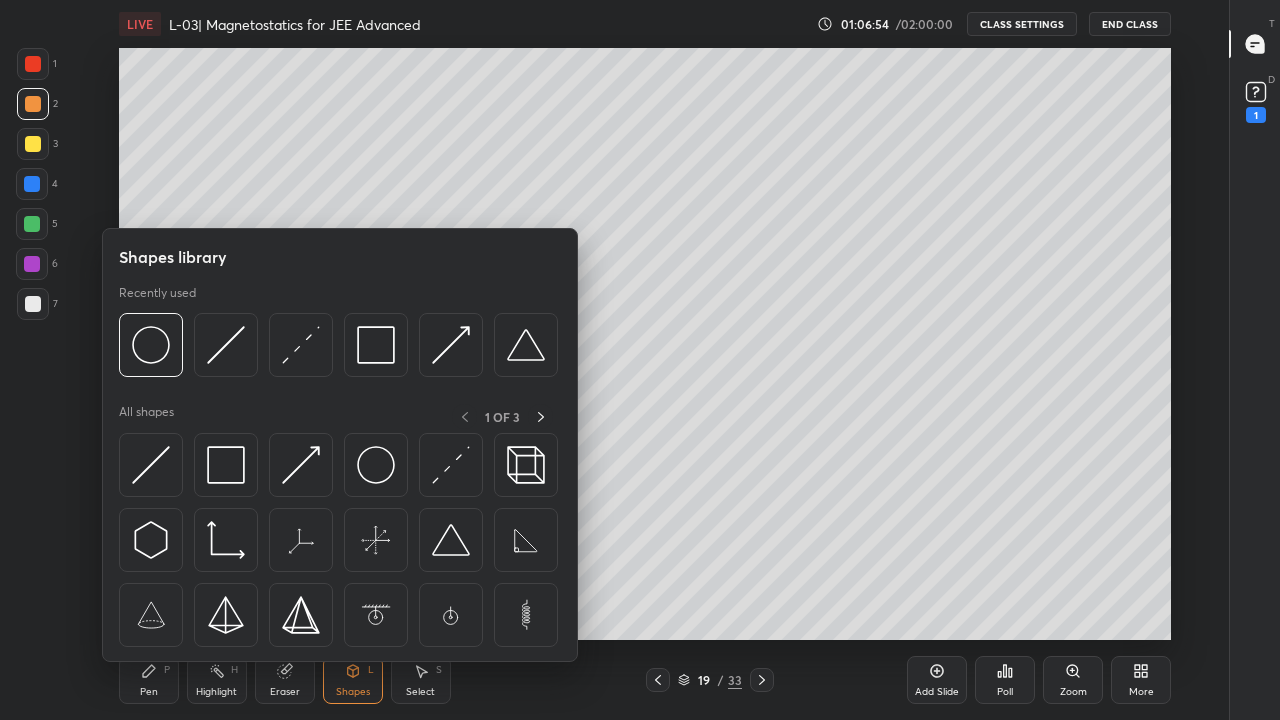 click at bounding box center [151, 465] 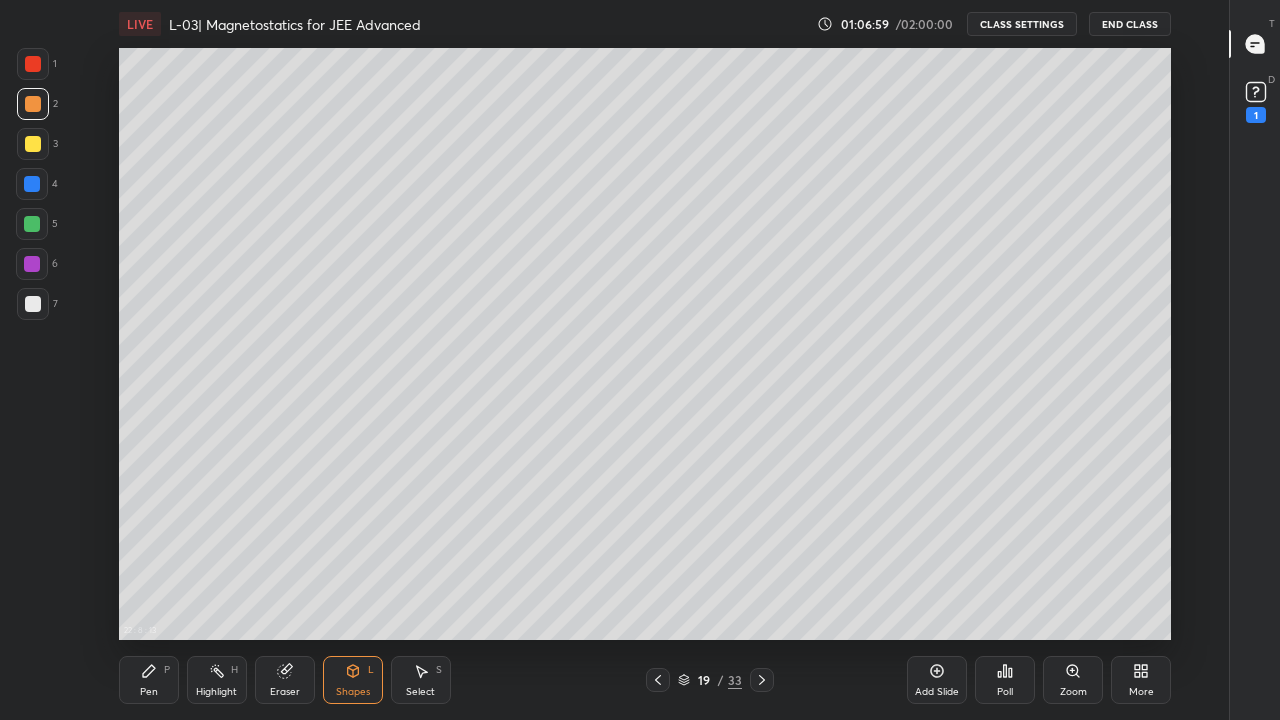 click on "Shapes" at bounding box center [353, 692] 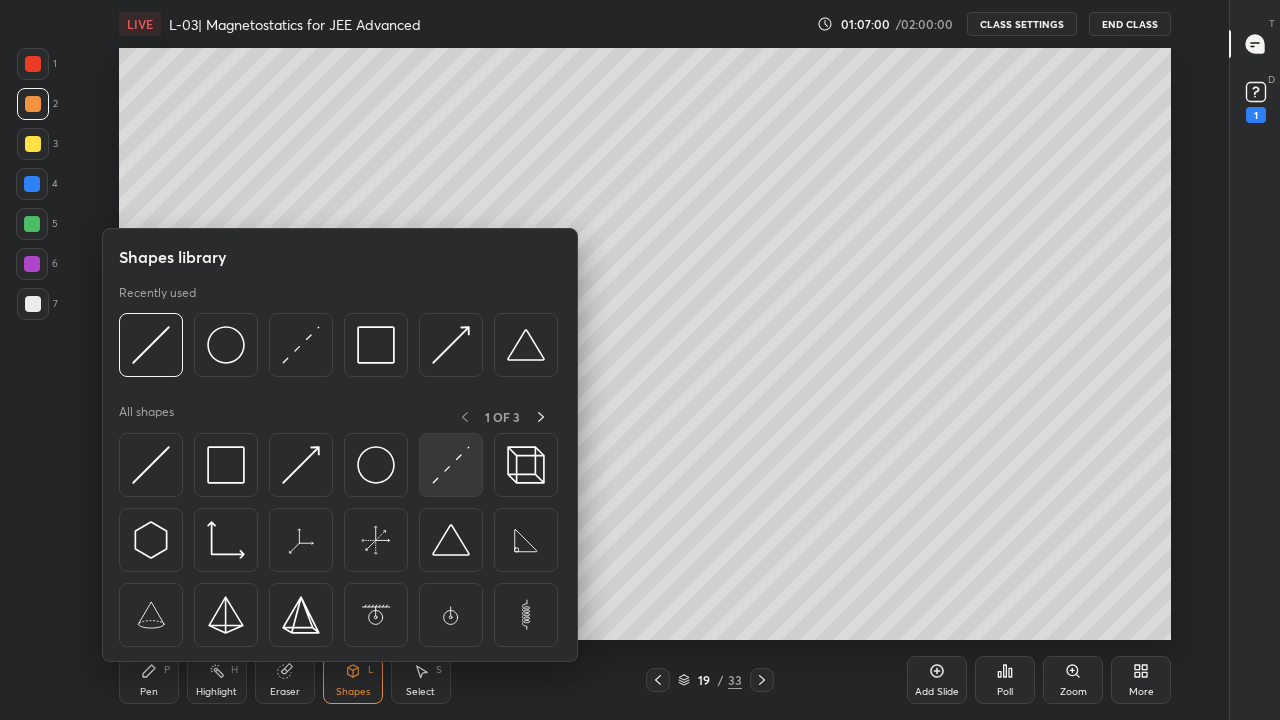 click at bounding box center [451, 465] 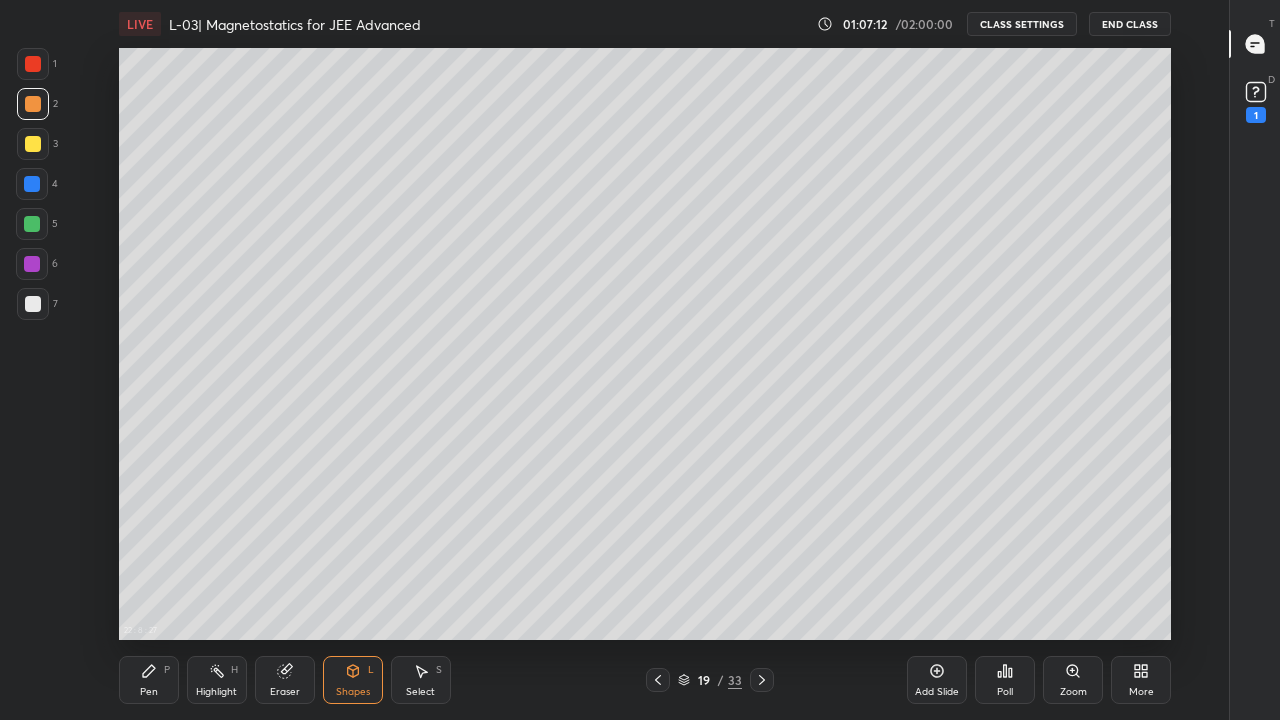 click 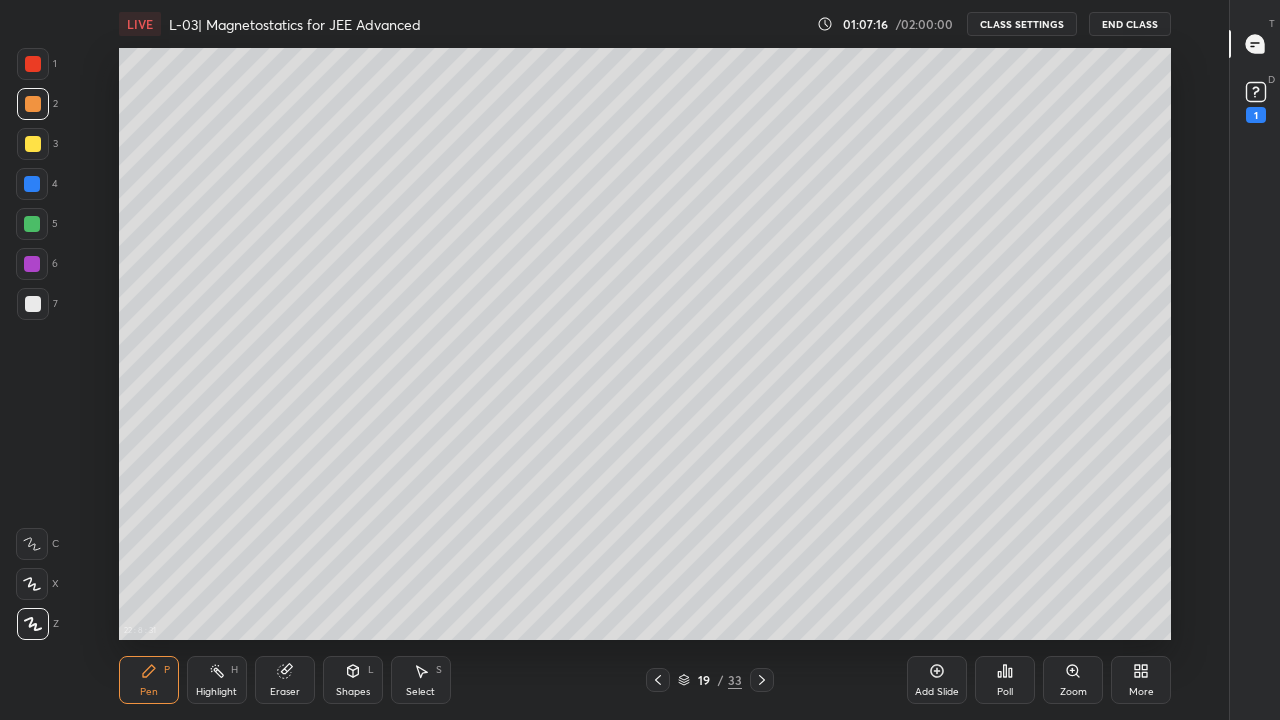 click on "Pen" at bounding box center (149, 692) 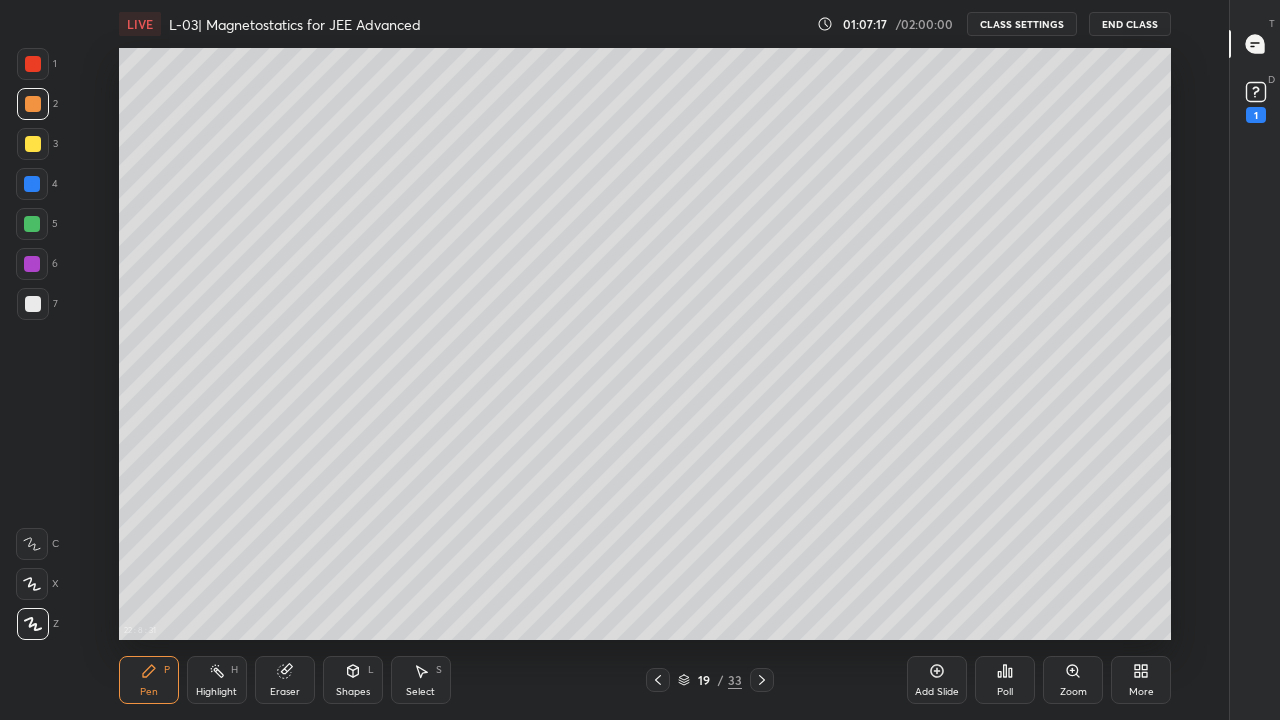 click at bounding box center (32, 224) 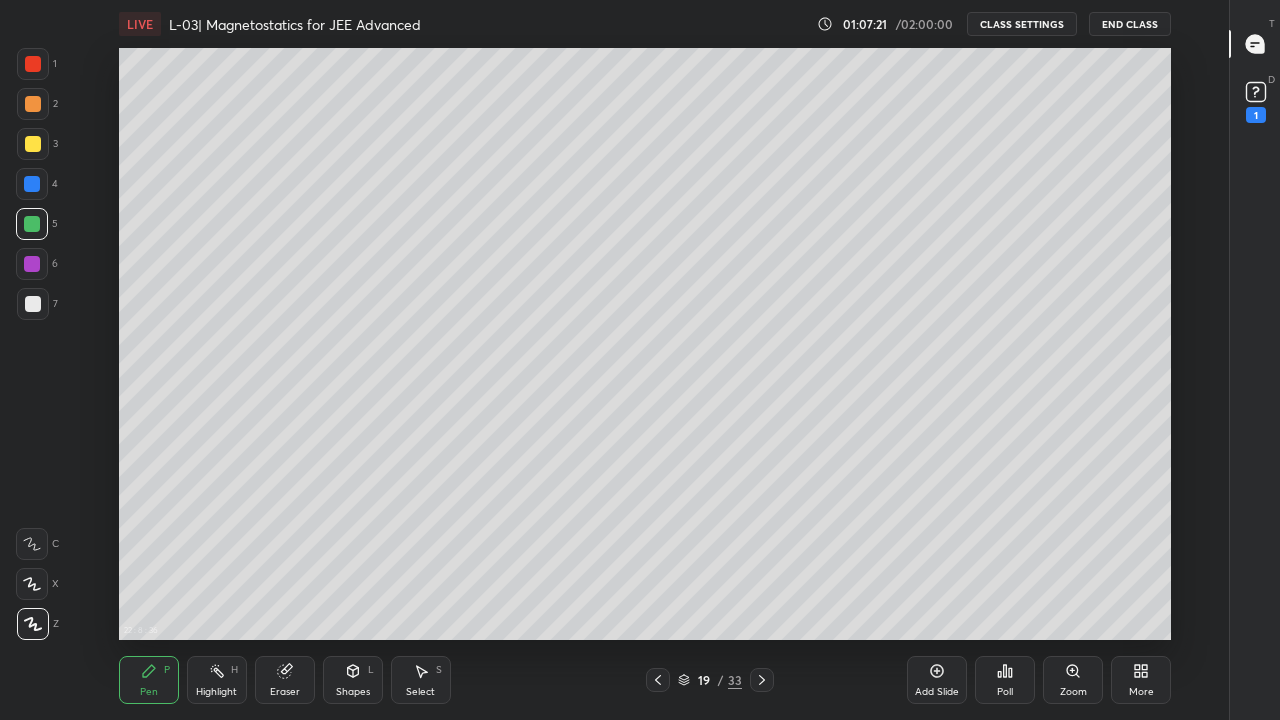 click on "Shapes" at bounding box center [353, 692] 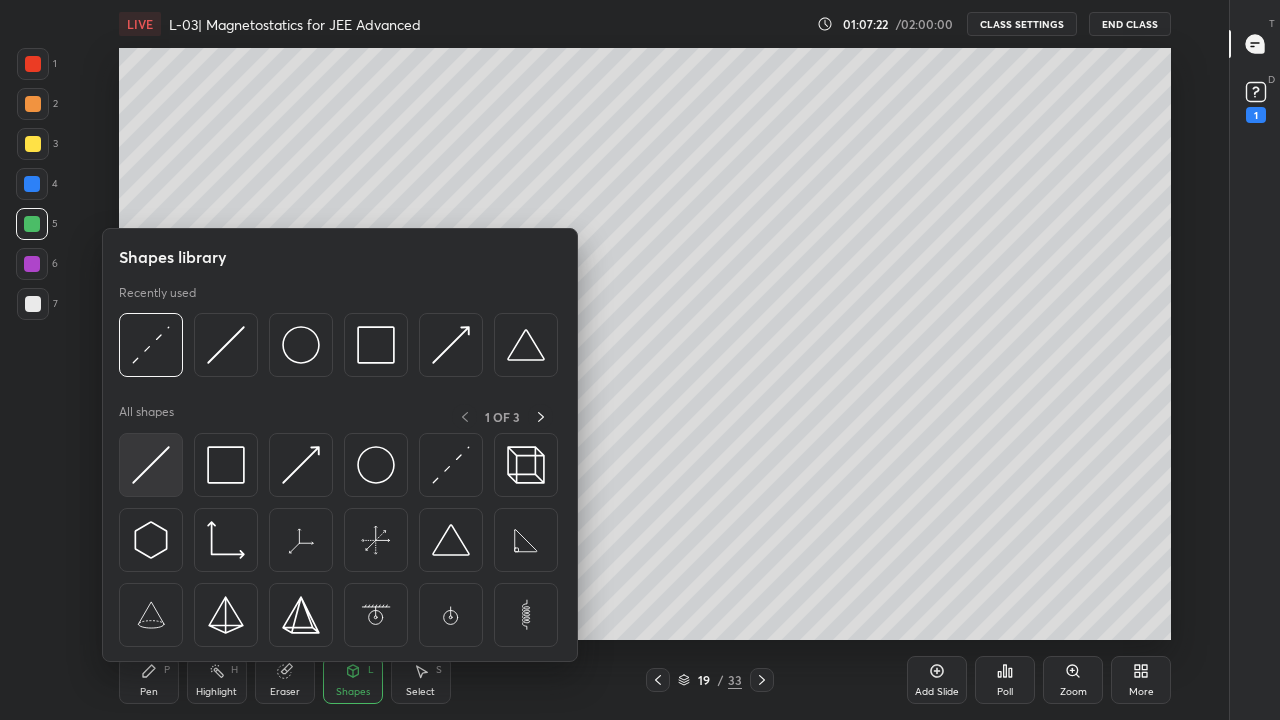 click at bounding box center [151, 465] 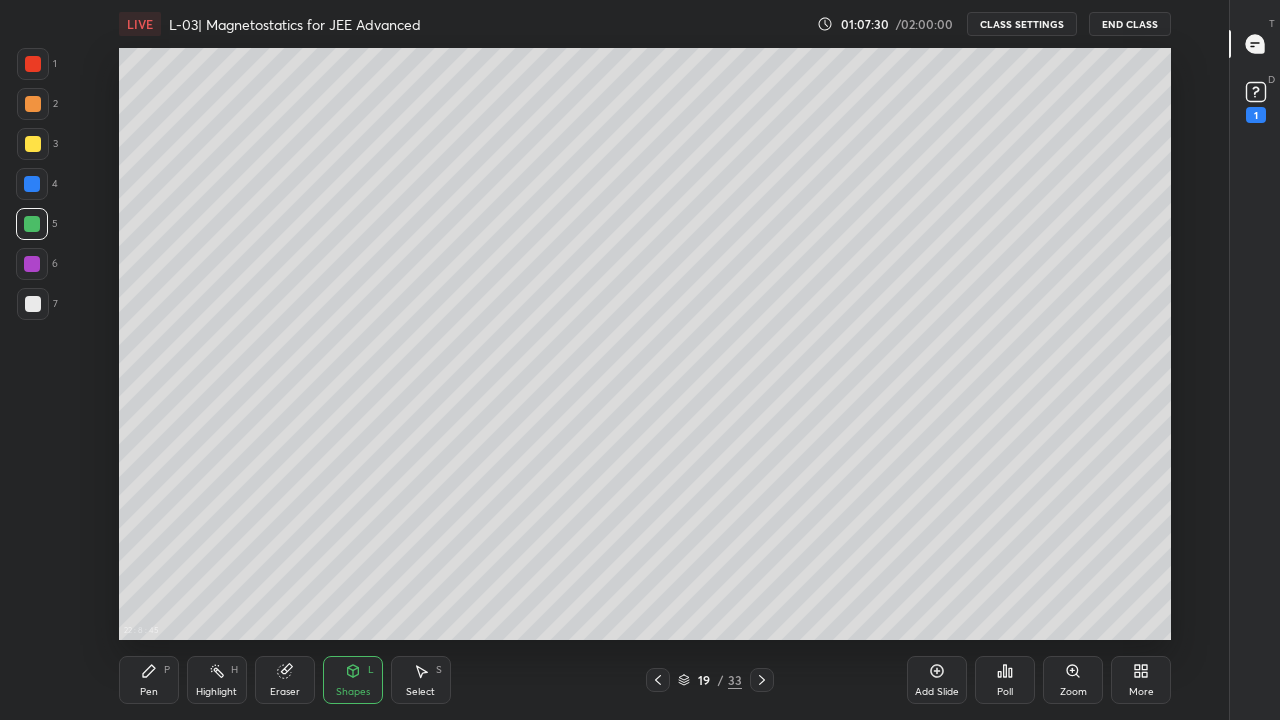 click on "Pen" at bounding box center (149, 692) 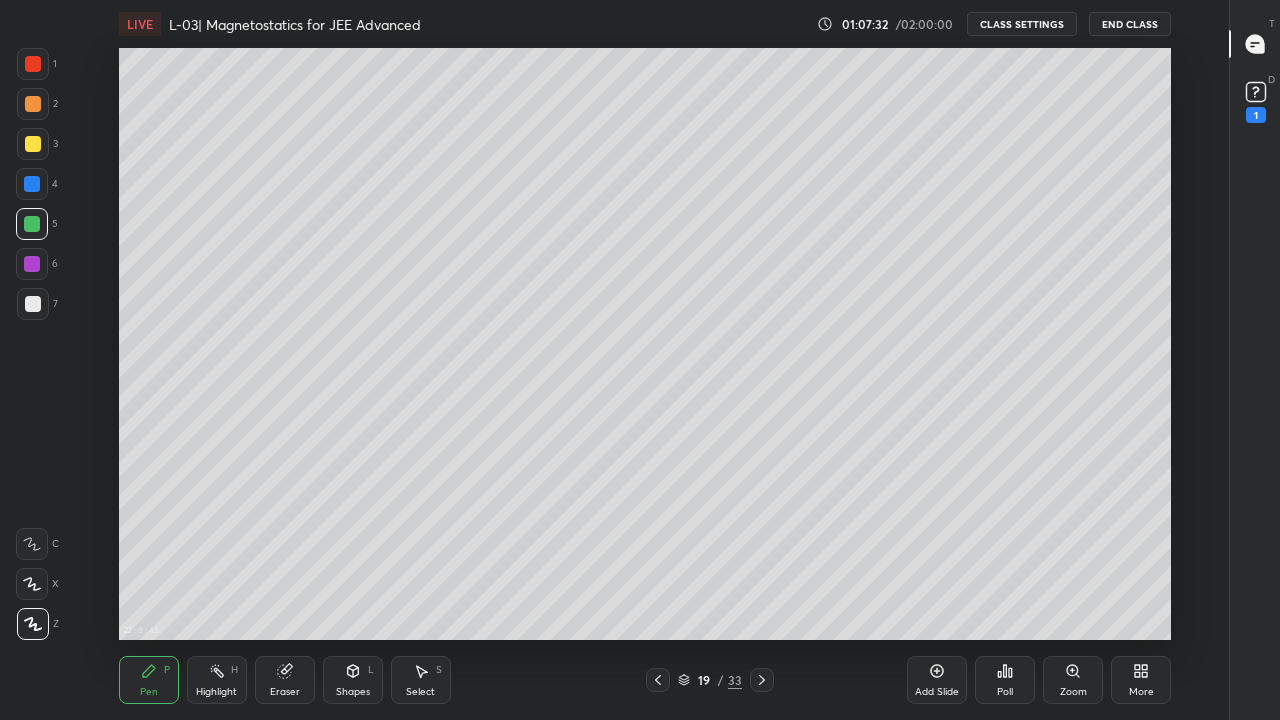 click at bounding box center (33, 104) 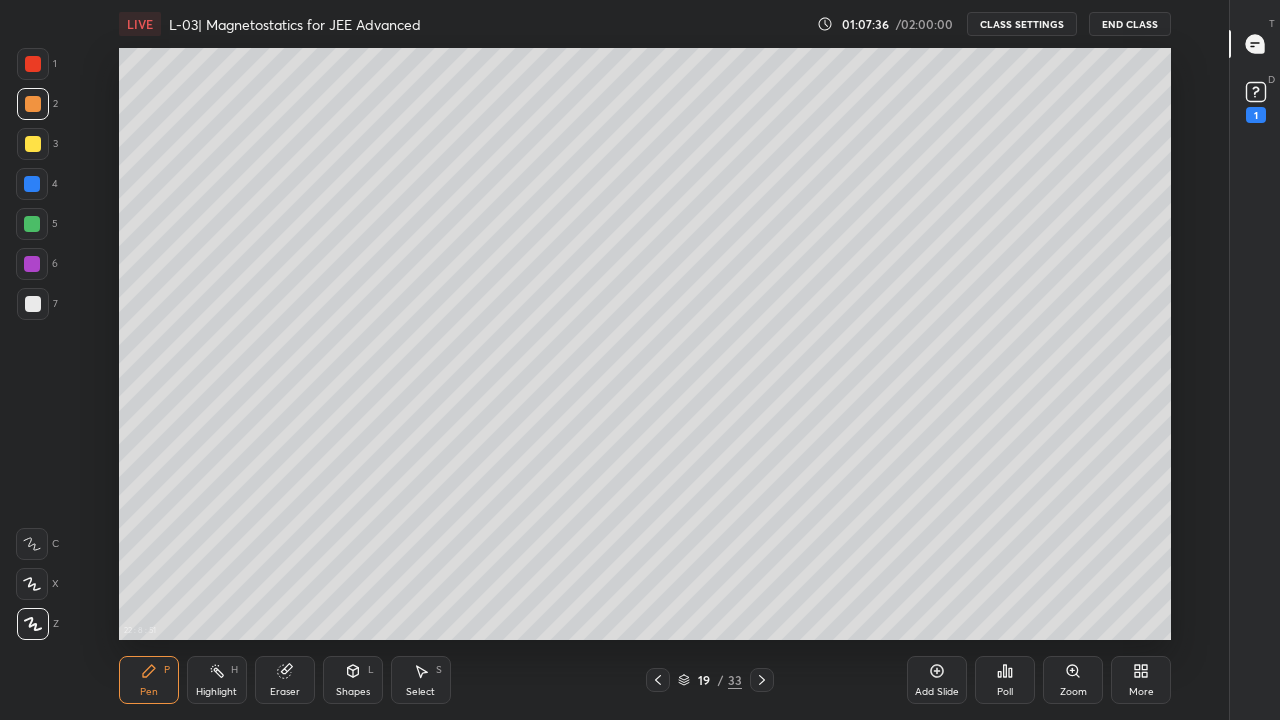 click at bounding box center (33, 144) 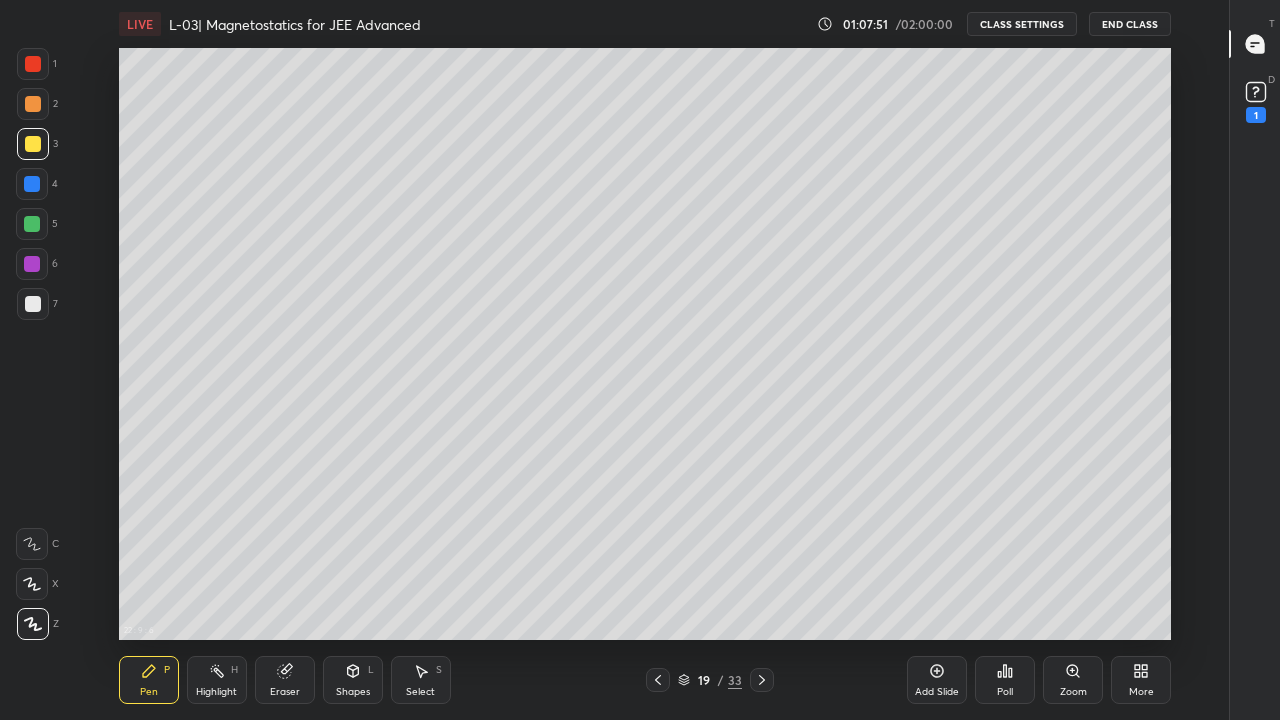 click at bounding box center (32, 184) 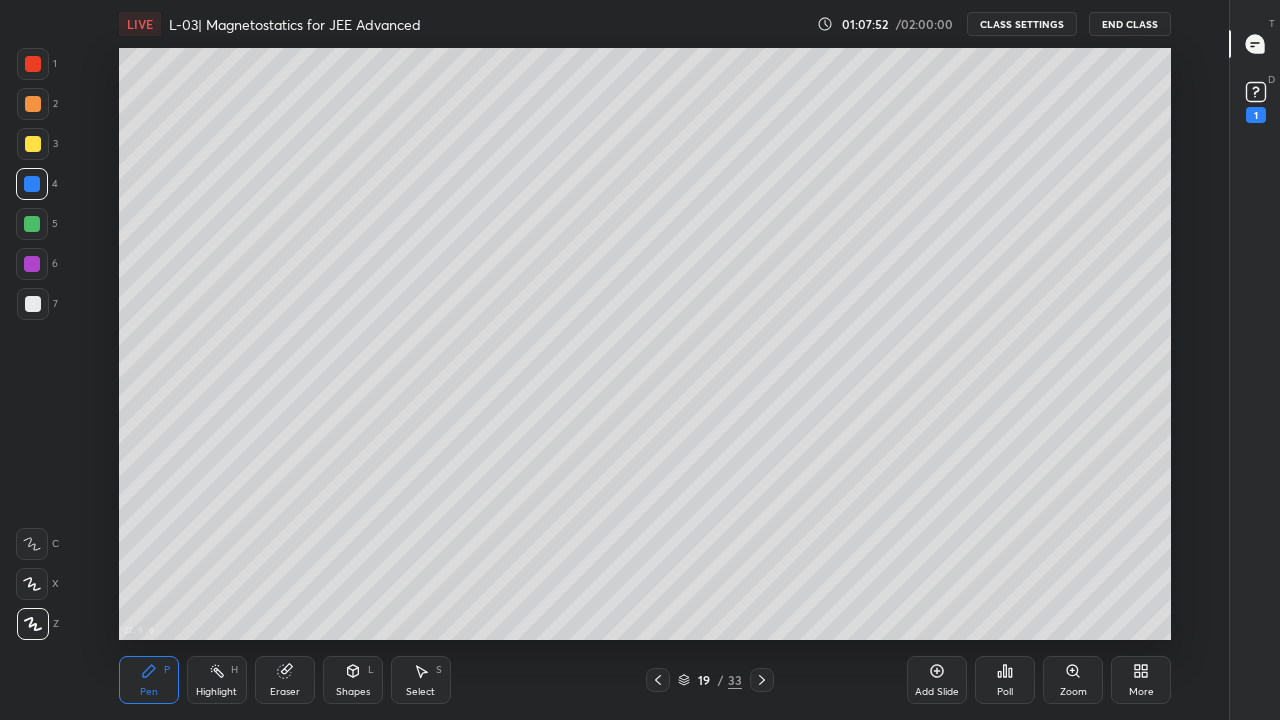 click at bounding box center [33, 144] 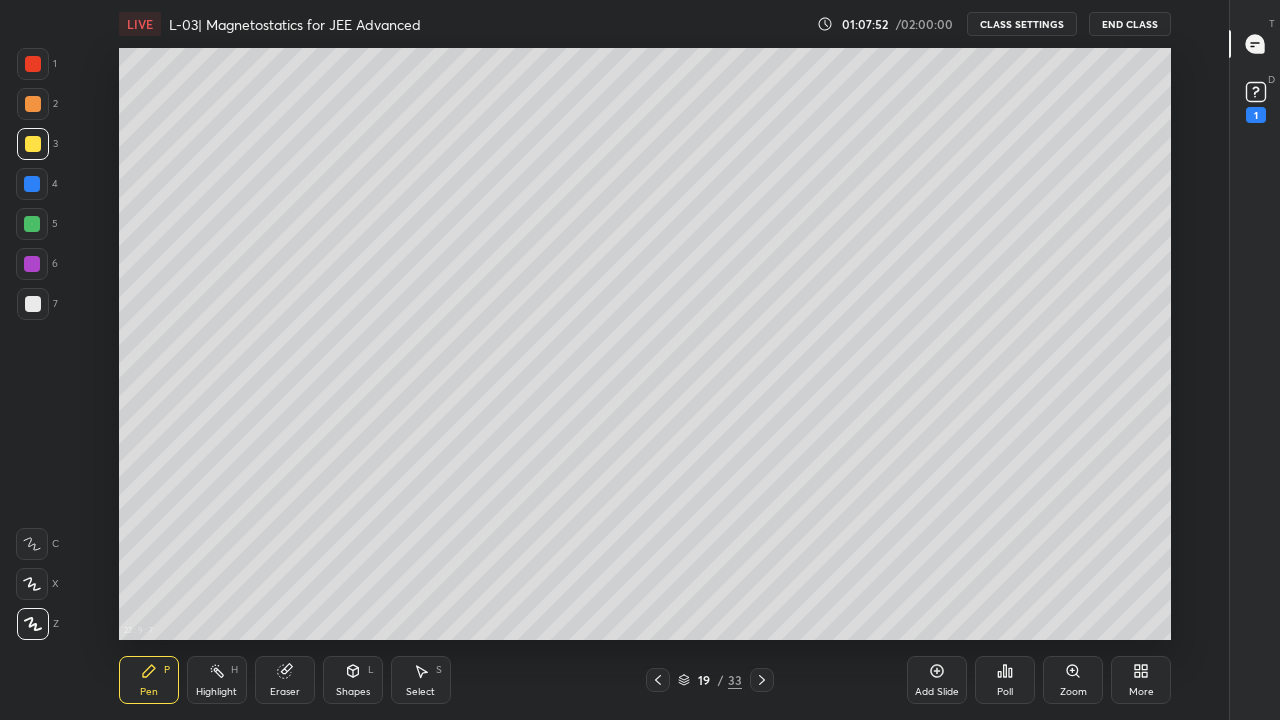 click at bounding box center [33, 104] 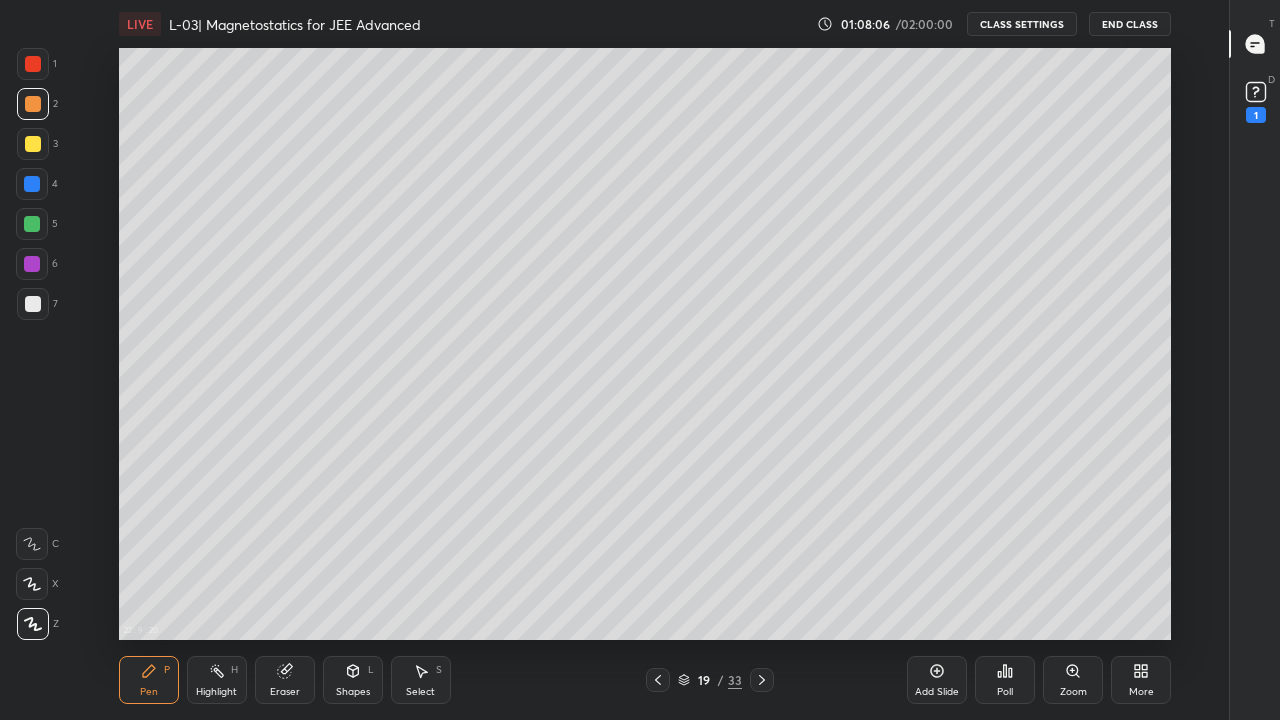 click at bounding box center (33, 144) 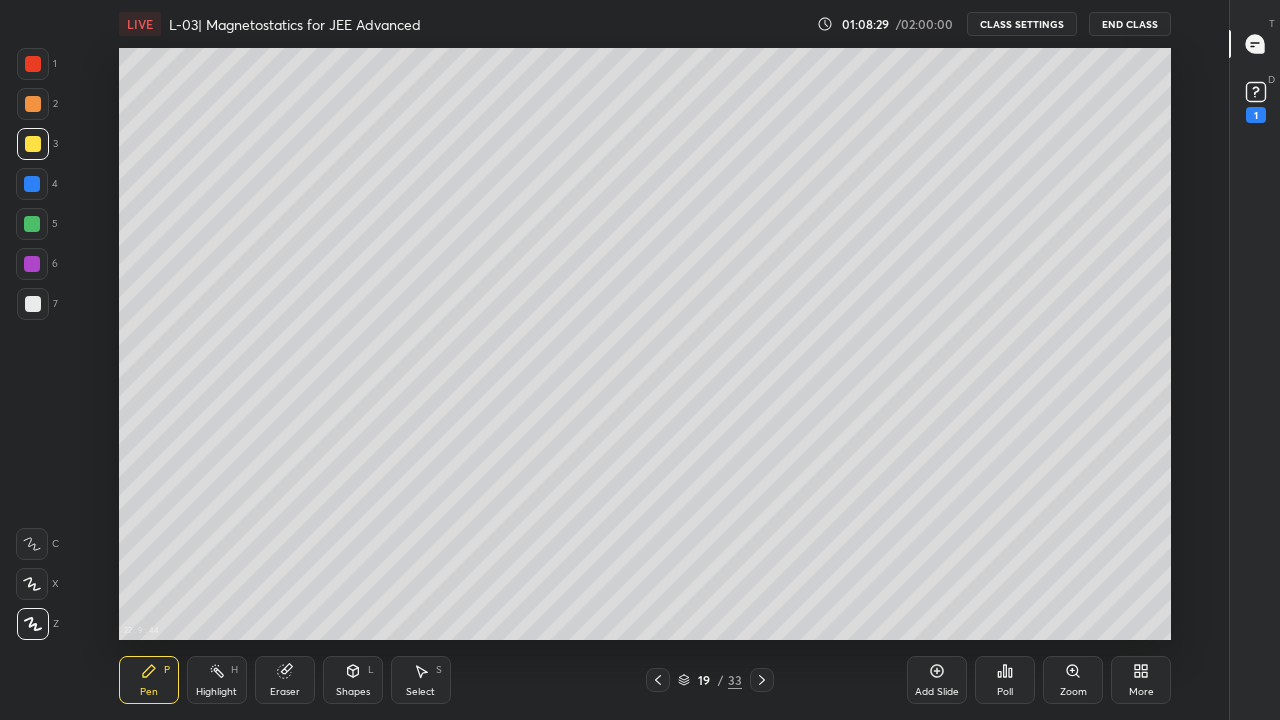 click on "Shapes L" at bounding box center (353, 680) 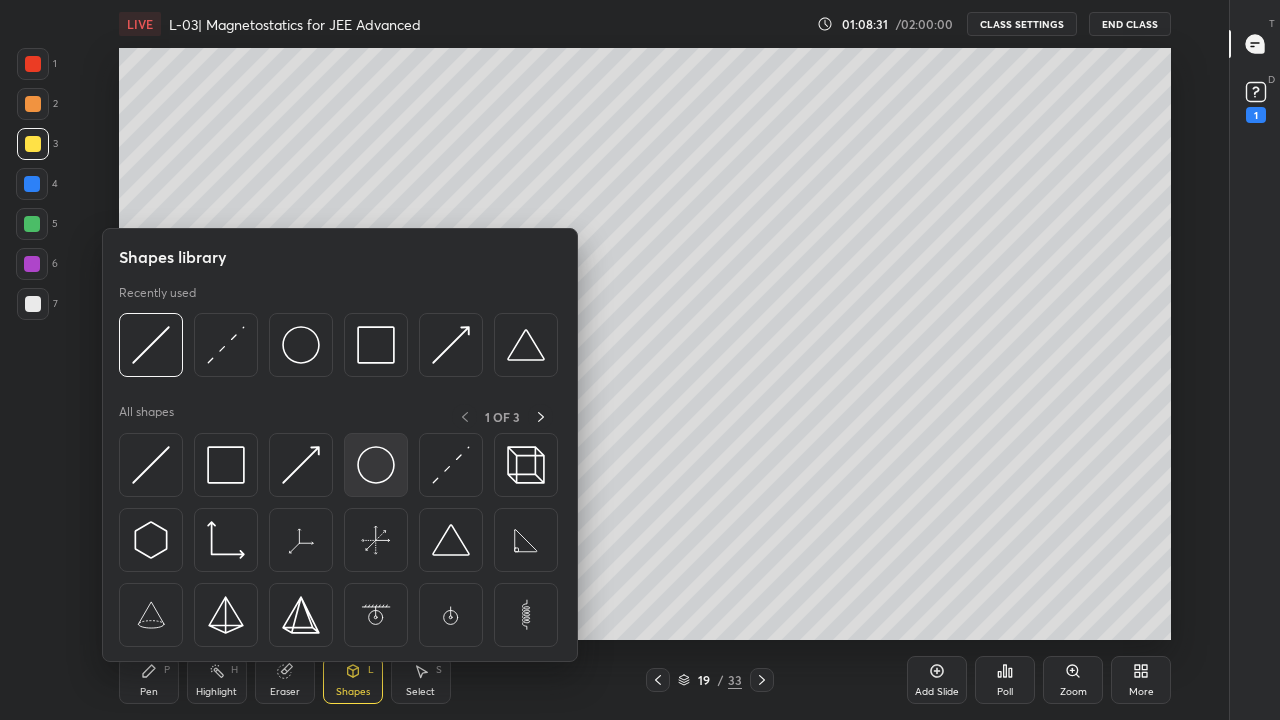 click at bounding box center [376, 465] 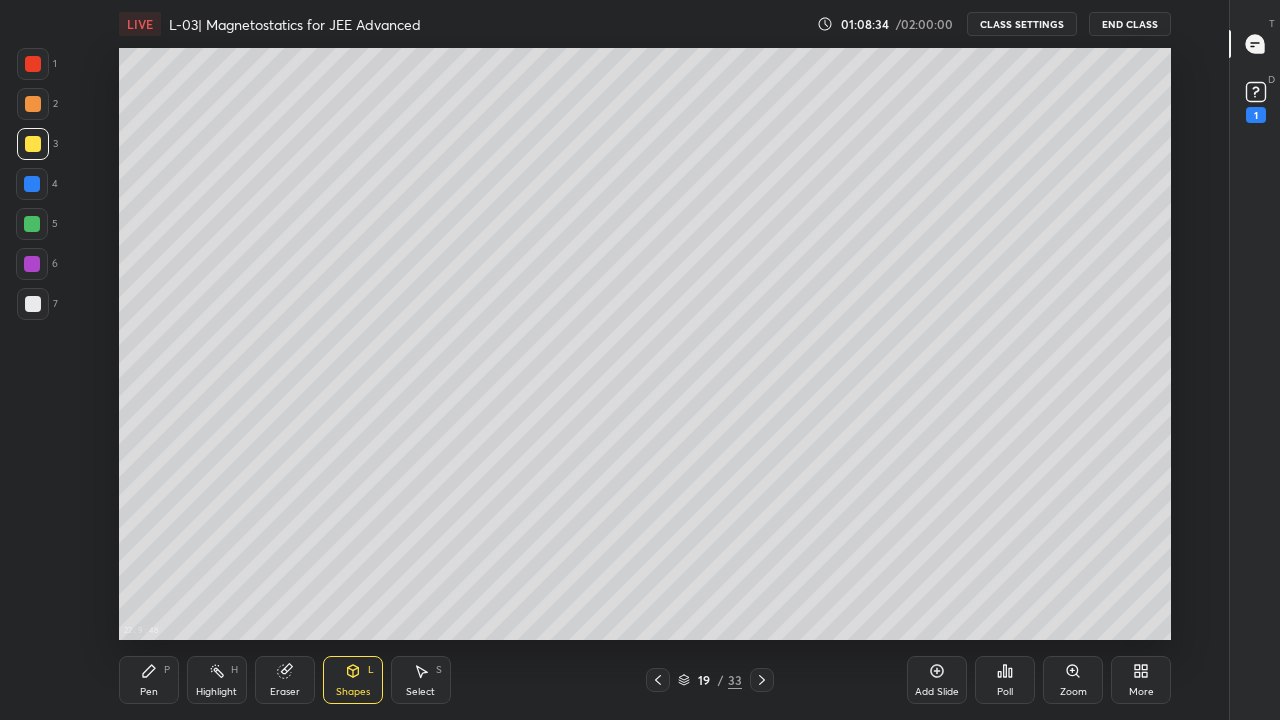 click on "Shapes L" at bounding box center (353, 680) 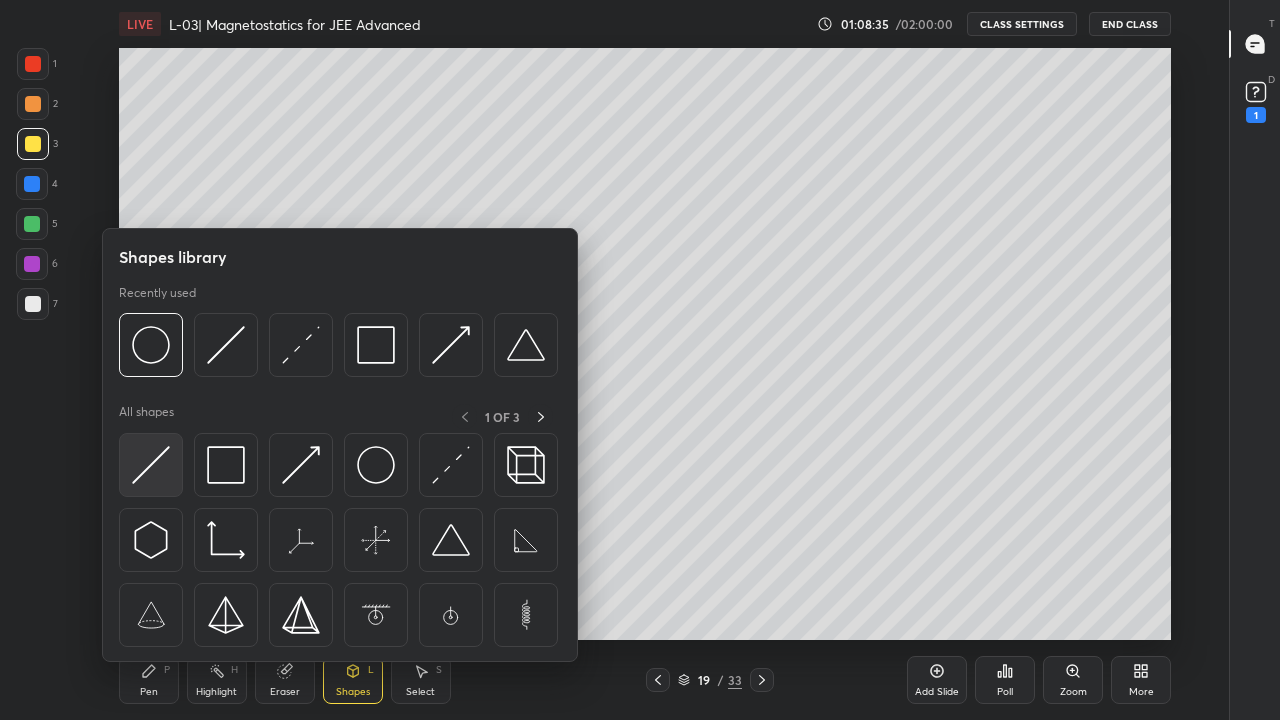 click at bounding box center [151, 465] 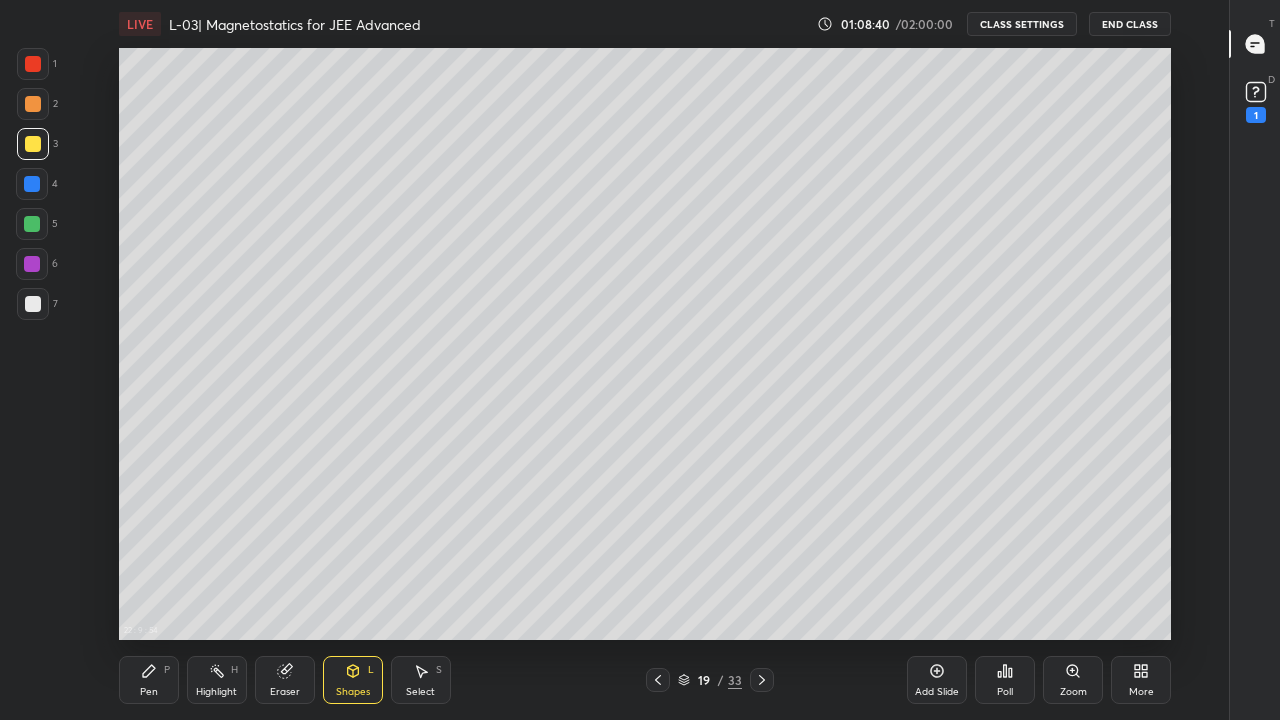 click on "Pen P" at bounding box center (149, 680) 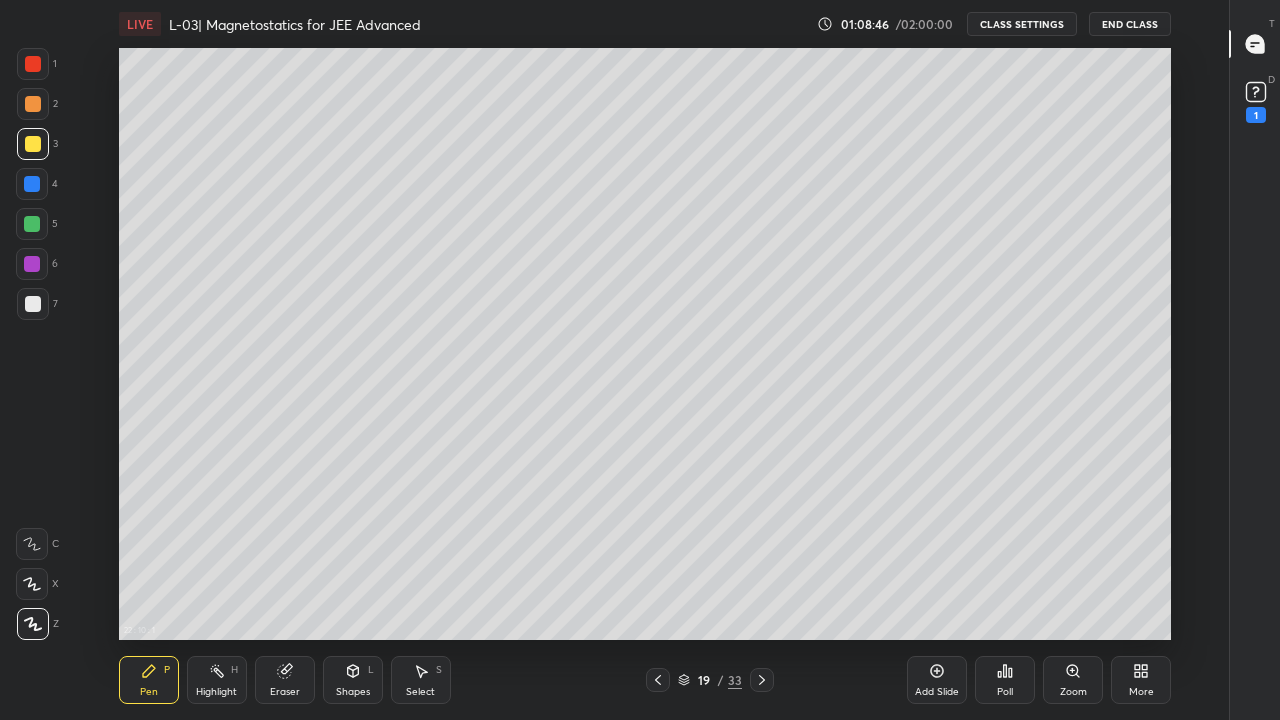 click on "Shapes L" at bounding box center [353, 680] 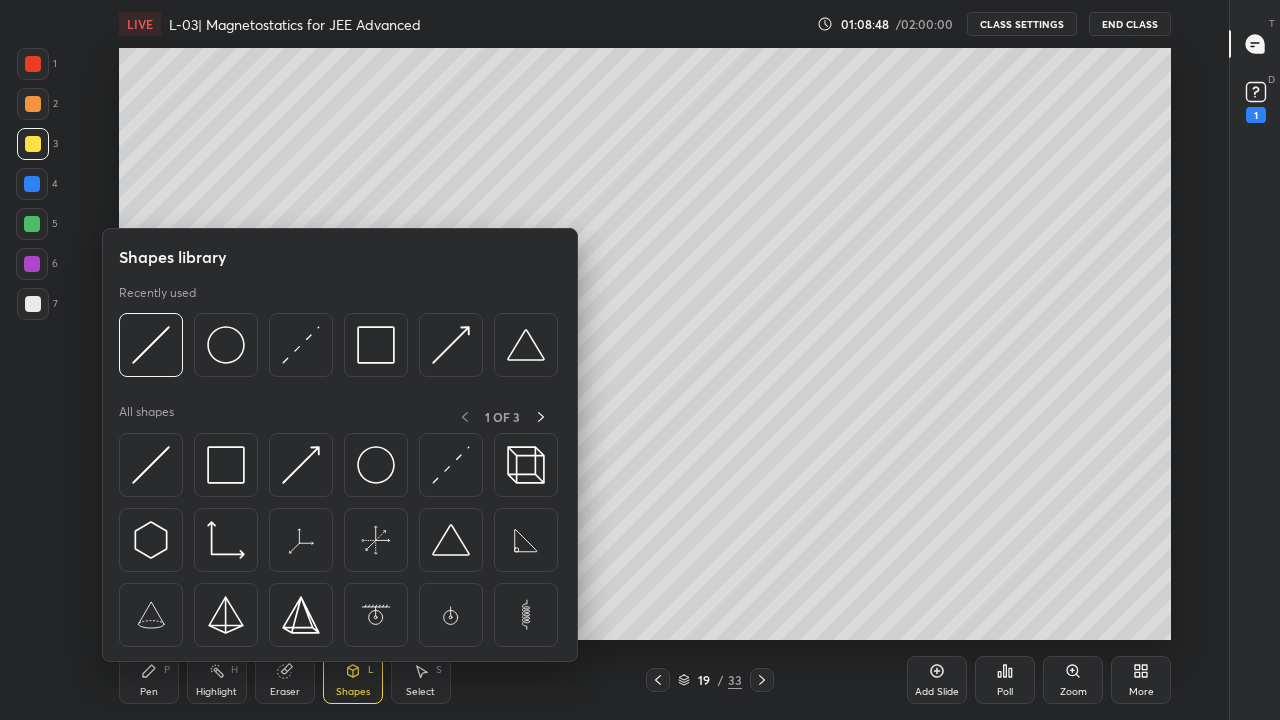 click at bounding box center [151, 465] 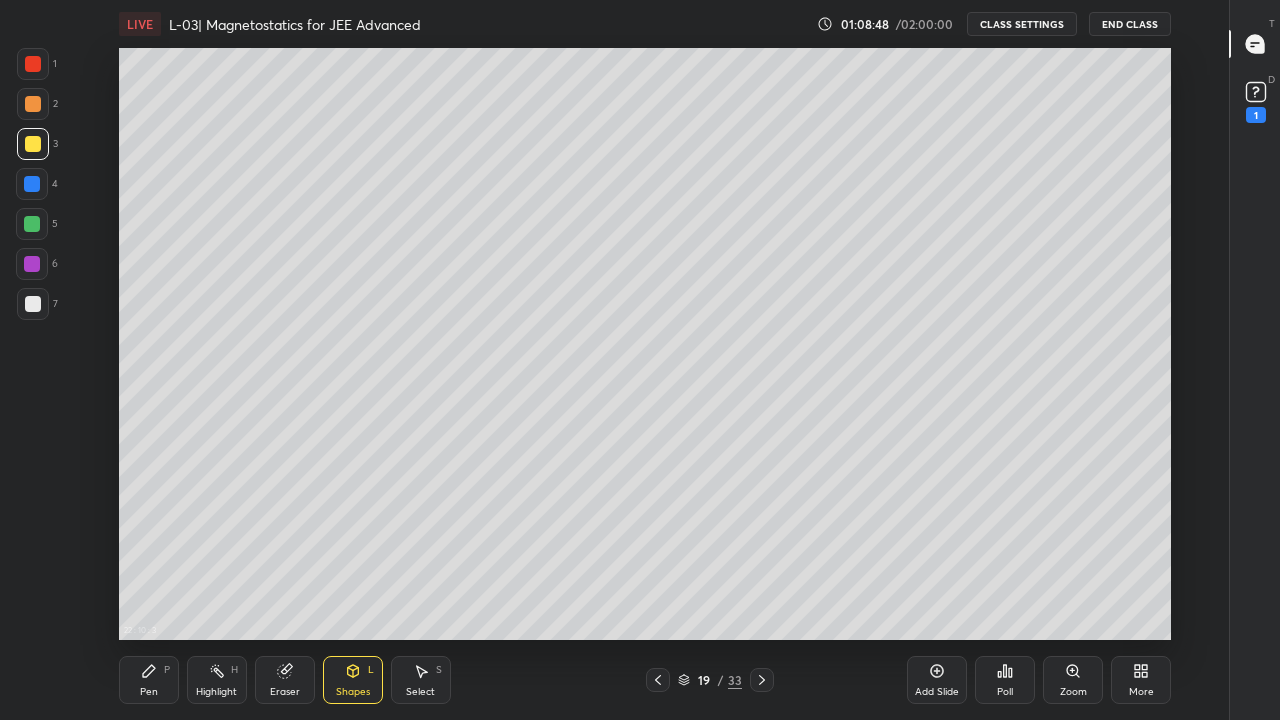 click at bounding box center (32, 184) 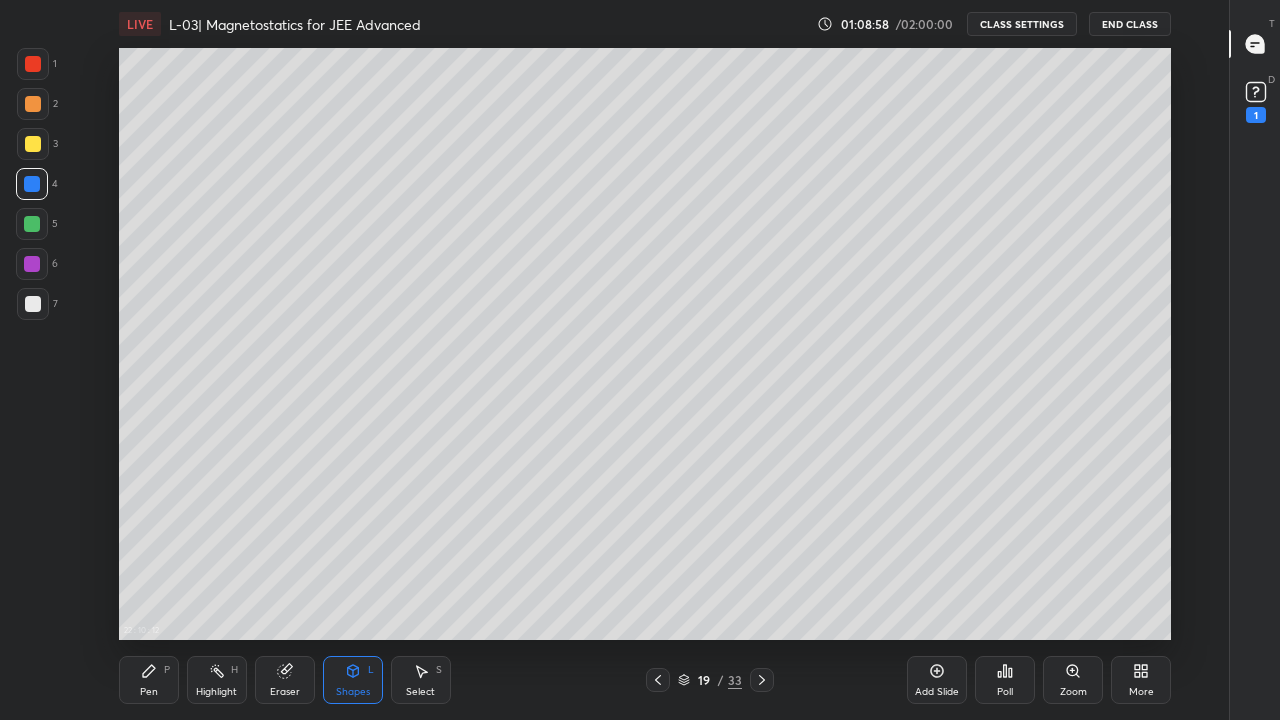 click at bounding box center [33, 104] 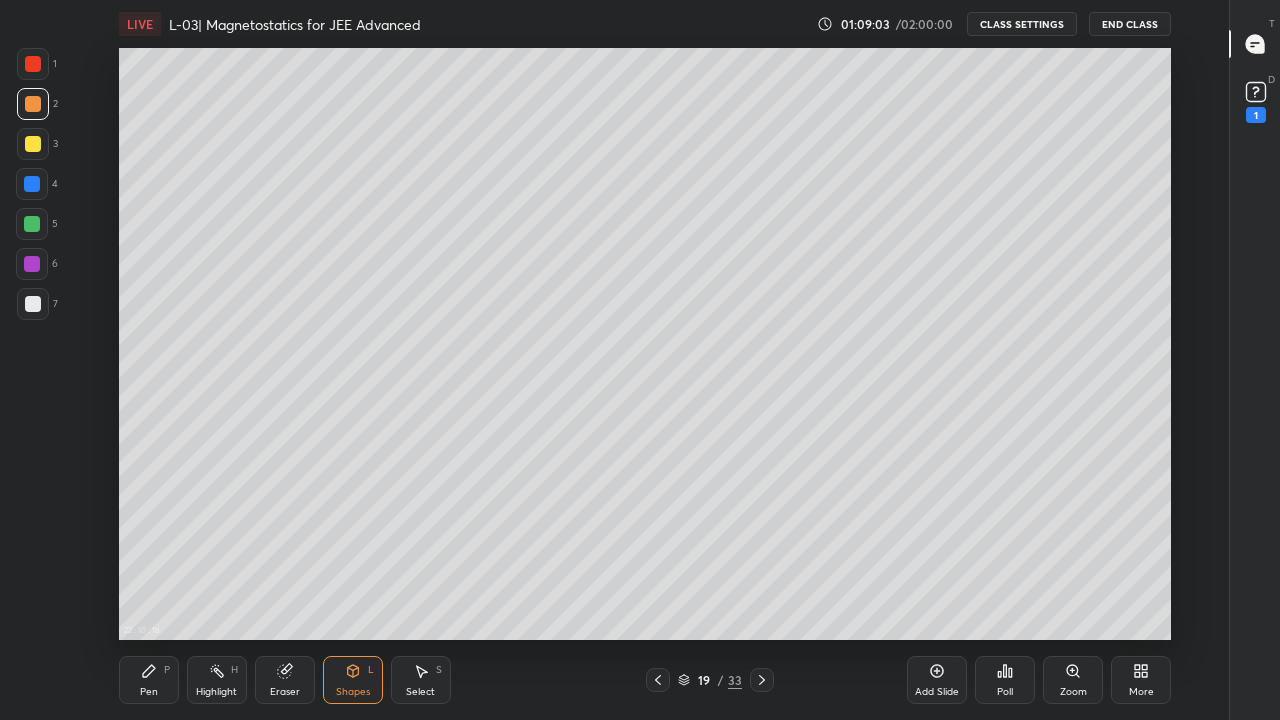 click on "Pen P" at bounding box center [149, 680] 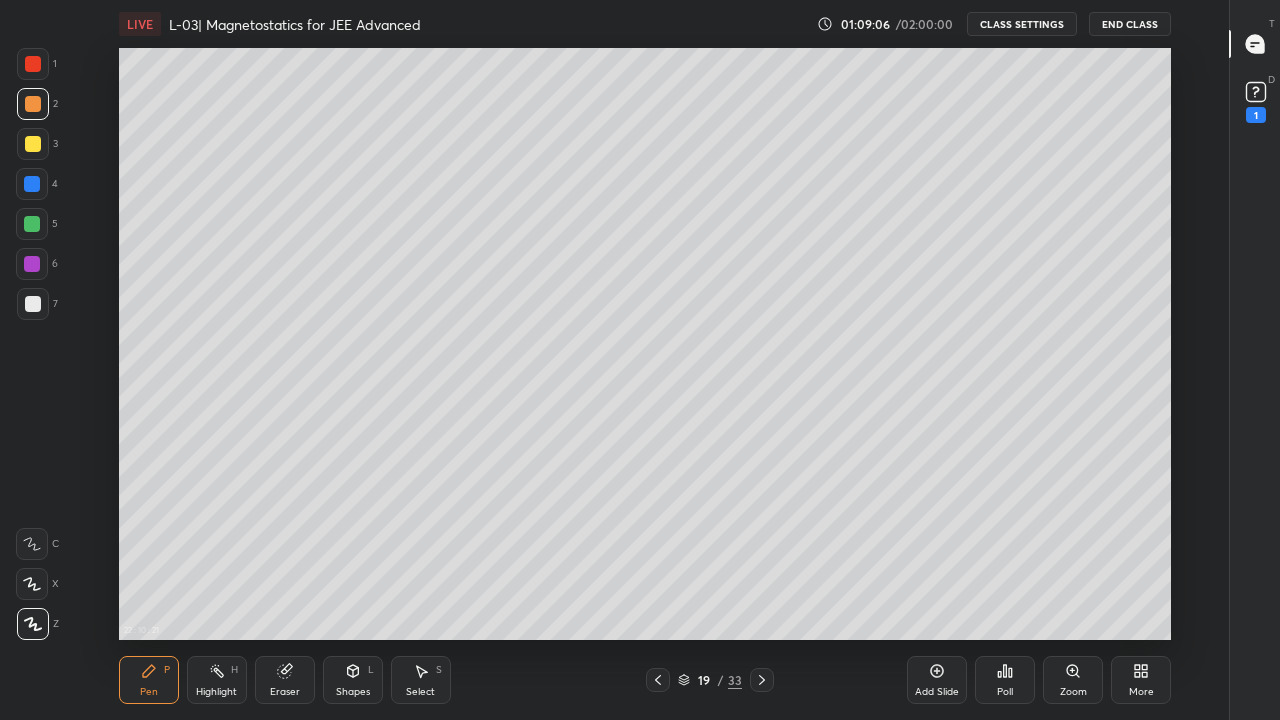 click on "[TIME] Setting up your live class" at bounding box center (645, 344) 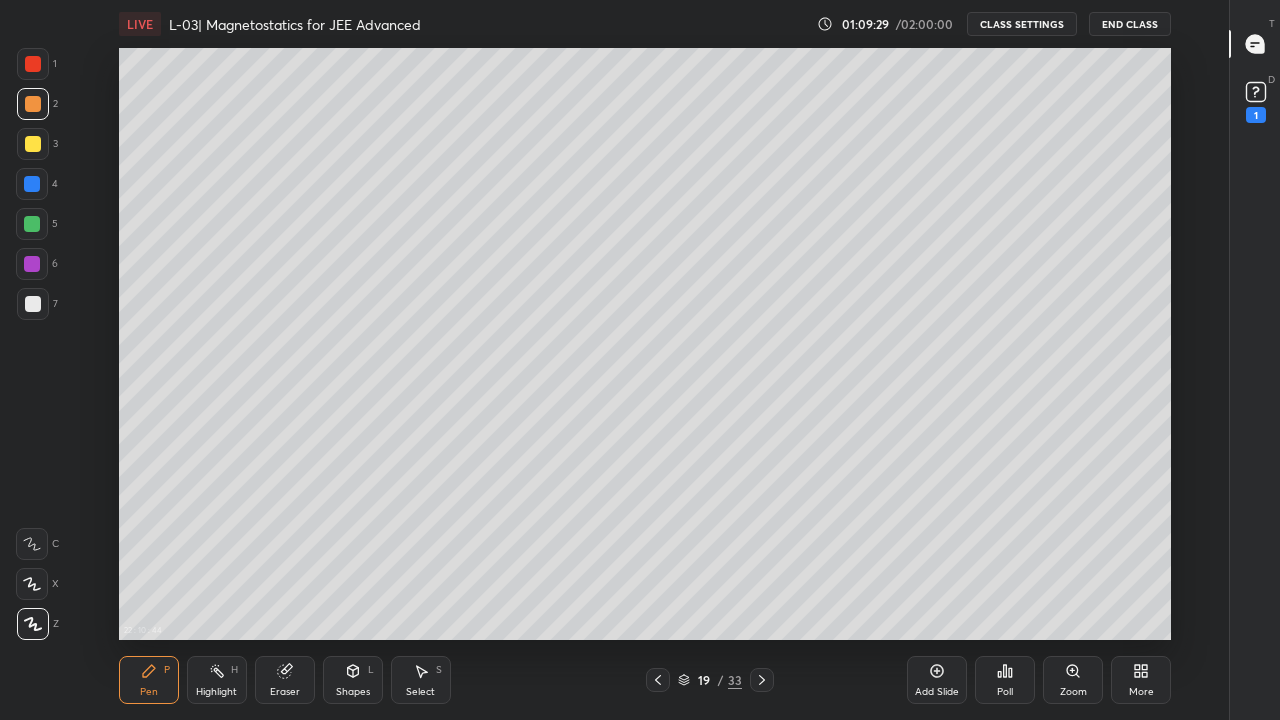 click at bounding box center [33, 144] 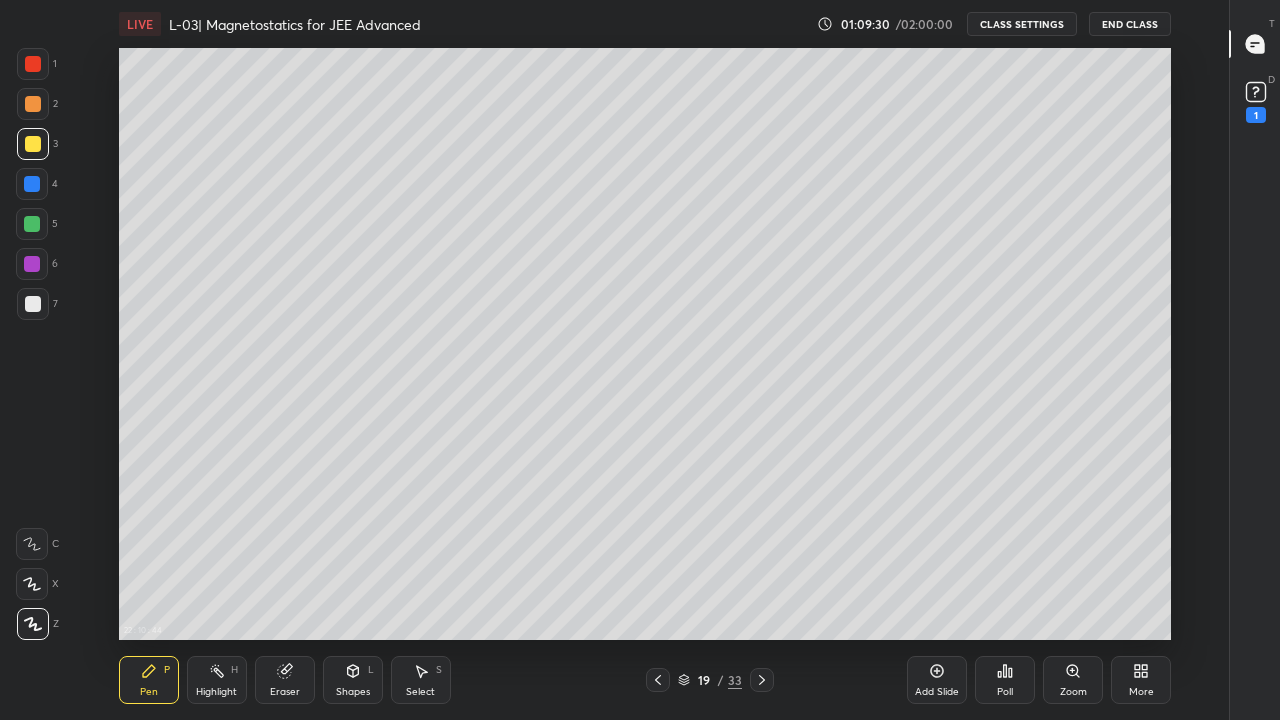 click at bounding box center (32, 184) 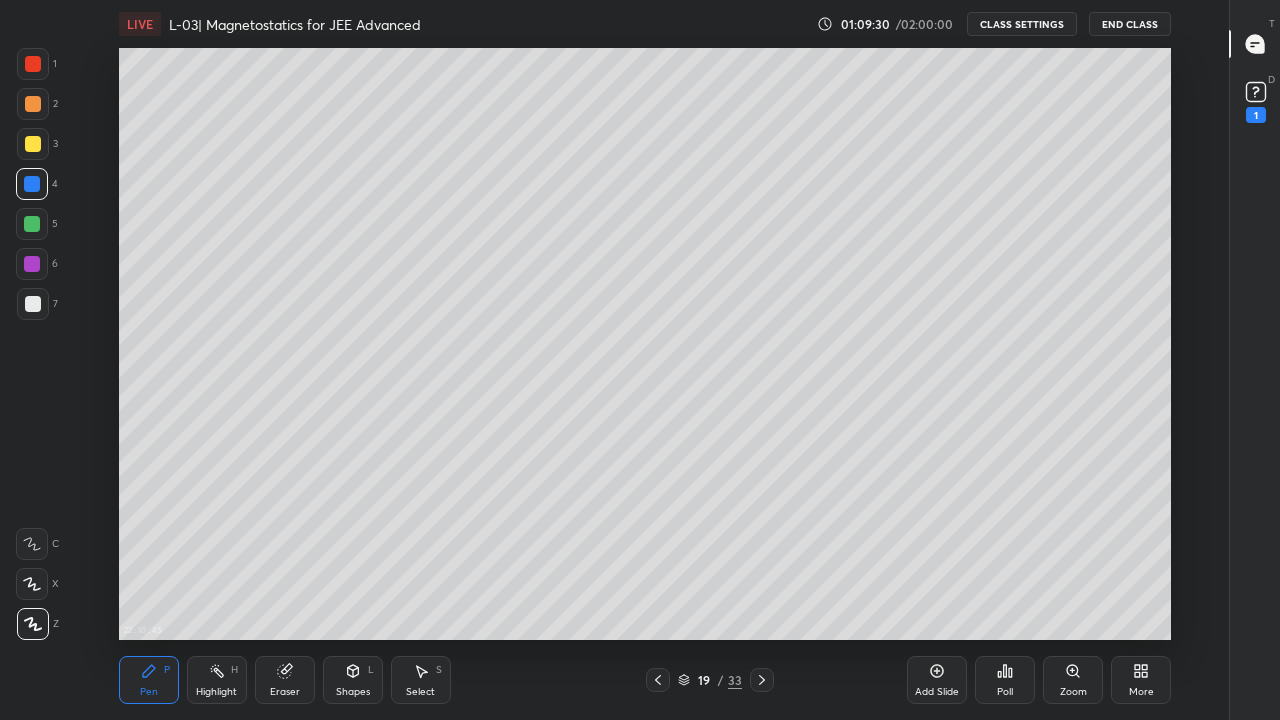 click at bounding box center [33, 144] 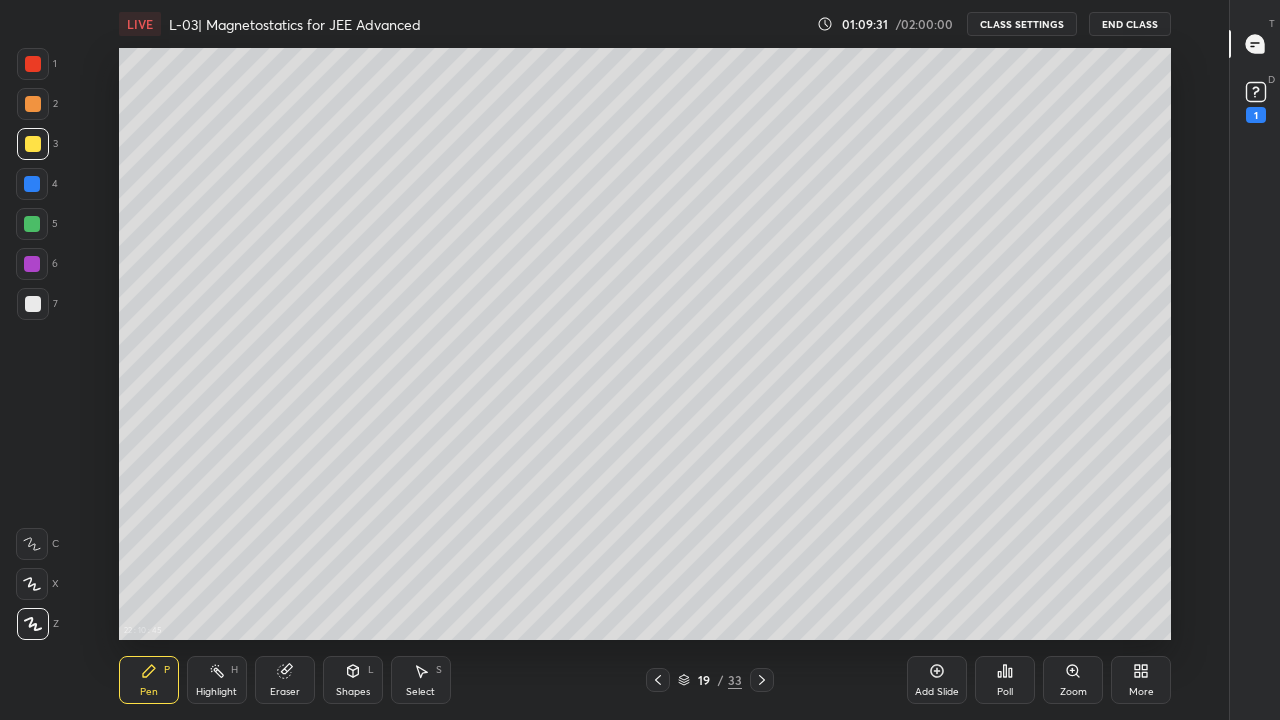 click at bounding box center (33, 104) 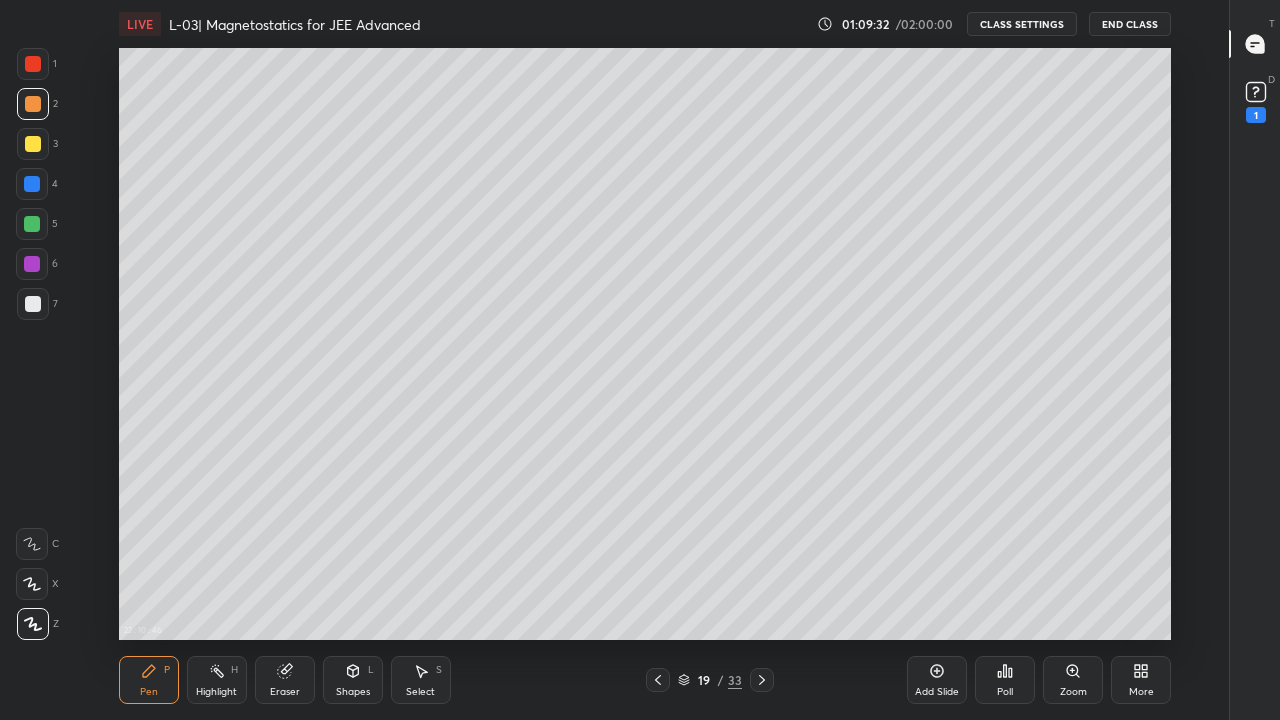 click on "Pen P" at bounding box center (149, 680) 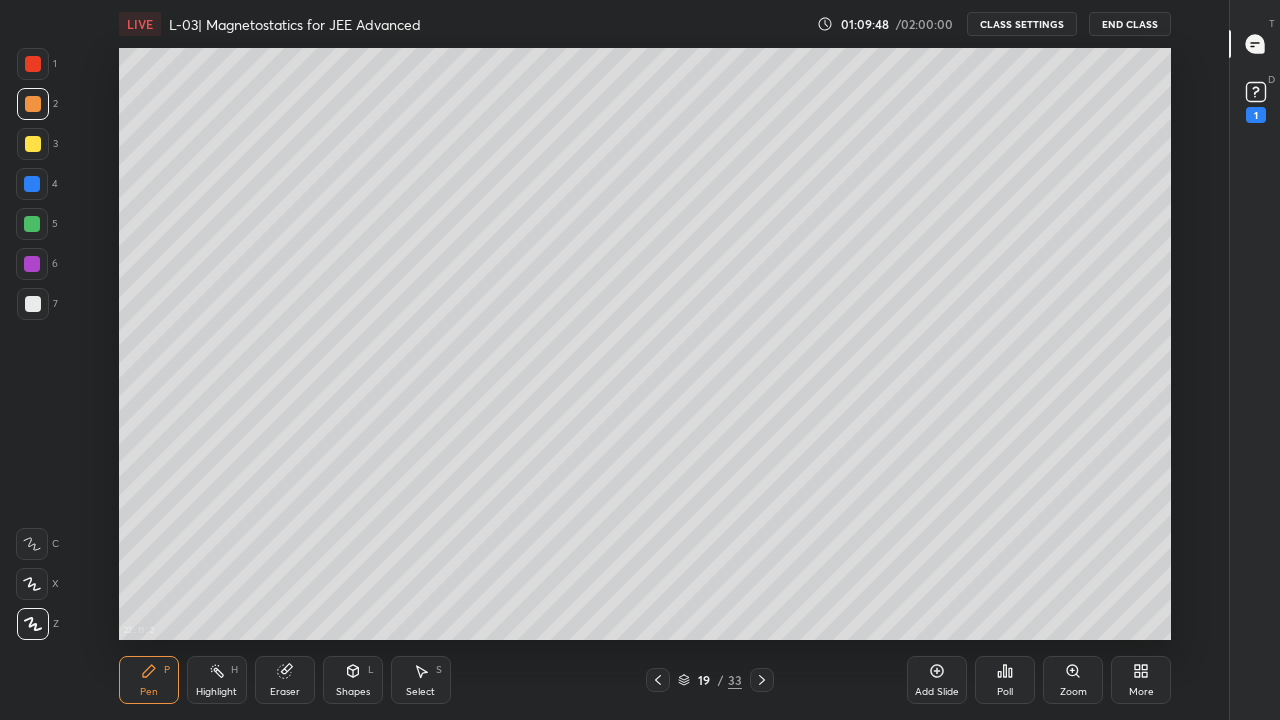 click on "Eraser" at bounding box center (285, 680) 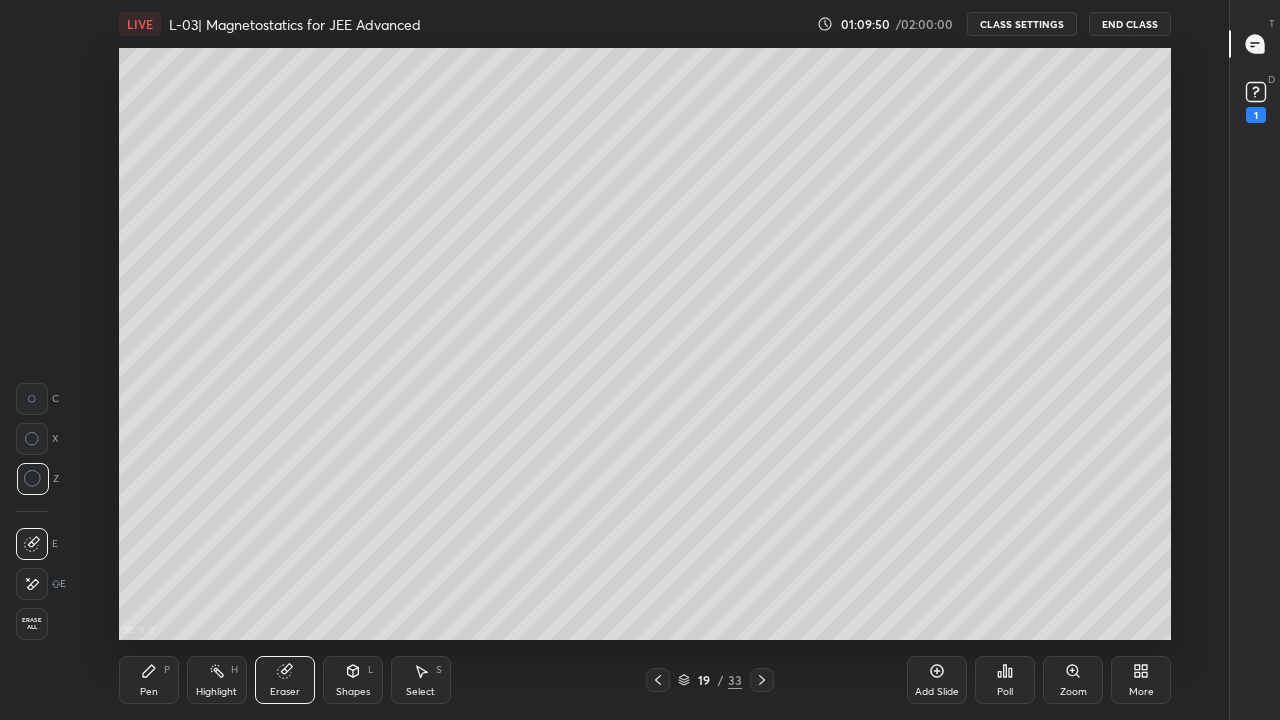 click on "Pen P" at bounding box center [149, 680] 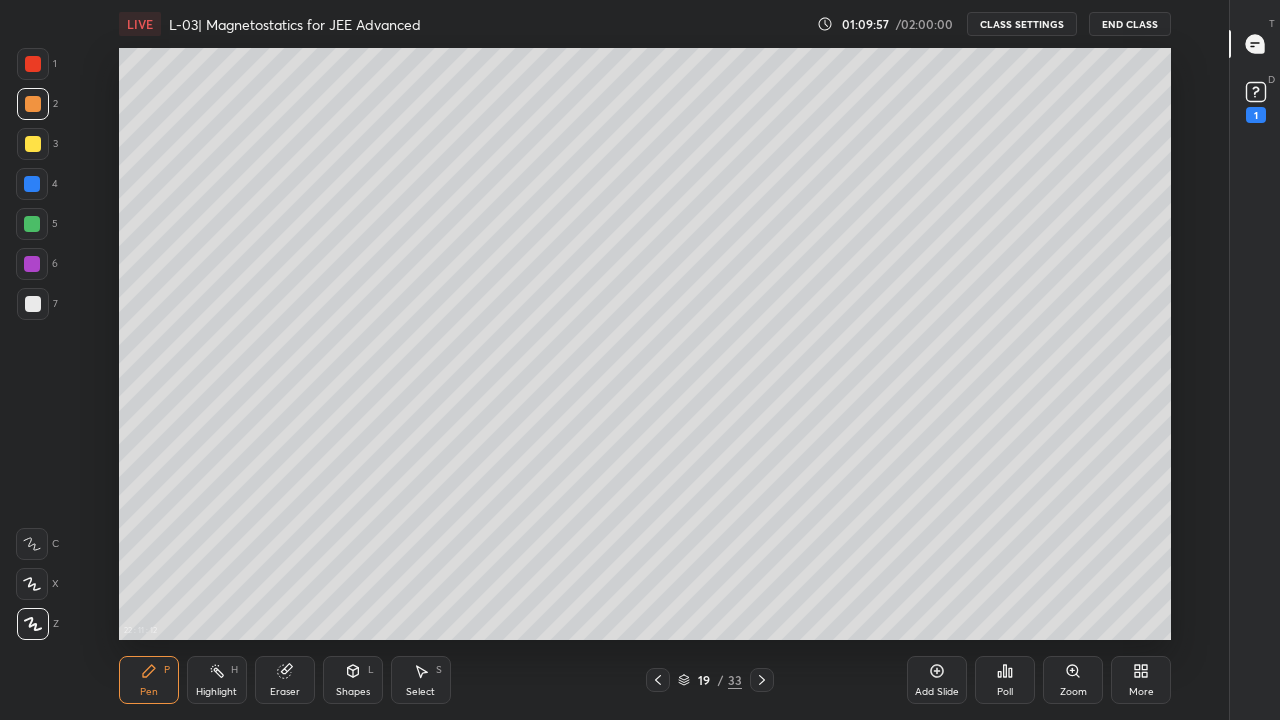 click on "Eraser" at bounding box center (285, 680) 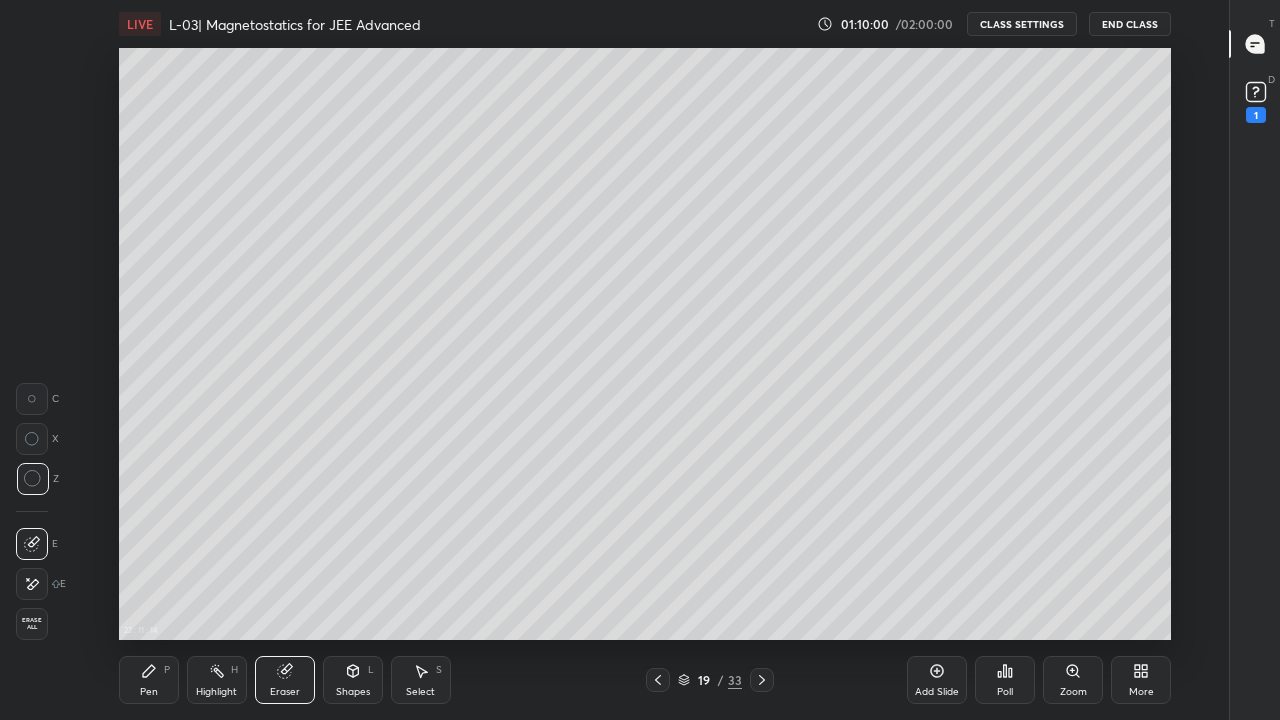 click on "Pen P" at bounding box center [149, 680] 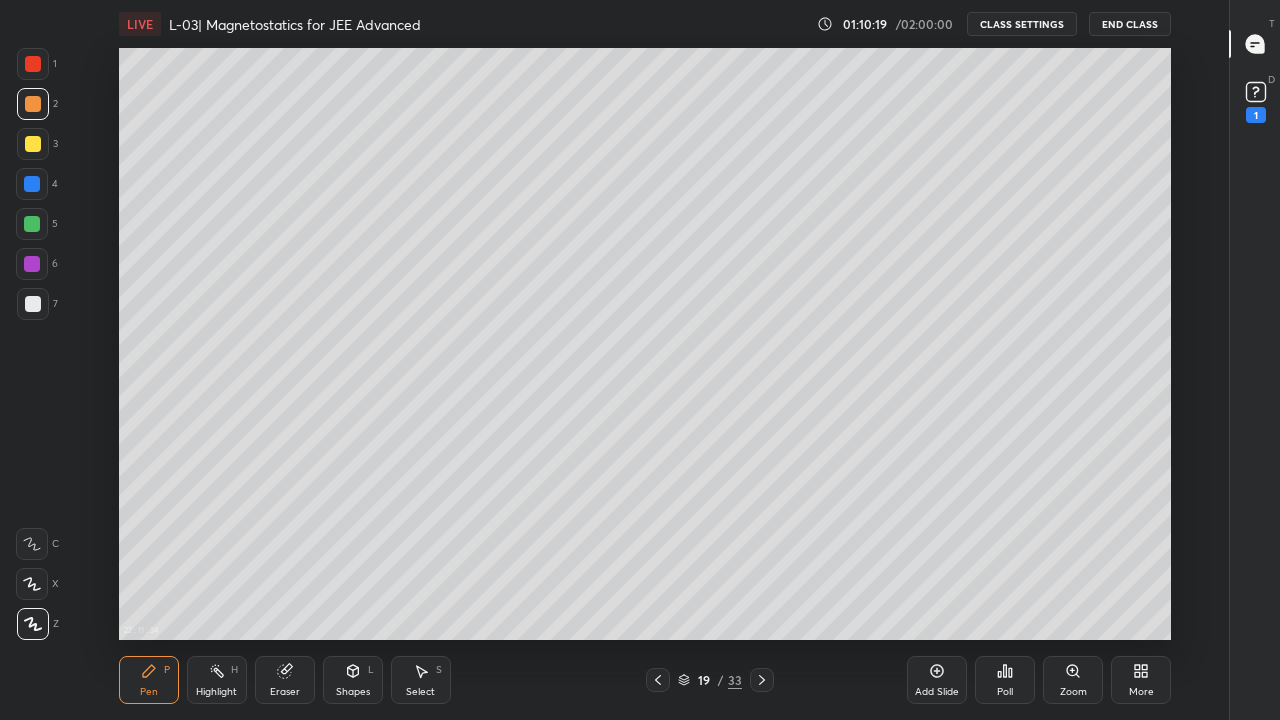 click at bounding box center [33, 144] 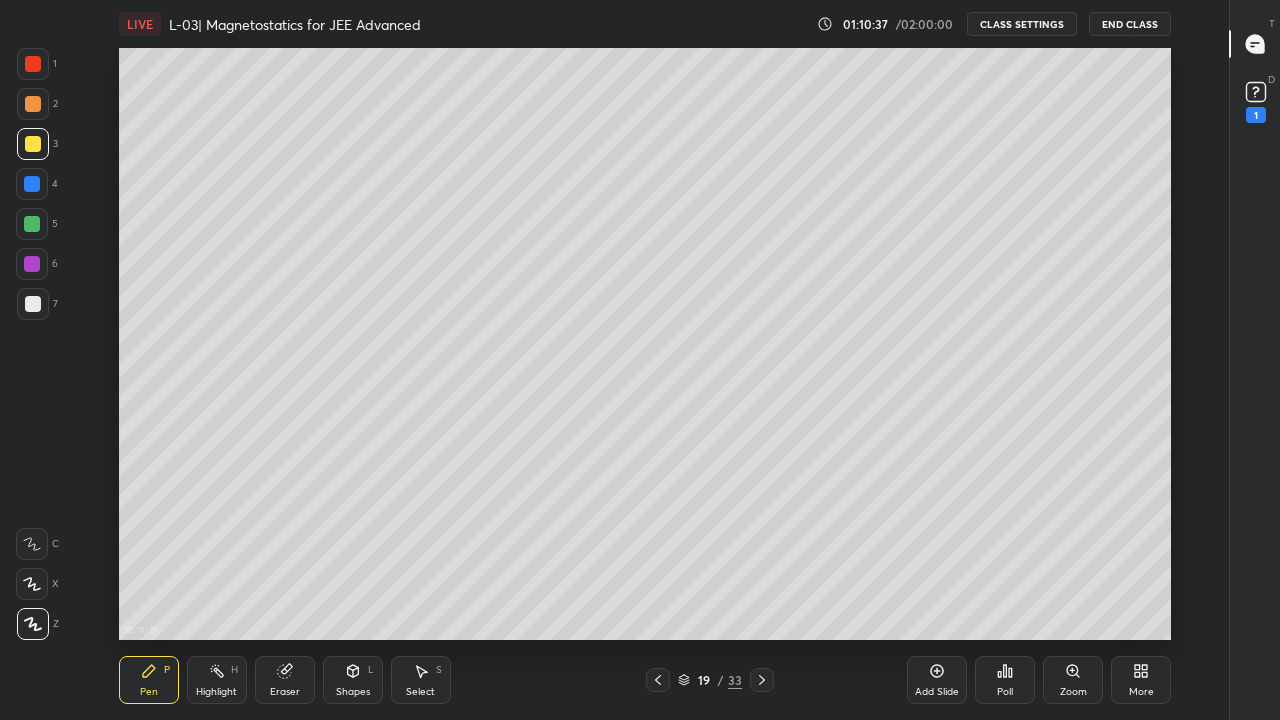 click at bounding box center [32, 184] 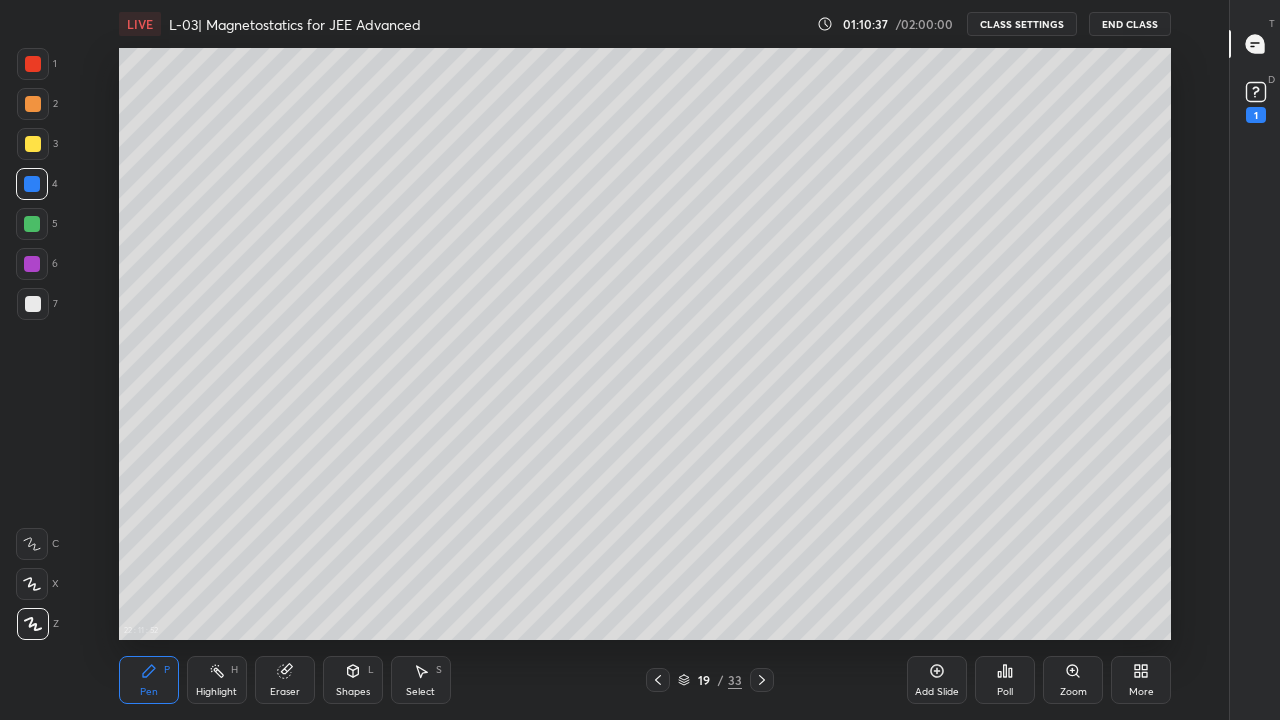 click at bounding box center [32, 224] 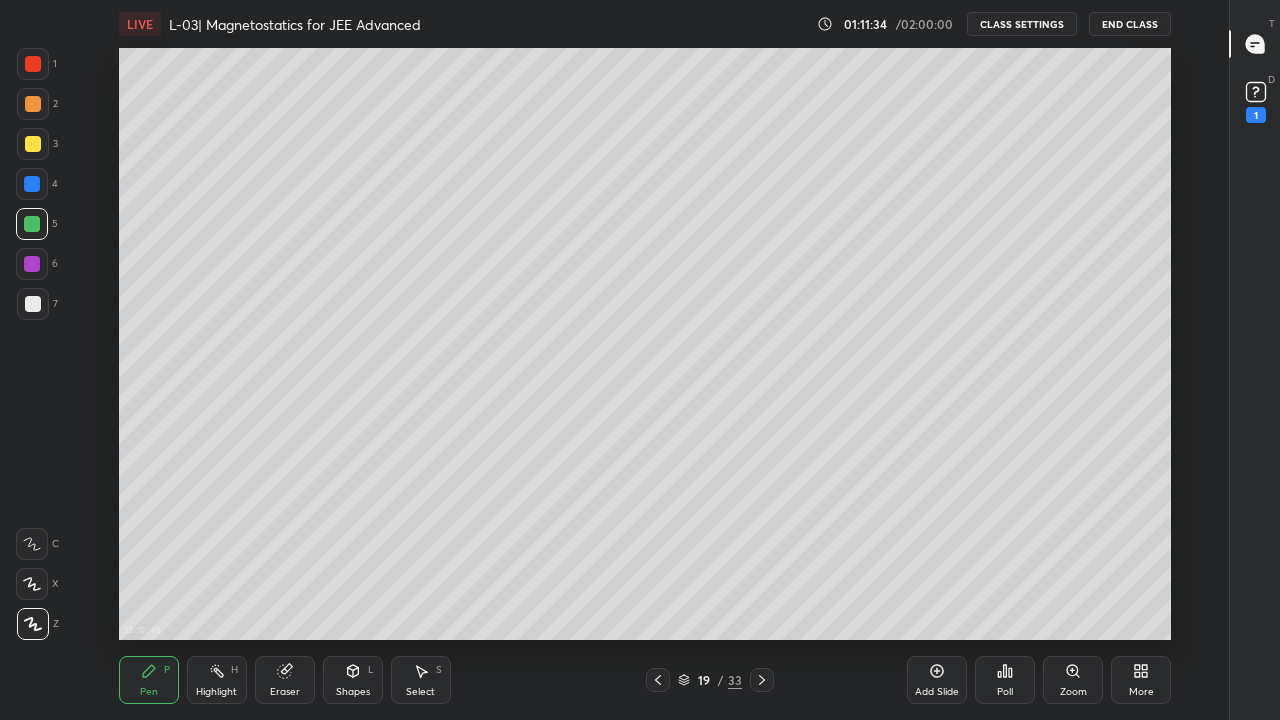 click at bounding box center (32, 184) 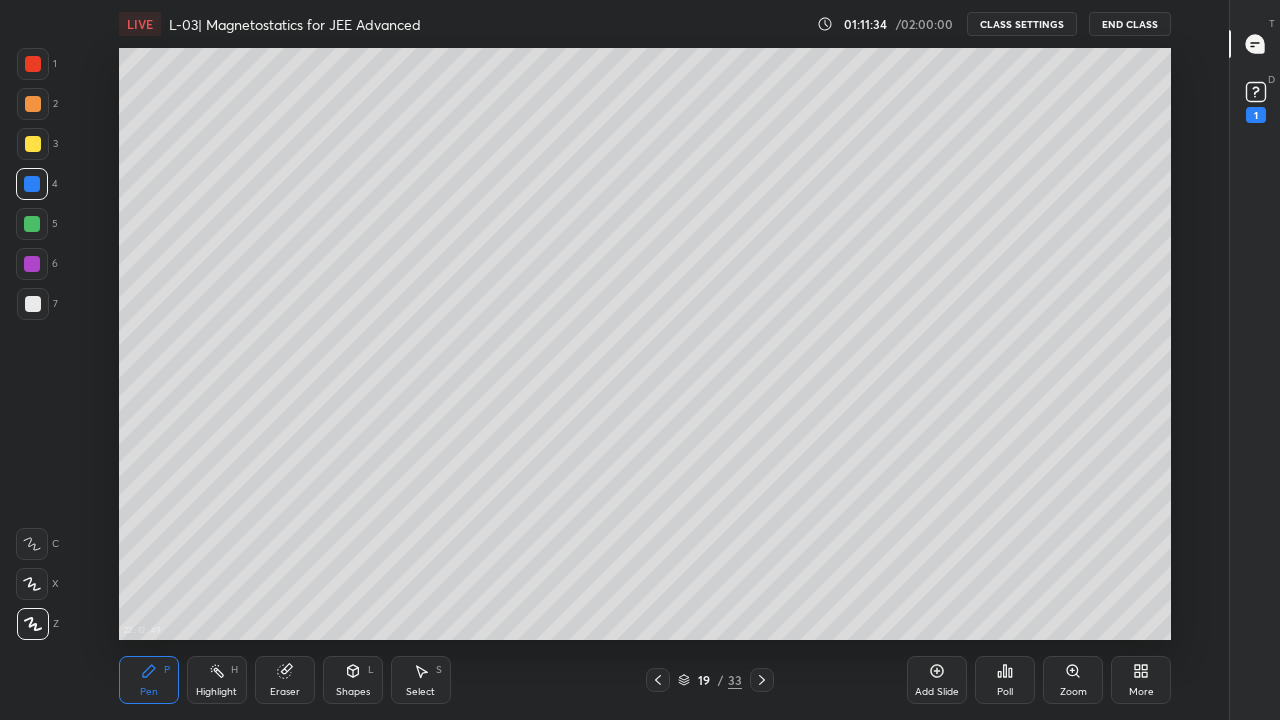 click at bounding box center (33, 144) 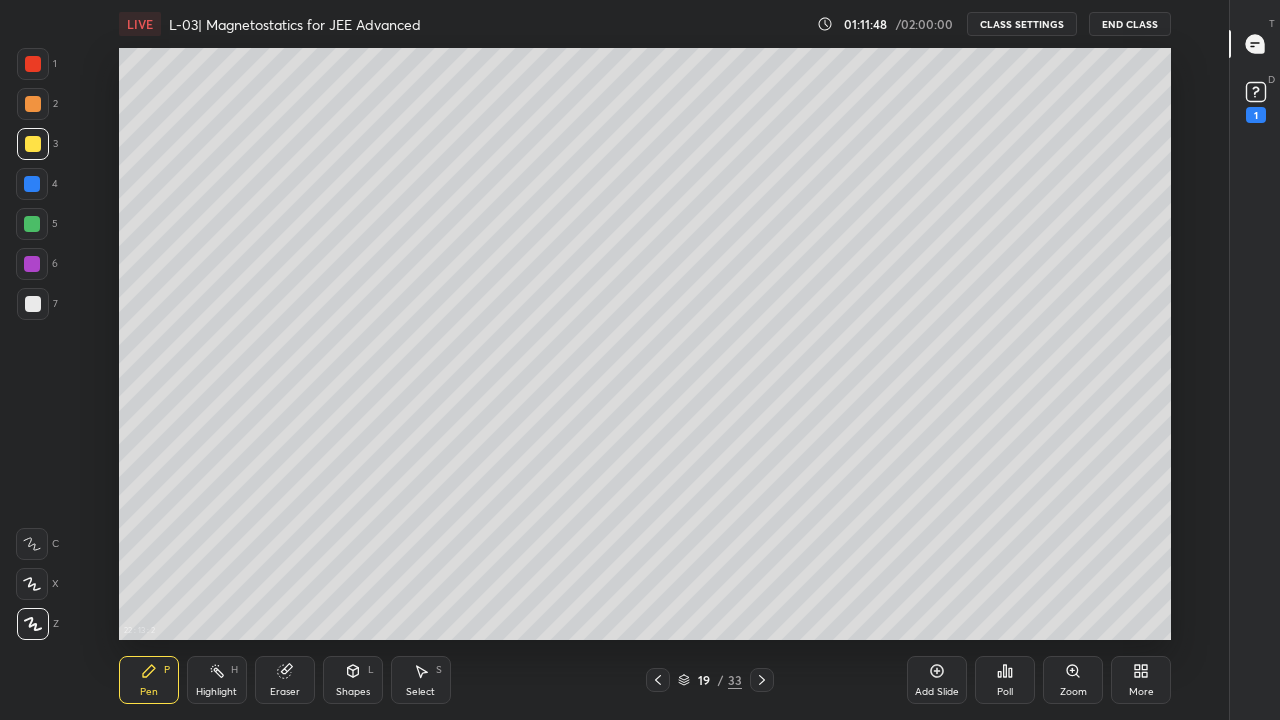 click on "Shapes L" at bounding box center (353, 680) 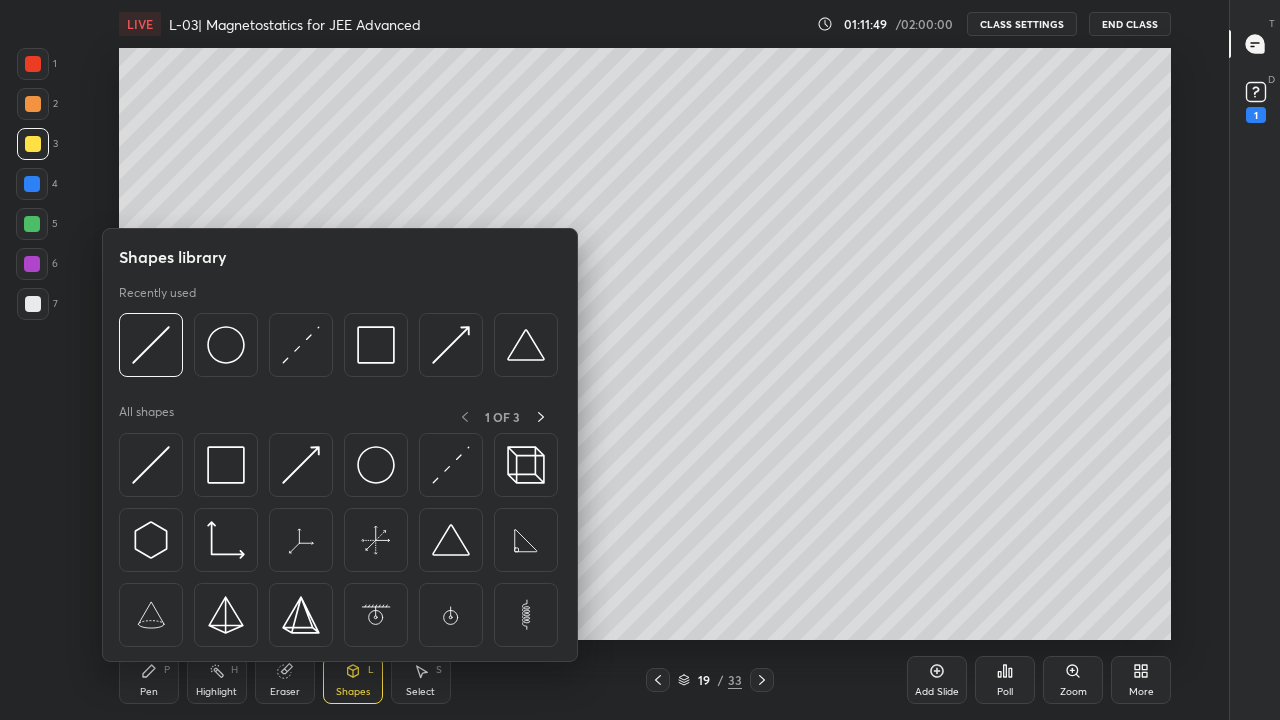 click at bounding box center [226, 465] 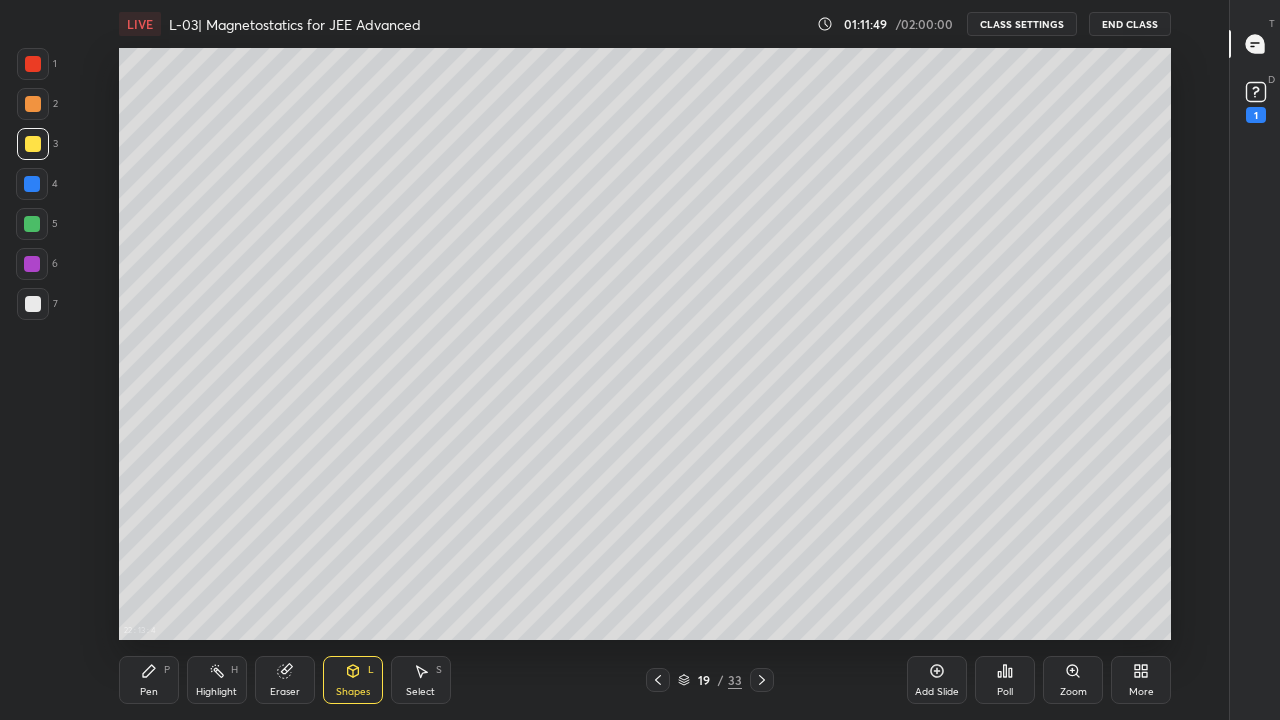 click at bounding box center (33, 104) 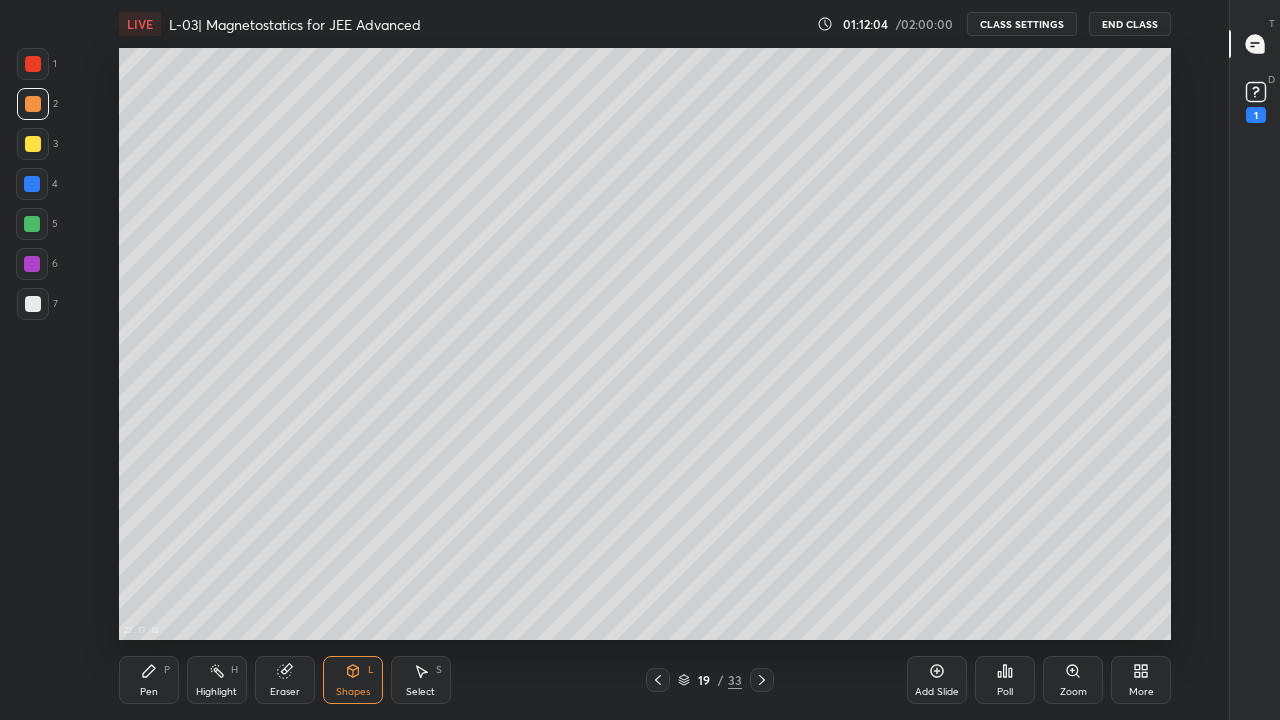click at bounding box center (32, 224) 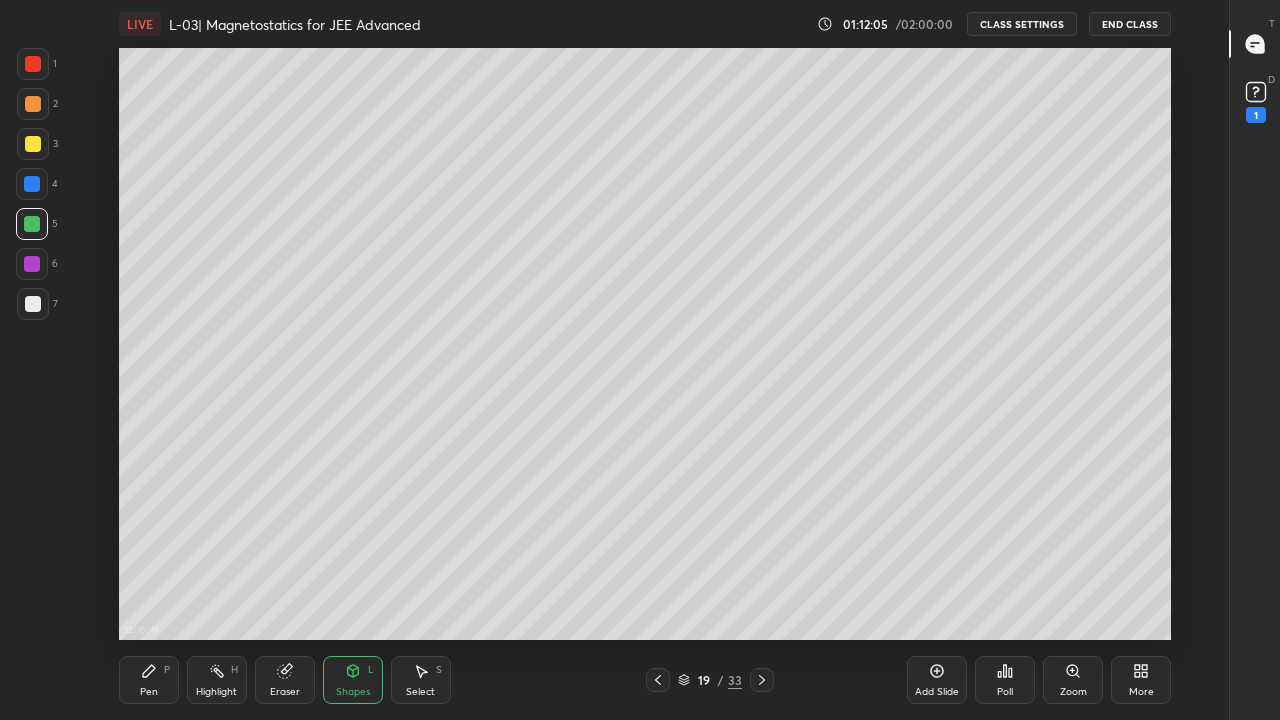 click on "Pen P" at bounding box center [149, 680] 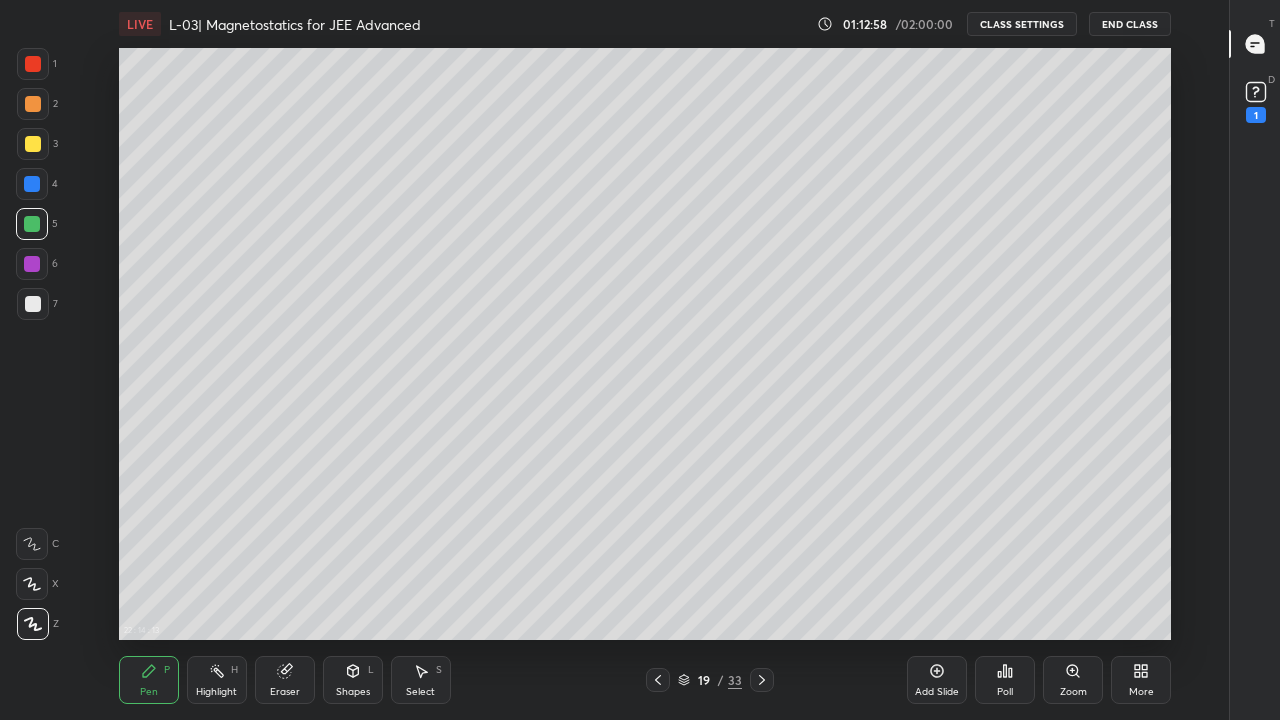 click 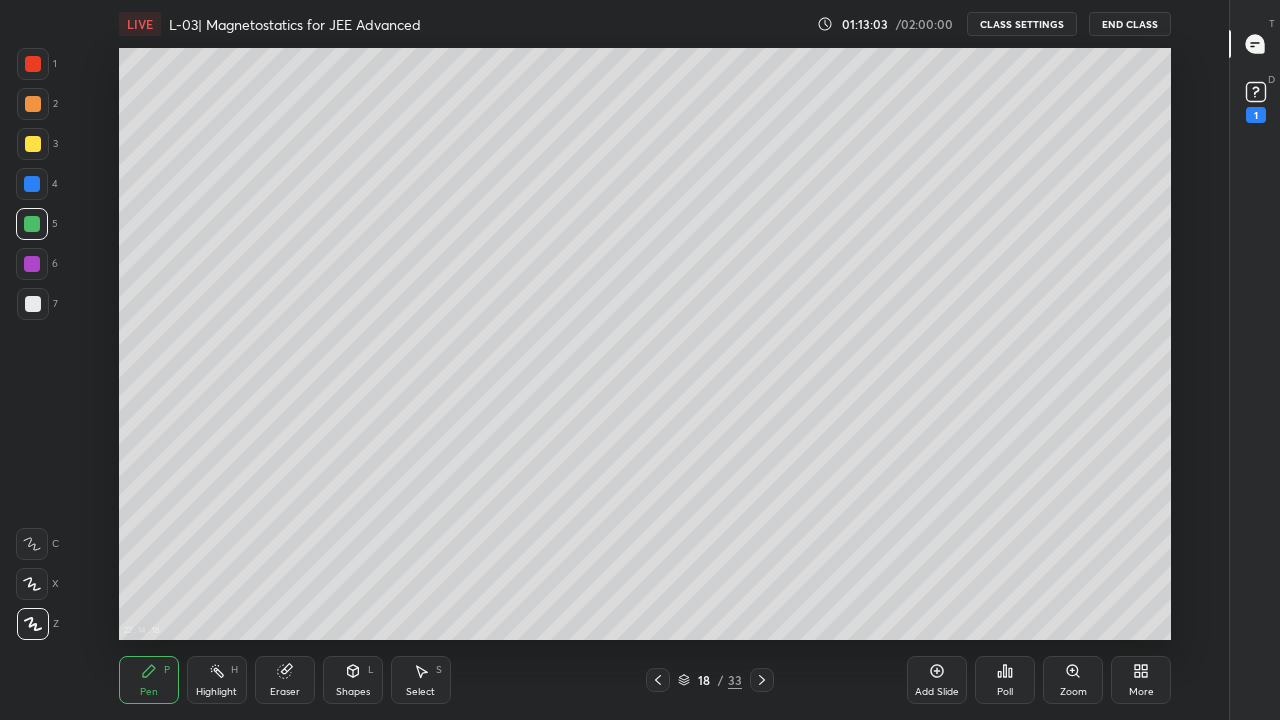 click 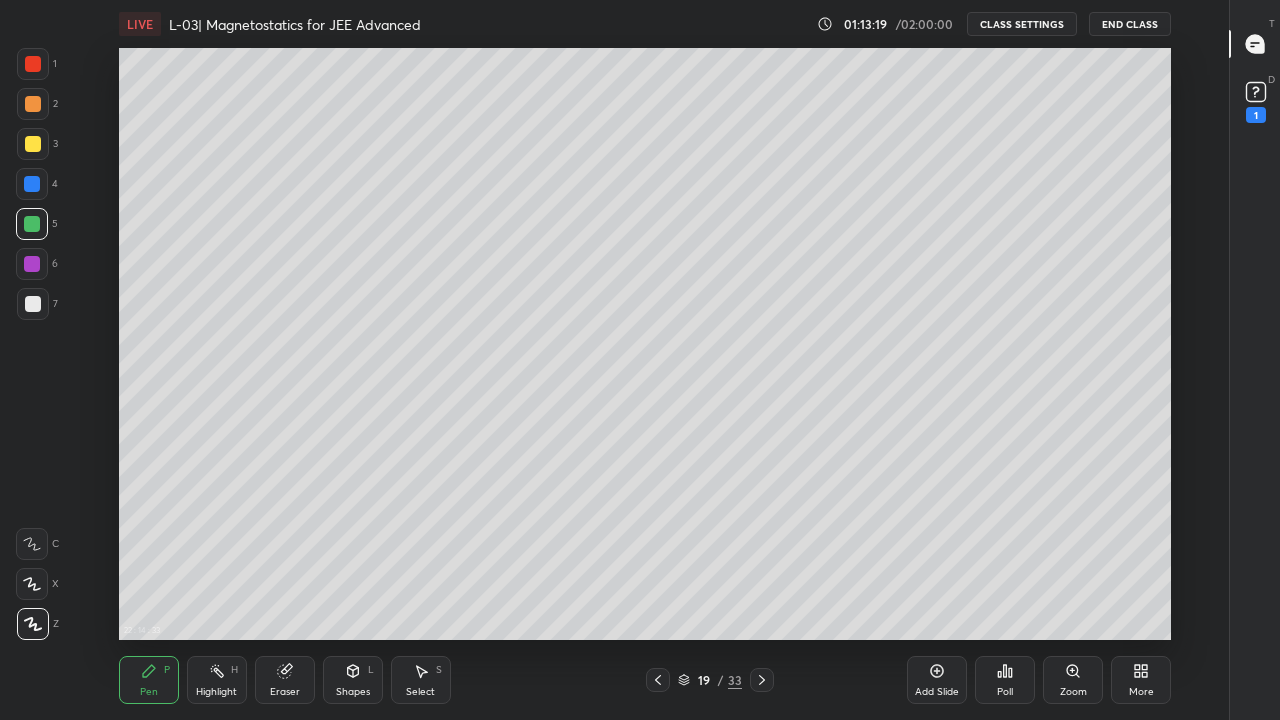 click at bounding box center (658, 680) 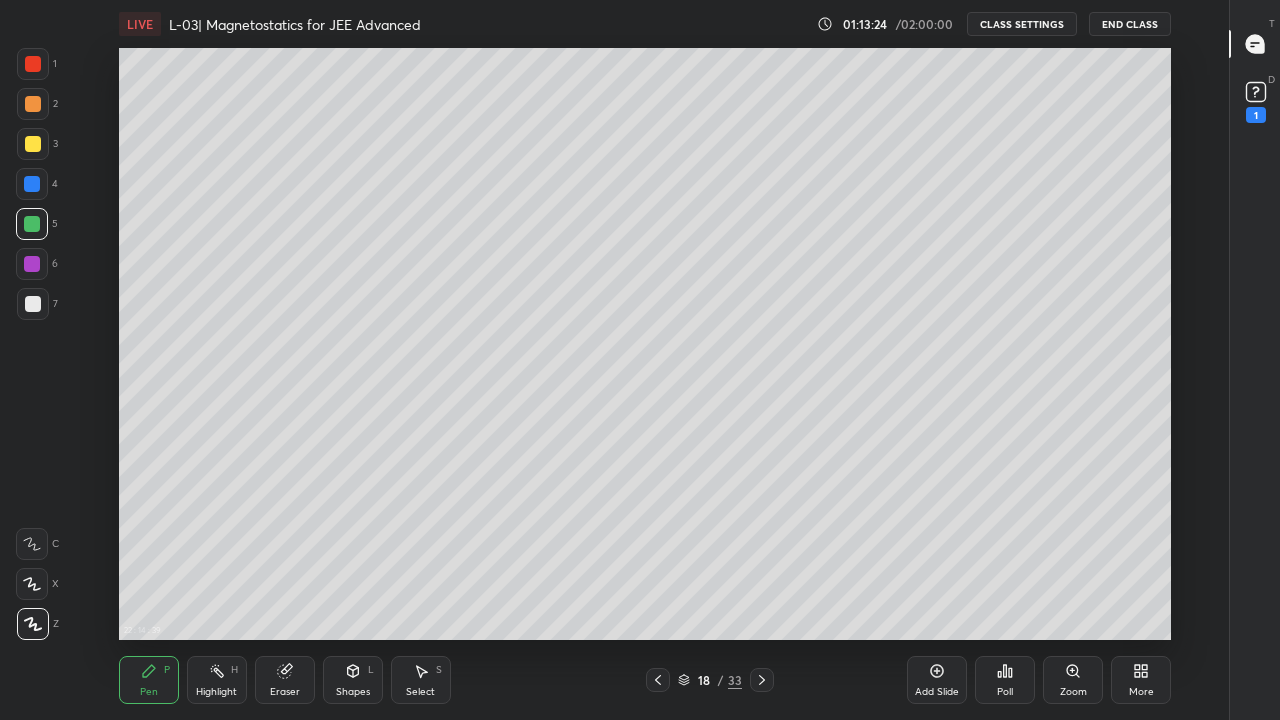 click on "Eraser" at bounding box center (285, 692) 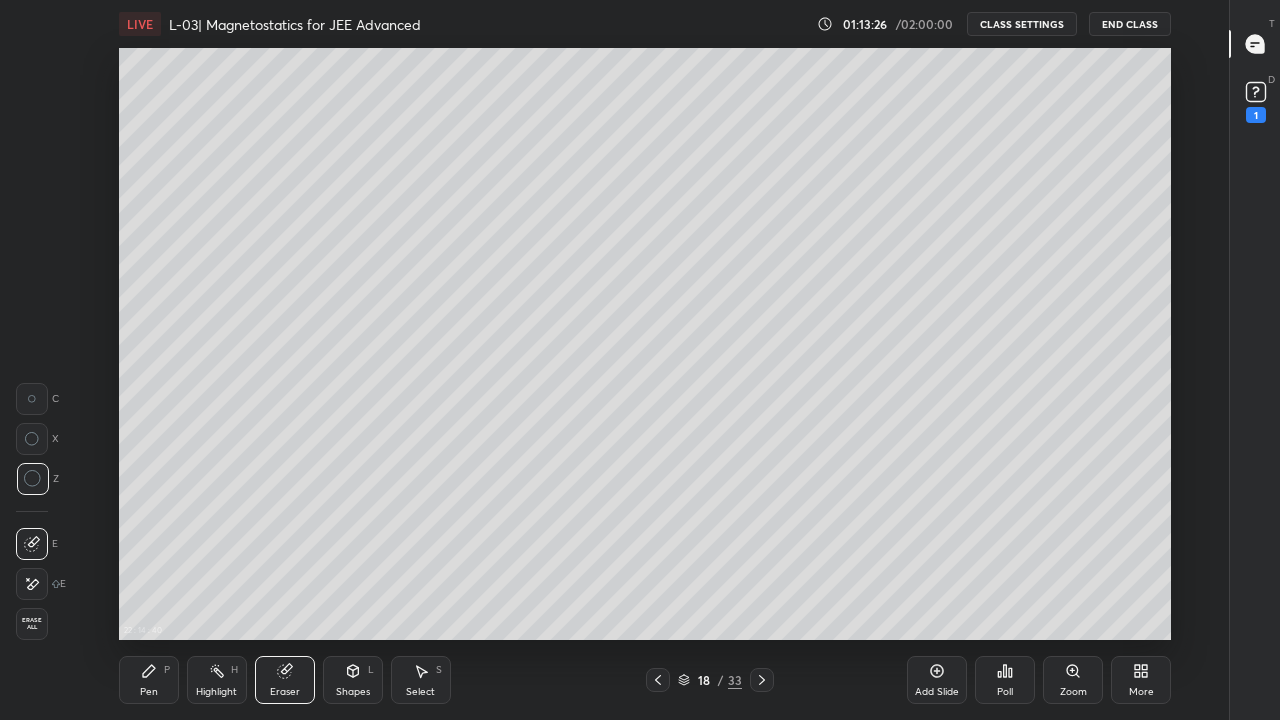 click 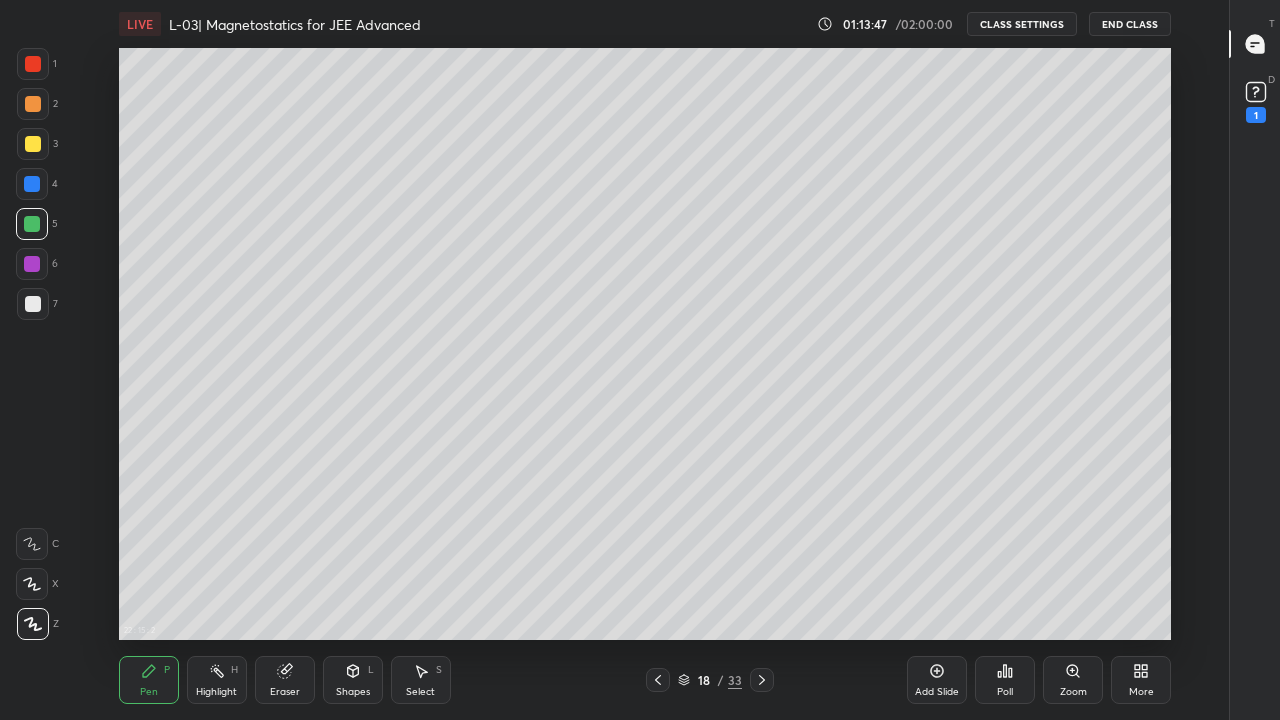 click at bounding box center [762, 680] 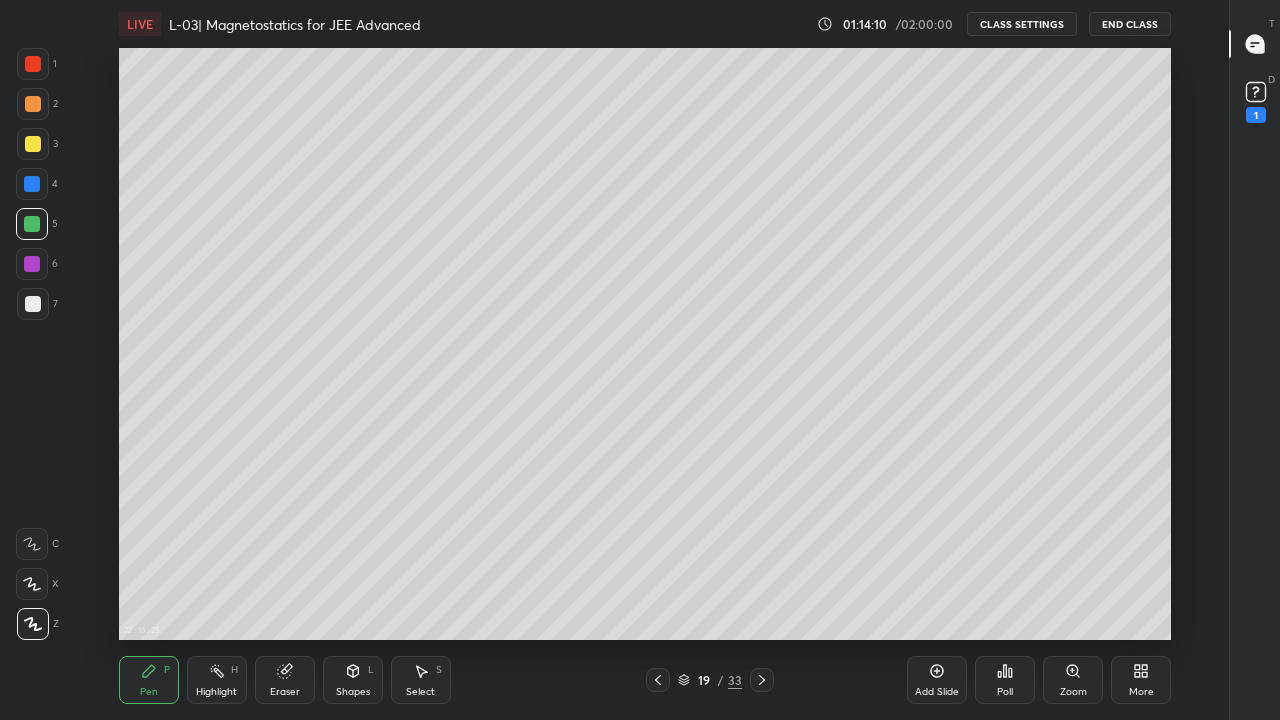 click at bounding box center [33, 144] 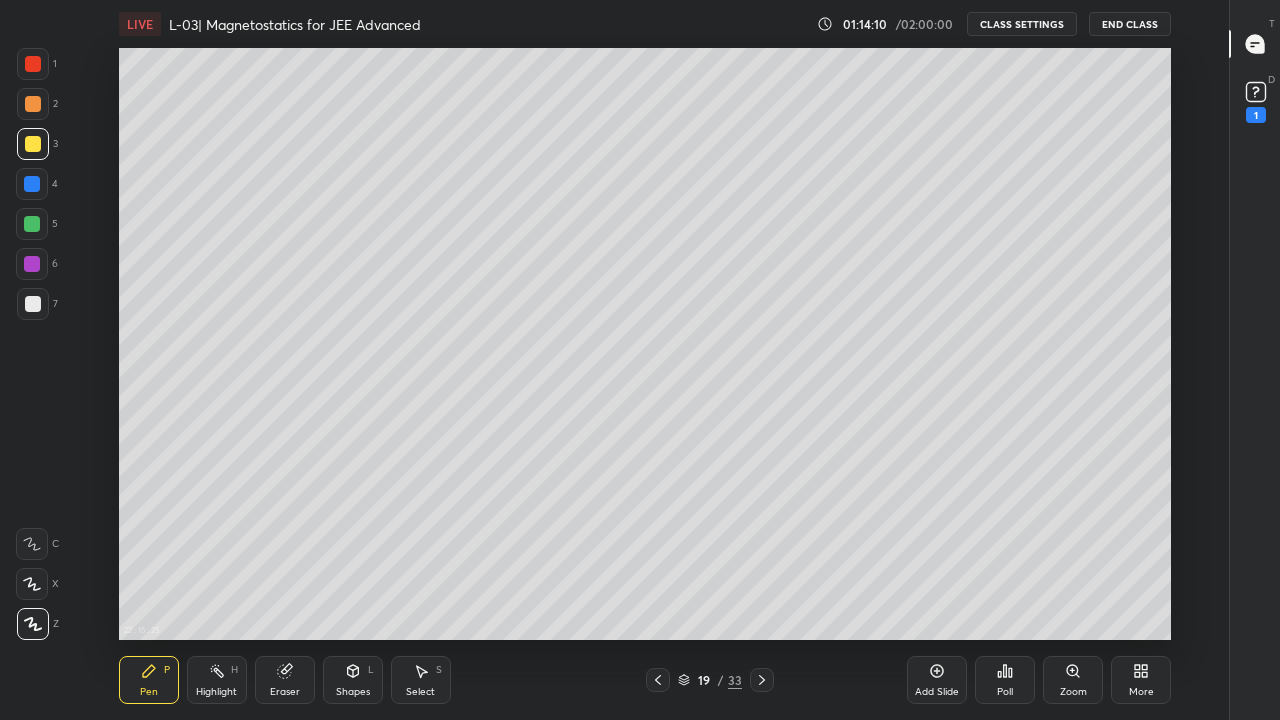 click at bounding box center (33, 104) 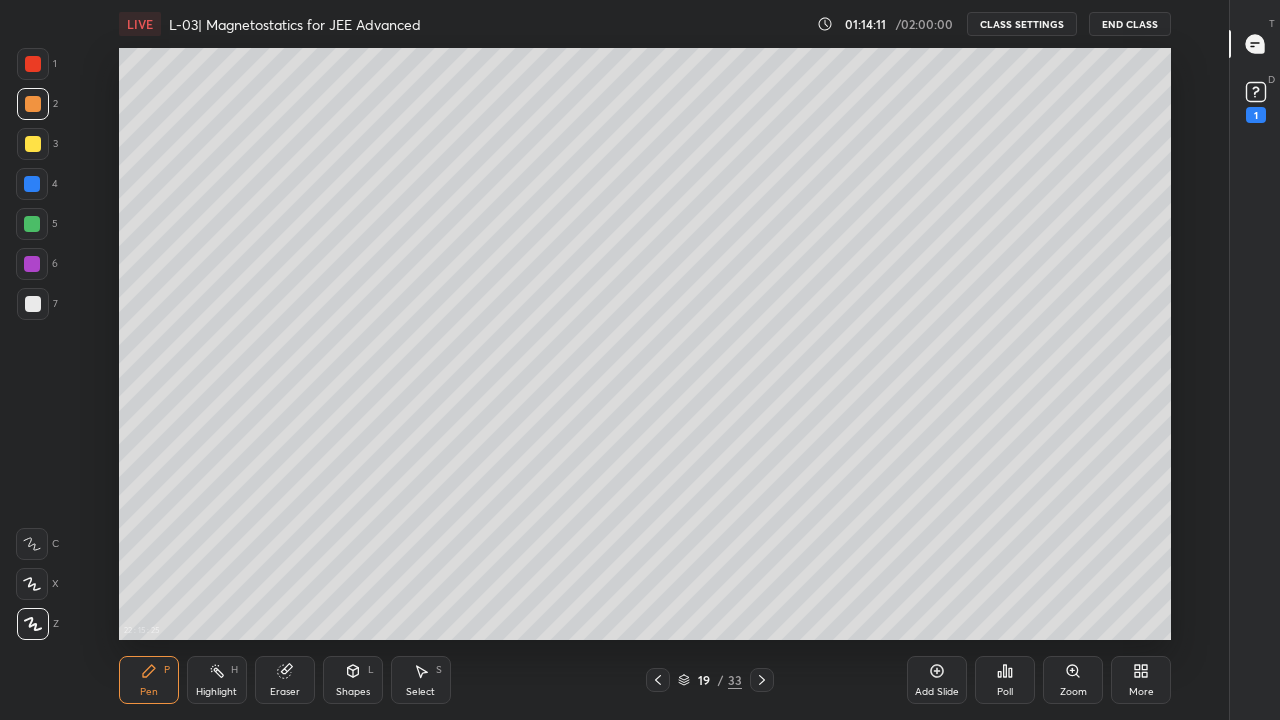 click at bounding box center [33, 64] 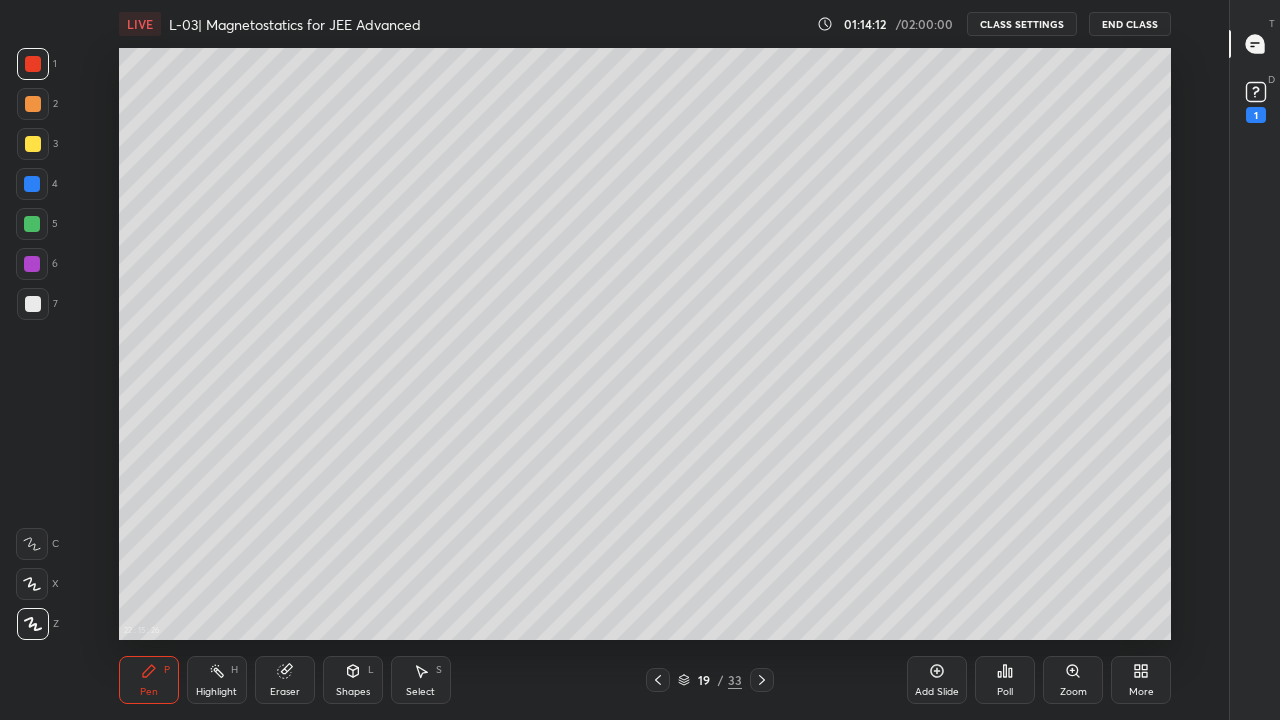 click at bounding box center (33, 304) 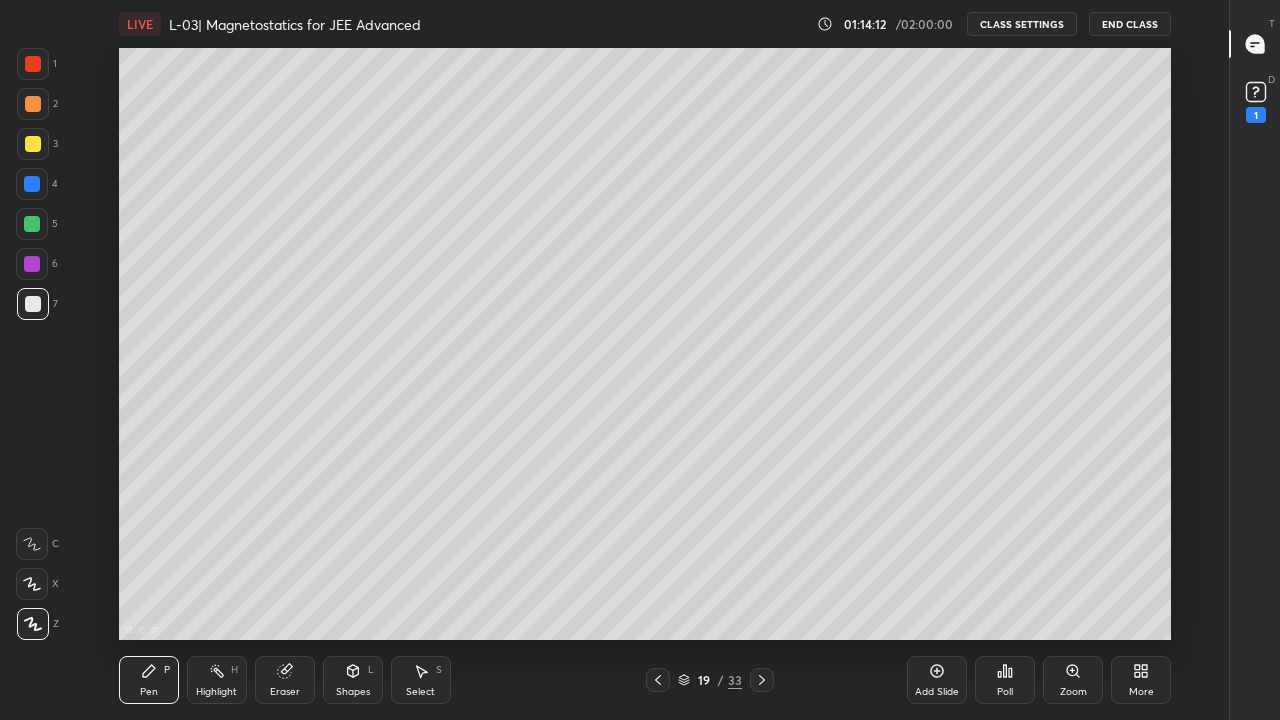 click at bounding box center (32, 264) 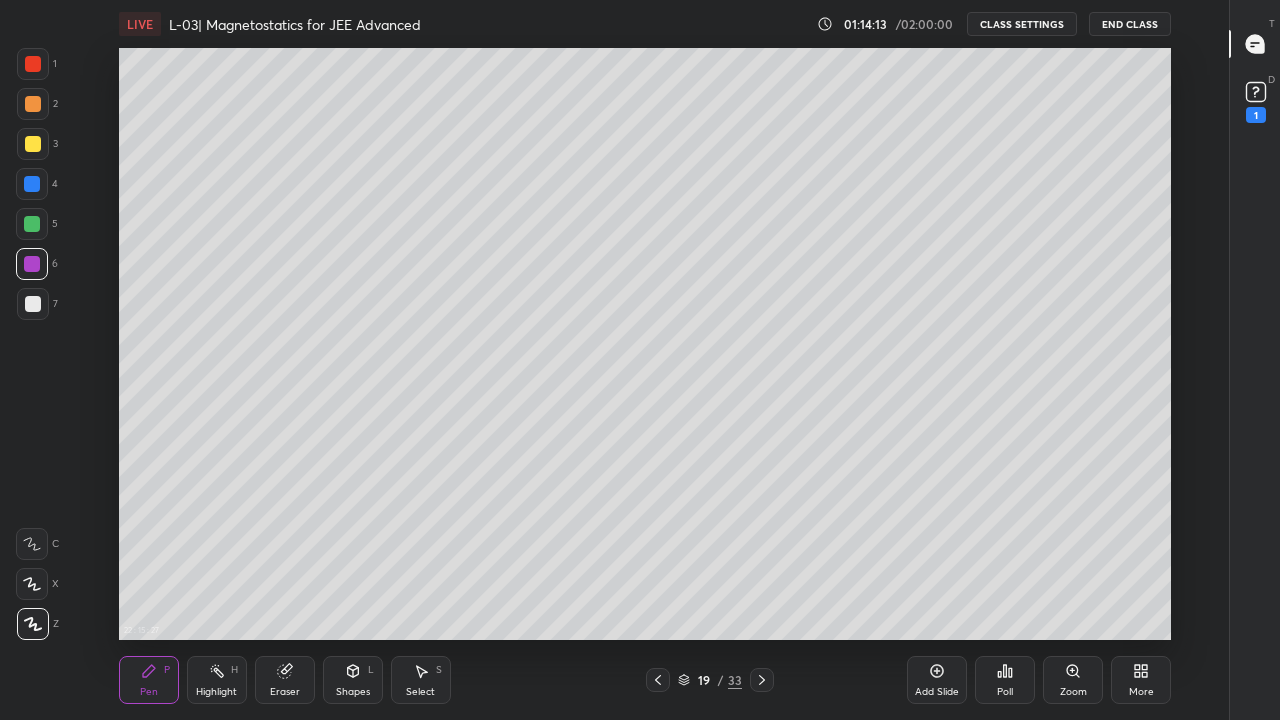 click at bounding box center [32, 224] 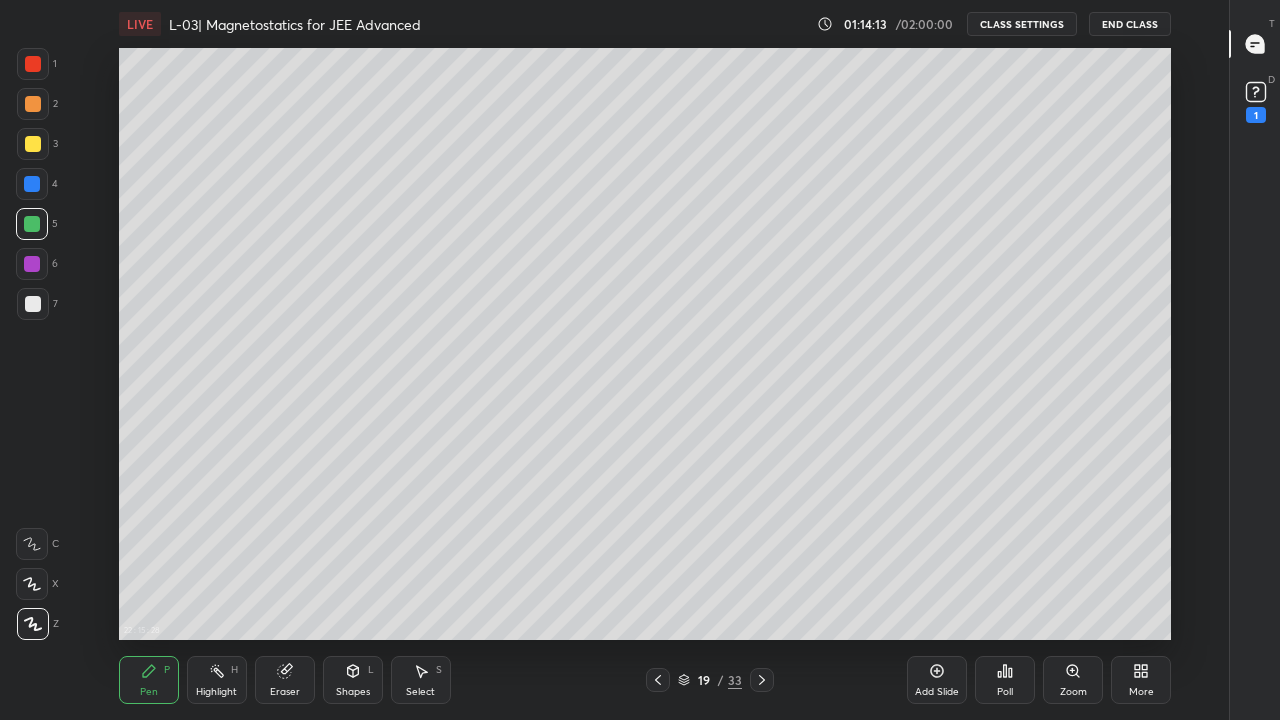 click at bounding box center (32, 184) 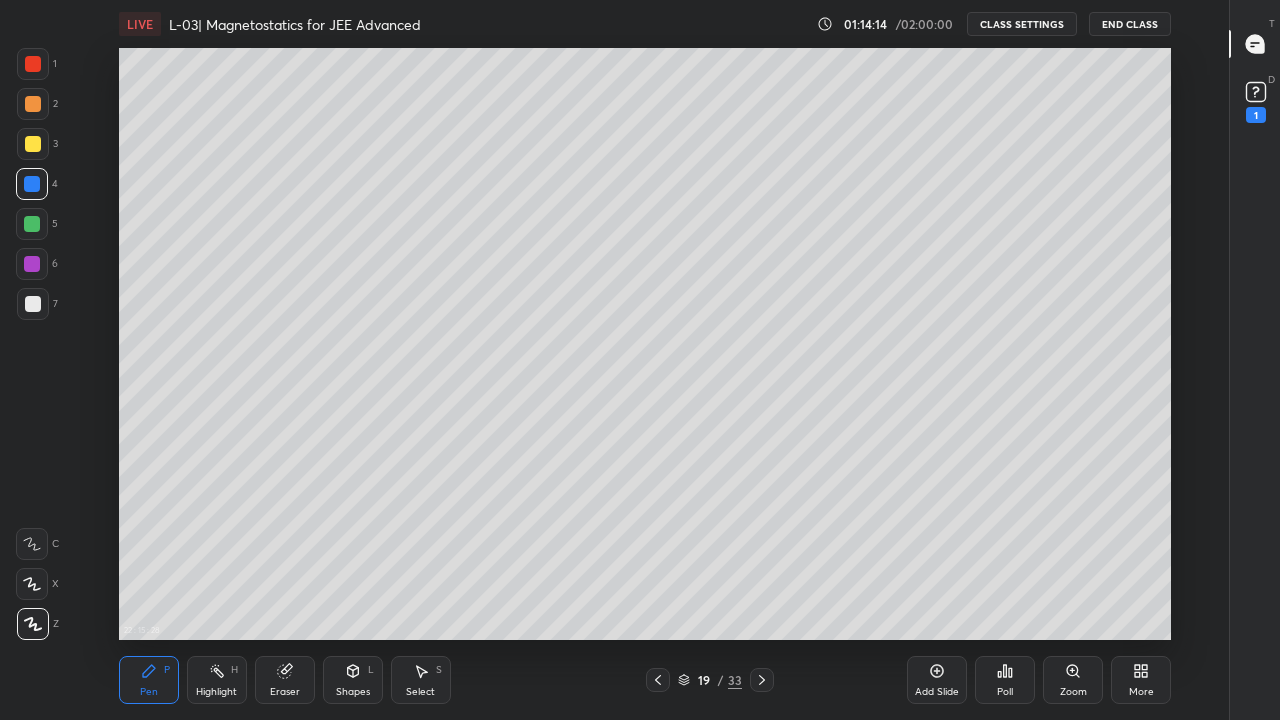 click at bounding box center (33, 144) 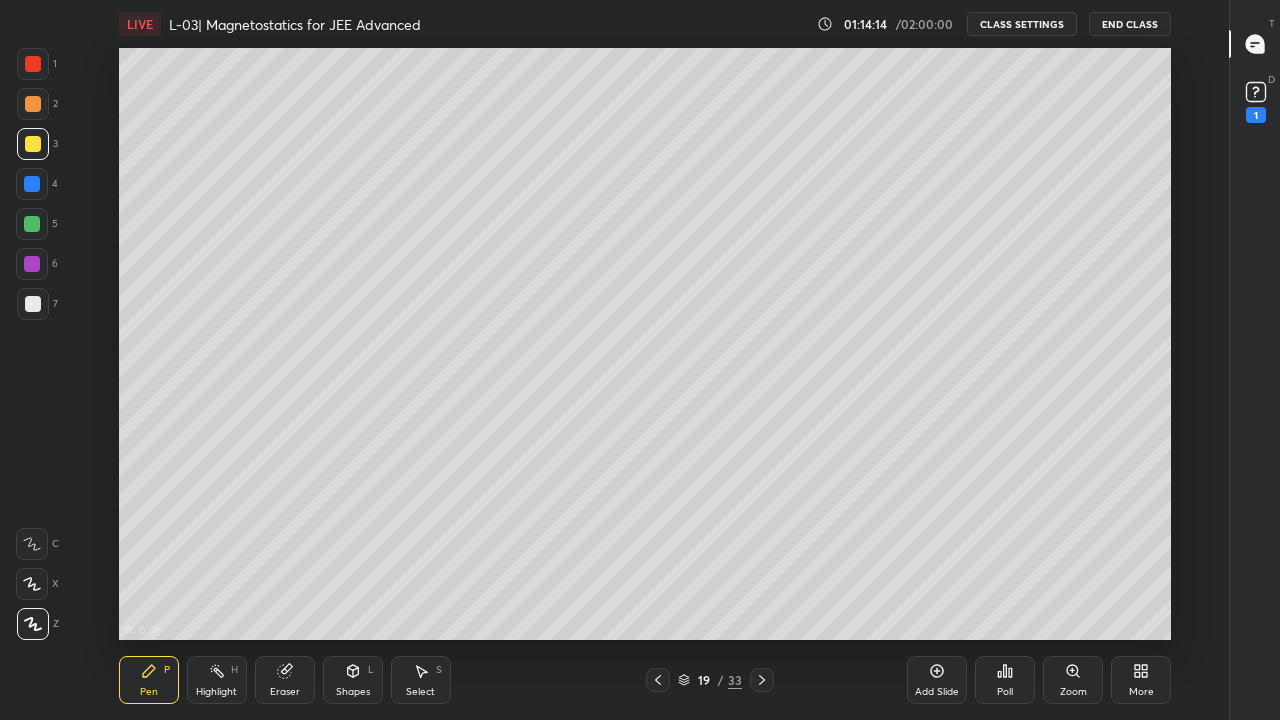 click at bounding box center [33, 104] 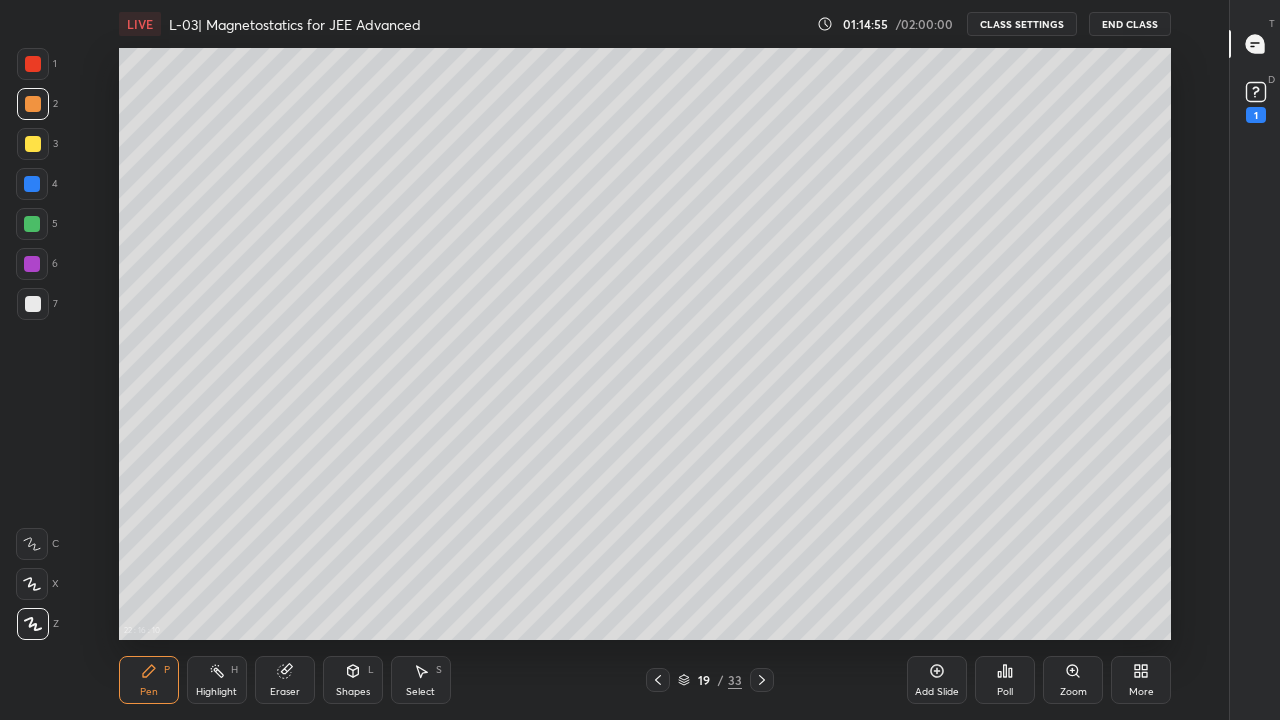 click 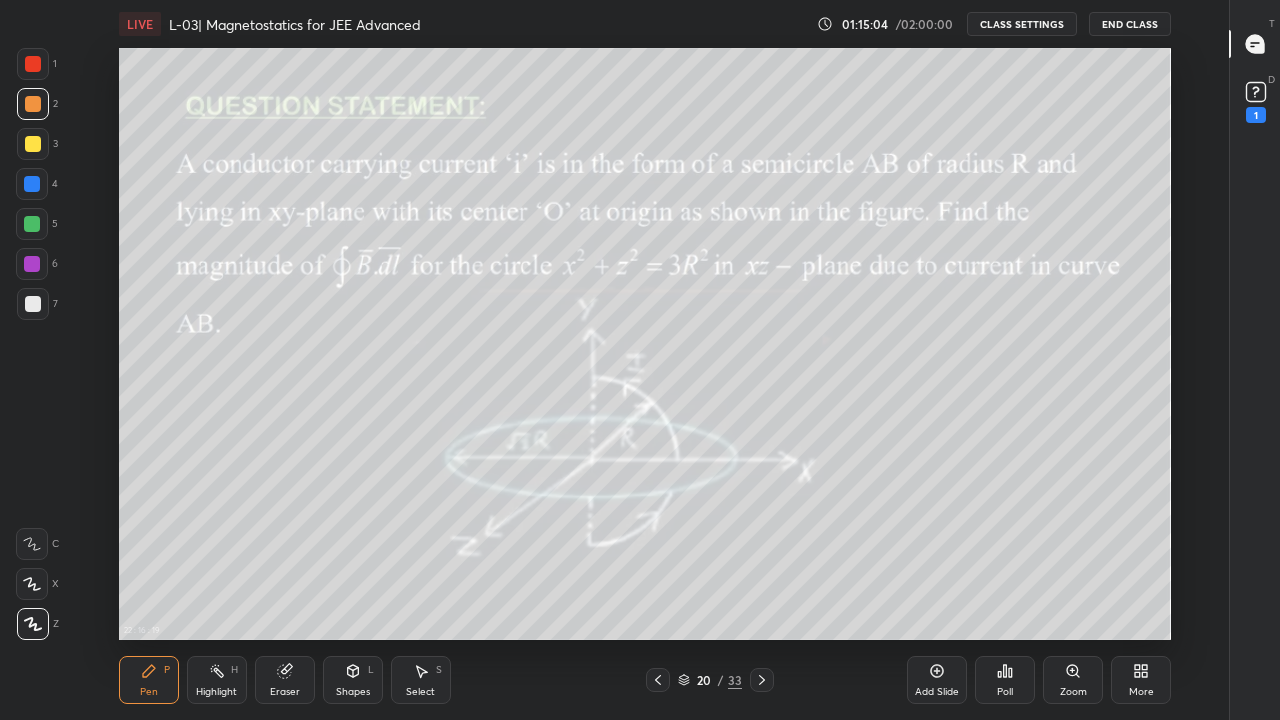 click at bounding box center [33, 144] 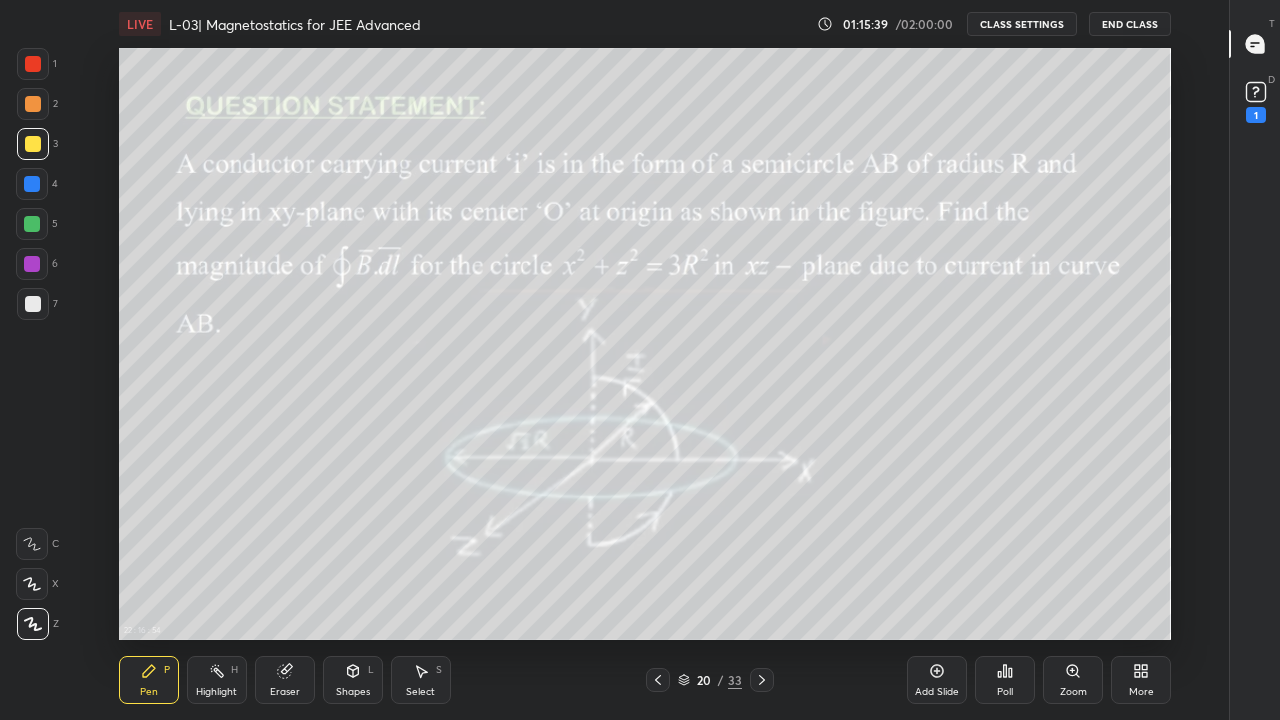 click on "Shapes" at bounding box center [353, 692] 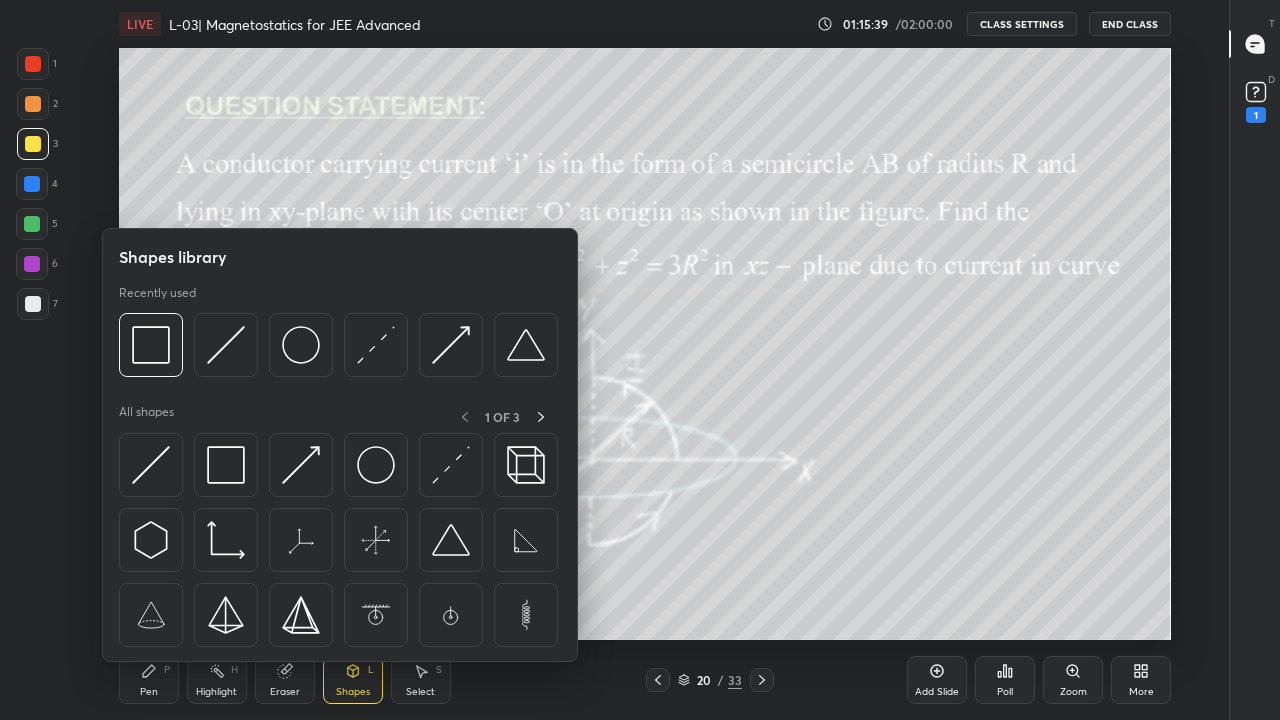 click on "Eraser" at bounding box center [285, 692] 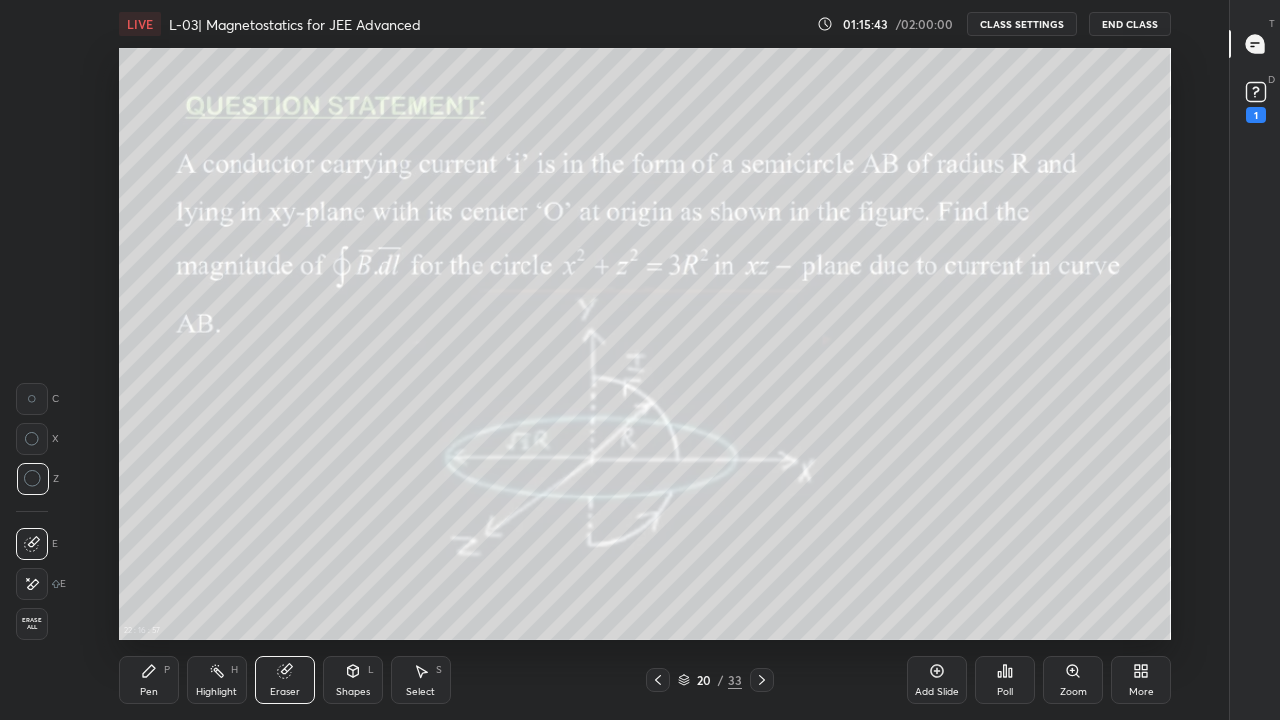 click on "Shapes L" at bounding box center [353, 680] 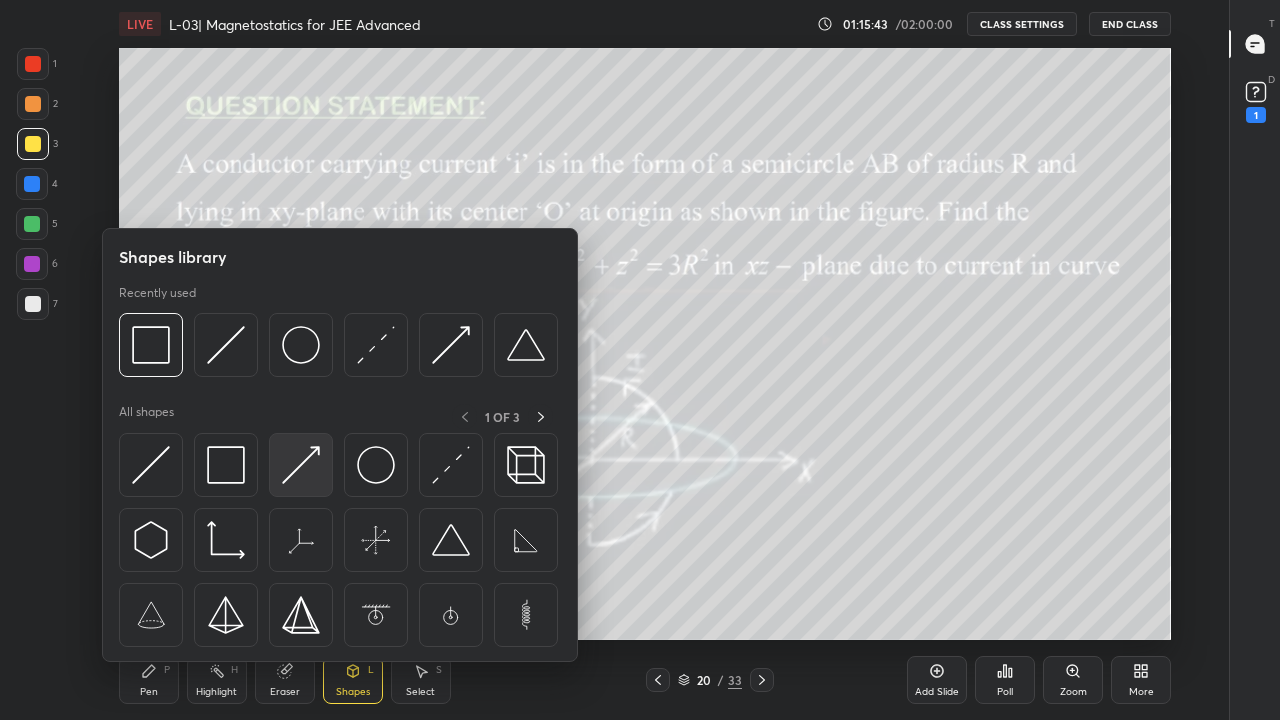 click at bounding box center (301, 465) 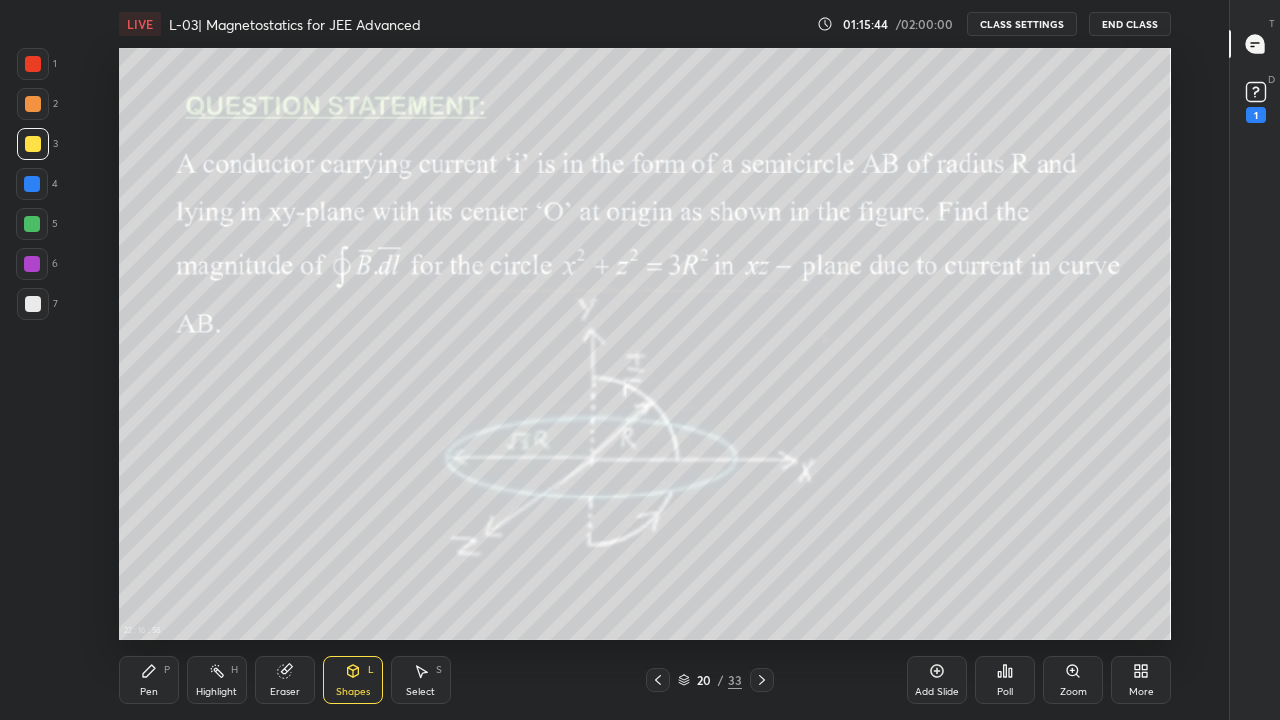 click at bounding box center (33, 304) 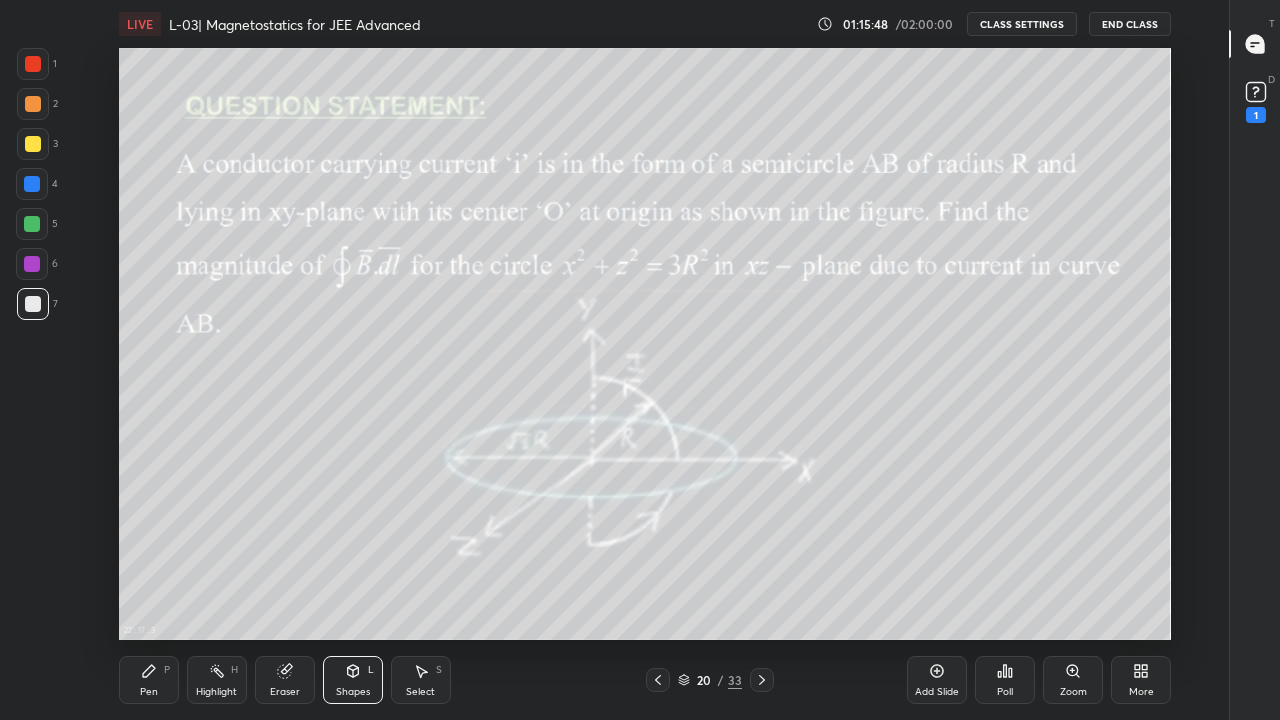 click on "Pen P" at bounding box center (149, 680) 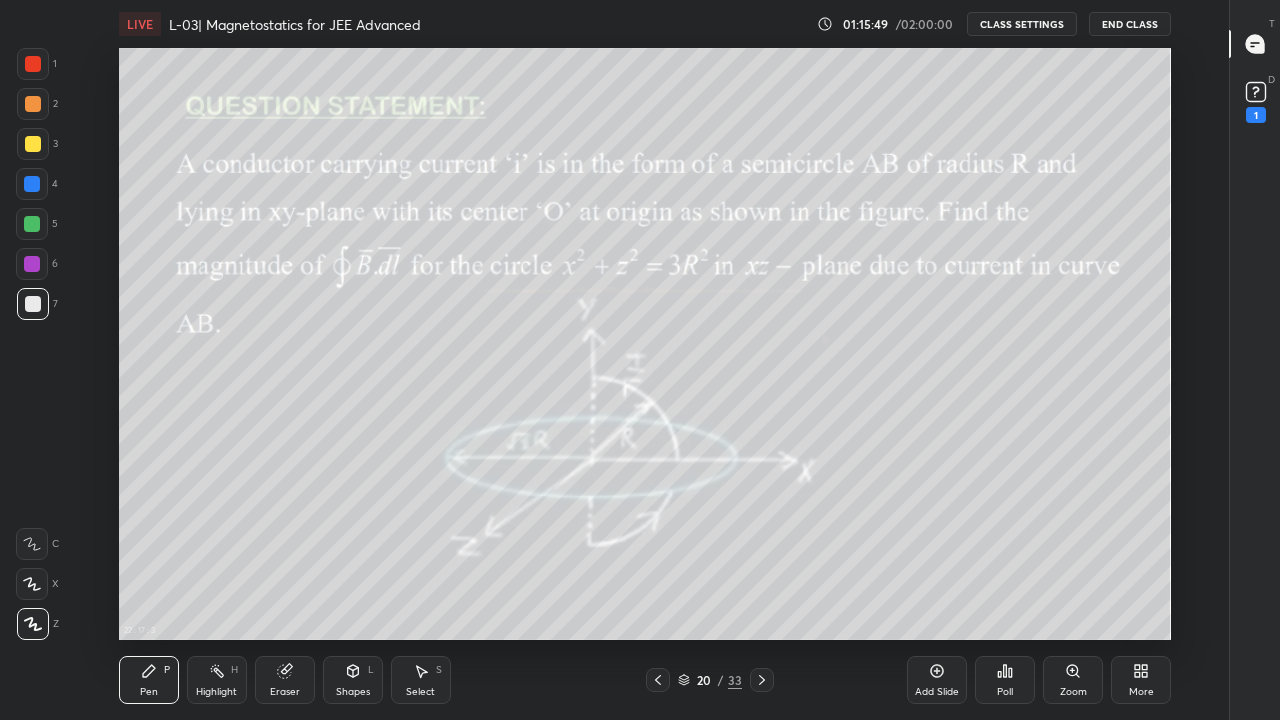 click at bounding box center [33, 304] 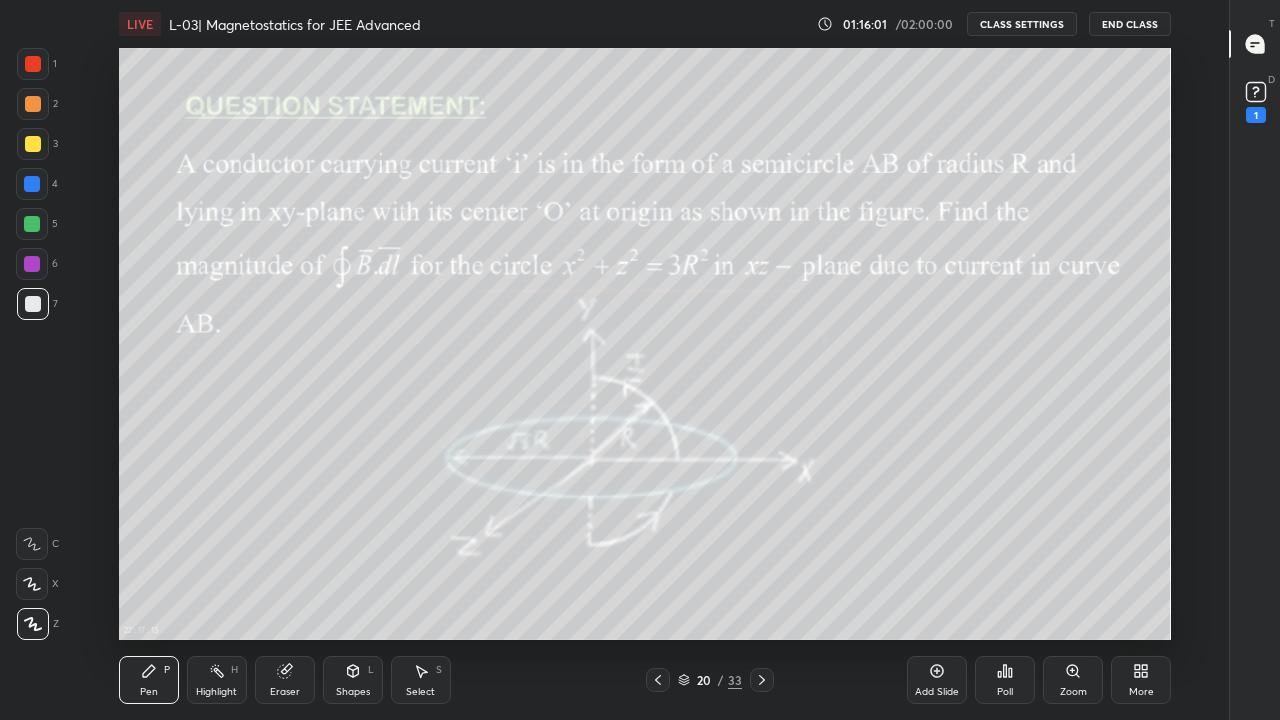 click on "Shapes" at bounding box center (353, 692) 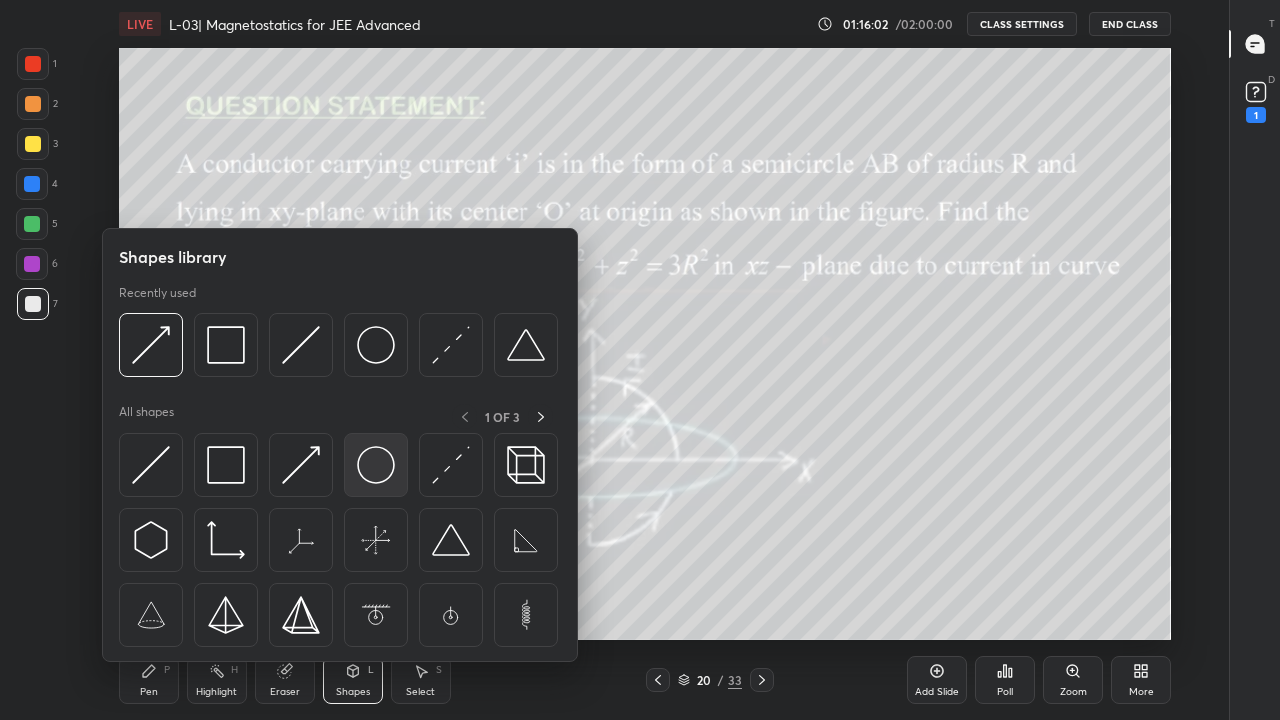 click at bounding box center [376, 465] 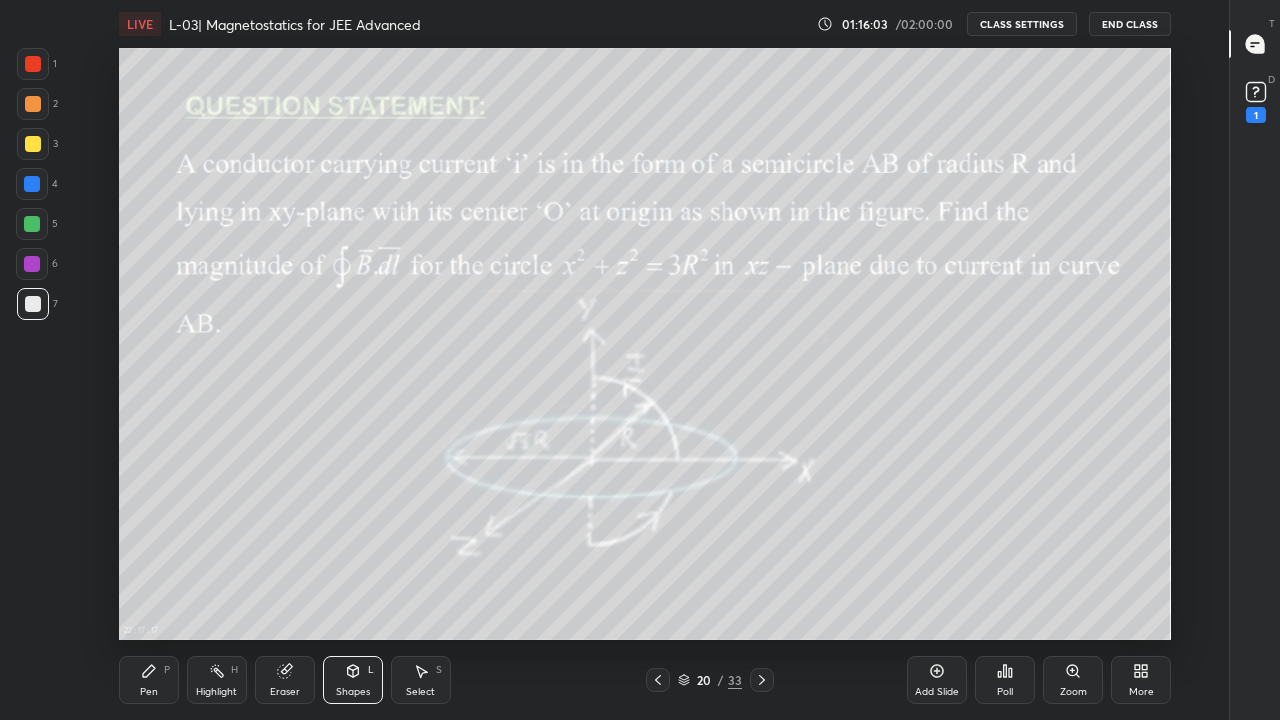 click on "Shapes" at bounding box center (353, 692) 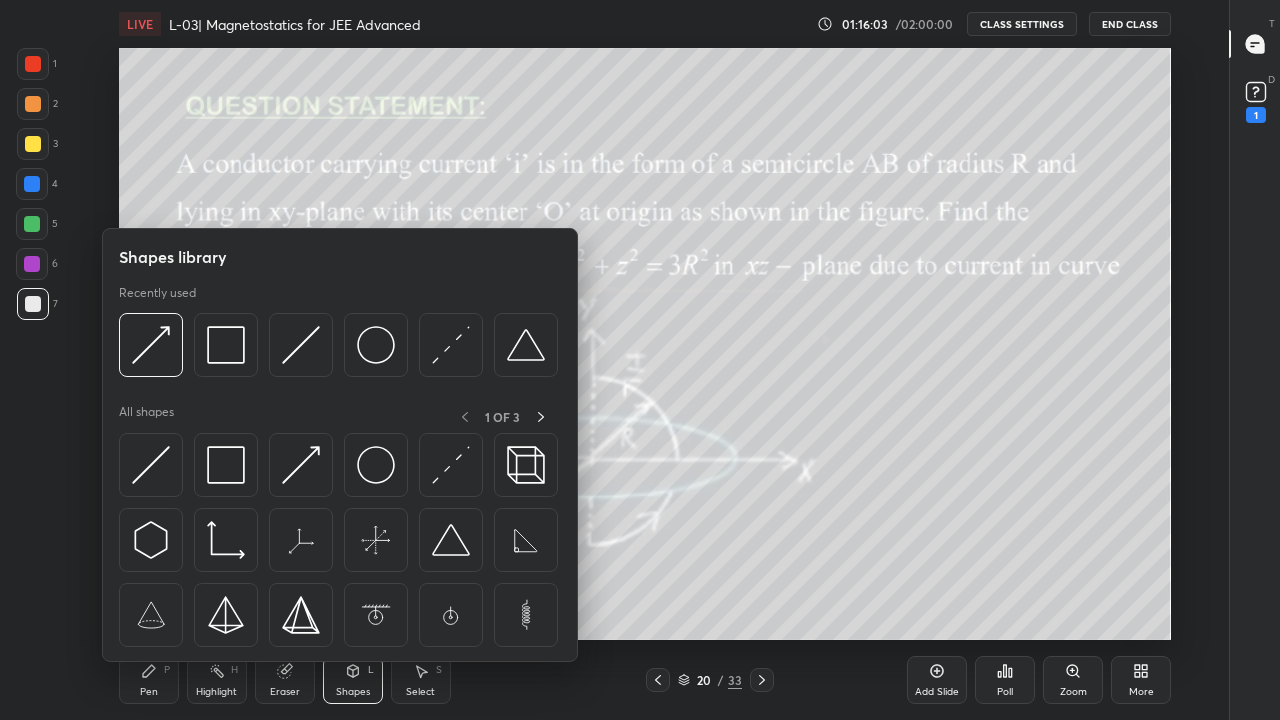 click at bounding box center (226, 465) 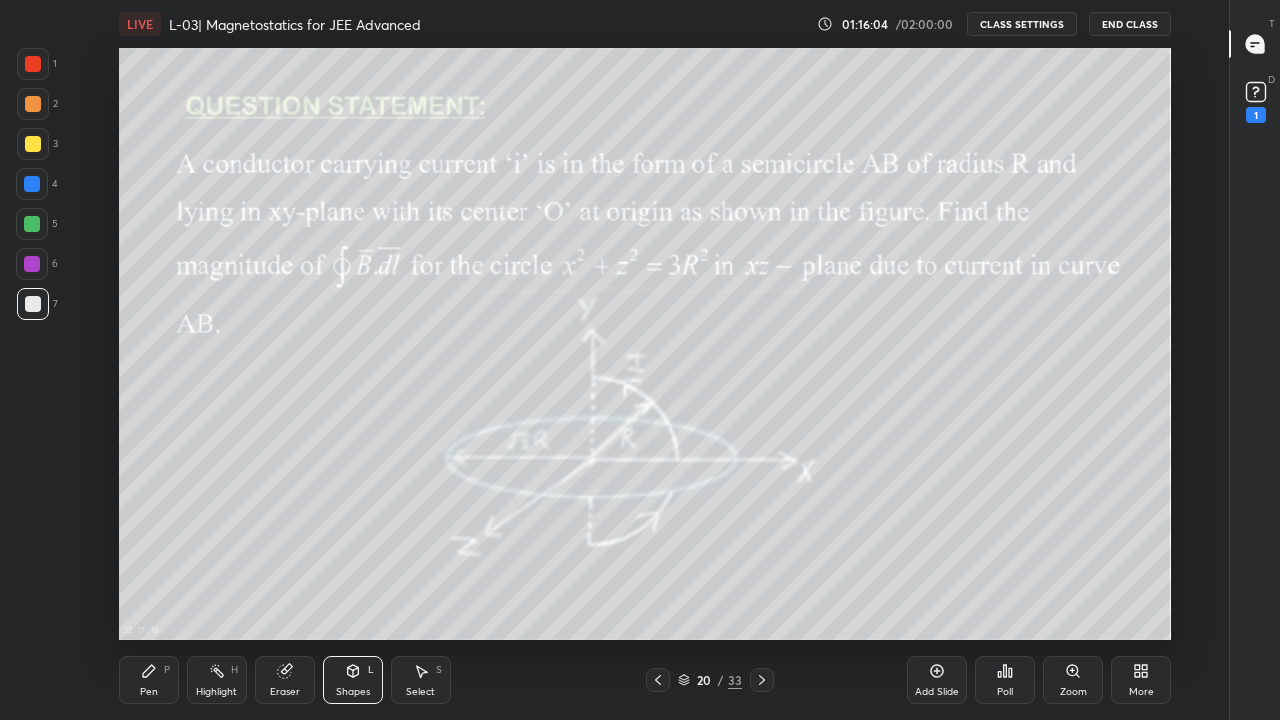click at bounding box center (32, 264) 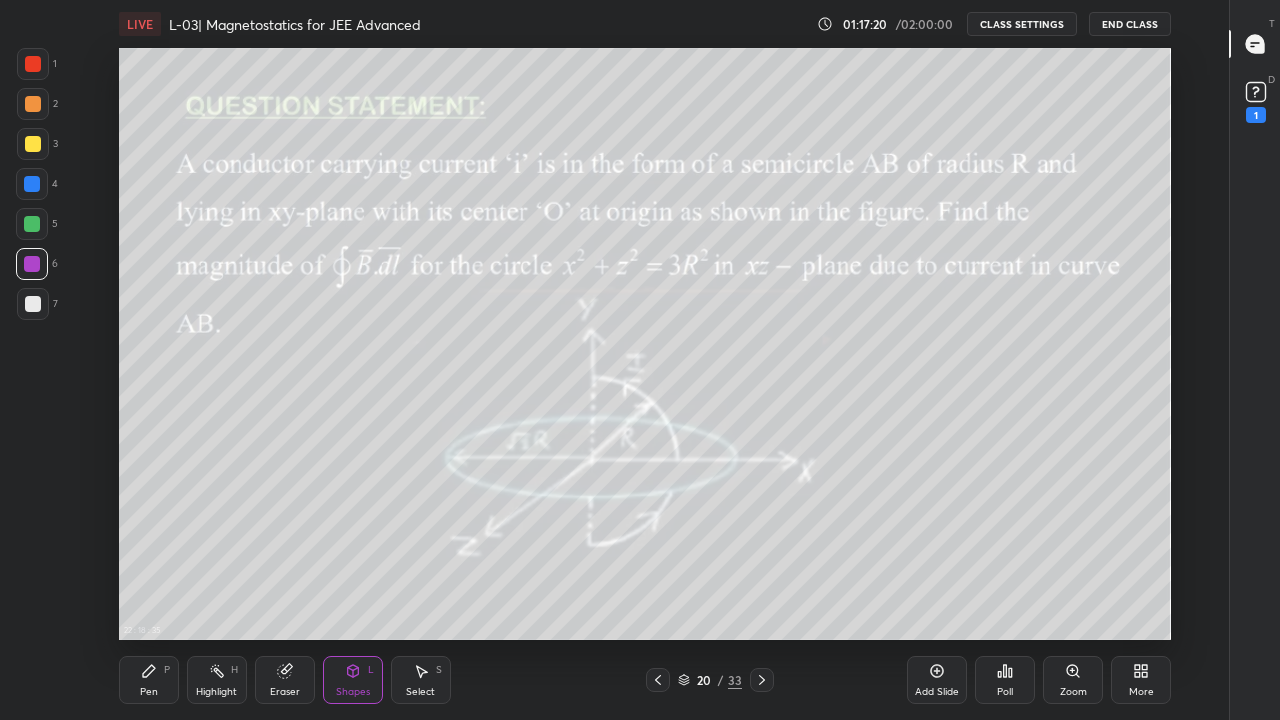 click on "Highlight" at bounding box center [216, 692] 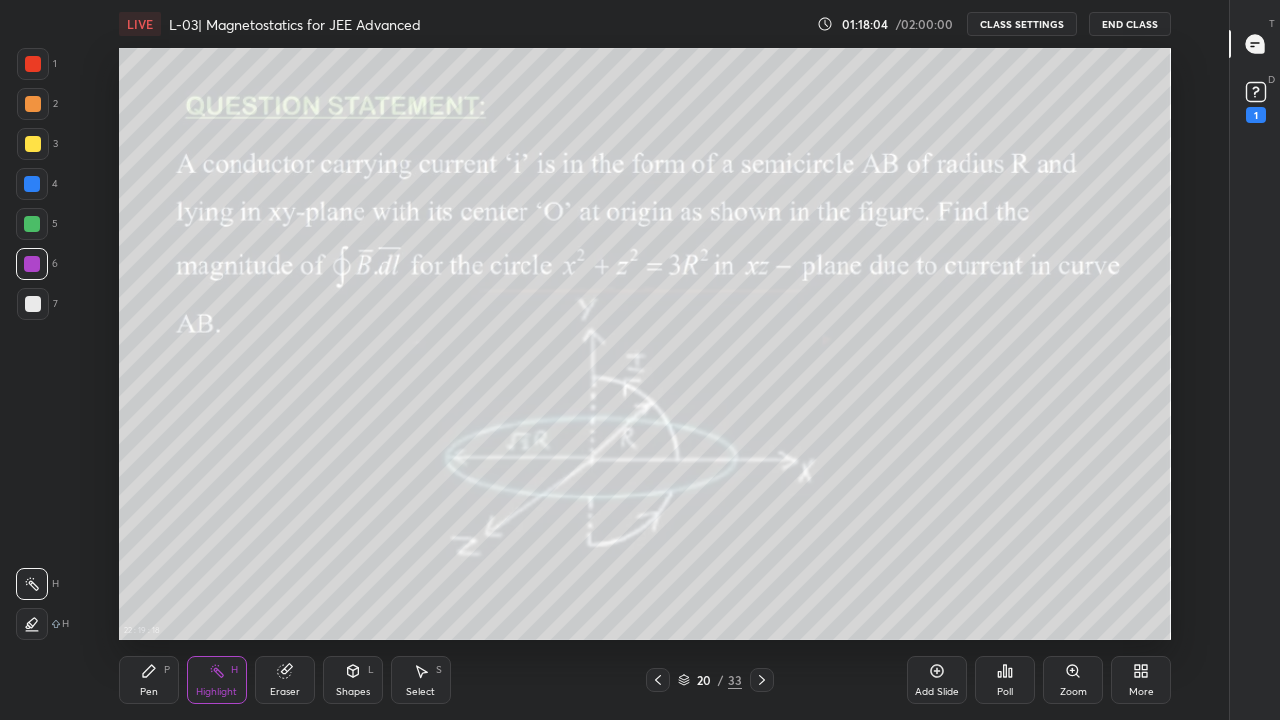 click on "20" at bounding box center [704, 680] 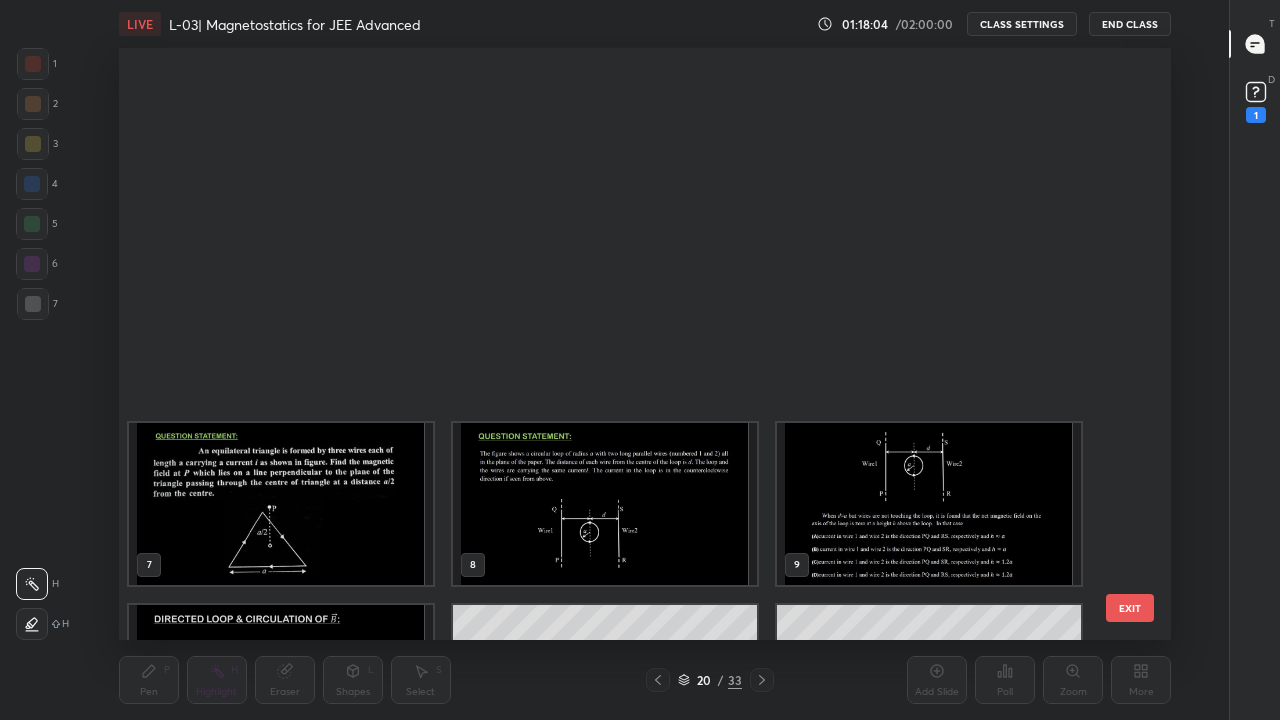 scroll, scrollTop: 683, scrollLeft: 0, axis: vertical 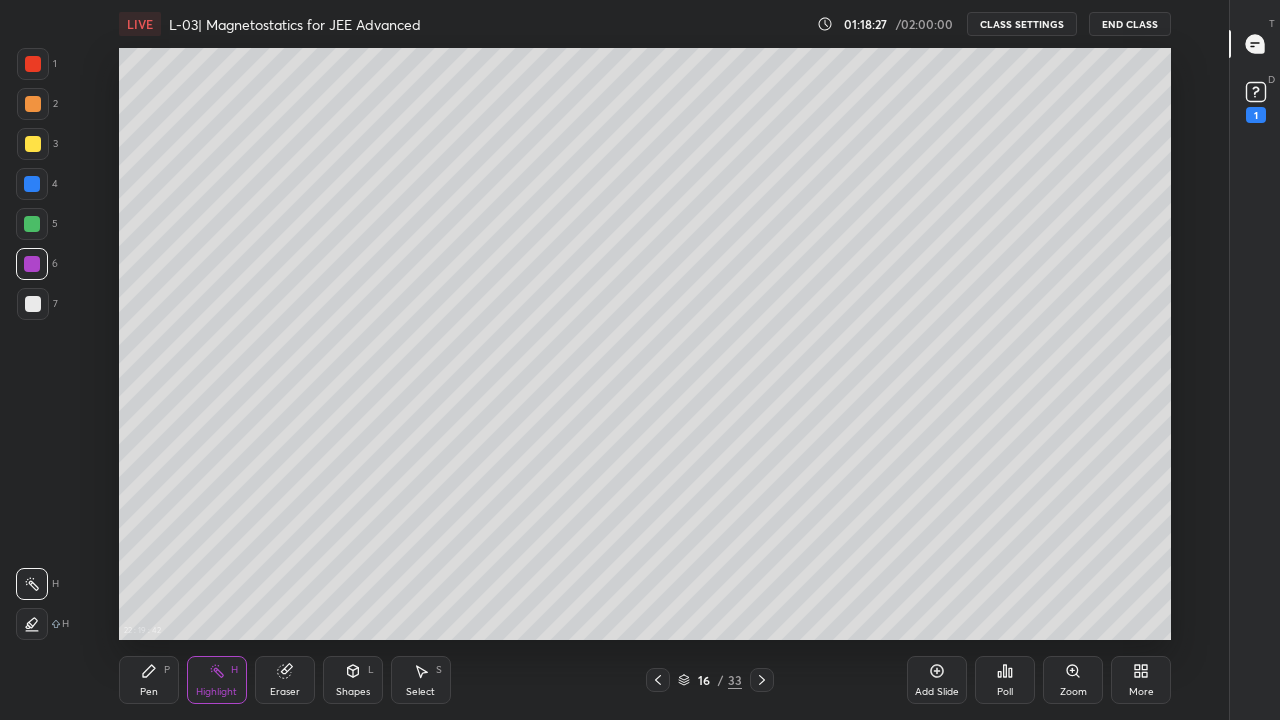 click on "16" at bounding box center [704, 680] 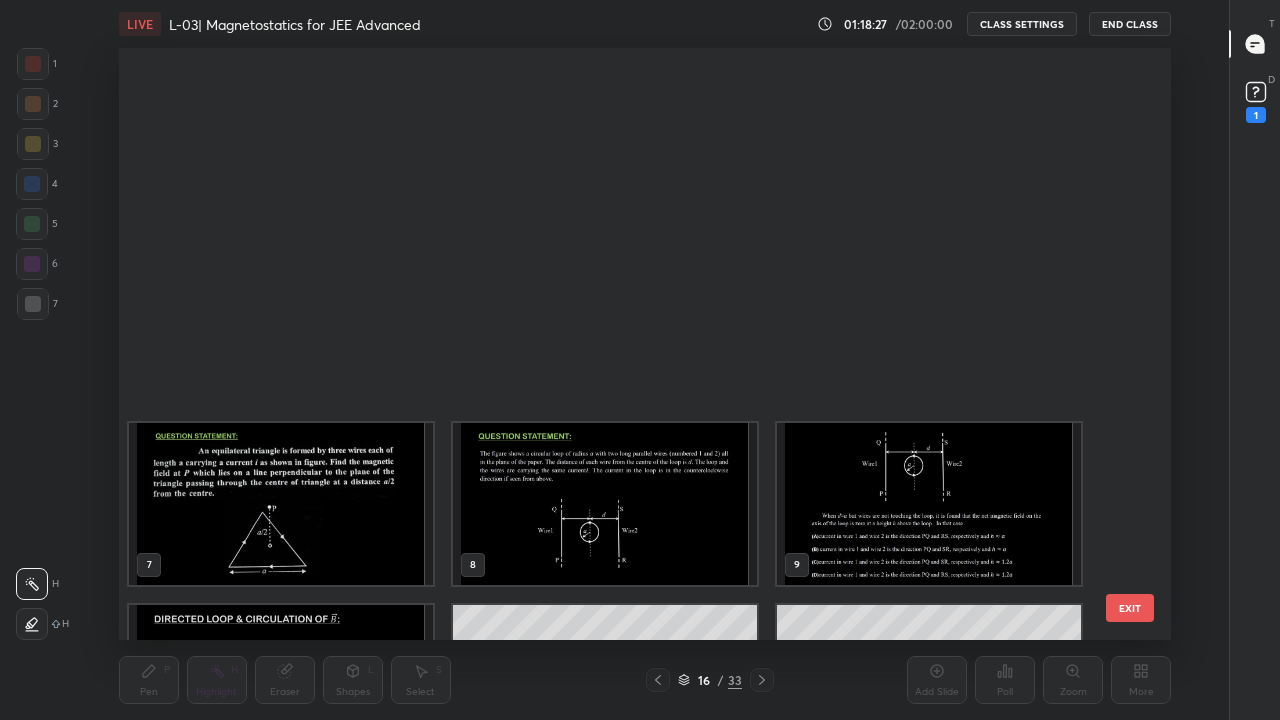 scroll, scrollTop: 501, scrollLeft: 0, axis: vertical 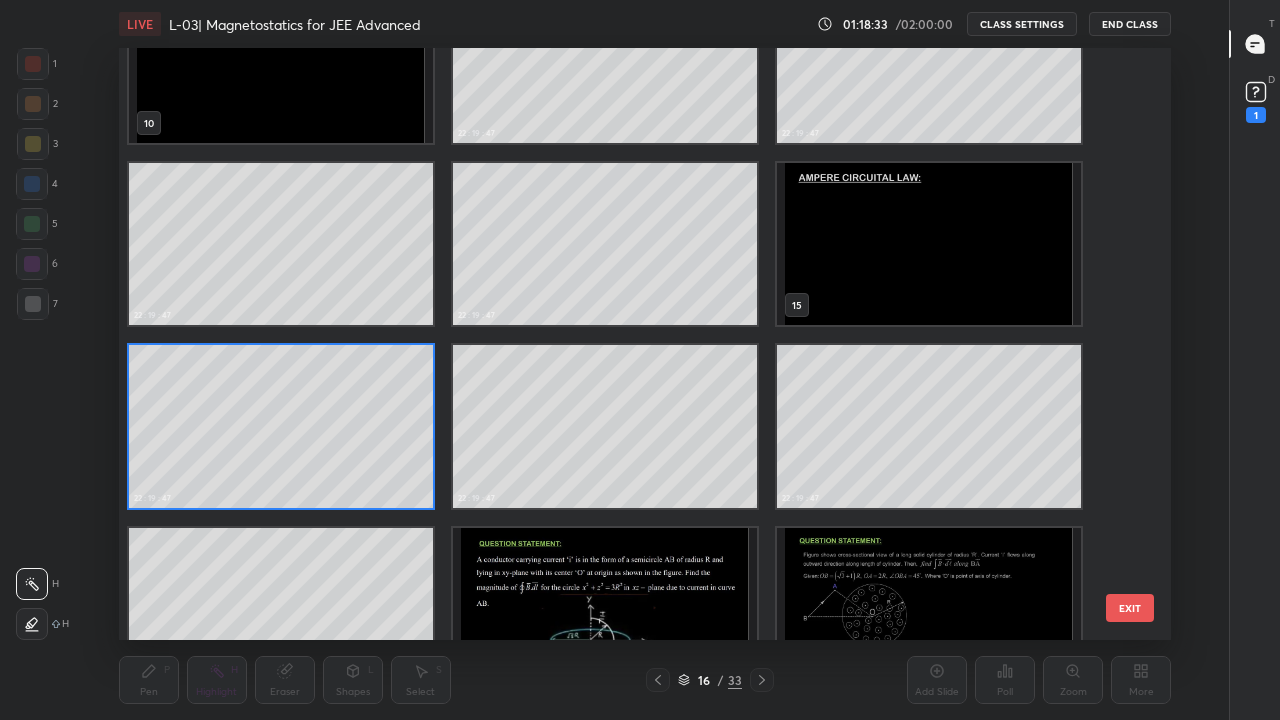 click at bounding box center (605, 609) 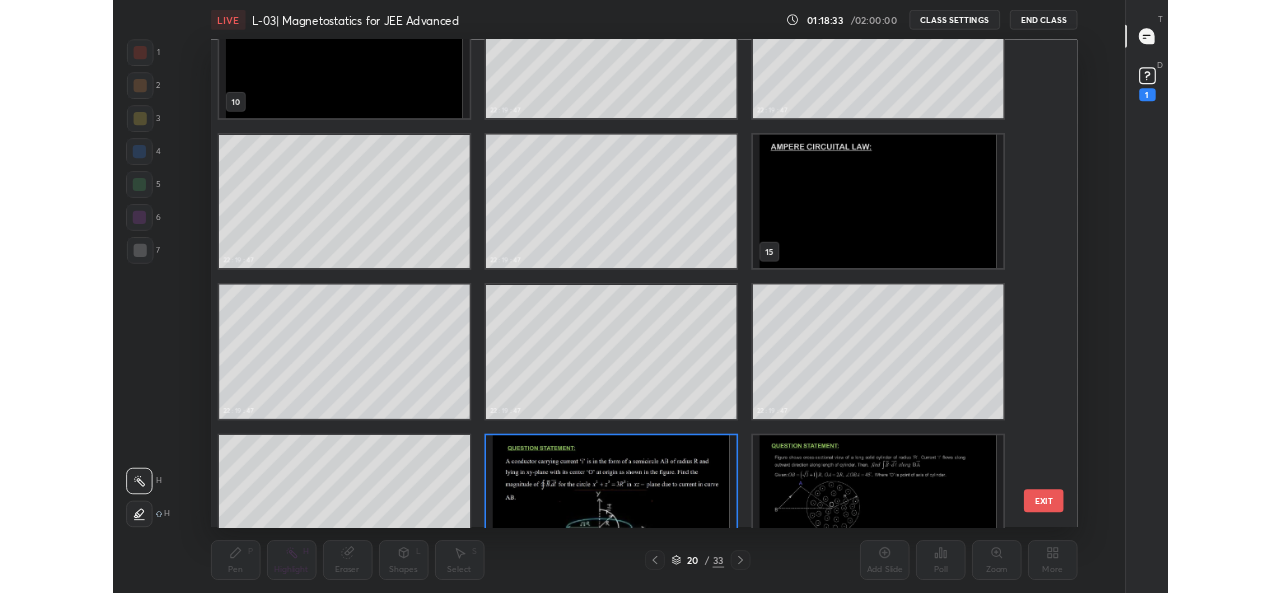 scroll, scrollTop: 683, scrollLeft: 0, axis: vertical 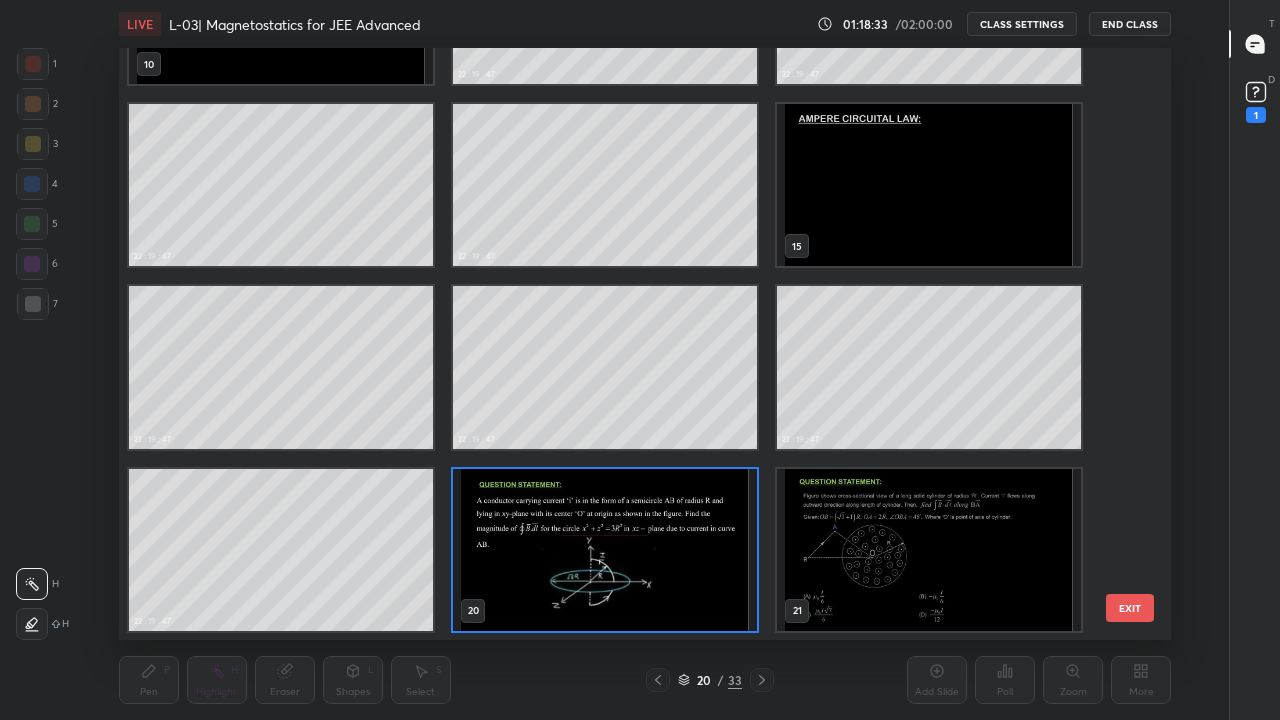 click at bounding box center (605, 550) 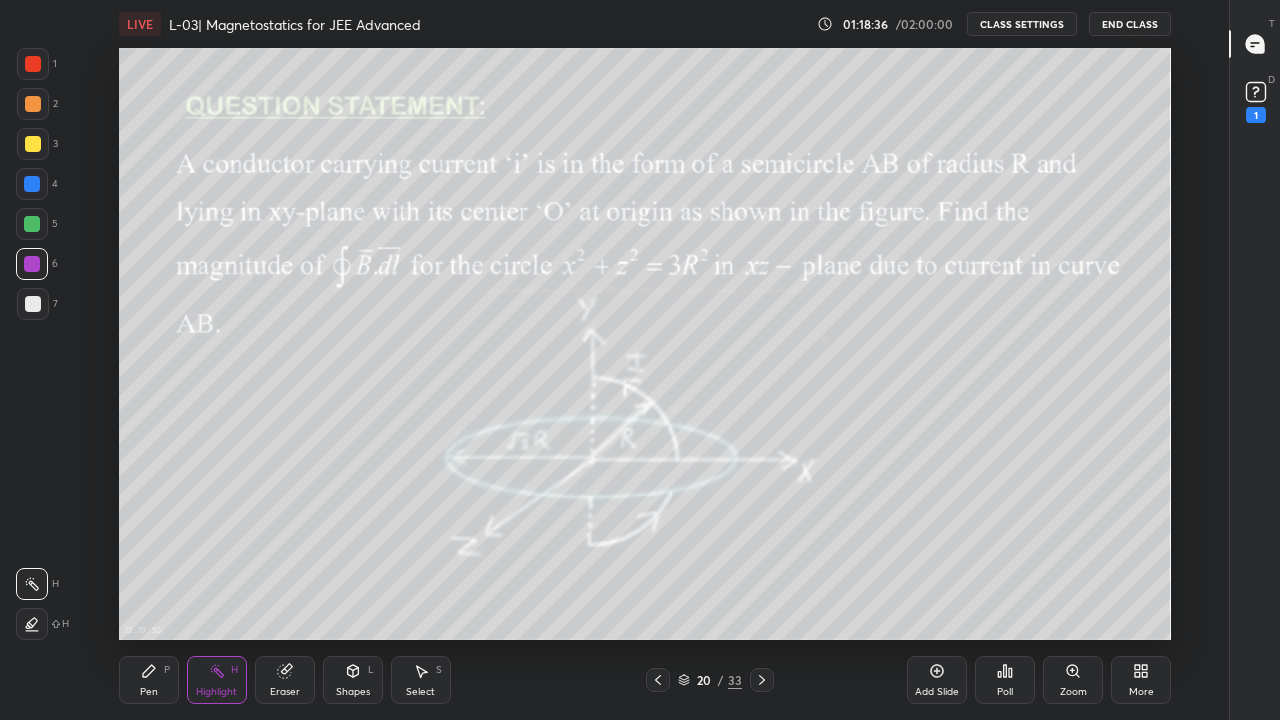 click at bounding box center (32, 224) 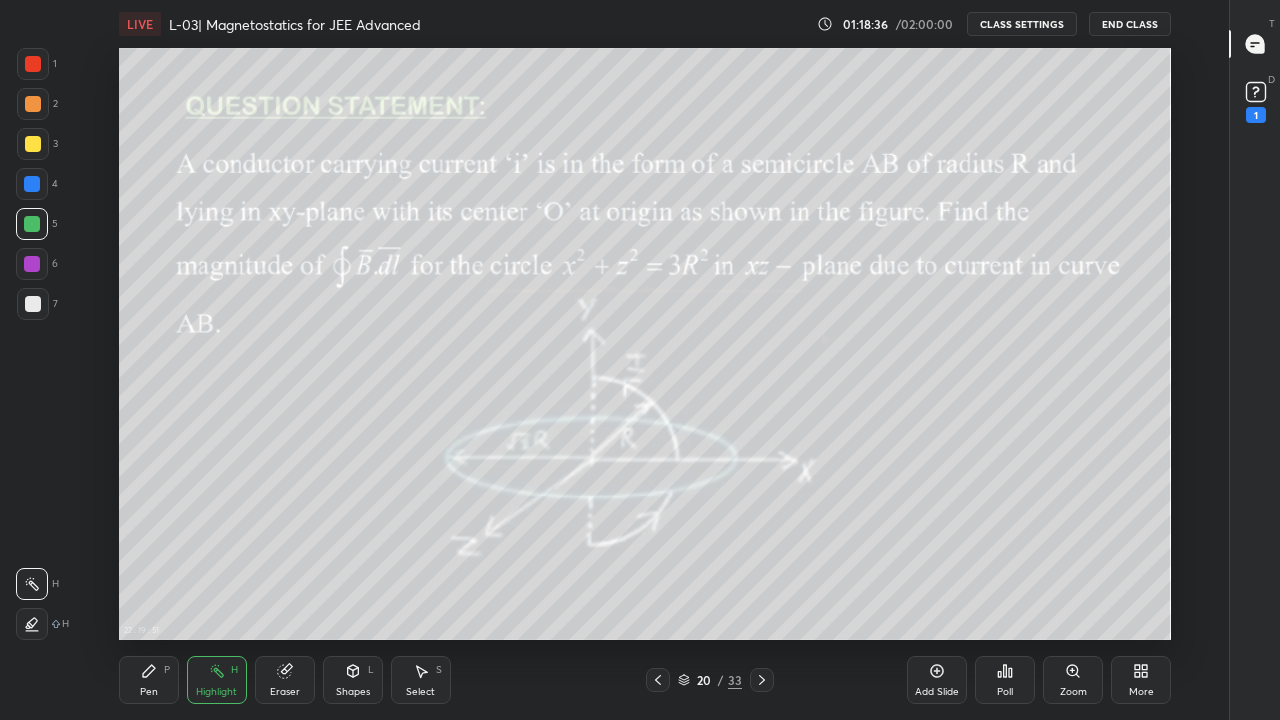 click at bounding box center [33, 144] 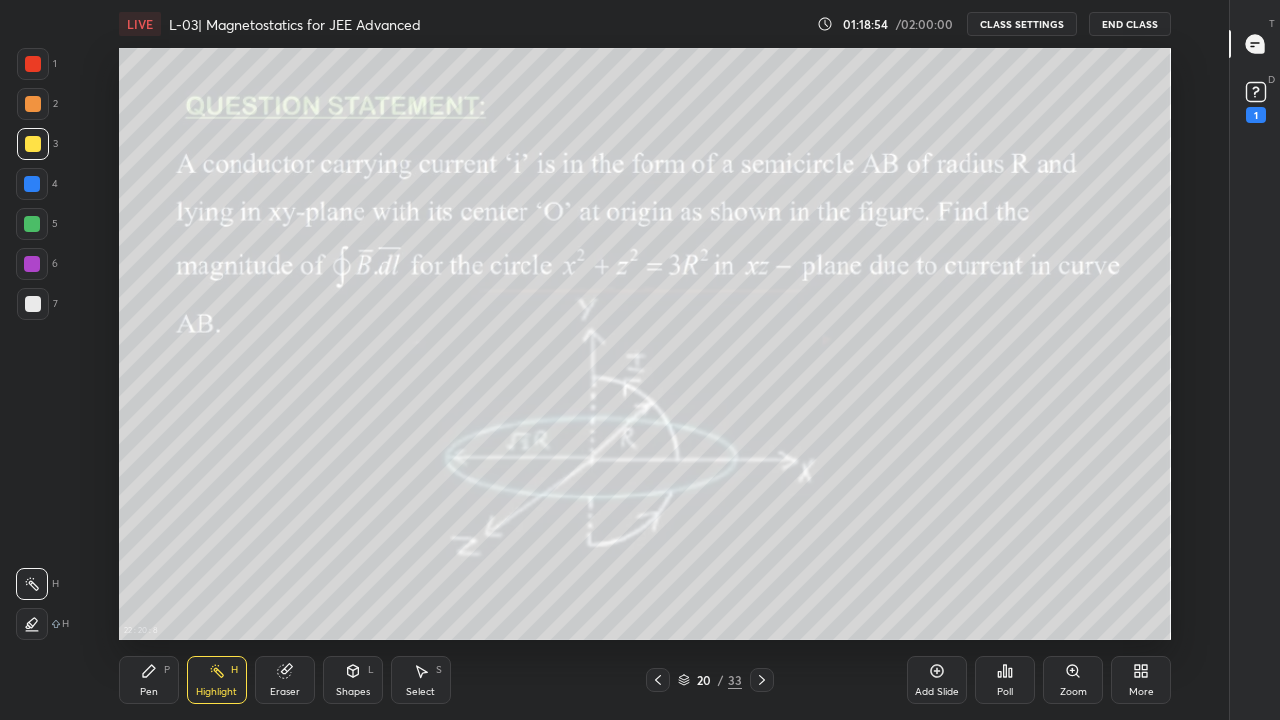 click at bounding box center (33, 104) 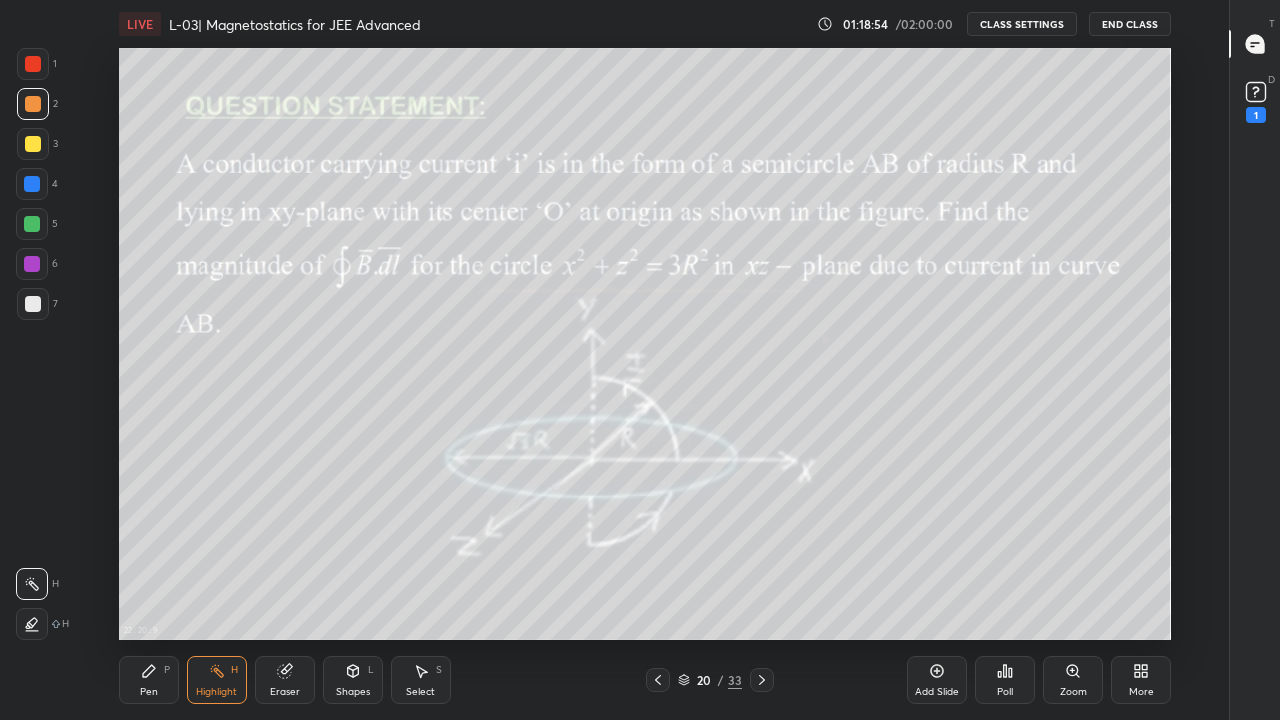 click at bounding box center [33, 64] 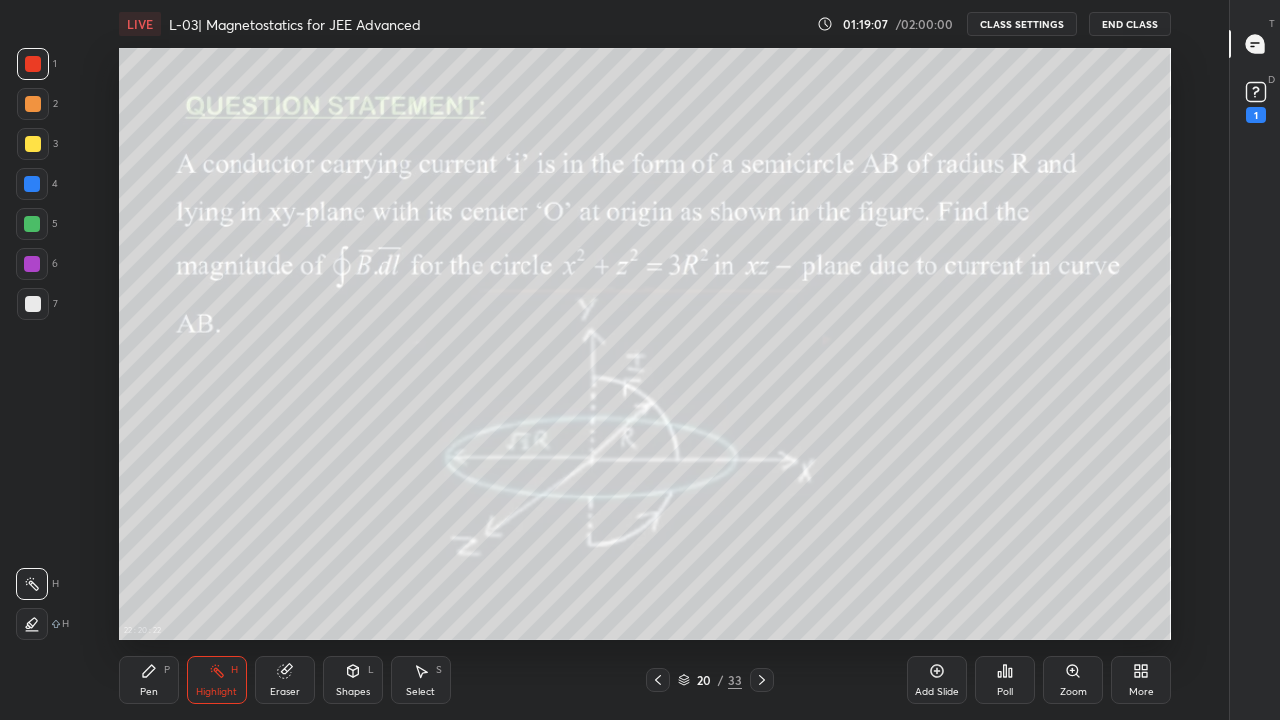 click on "Pen" at bounding box center (149, 692) 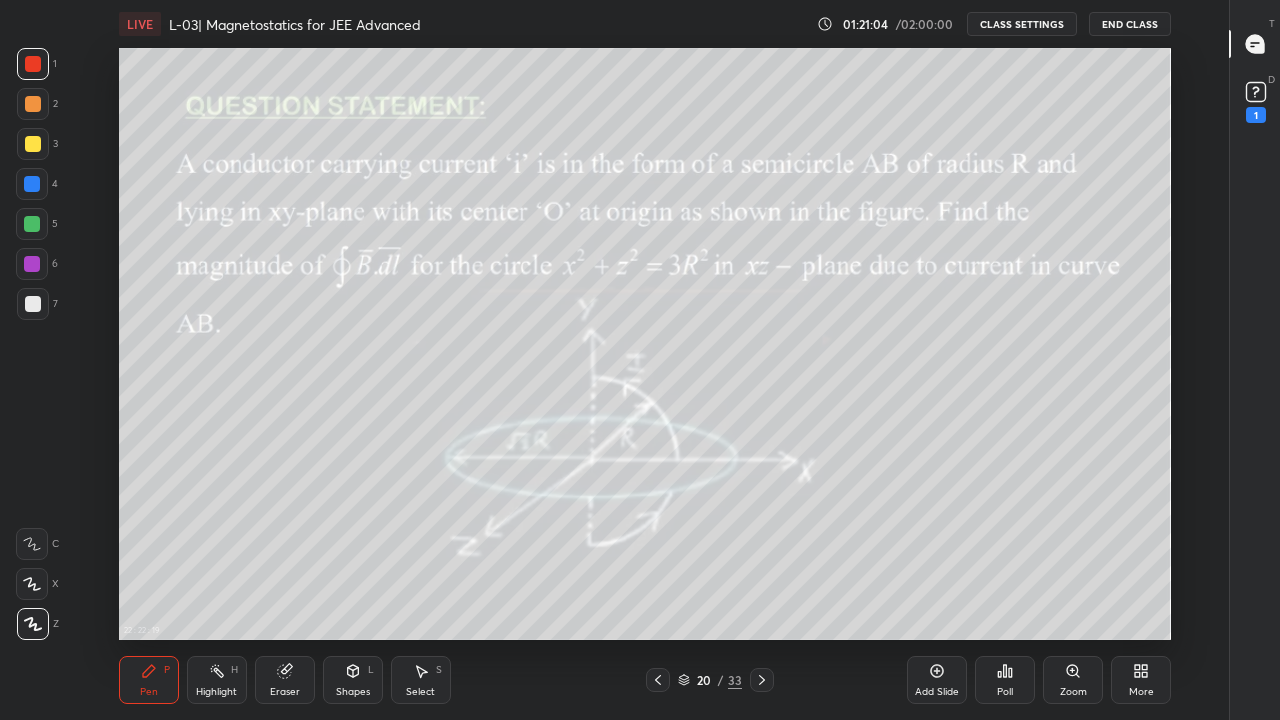 click at bounding box center [33, 304] 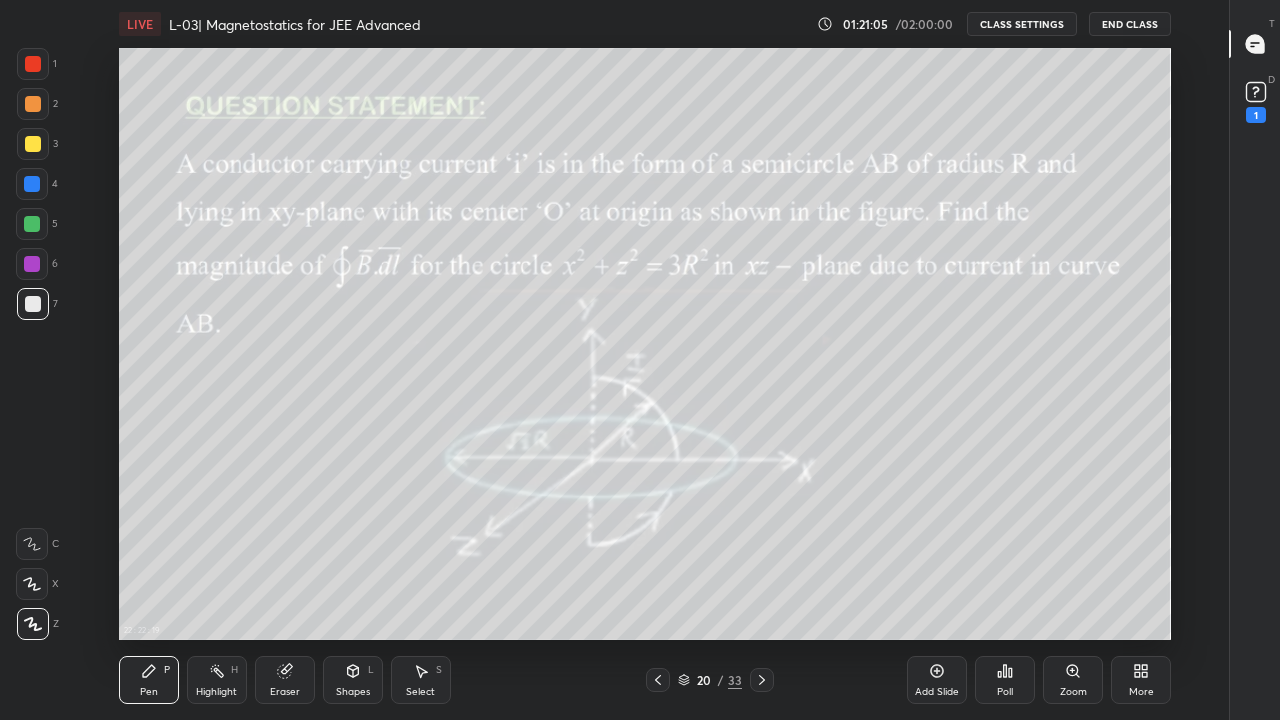 click at bounding box center [32, 264] 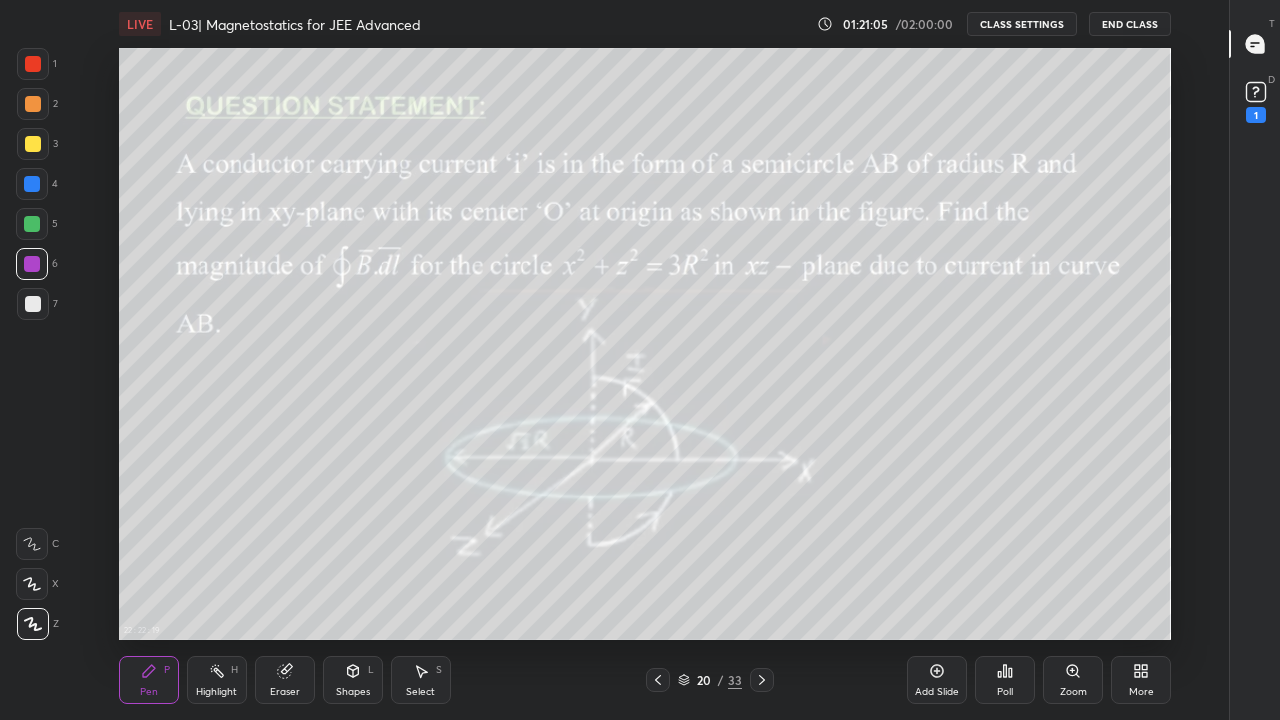 click at bounding box center (32, 224) 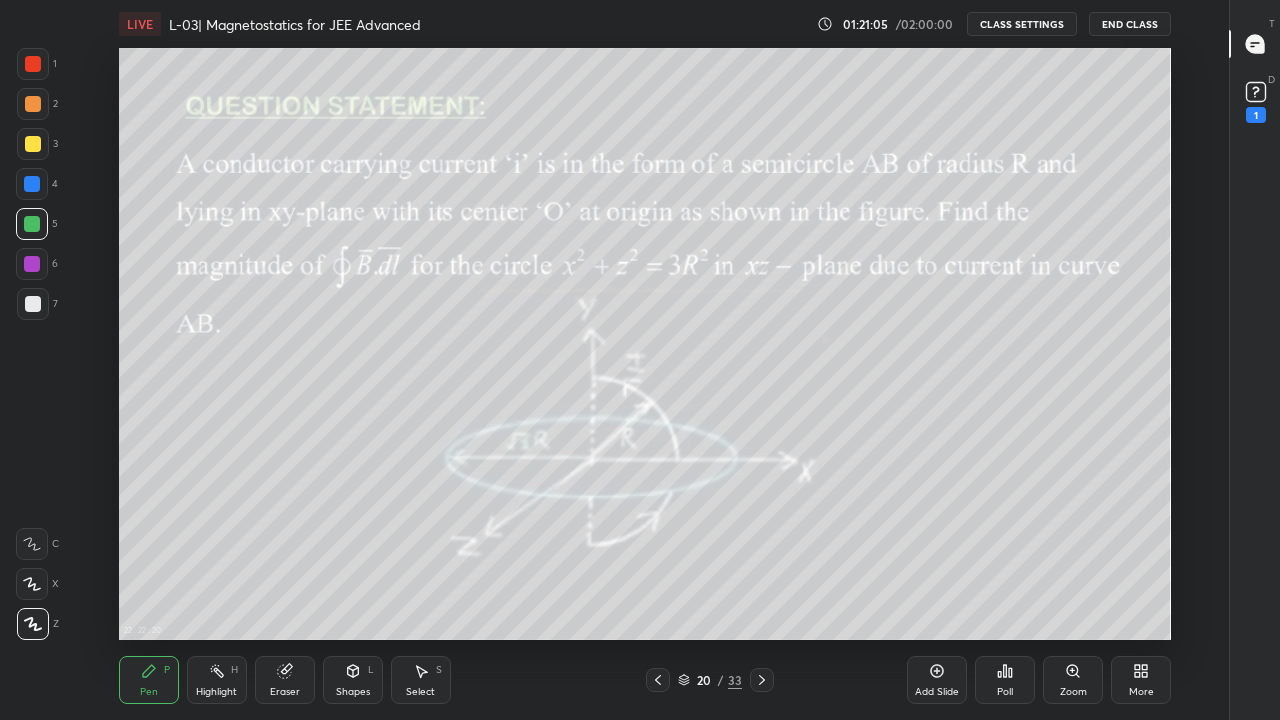 click at bounding box center [32, 184] 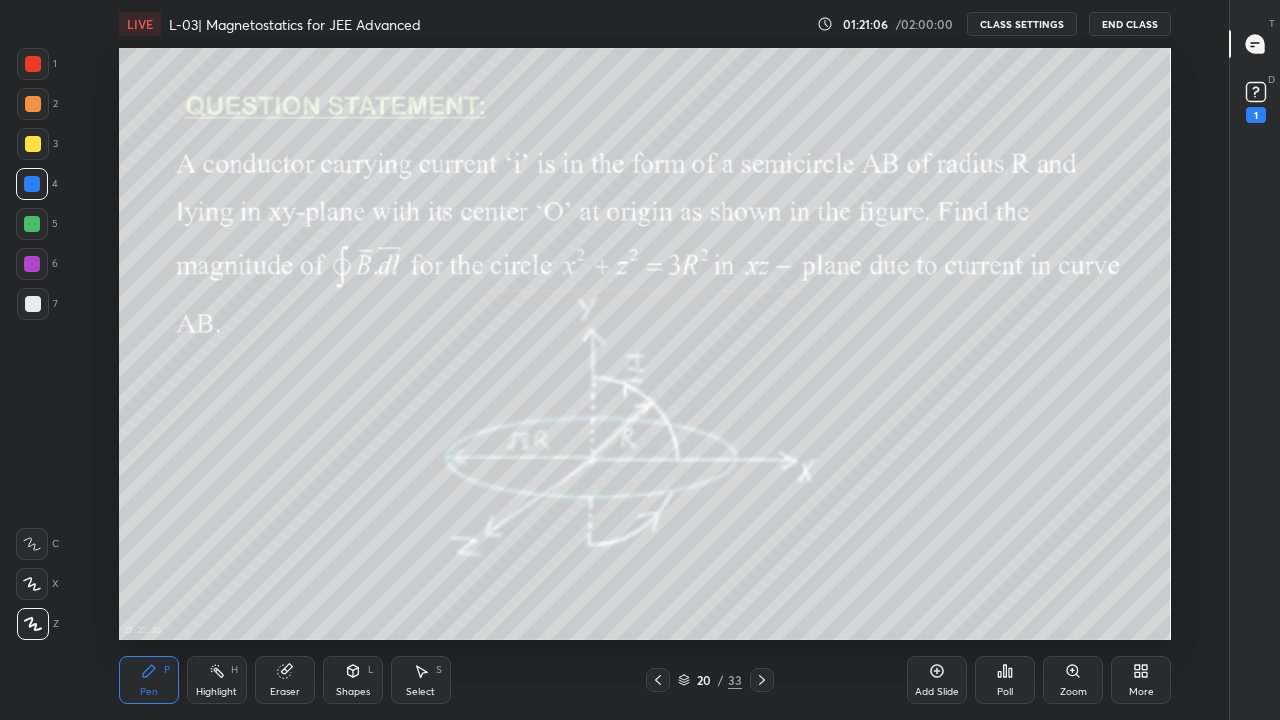 click at bounding box center (32, 224) 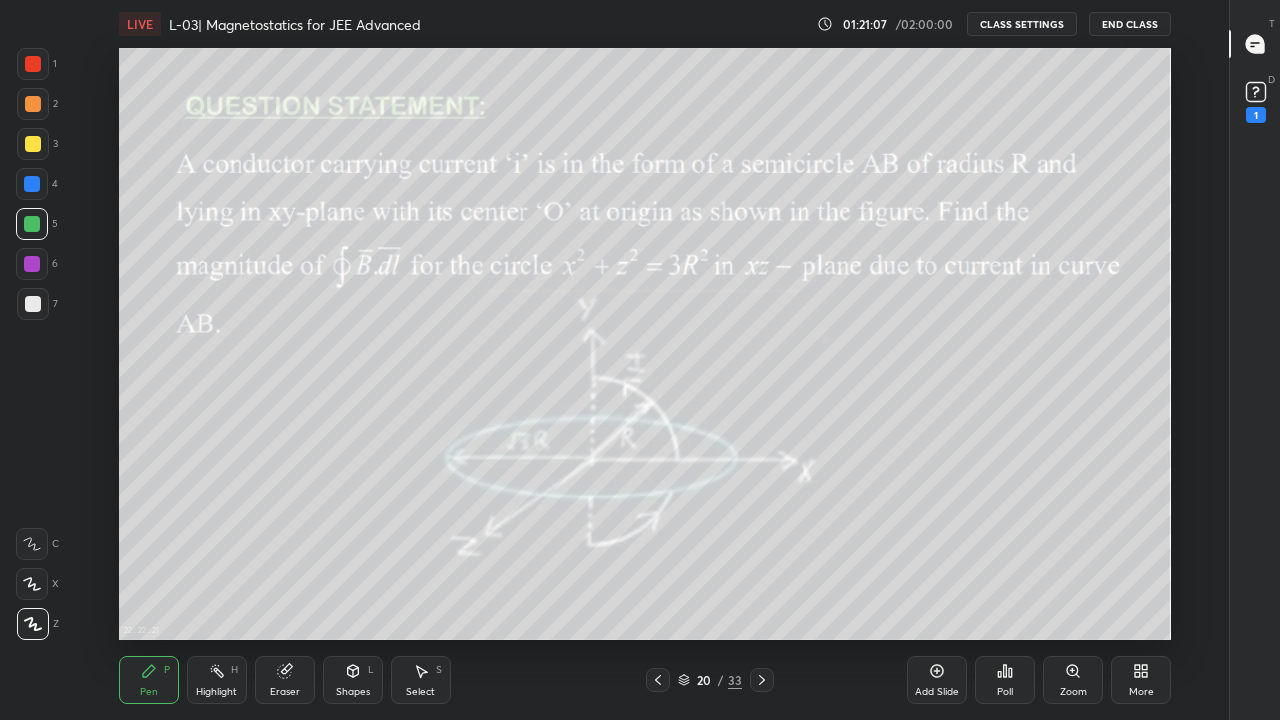 click on "Pen" at bounding box center (149, 692) 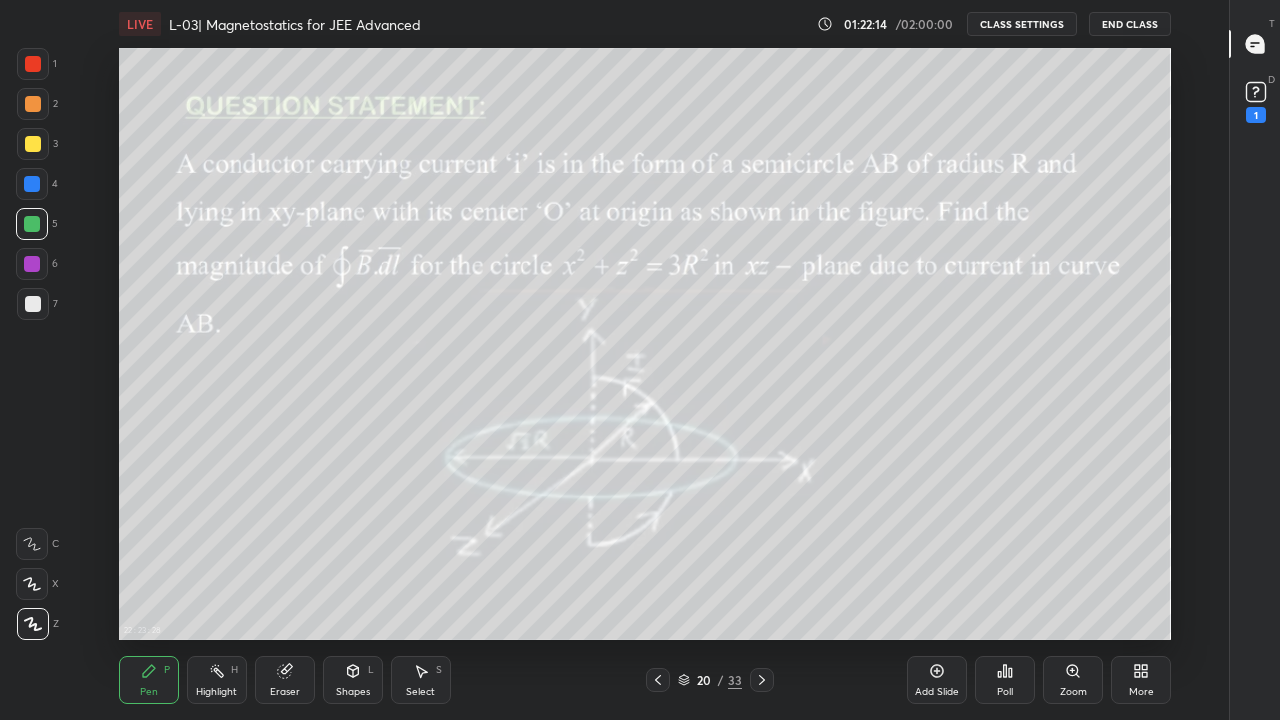 click at bounding box center (32, 264) 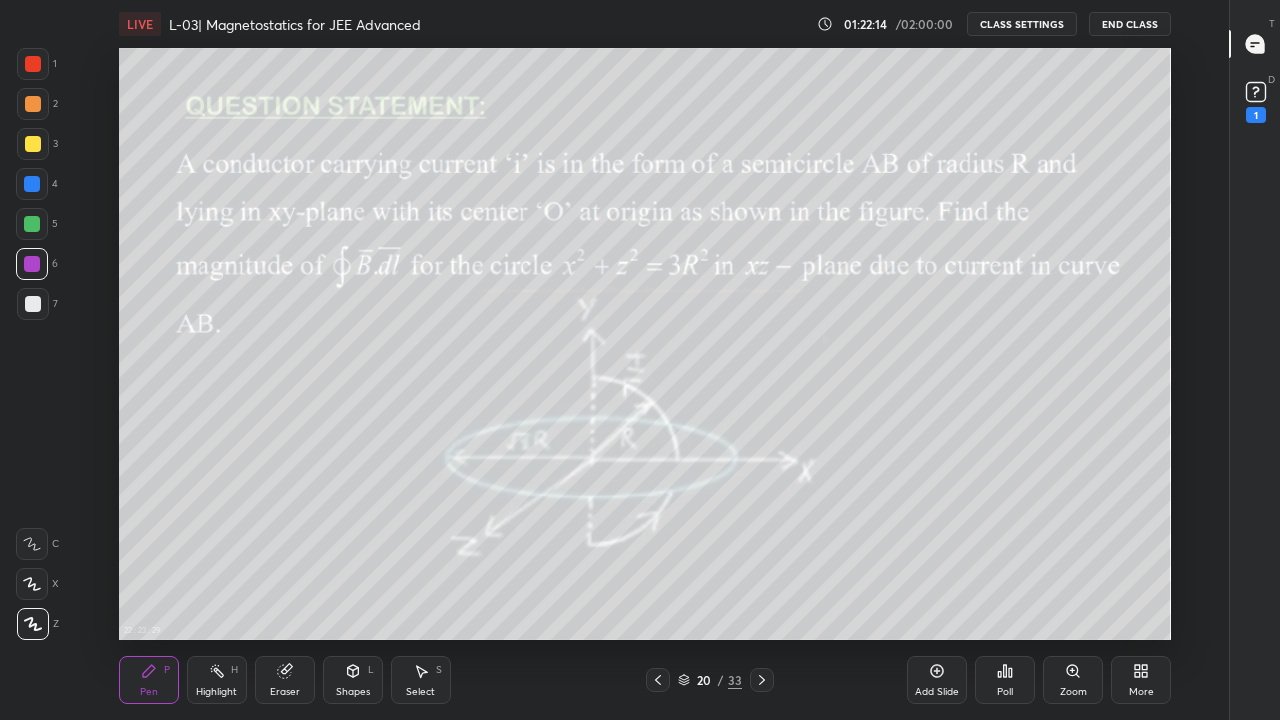 click at bounding box center [33, 304] 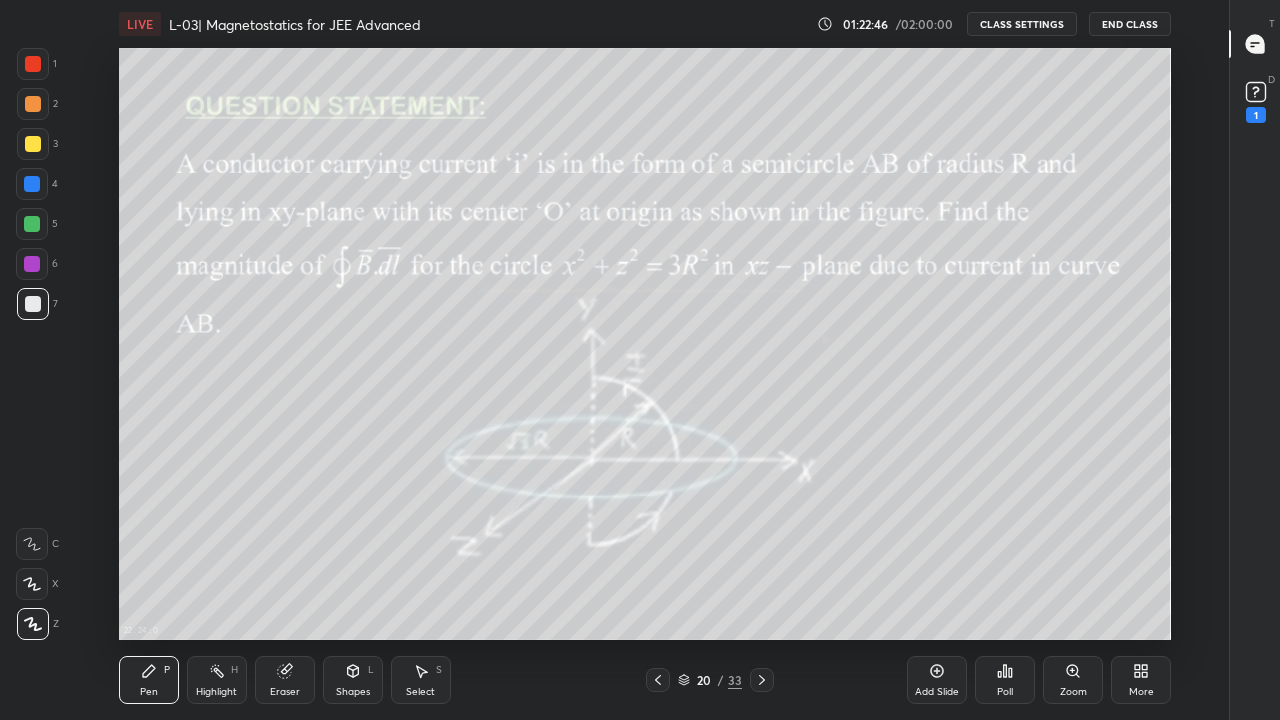 click at bounding box center [32, 224] 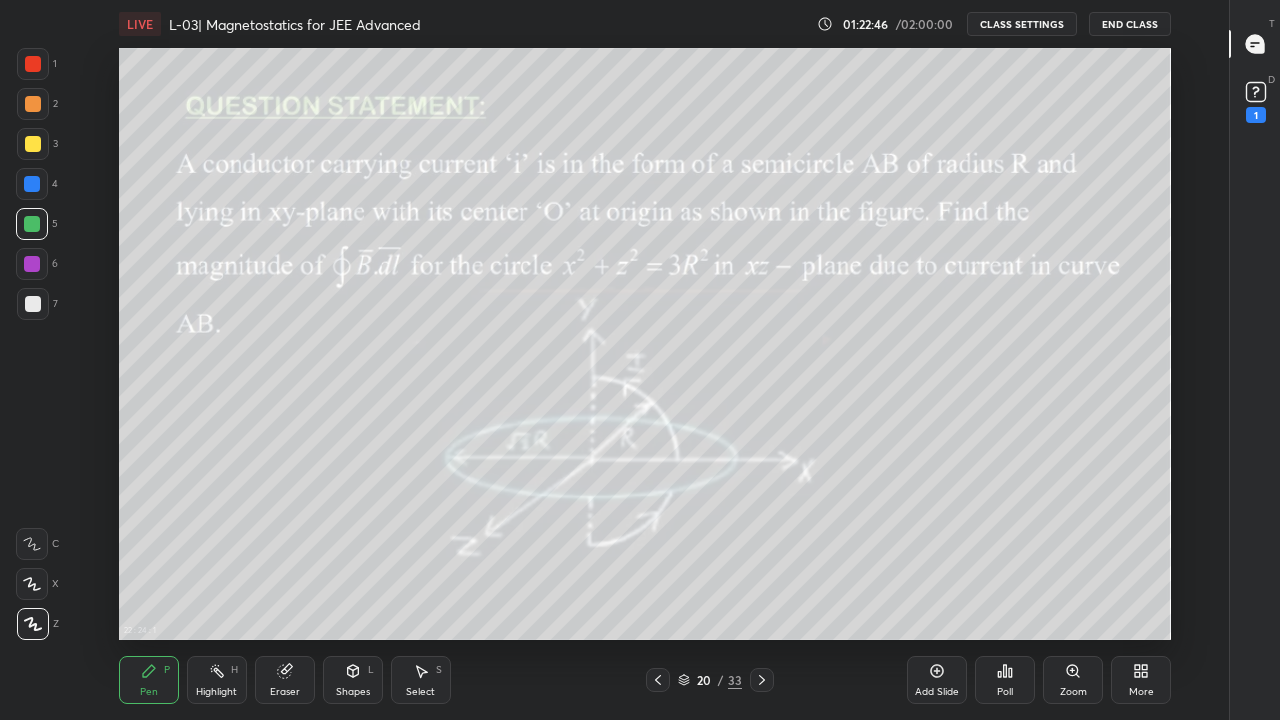 click at bounding box center [32, 184] 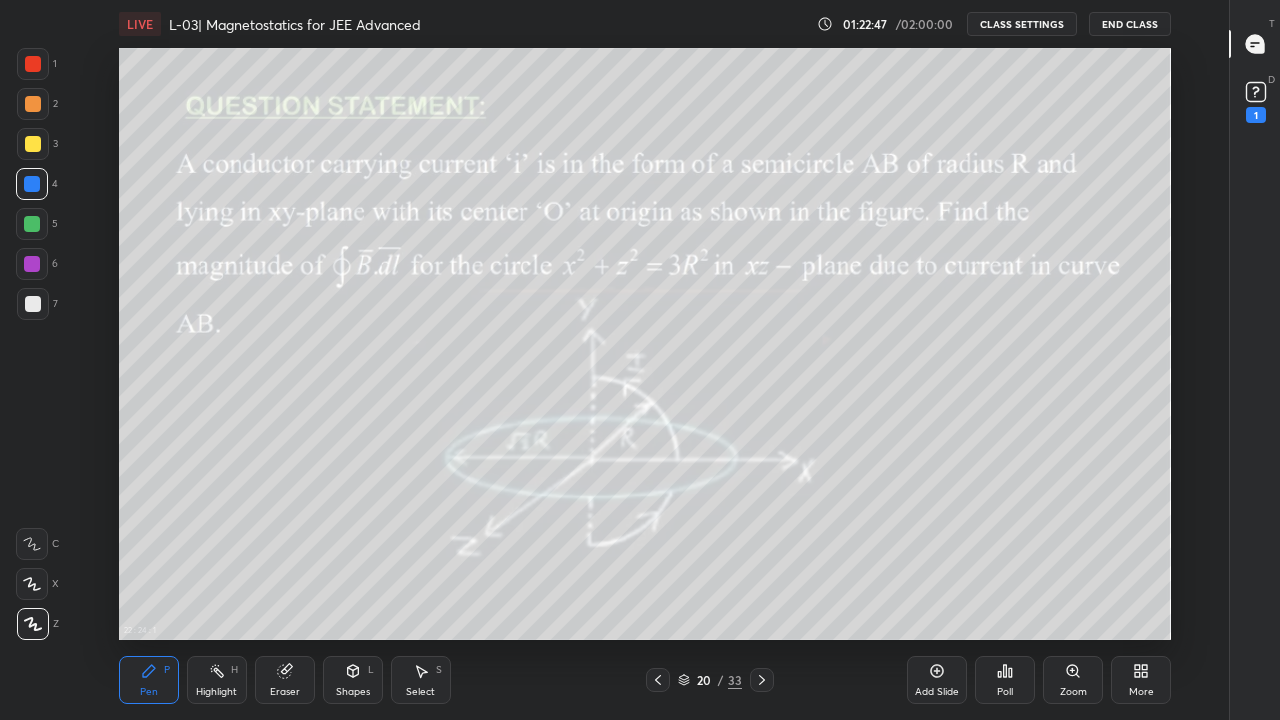 click at bounding box center (33, 144) 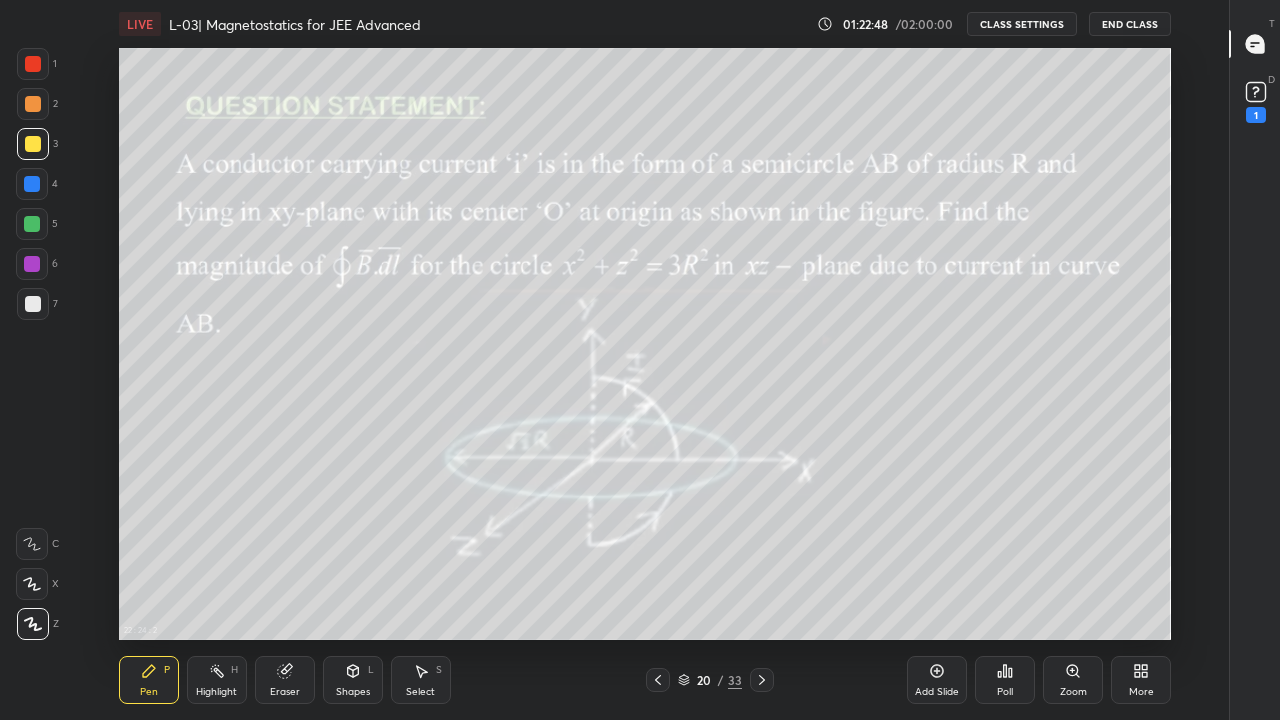click on "Pen P" at bounding box center [149, 680] 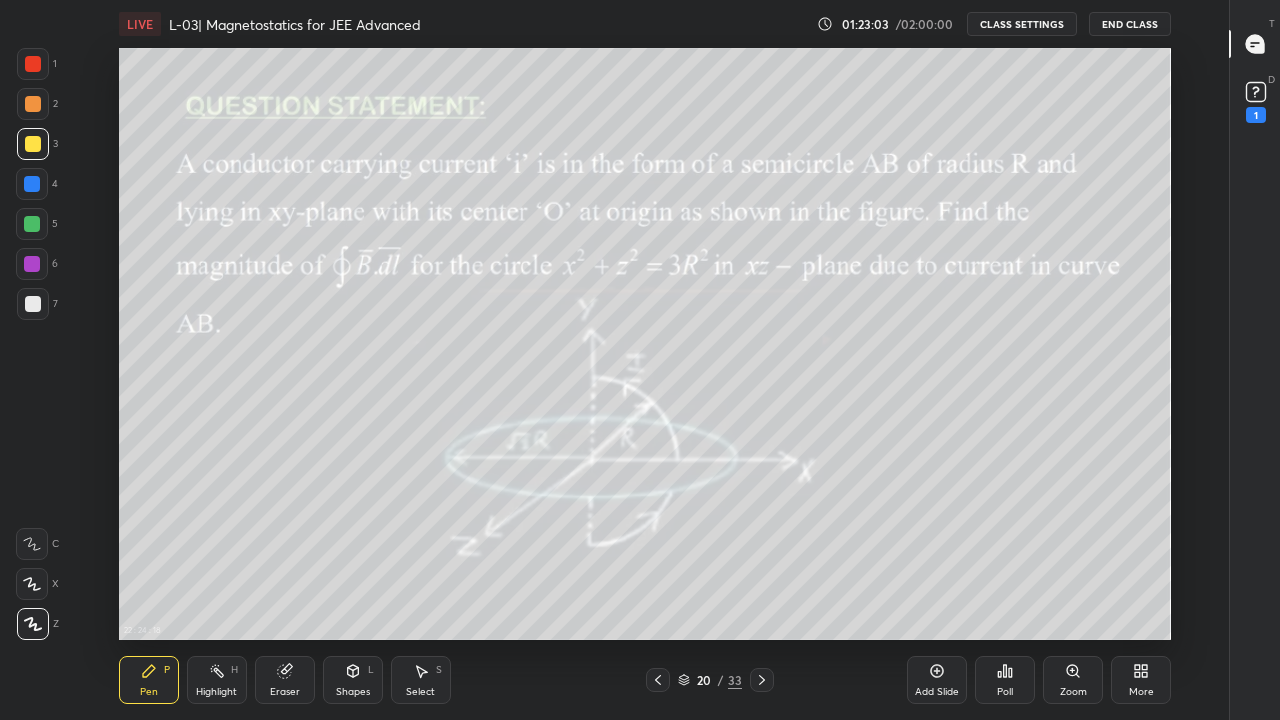 click 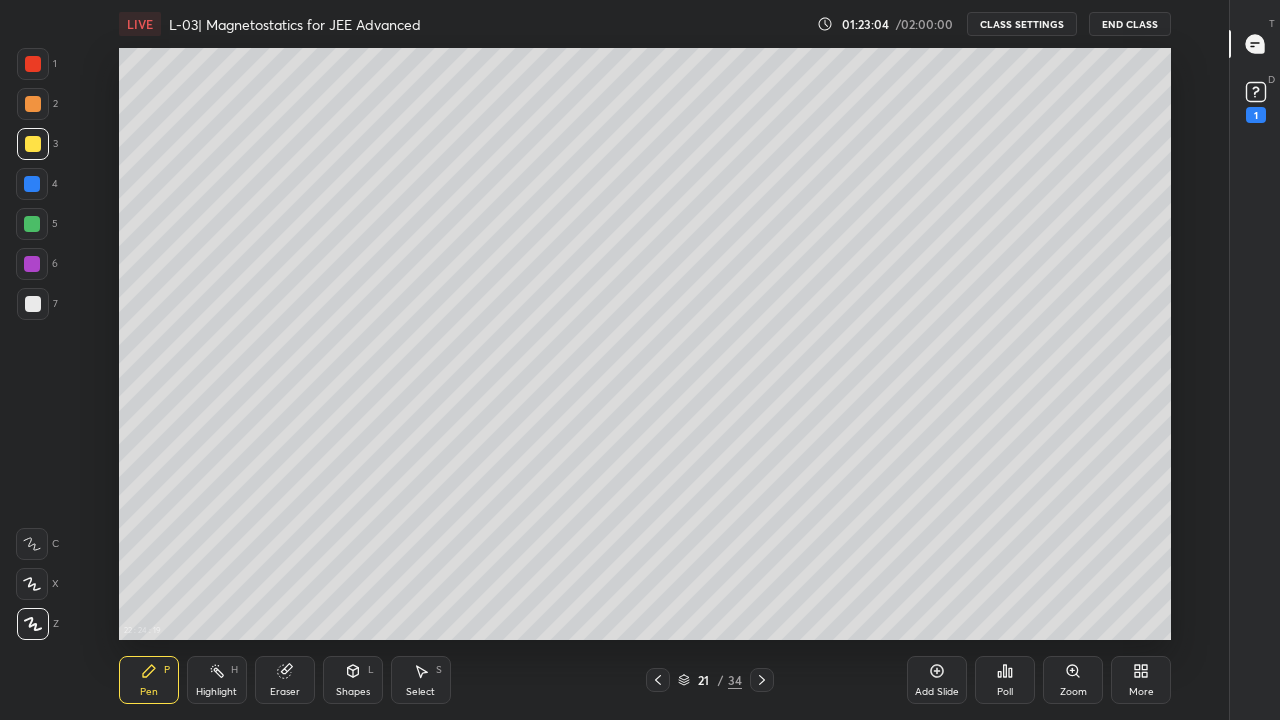 click 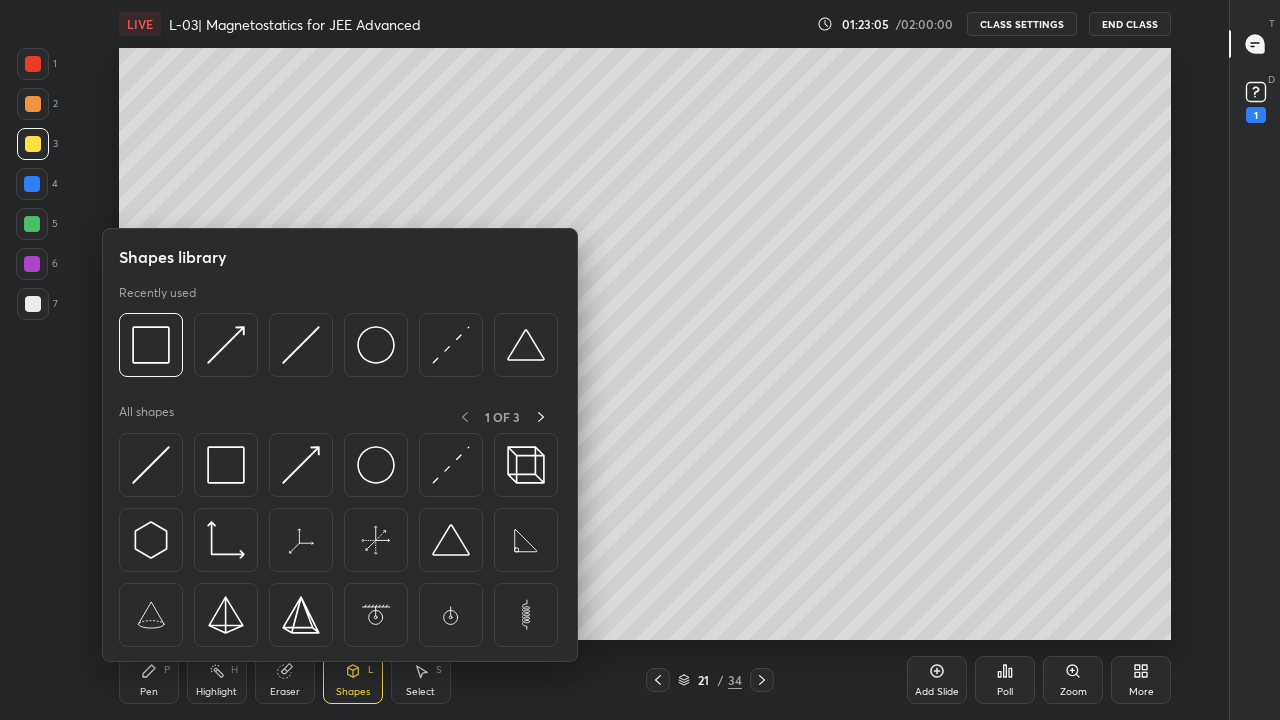 click at bounding box center [376, 465] 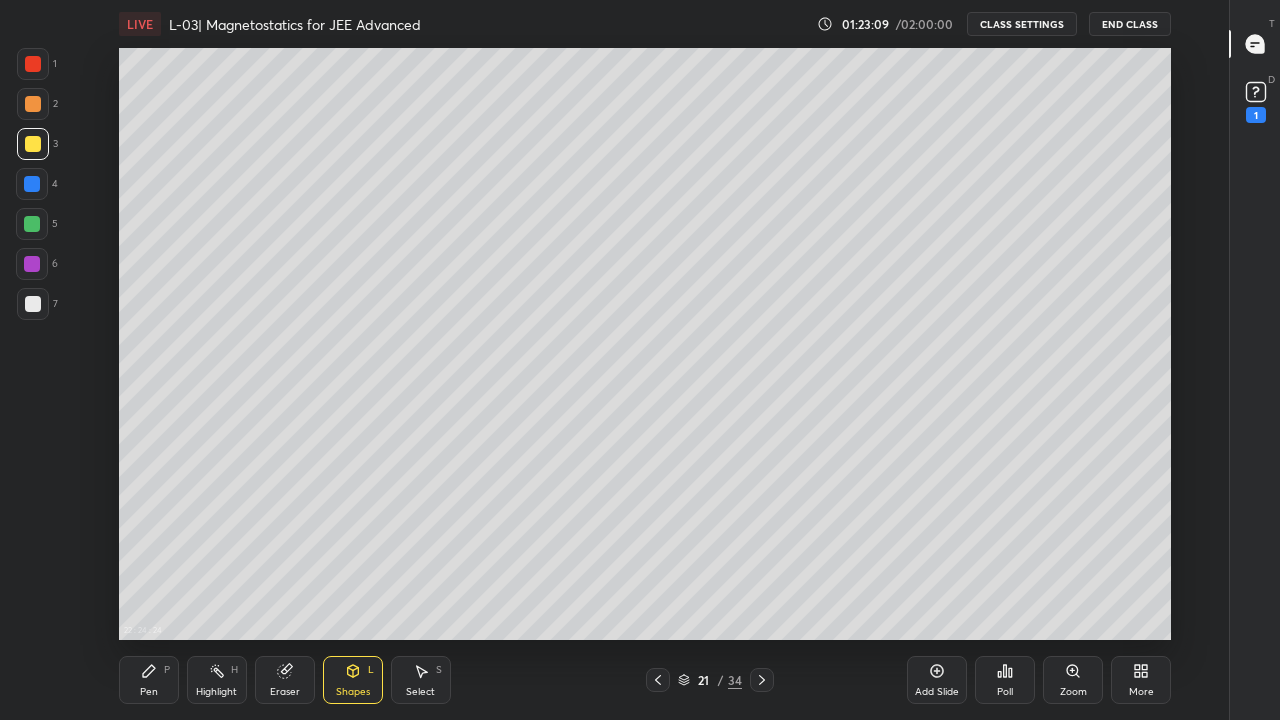 click on "Pen P" at bounding box center (149, 680) 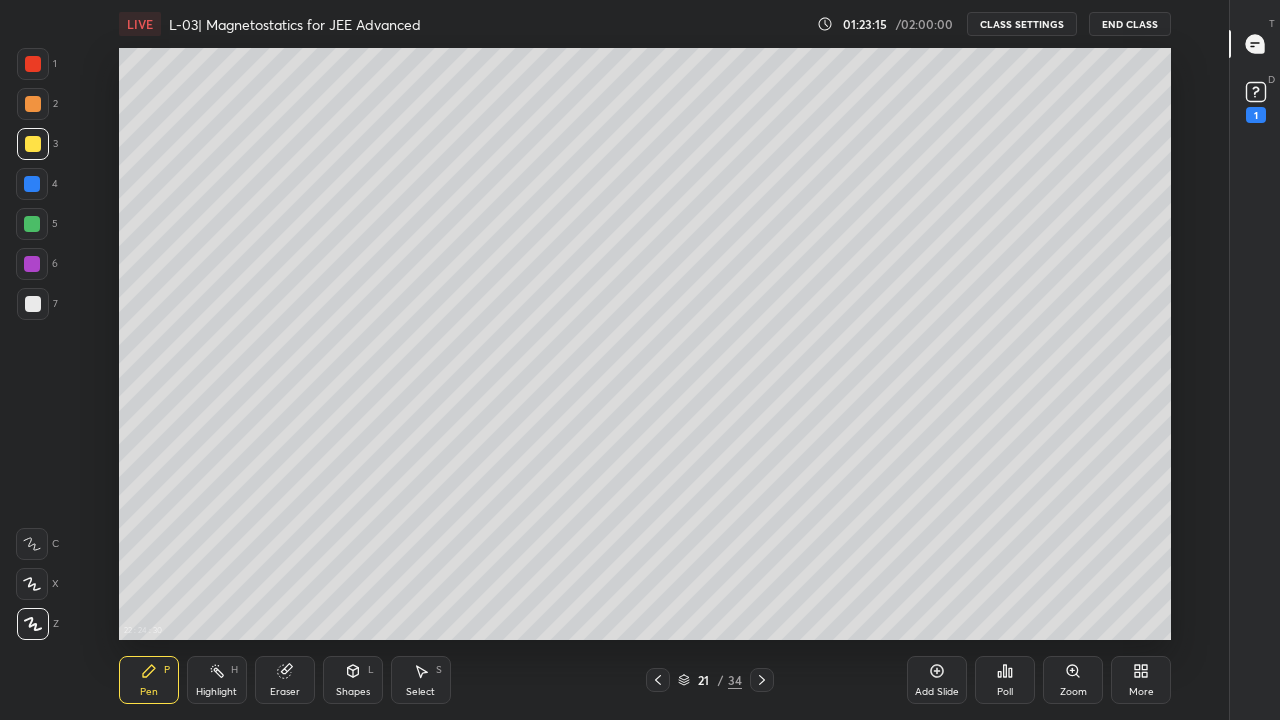 click 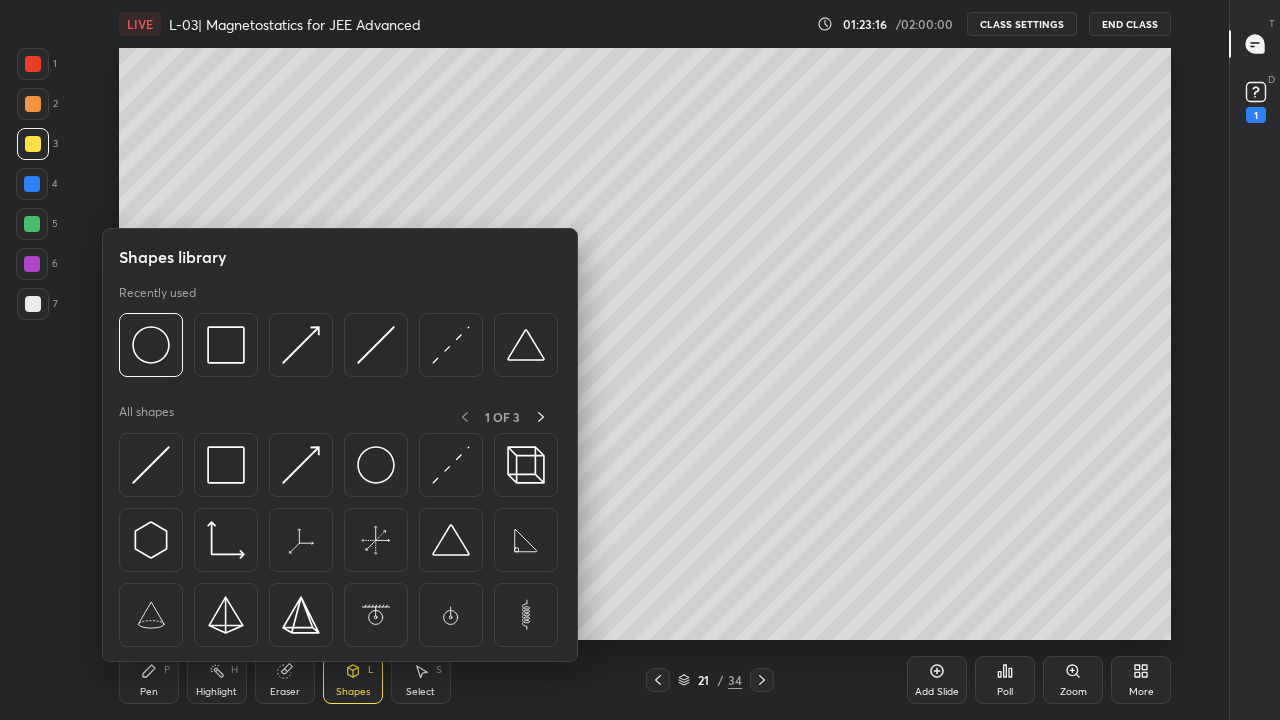 click on "Pen" at bounding box center (149, 692) 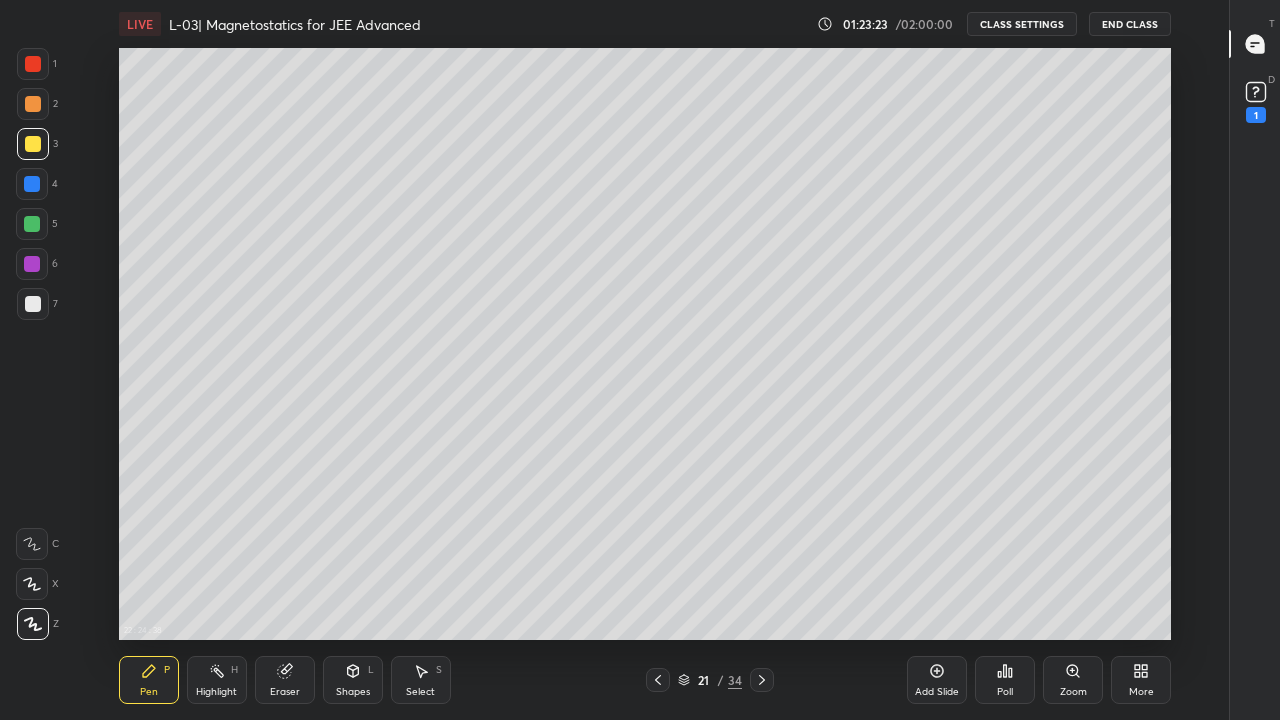 click on "Eraser" at bounding box center [285, 692] 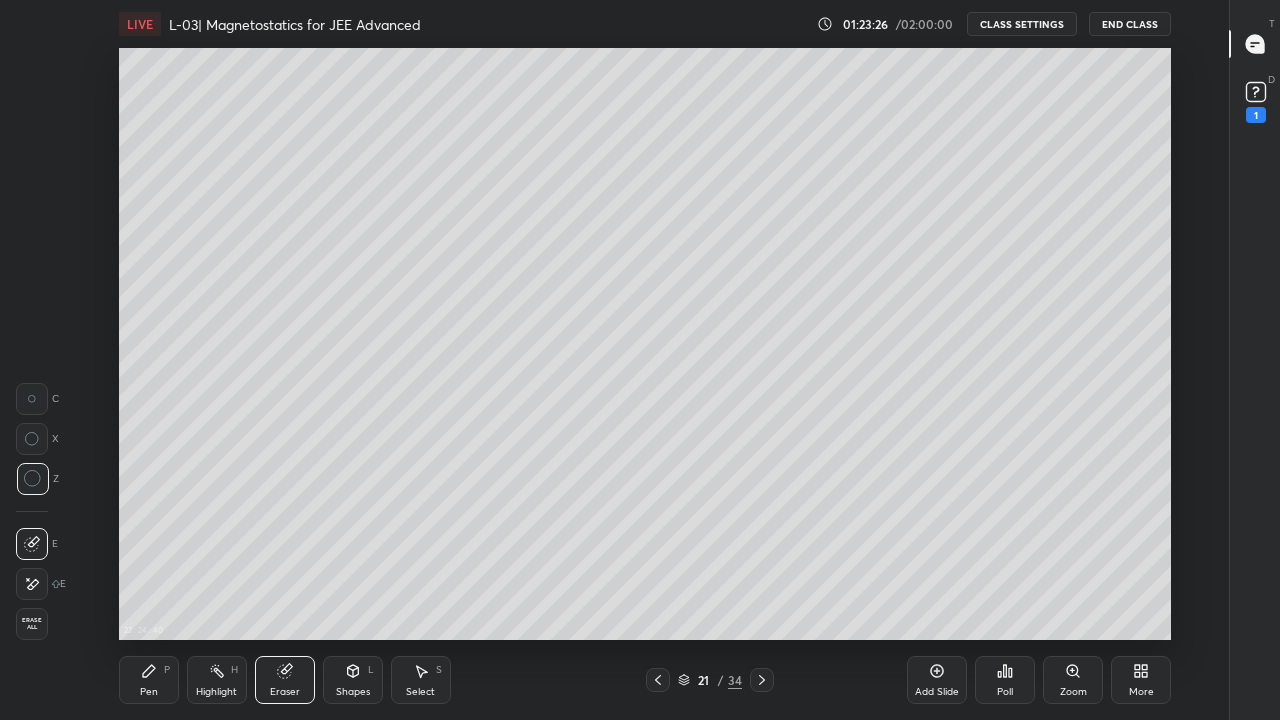 click on "Pen P" at bounding box center [149, 680] 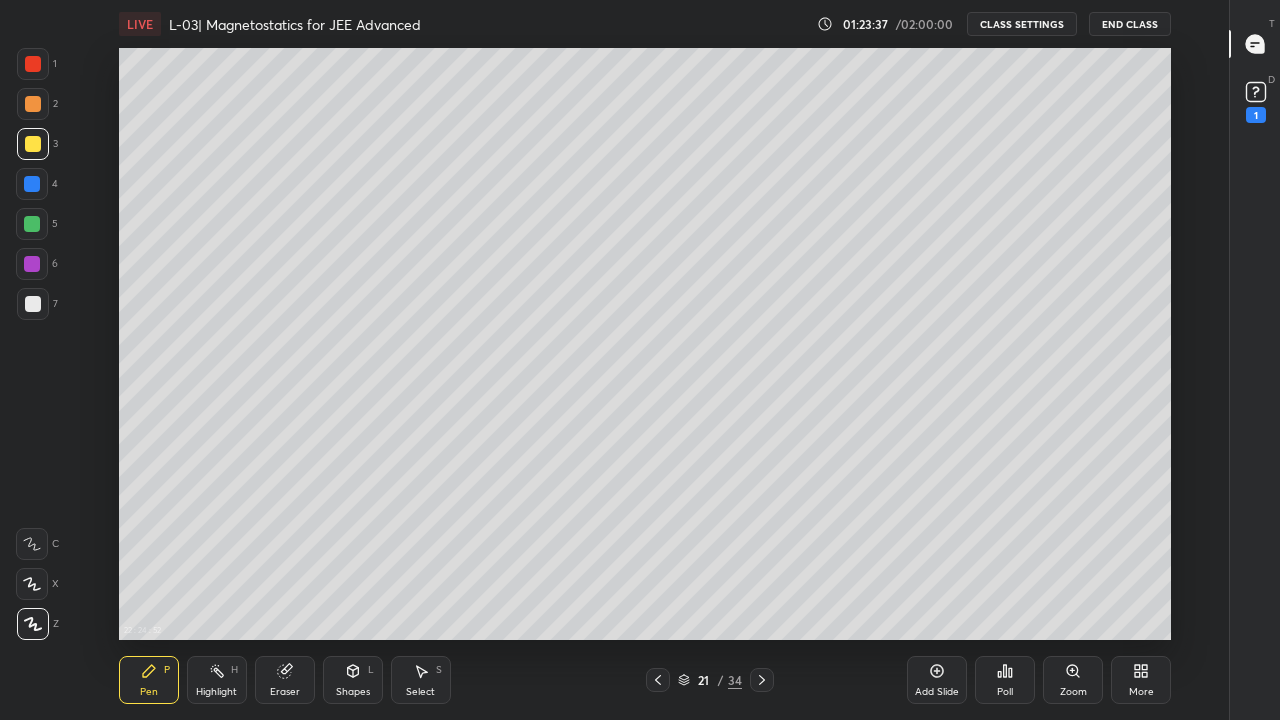 click on "Shapes L" at bounding box center [353, 680] 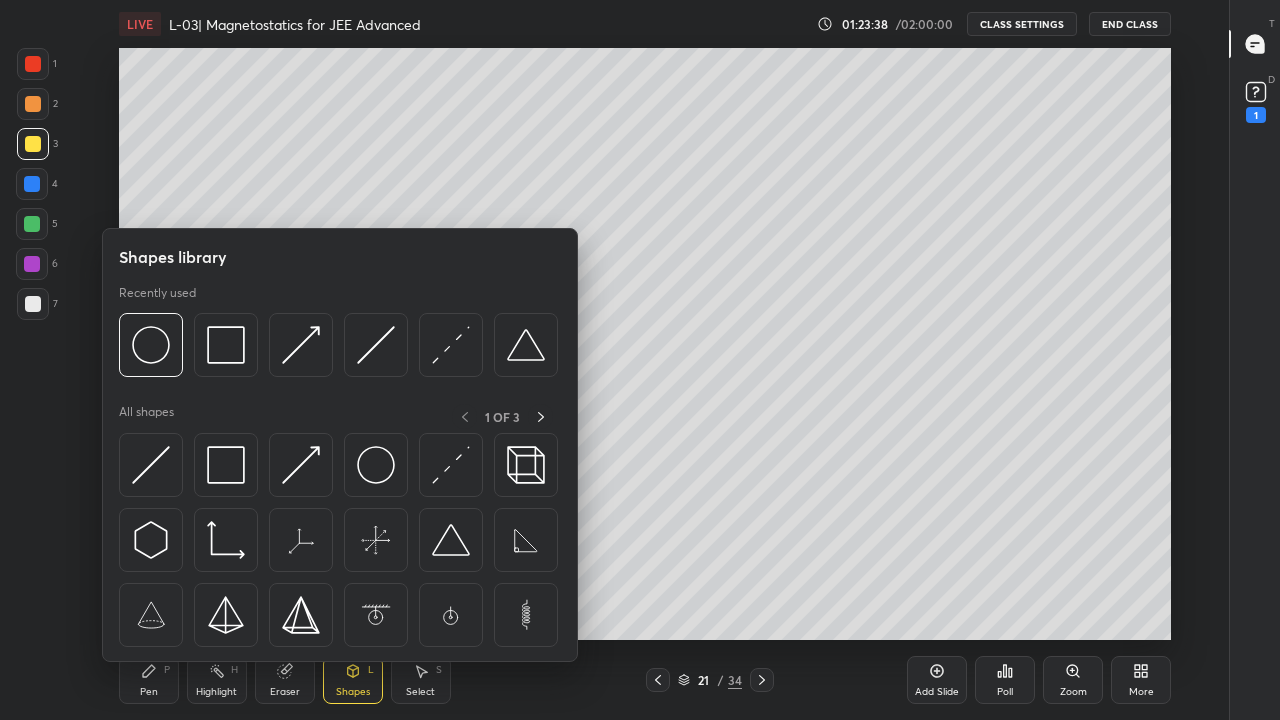 click at bounding box center (151, 465) 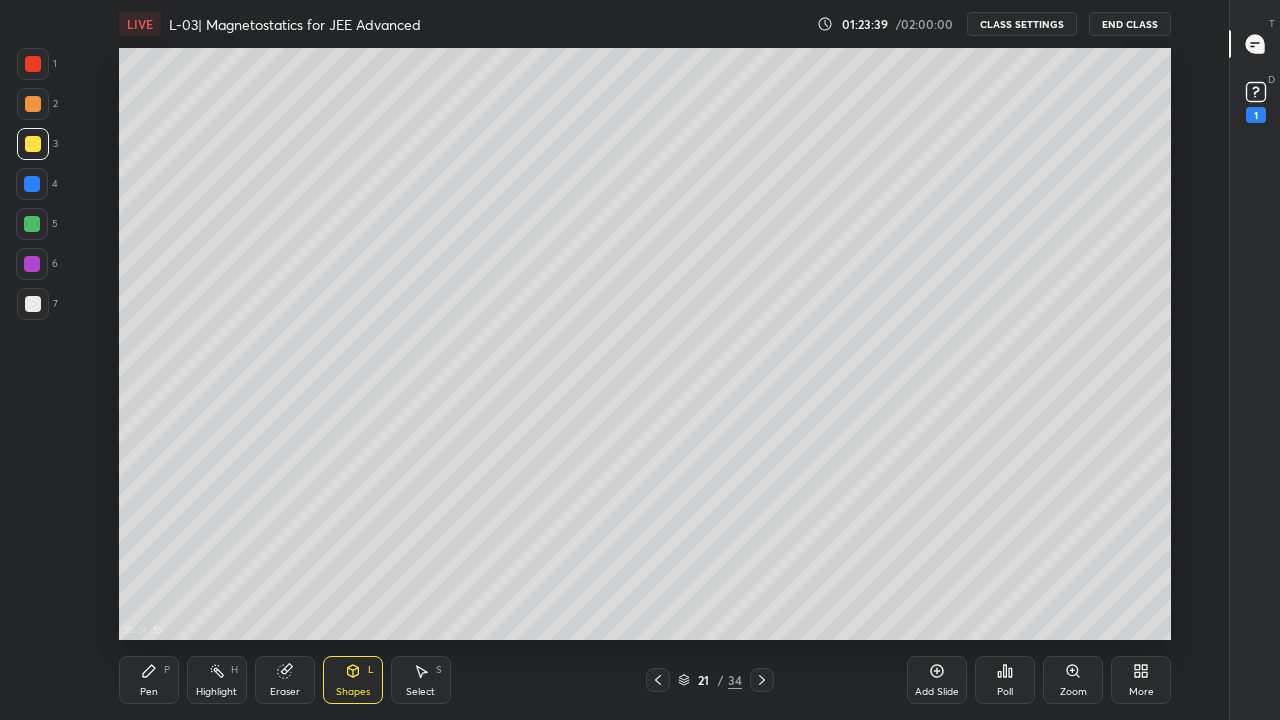 click at bounding box center (33, 64) 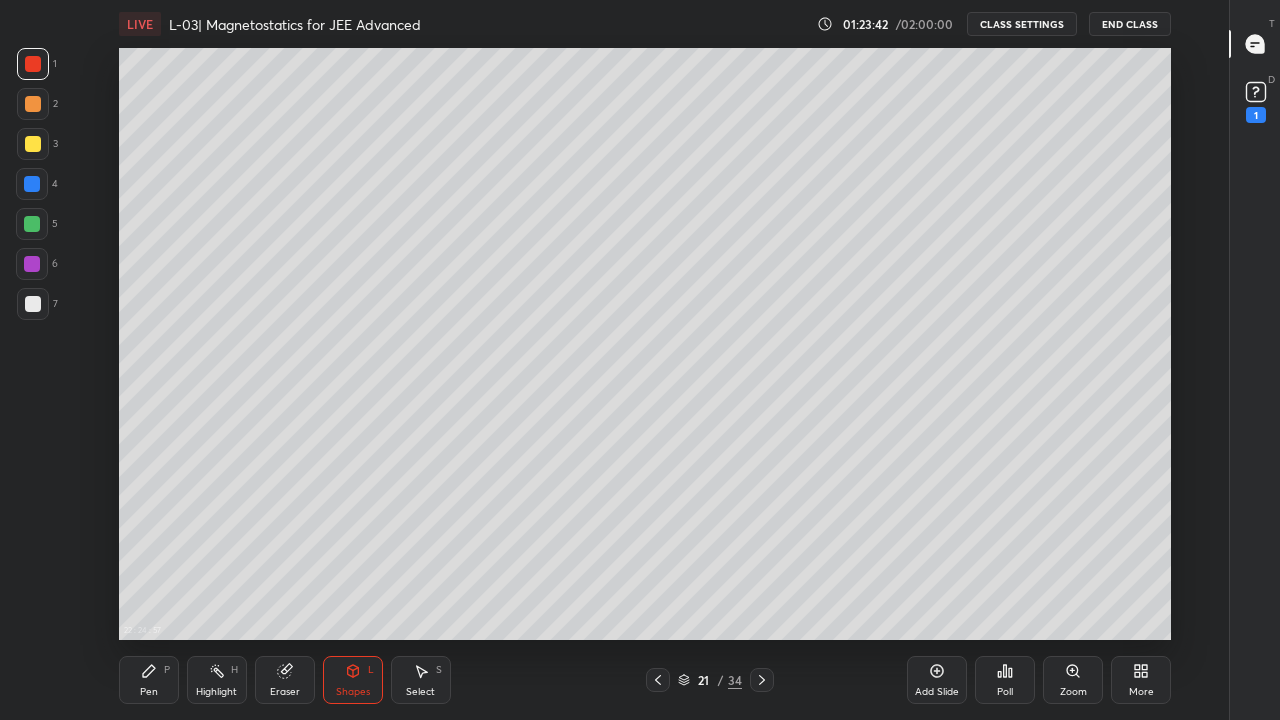 click on "Pen" at bounding box center [149, 692] 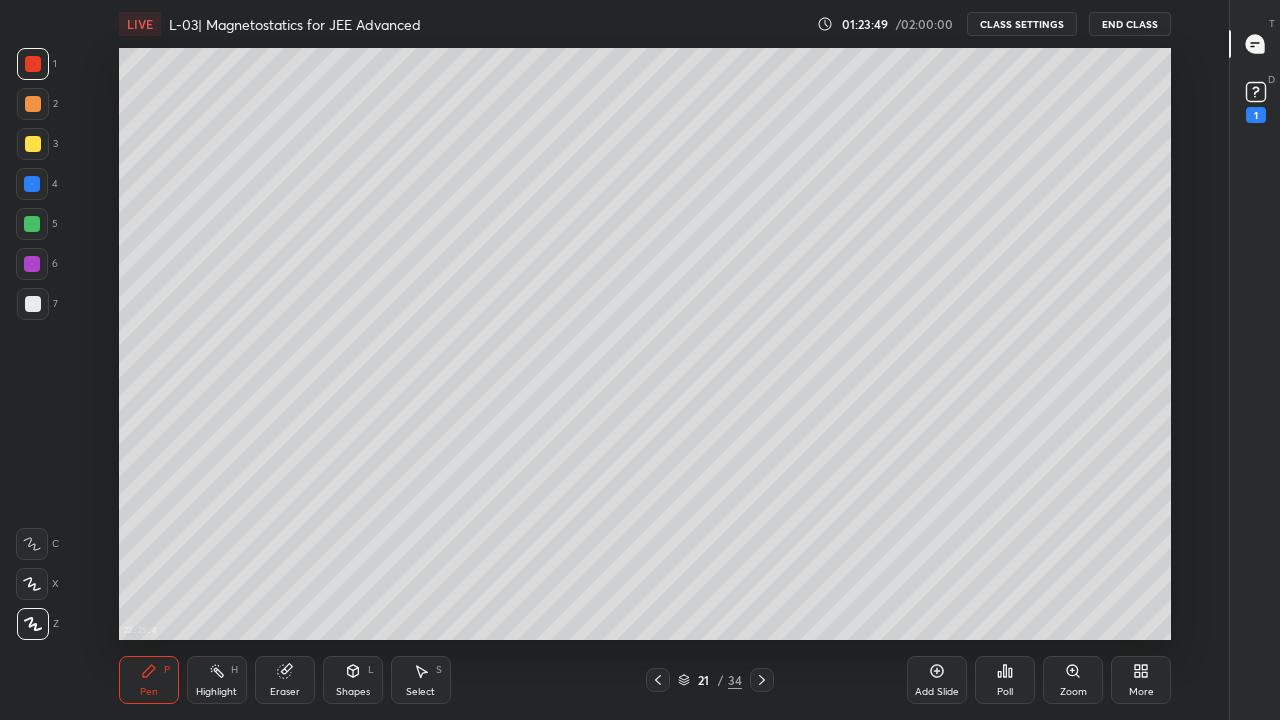 click at bounding box center (33, 144) 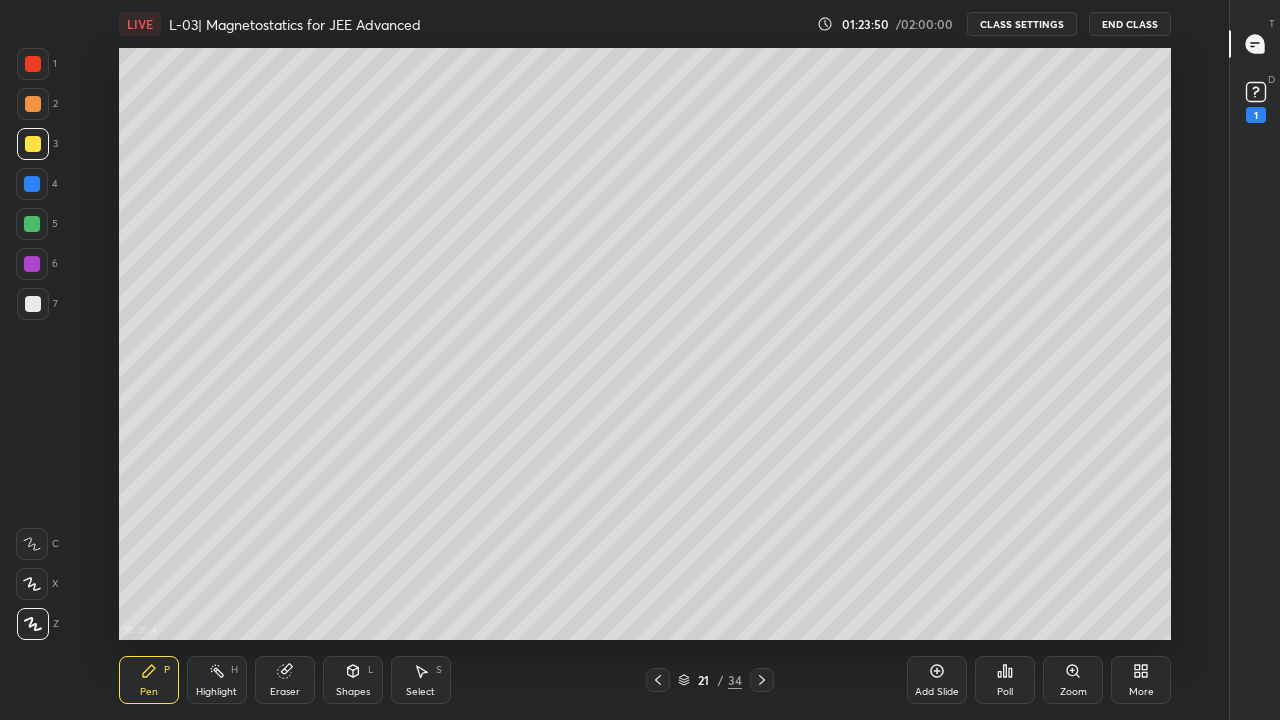 click at bounding box center (33, 104) 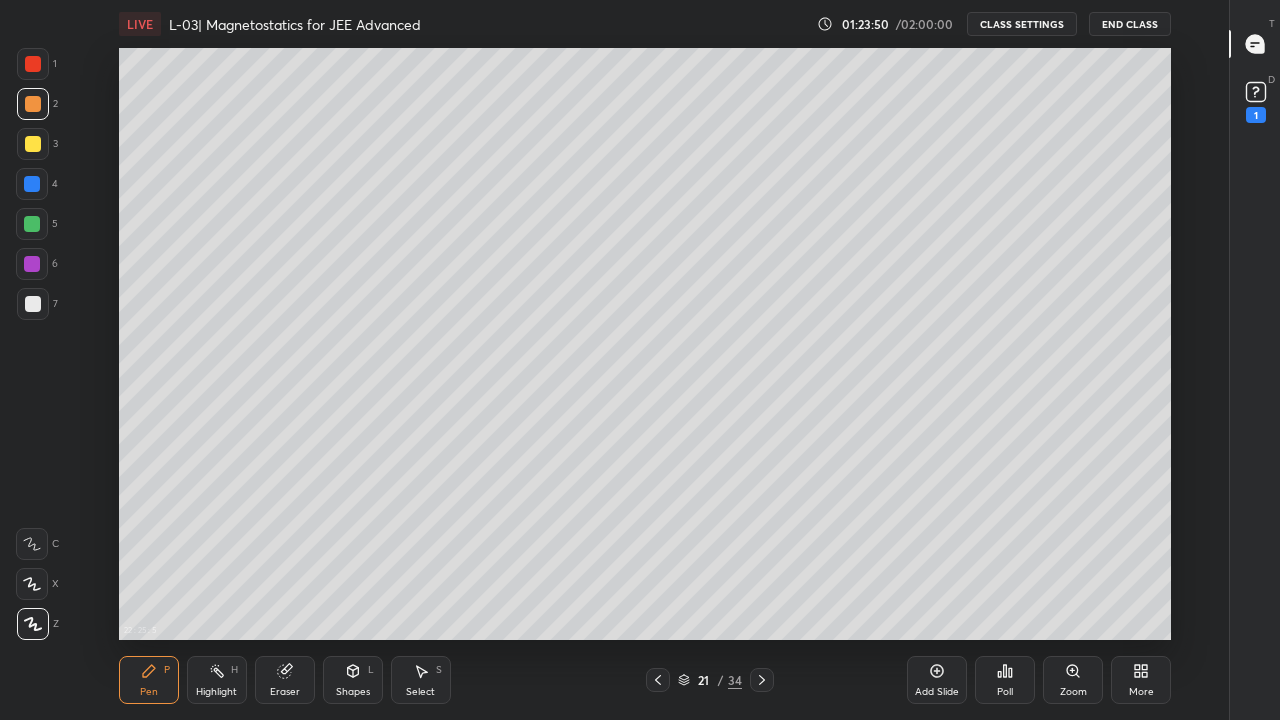 click on "Pen P" at bounding box center [149, 680] 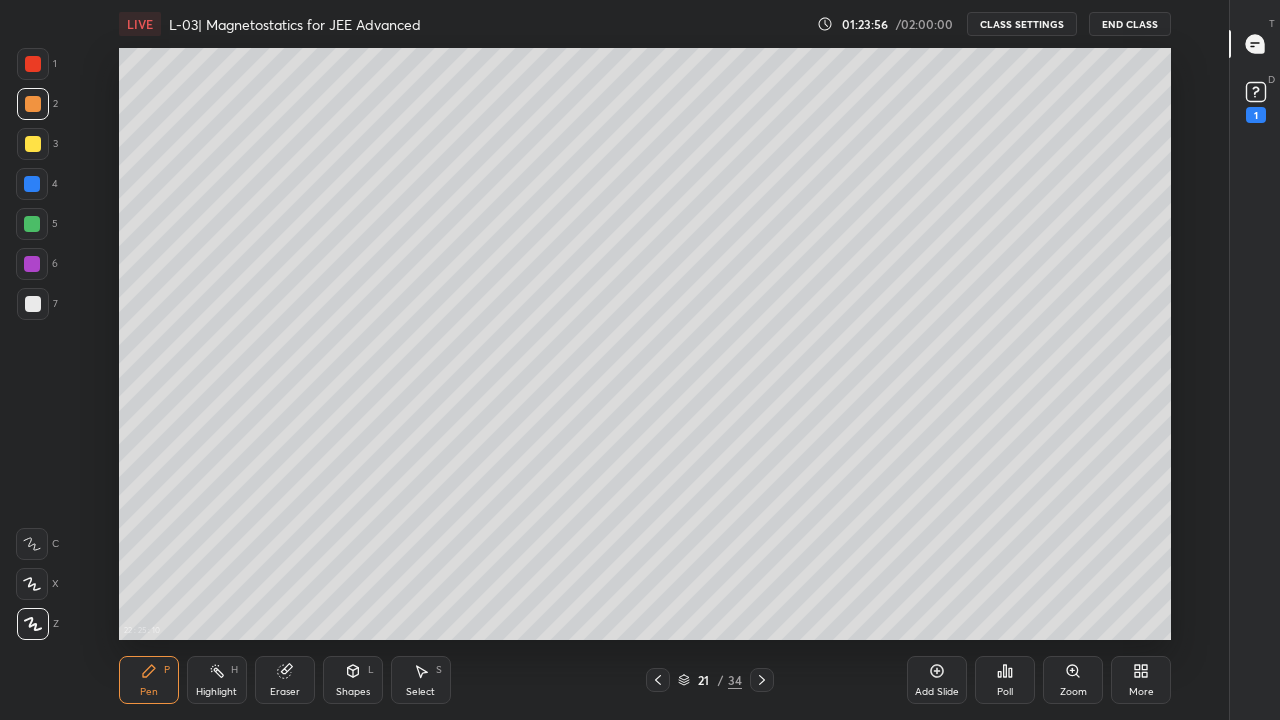 click on "Eraser" at bounding box center (285, 680) 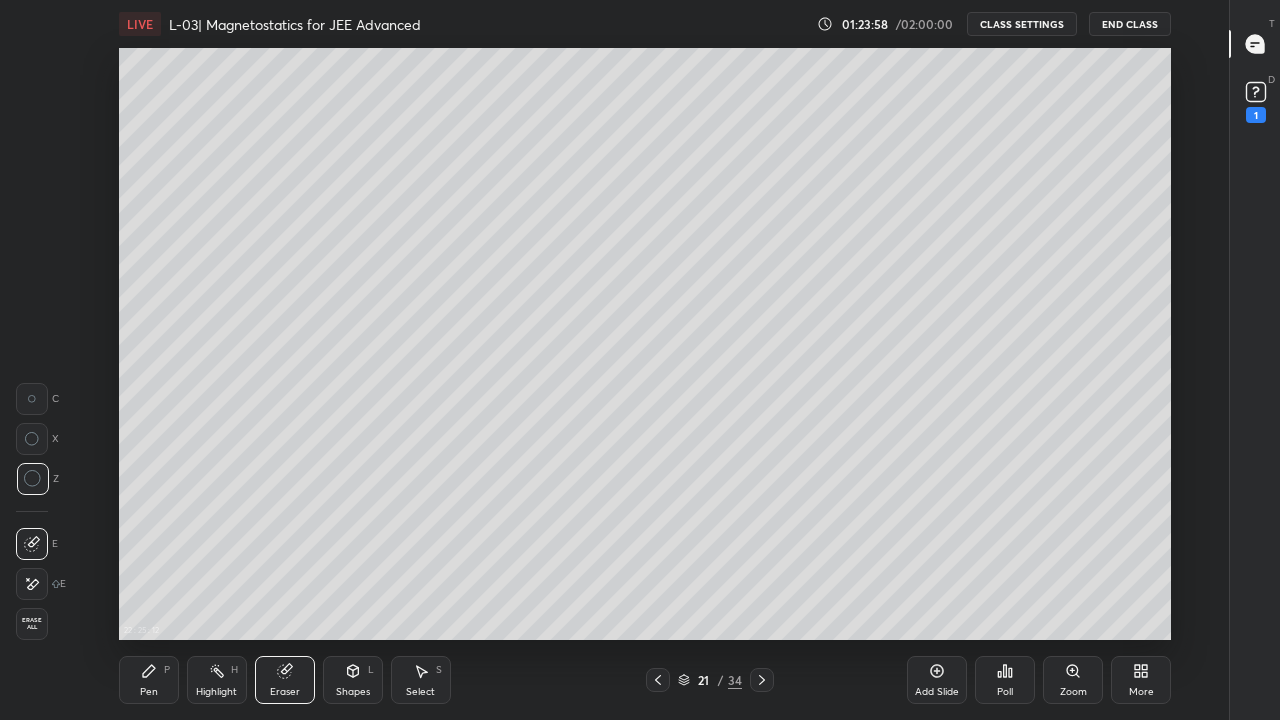 click on "Pen" at bounding box center [149, 692] 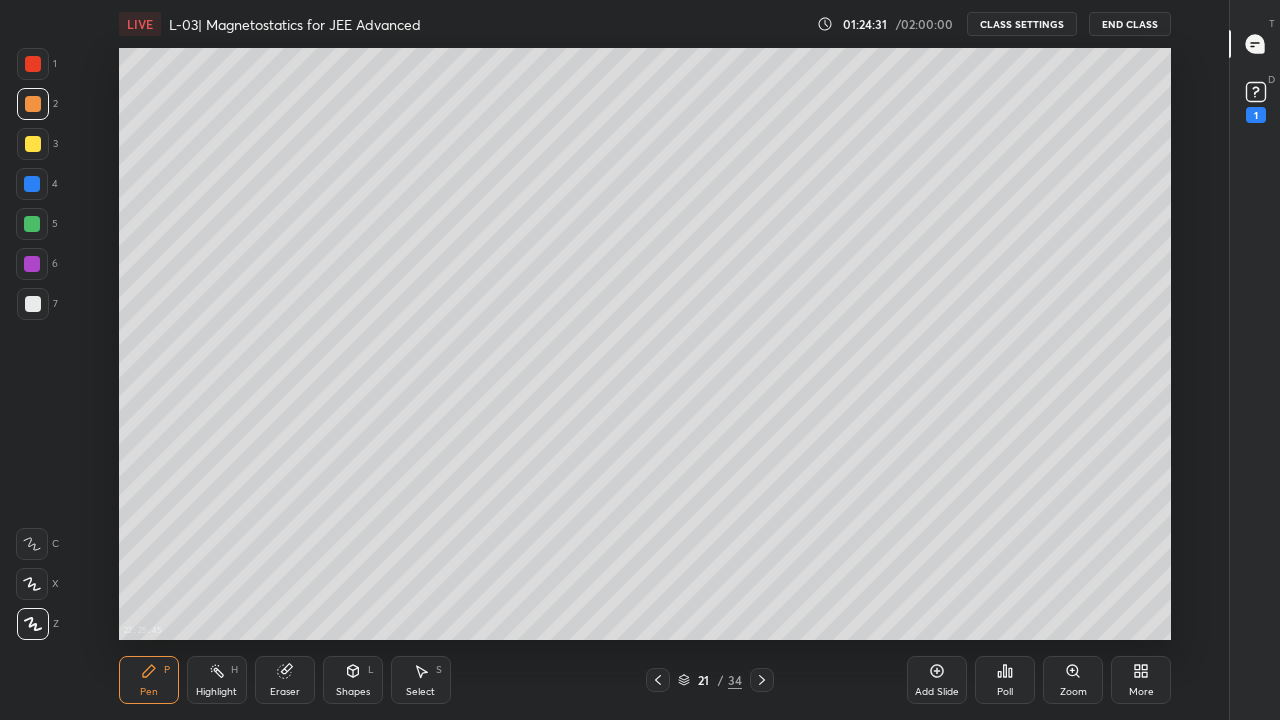 click at bounding box center [32, 224] 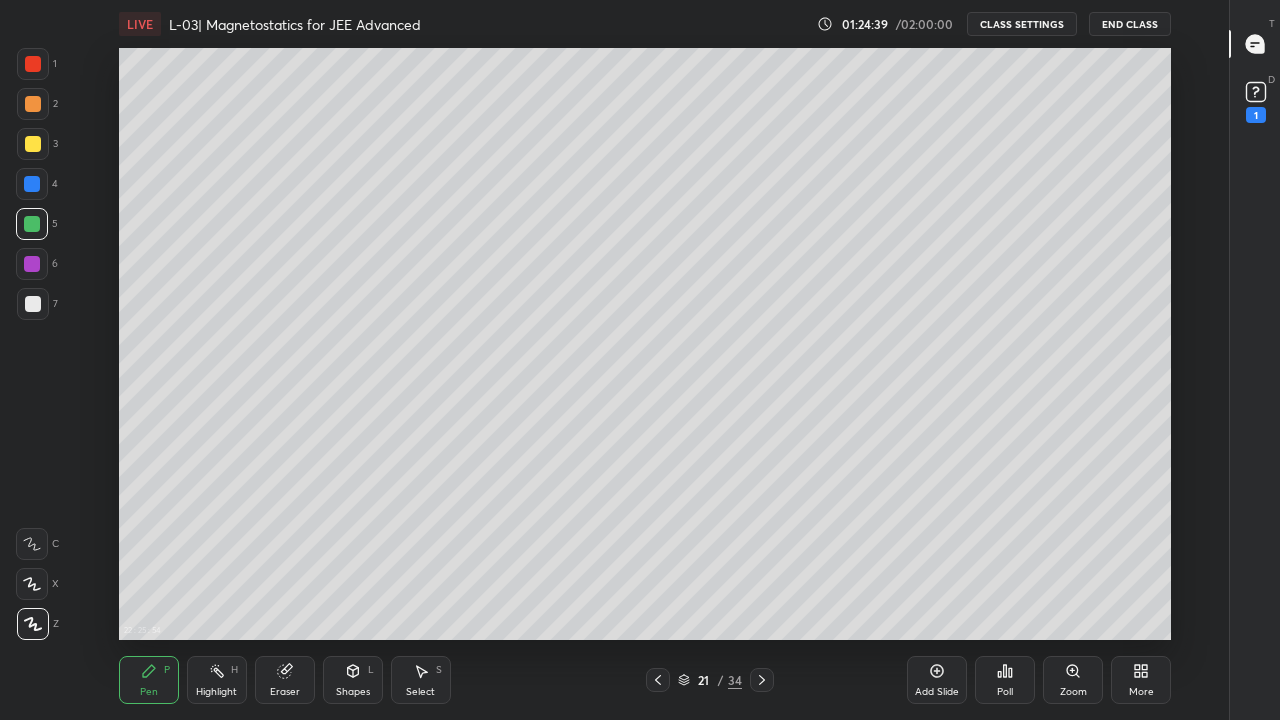 click on "Eraser" at bounding box center [285, 692] 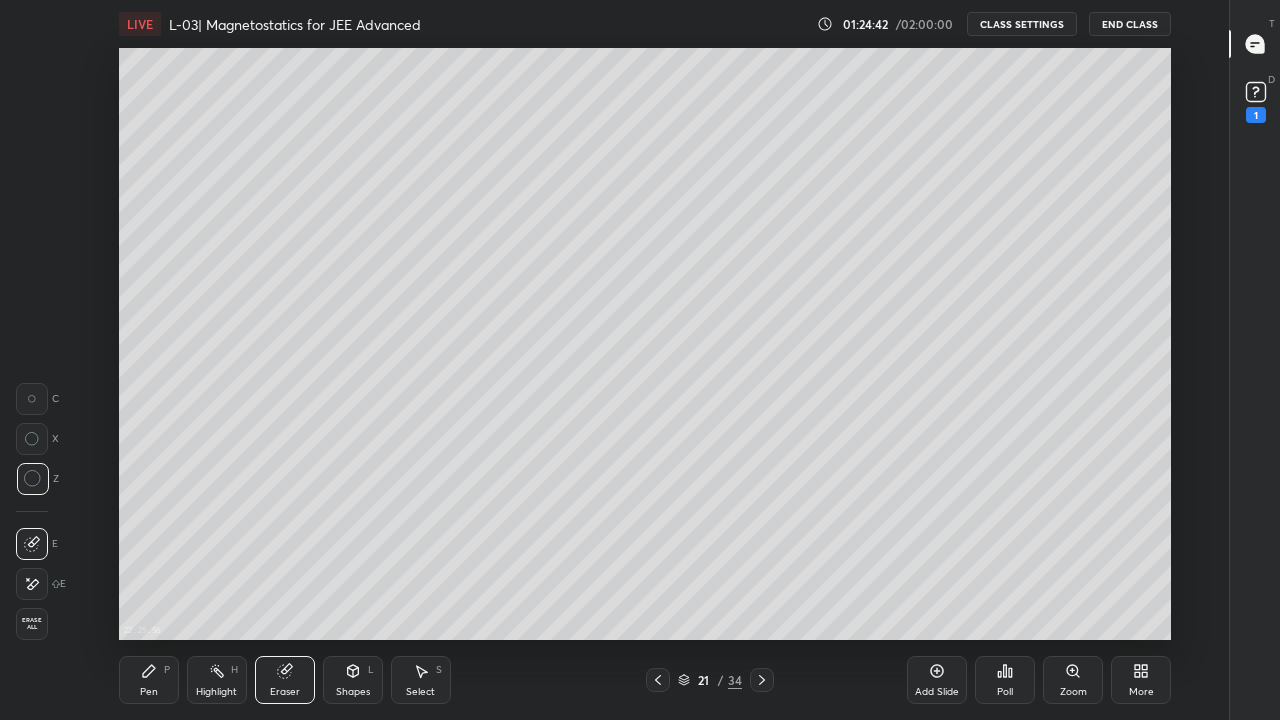 click on "Pen P" at bounding box center (149, 680) 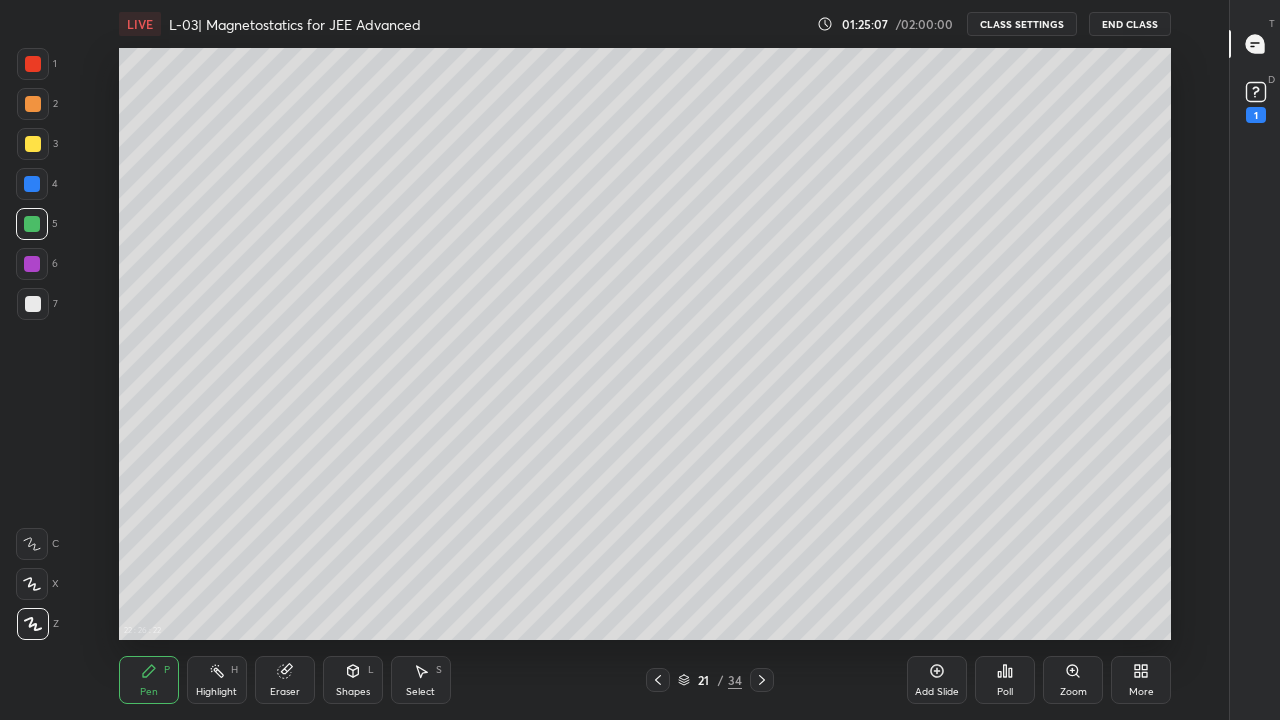 click on "Shapes" at bounding box center [353, 692] 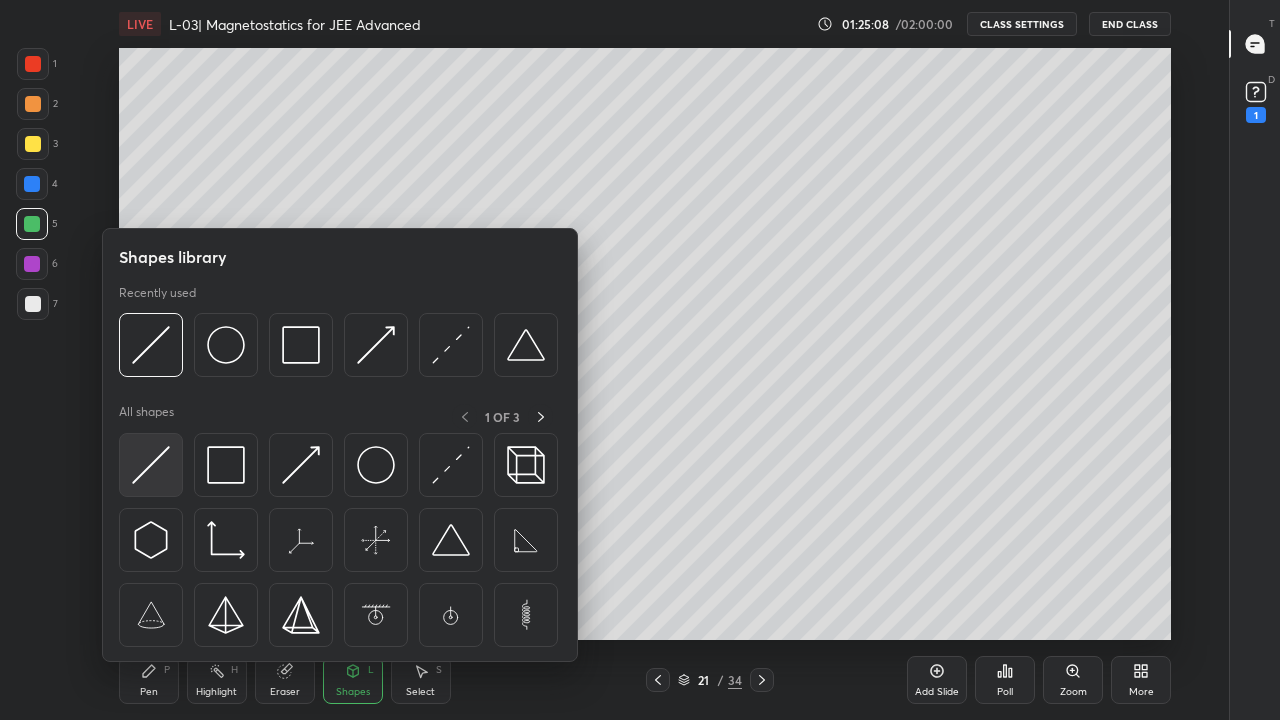 click at bounding box center (151, 465) 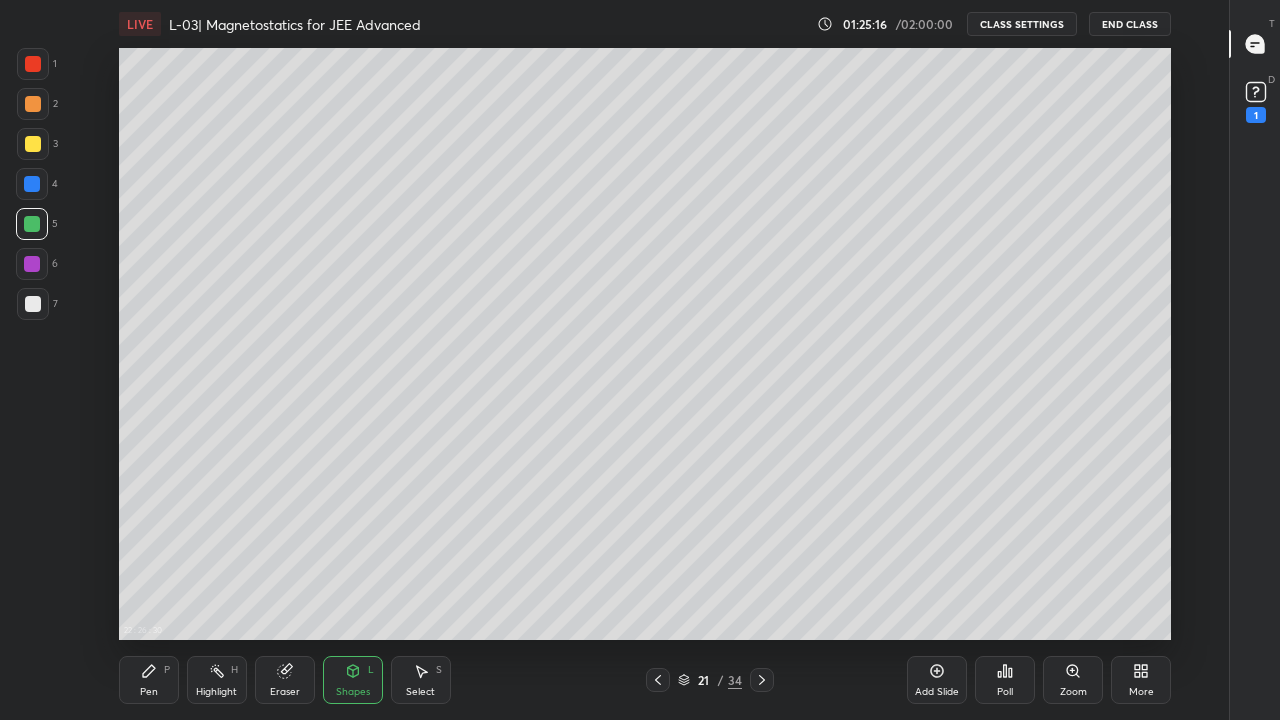 click on "Pen P" at bounding box center (149, 680) 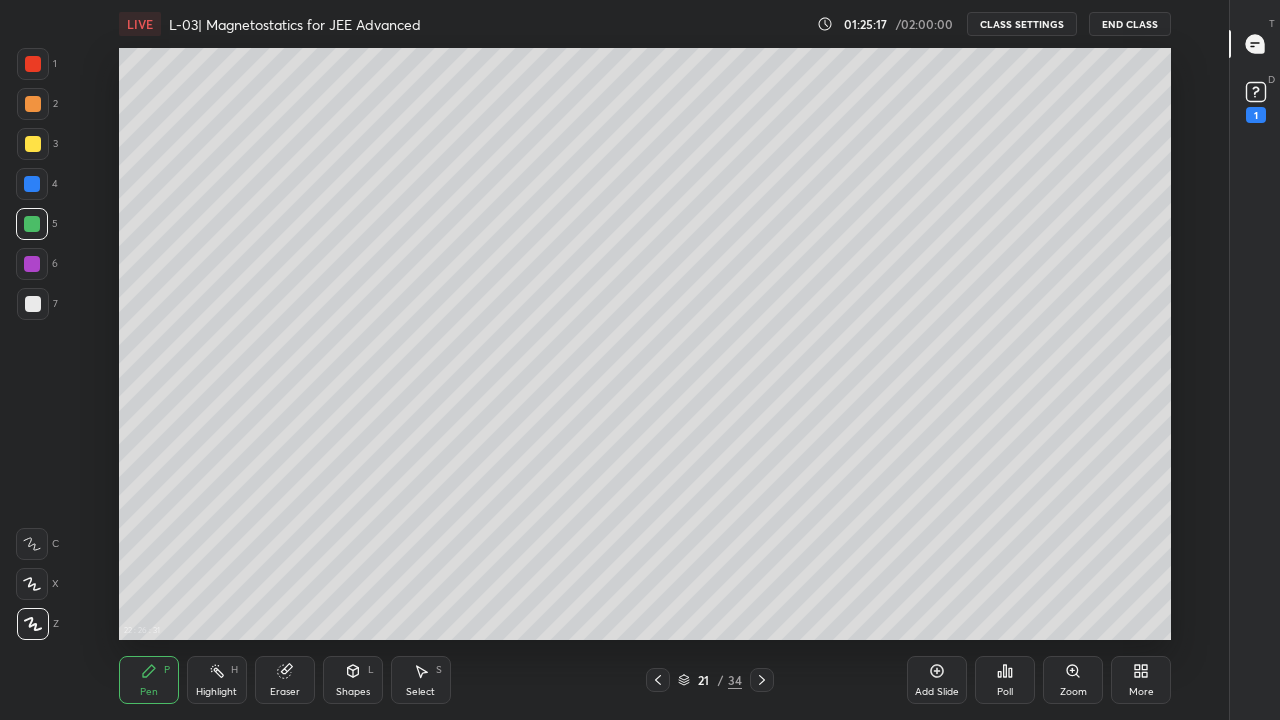 click at bounding box center [33, 304] 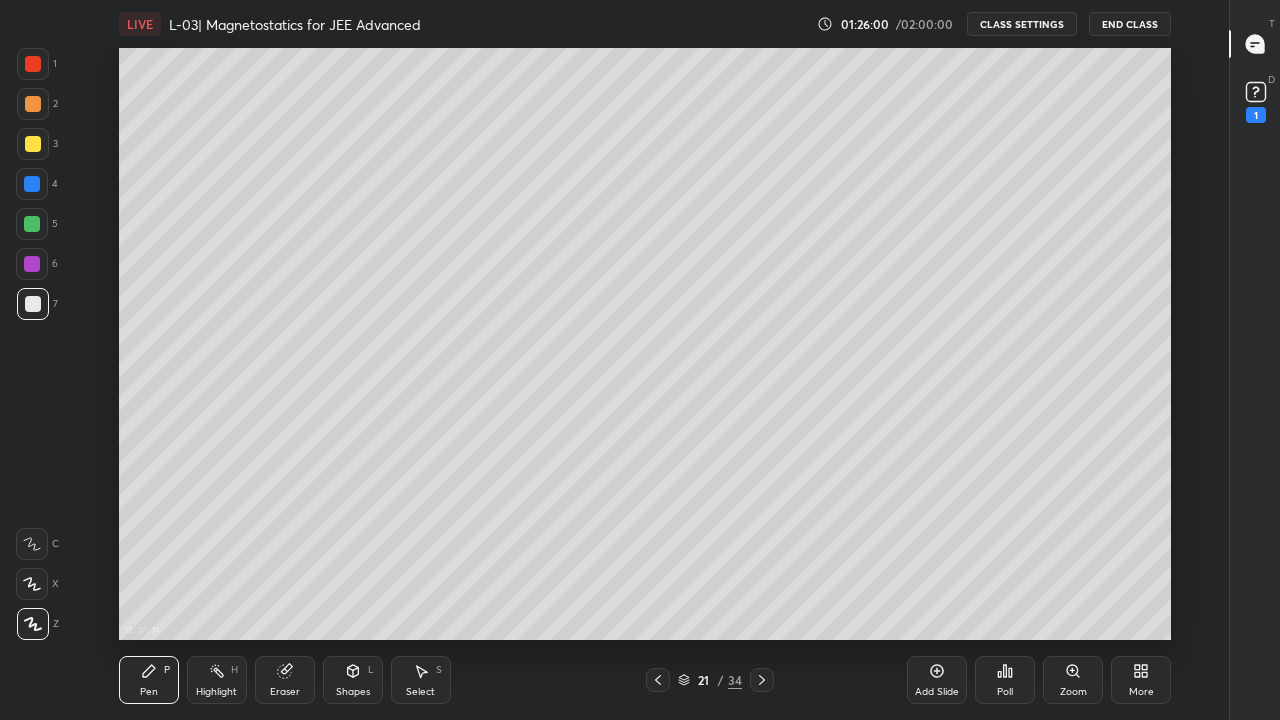 click 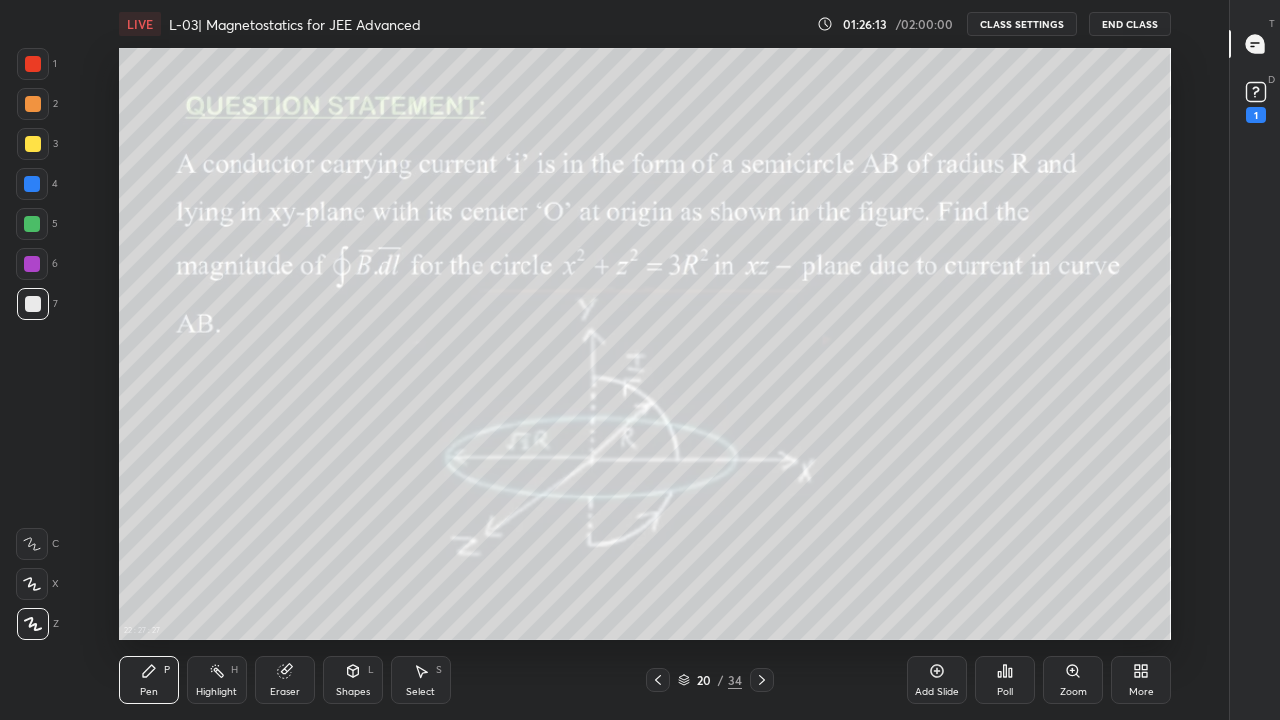 click 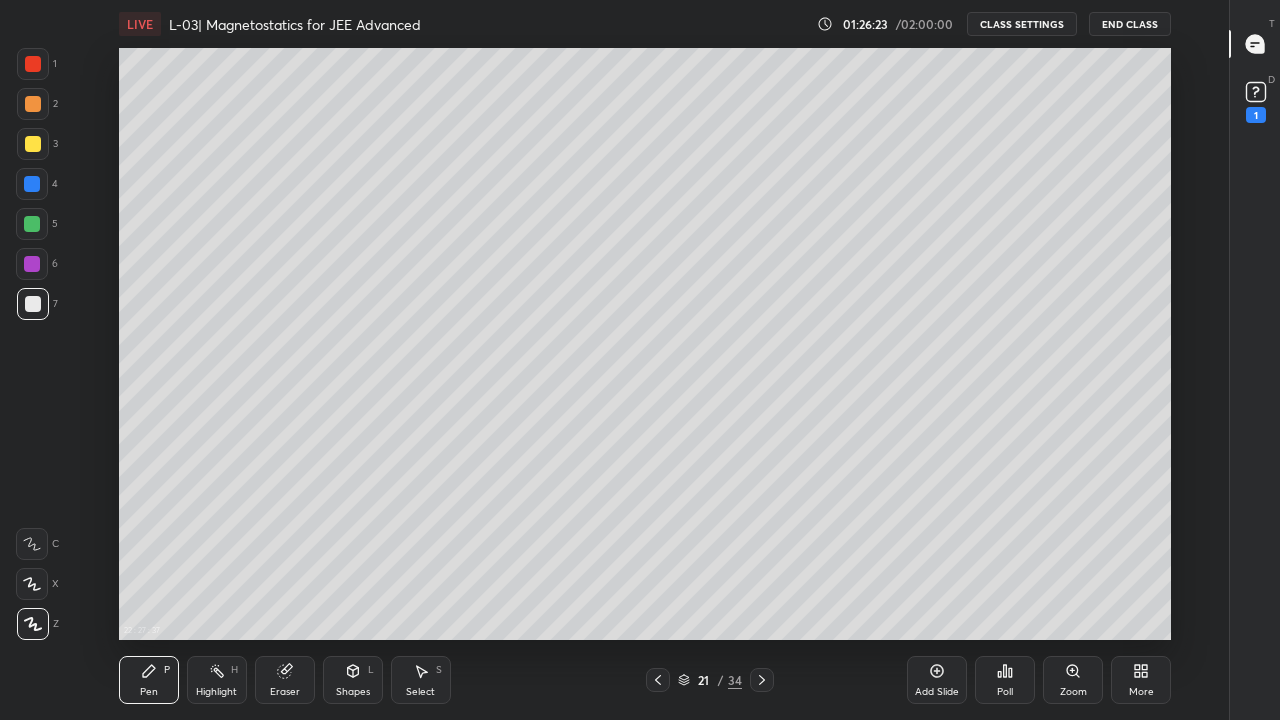click on "Eraser" at bounding box center (285, 680) 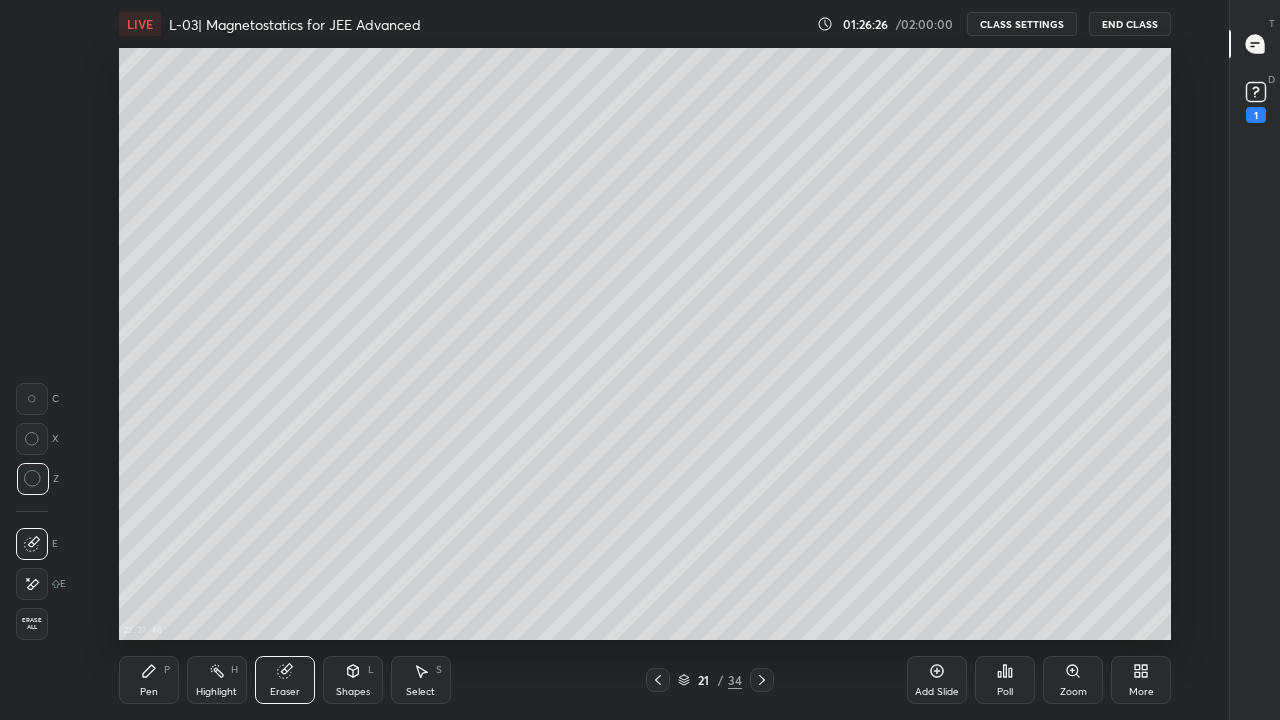 click on "Pen P" at bounding box center (149, 680) 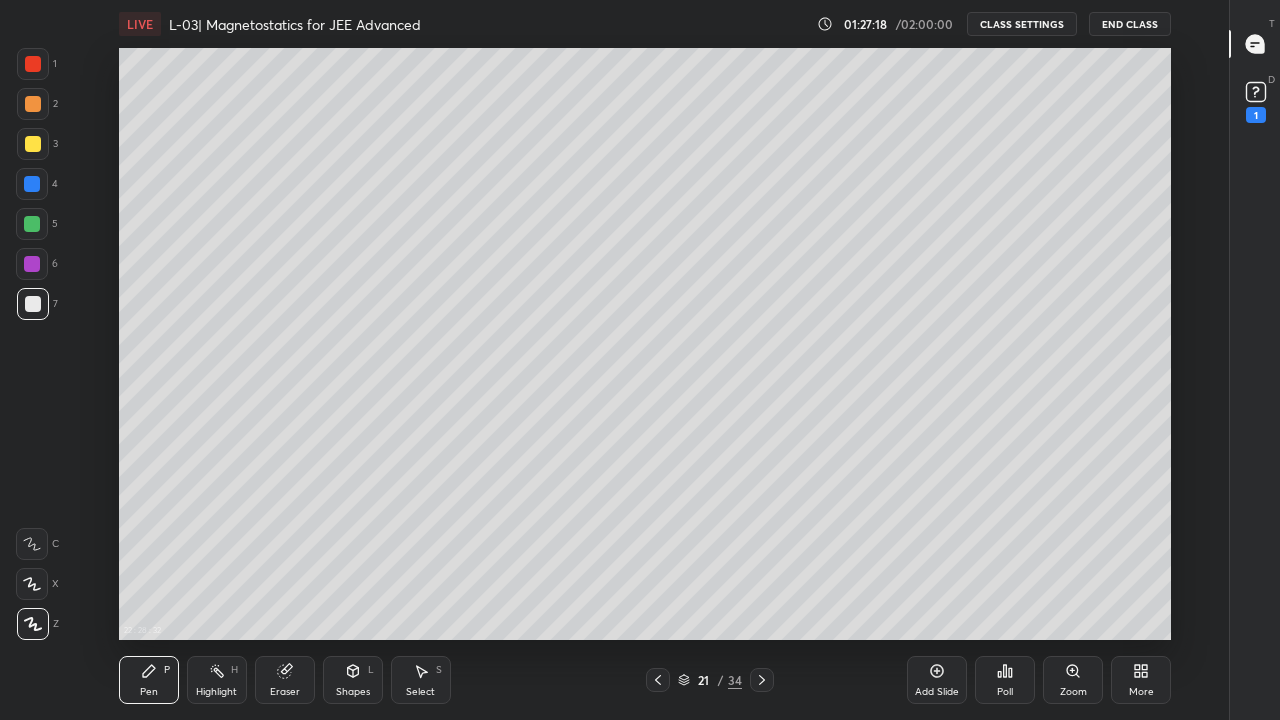 click at bounding box center [32, 224] 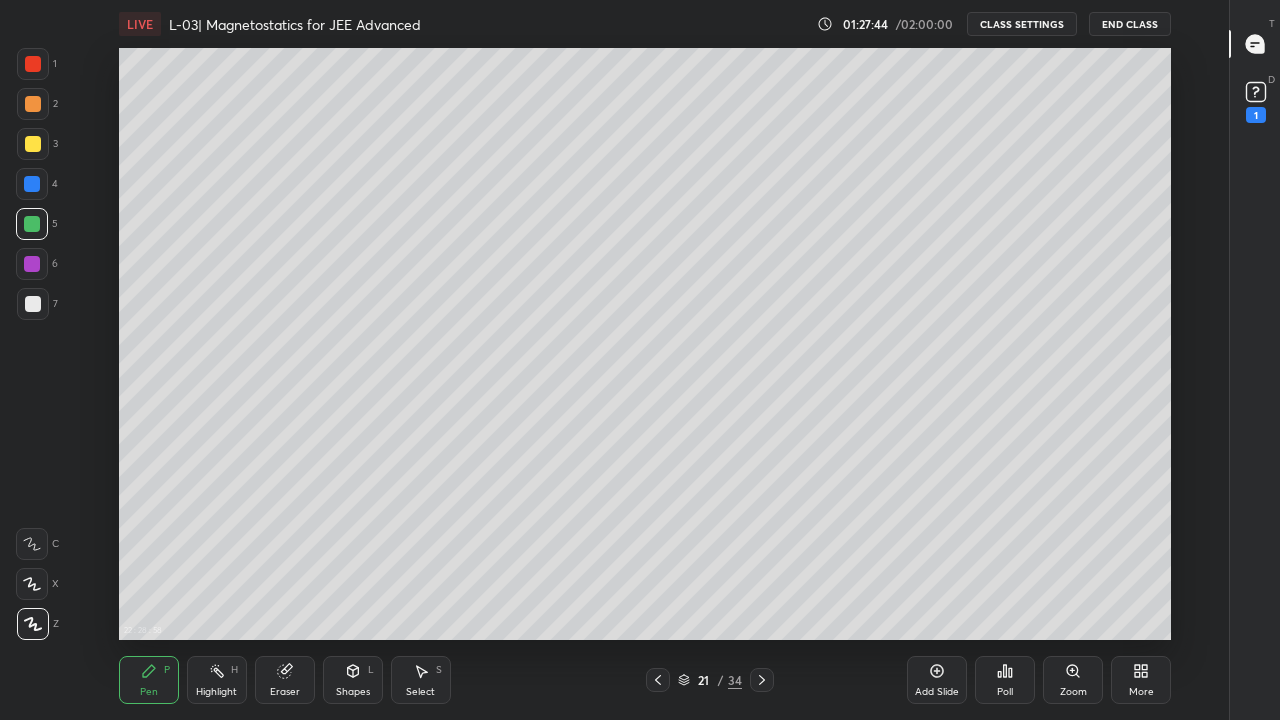 click at bounding box center [32, 264] 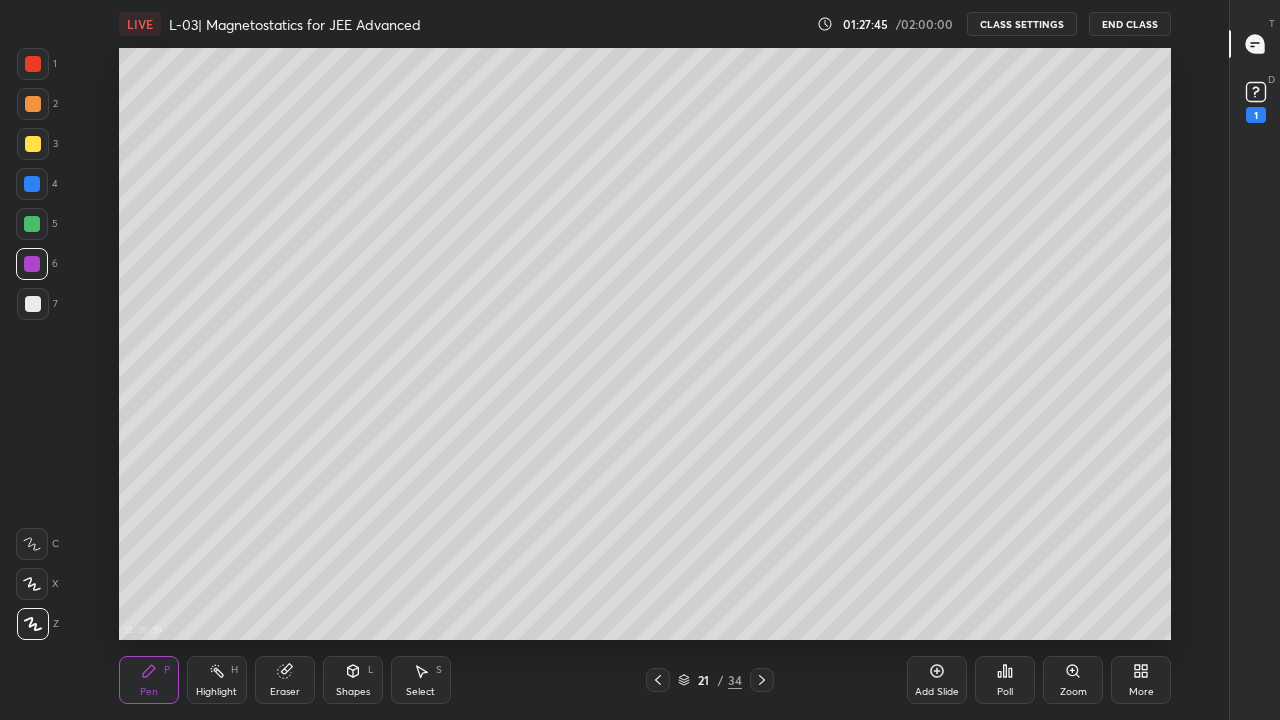 click at bounding box center [32, 184] 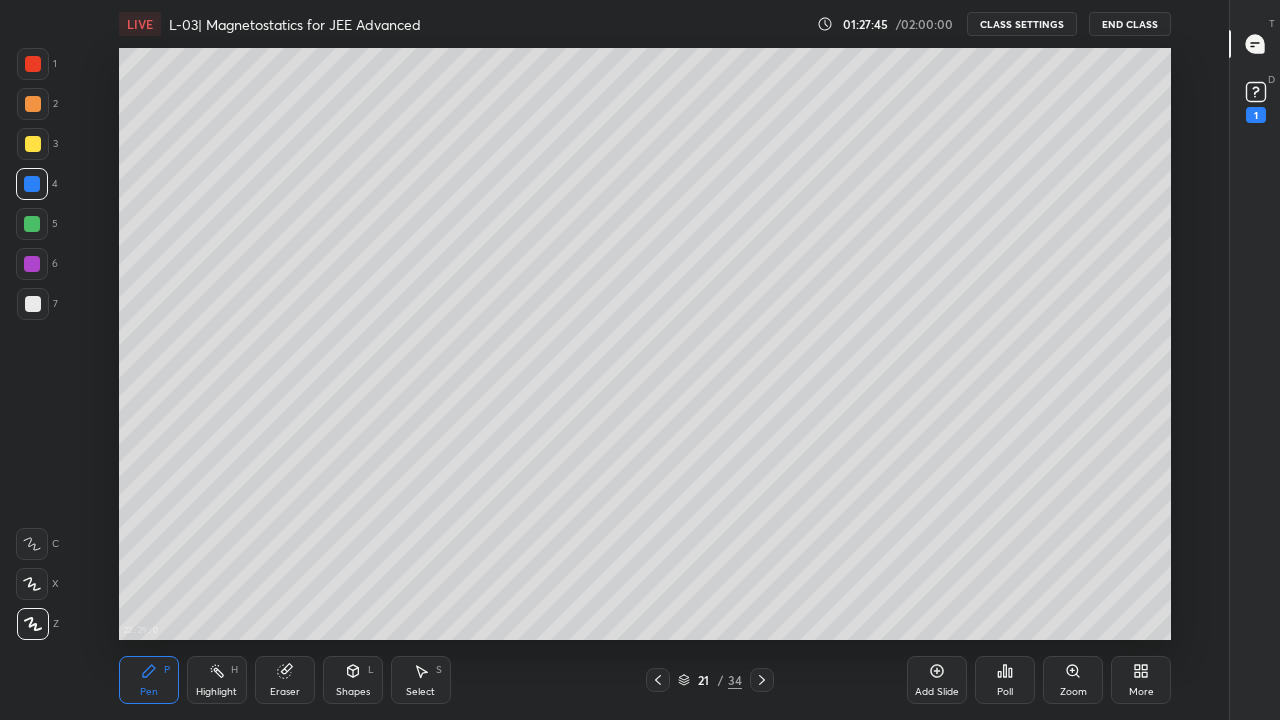 click at bounding box center (33, 144) 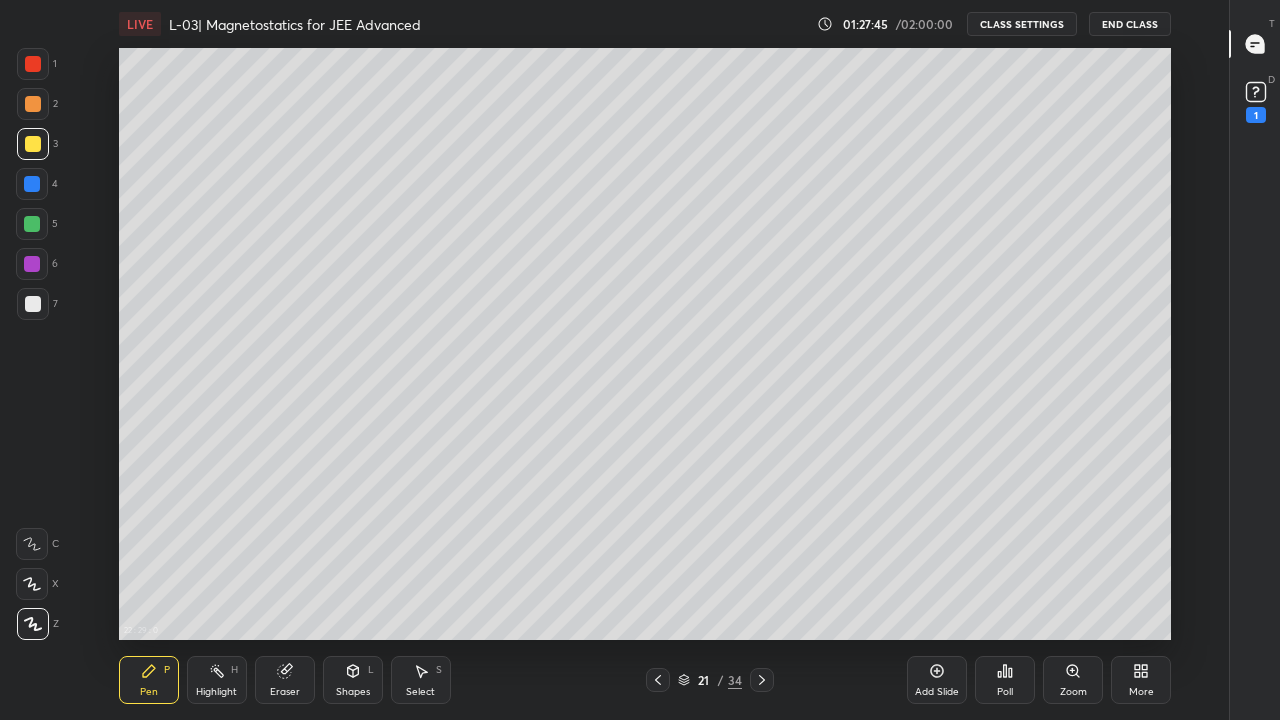 click at bounding box center [33, 104] 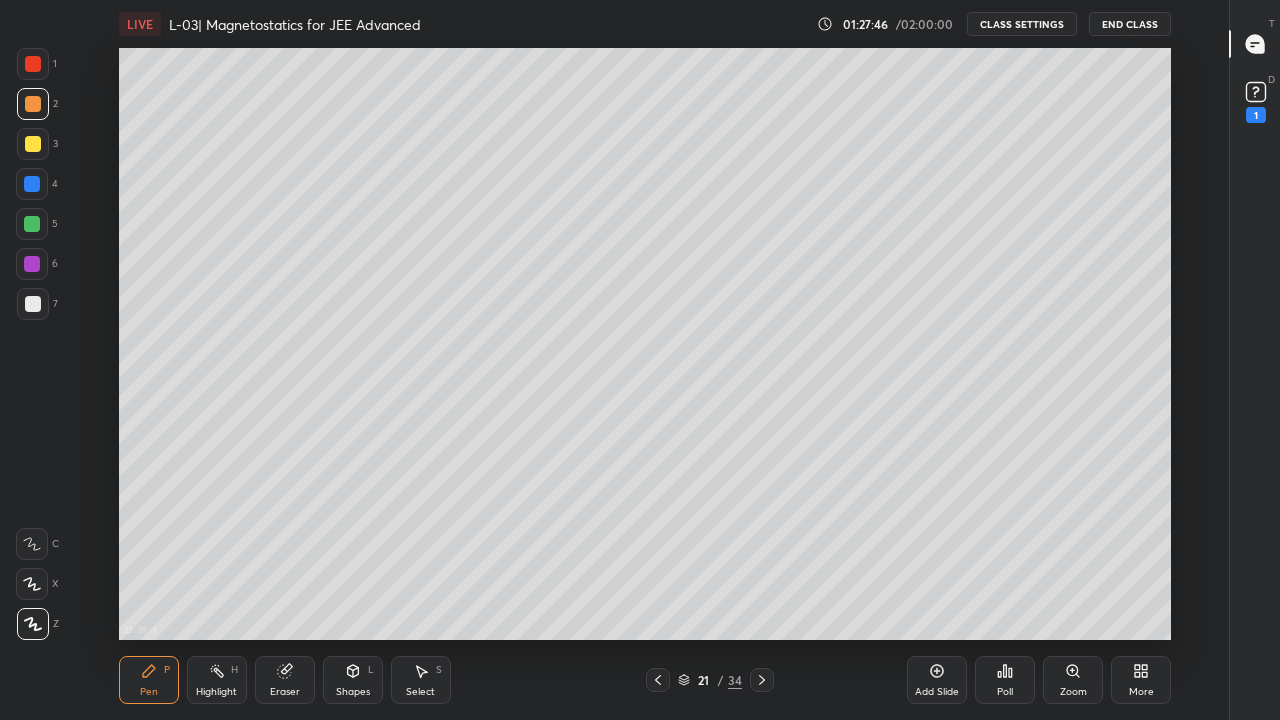 click on "Pen P" at bounding box center (149, 680) 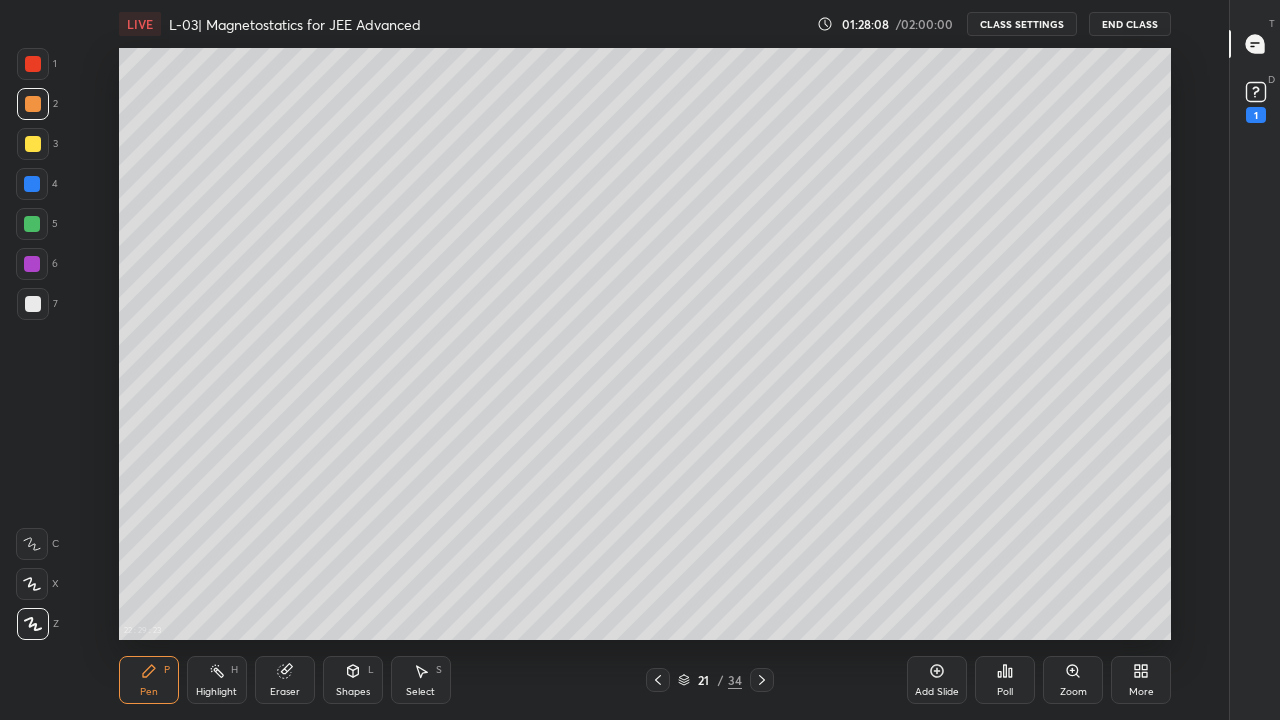 click on "Highlight H" at bounding box center (217, 680) 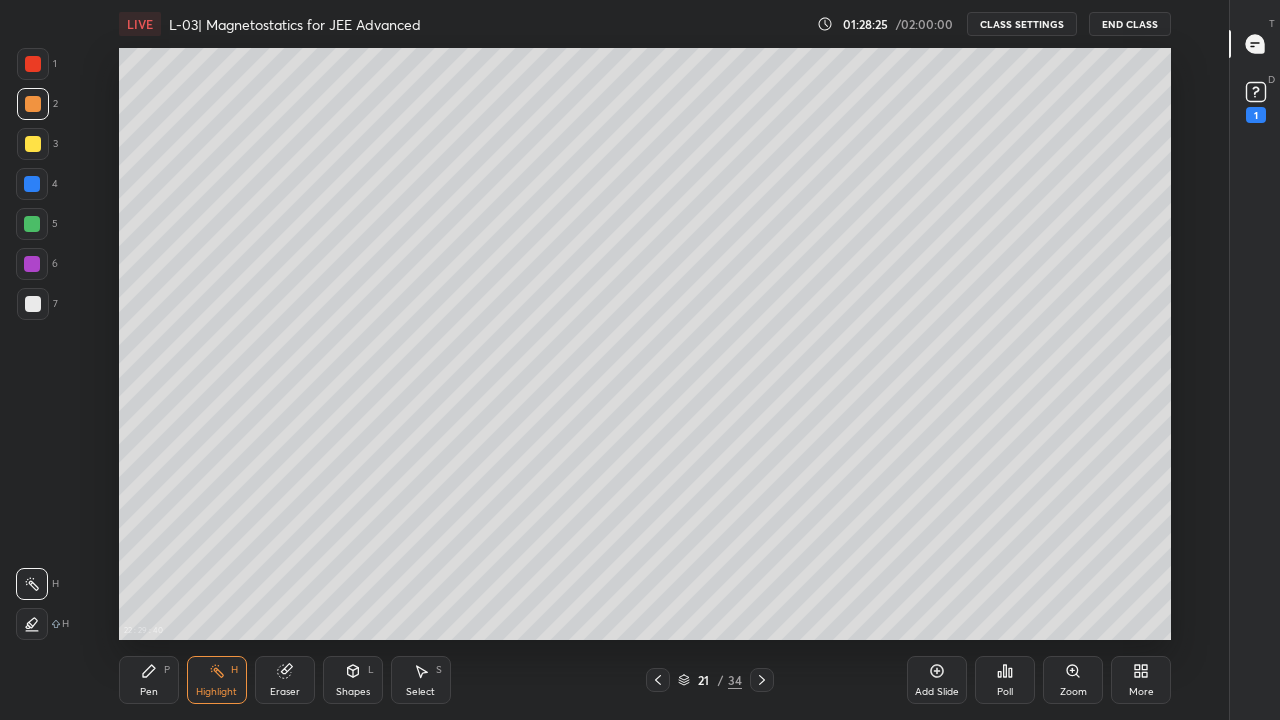 click 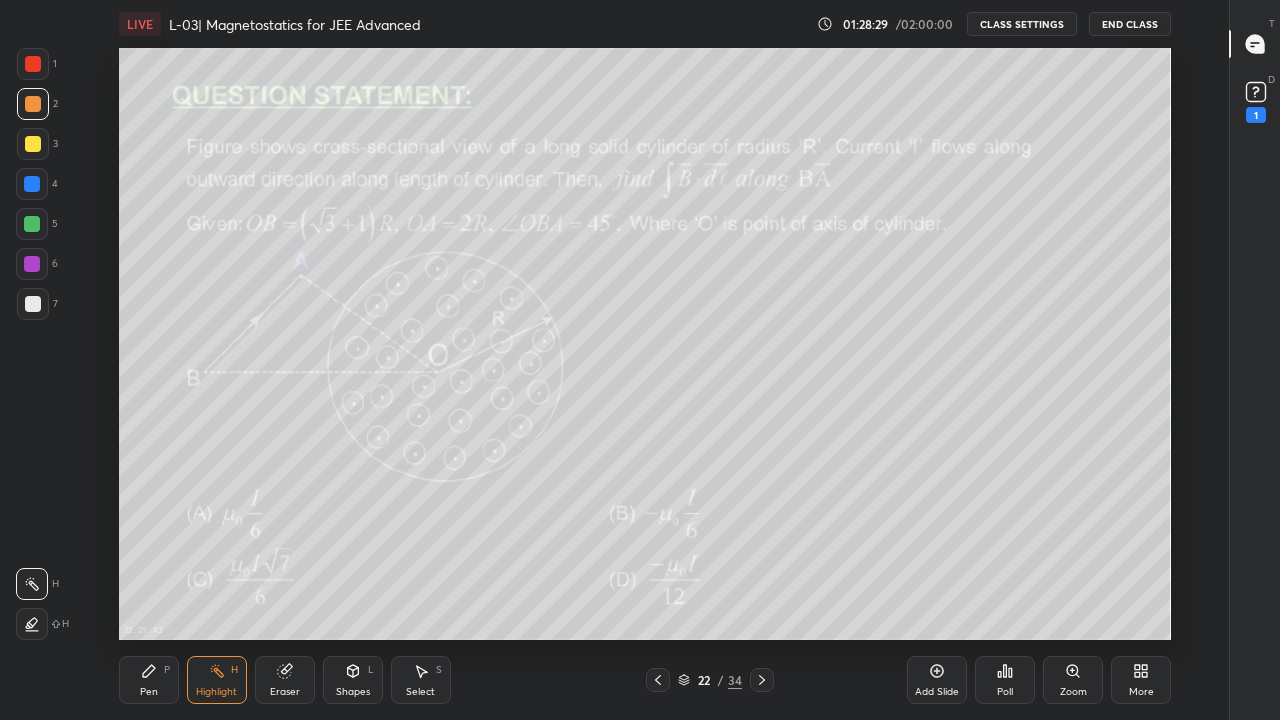 click 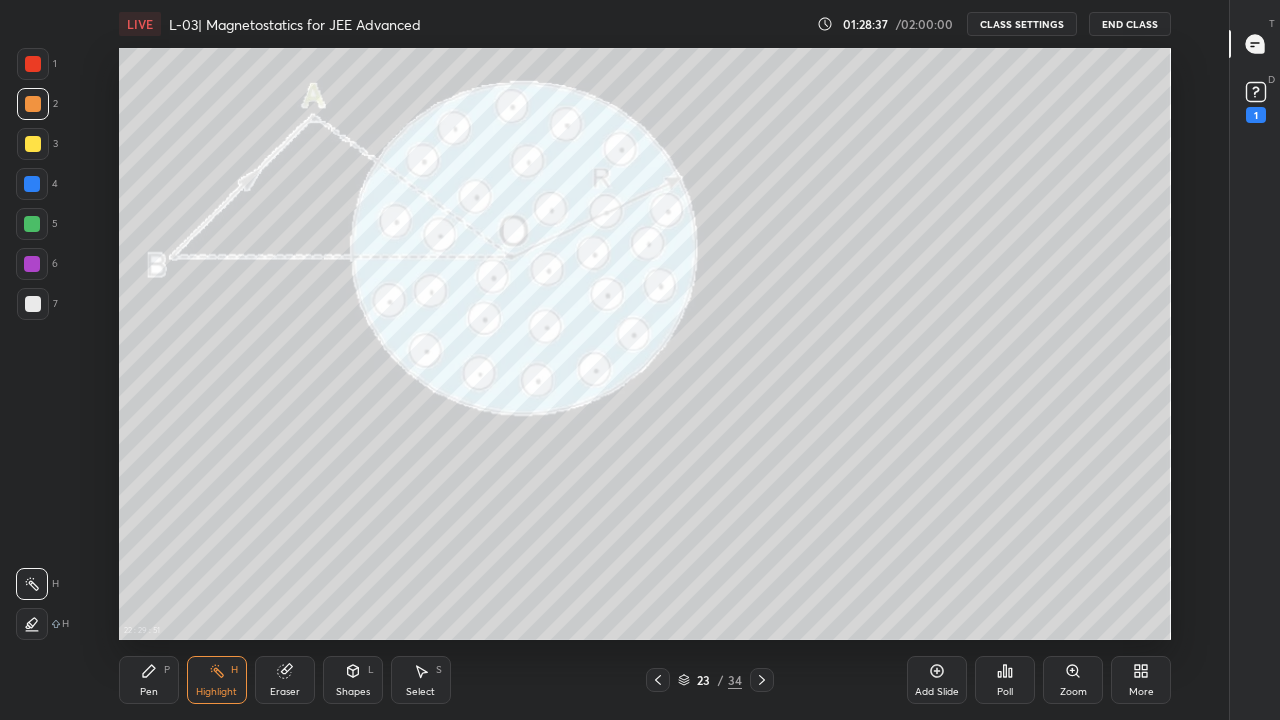 click 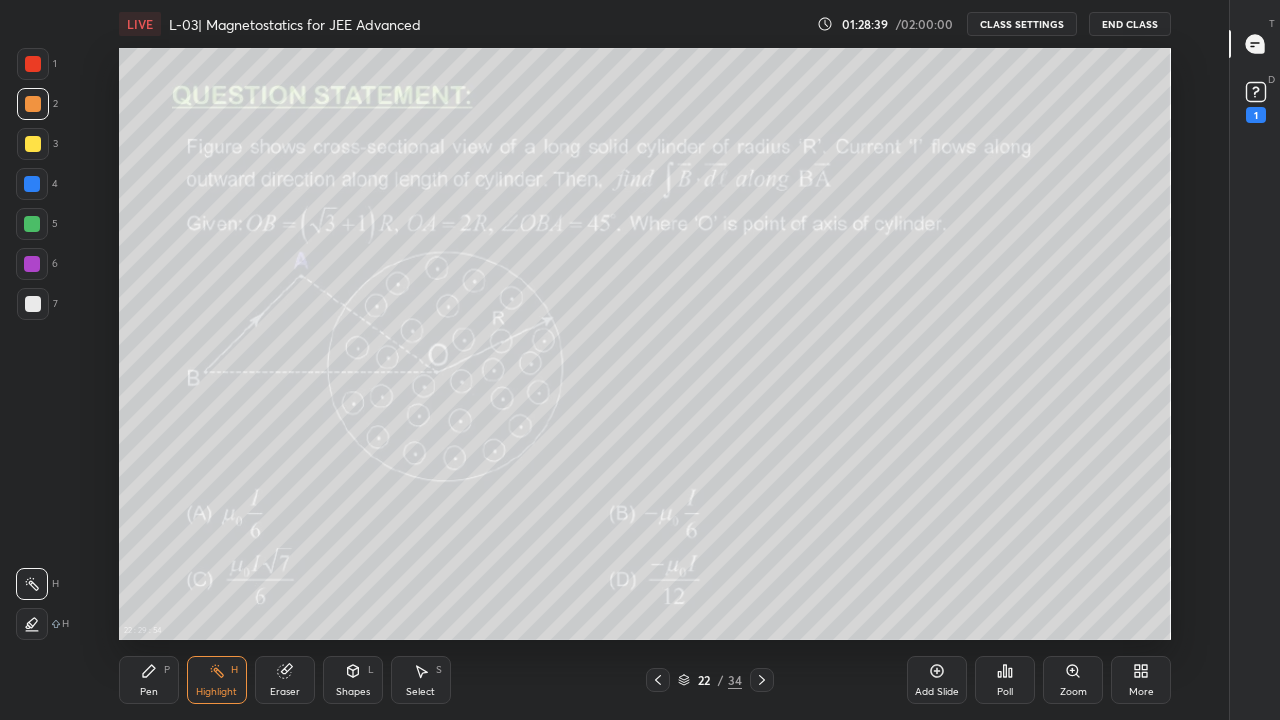 click on "Shapes L" at bounding box center [353, 680] 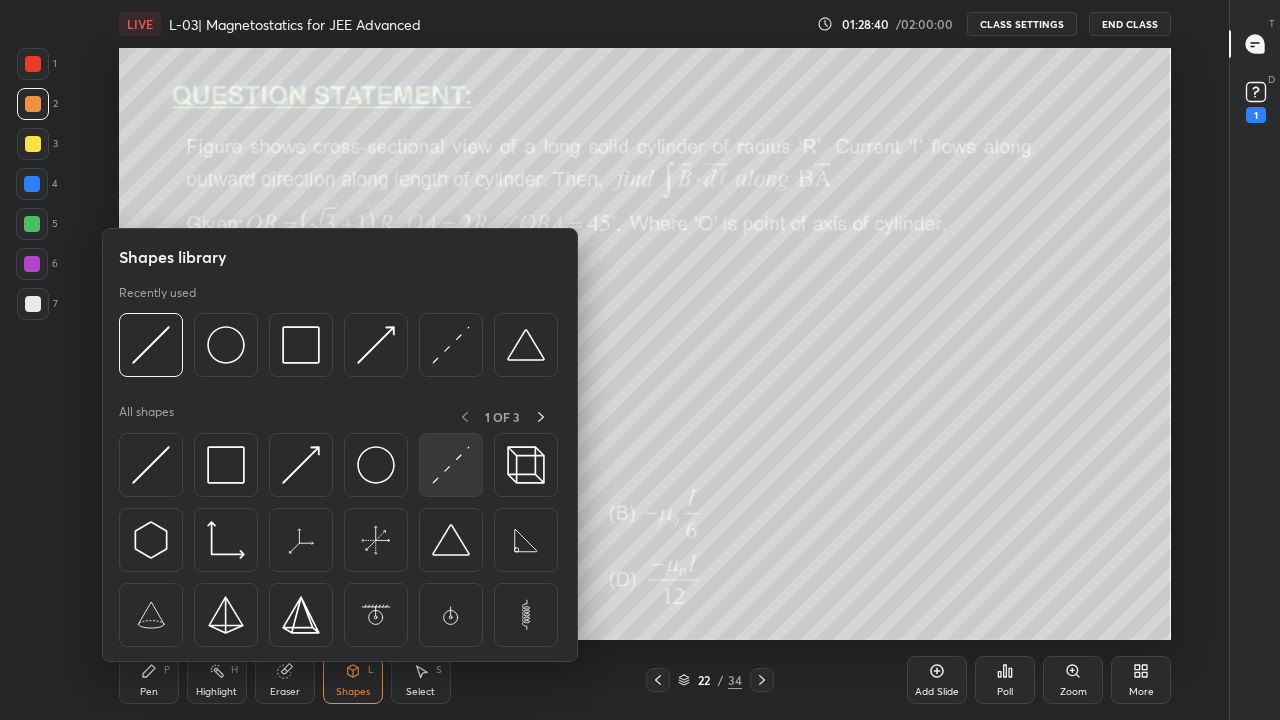 click at bounding box center [451, 465] 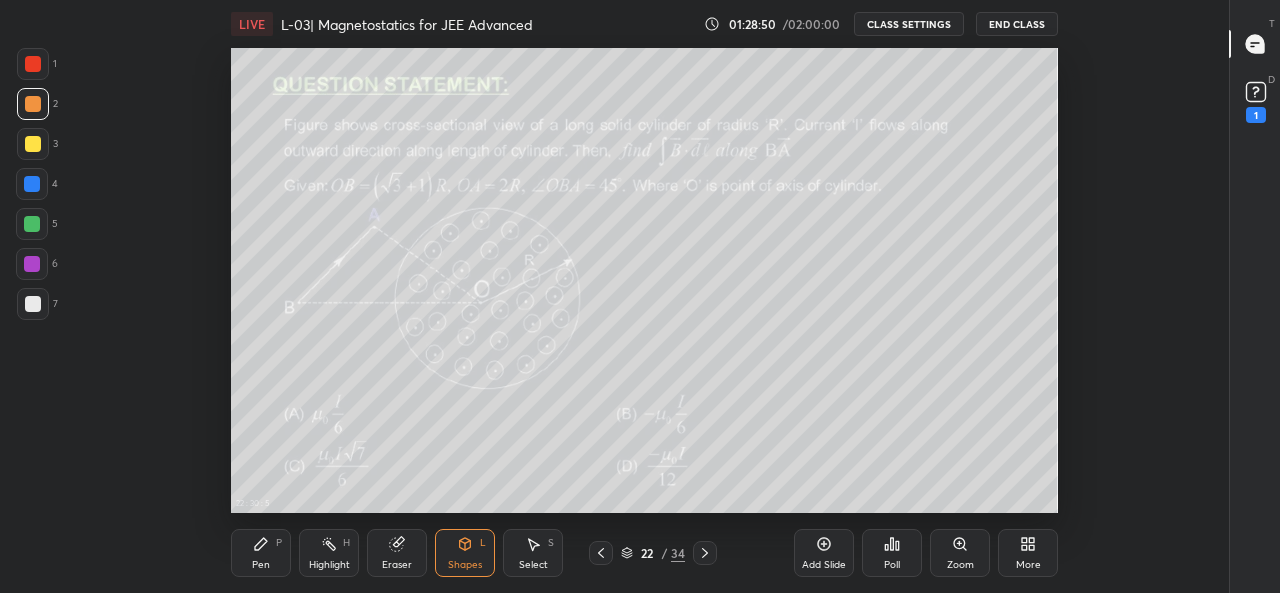 scroll, scrollTop: 465, scrollLeft: 1161, axis: both 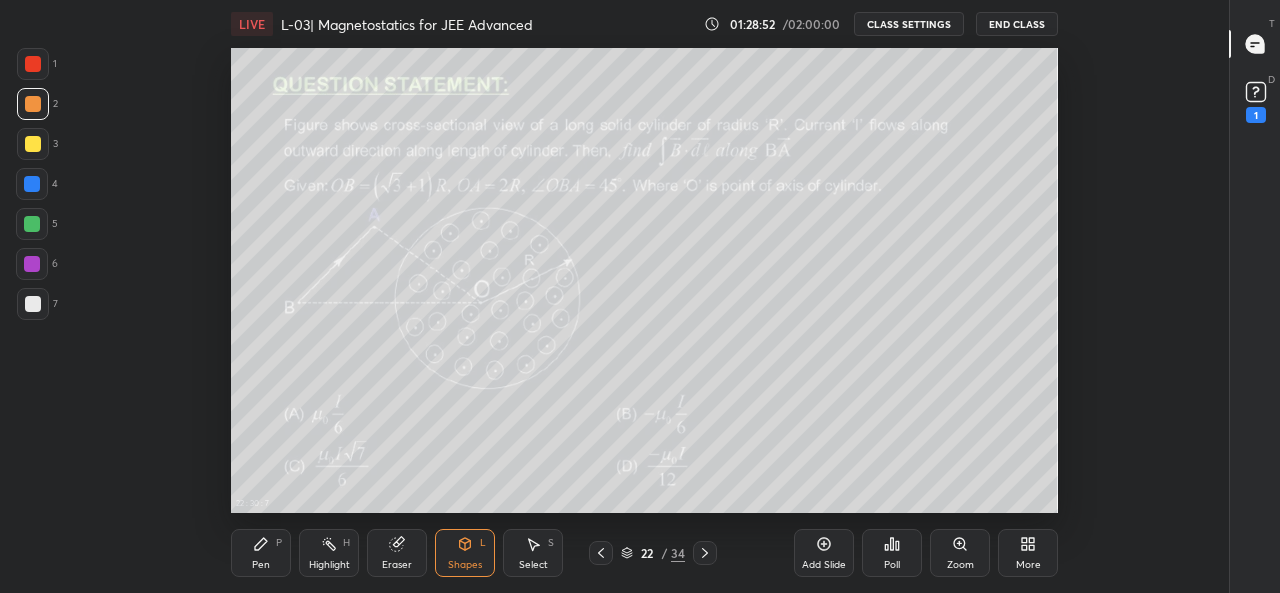 click at bounding box center (32, 264) 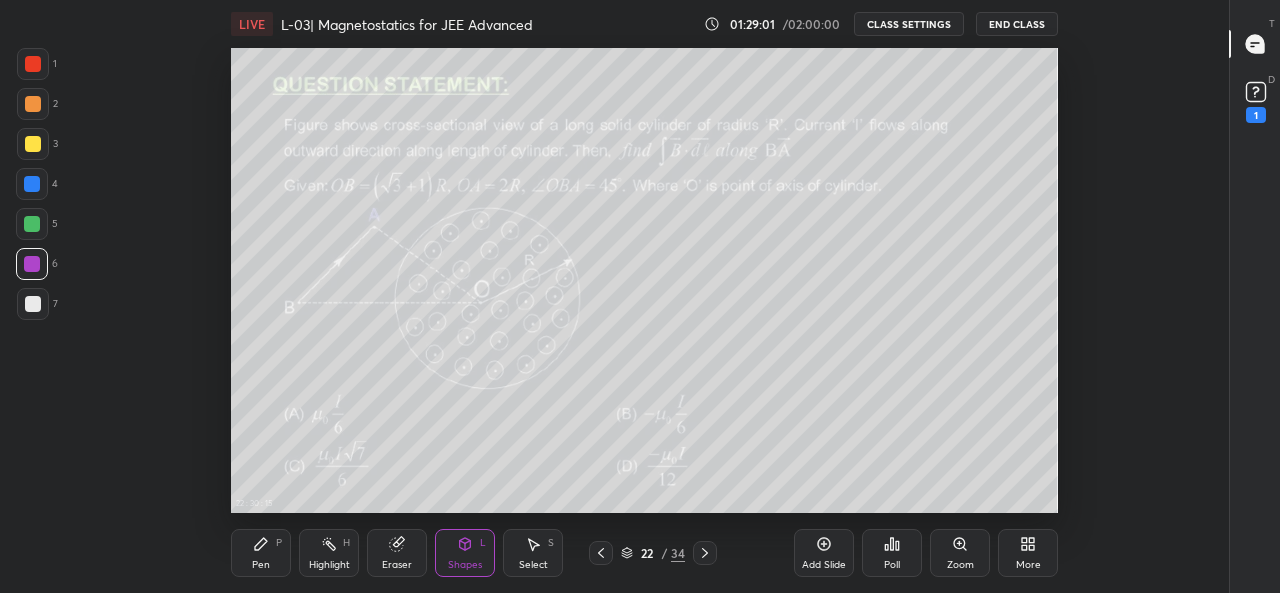 click 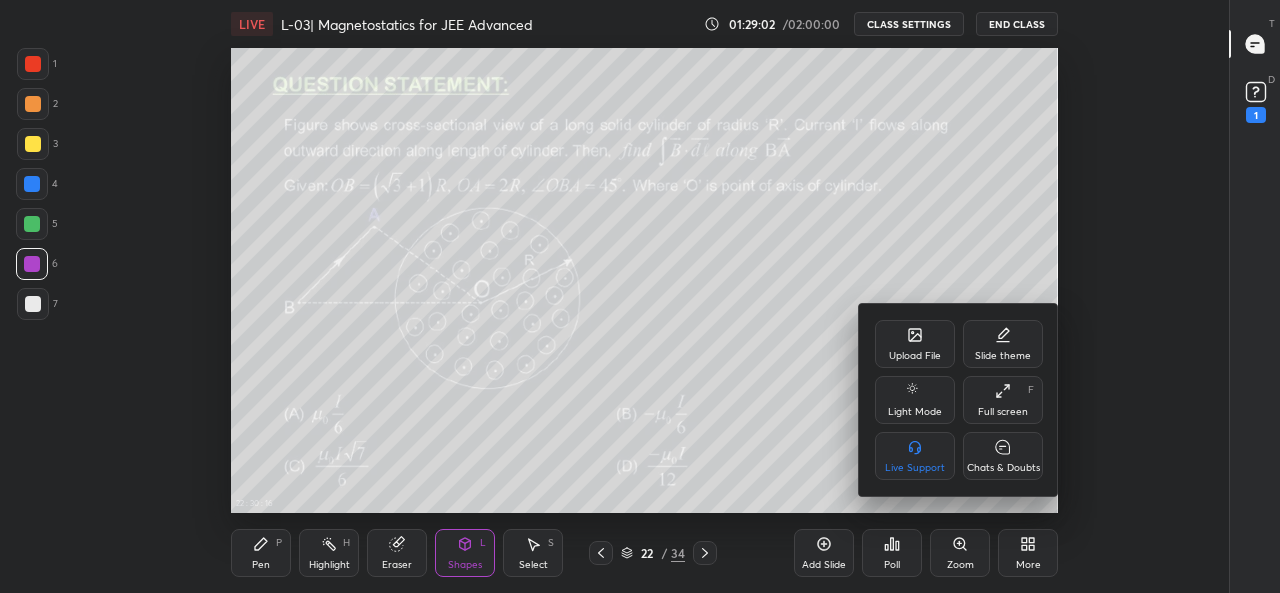 click 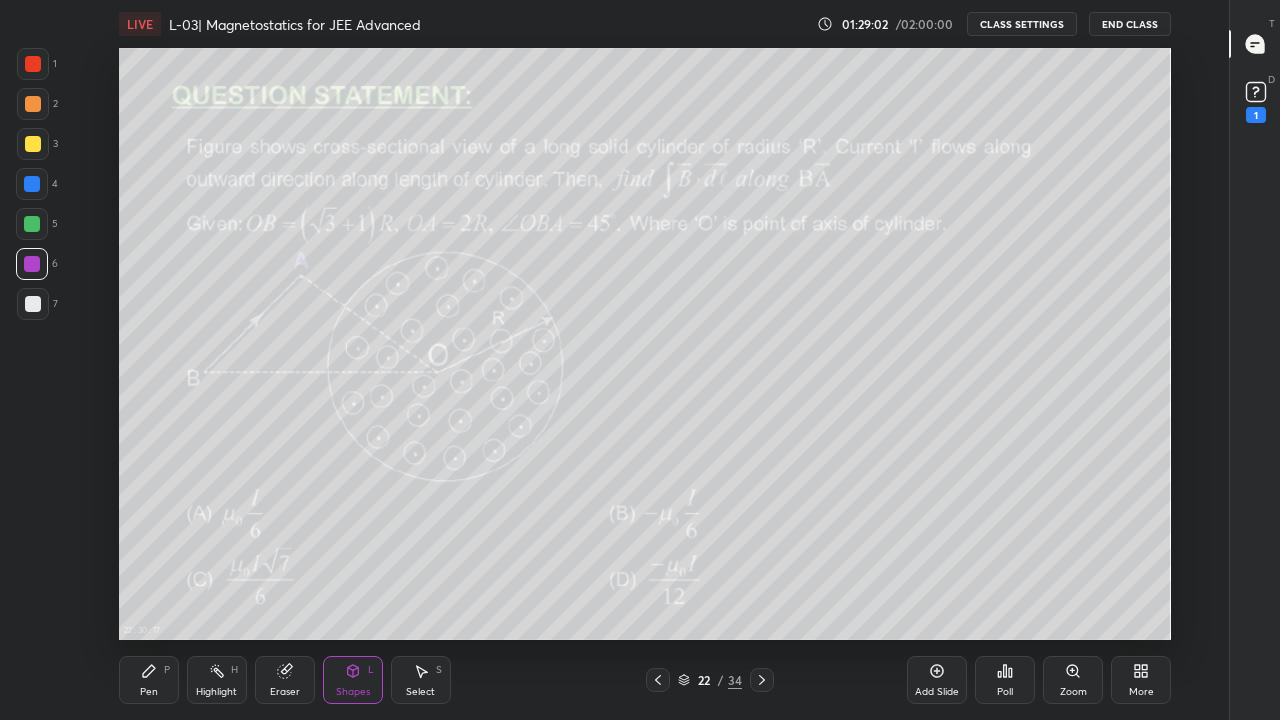 scroll, scrollTop: 99408, scrollLeft: 98838, axis: both 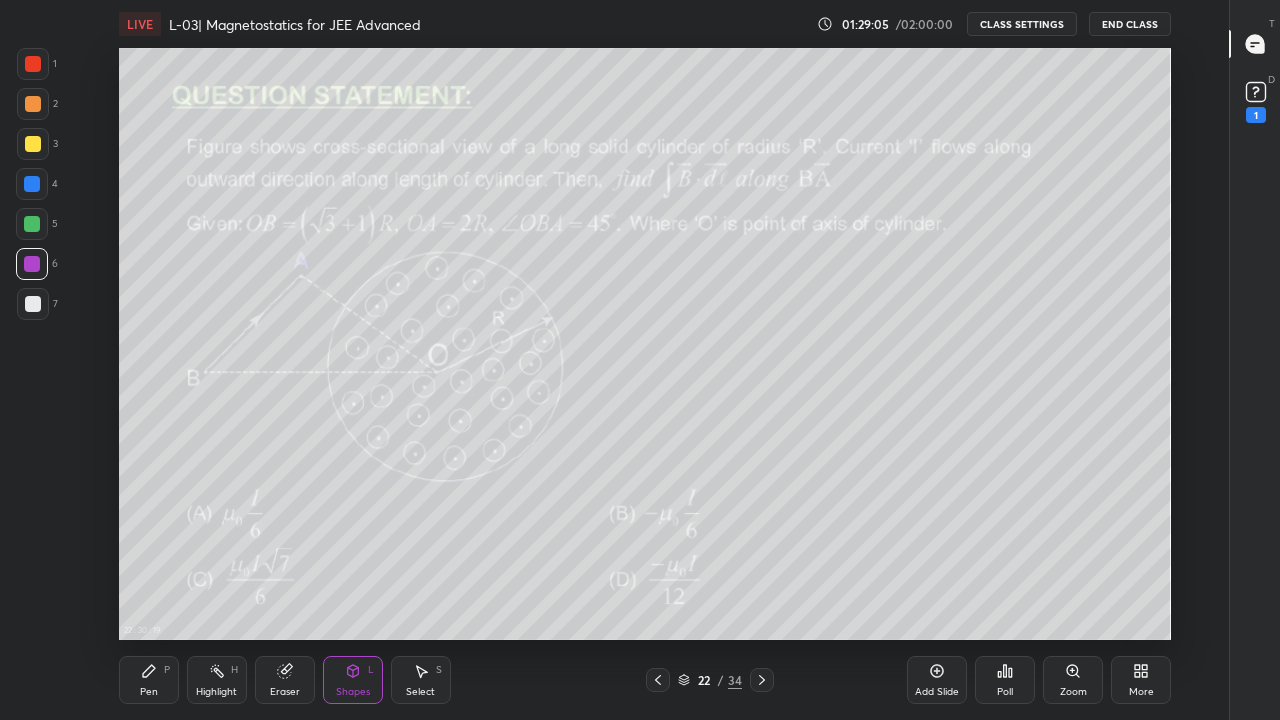 click on "Eraser" at bounding box center (285, 692) 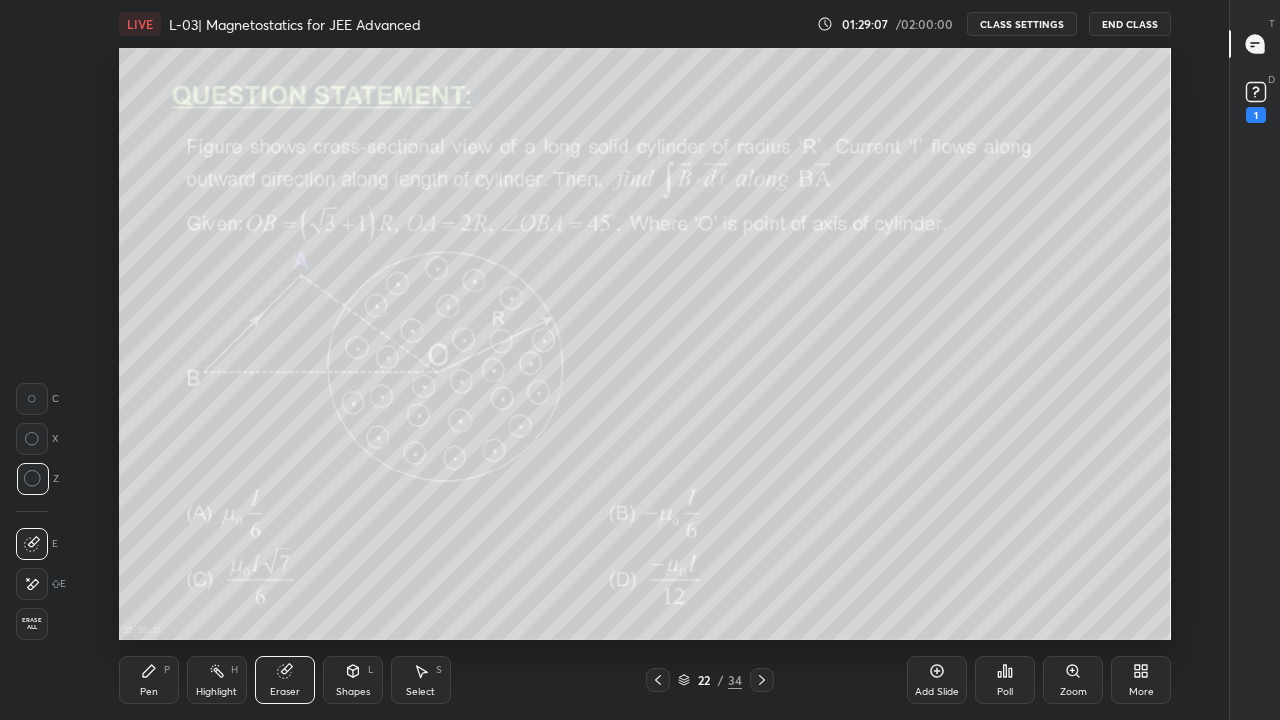 click on "Pen" at bounding box center (149, 692) 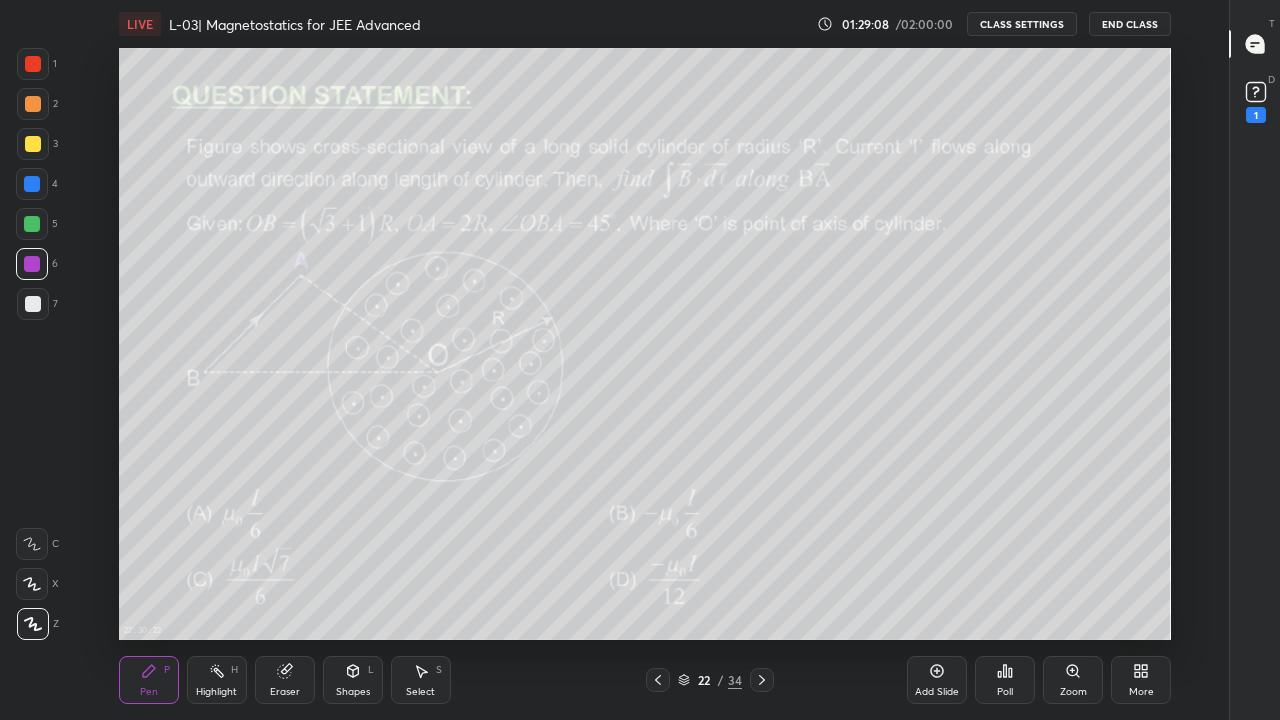 click at bounding box center [33, 304] 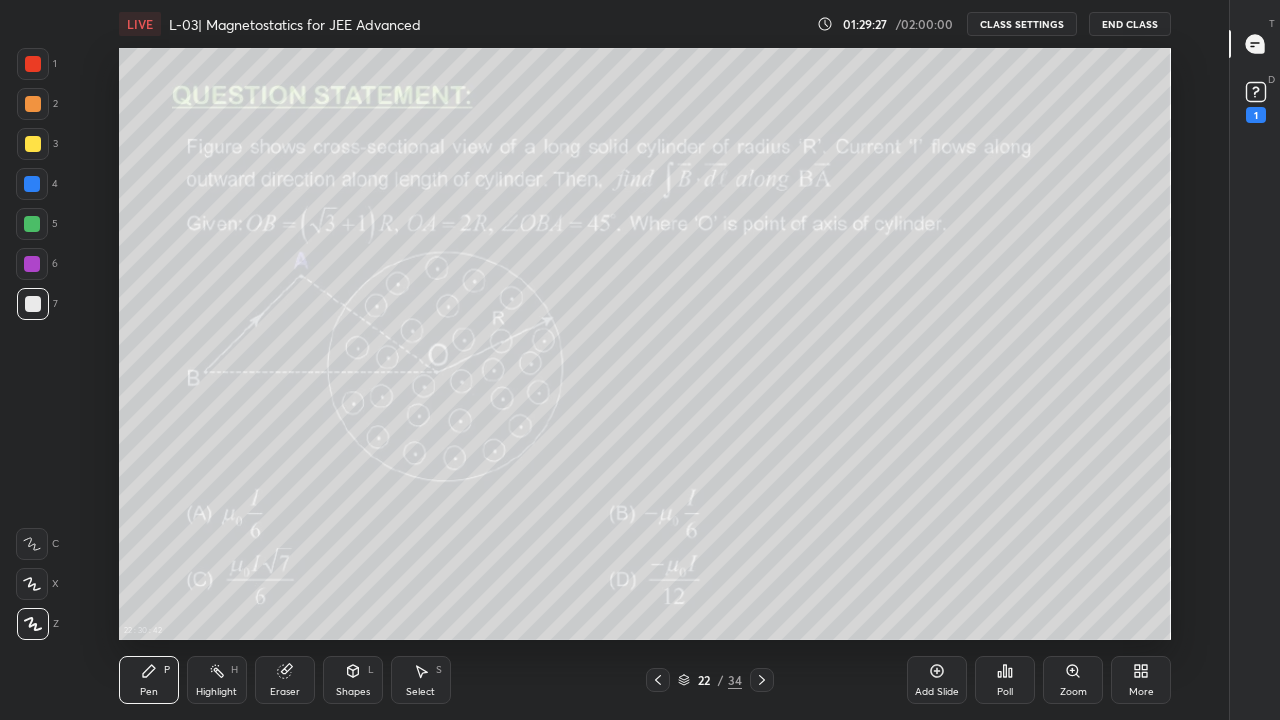 click on "Eraser" at bounding box center (285, 680) 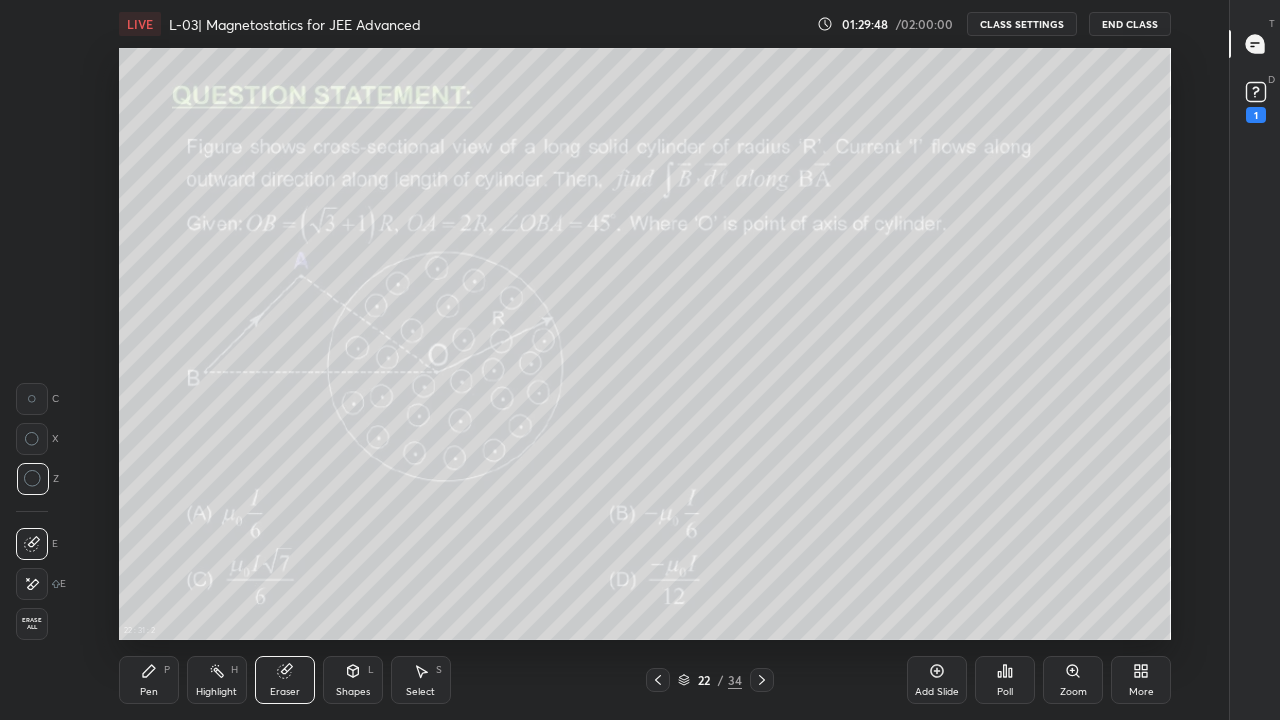click 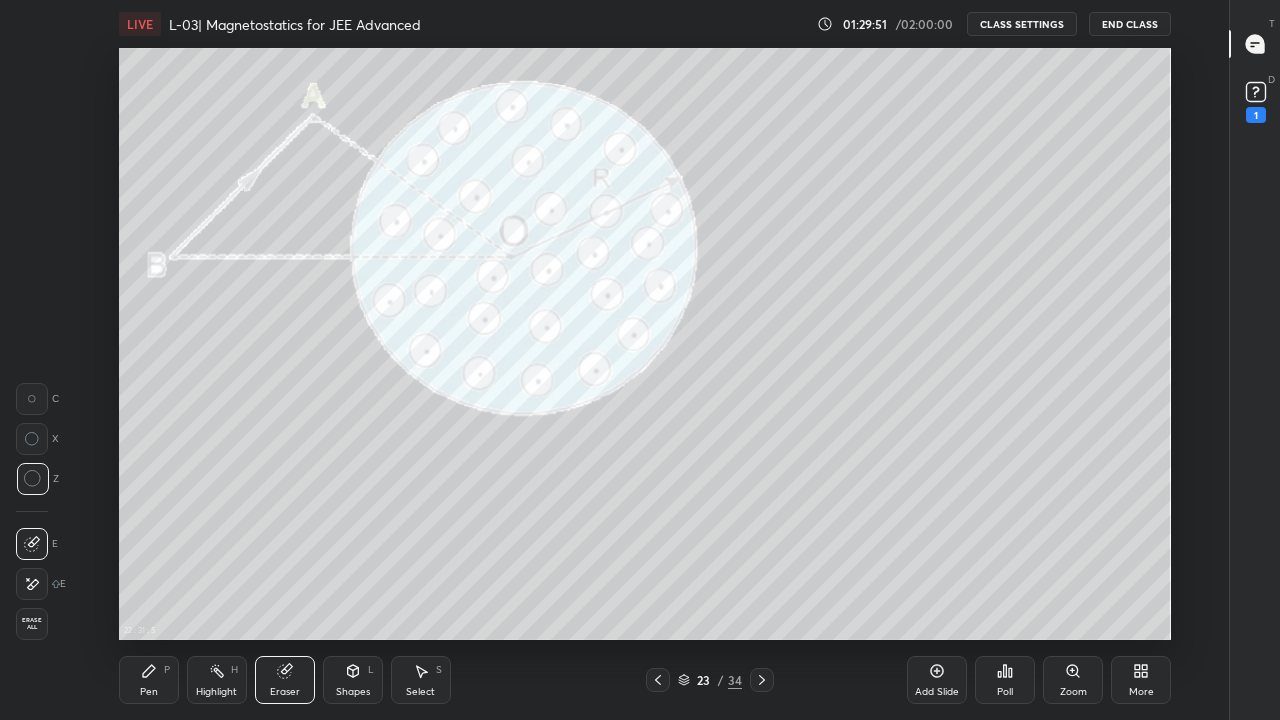 click on "Pen P Highlight H Eraser Shapes L Select S 23 / 34 Add Slide Poll Zoom More" at bounding box center (645, 680) 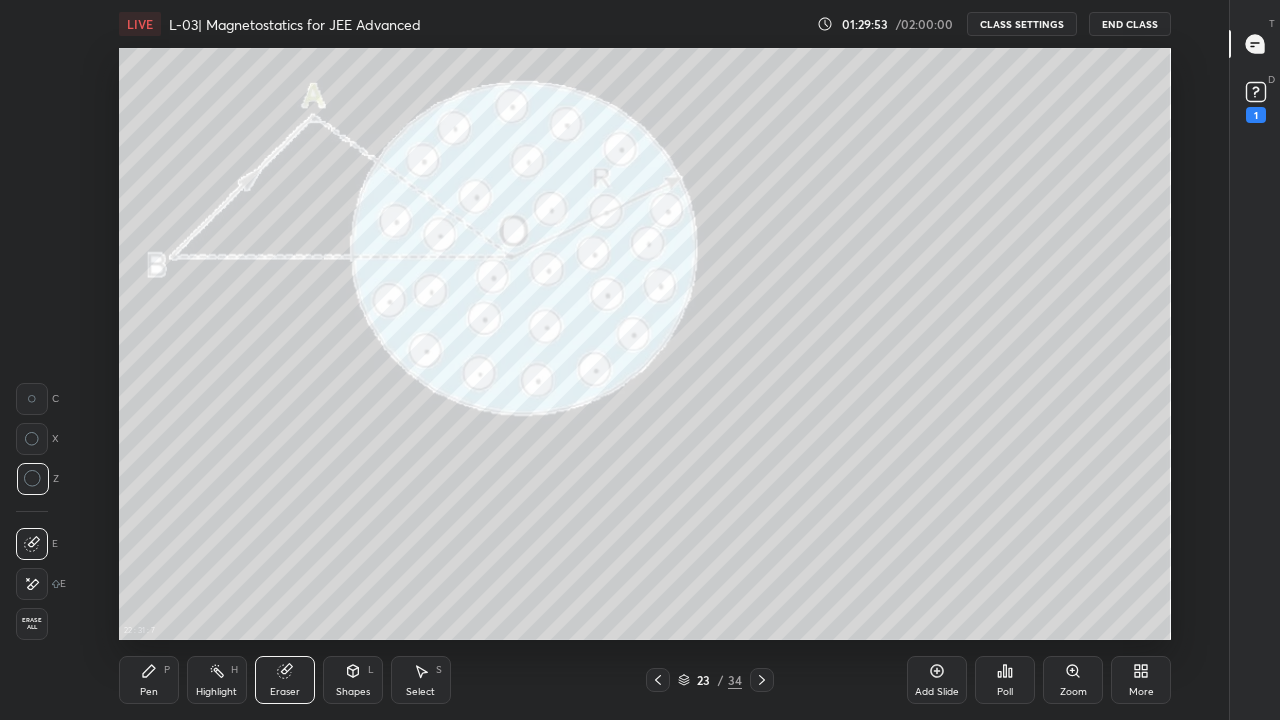 click 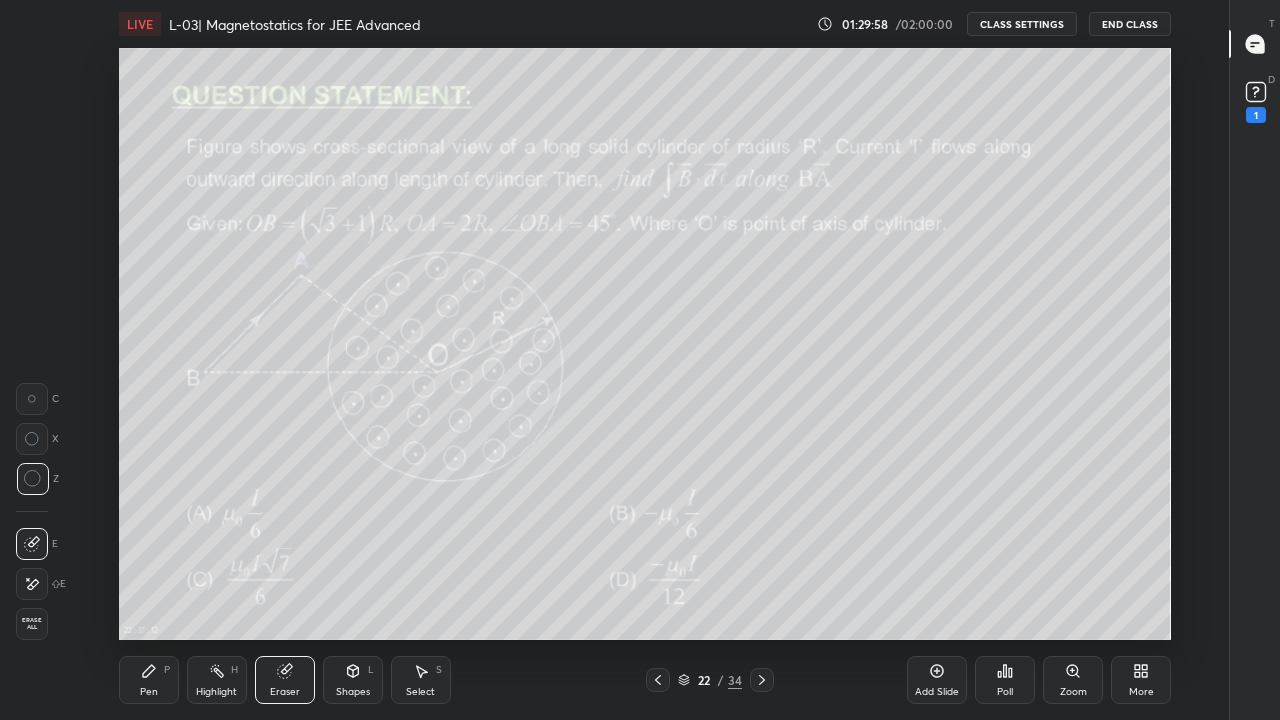 click 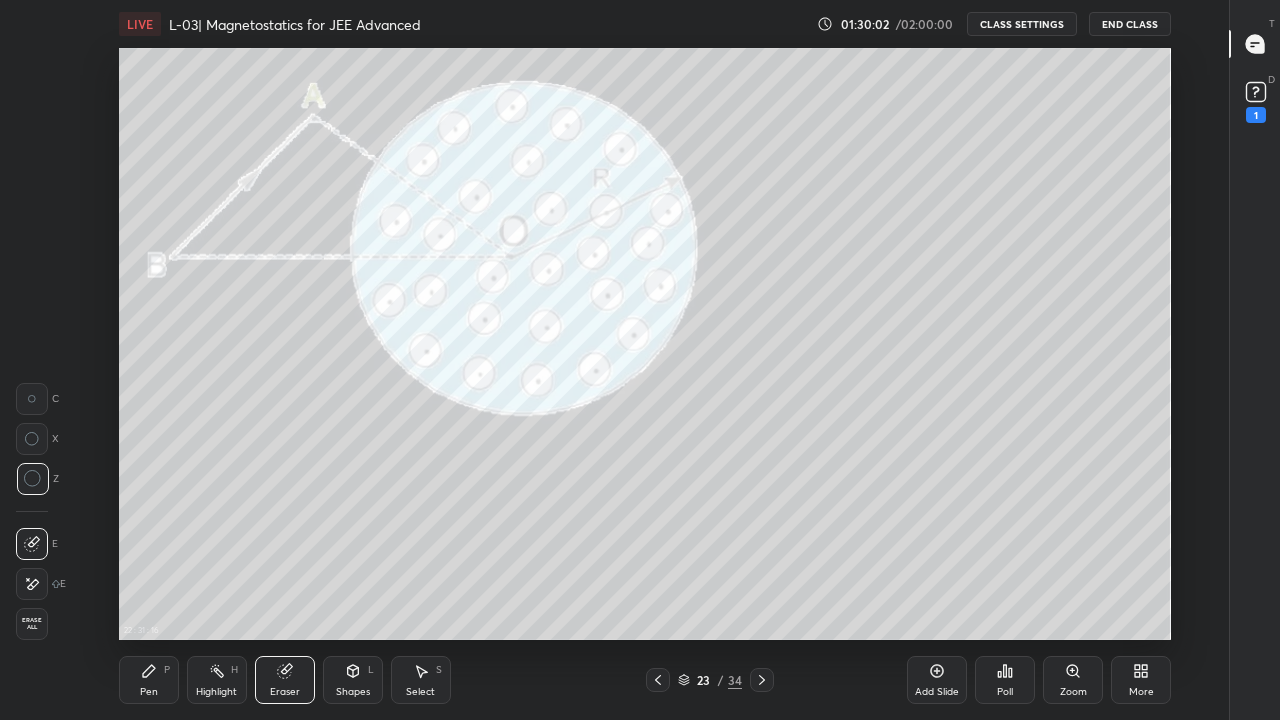 click on "Pen P" at bounding box center (149, 680) 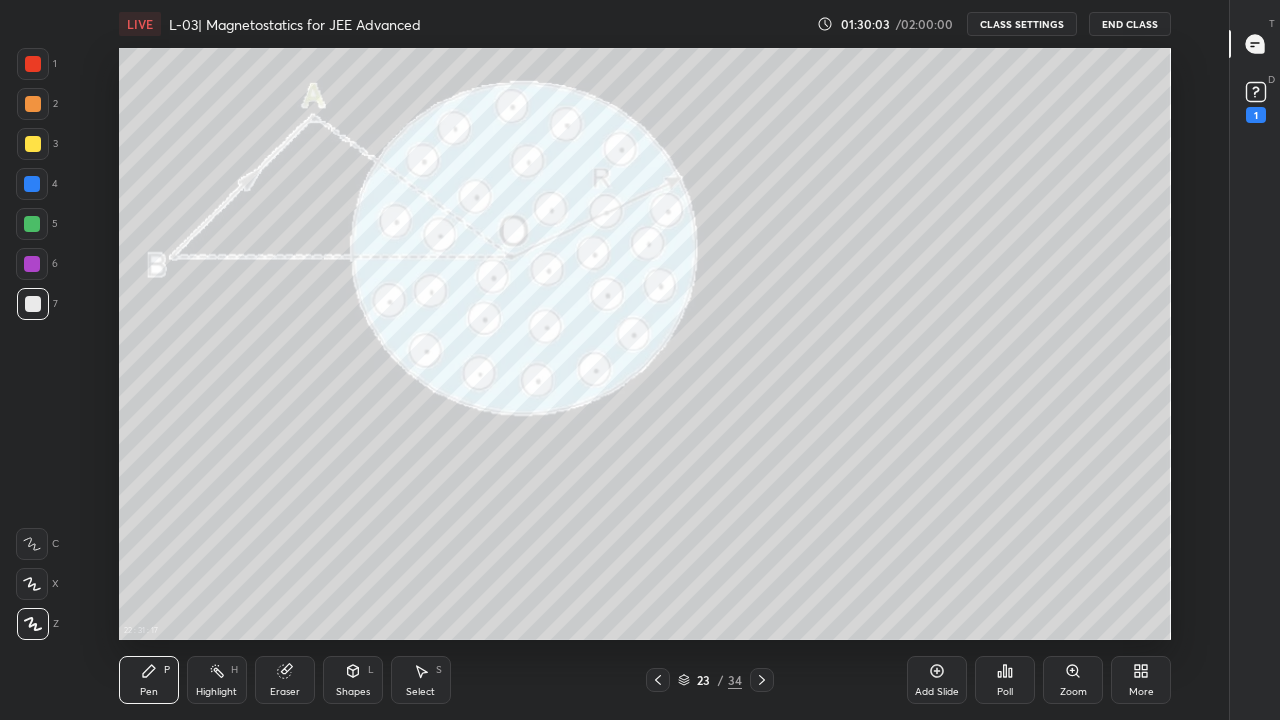 click at bounding box center (32, 224) 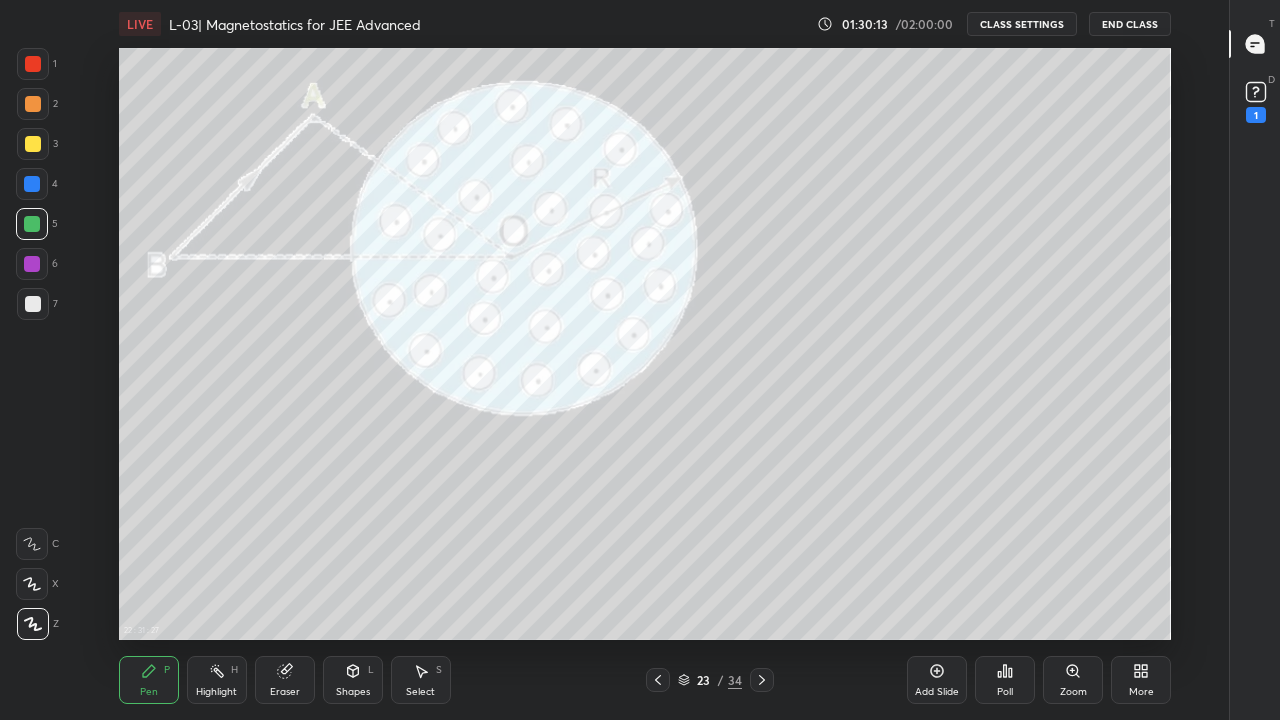 click 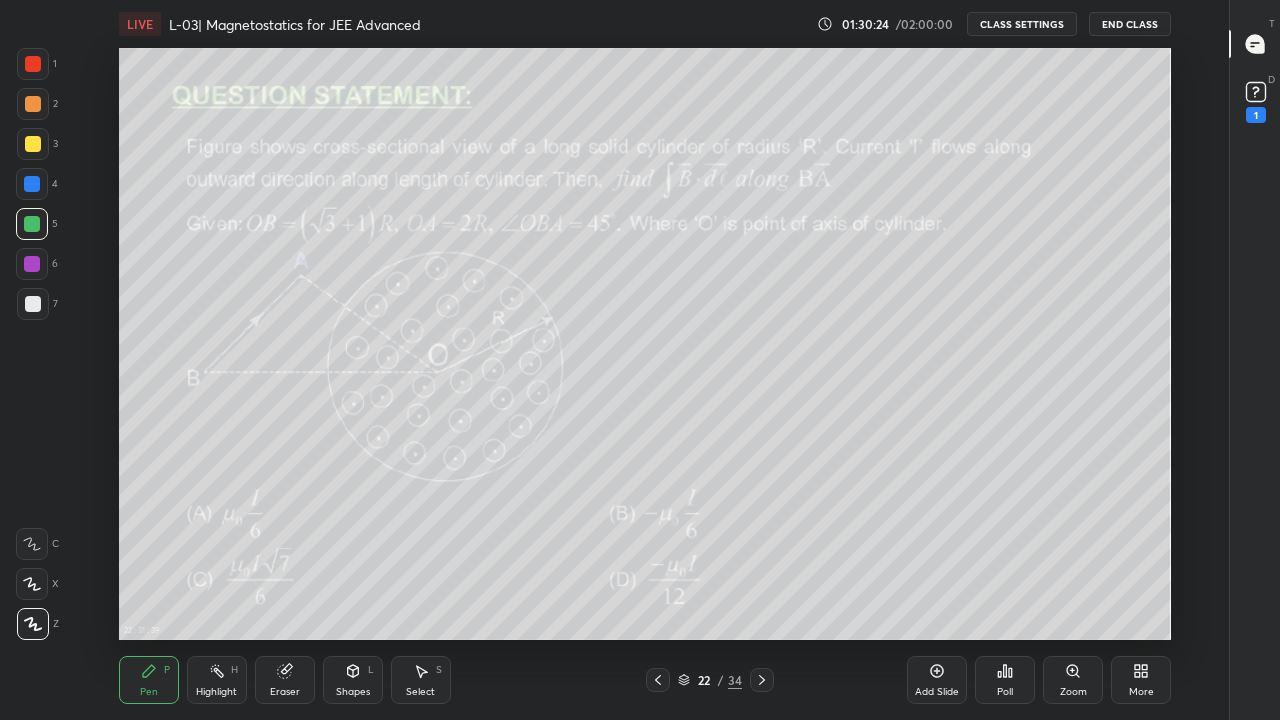click at bounding box center [762, 680] 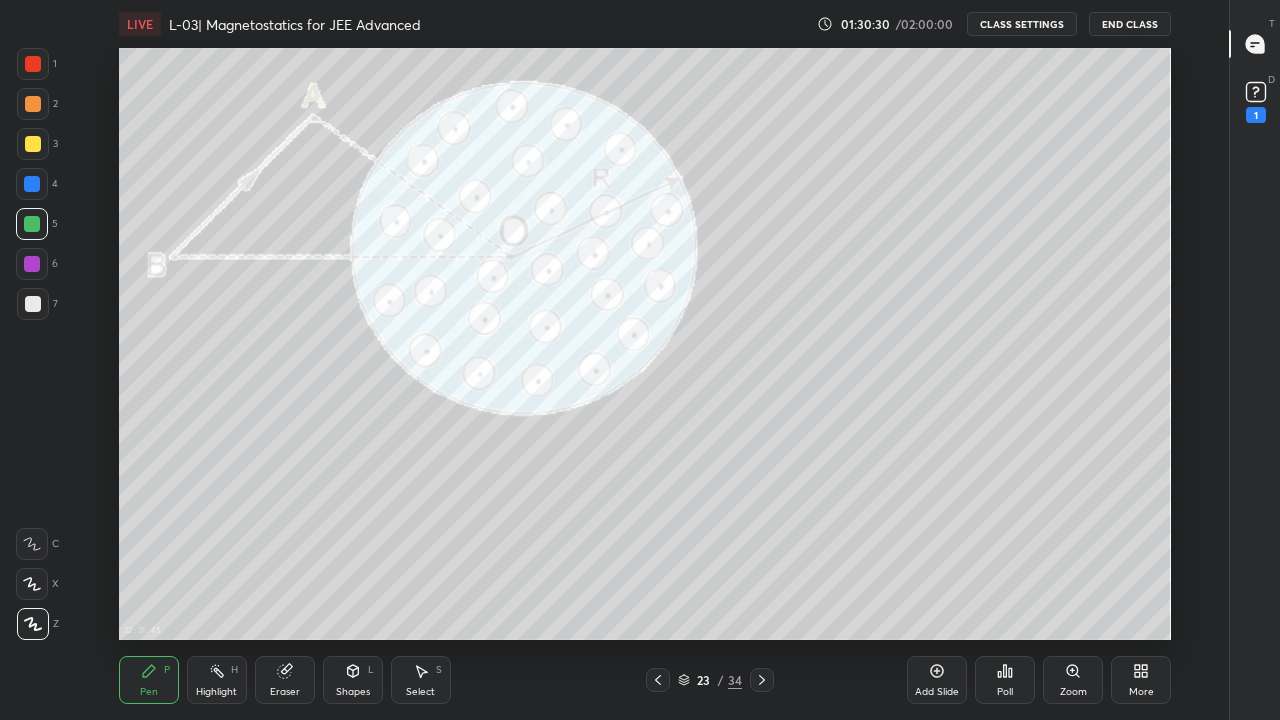 click on "Highlight" at bounding box center [216, 692] 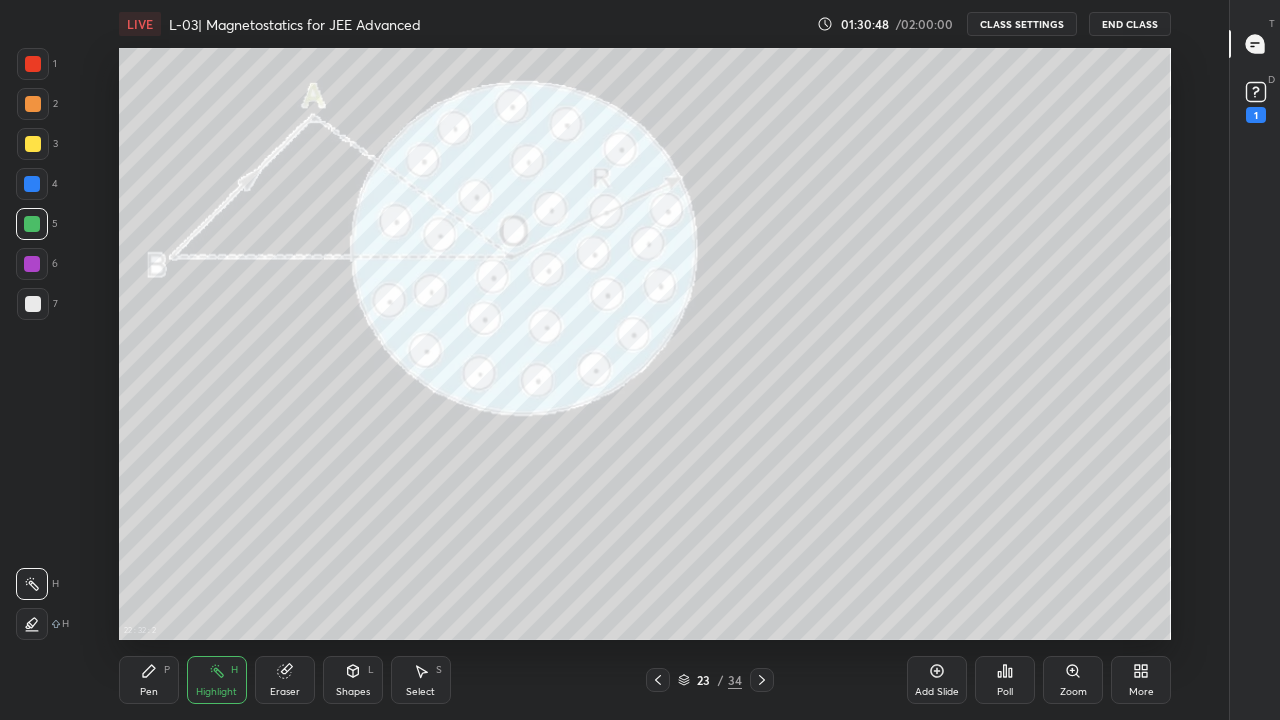click 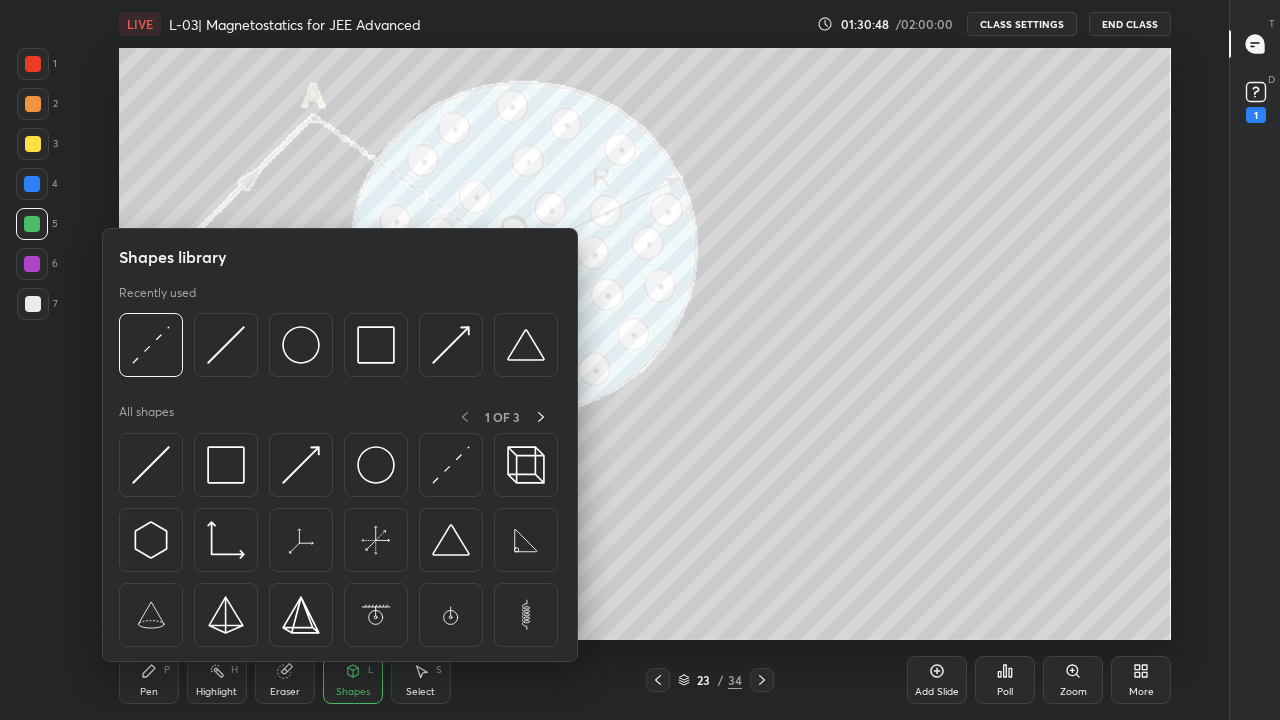 click at bounding box center (376, 465) 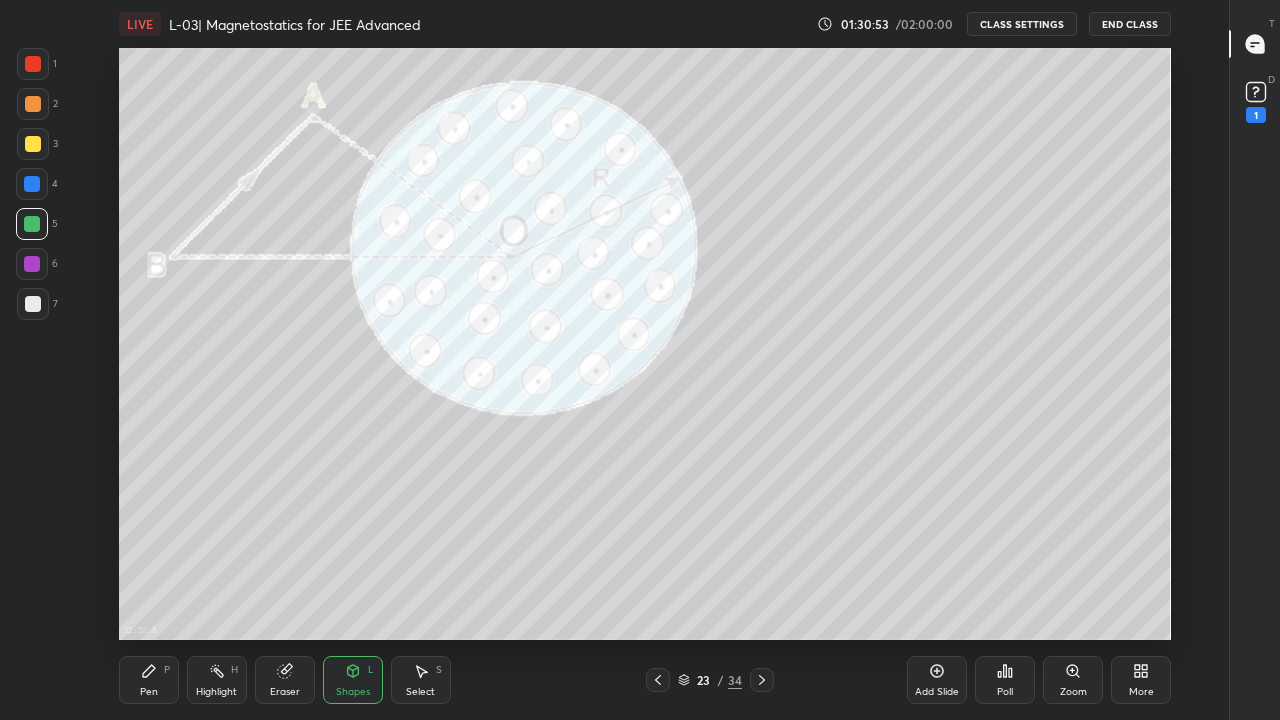 click on "Shapes L" at bounding box center [353, 680] 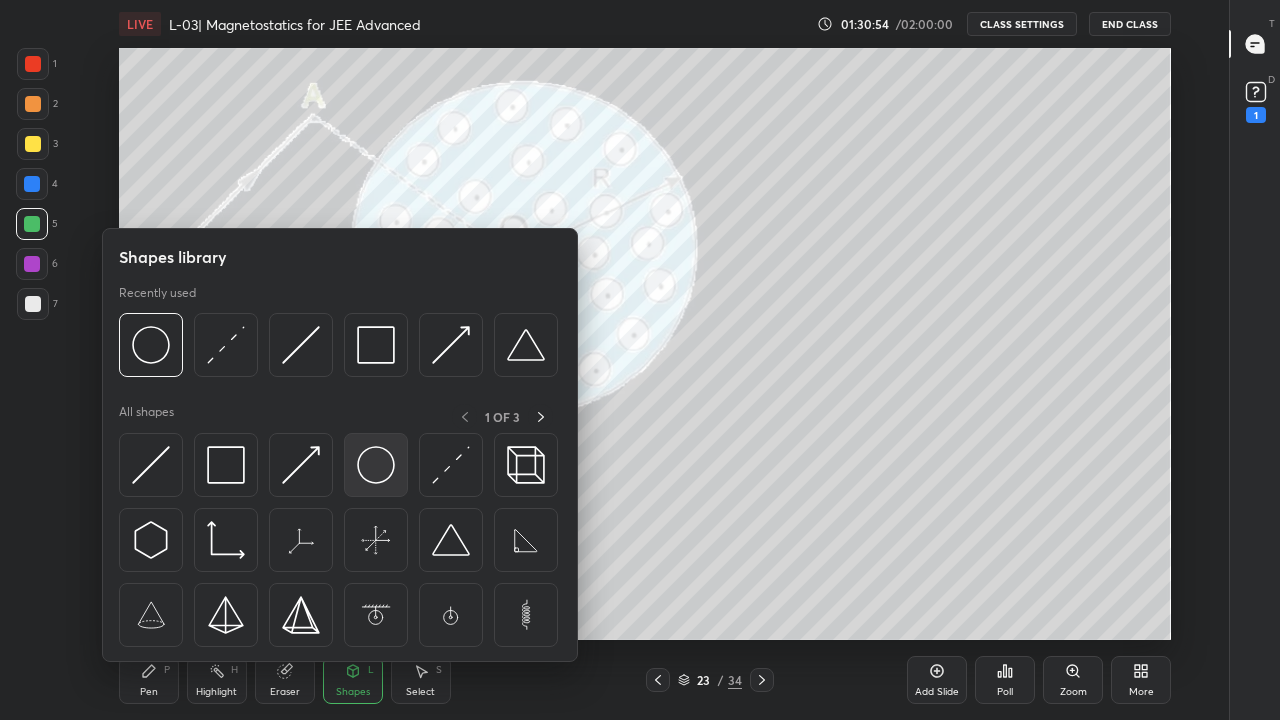 click at bounding box center (376, 465) 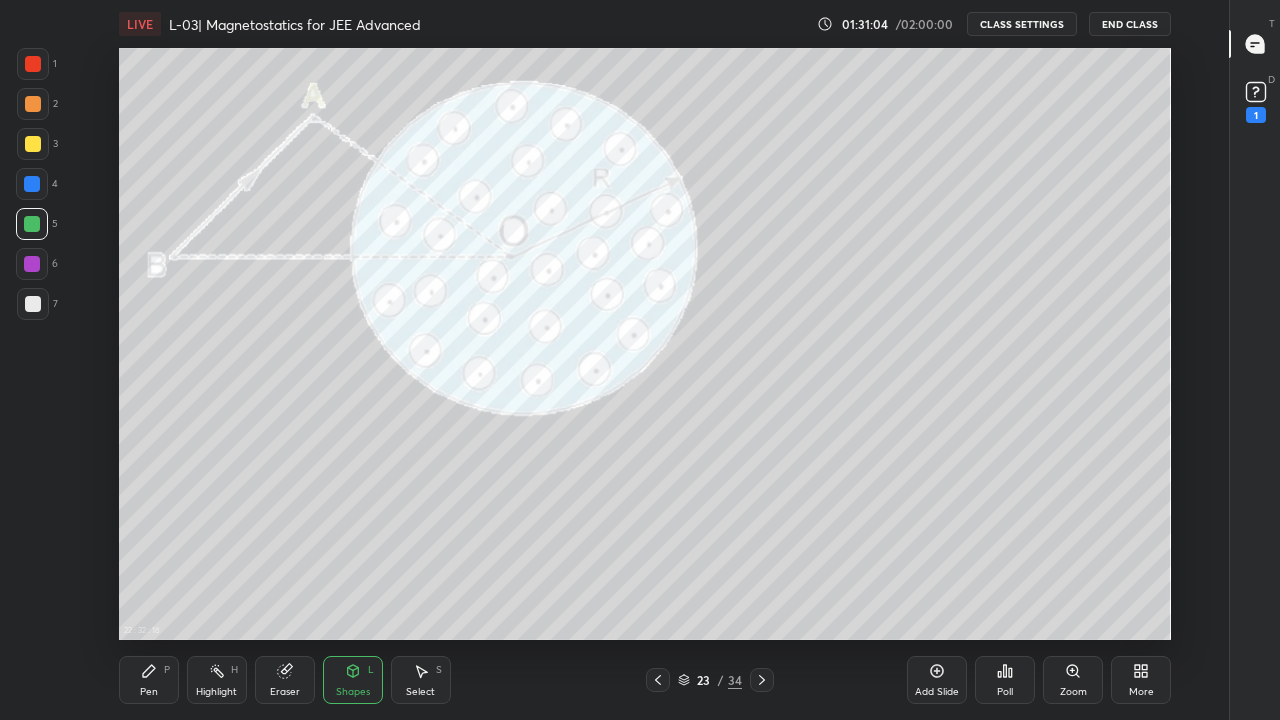 click 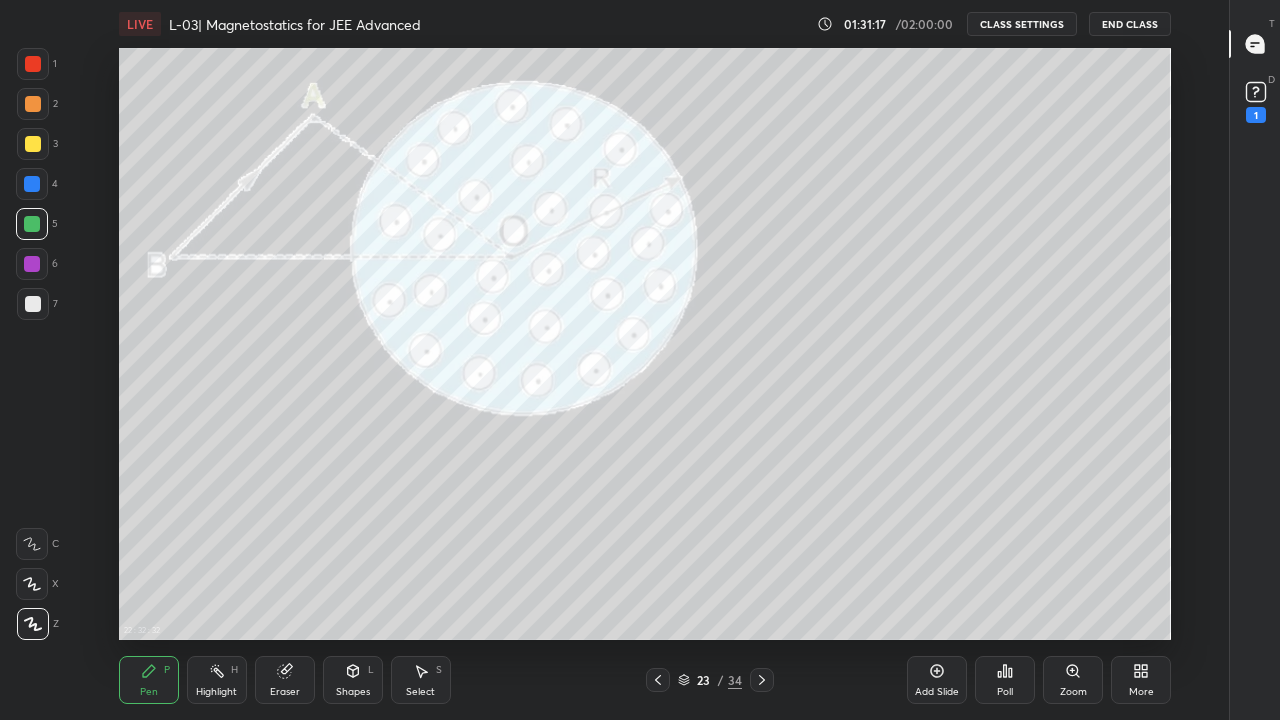 click on "Eraser" at bounding box center (285, 692) 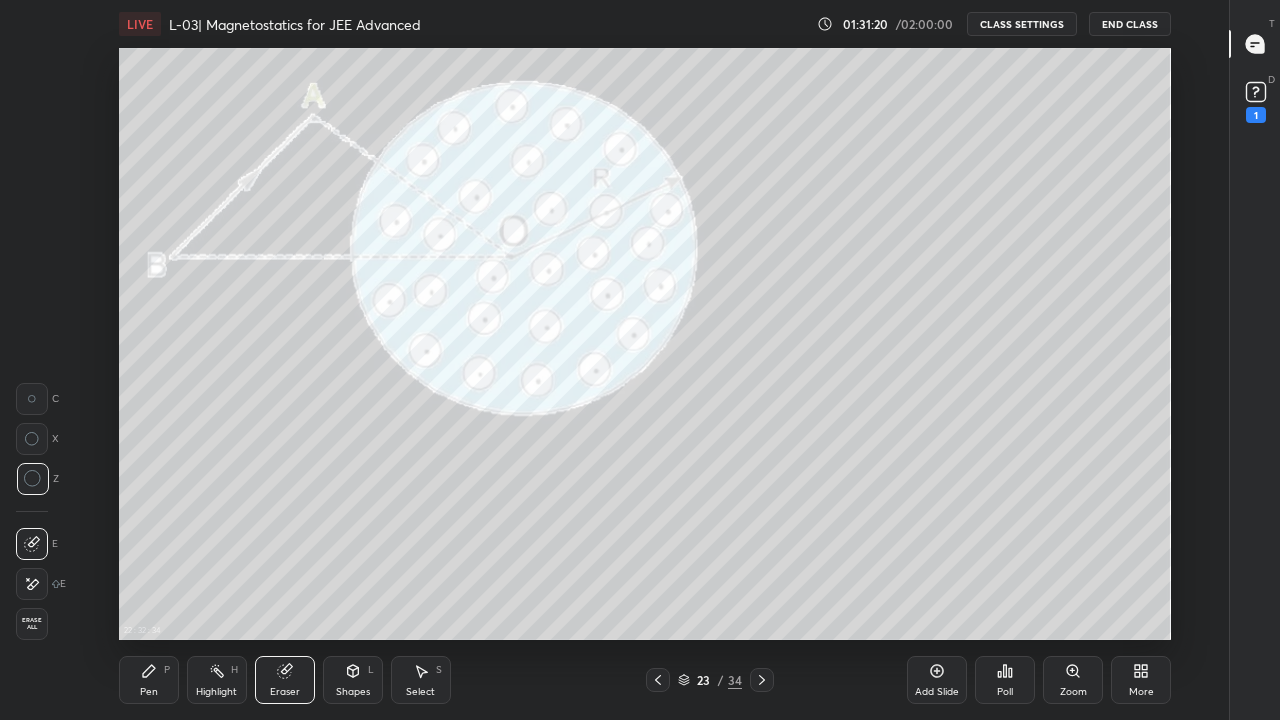 click on "Pen P" at bounding box center [149, 680] 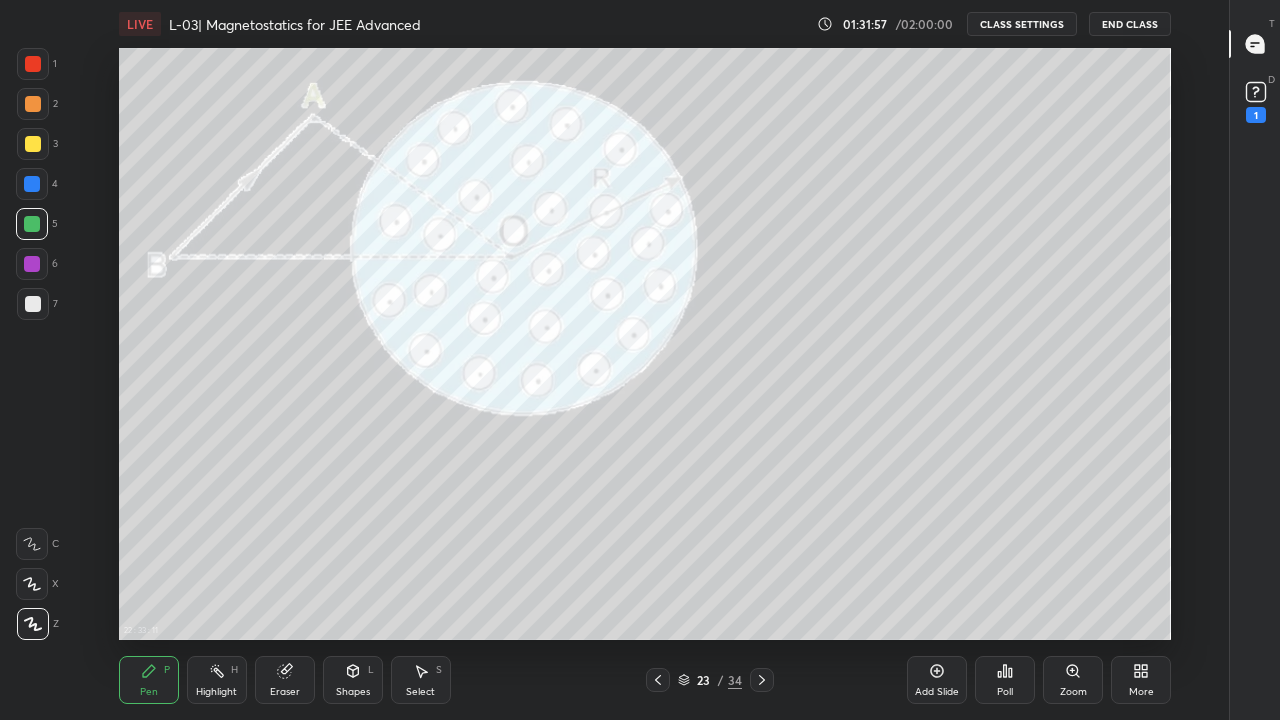 click at bounding box center (32, 264) 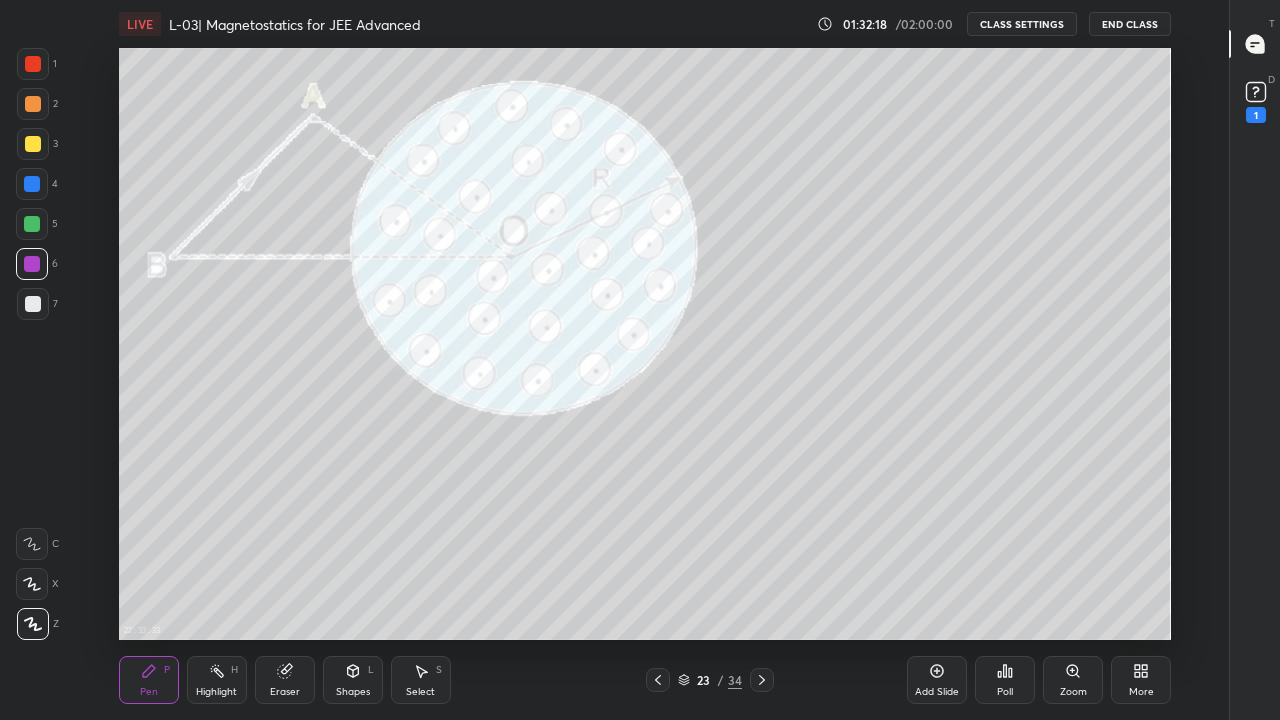 click at bounding box center [33, 304] 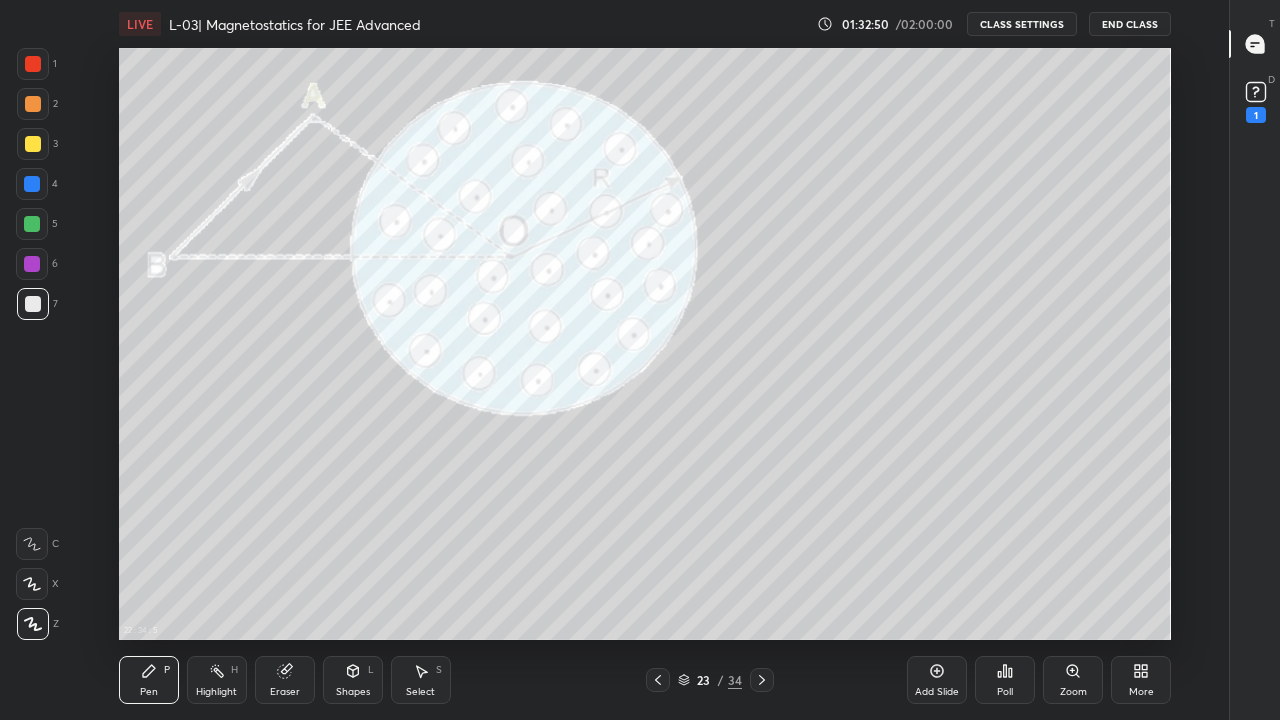click on "Eraser" at bounding box center [285, 680] 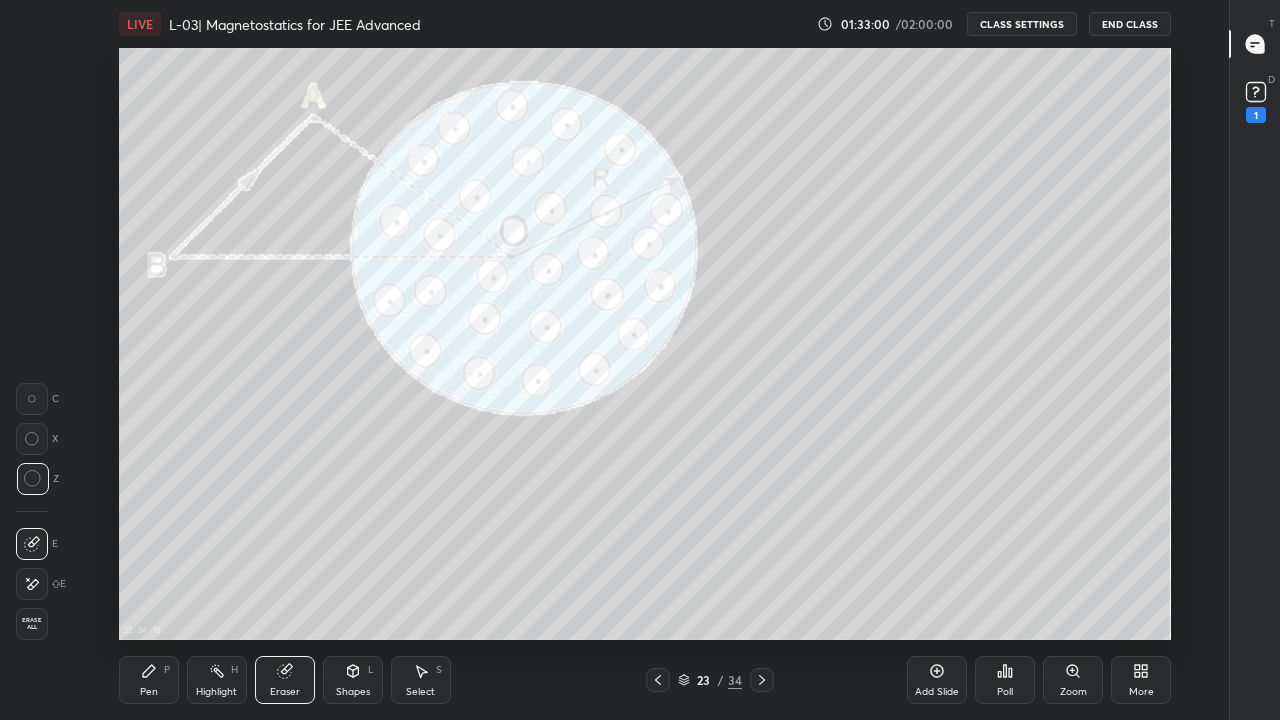 click on "Highlight" at bounding box center [216, 692] 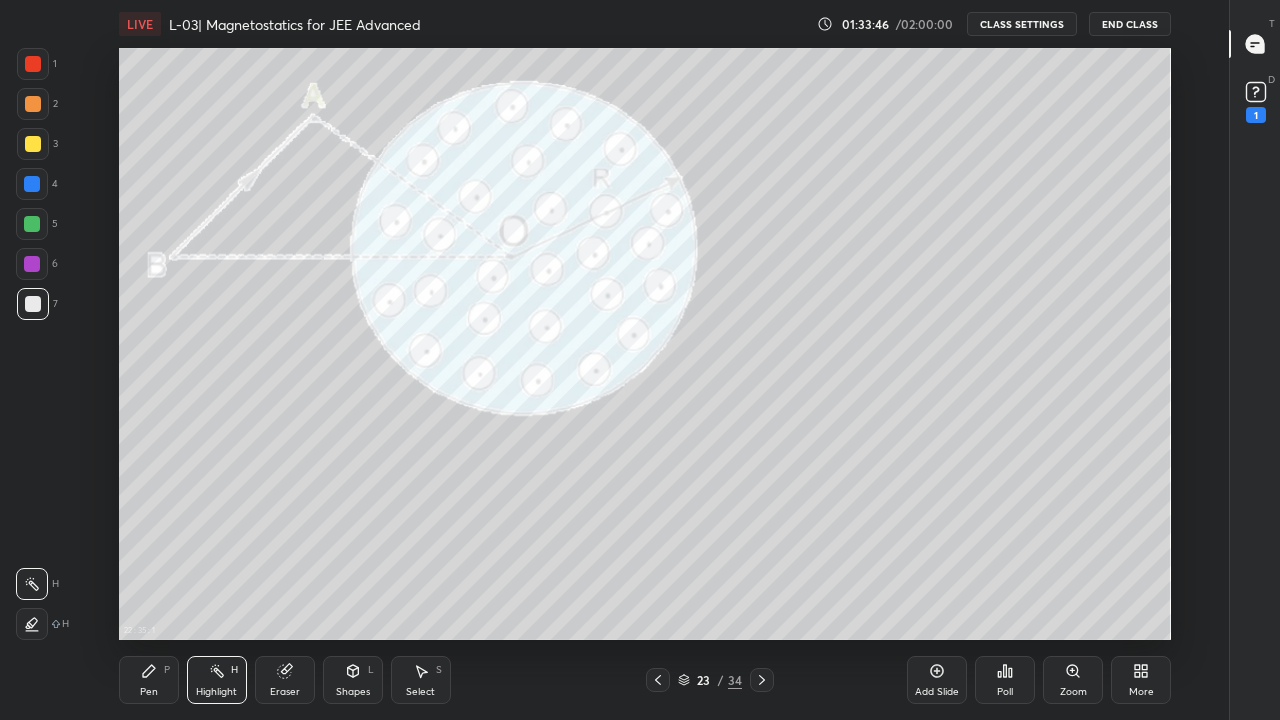 click at bounding box center (33, 64) 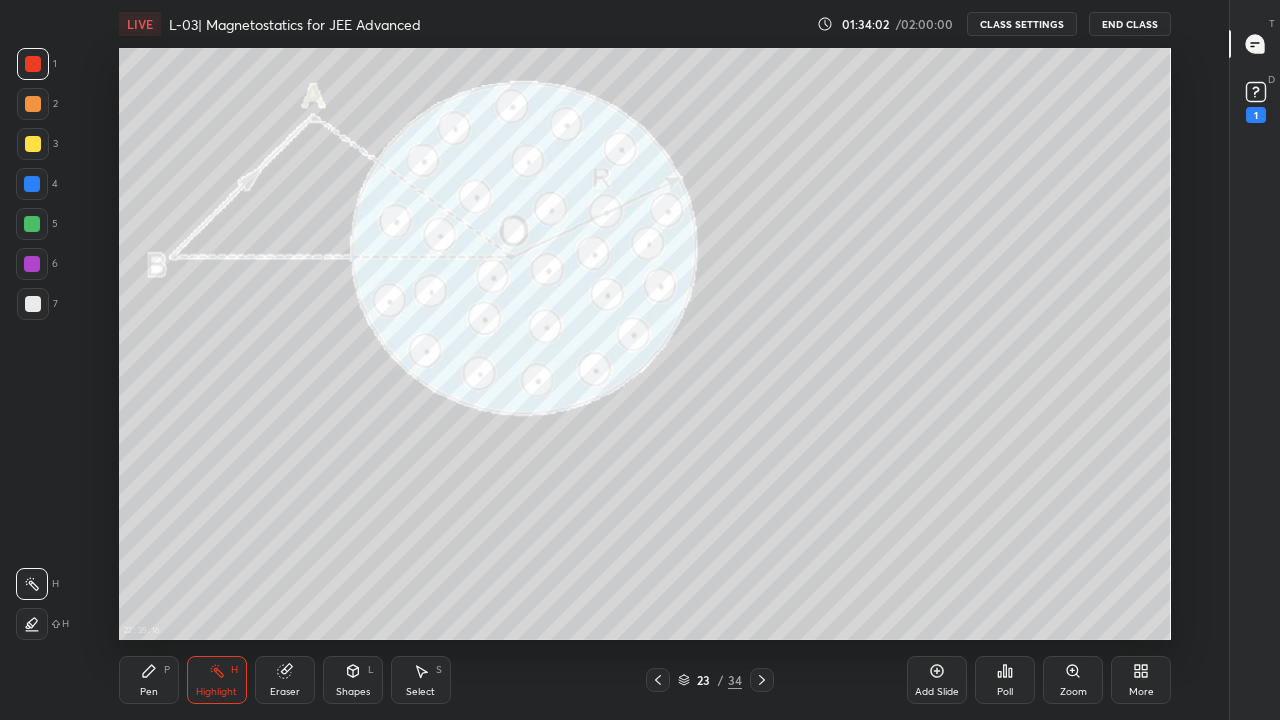 click 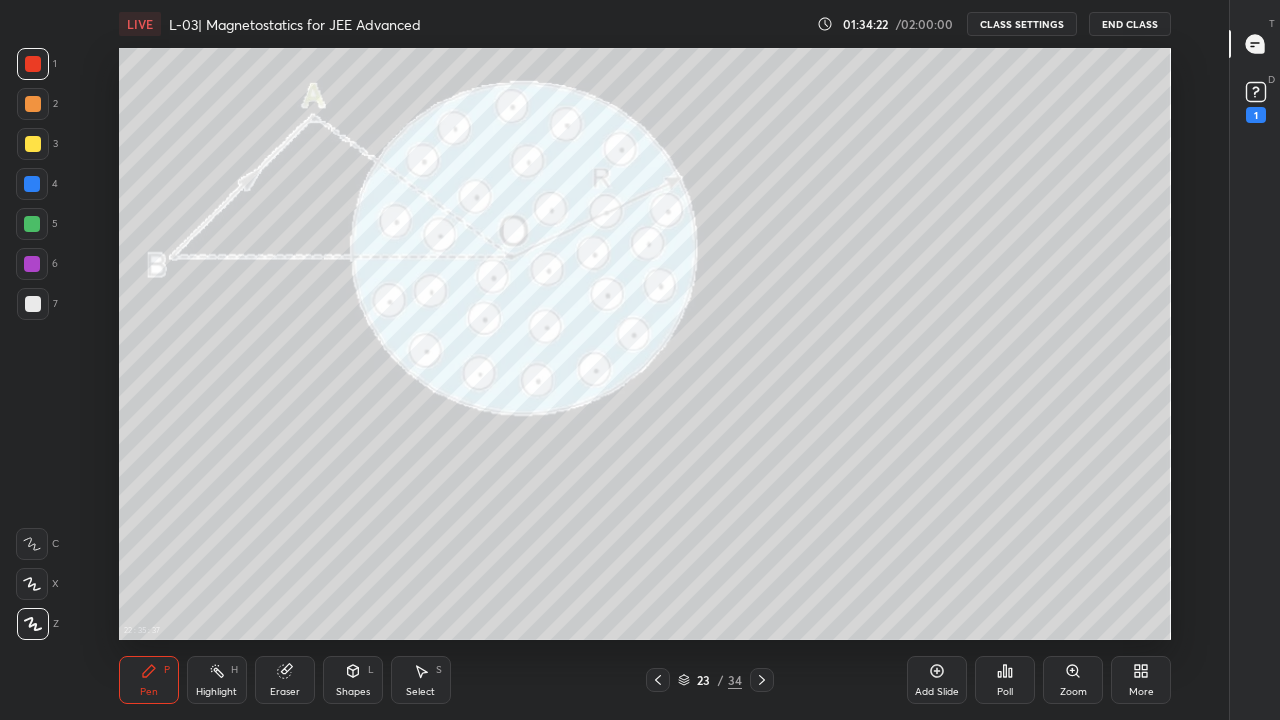 click on "Eraser" at bounding box center [285, 680] 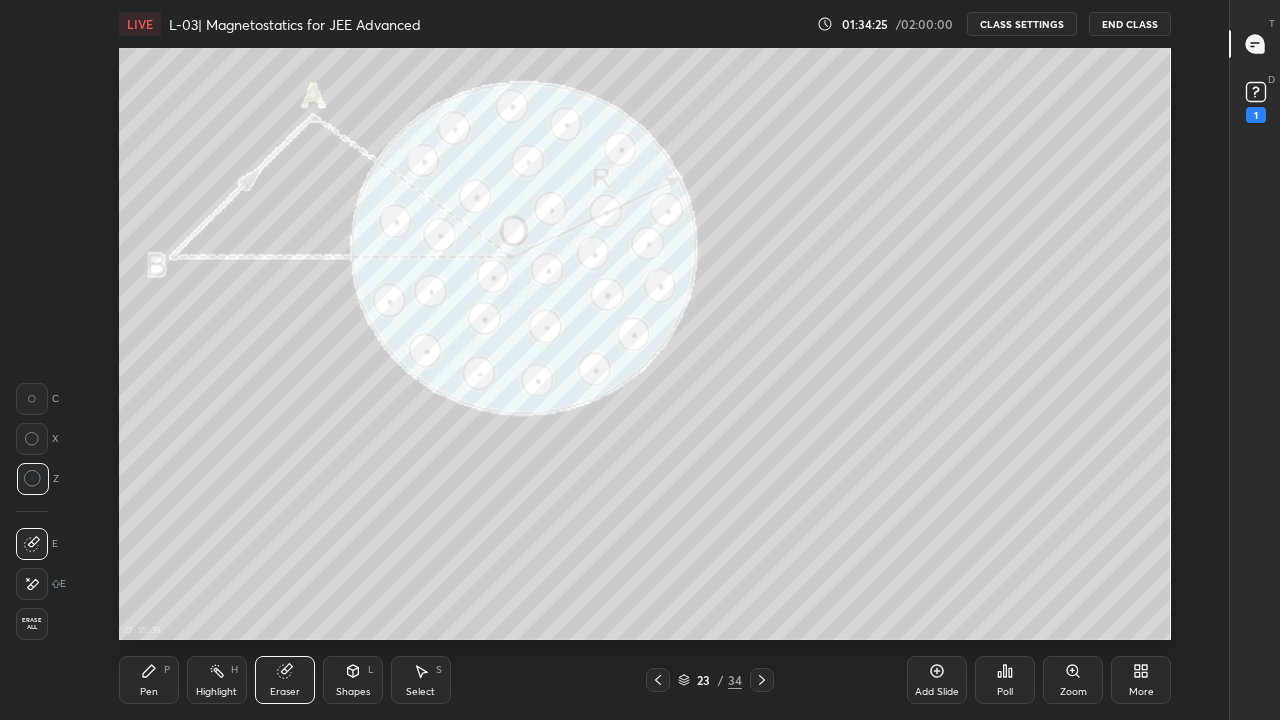 click 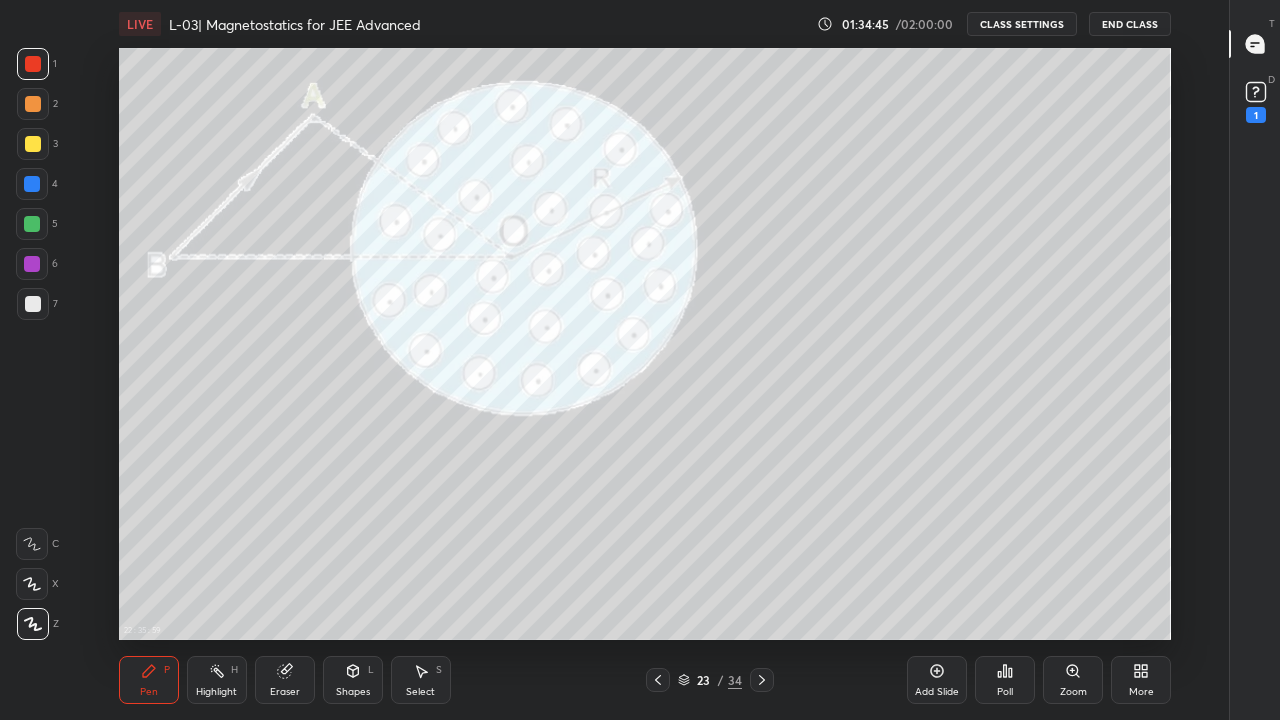 click on "Pen P Highlight H Eraser Shapes L Select S 23 / 34 Add Slide Poll Zoom More" at bounding box center [645, 680] 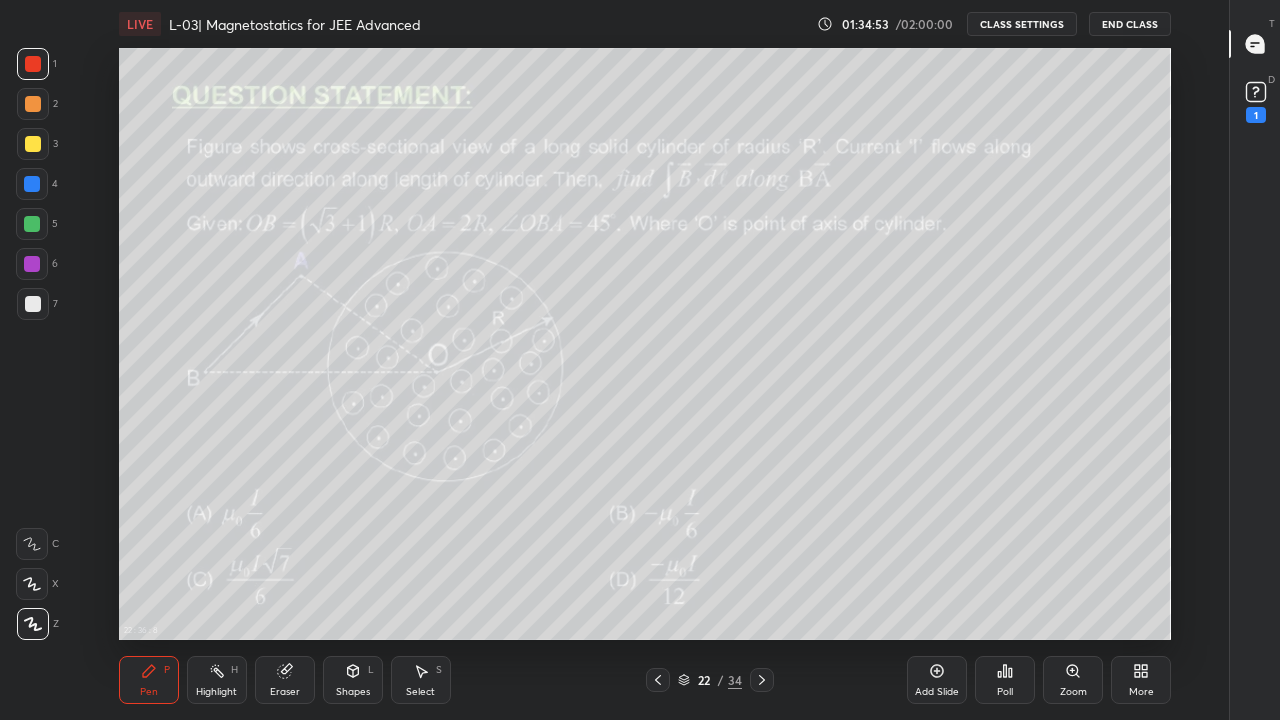 click at bounding box center [32, 224] 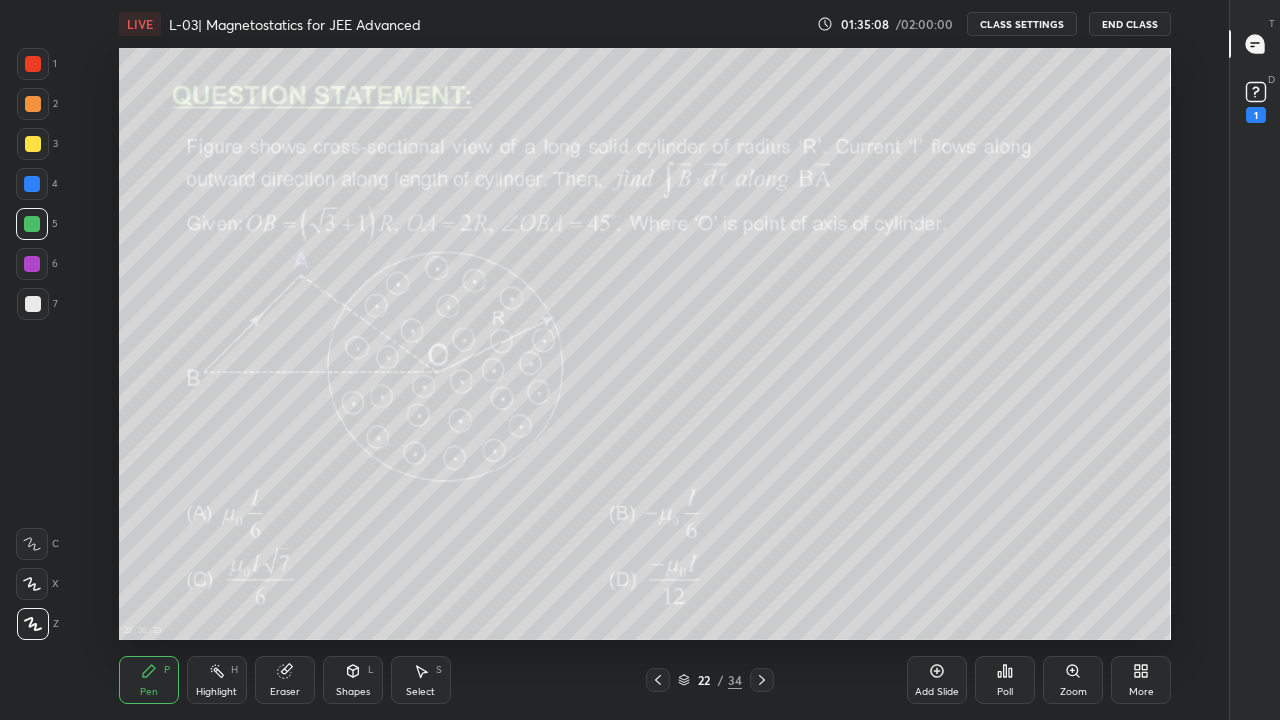 click 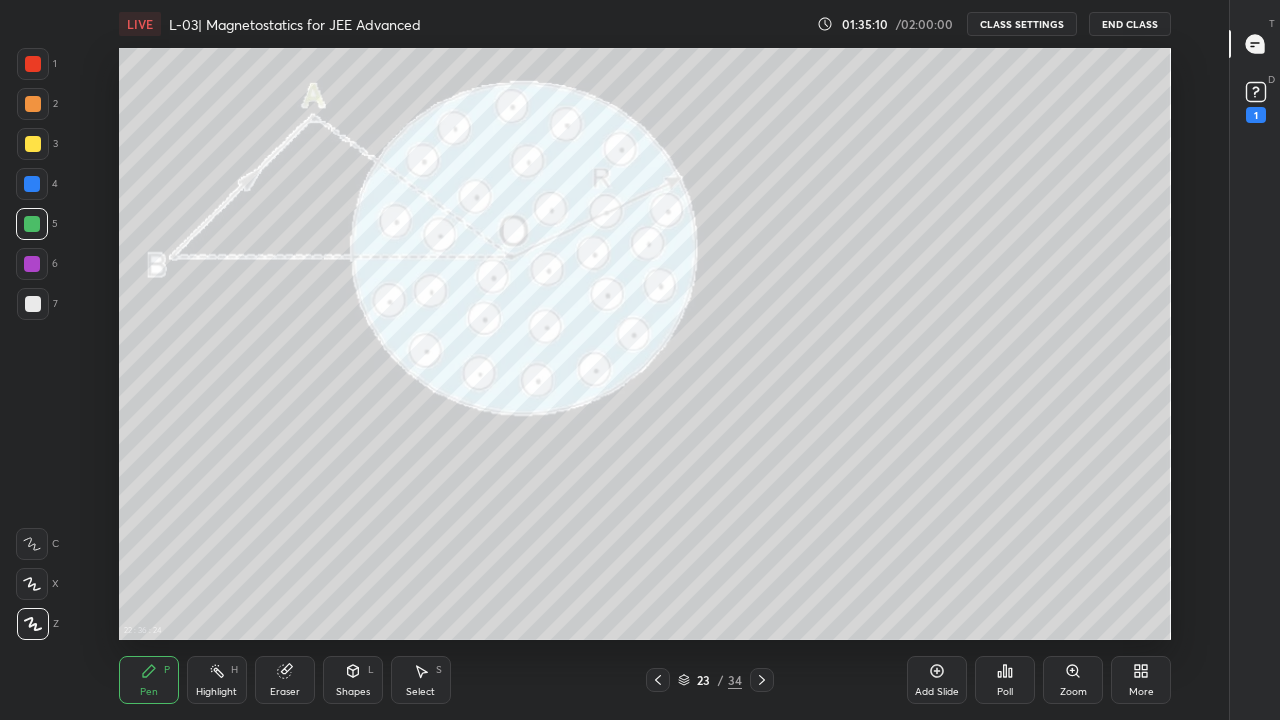 click 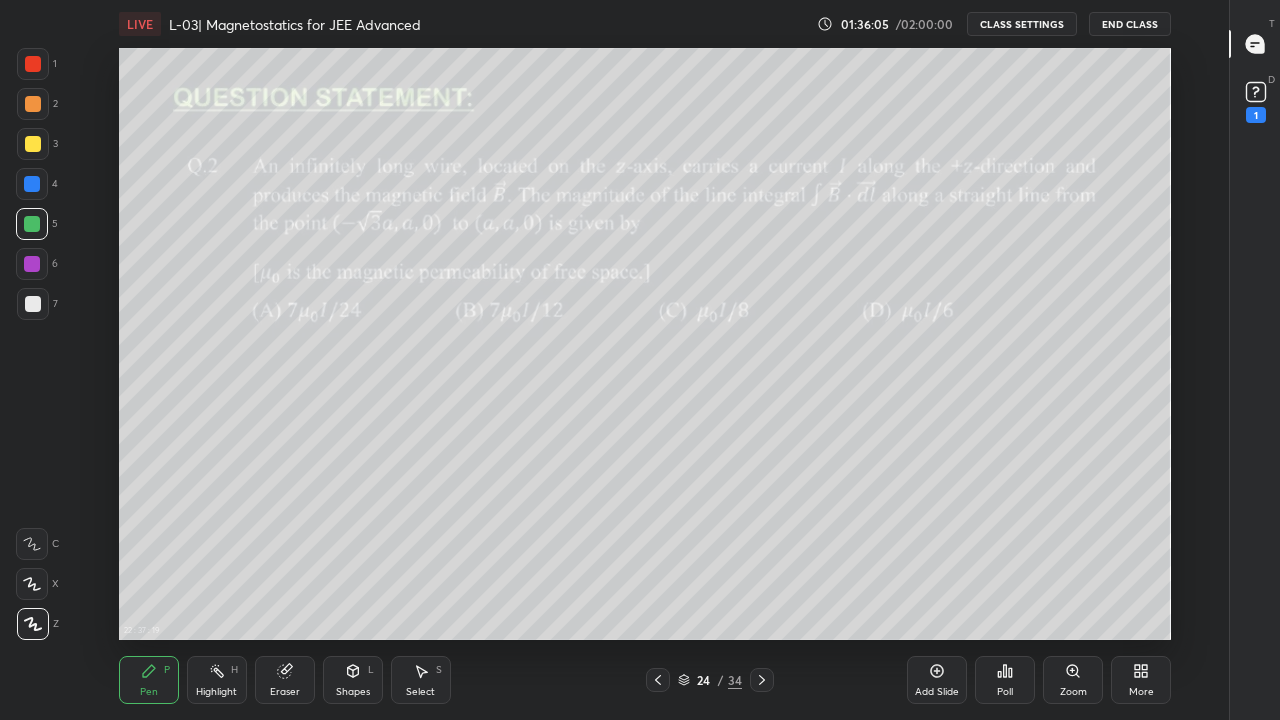 click at bounding box center (762, 680) 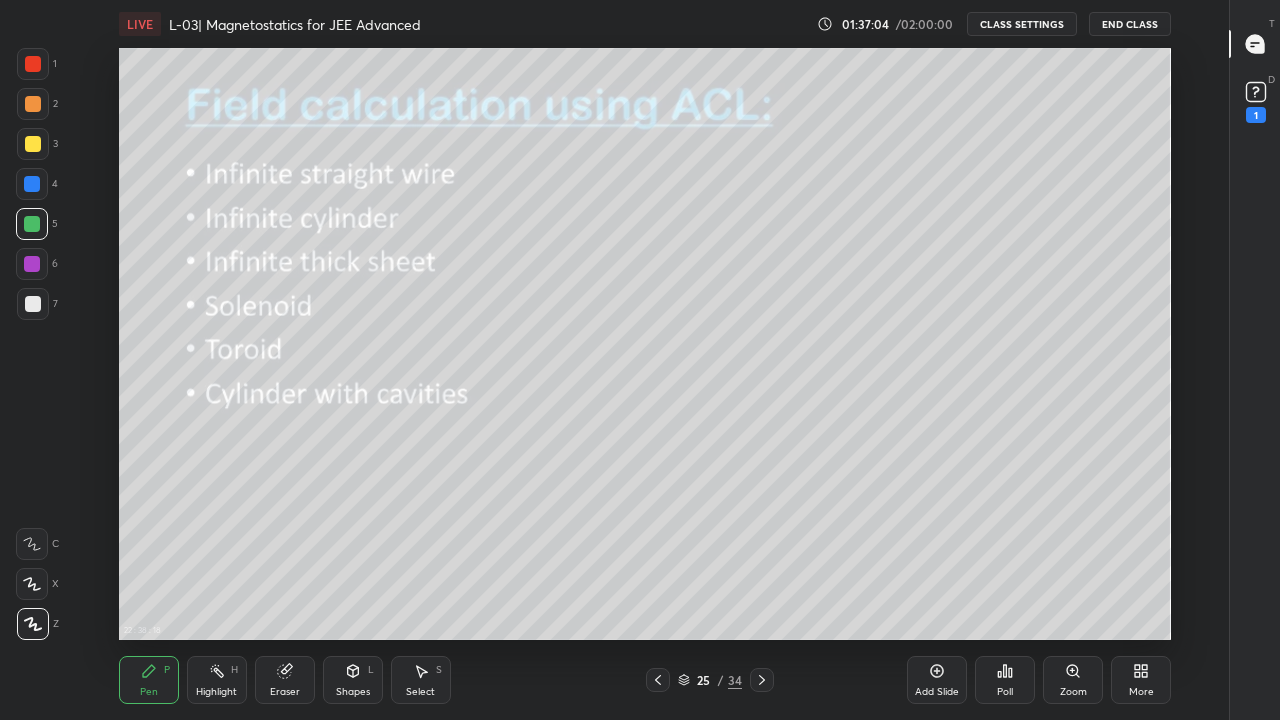 click 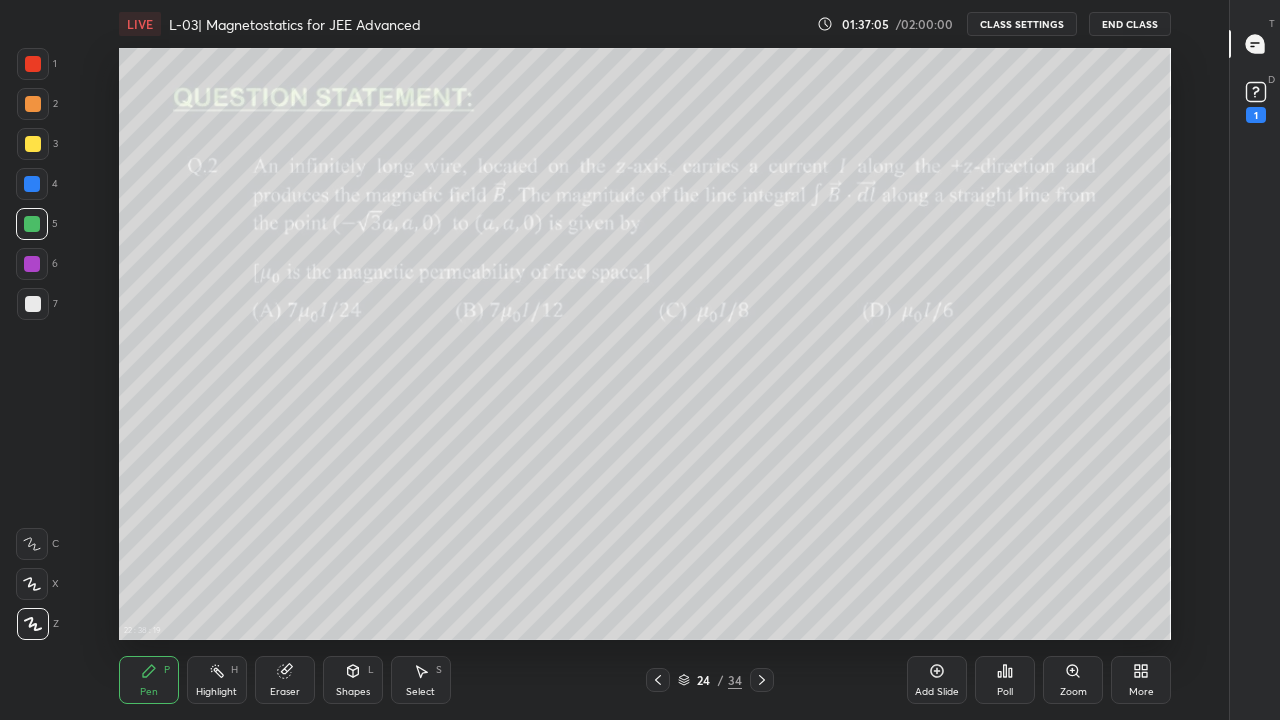 click 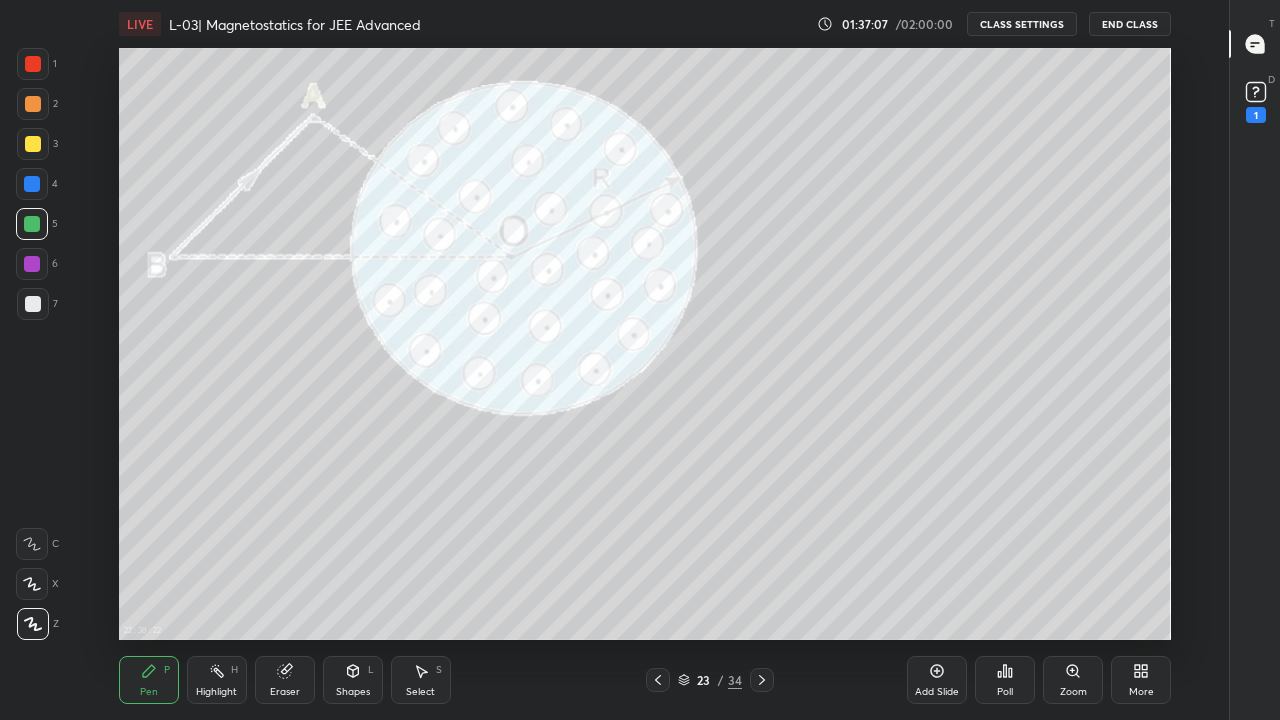 click 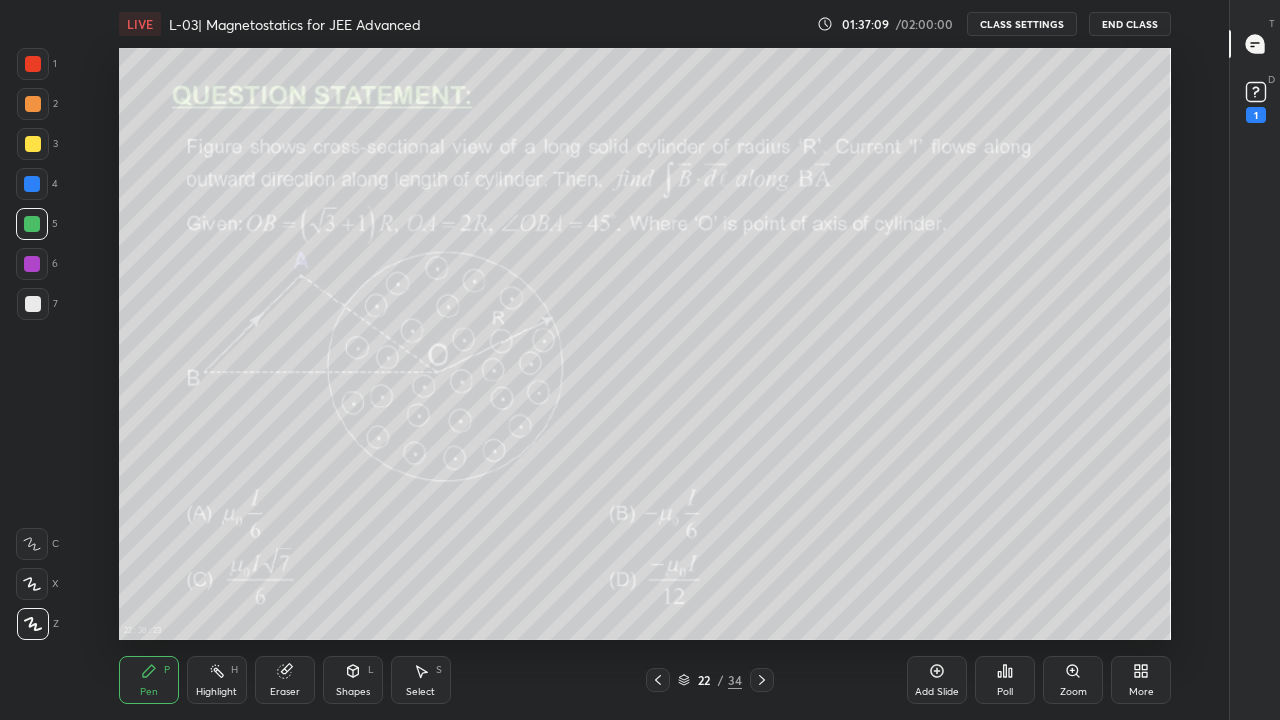 click 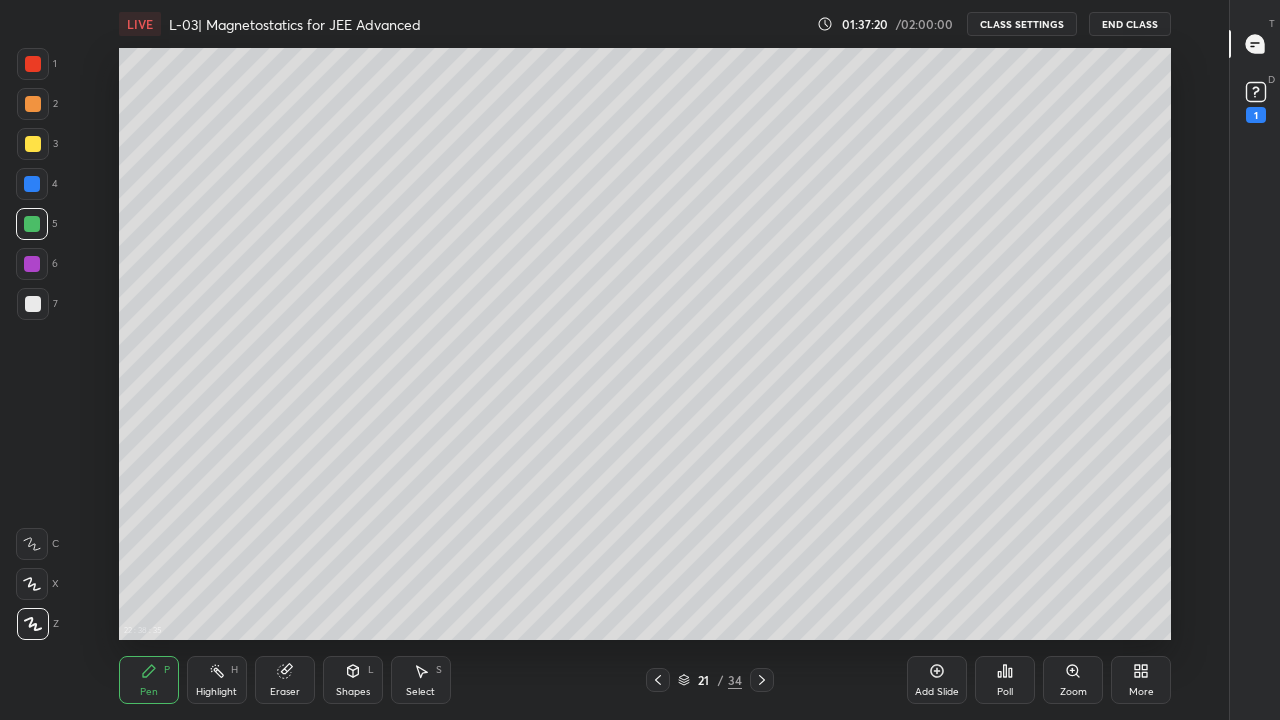click at bounding box center [32, 224] 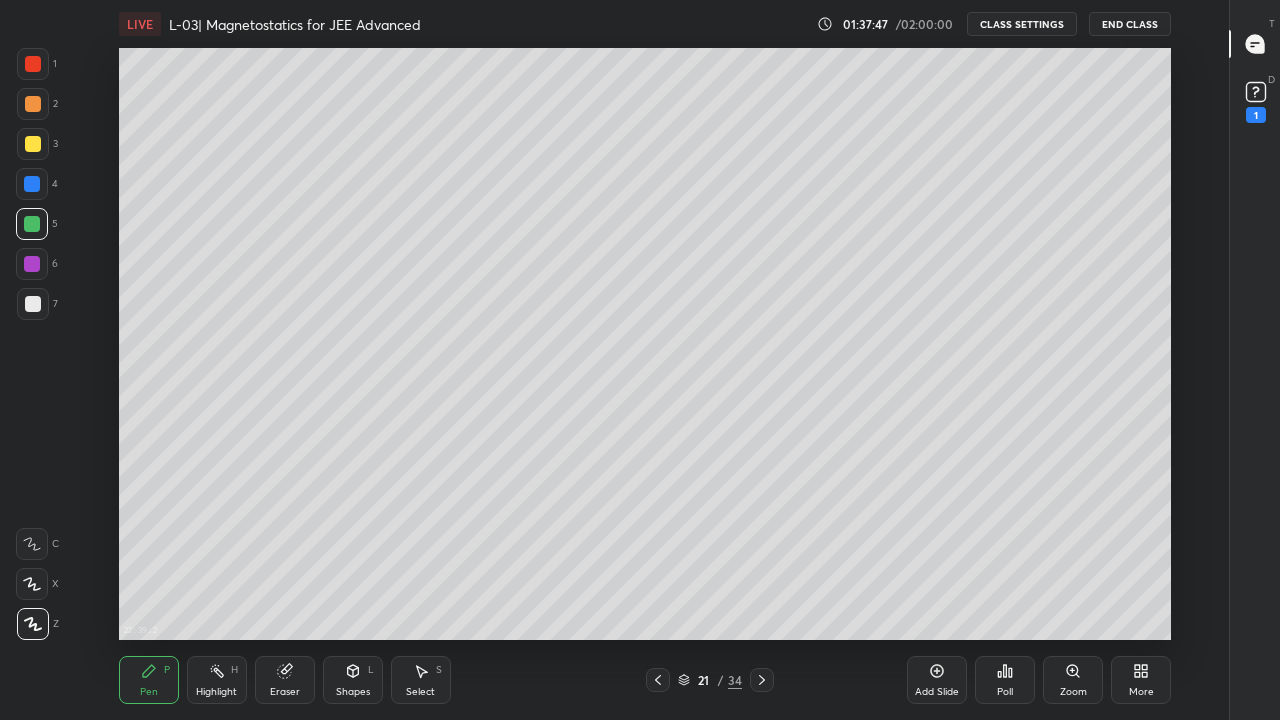 click 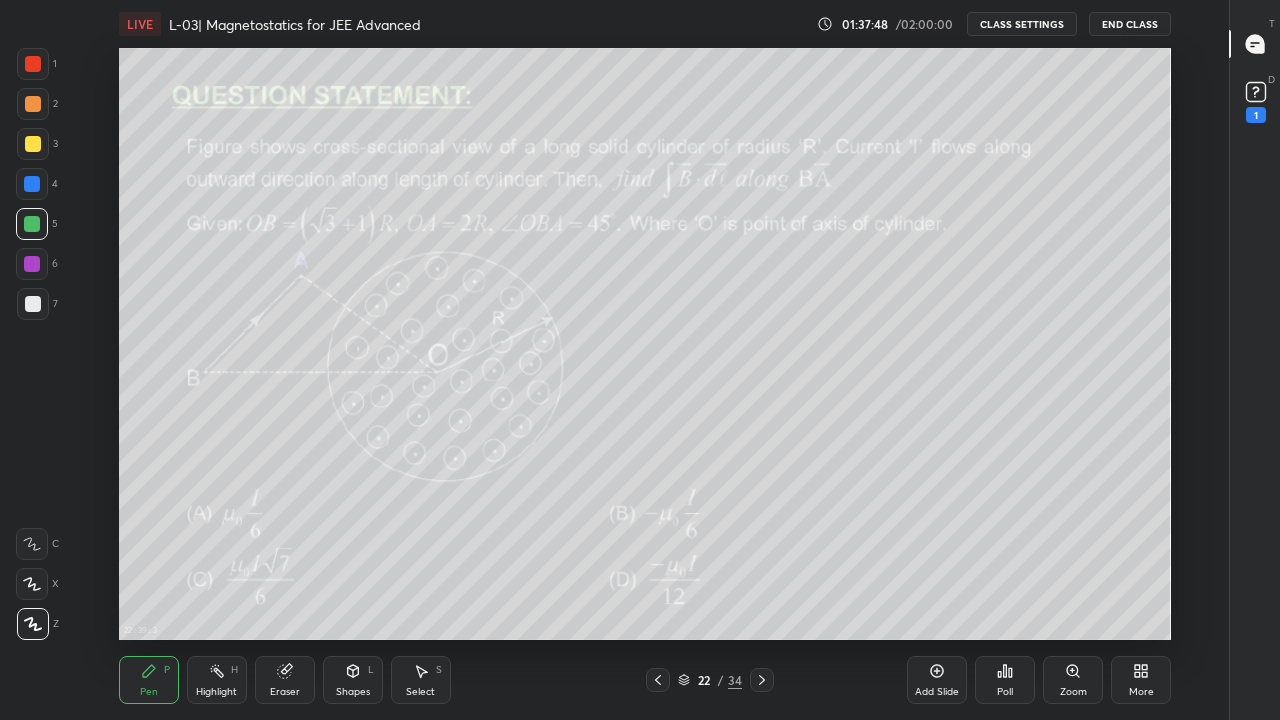 click 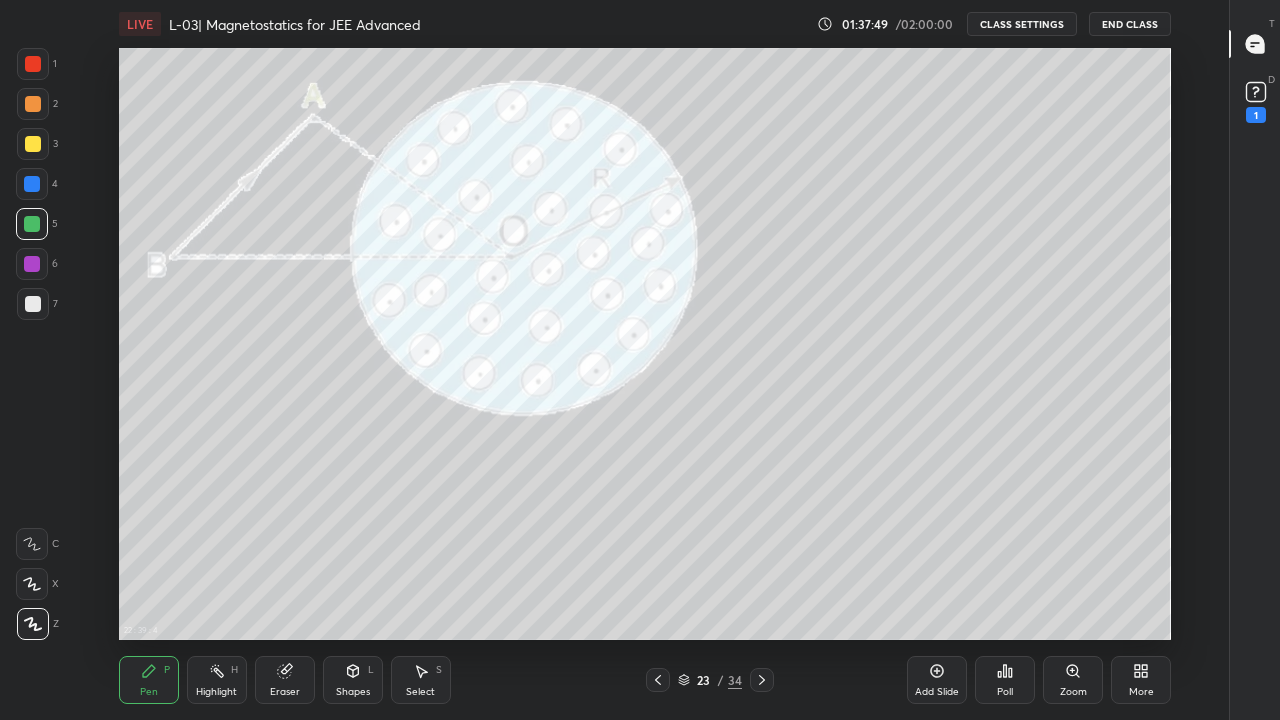 click 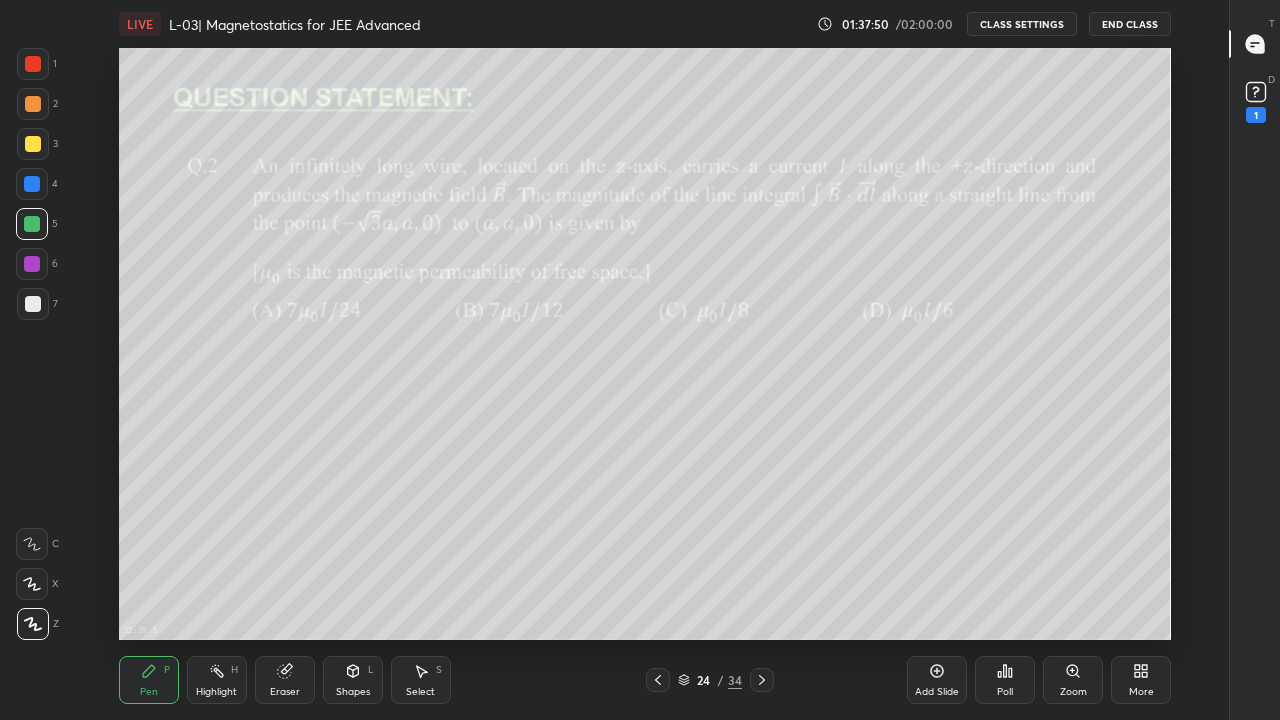 click at bounding box center (762, 680) 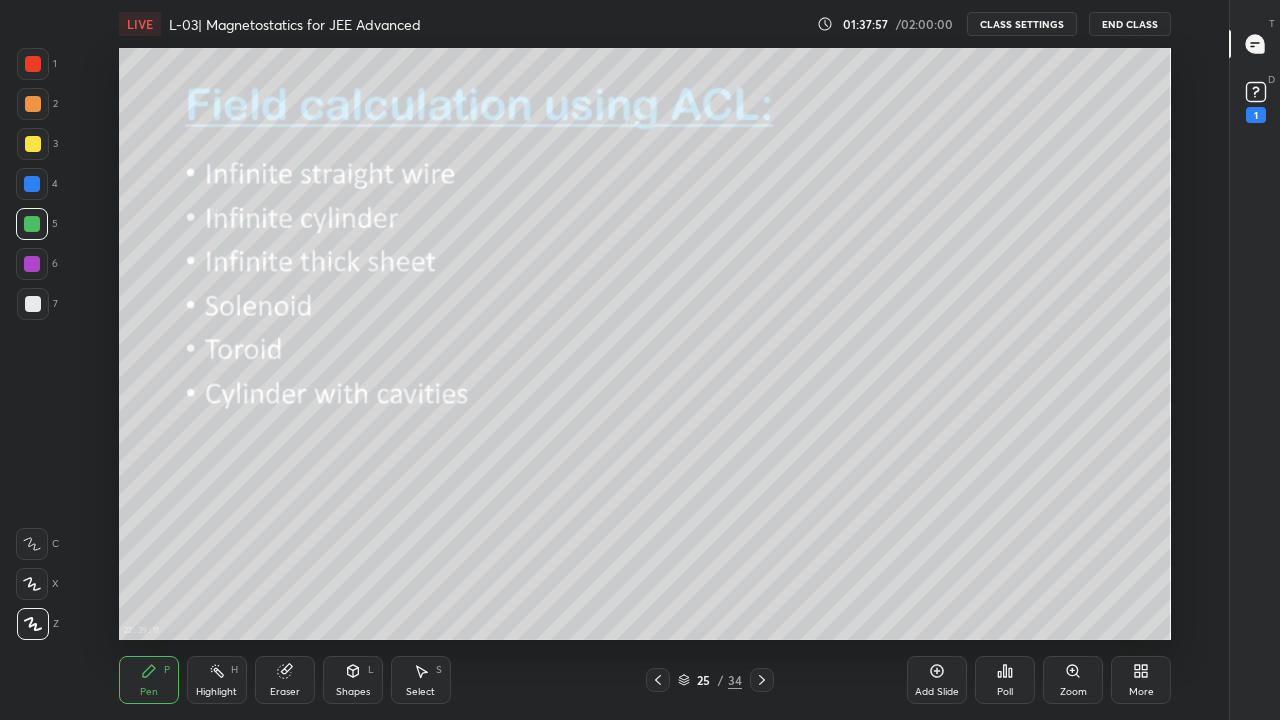 click on "Add Slide" at bounding box center [937, 680] 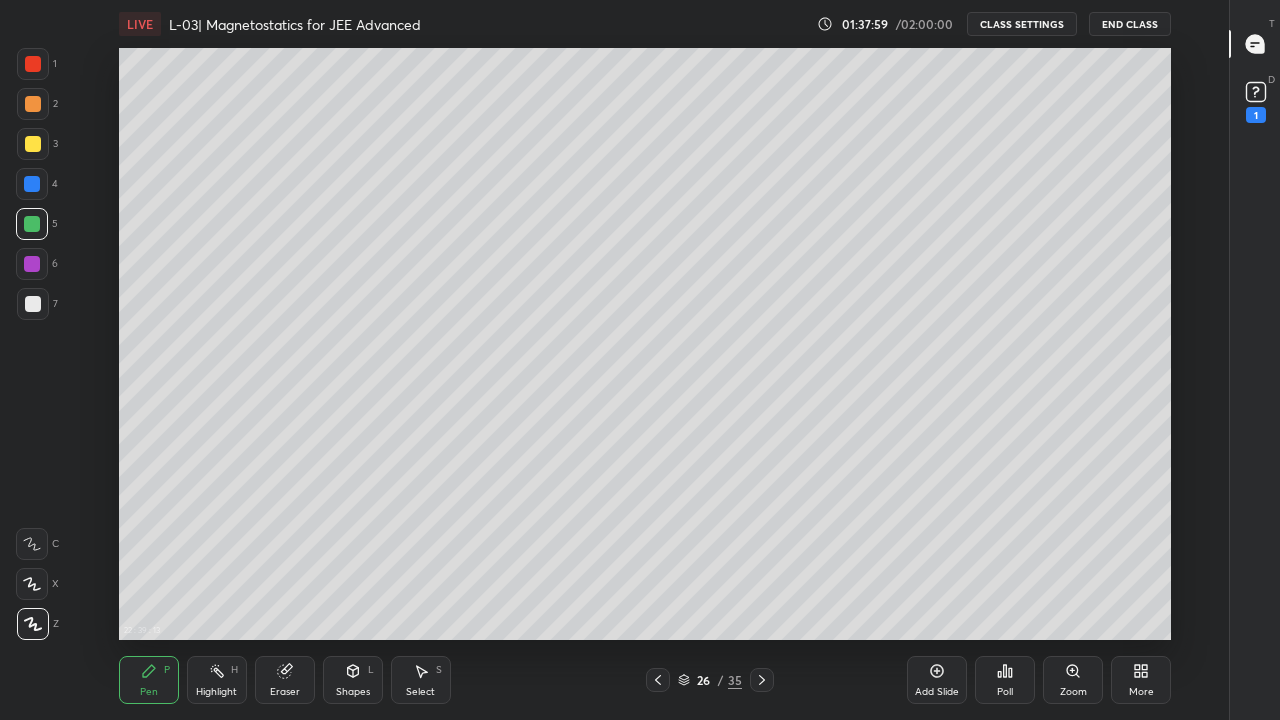 click at bounding box center [32, 264] 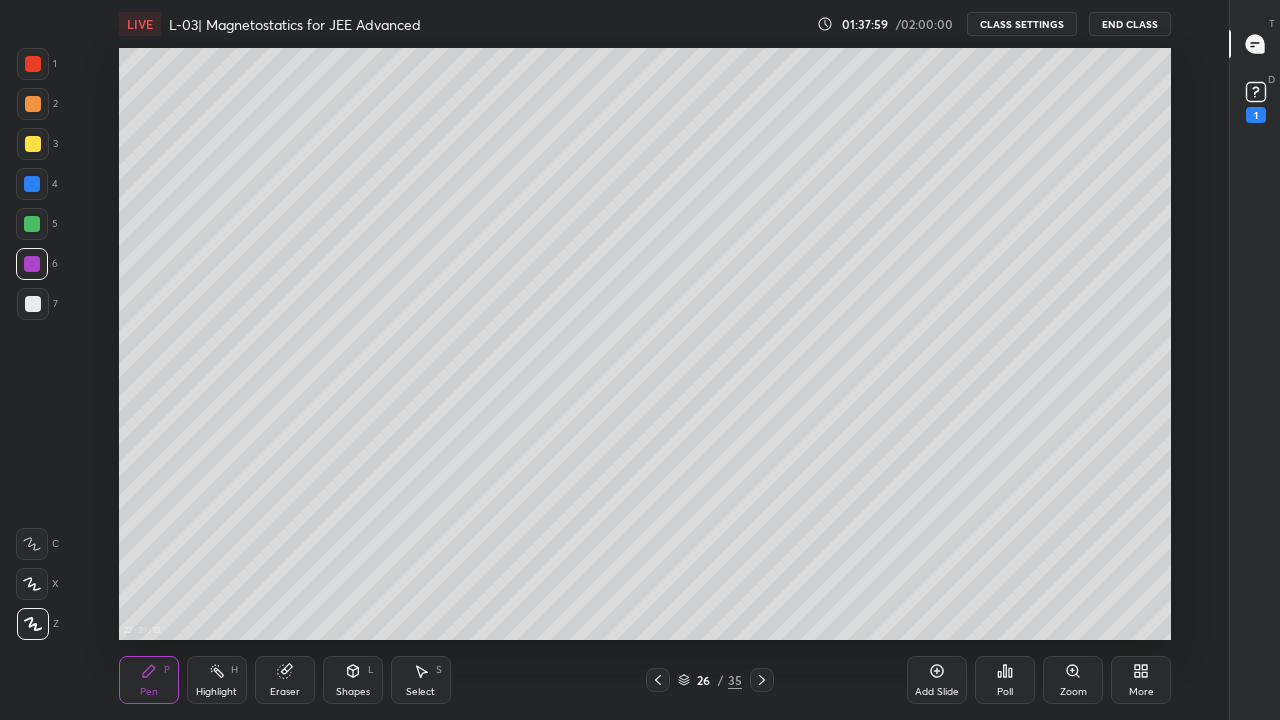 click at bounding box center (32, 184) 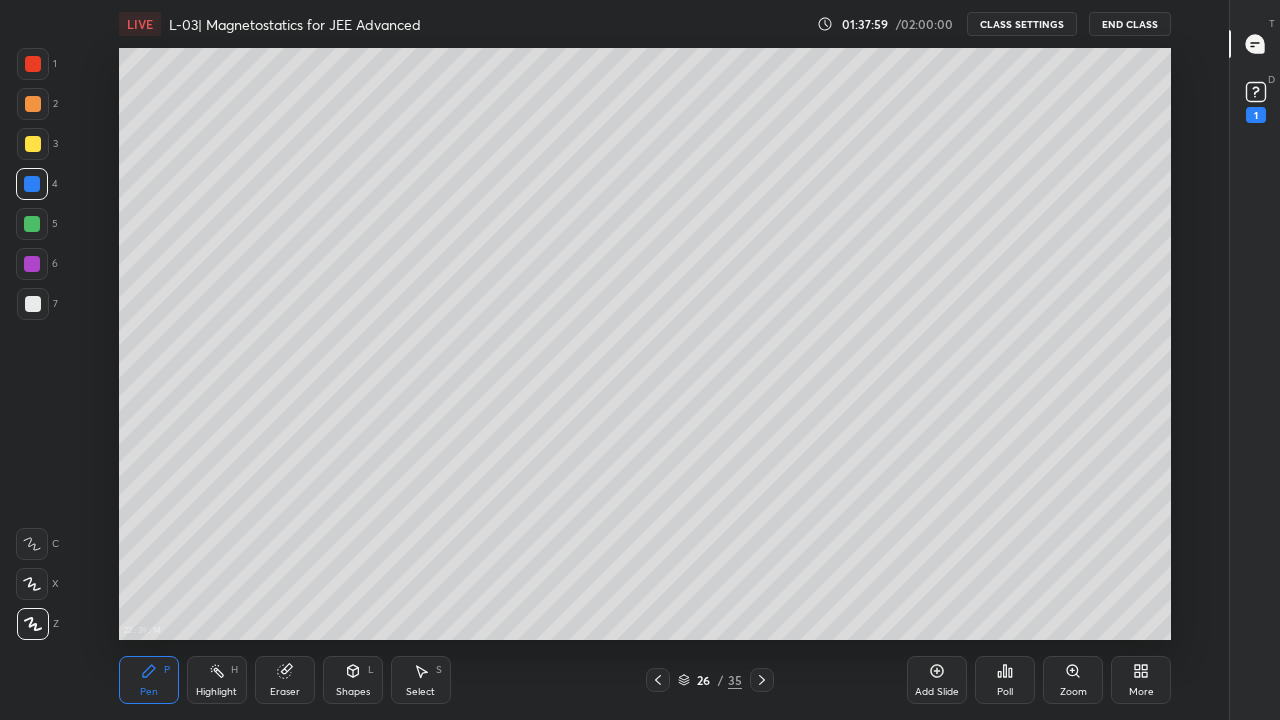 click at bounding box center (33, 144) 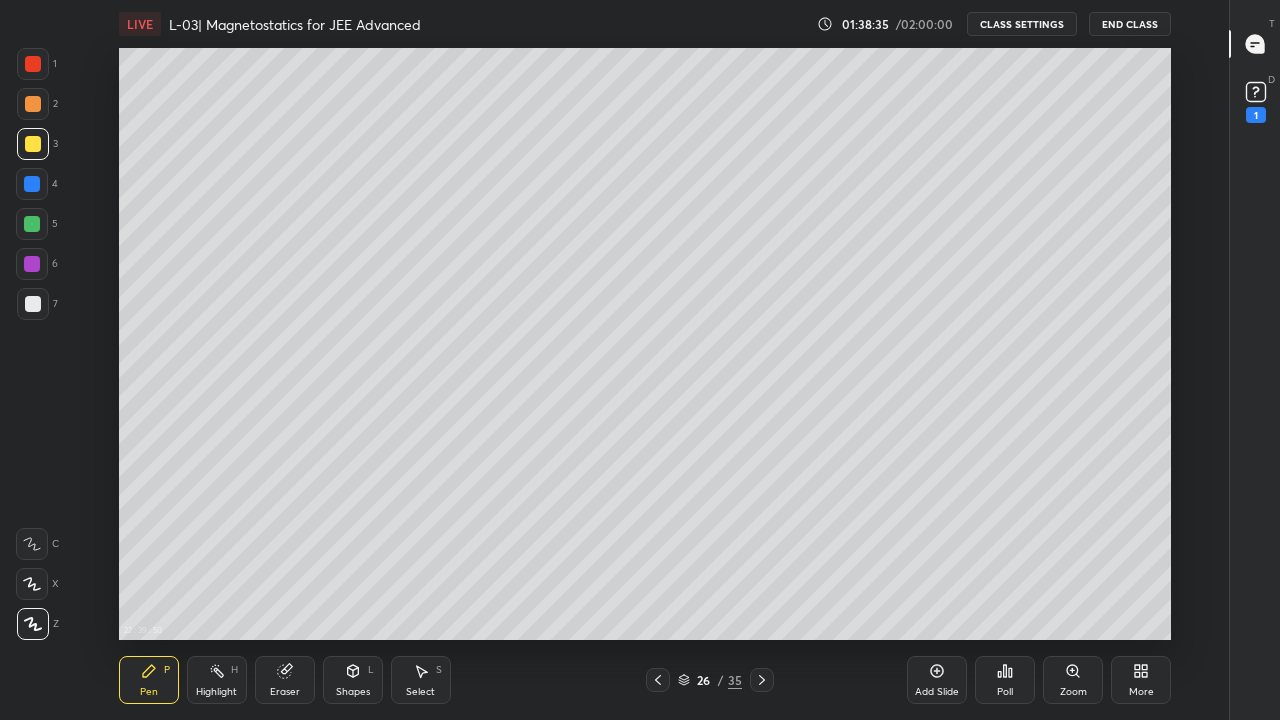 click at bounding box center (33, 104) 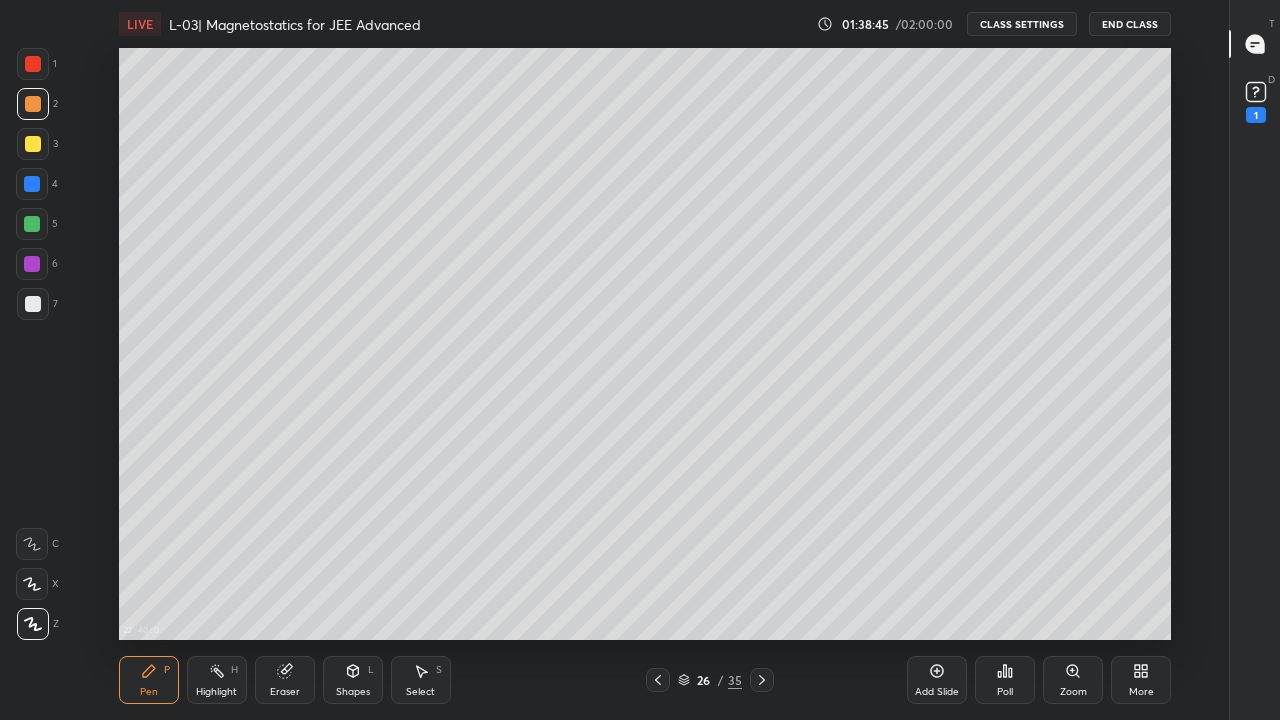 click 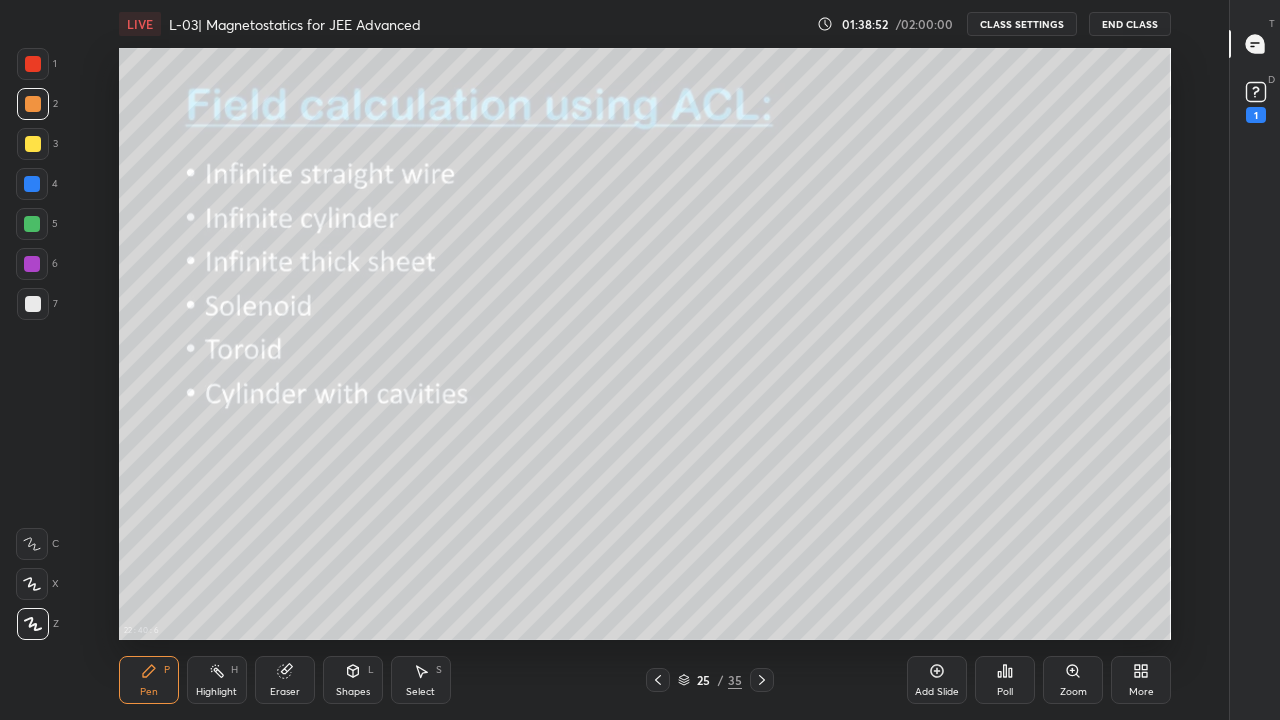 click 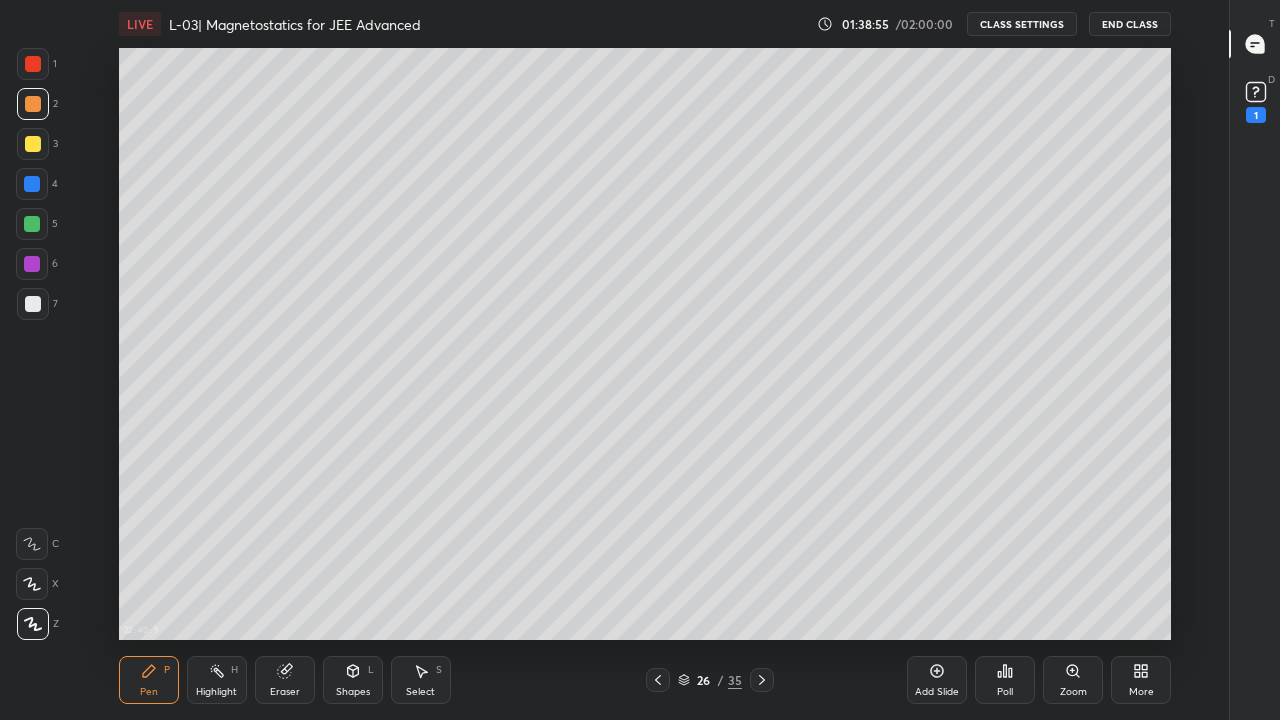 click at bounding box center [33, 304] 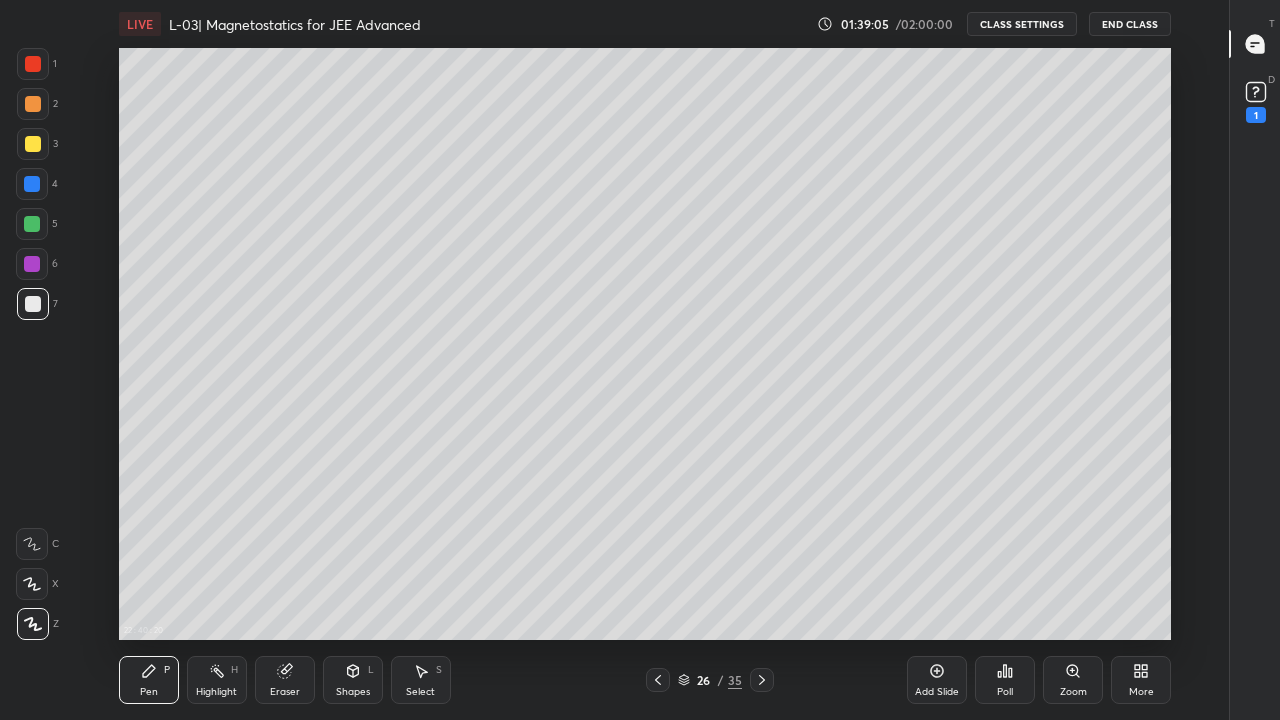 click at bounding box center [32, 224] 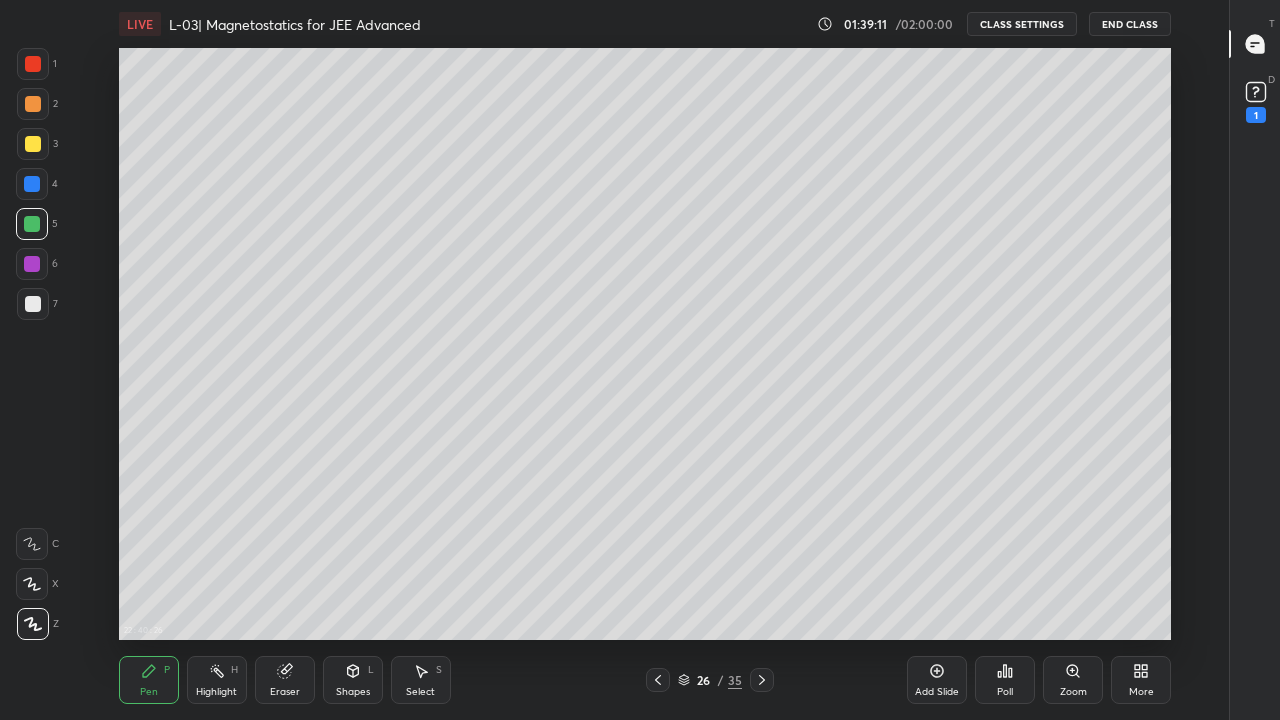 click 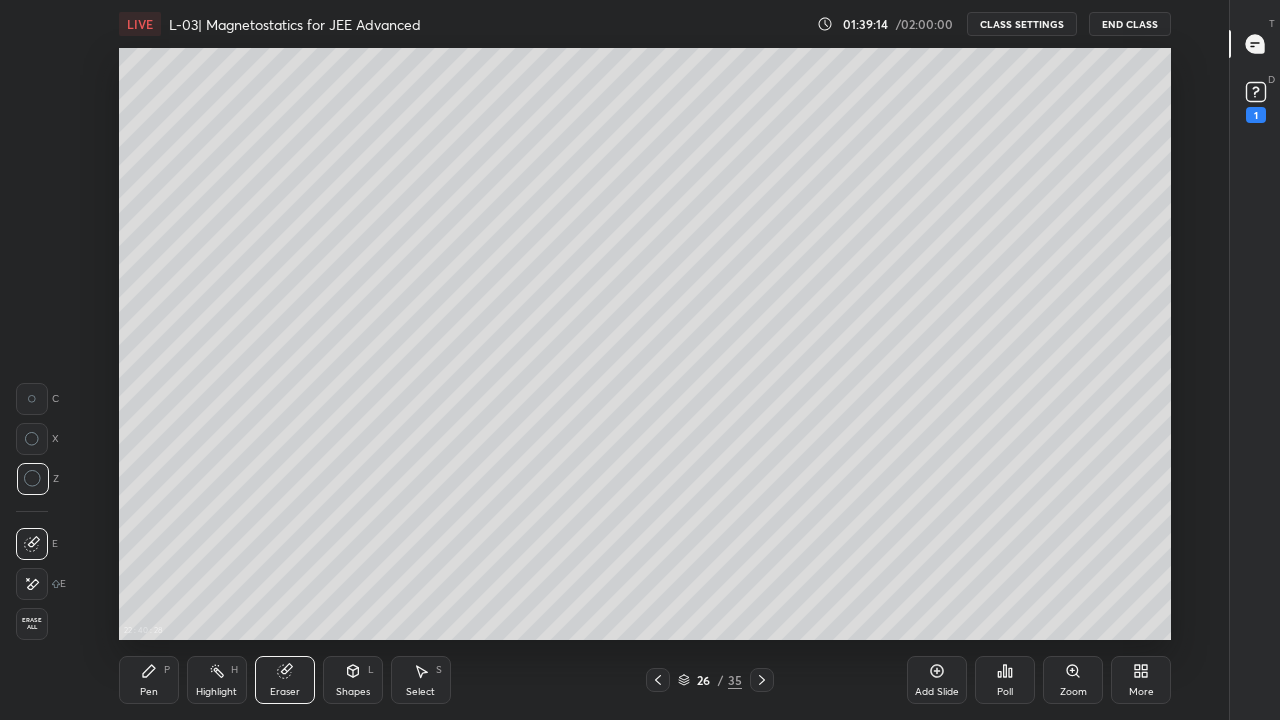 click on "Pen P" at bounding box center [149, 680] 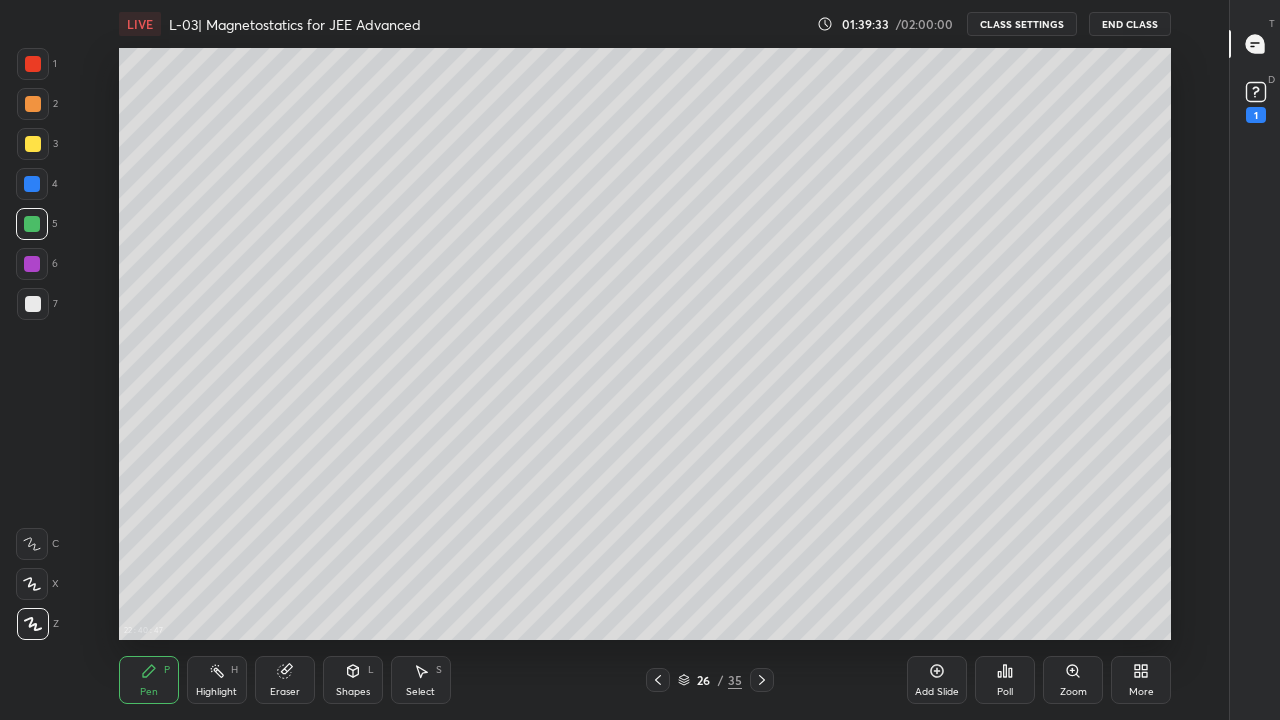 click at bounding box center [33, 144] 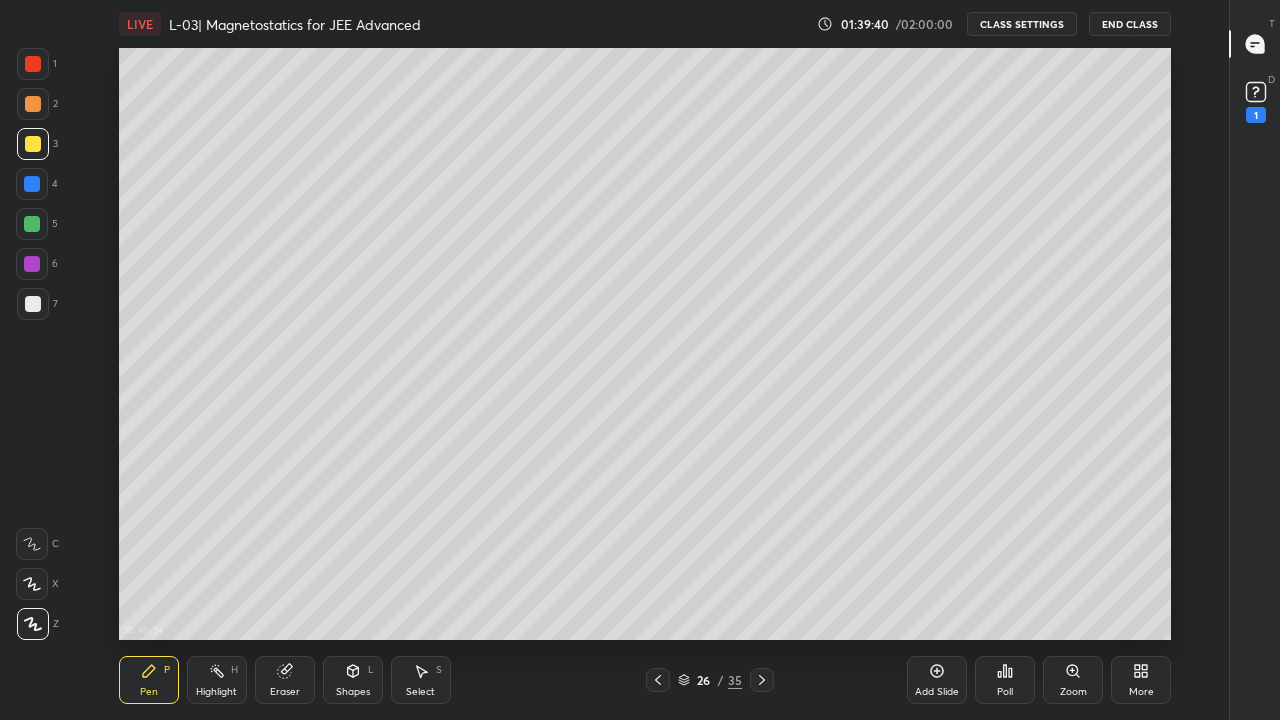 click on "Pen P" at bounding box center (149, 680) 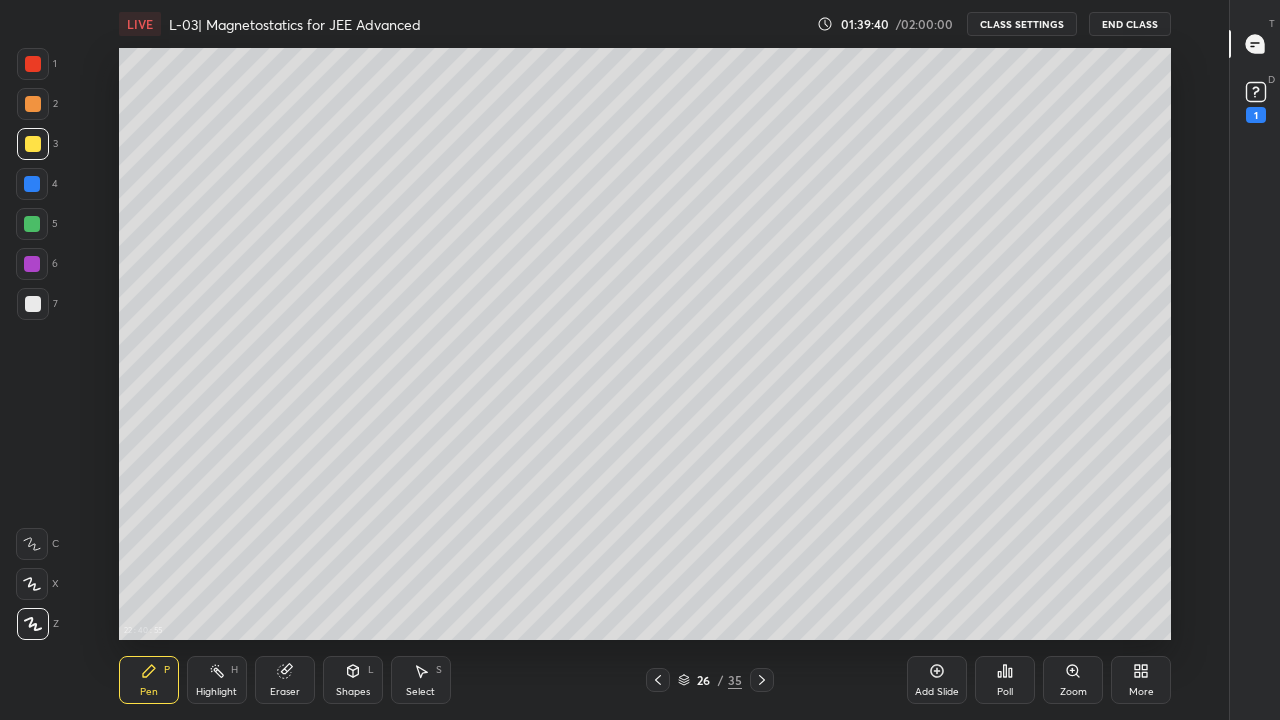 click at bounding box center [33, 304] 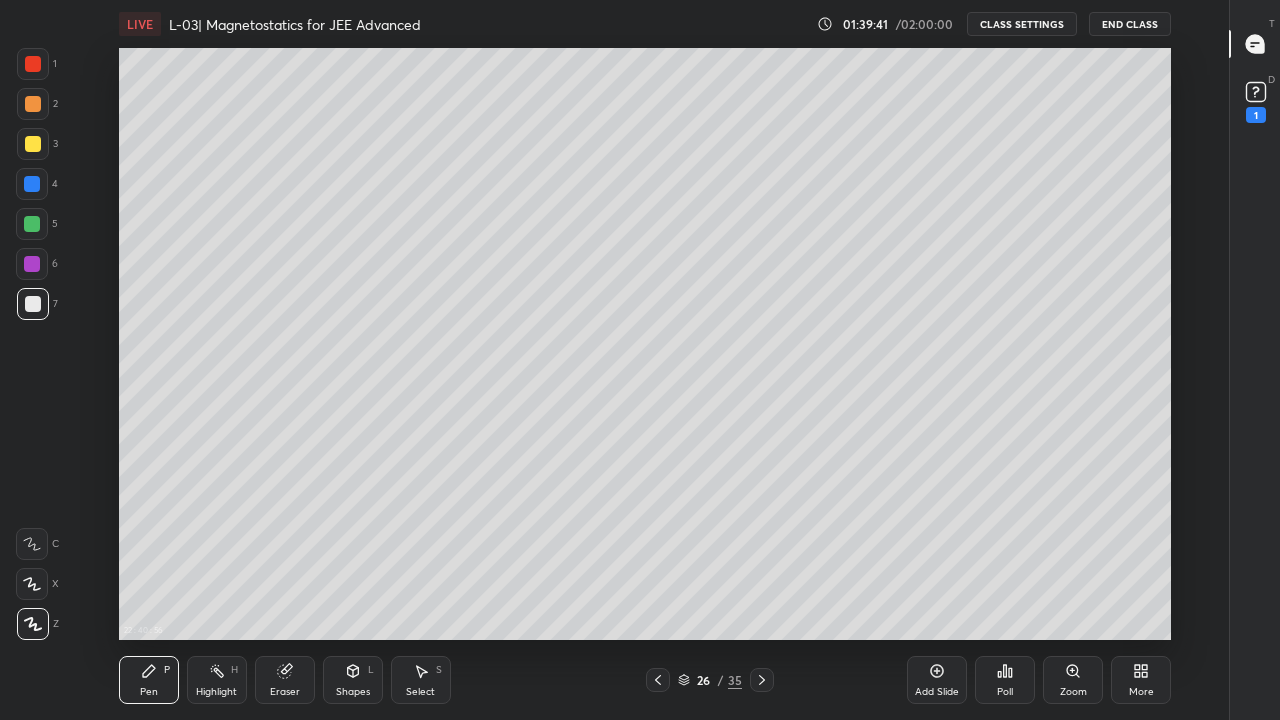 click on "Pen P" at bounding box center [149, 680] 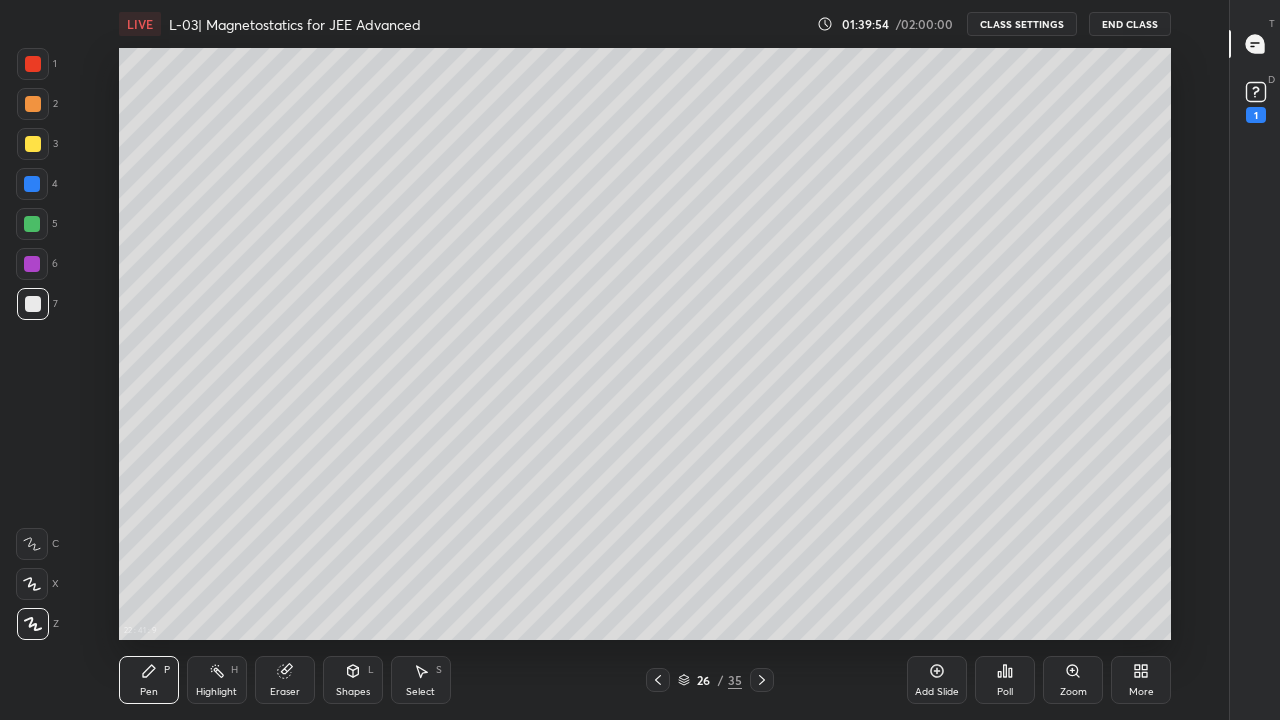 click 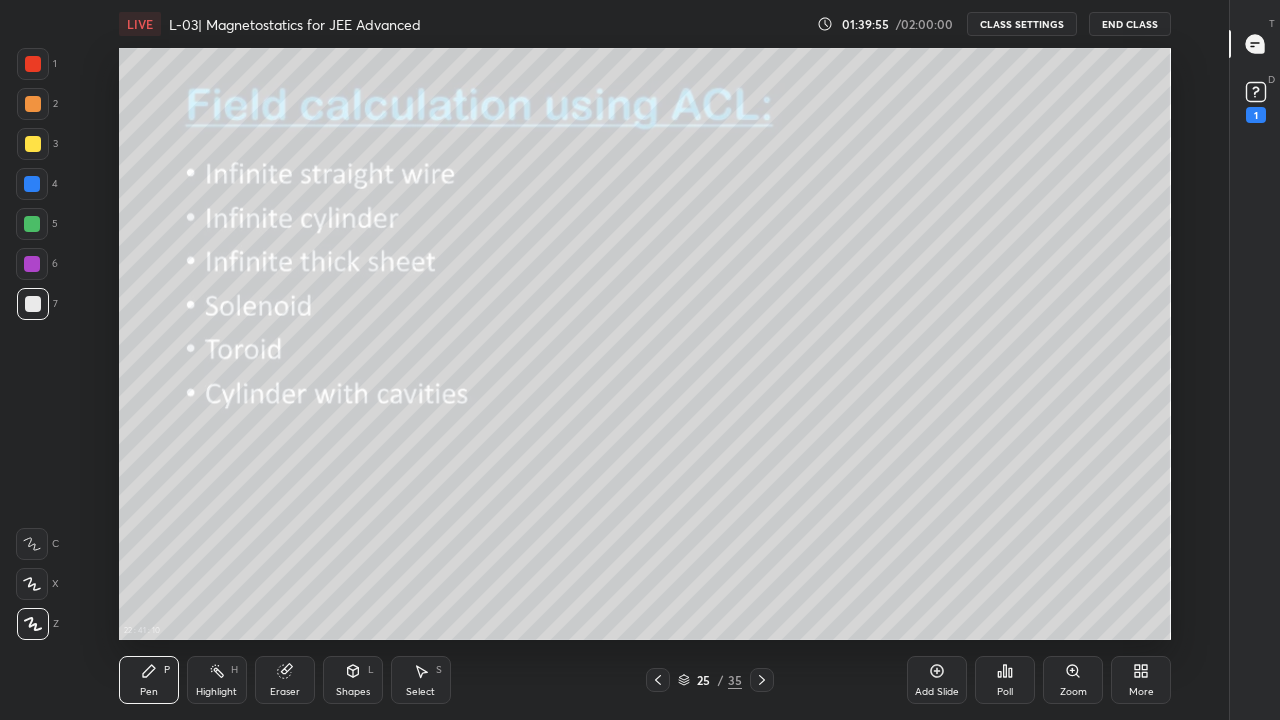 click at bounding box center [658, 680] 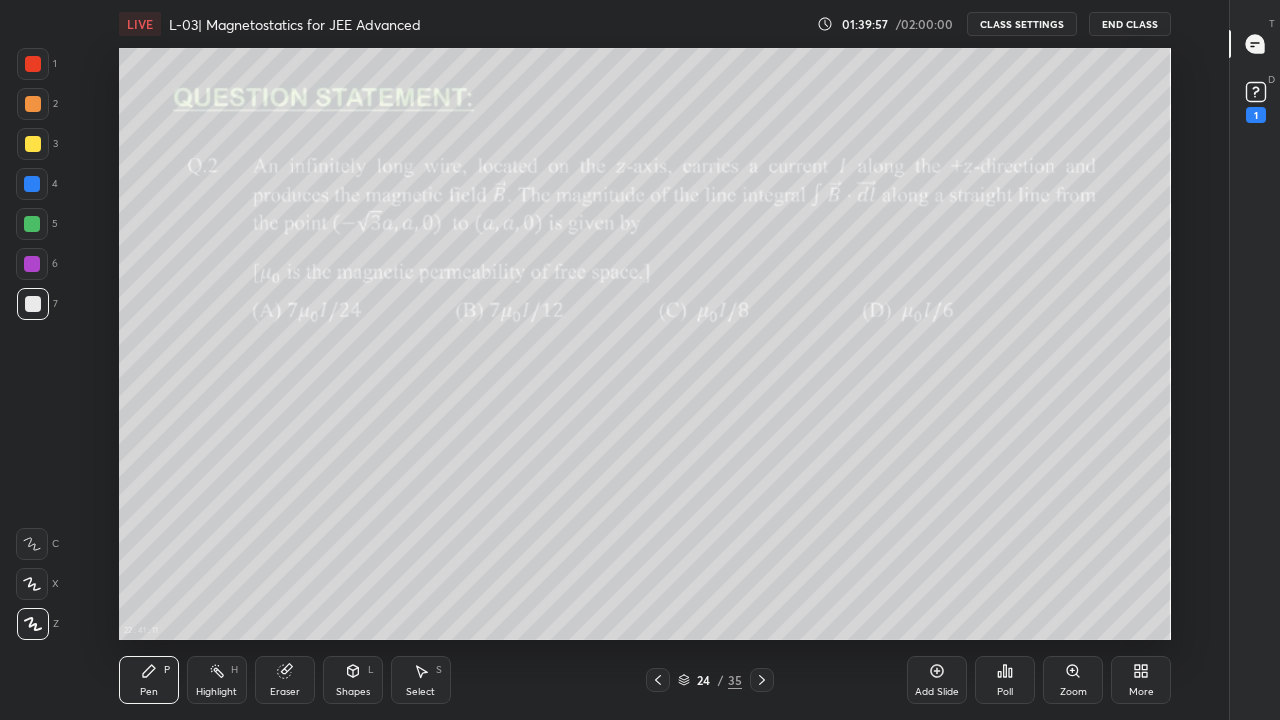 click 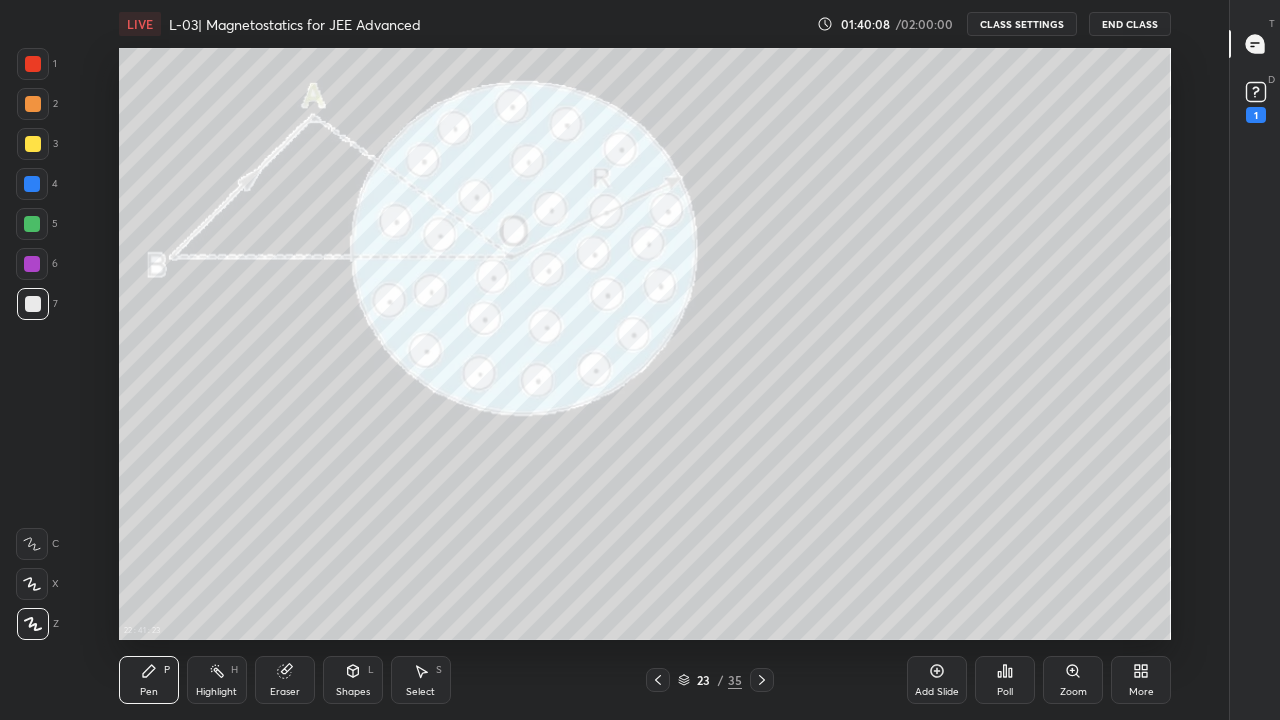 click 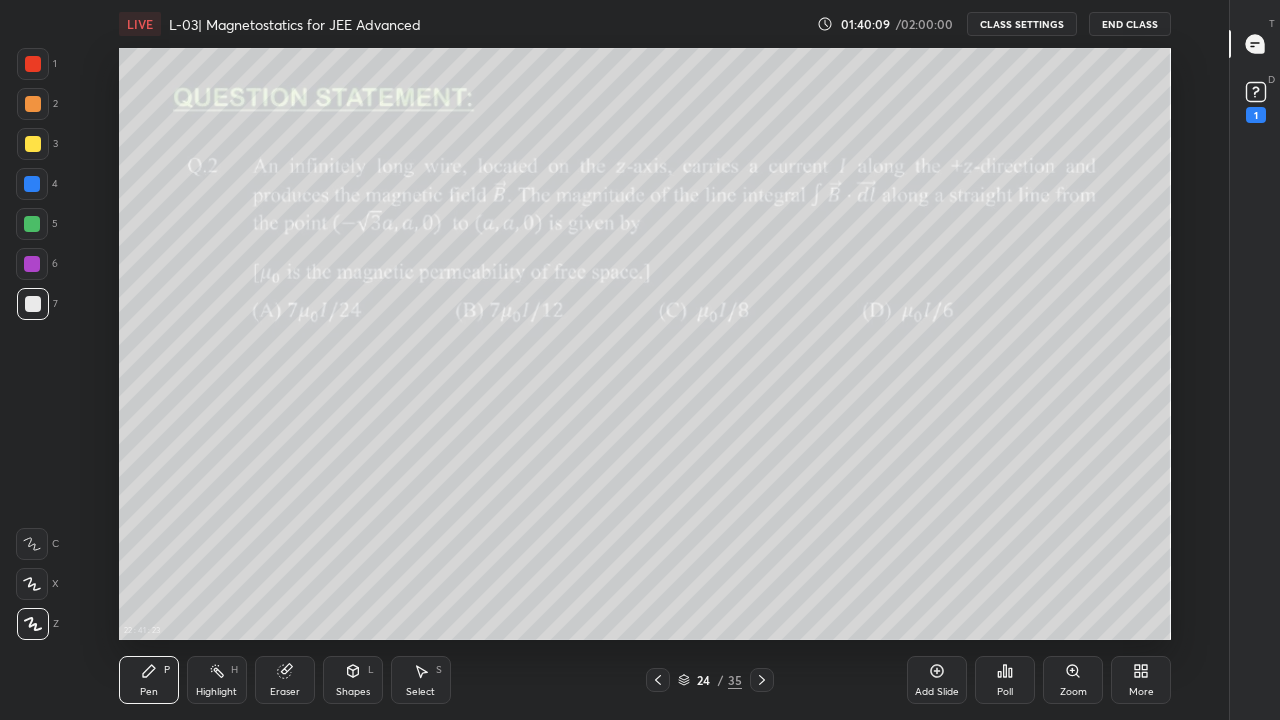click 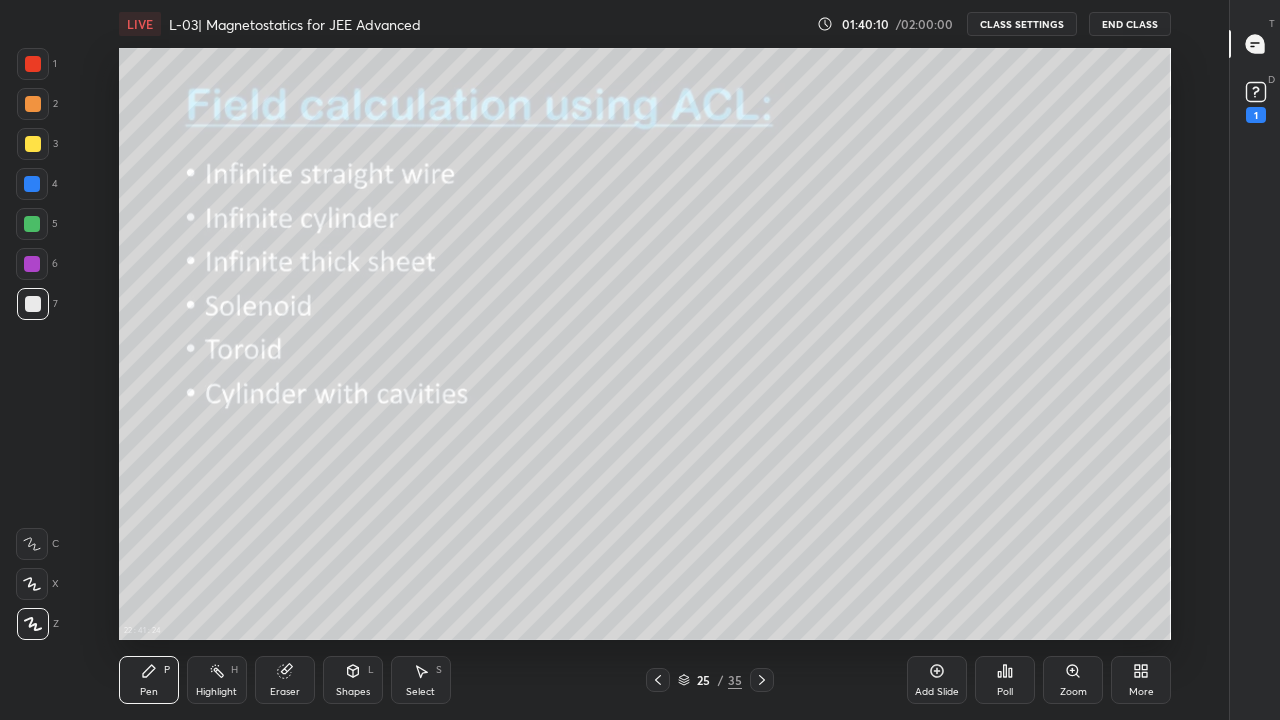 click 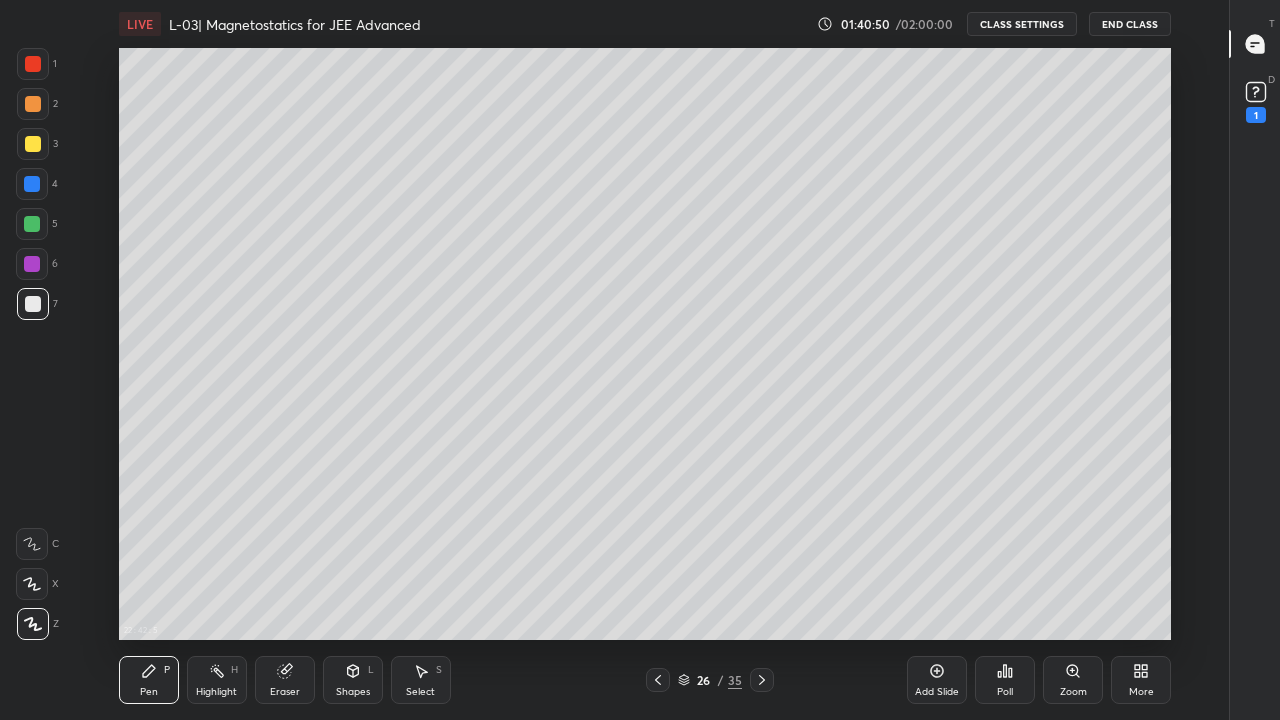 click at bounding box center [33, 144] 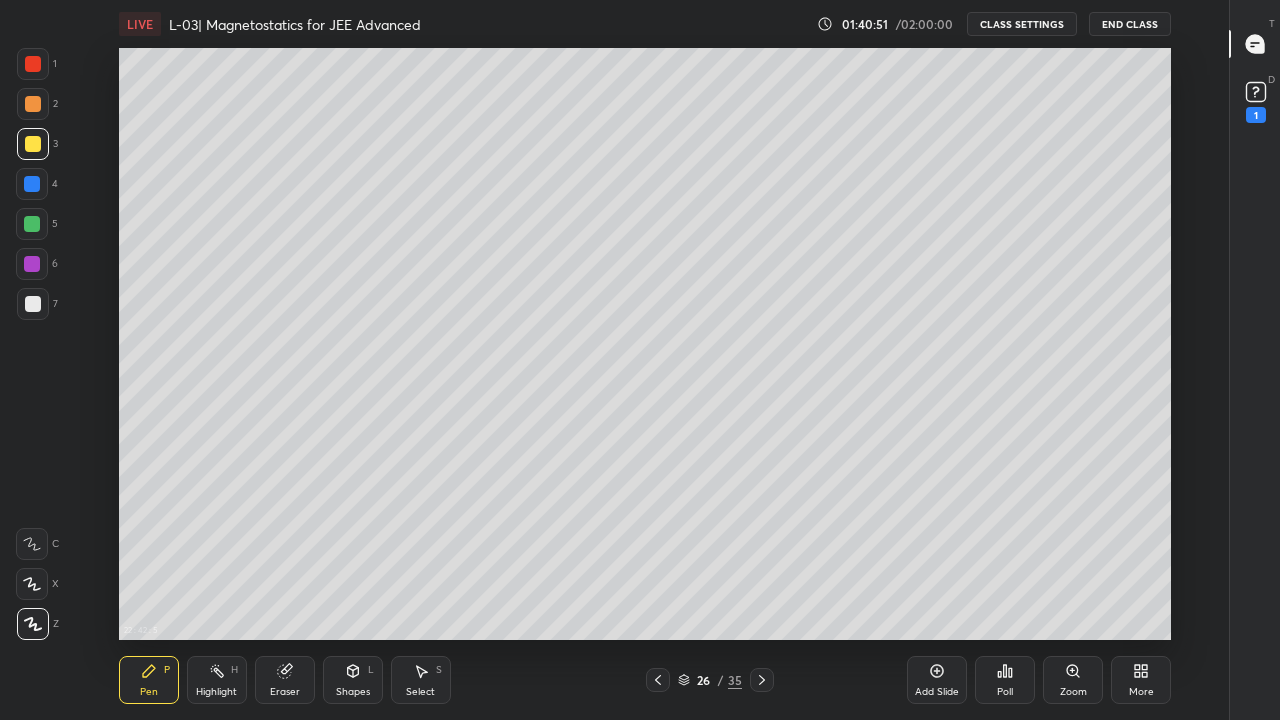 click at bounding box center (33, 104) 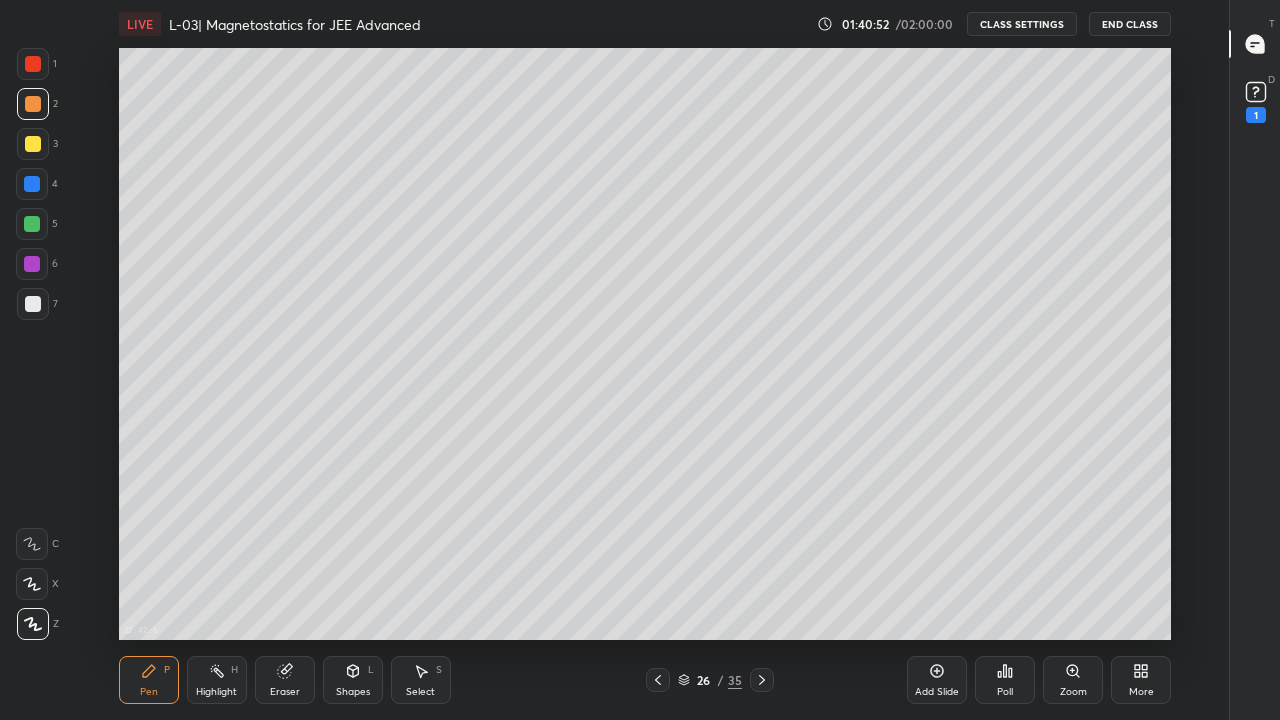 click at bounding box center (32, 184) 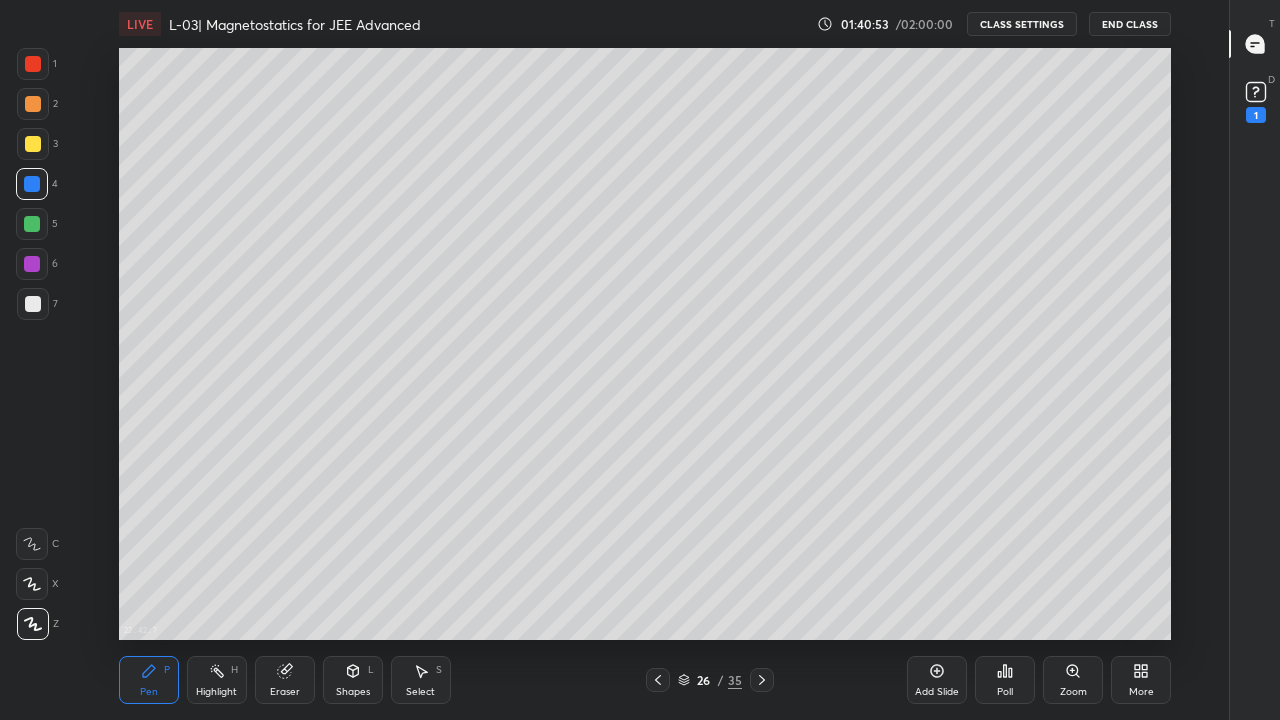 click at bounding box center [32, 264] 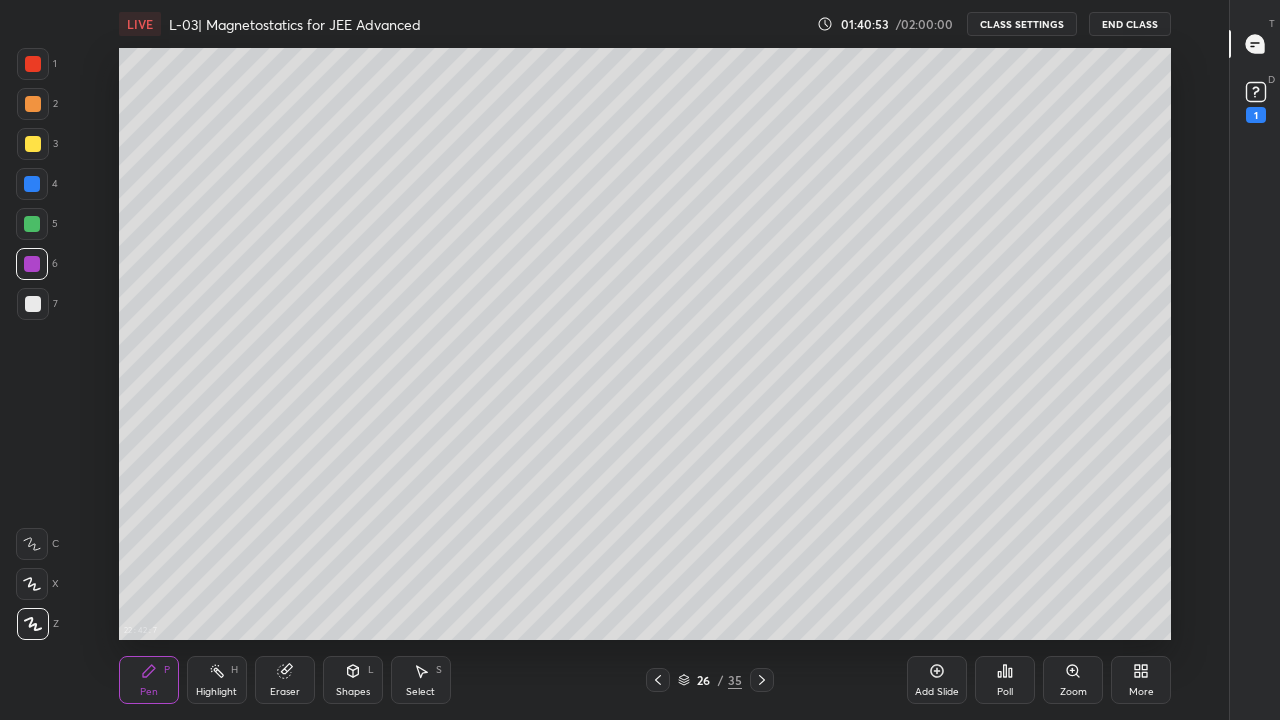 click at bounding box center [32, 224] 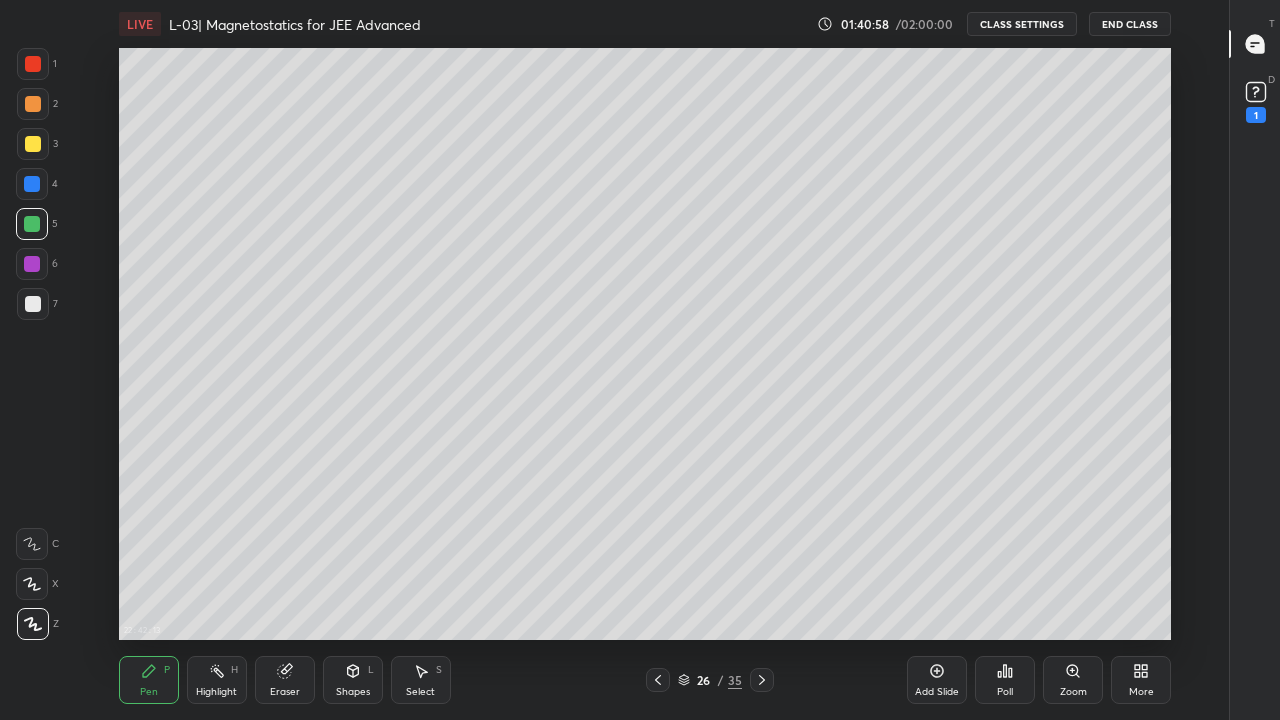 click at bounding box center (33, 304) 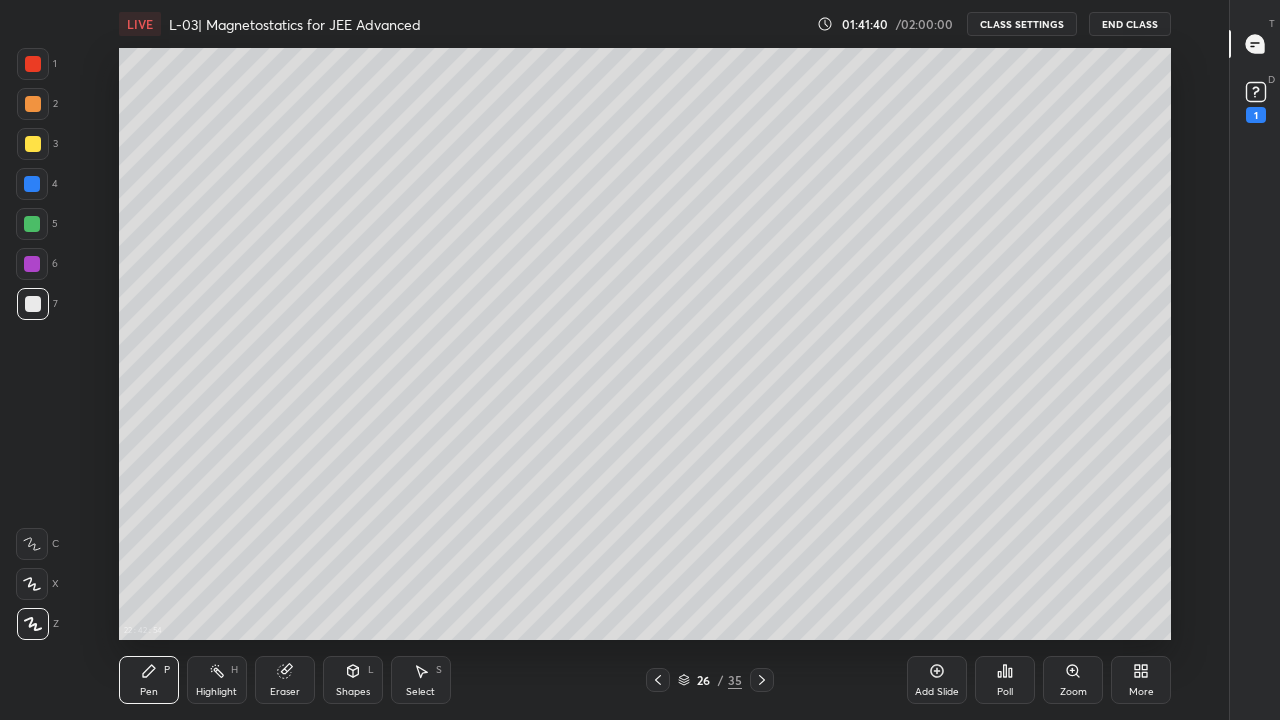 click 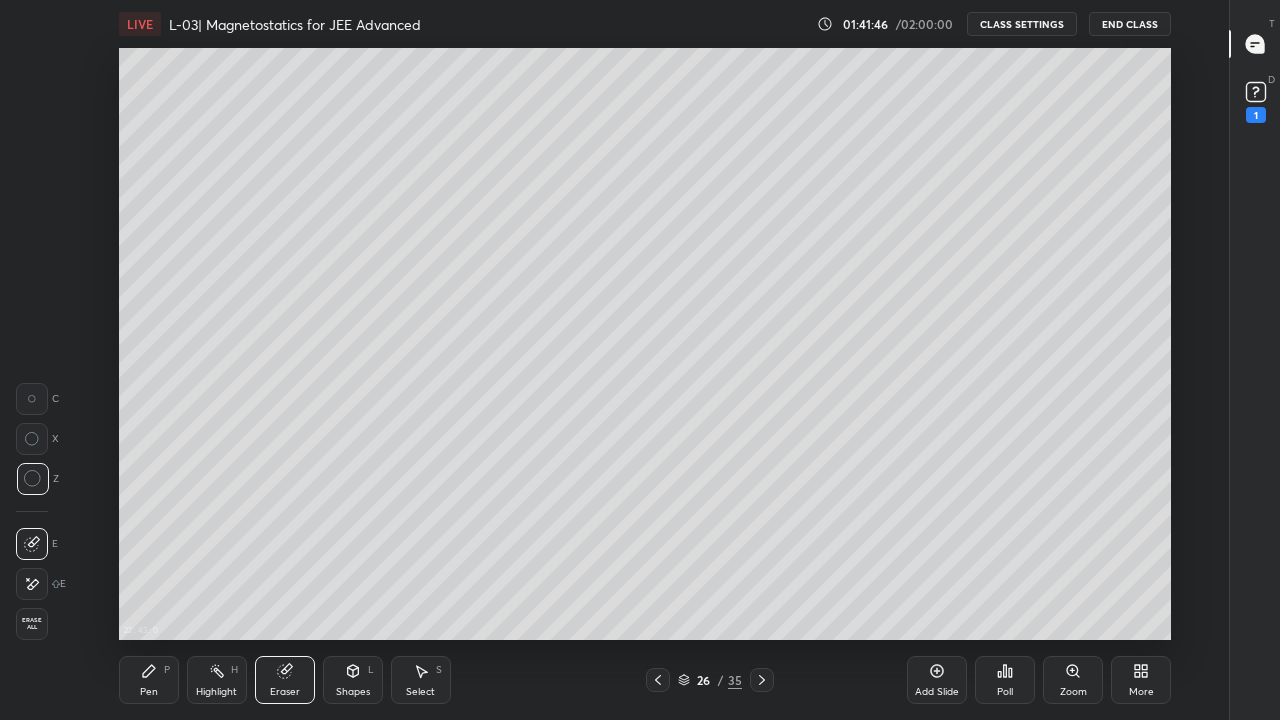click 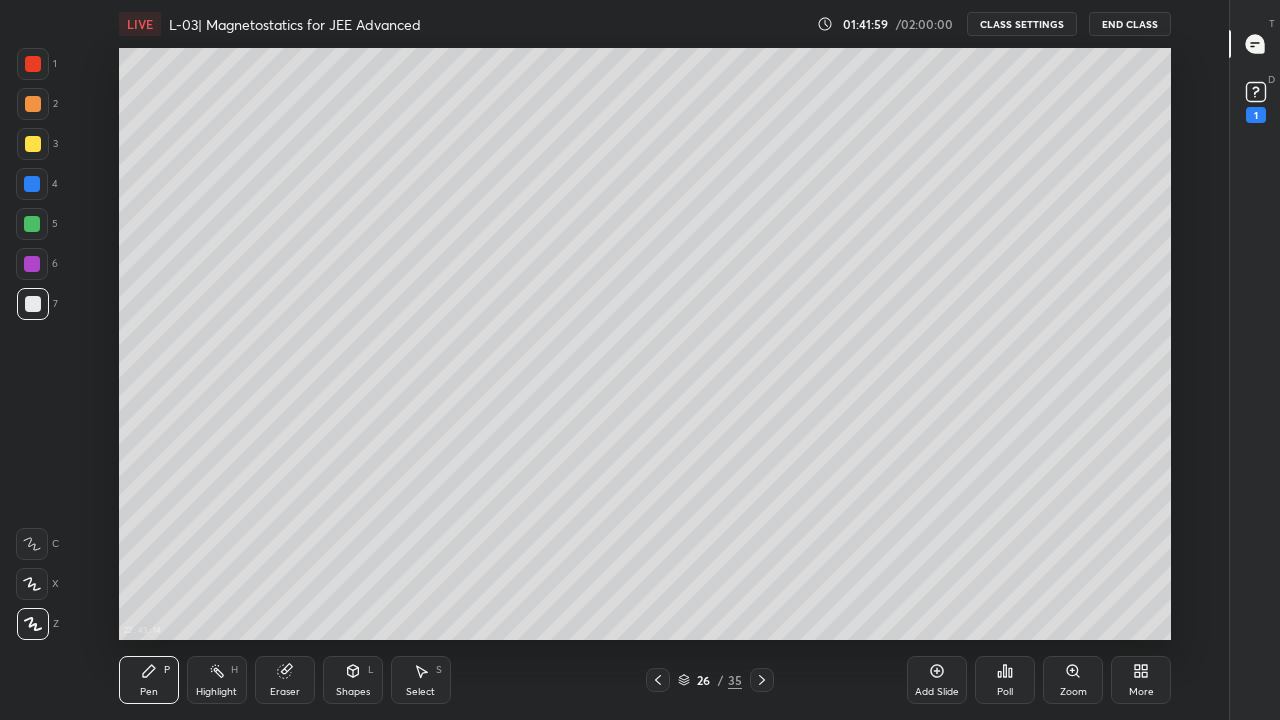 click at bounding box center (33, 144) 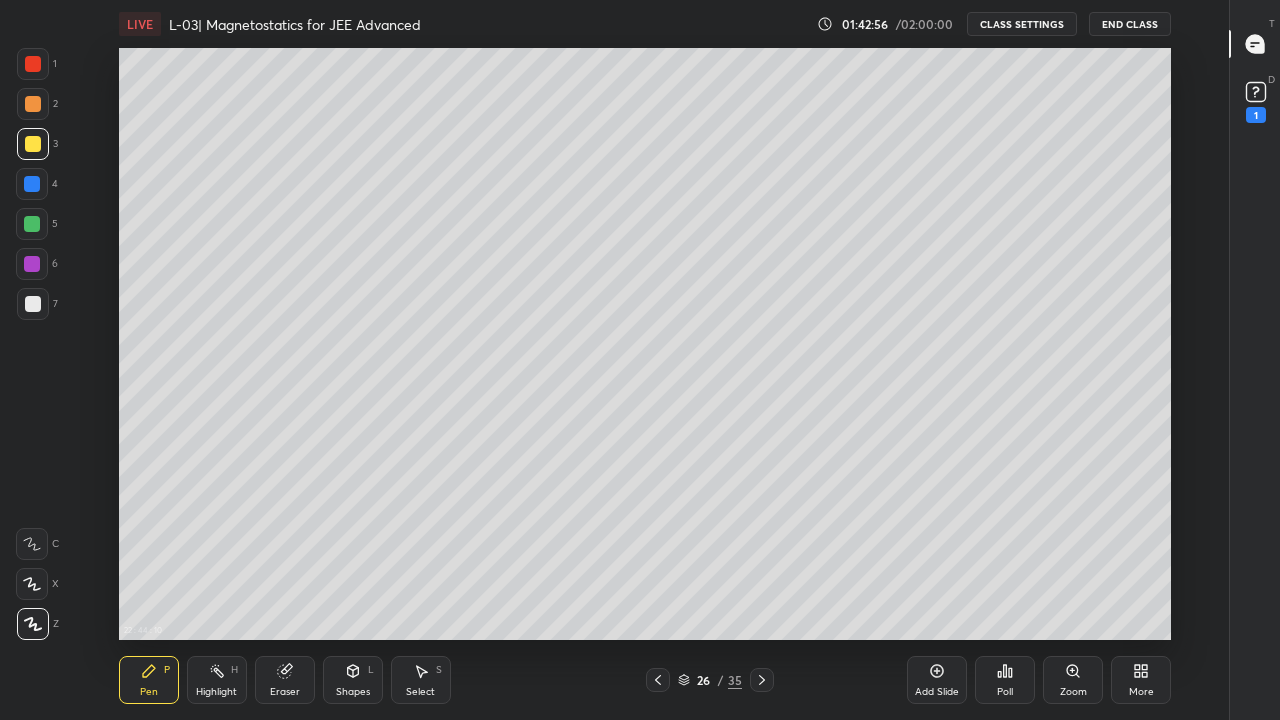 click on "Add Slide" at bounding box center [937, 680] 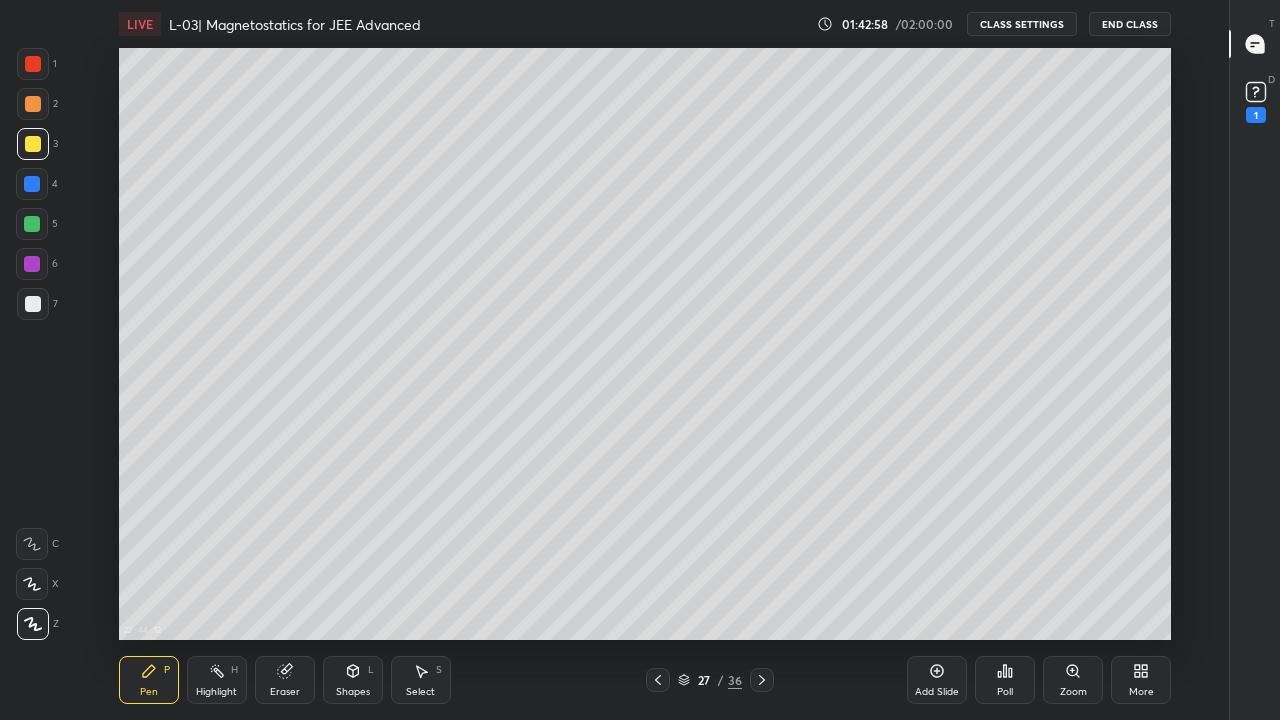 click at bounding box center (33, 304) 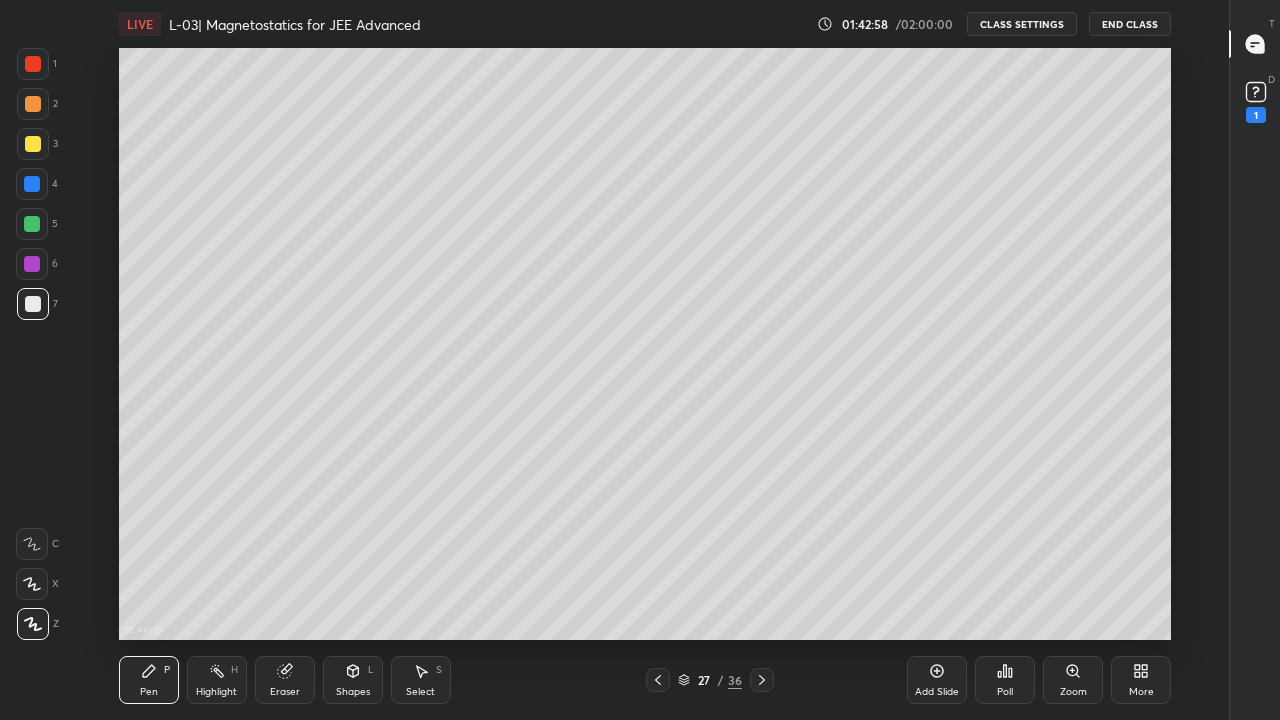 click at bounding box center (32, 264) 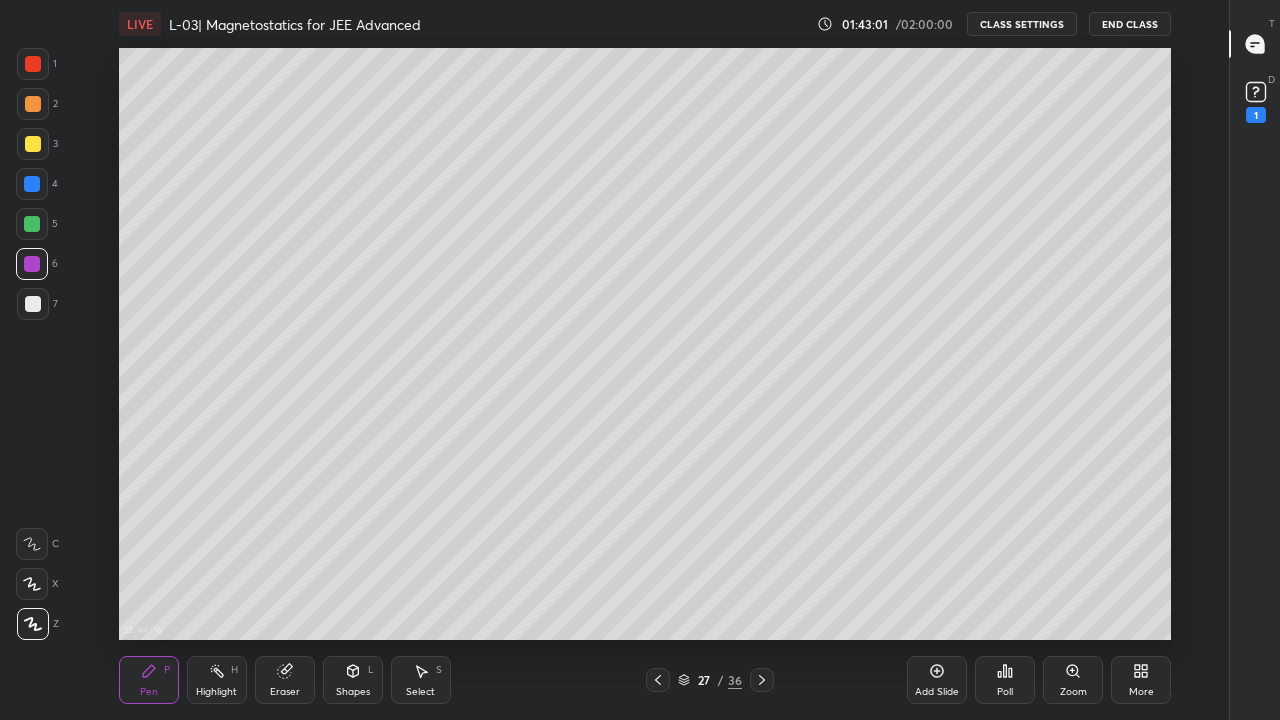 click at bounding box center (33, 144) 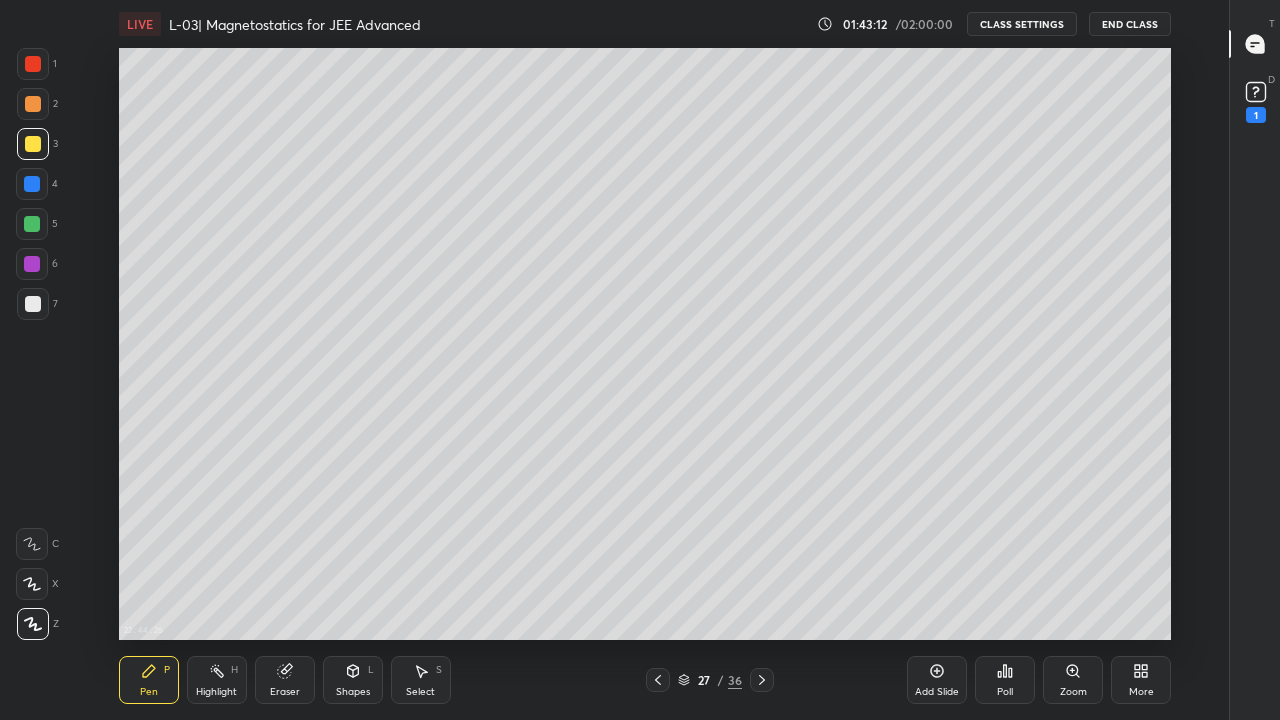 click on "Shapes L" at bounding box center (353, 680) 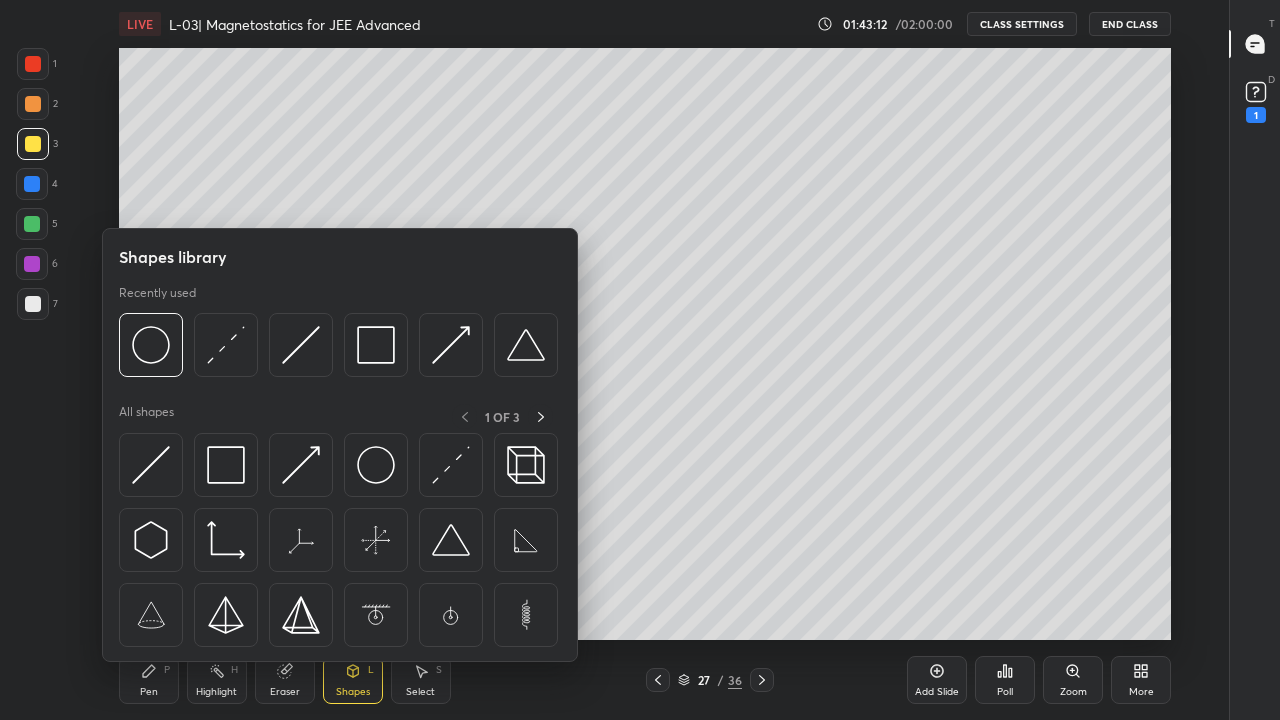 click at bounding box center [376, 465] 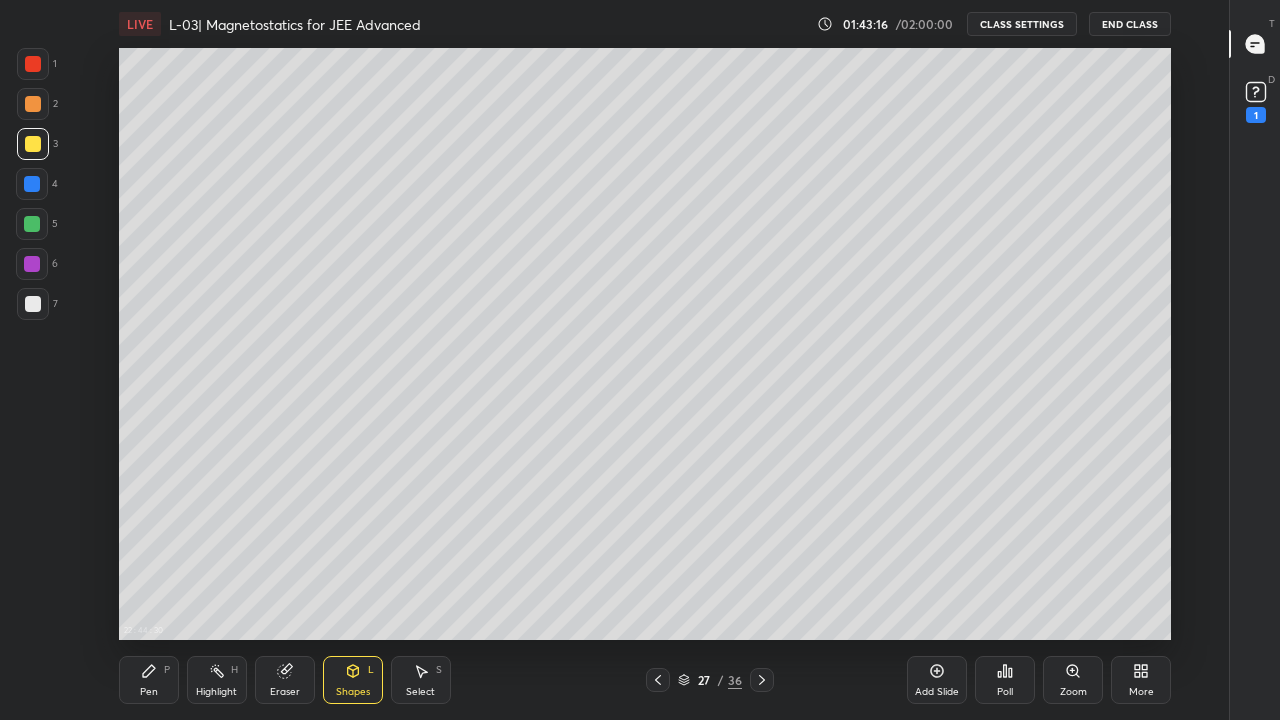 click 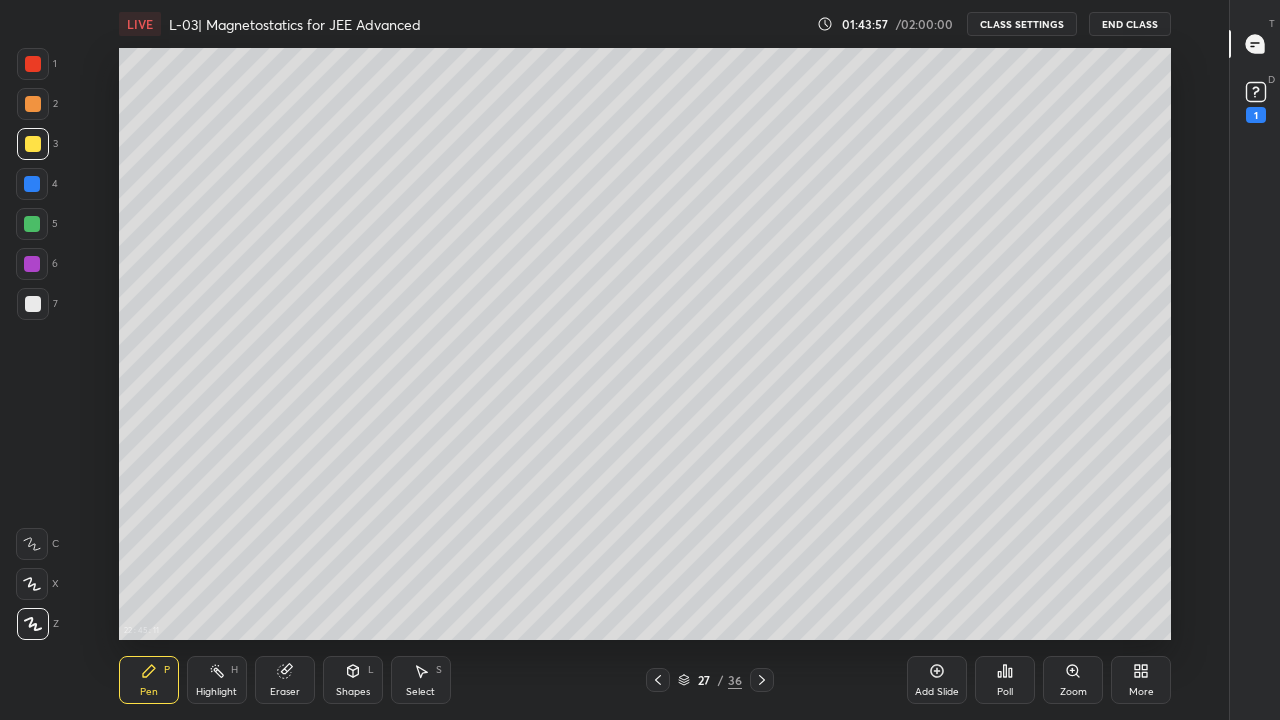 click at bounding box center (32, 184) 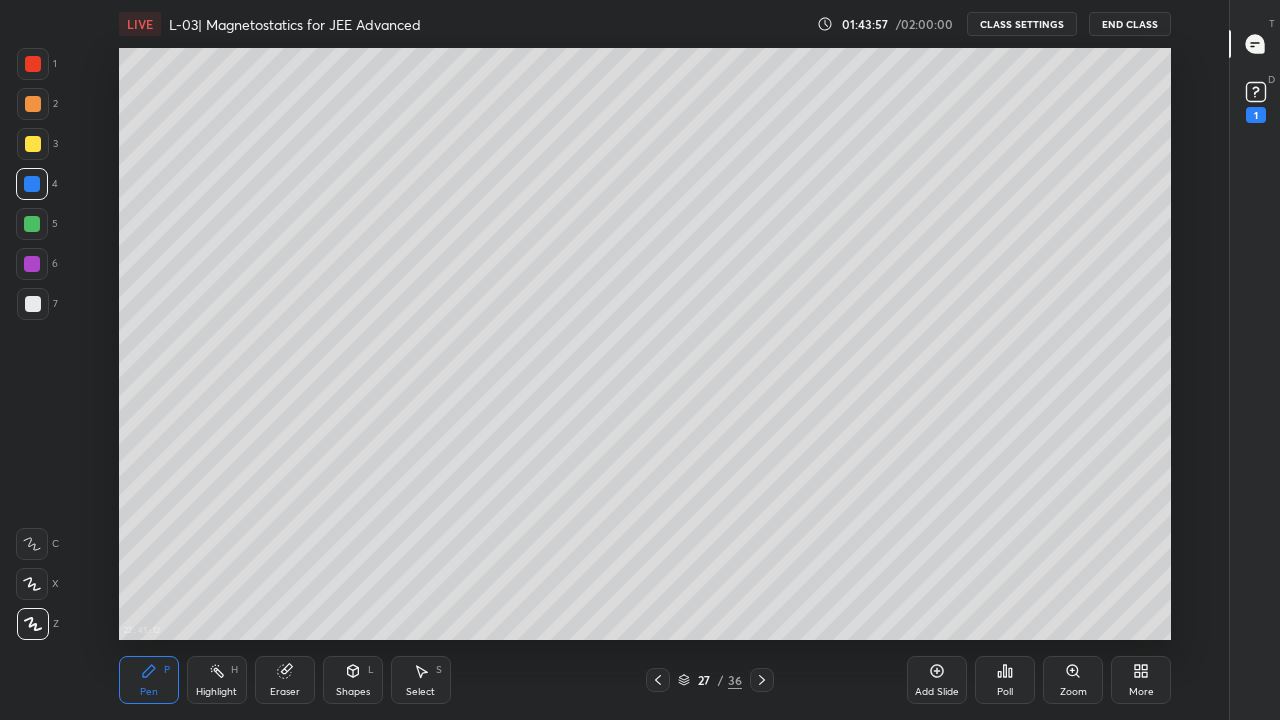 click at bounding box center [32, 224] 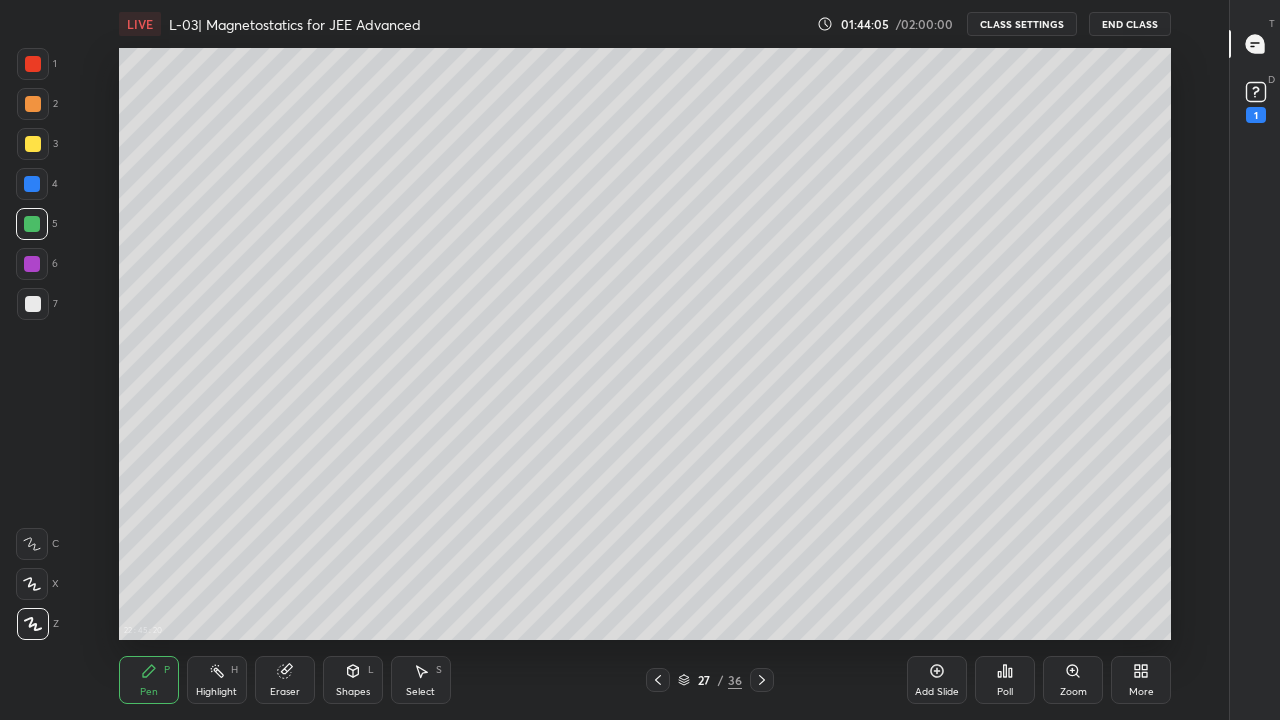 click on "Eraser" at bounding box center [285, 680] 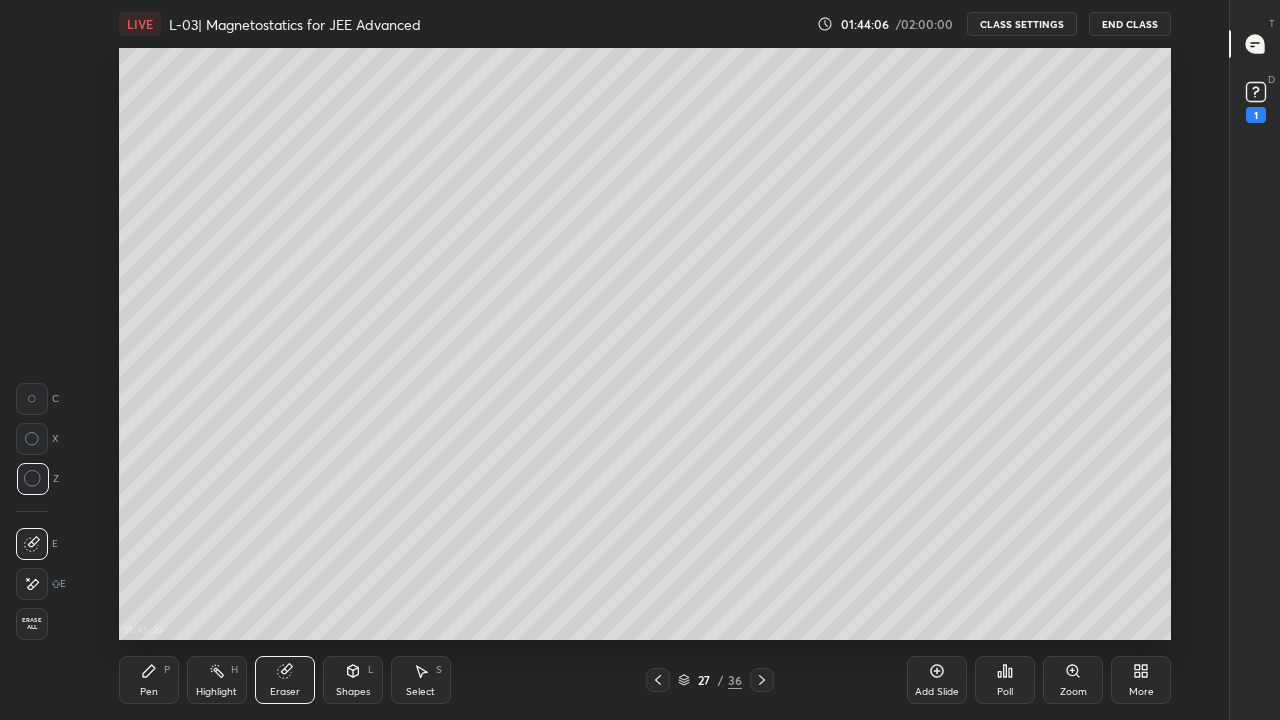 click on "Shapes" at bounding box center [353, 692] 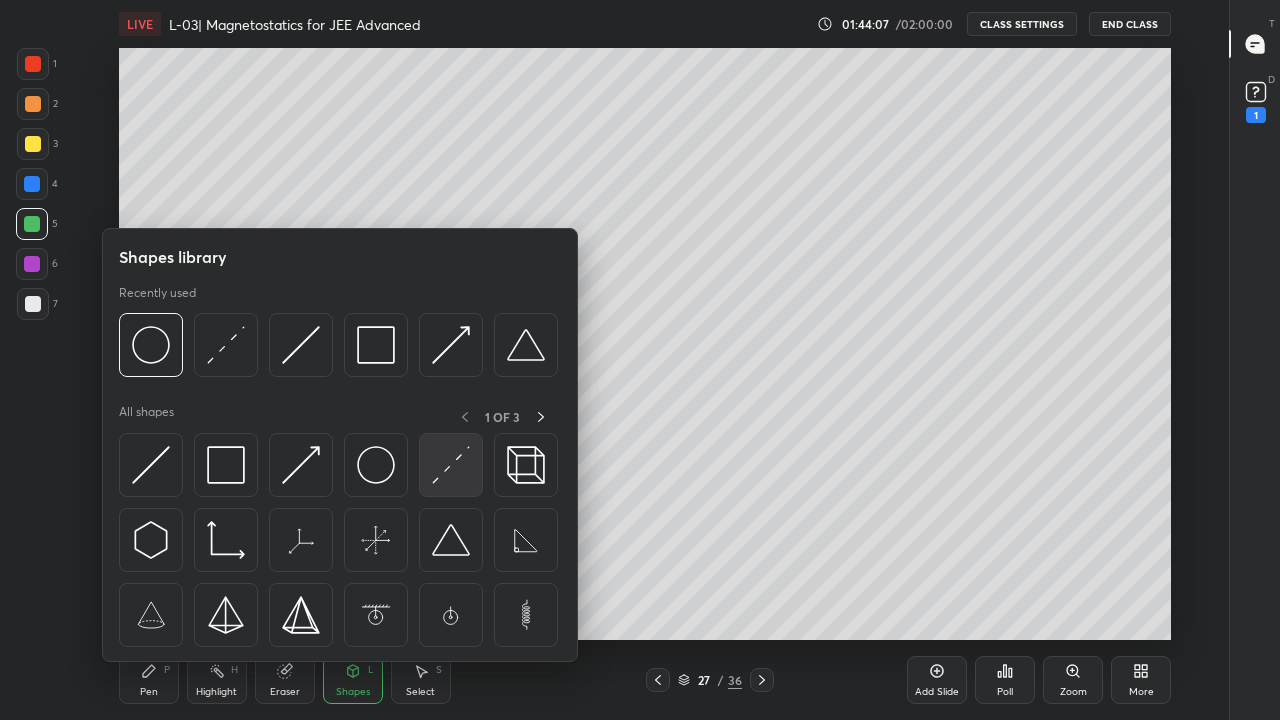 click at bounding box center (451, 465) 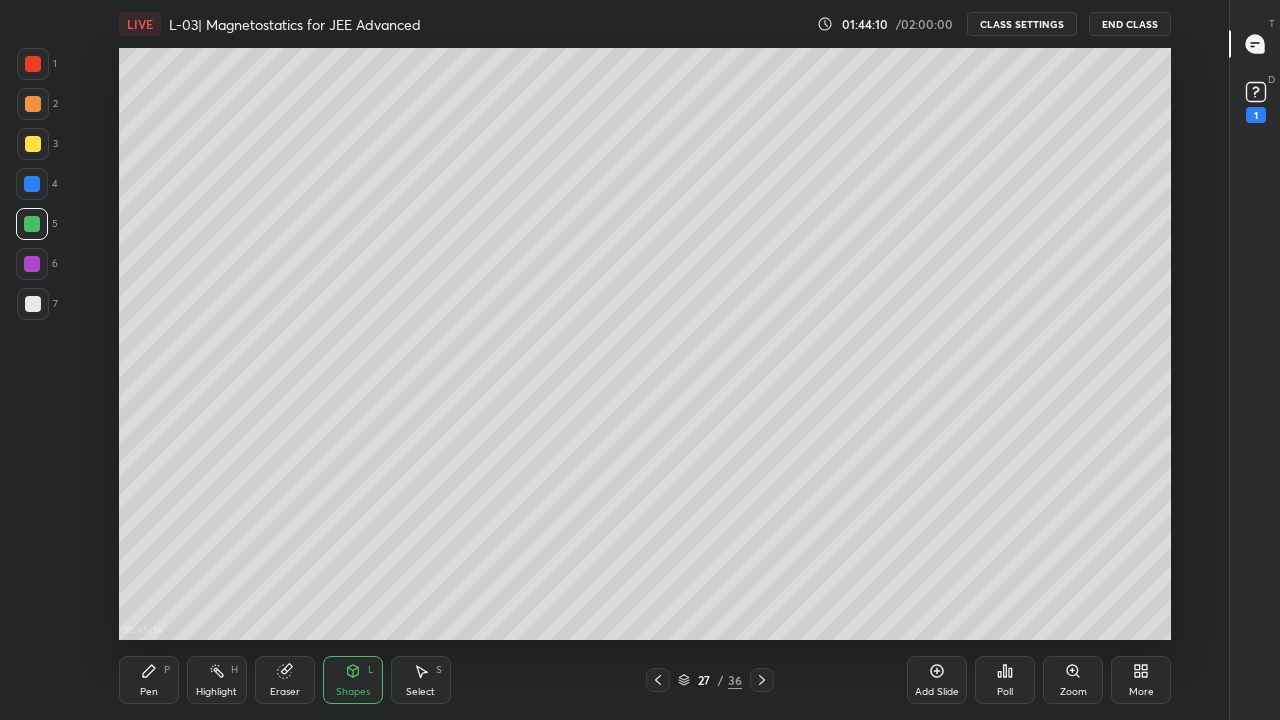 click on "Pen" at bounding box center [149, 692] 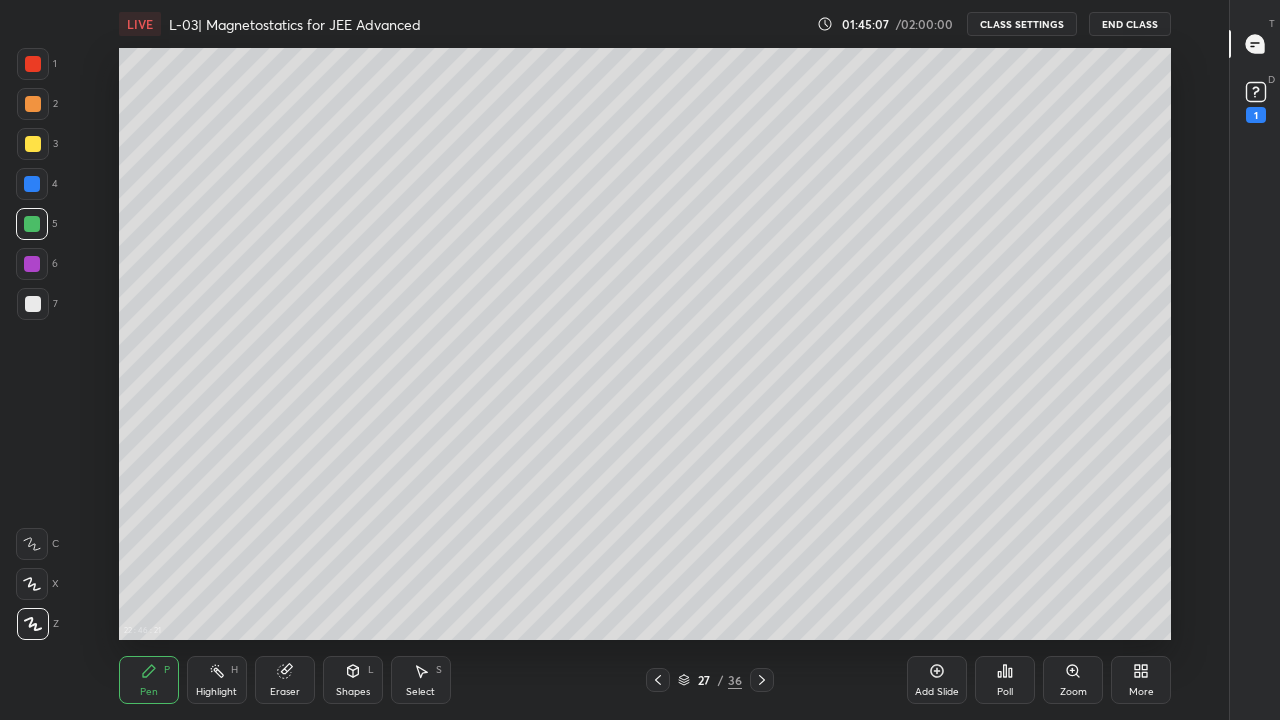 click at bounding box center (33, 304) 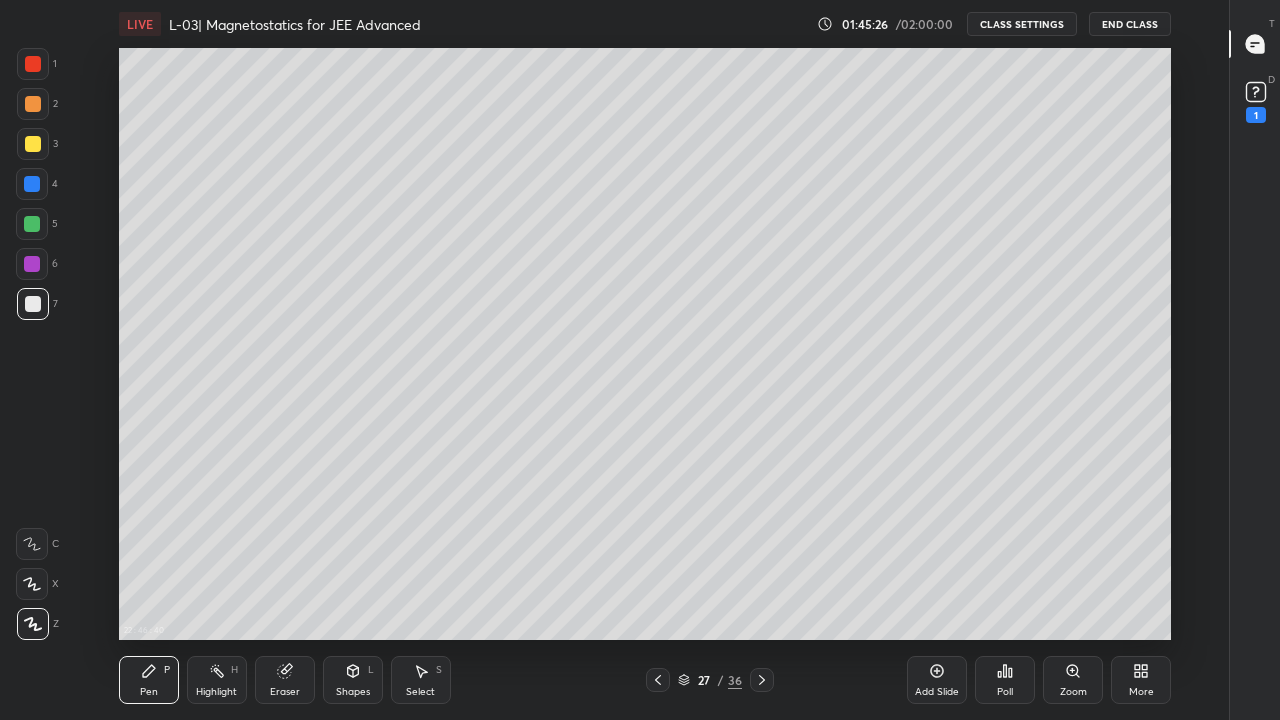click on "Eraser" at bounding box center [285, 680] 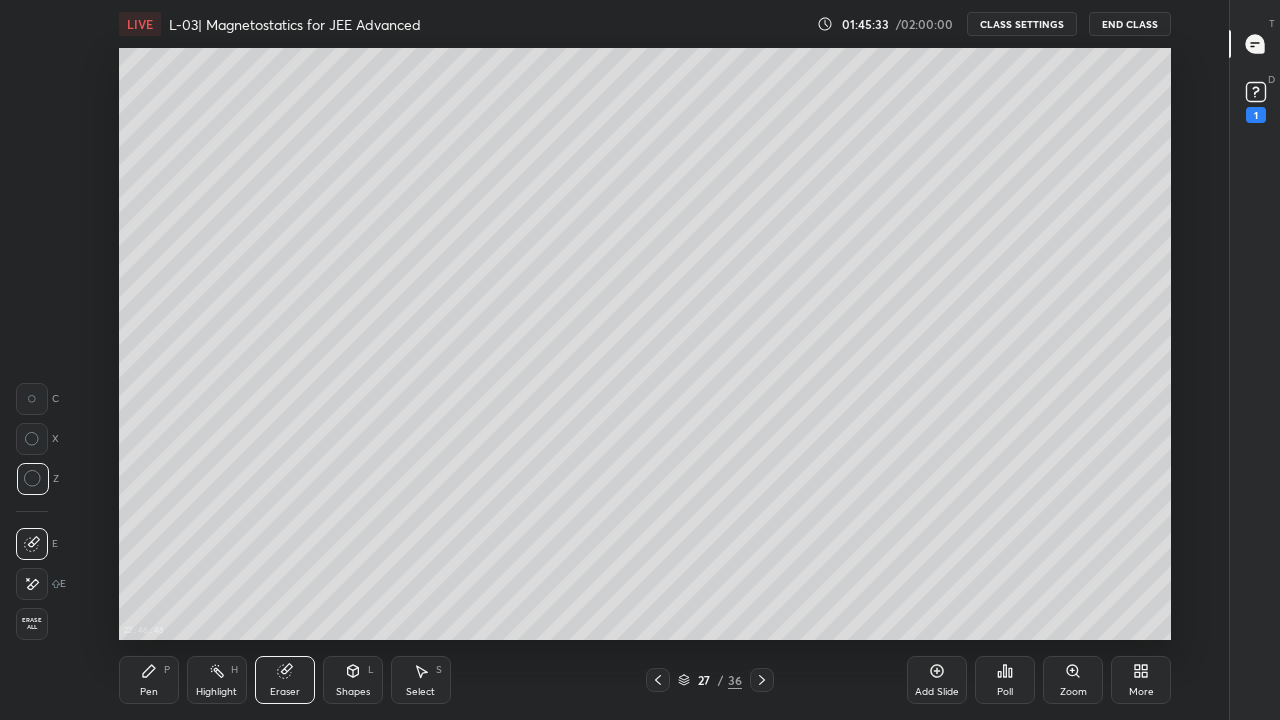 click on "P" at bounding box center [167, 670] 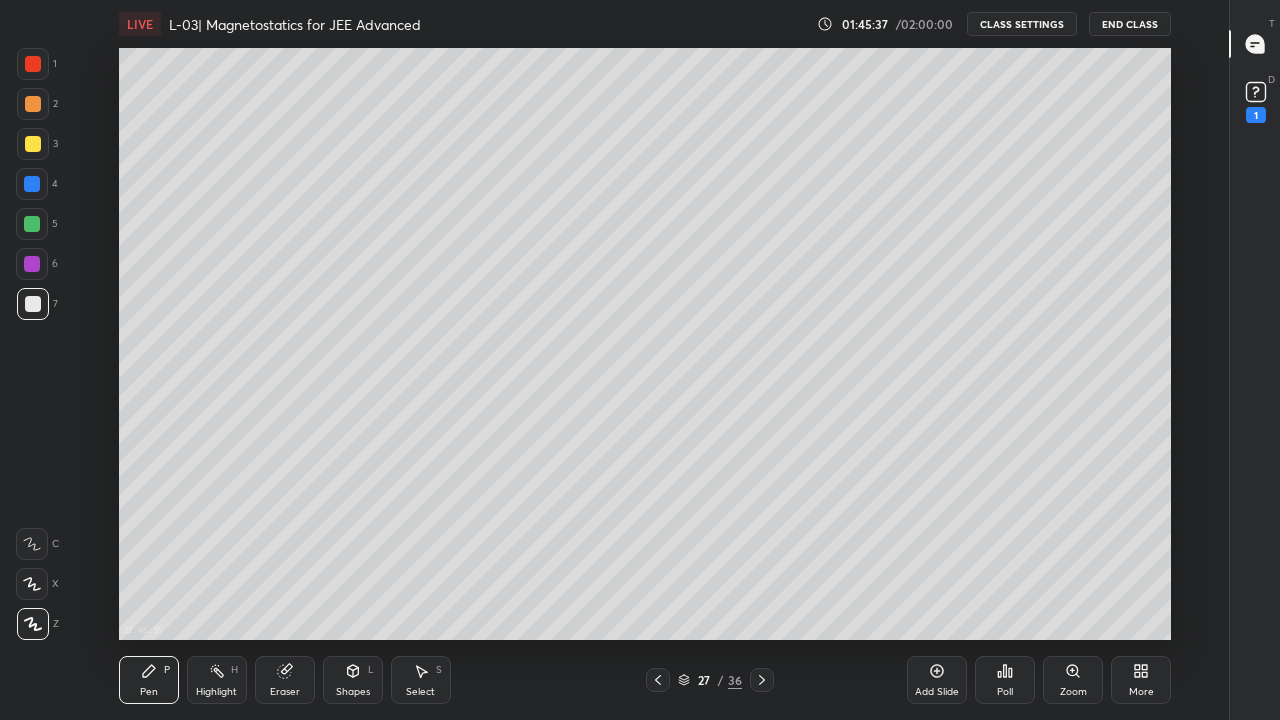 click 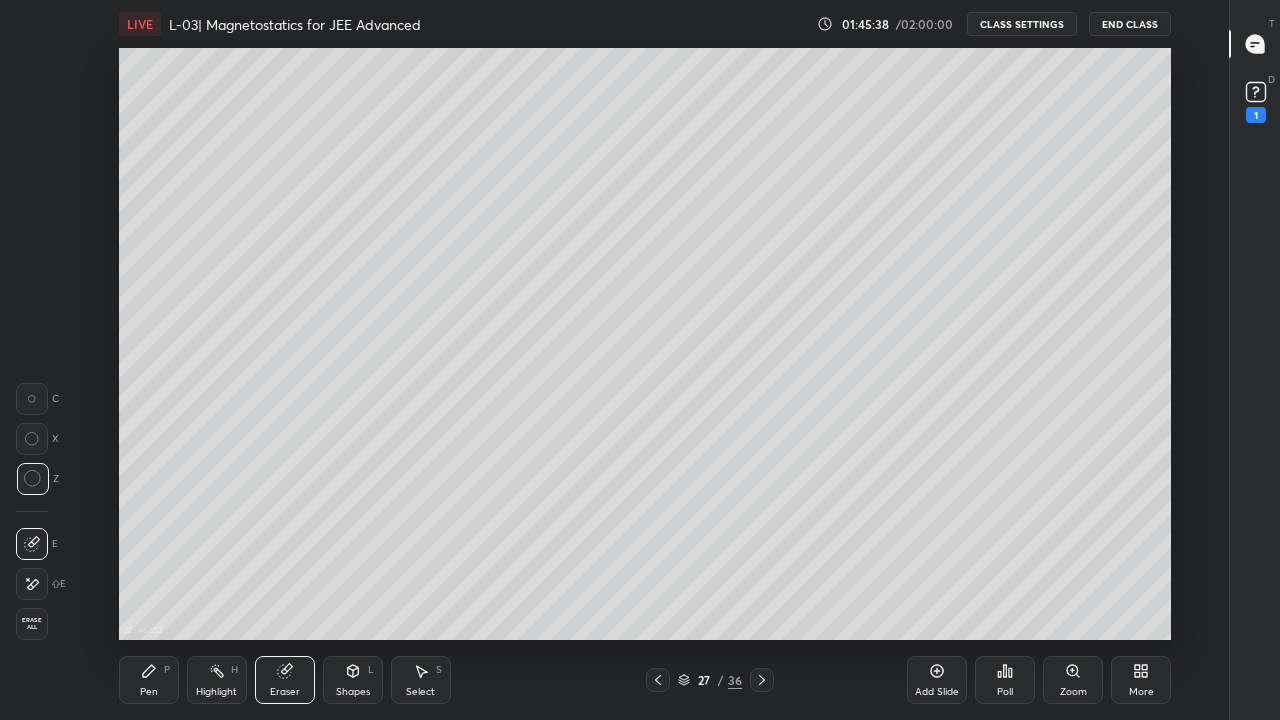 click 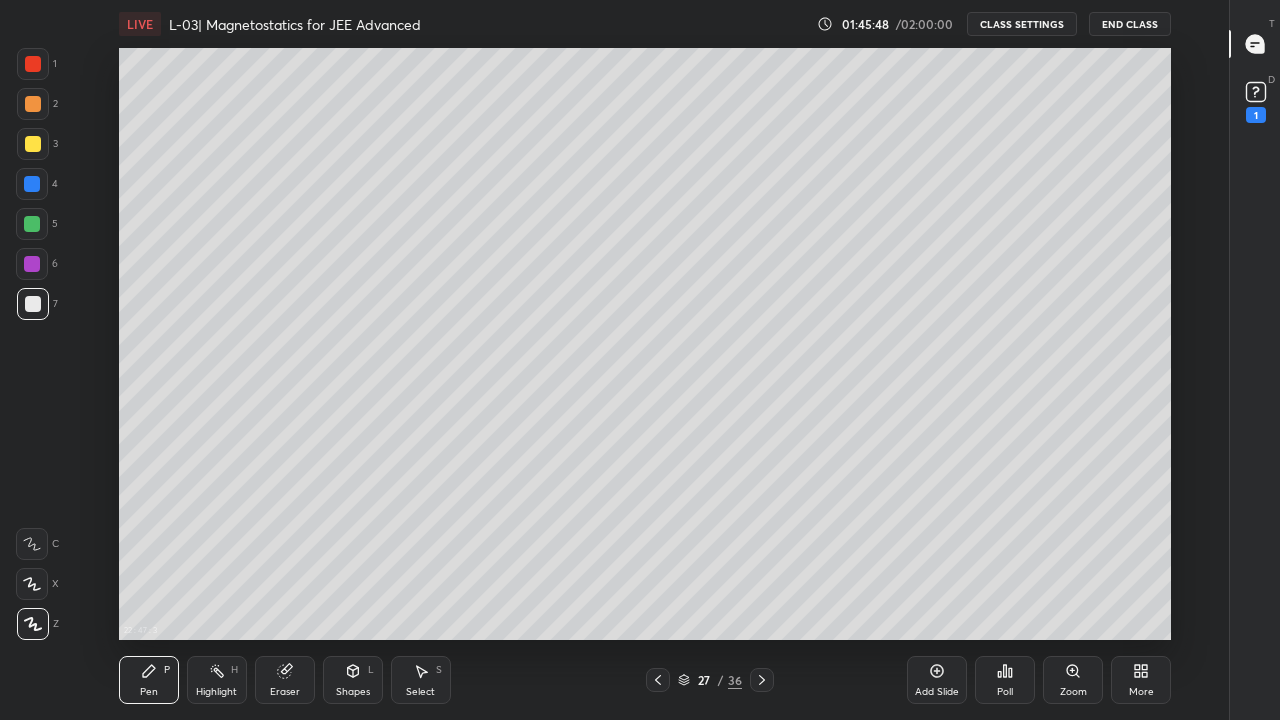 click on "Shapes" at bounding box center [353, 692] 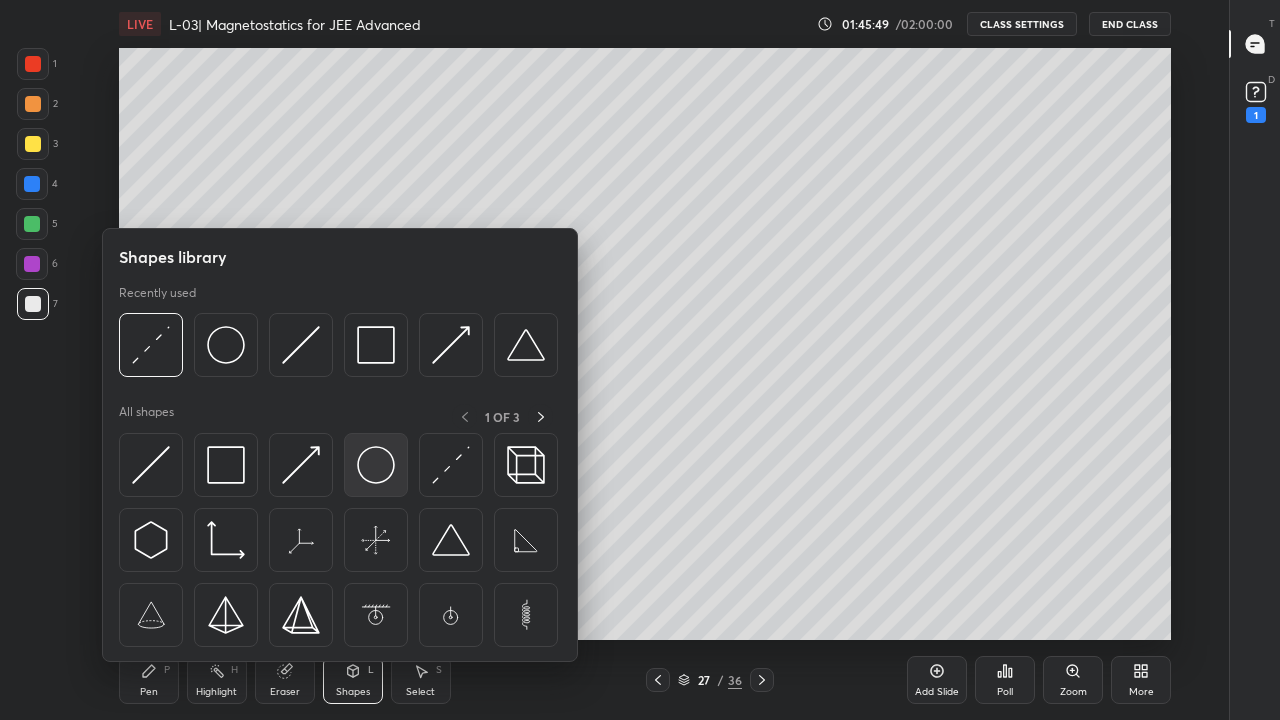 click at bounding box center [376, 465] 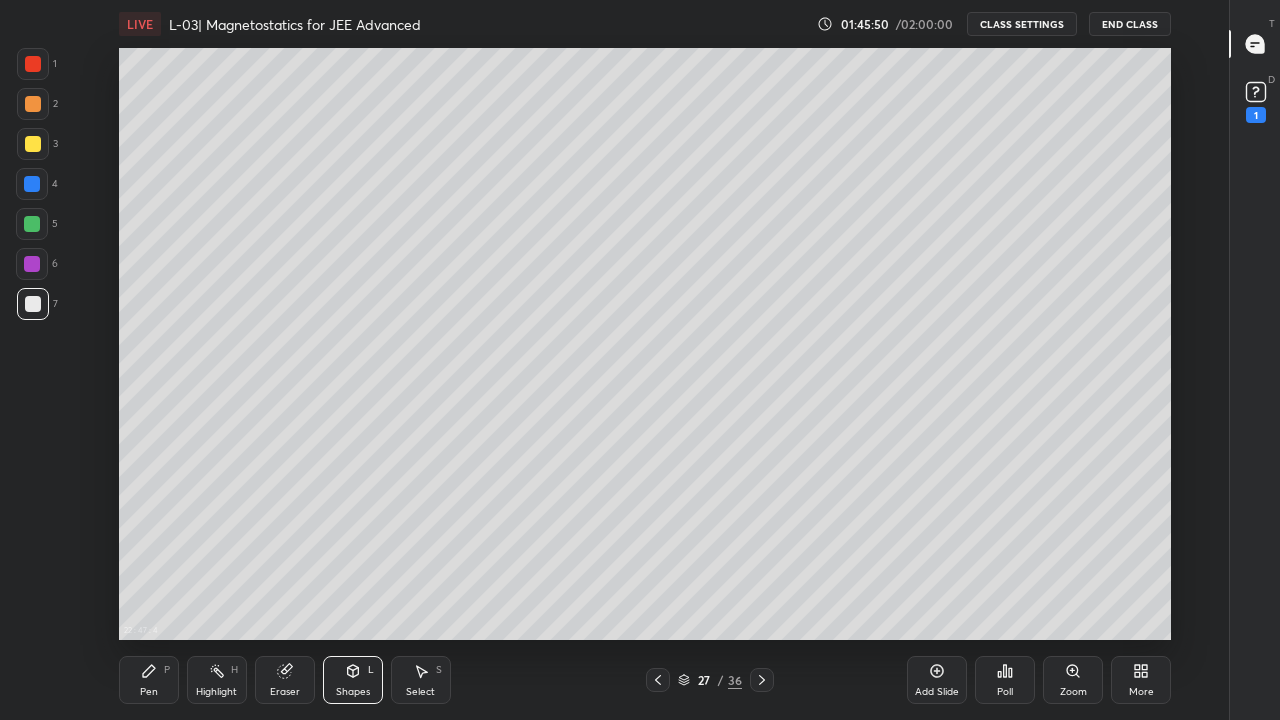 click at bounding box center (32, 224) 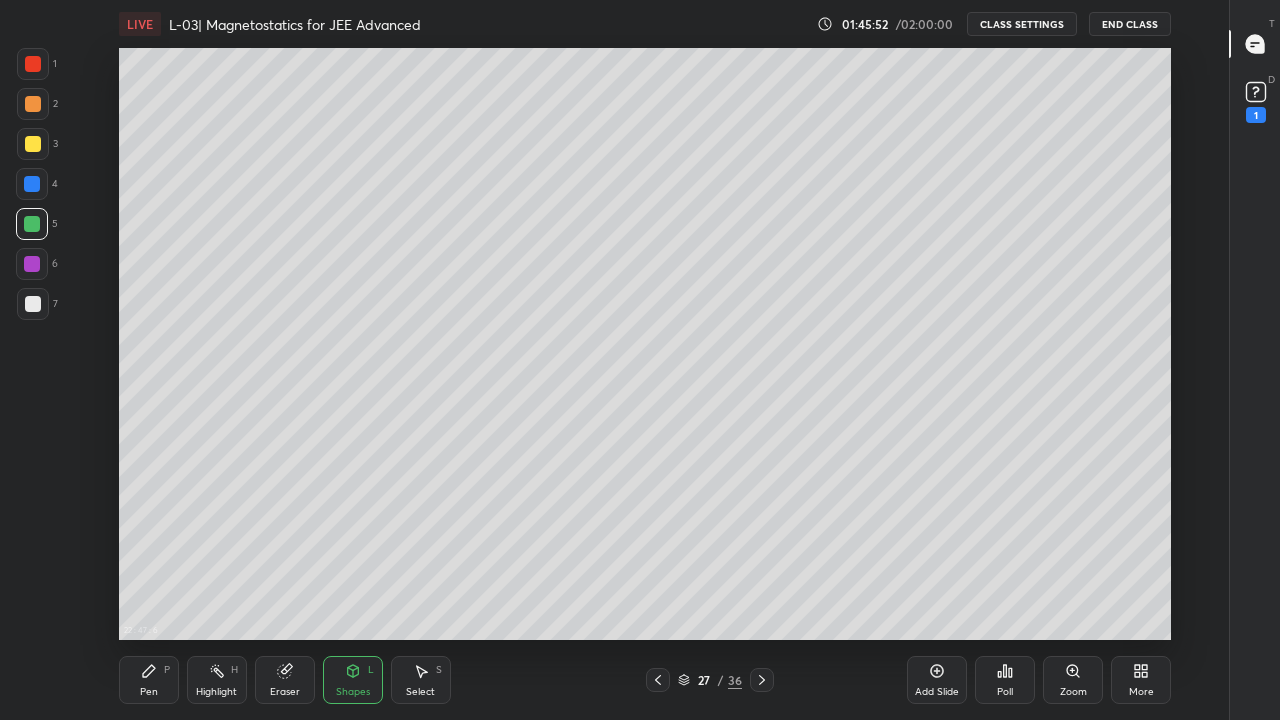 click on "Pen P" at bounding box center (149, 680) 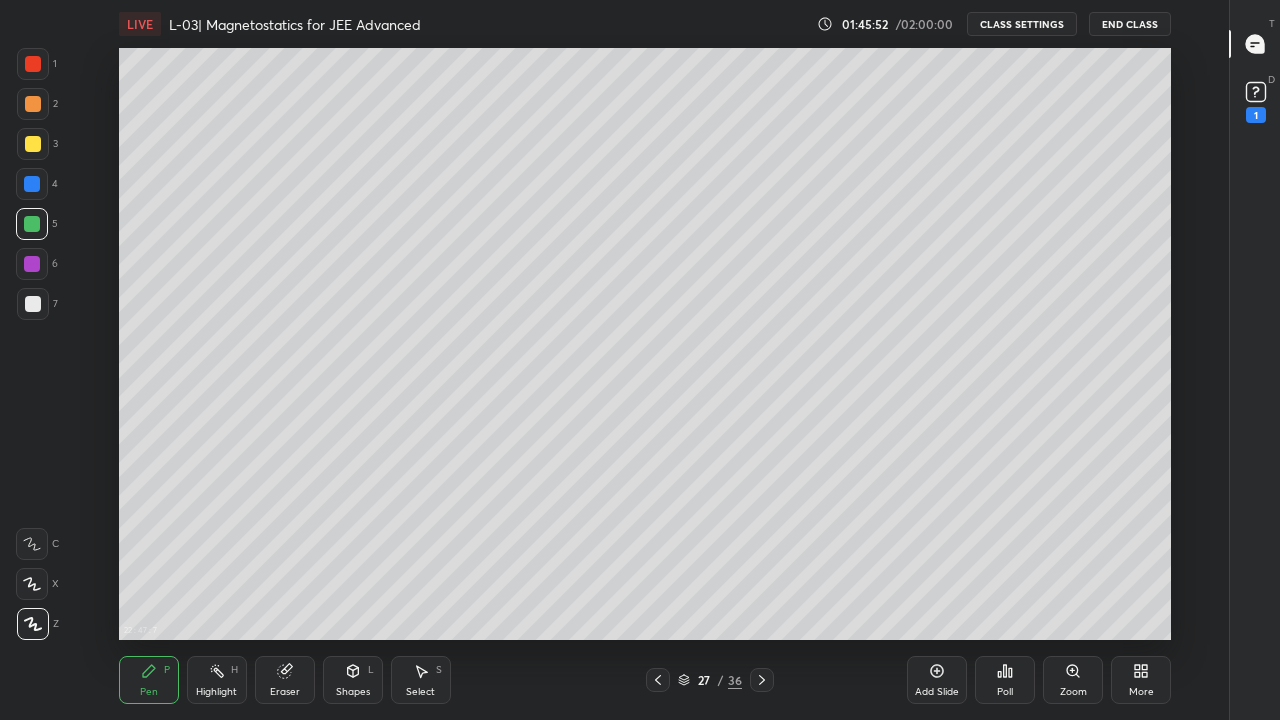 click at bounding box center (32, 264) 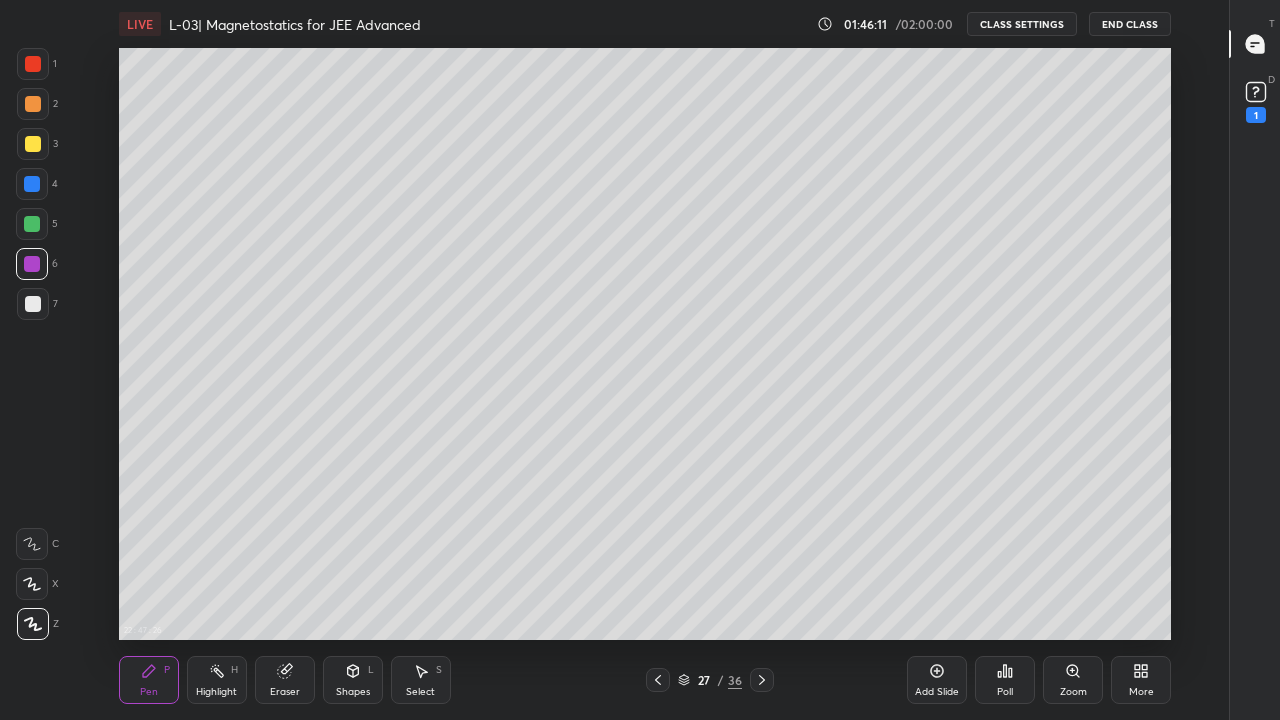 click at bounding box center [33, 144] 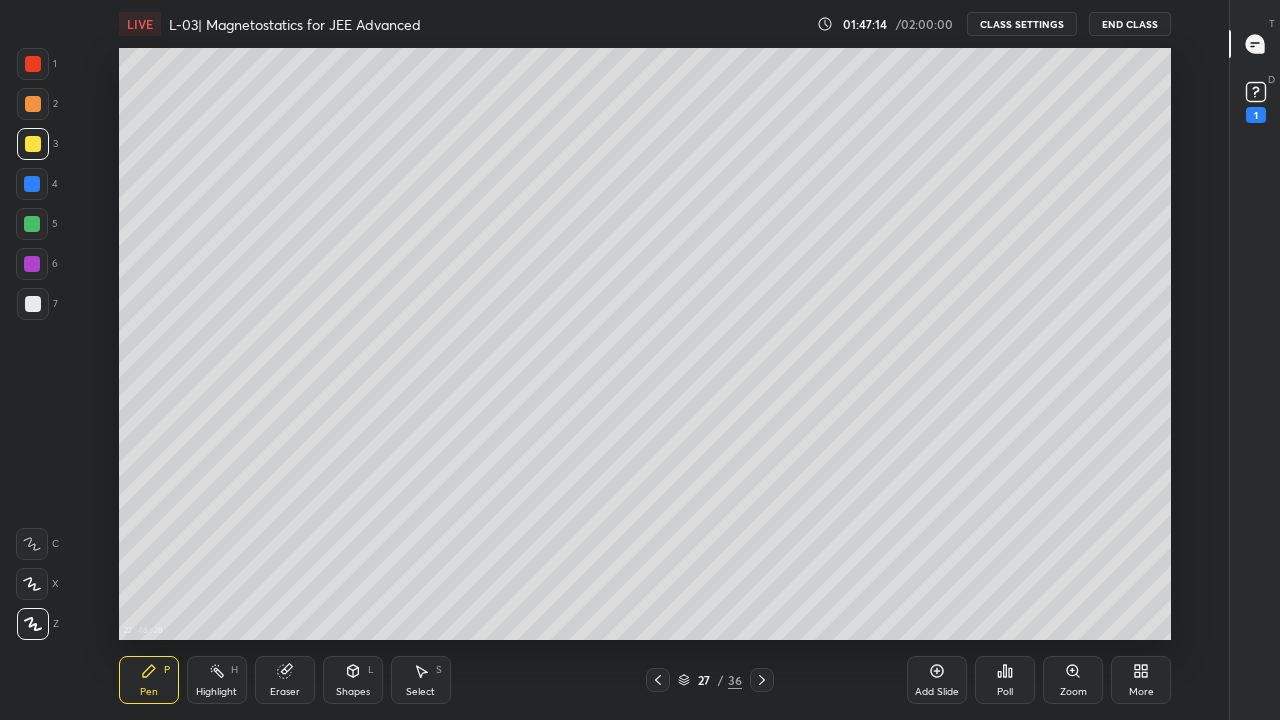 click at bounding box center (32, 264) 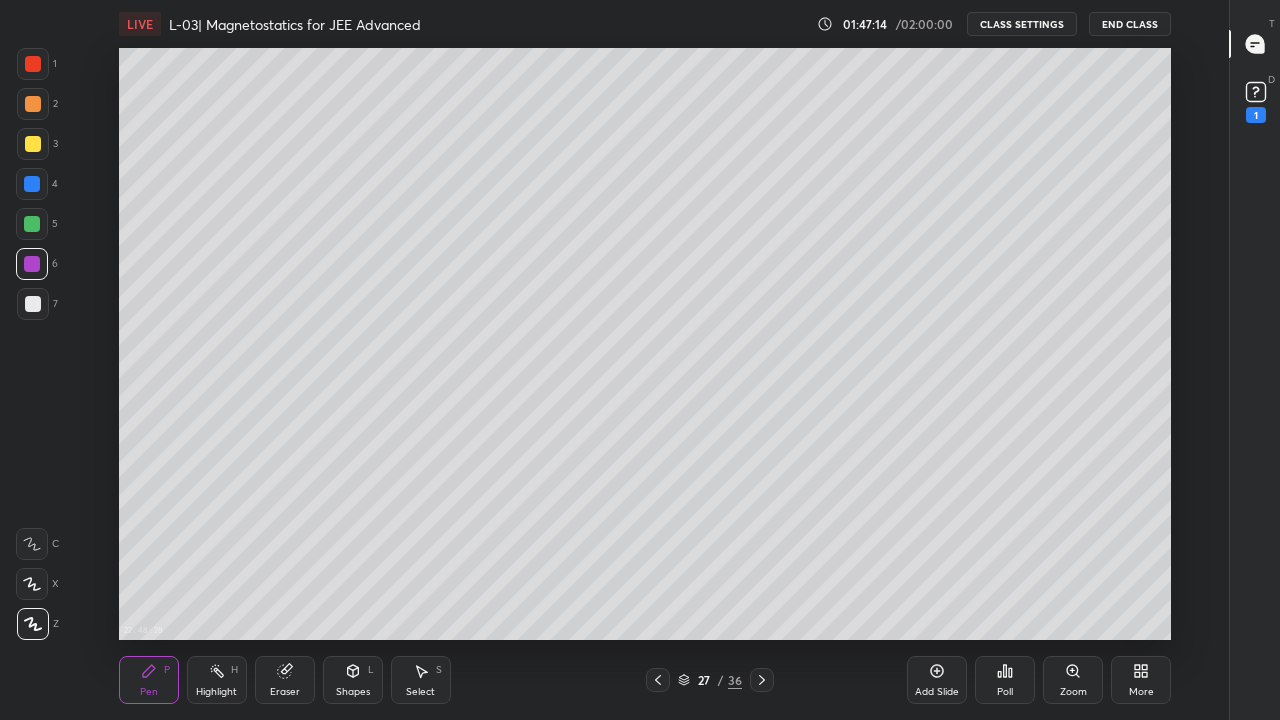 click at bounding box center (32, 224) 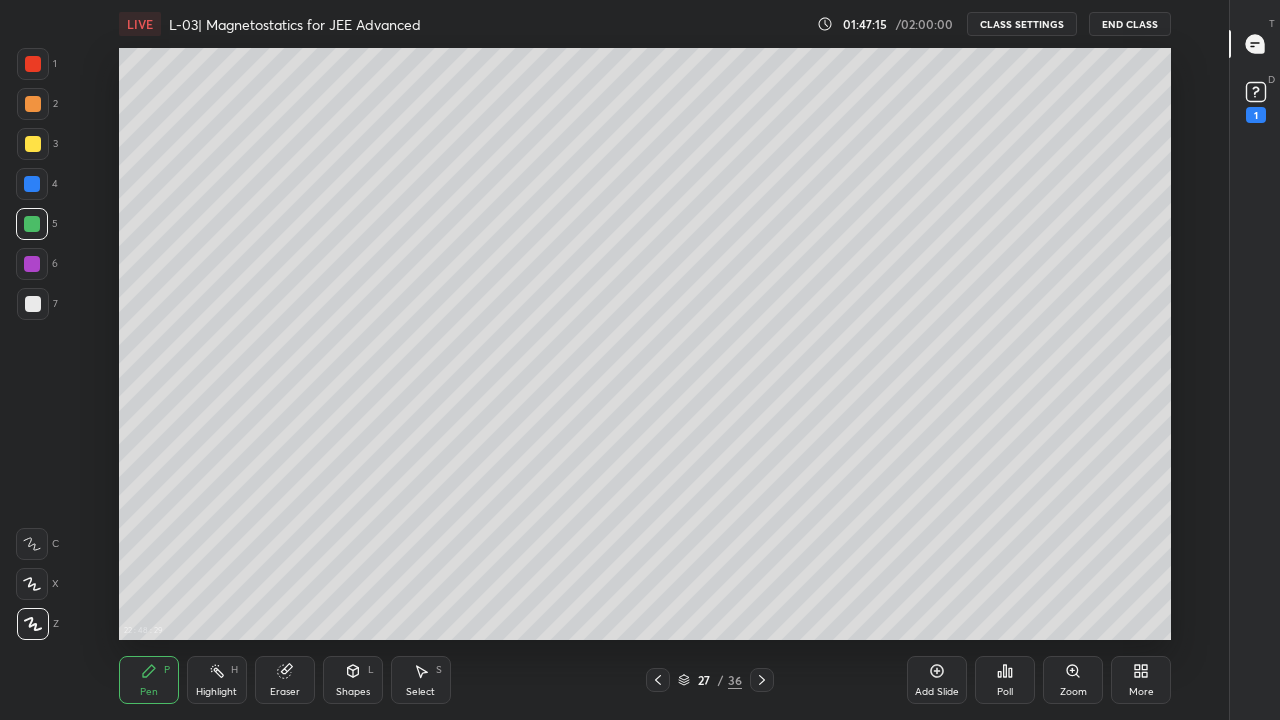 click on "Pen P" at bounding box center (149, 680) 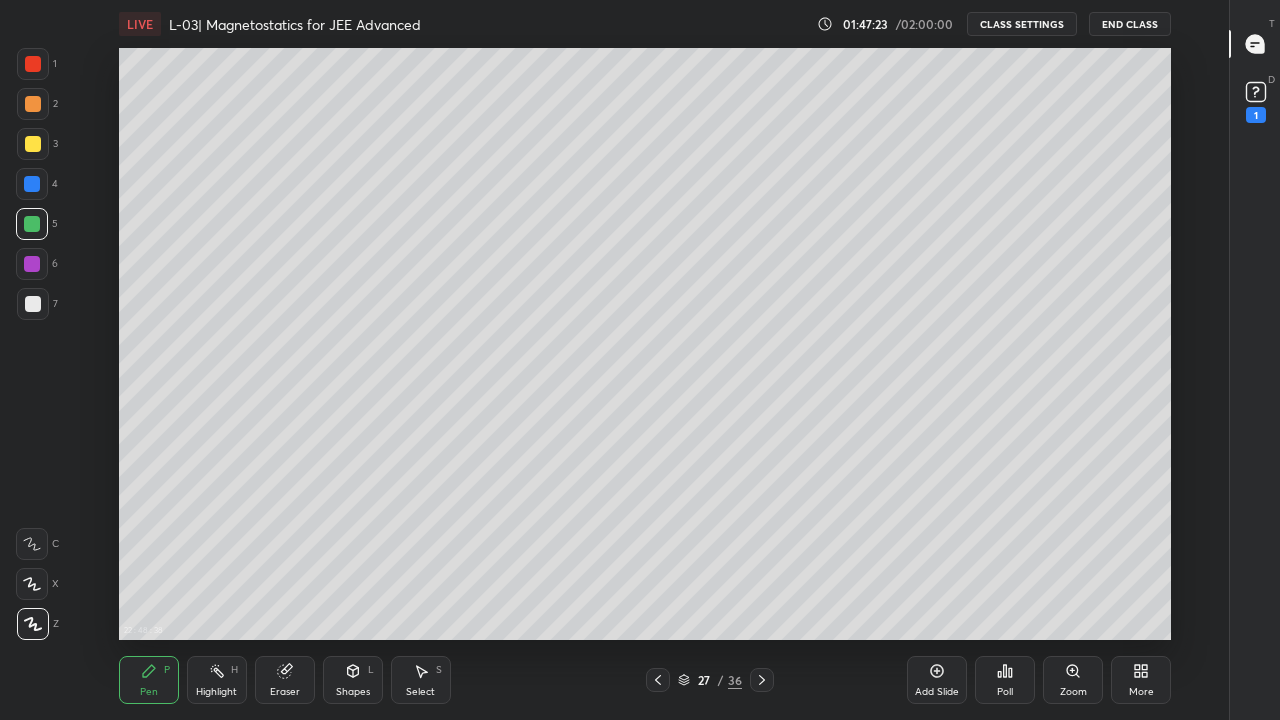 click on "Shapes" at bounding box center [353, 692] 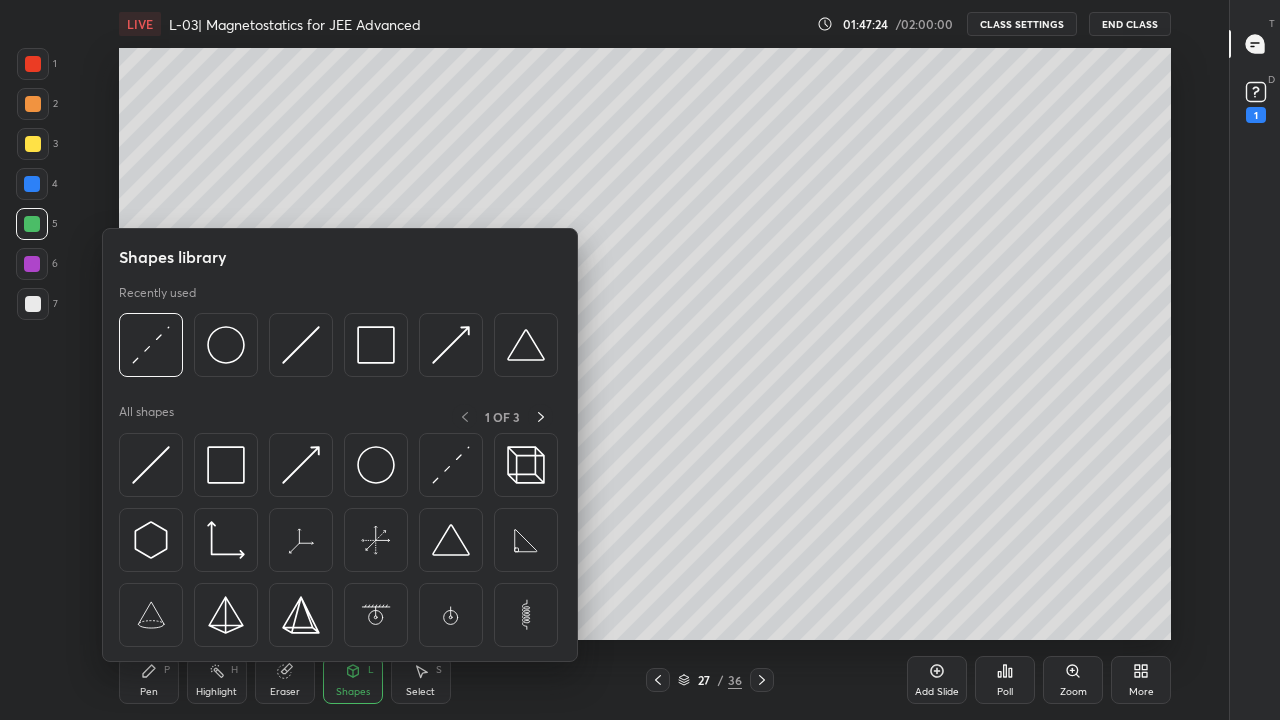 click at bounding box center (376, 465) 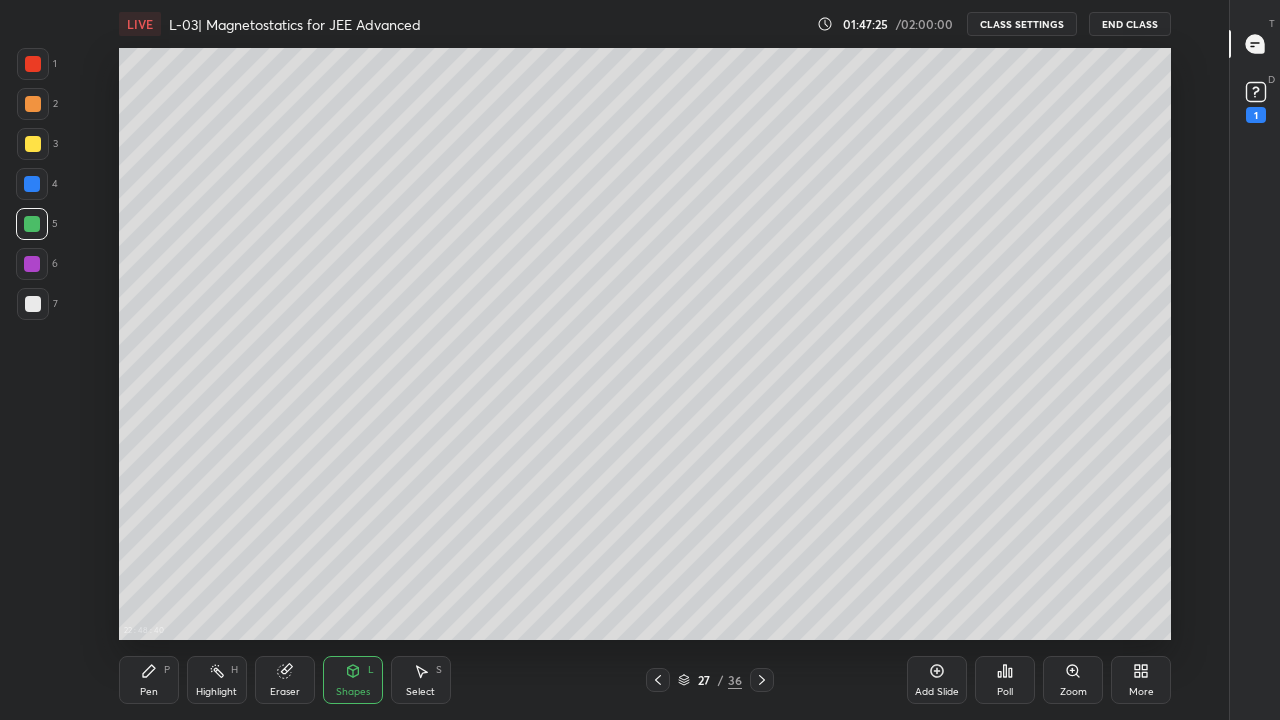 click at bounding box center (32, 264) 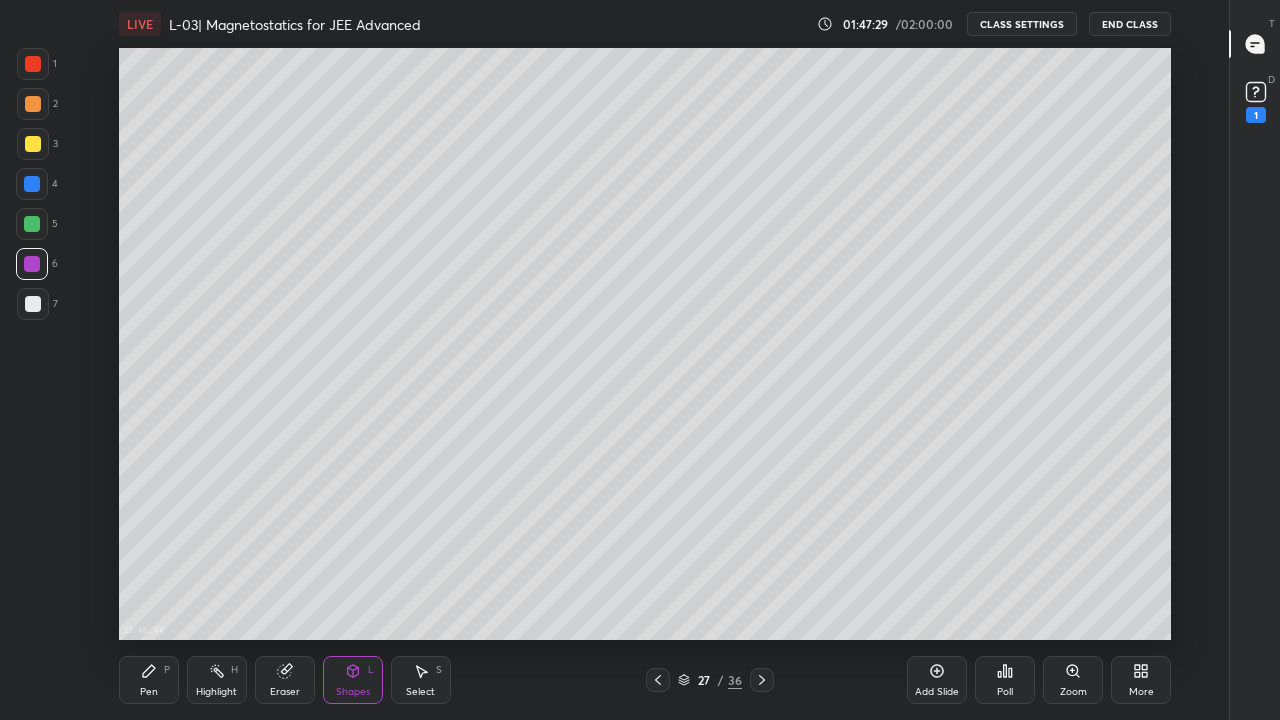click on "Pen P" at bounding box center [149, 680] 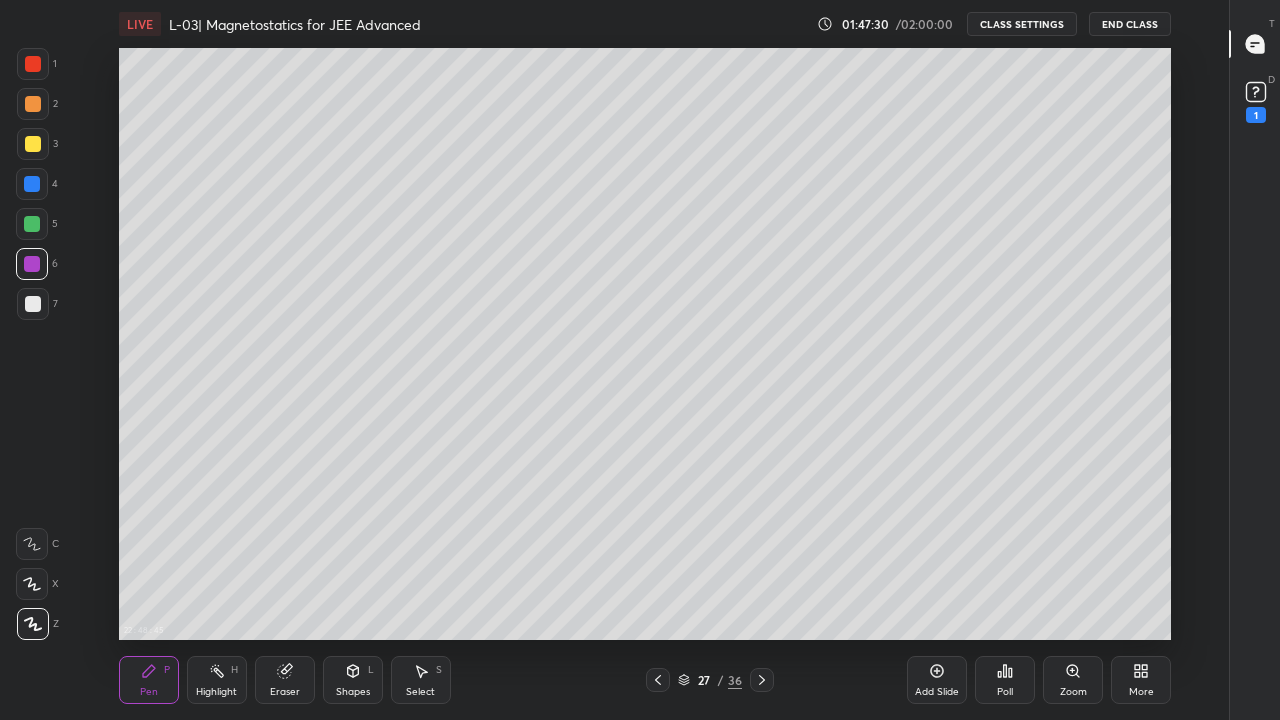 click at bounding box center [33, 304] 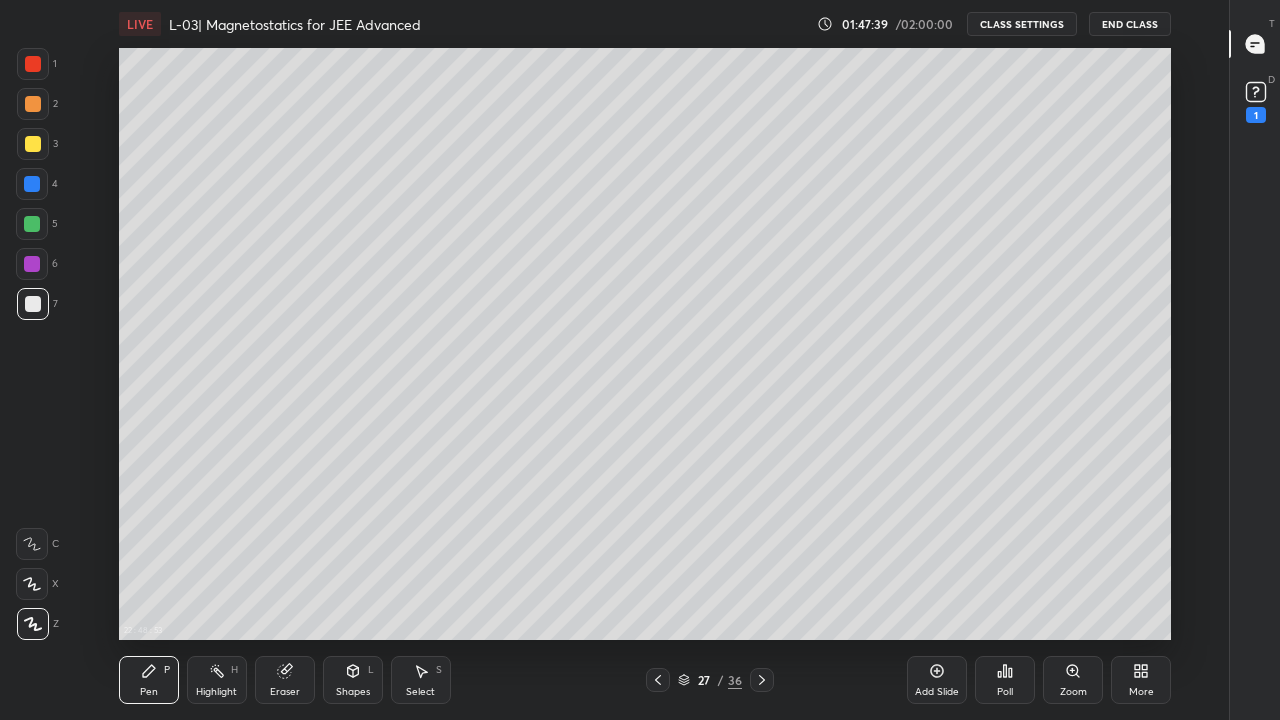 click on "Highlight H" at bounding box center [217, 680] 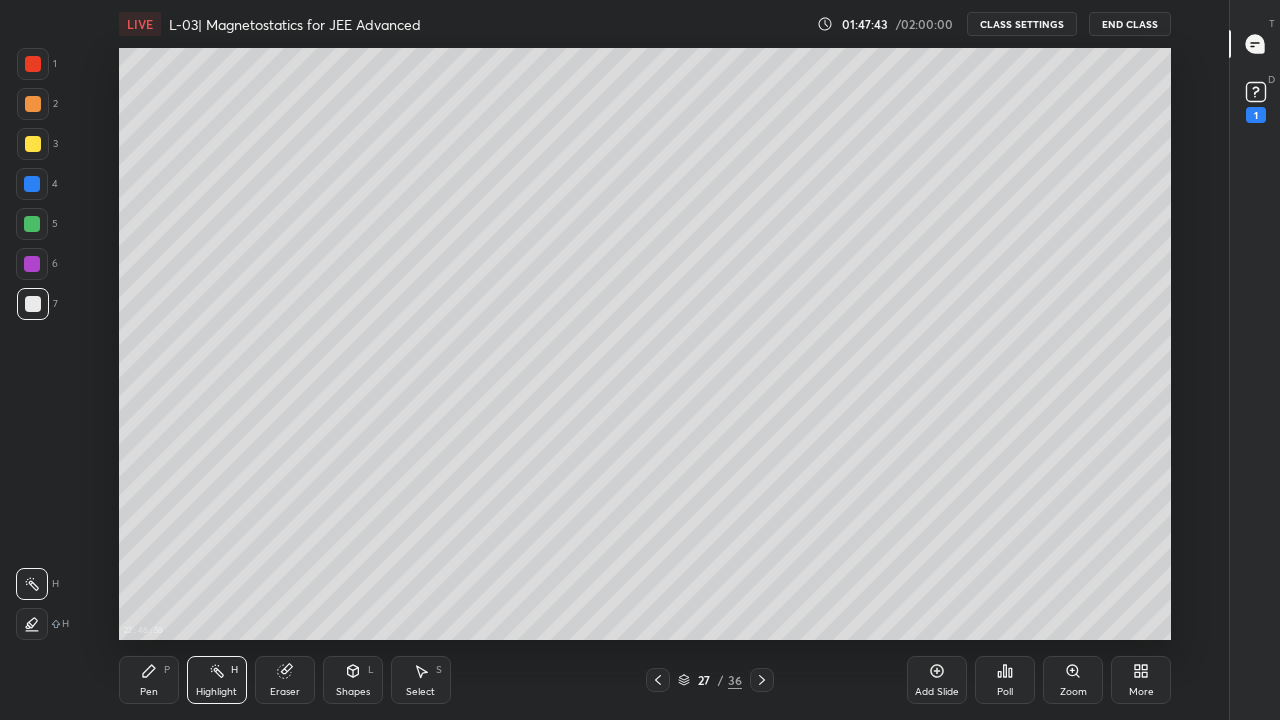 click on "Pen" at bounding box center [149, 692] 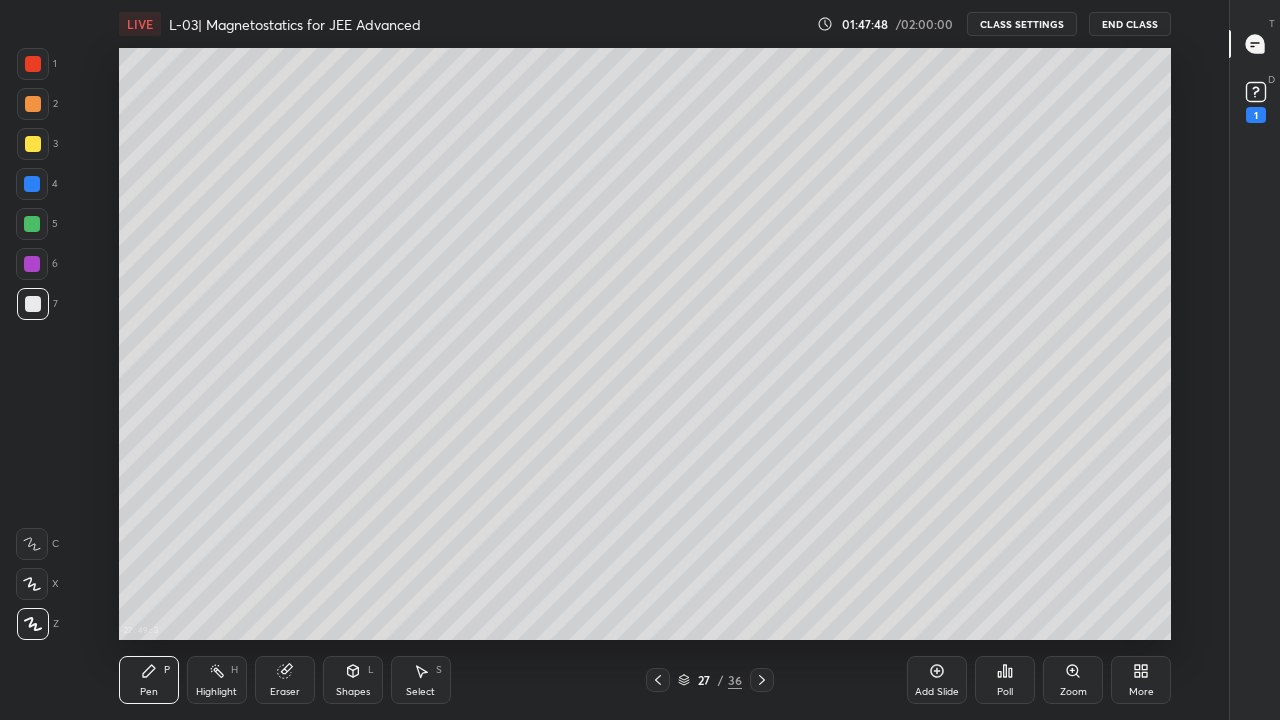 click at bounding box center [32, 224] 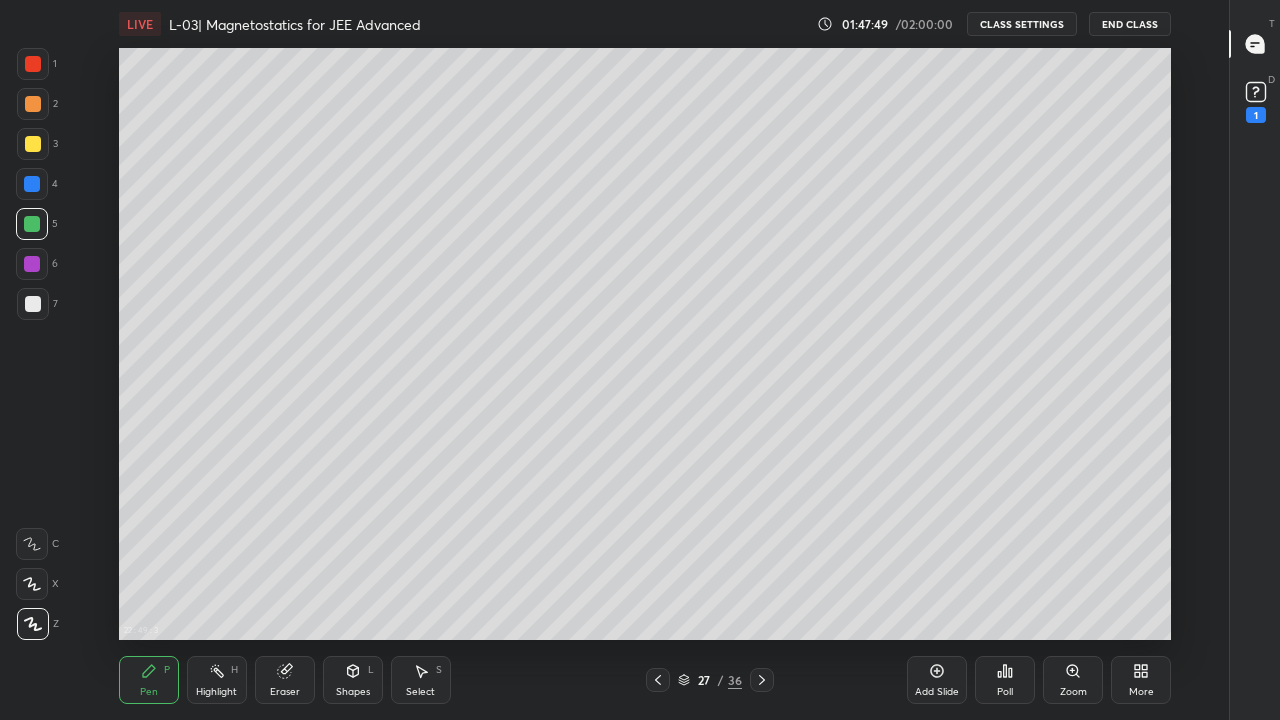 click on "Pen" at bounding box center (149, 692) 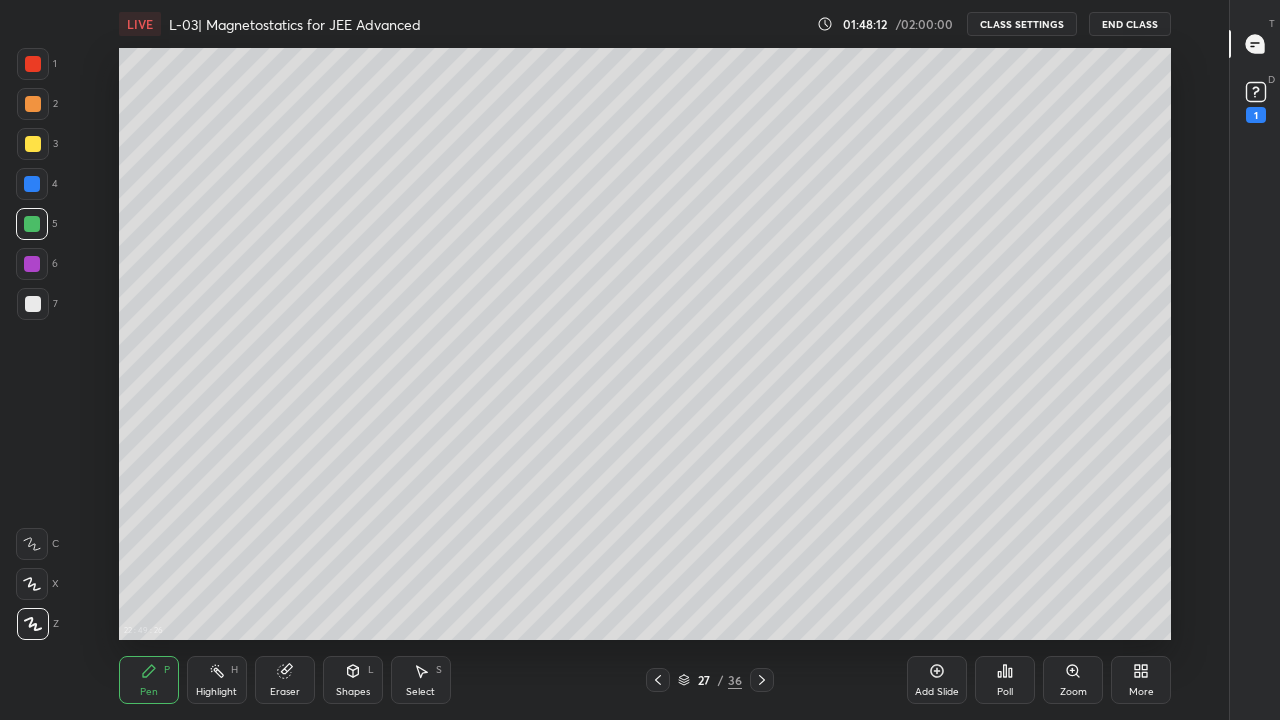 click on "Highlight" at bounding box center [216, 692] 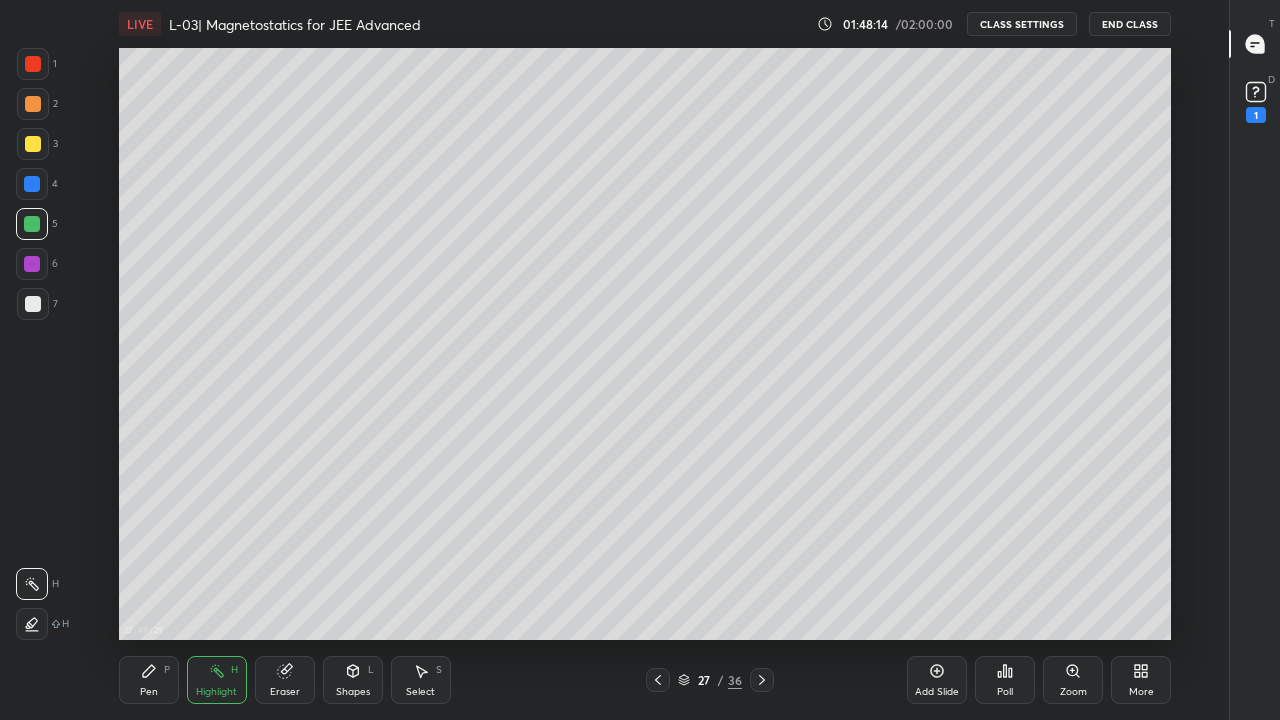 click on "Pen P" at bounding box center (149, 680) 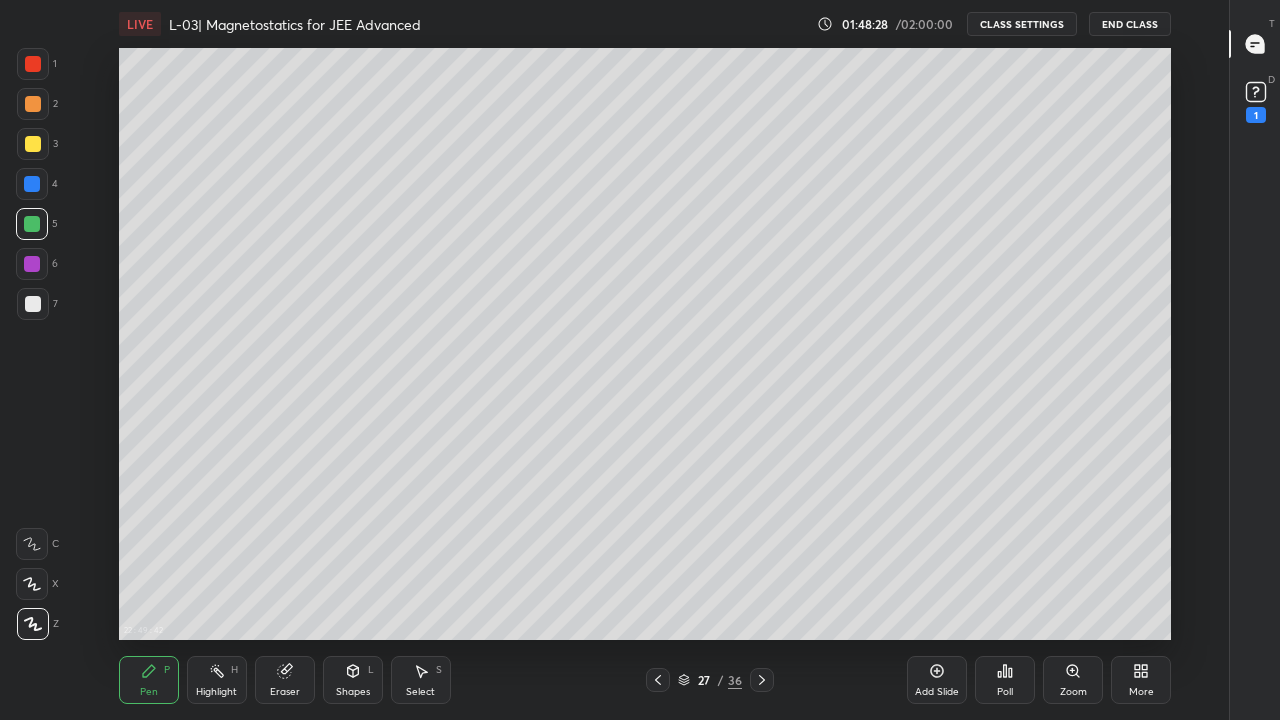 click on "Eraser" at bounding box center [285, 692] 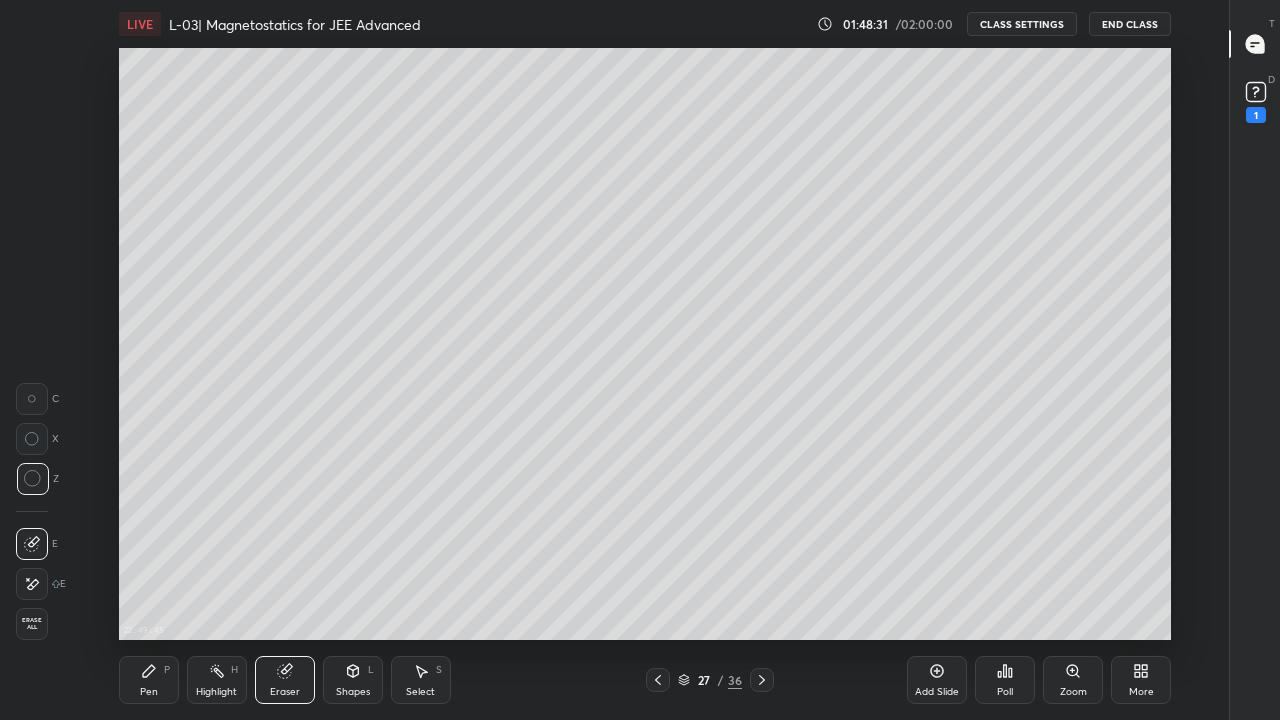 click on "Pen" at bounding box center (149, 692) 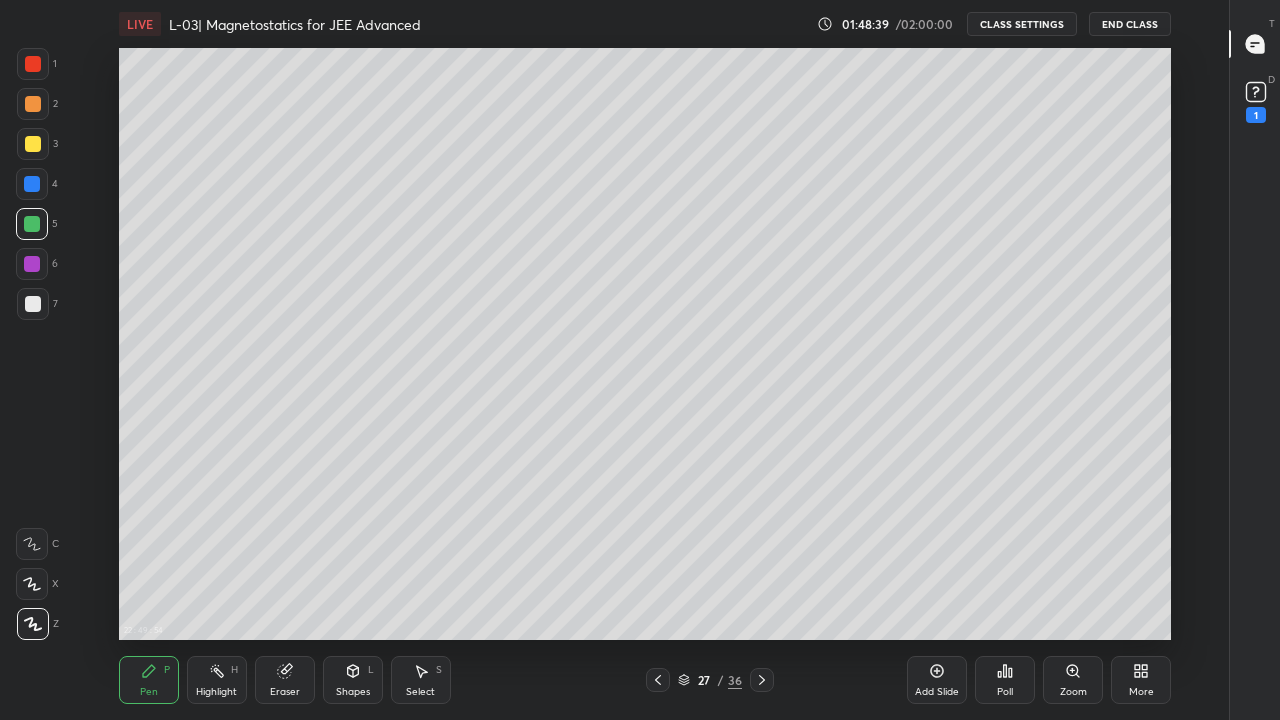 click at bounding box center [32, 264] 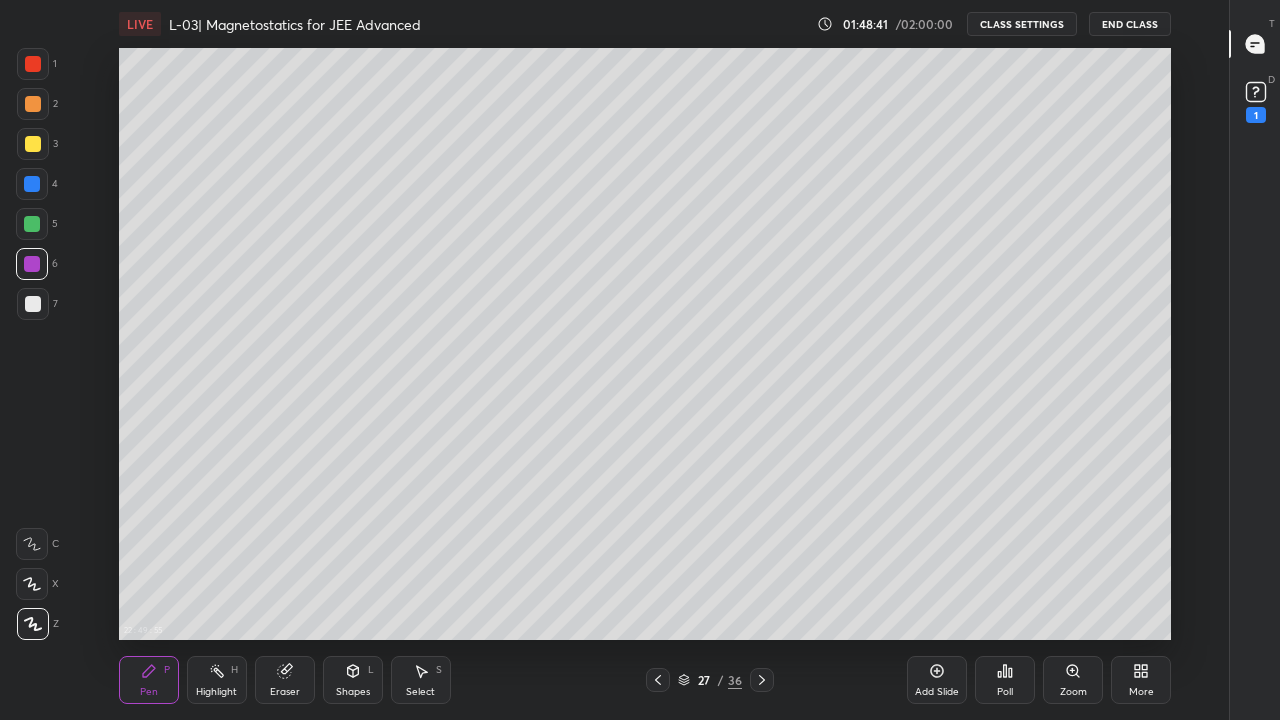 click at bounding box center (32, 184) 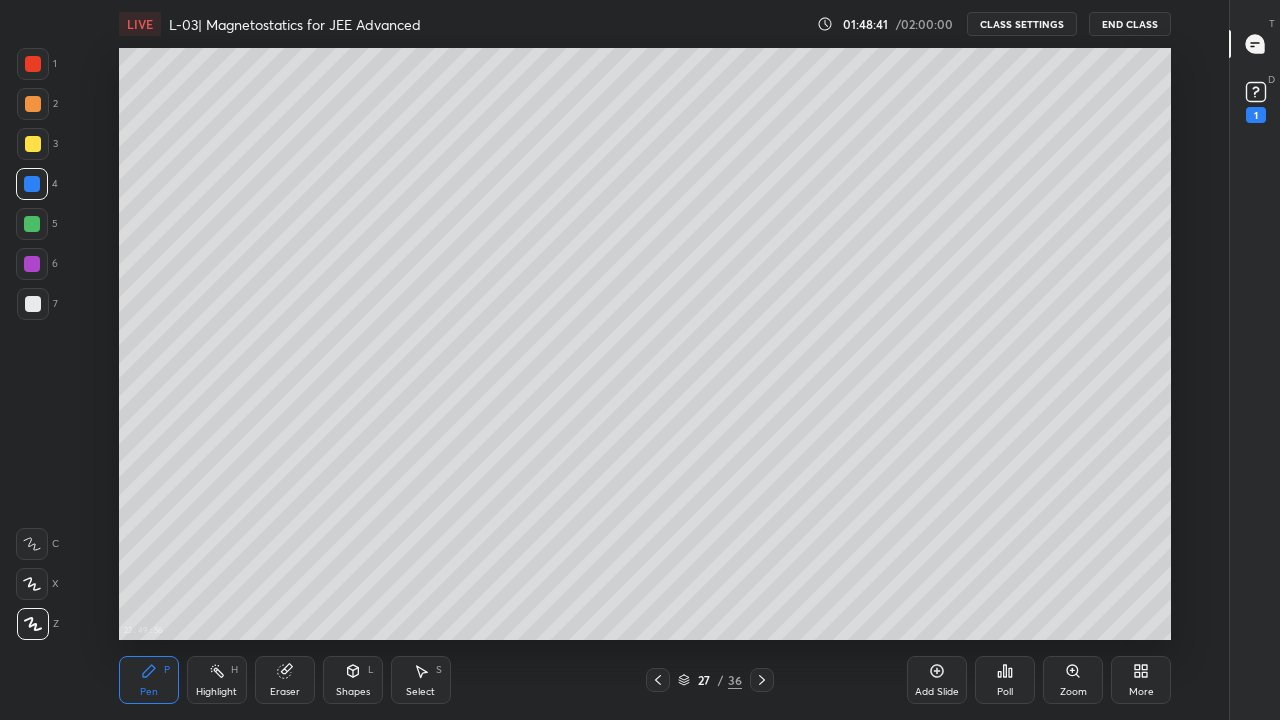 click on "Pen P" at bounding box center (149, 680) 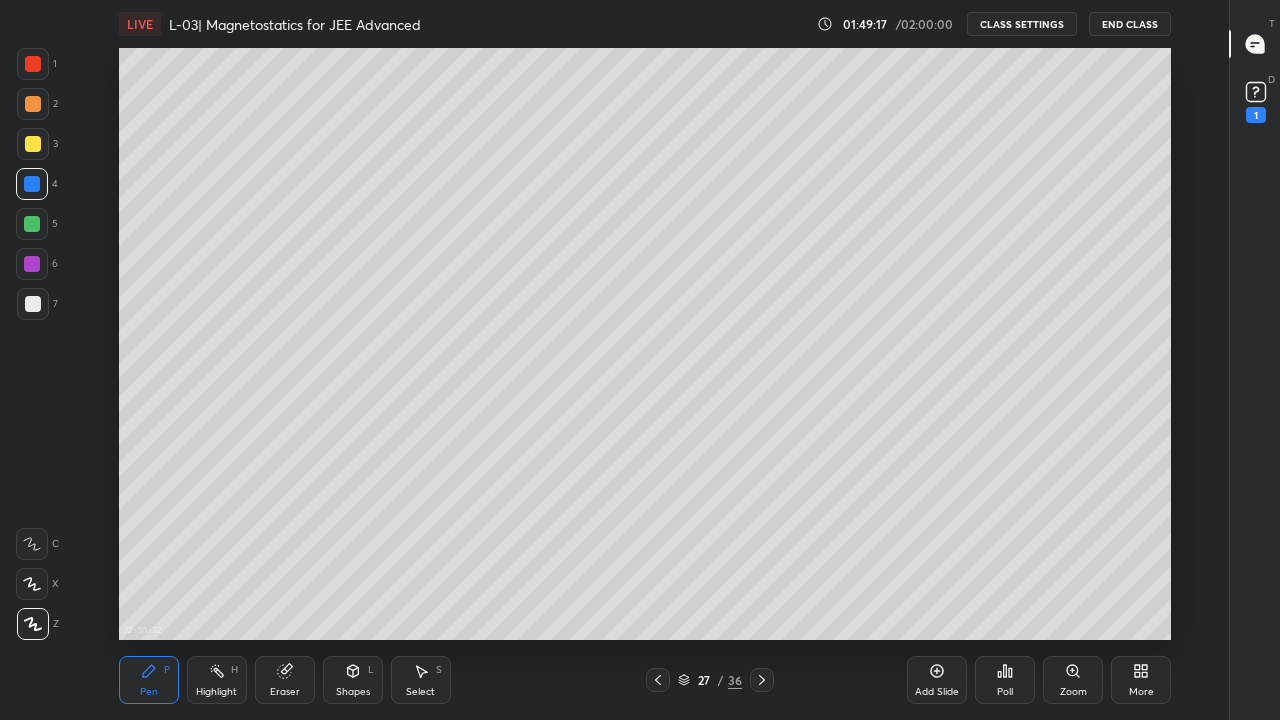 click on "Shapes" at bounding box center [353, 692] 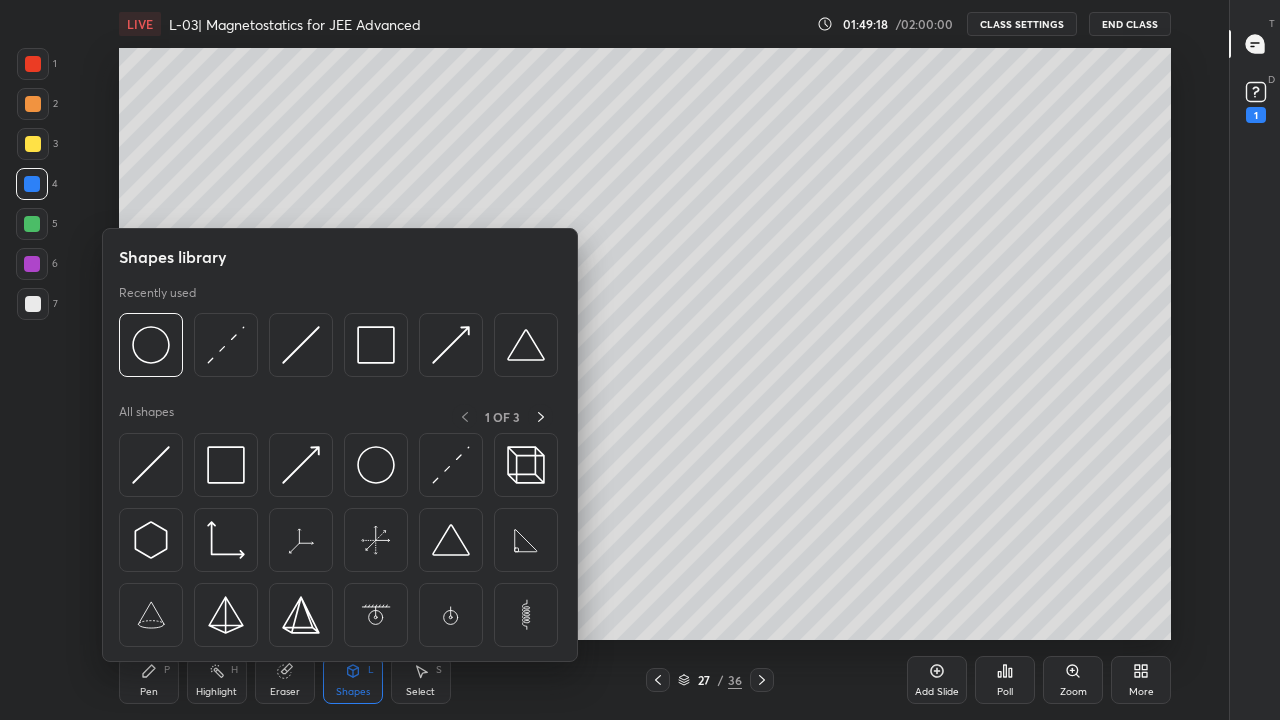click on "Eraser" at bounding box center [285, 692] 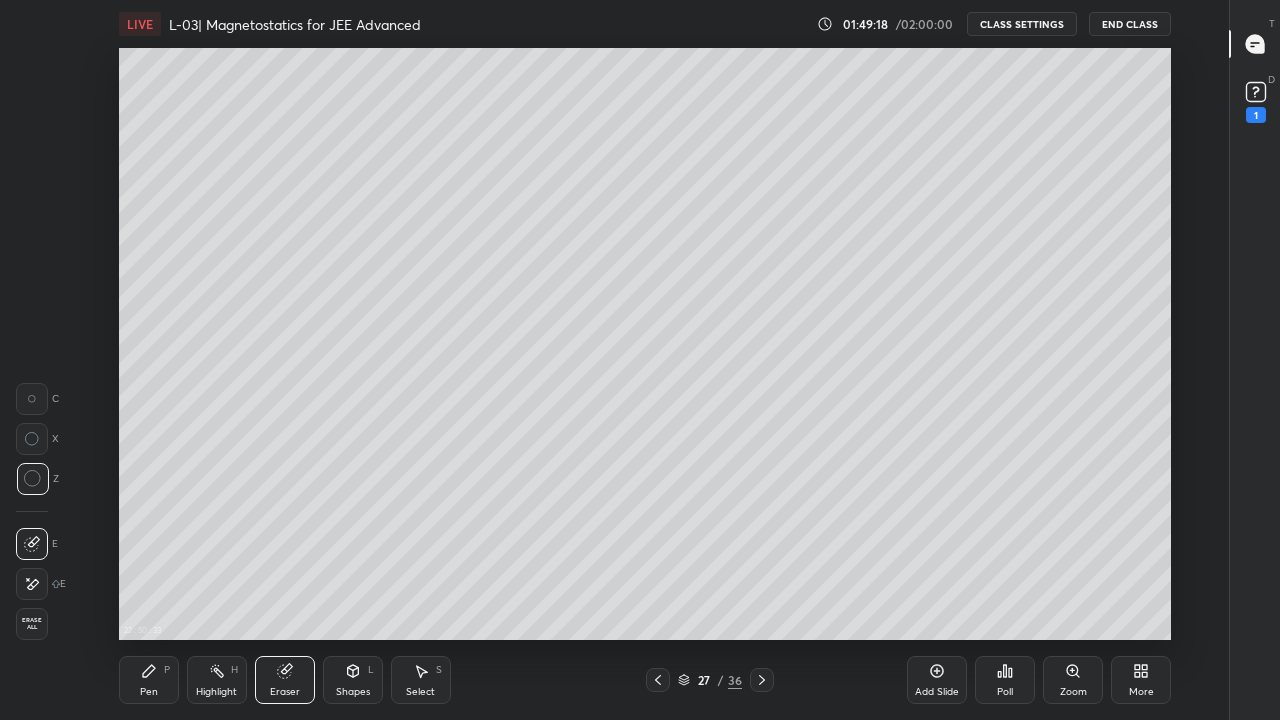 click 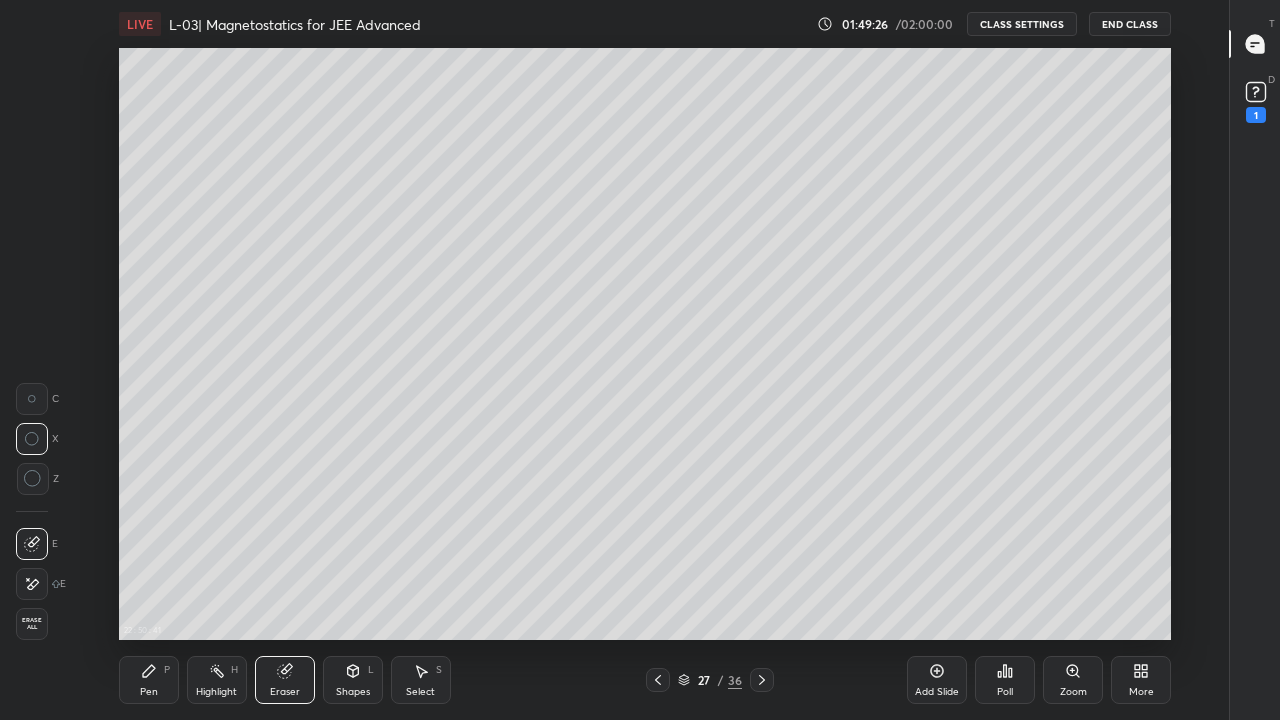 click on "Pen P" at bounding box center [149, 680] 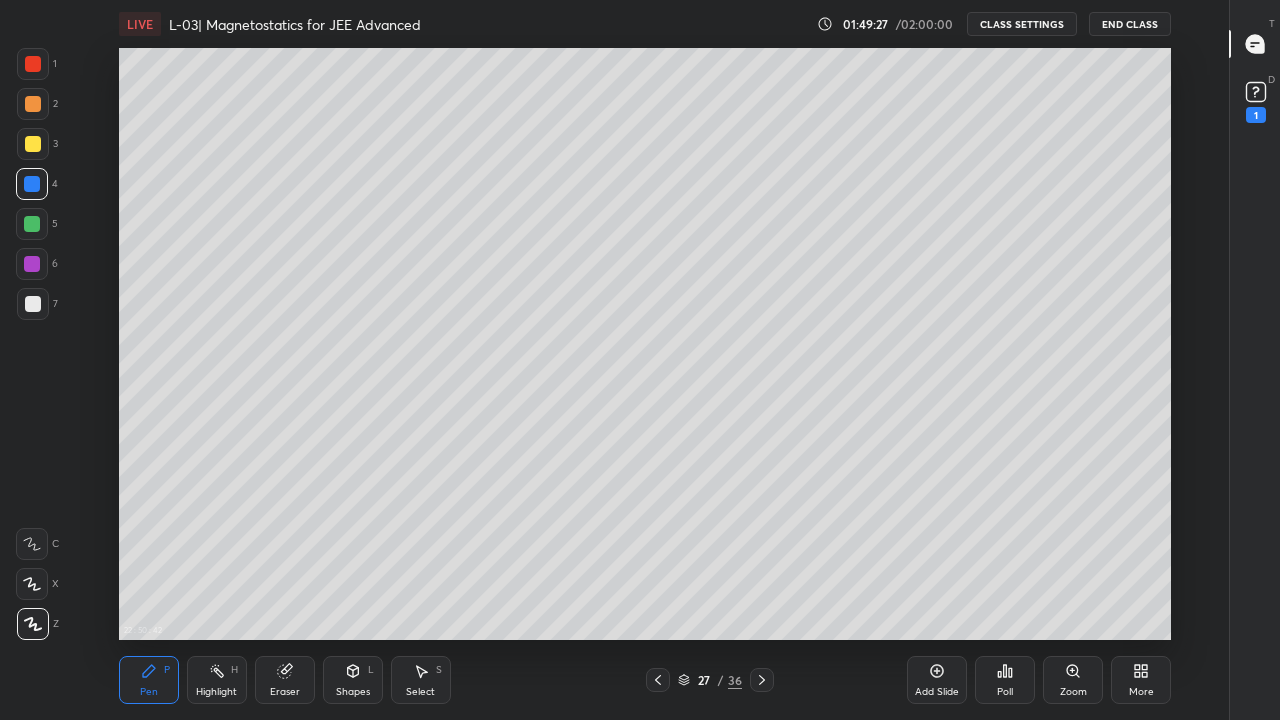 click at bounding box center [32, 224] 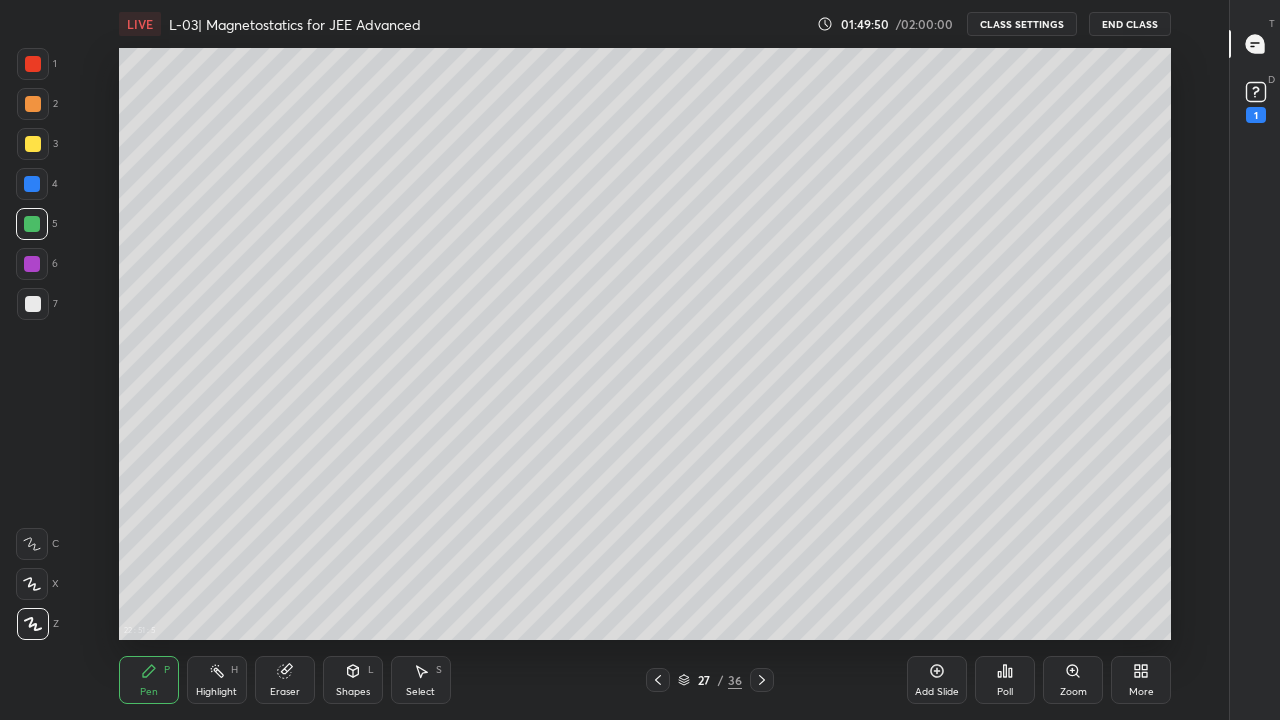click on "Add Slide" at bounding box center (937, 680) 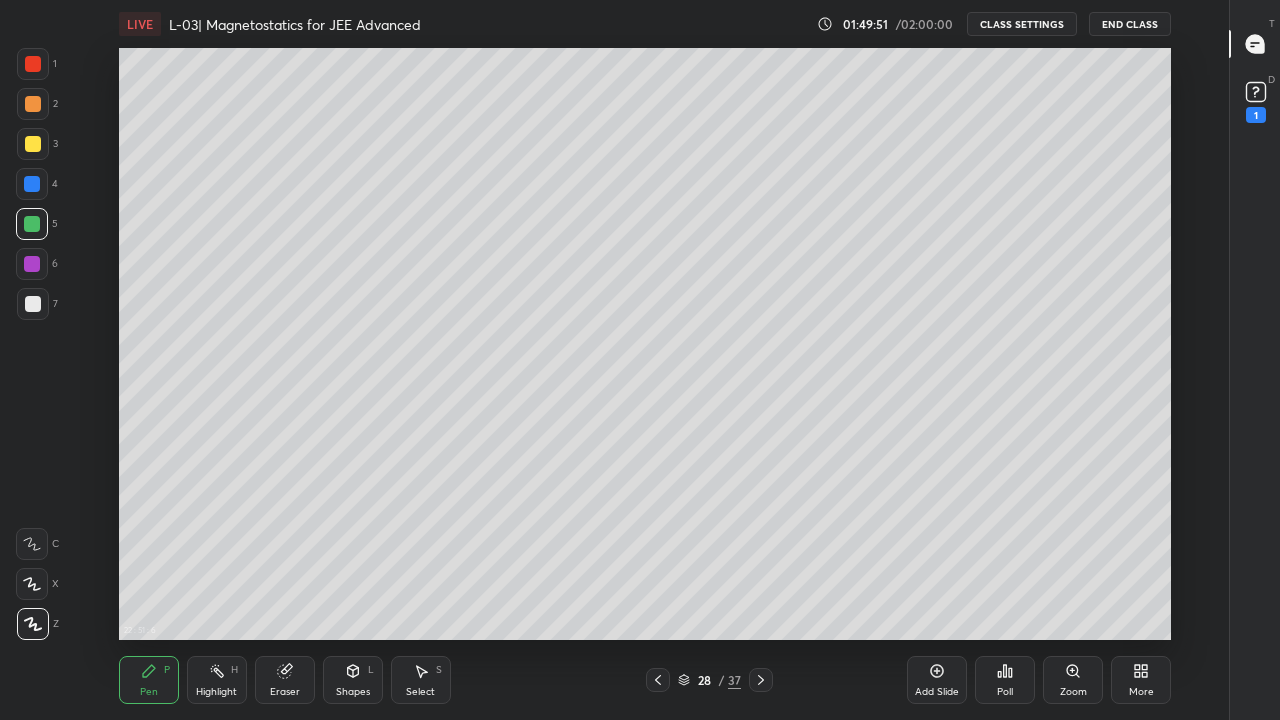 click on "Pen" at bounding box center (149, 692) 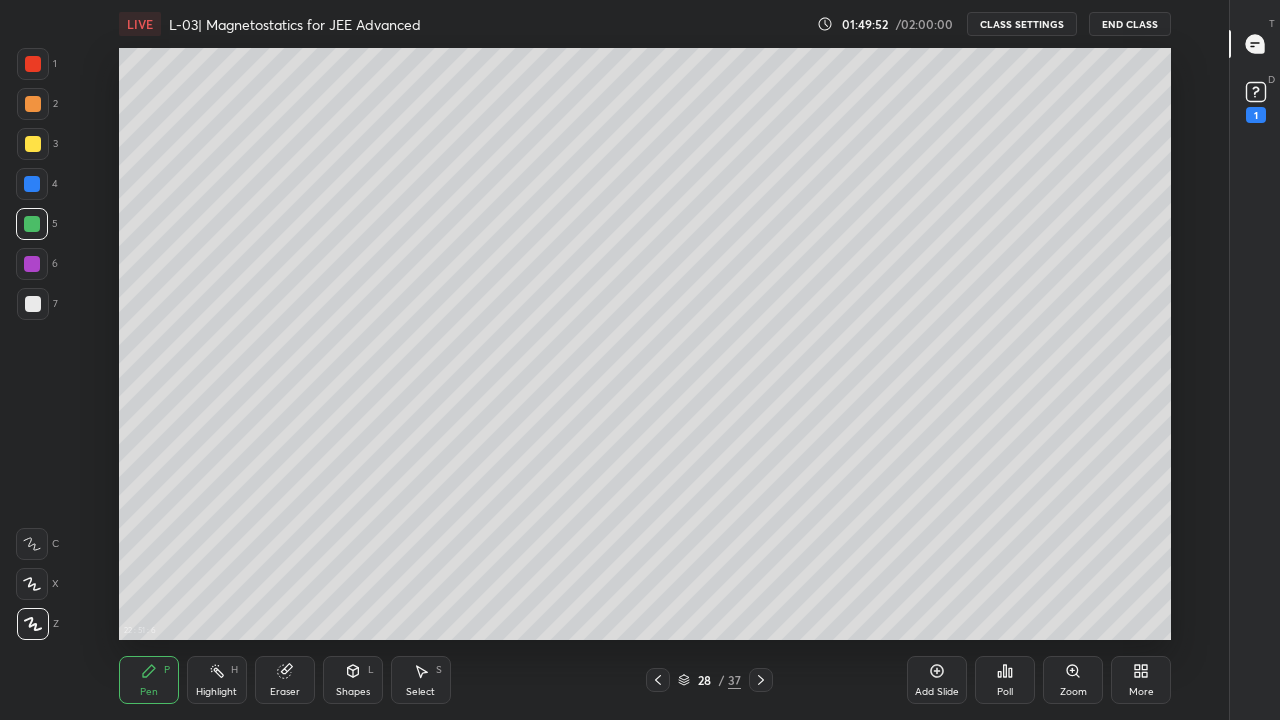 click at bounding box center (33, 304) 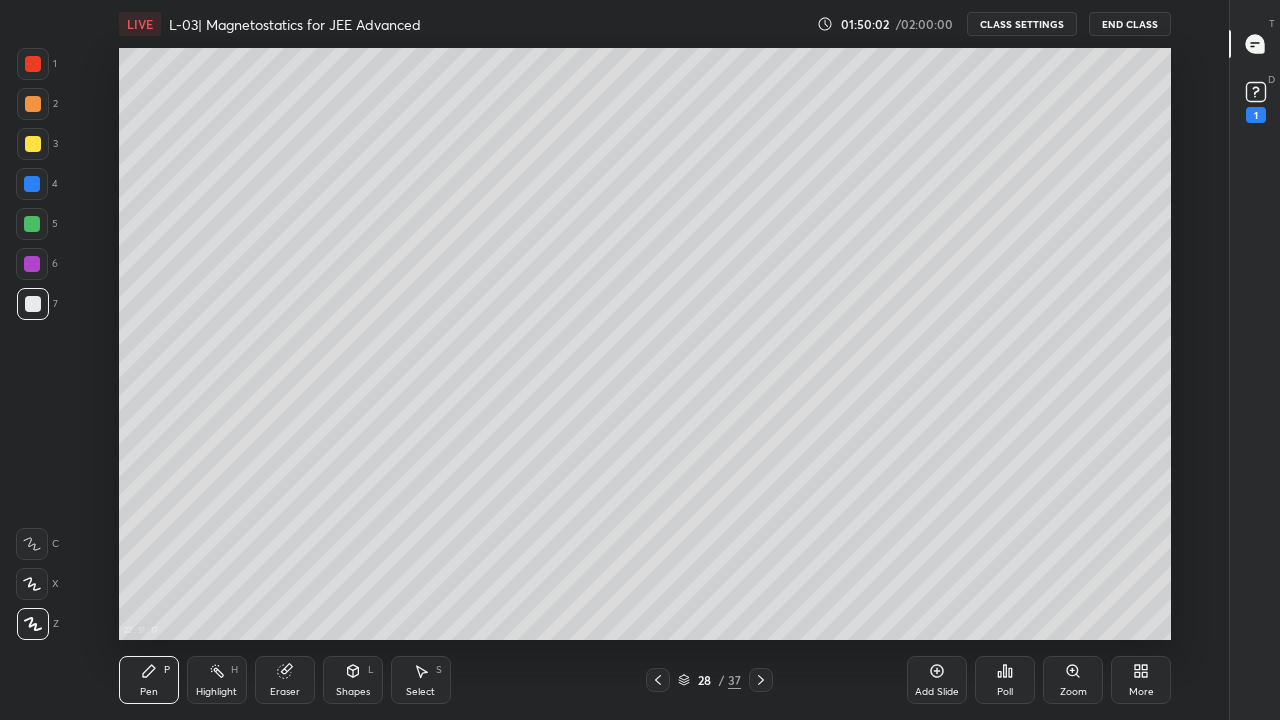 click 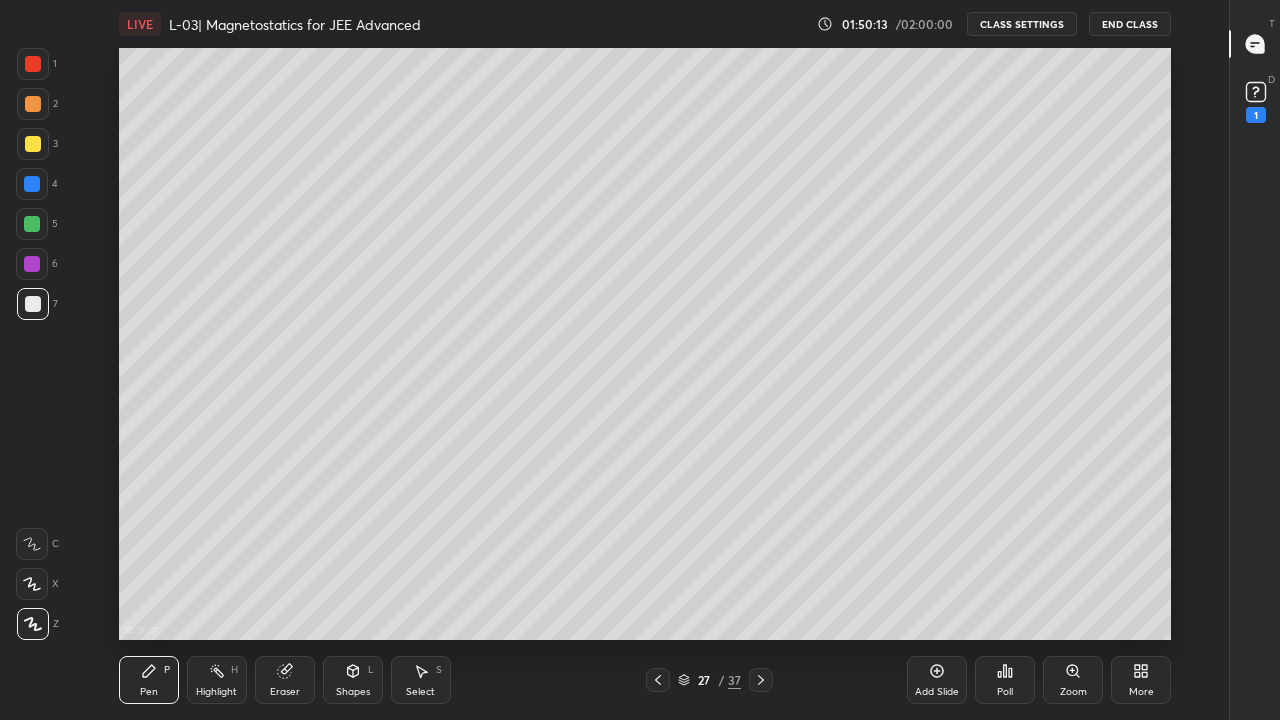 click 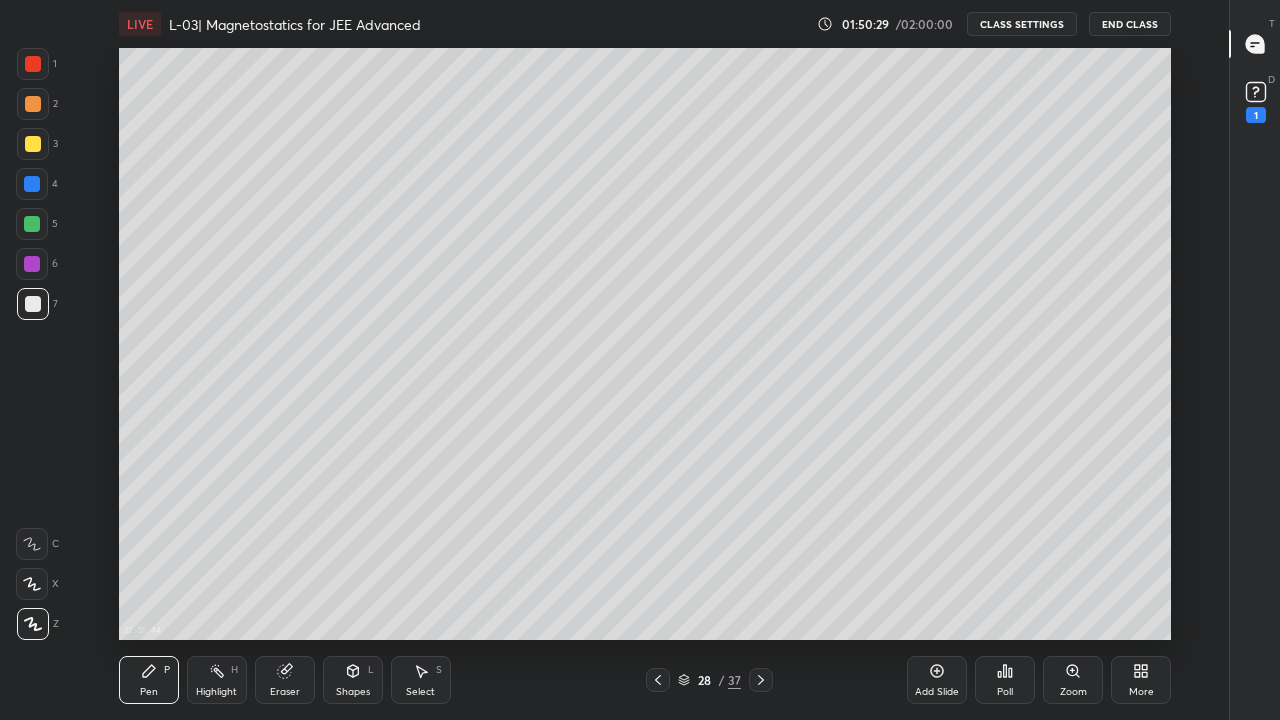 click at bounding box center (32, 224) 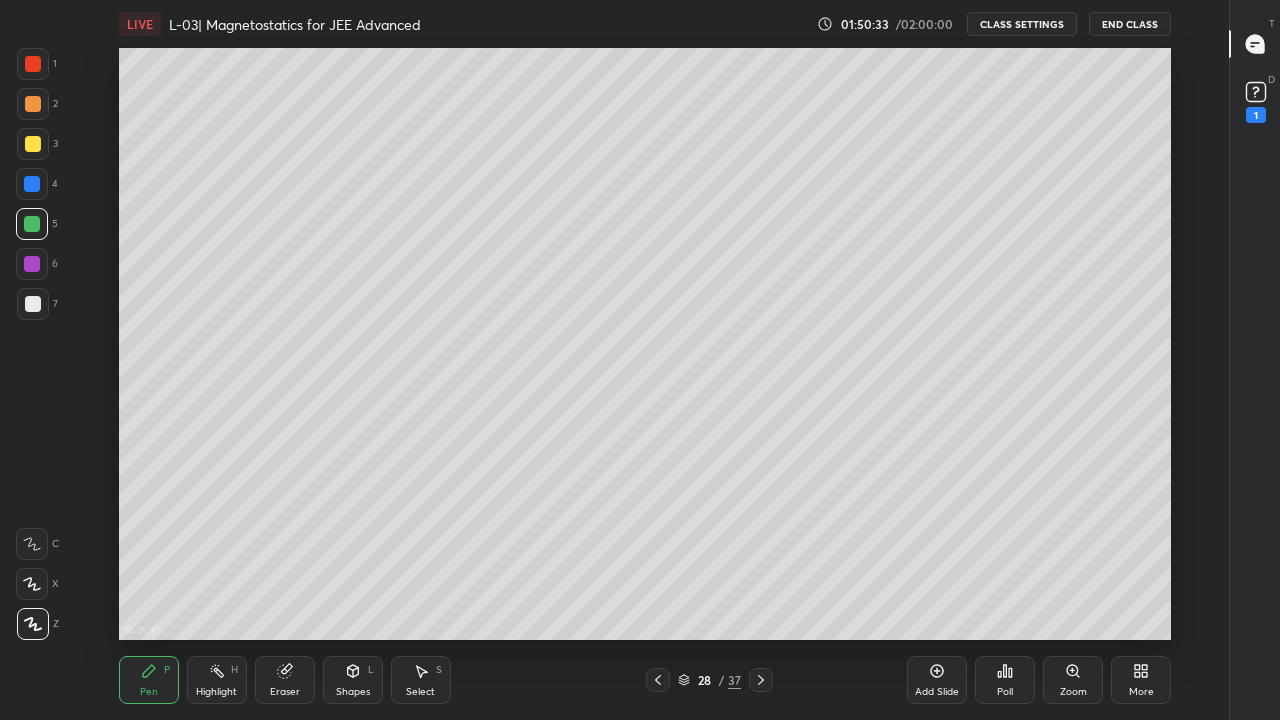 click at bounding box center [658, 680] 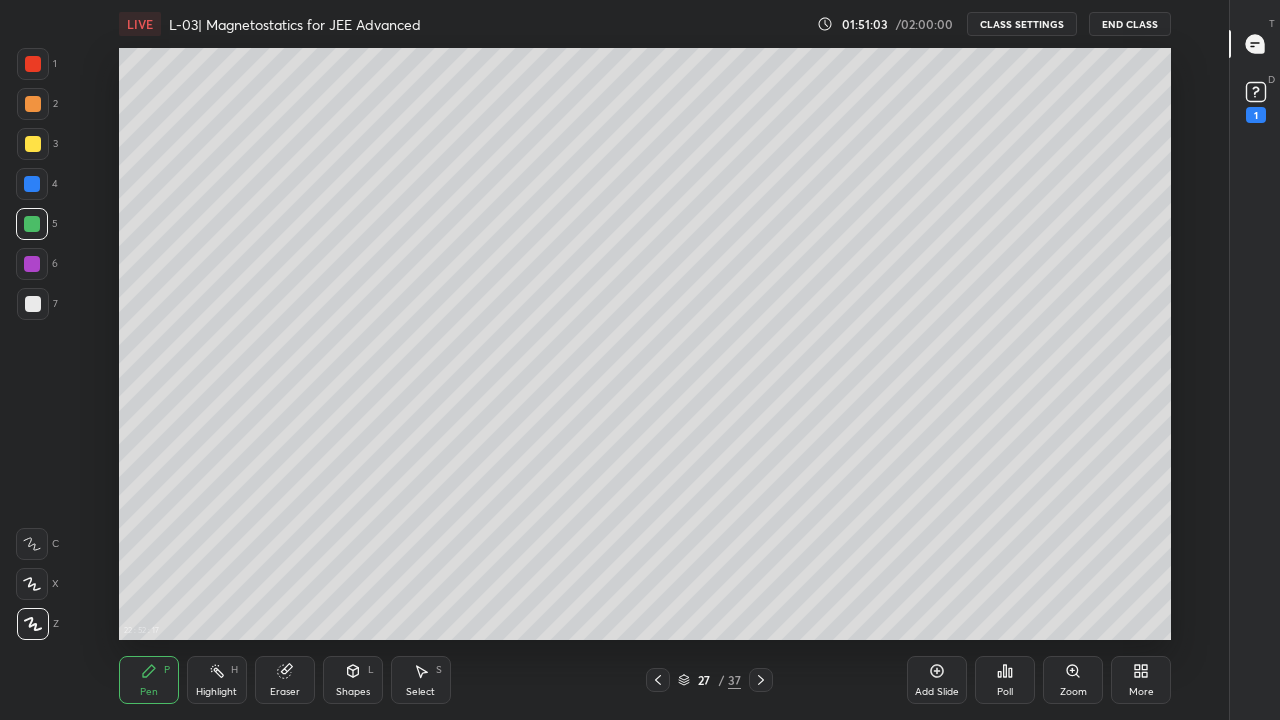 click 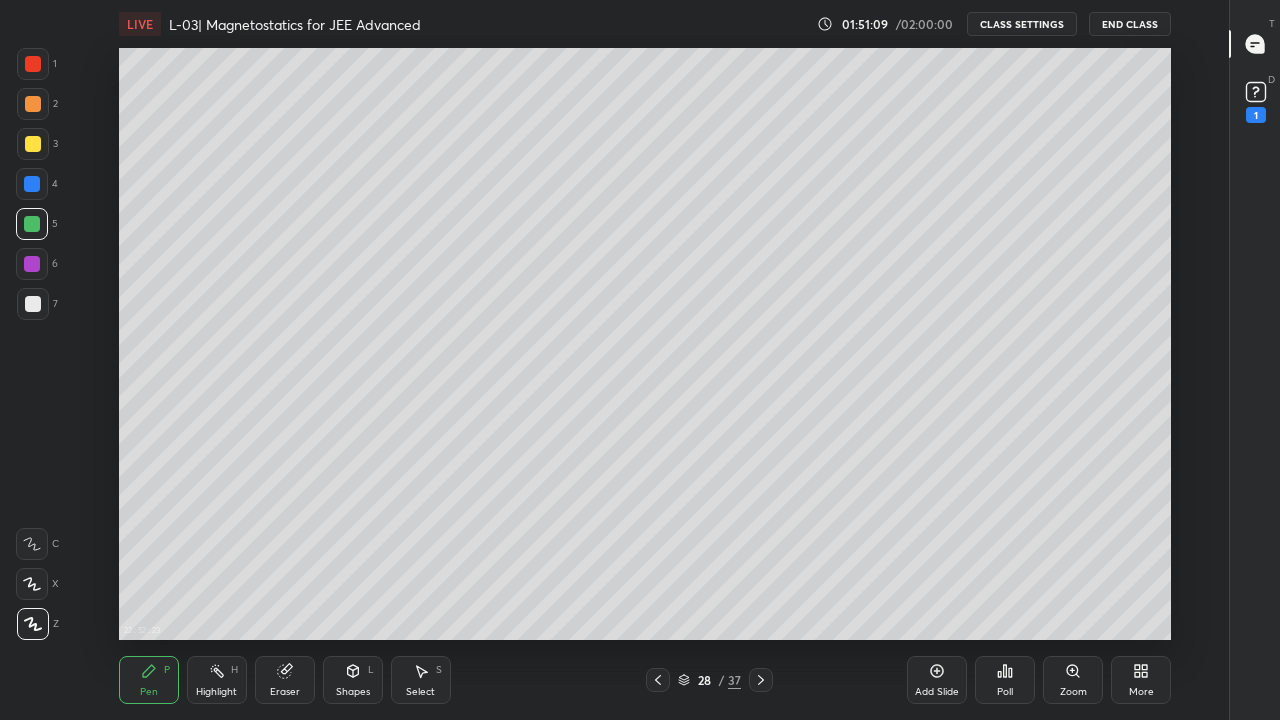 click on "Eraser" at bounding box center (285, 680) 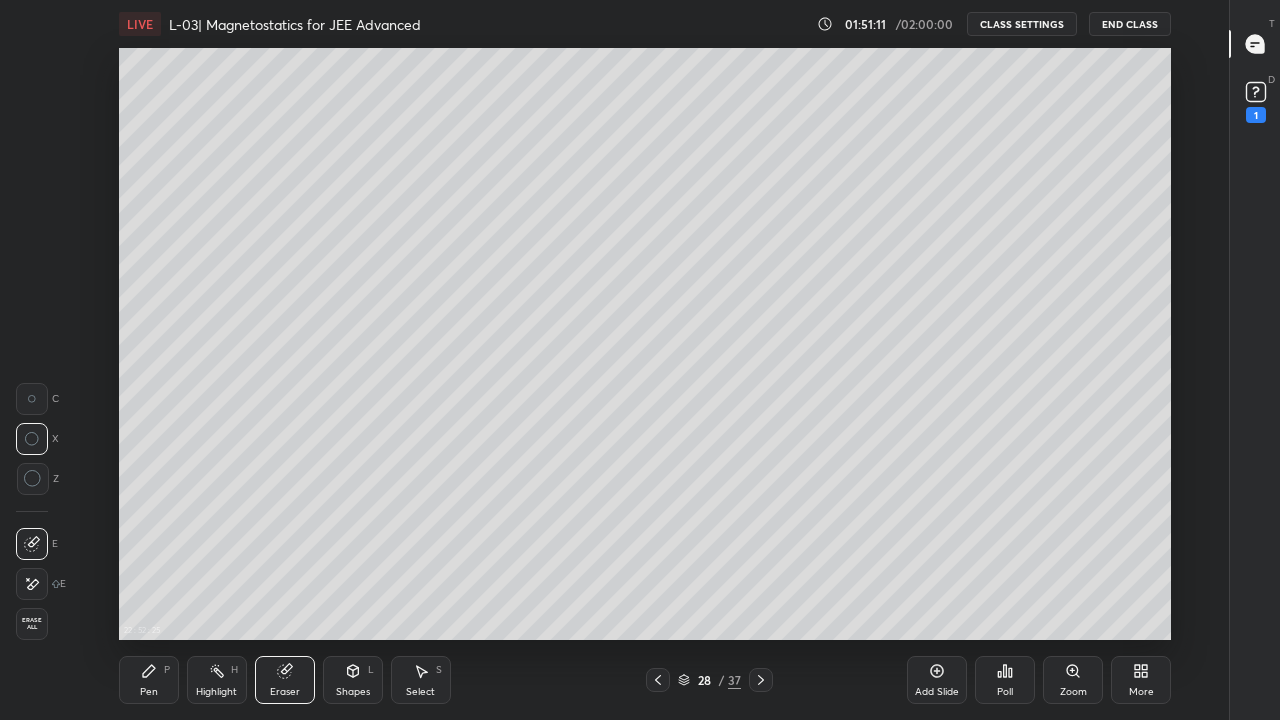 click on "Pen" at bounding box center [149, 692] 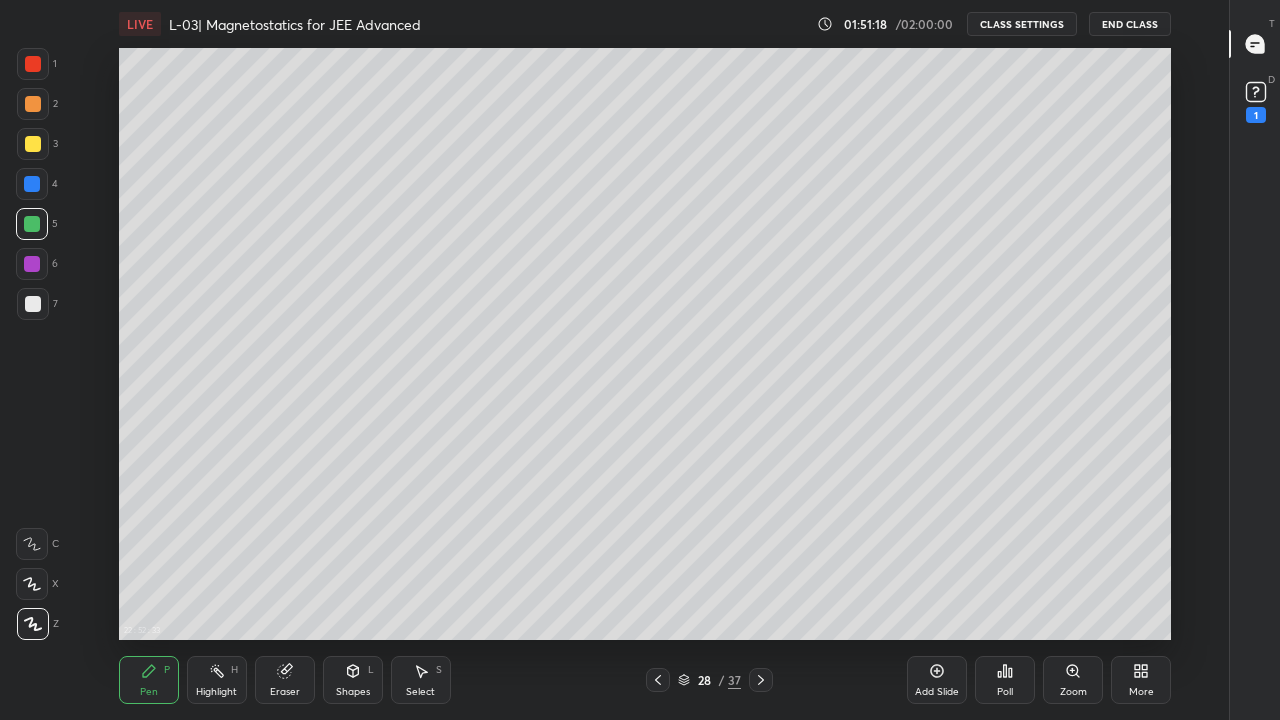 click on "Pen P" at bounding box center [149, 680] 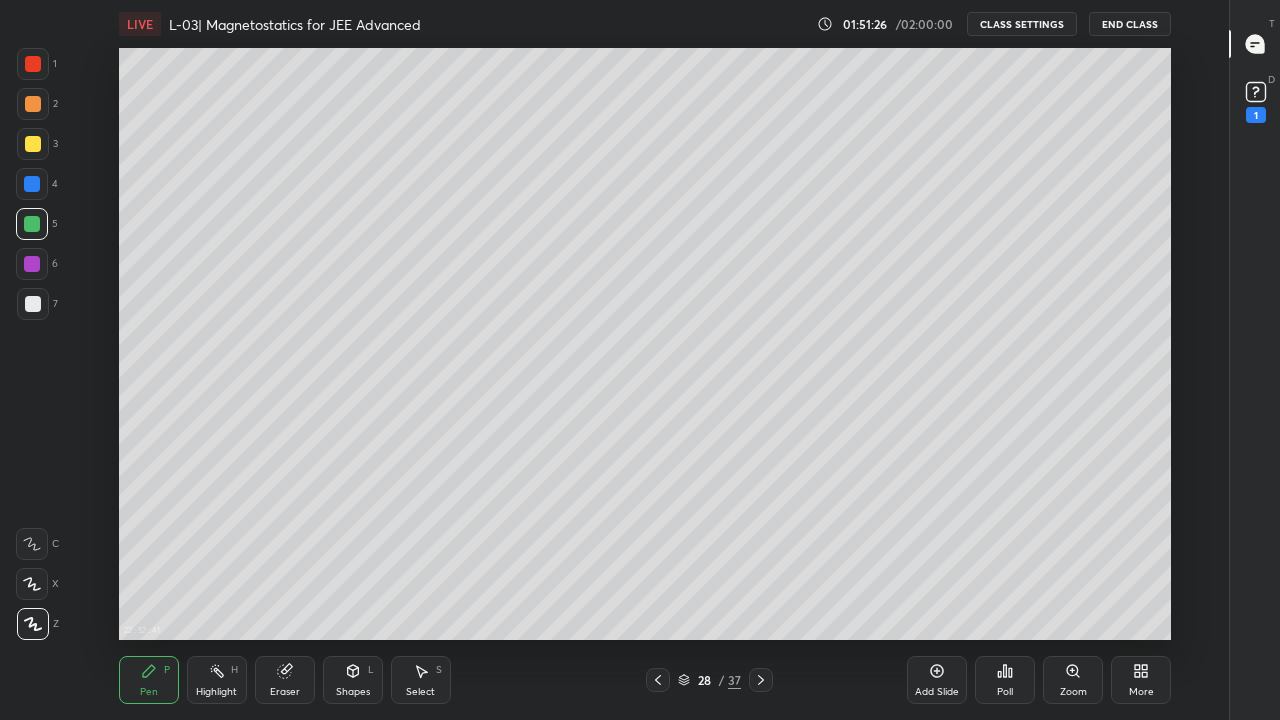 click on "Shapes L" at bounding box center [353, 680] 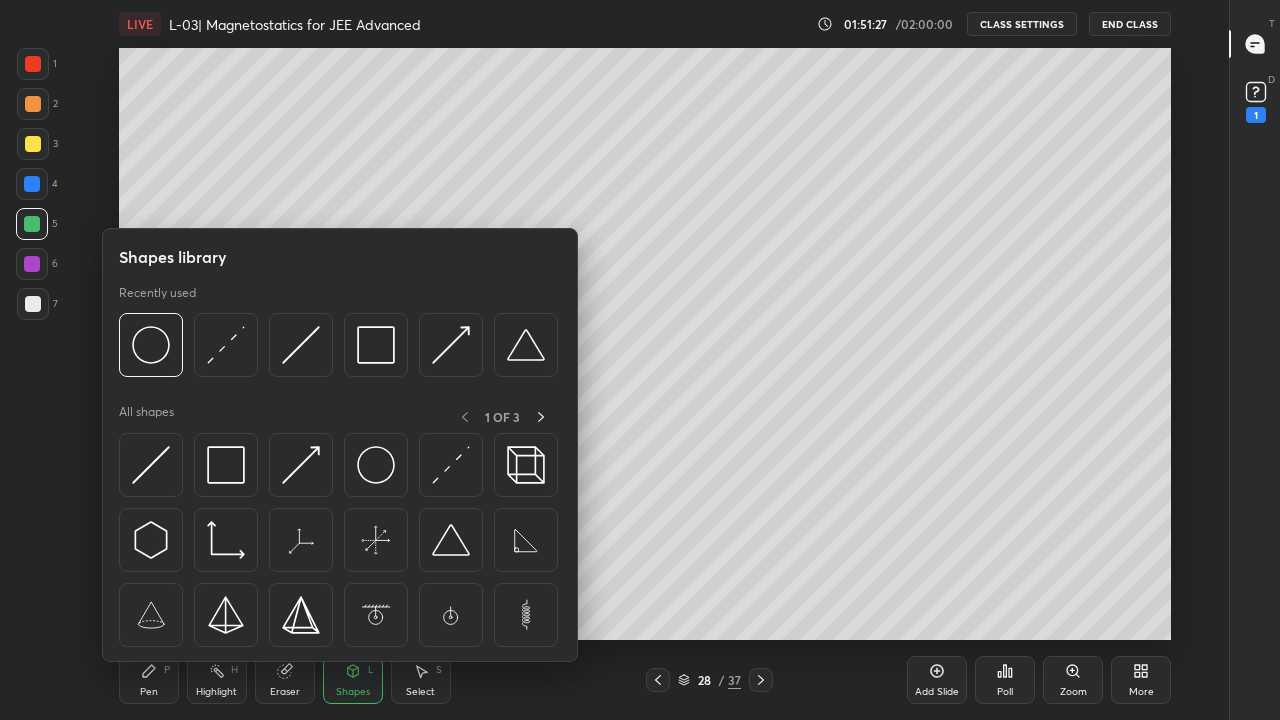 click at bounding box center [226, 465] 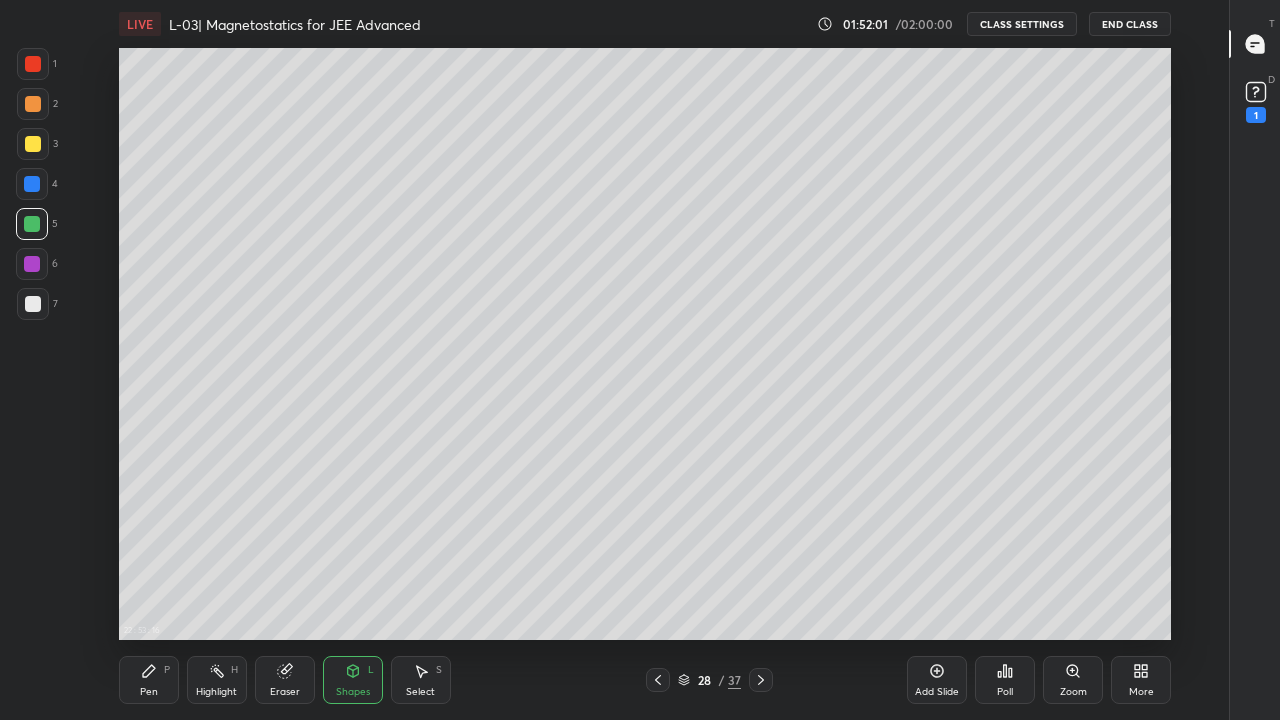 click at bounding box center [658, 680] 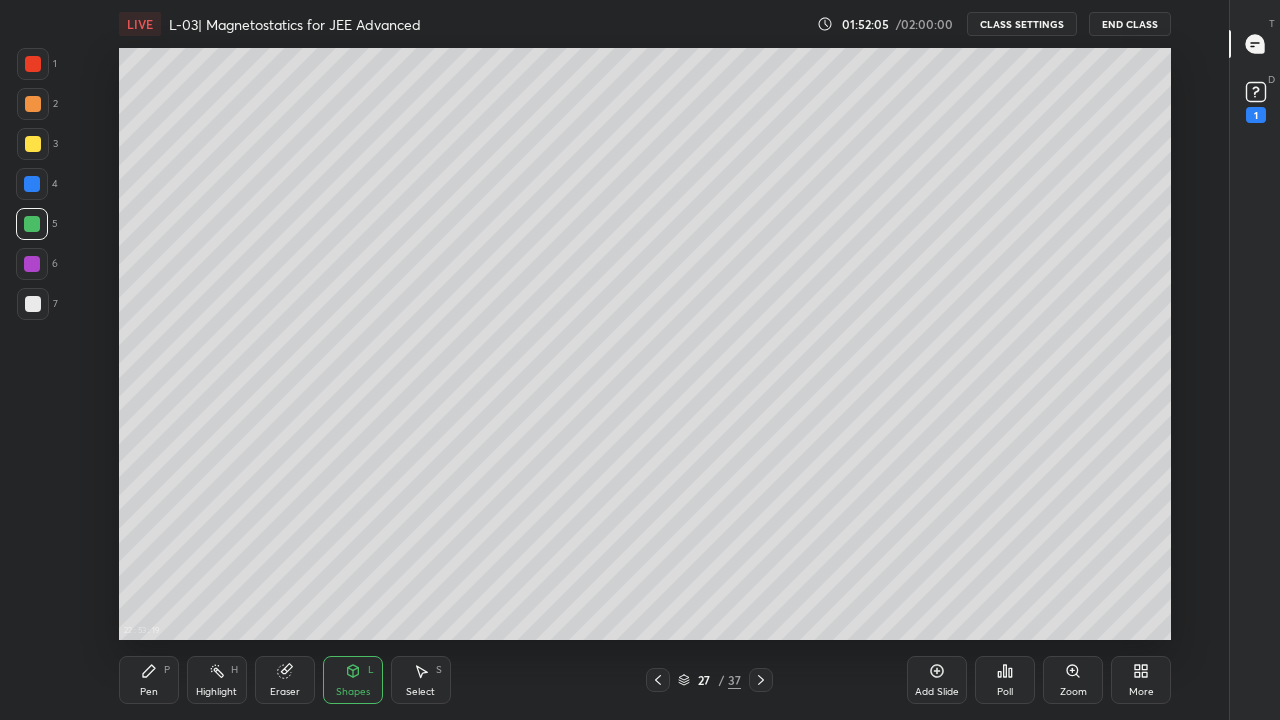 click on "Pen" at bounding box center (149, 692) 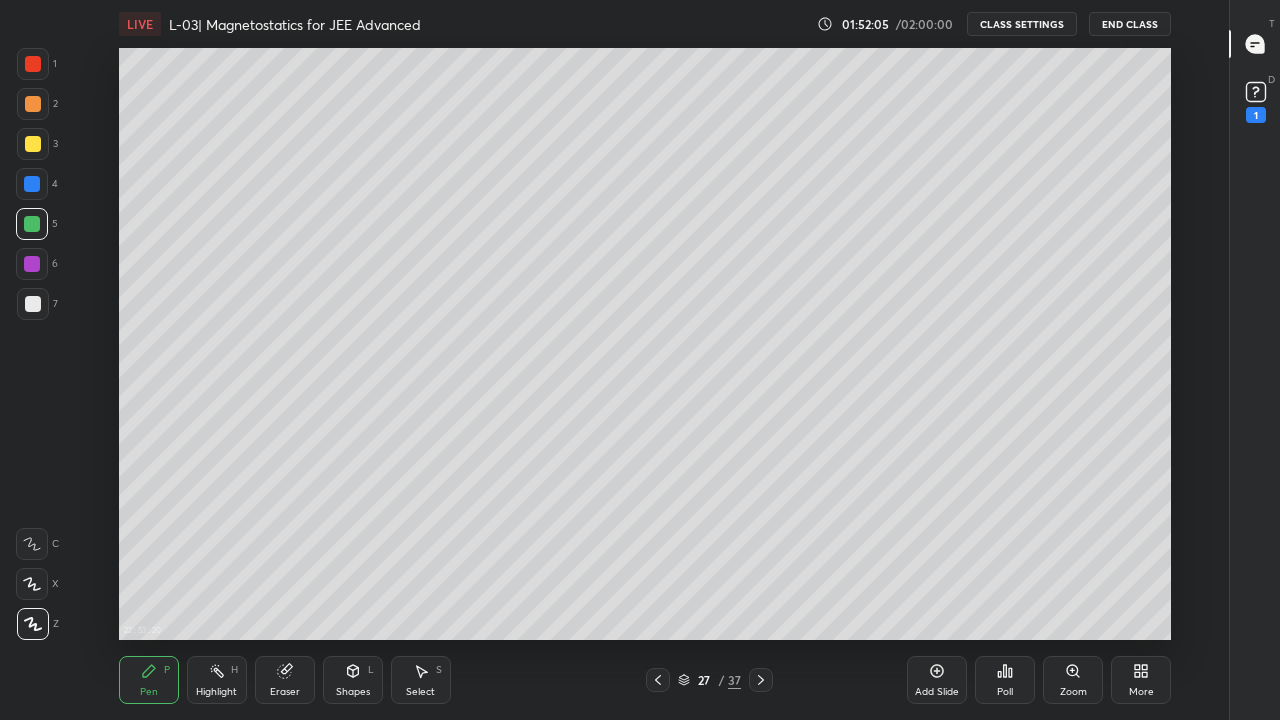 click at bounding box center [33, 304] 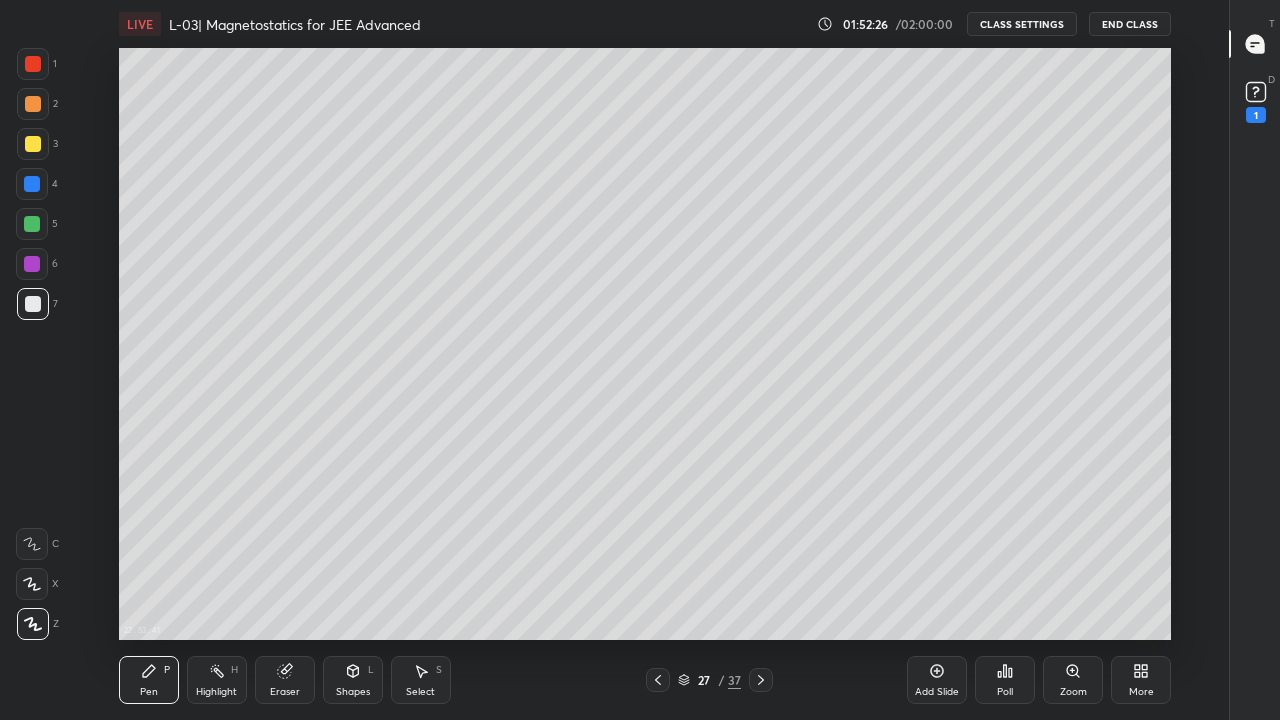click at bounding box center (761, 680) 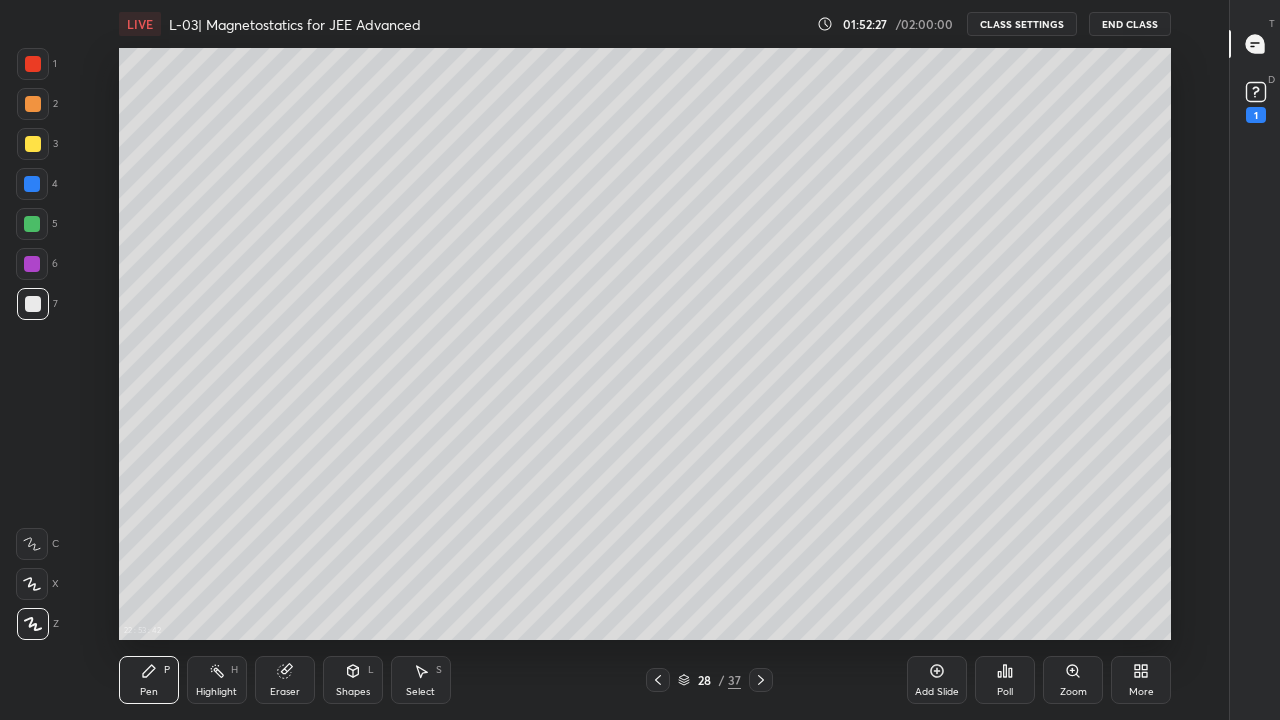 click 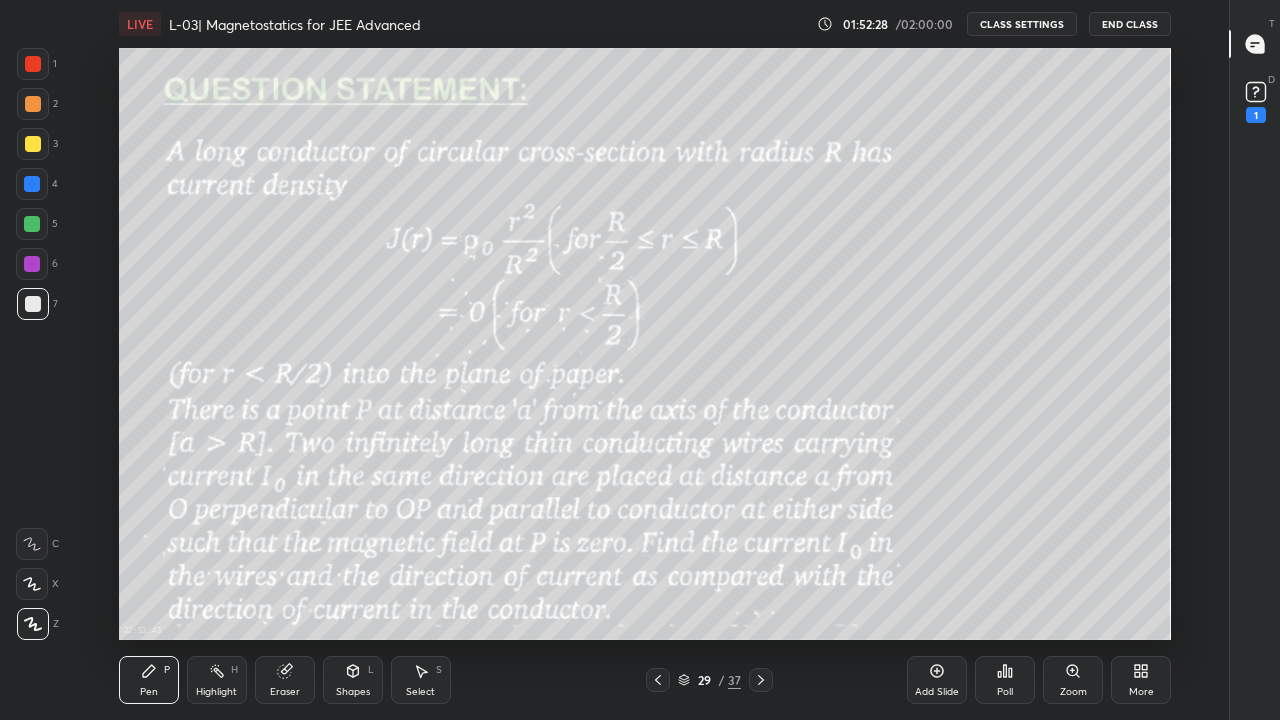 click 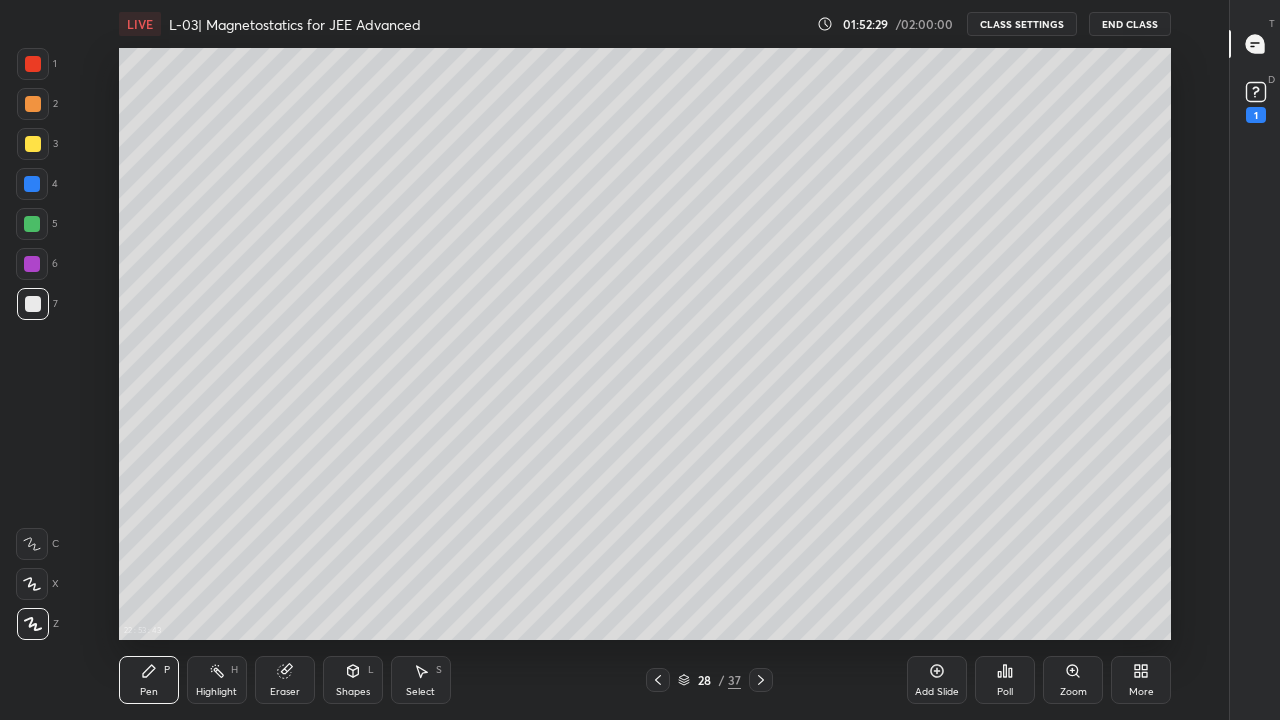 click on "Add Slide" at bounding box center (937, 692) 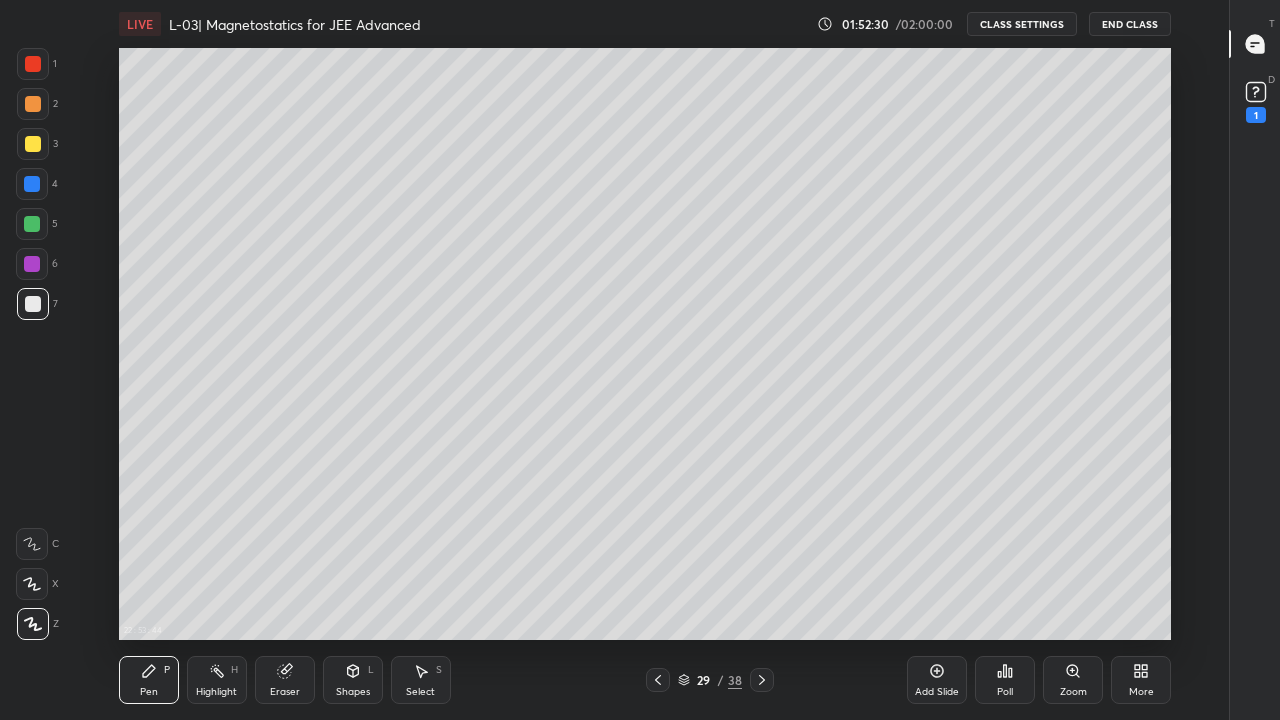 click 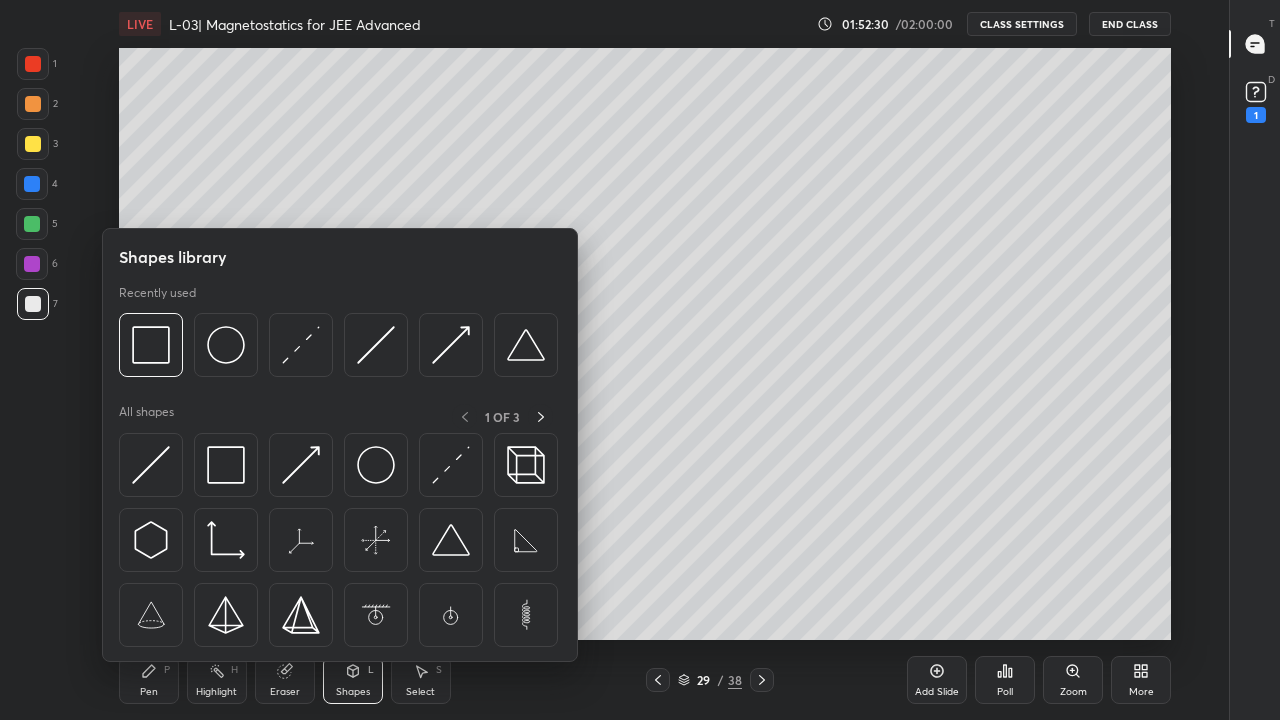 click at bounding box center (376, 465) 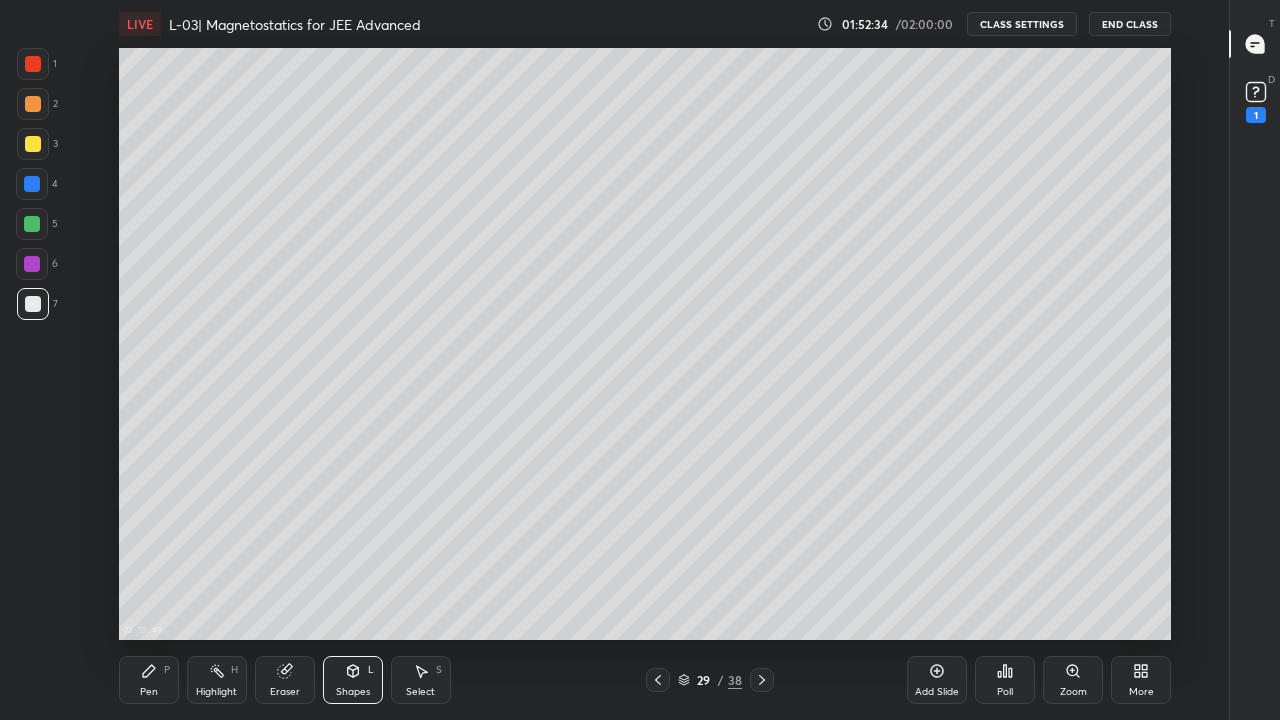 click at bounding box center [33, 144] 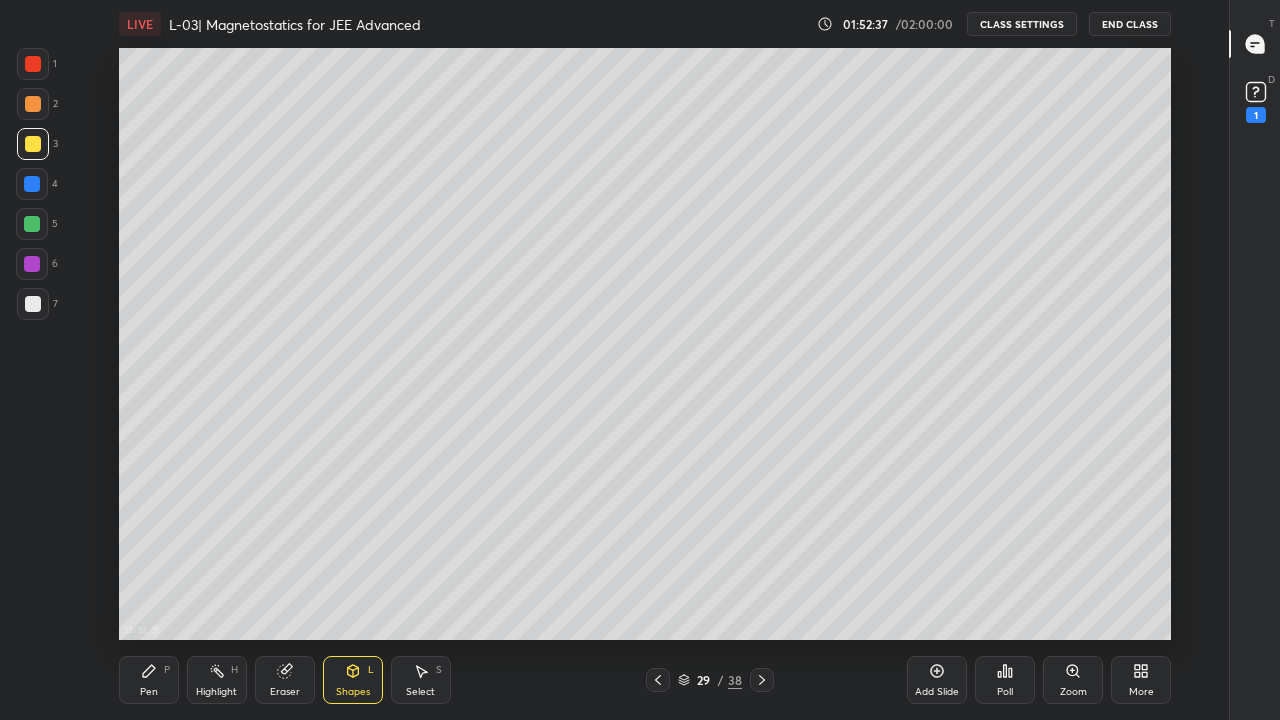 click on "Pen P" at bounding box center [149, 680] 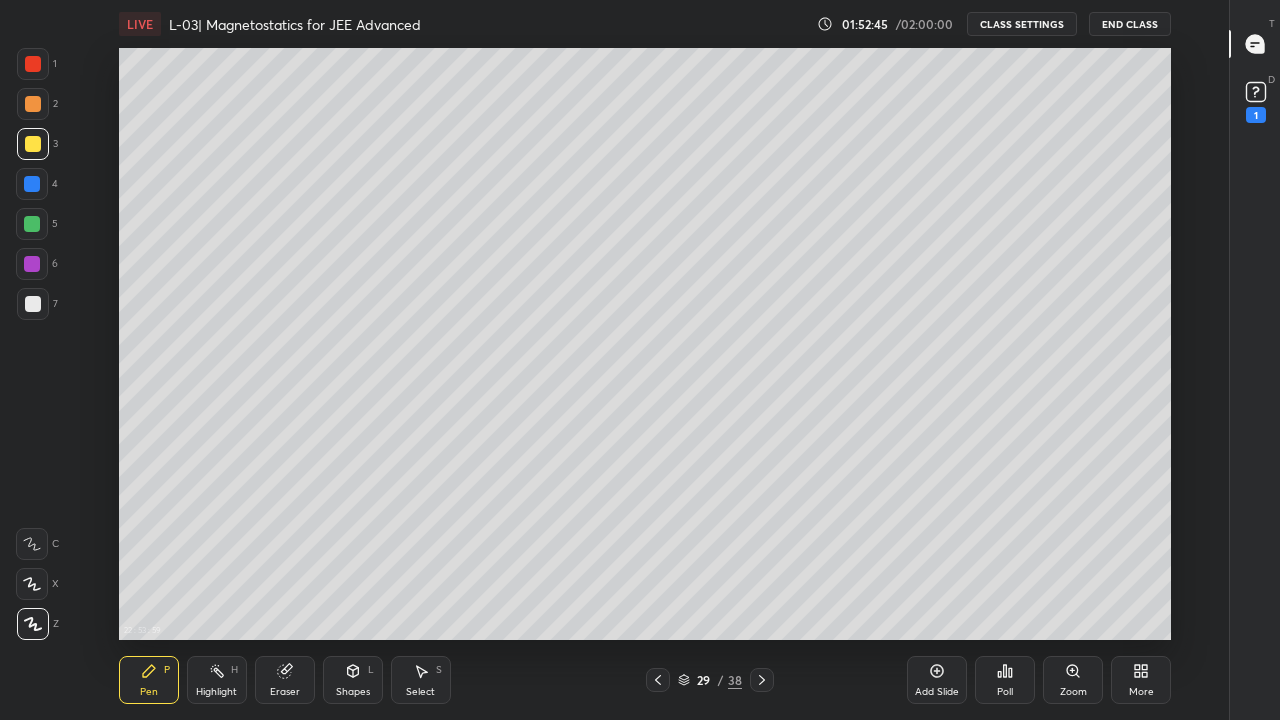click at bounding box center [32, 264] 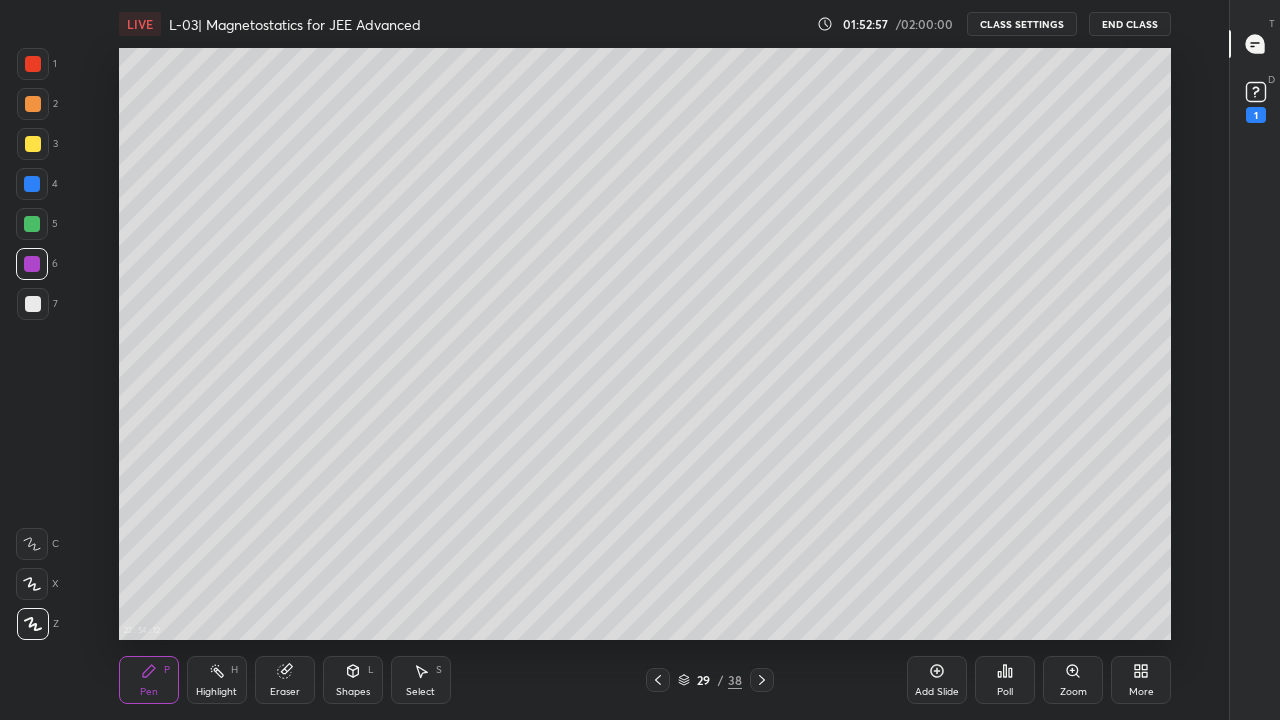 click at bounding box center [33, 304] 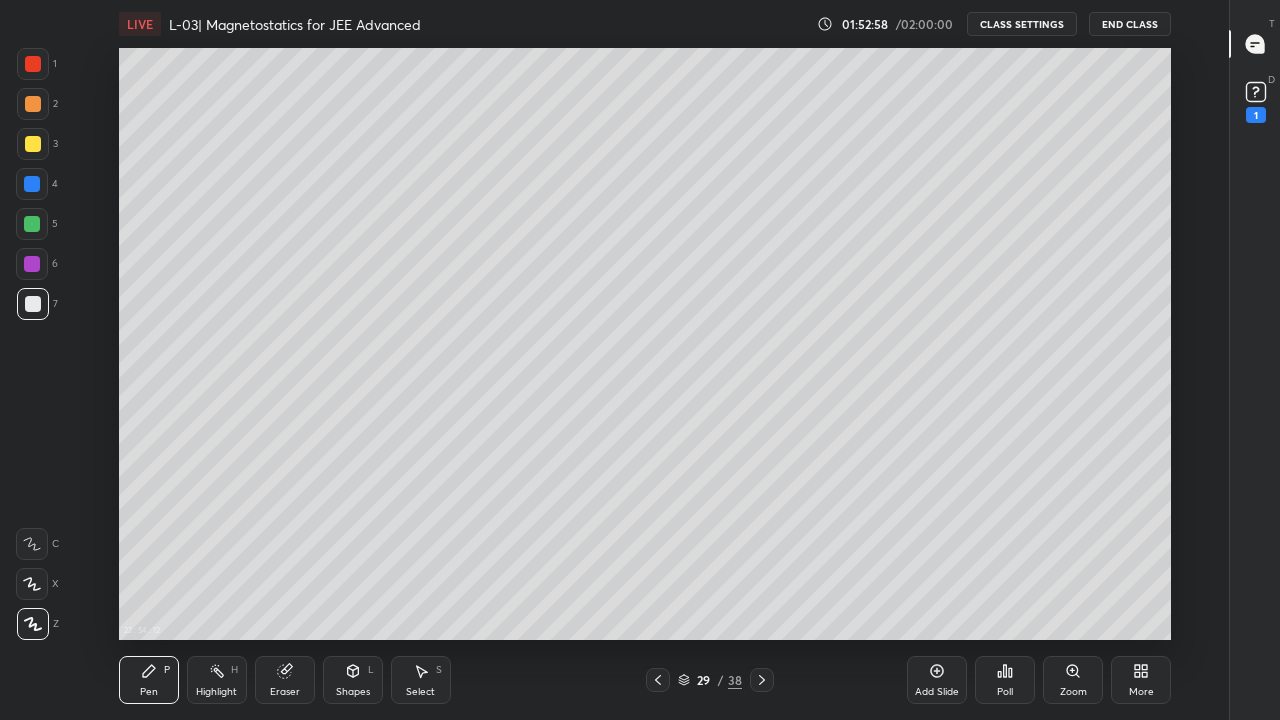 click at bounding box center [32, 224] 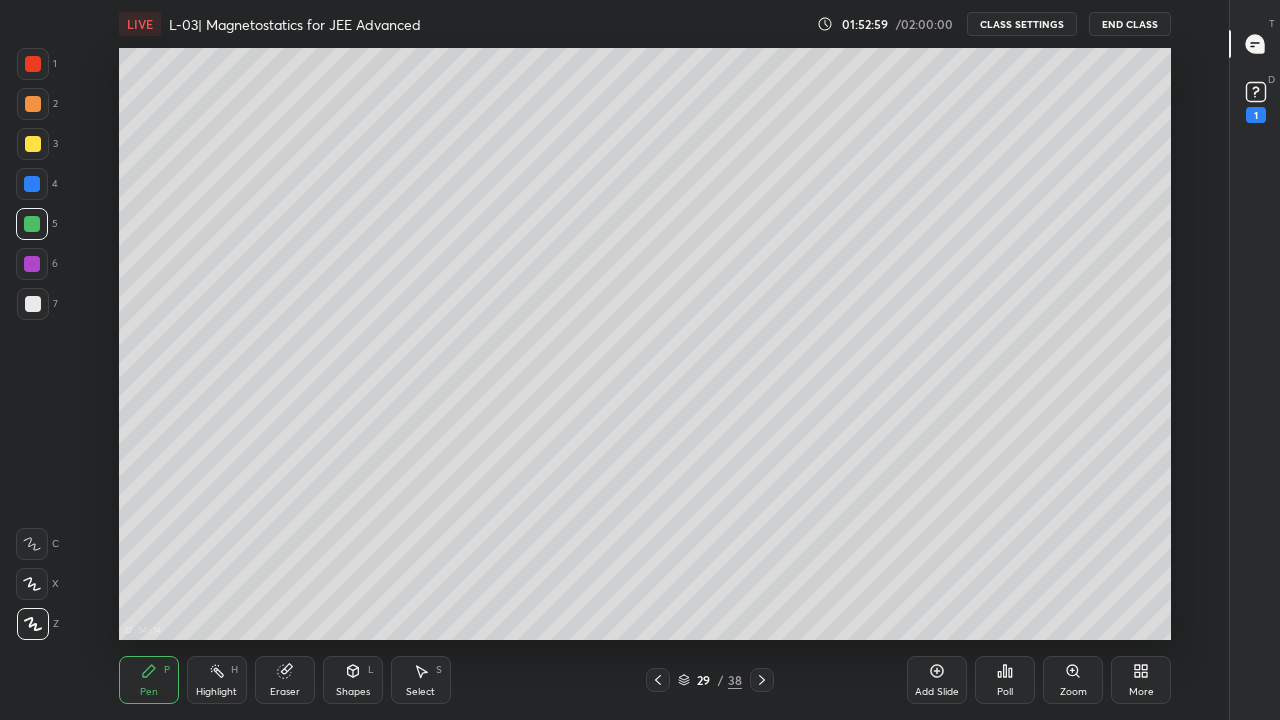 click on "Shapes L" at bounding box center [353, 680] 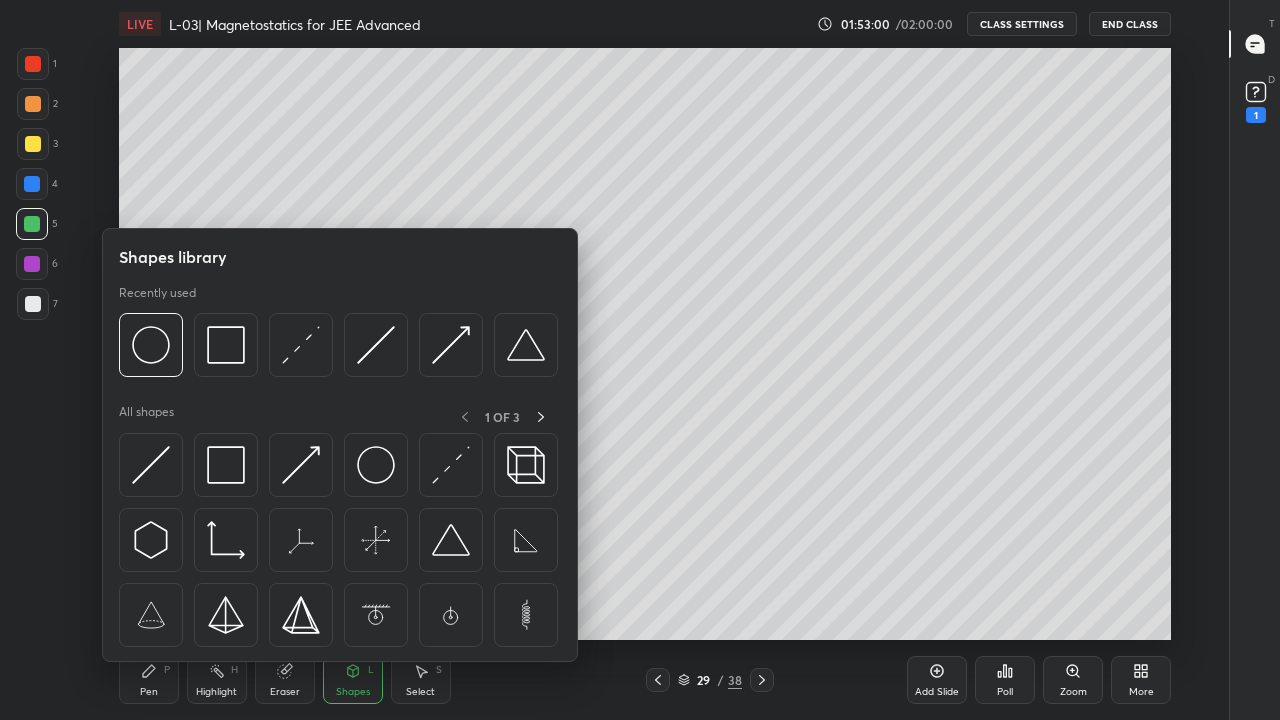 click at bounding box center (451, 465) 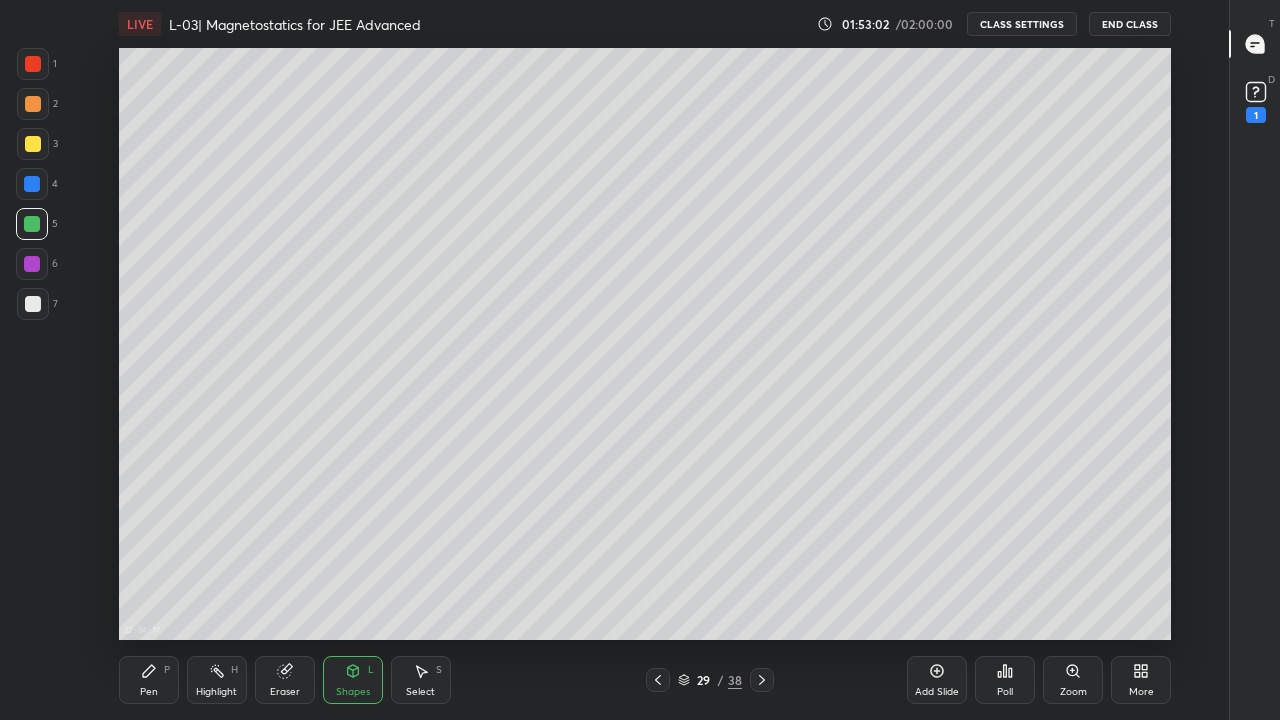 click on "Pen" at bounding box center (149, 692) 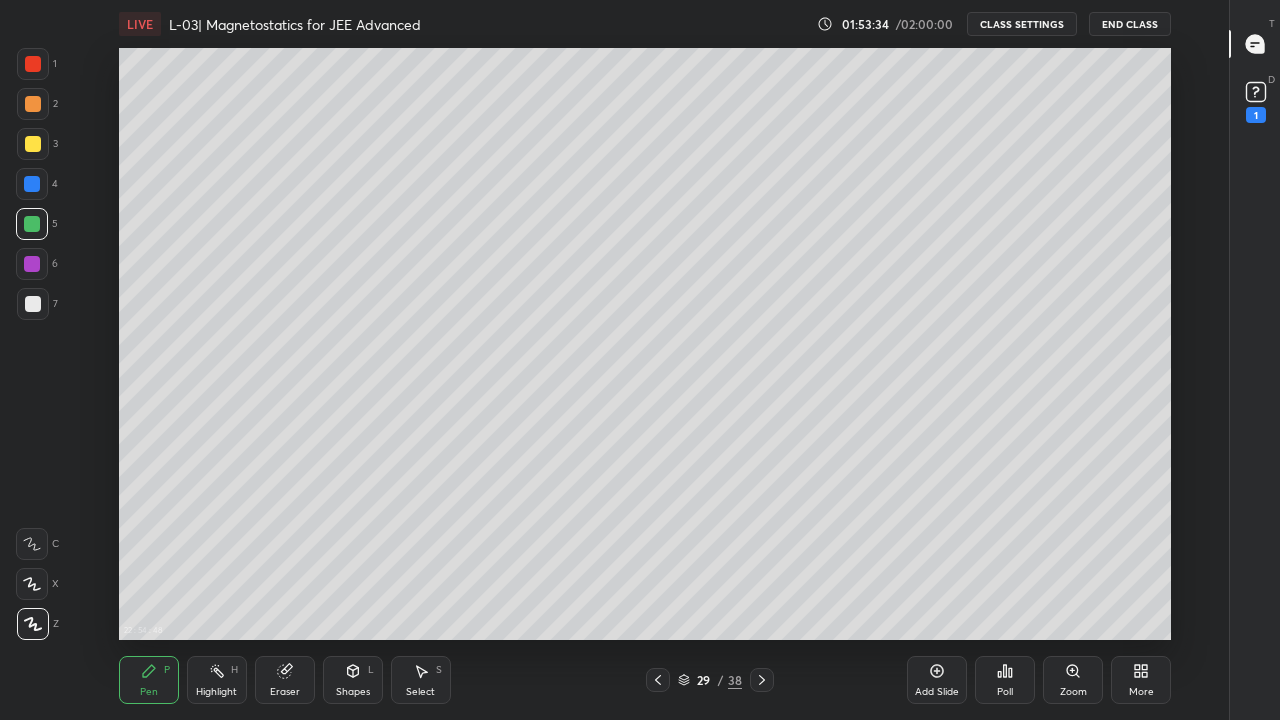 click 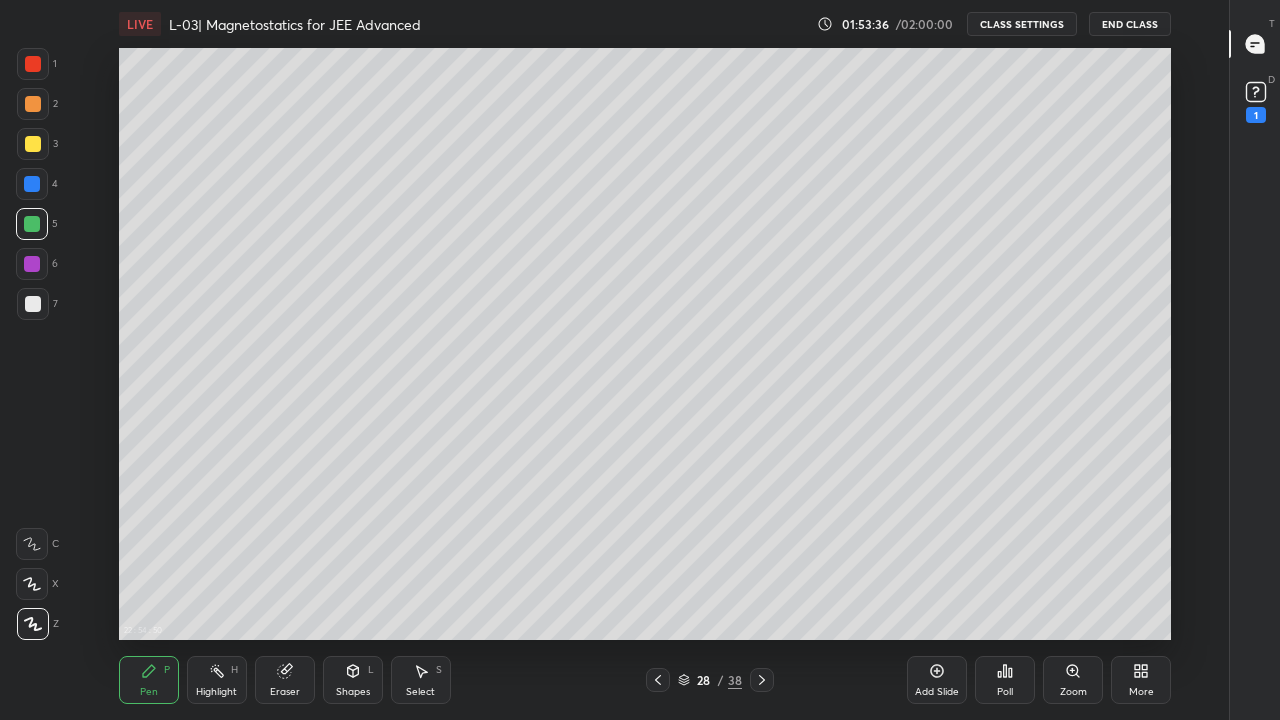 click at bounding box center [658, 680] 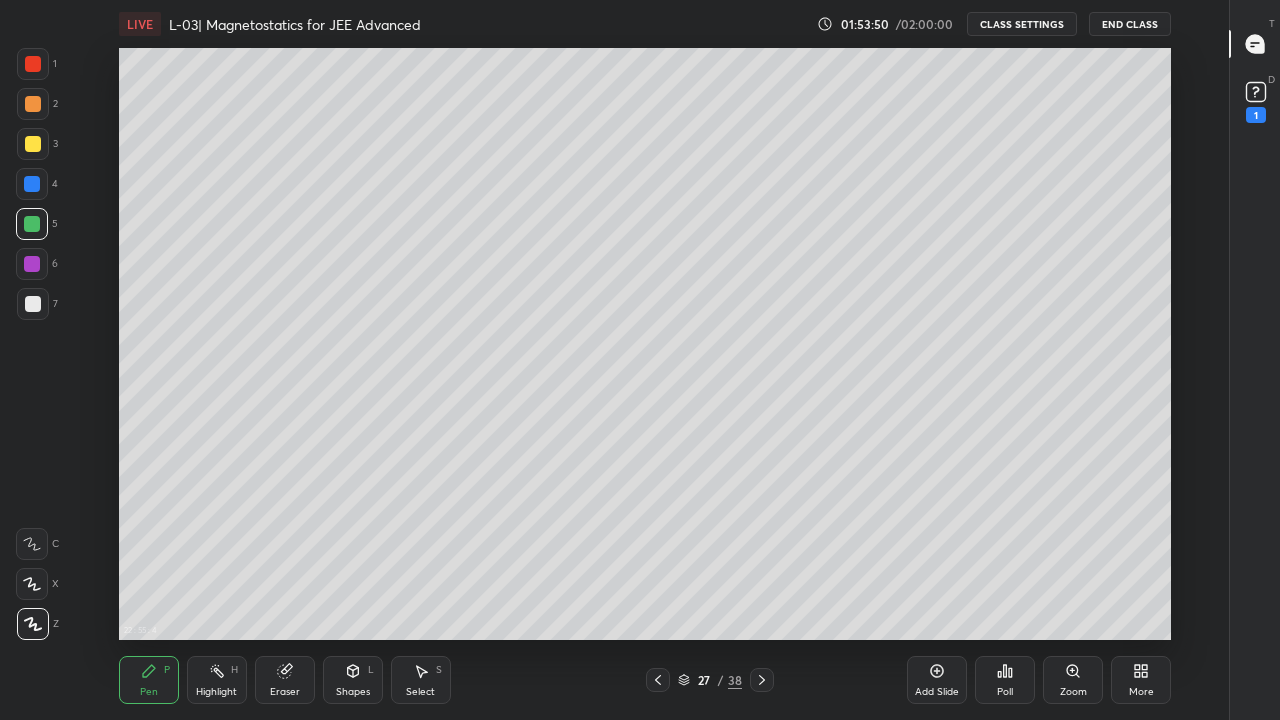 click 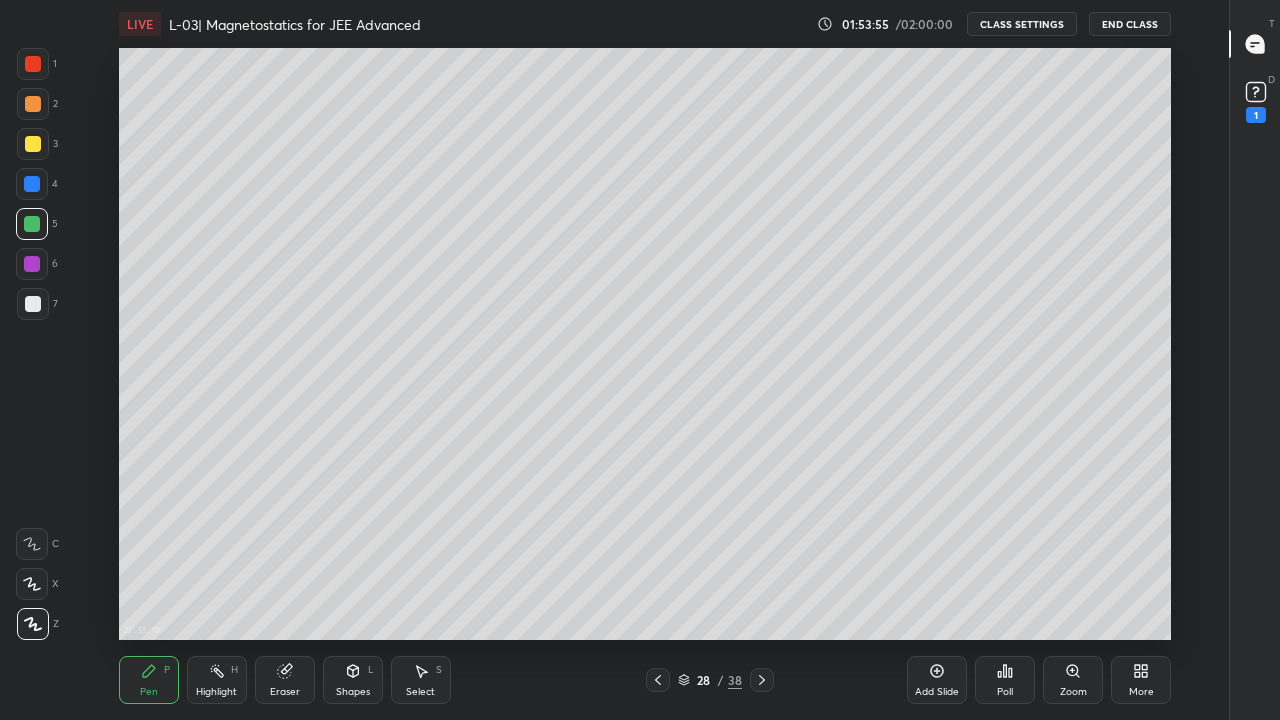 click 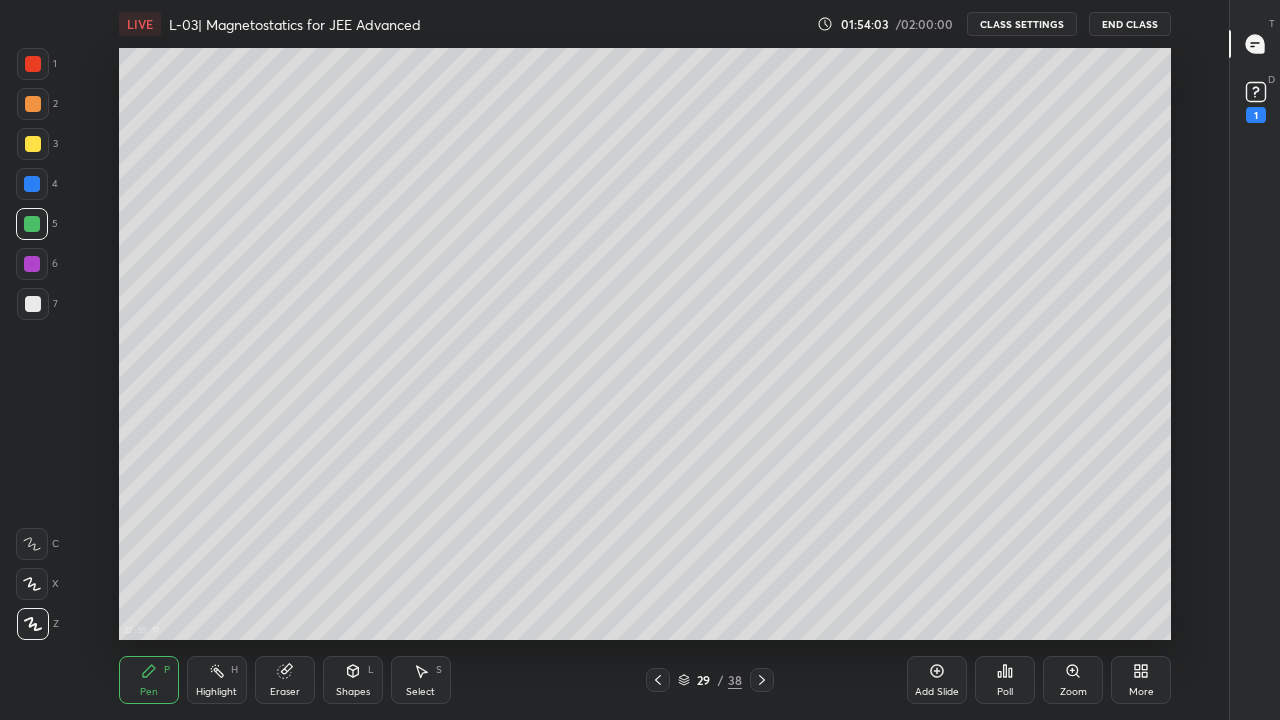 click 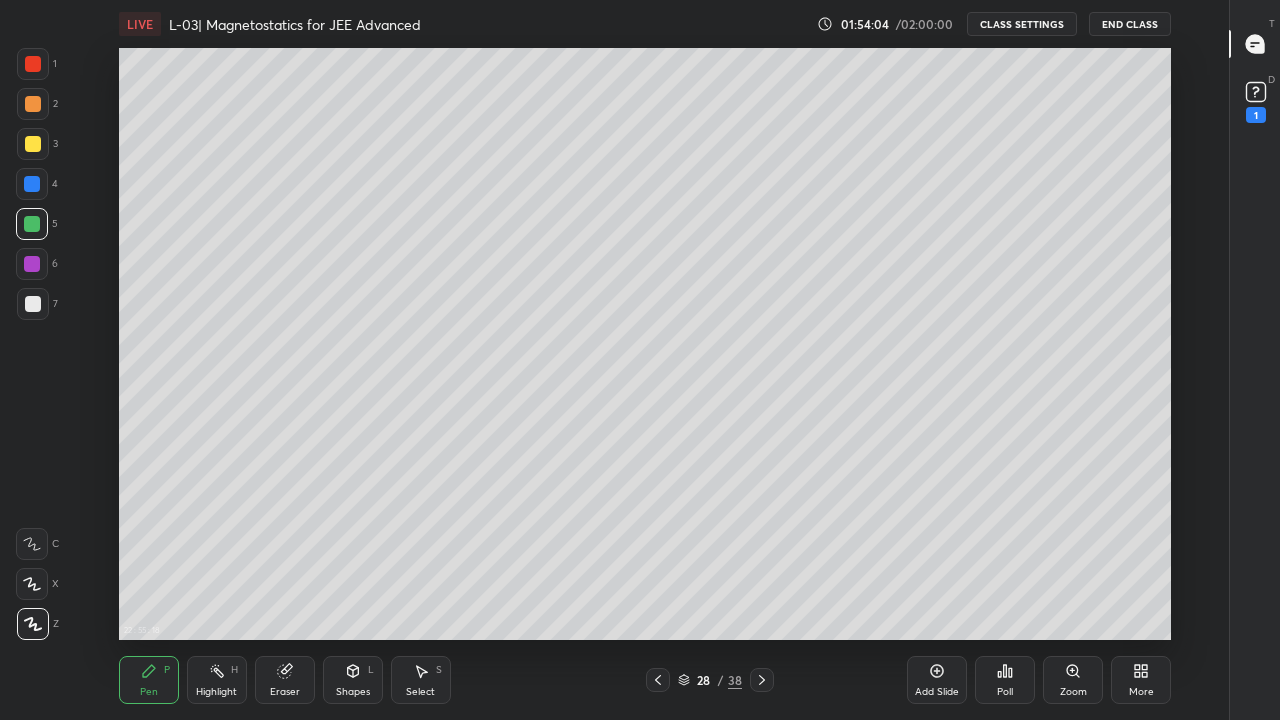 click 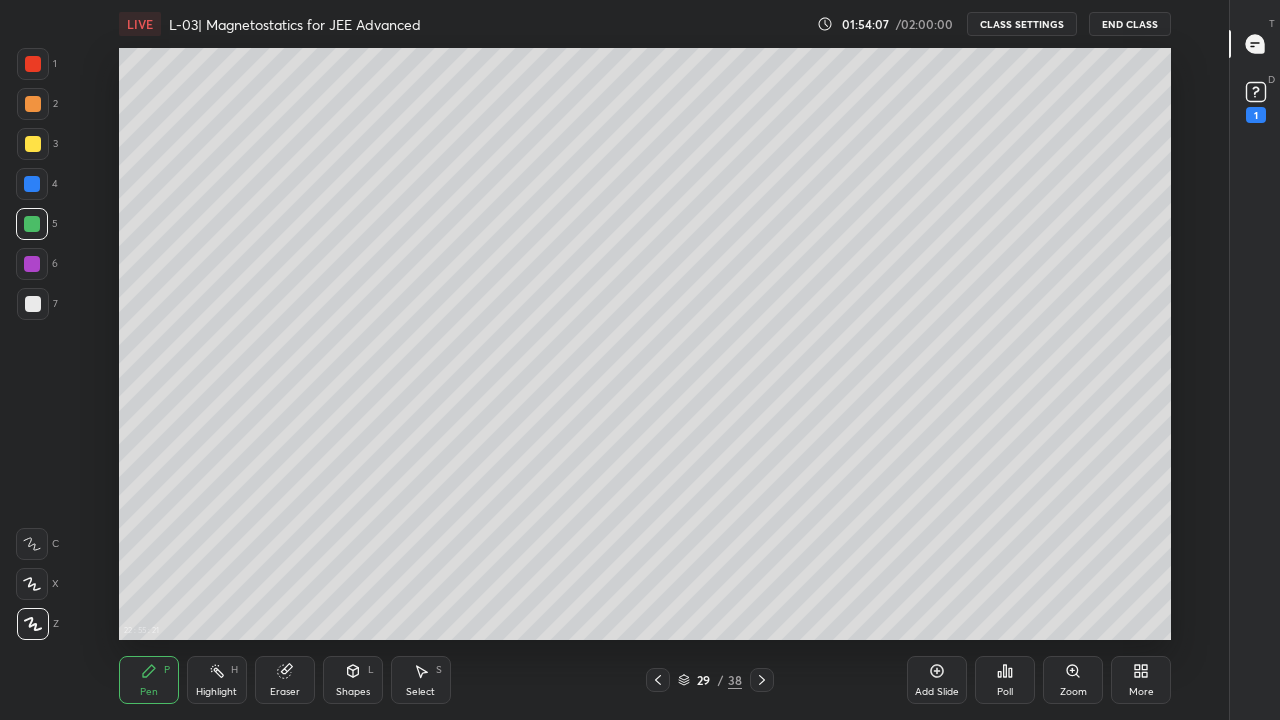 click on "Add Slide" at bounding box center (937, 680) 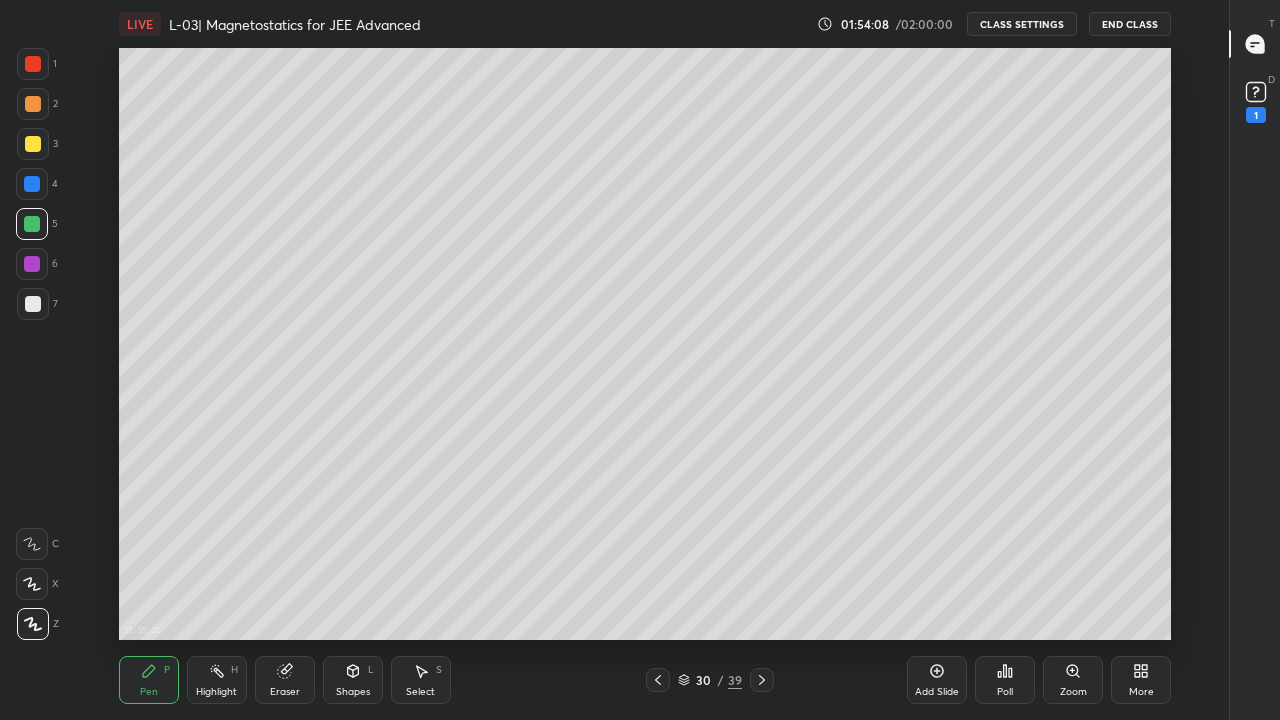 click on "Shapes" at bounding box center [353, 692] 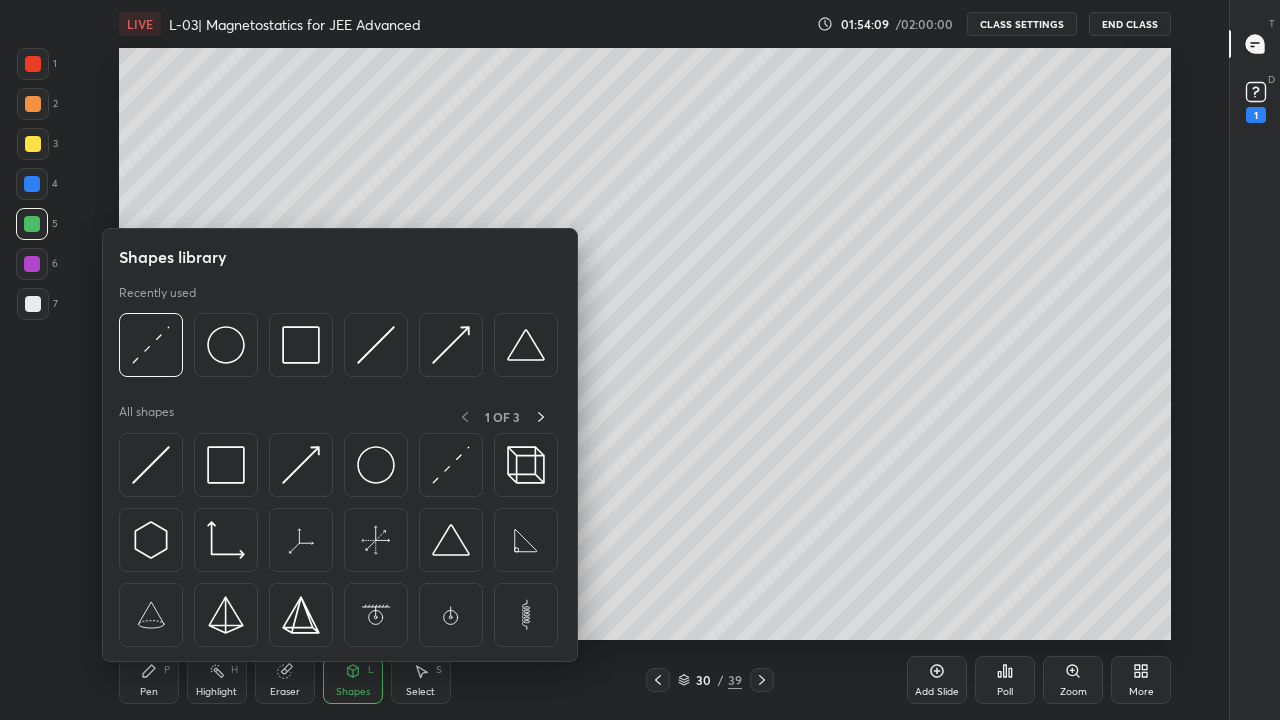 click at bounding box center (151, 465) 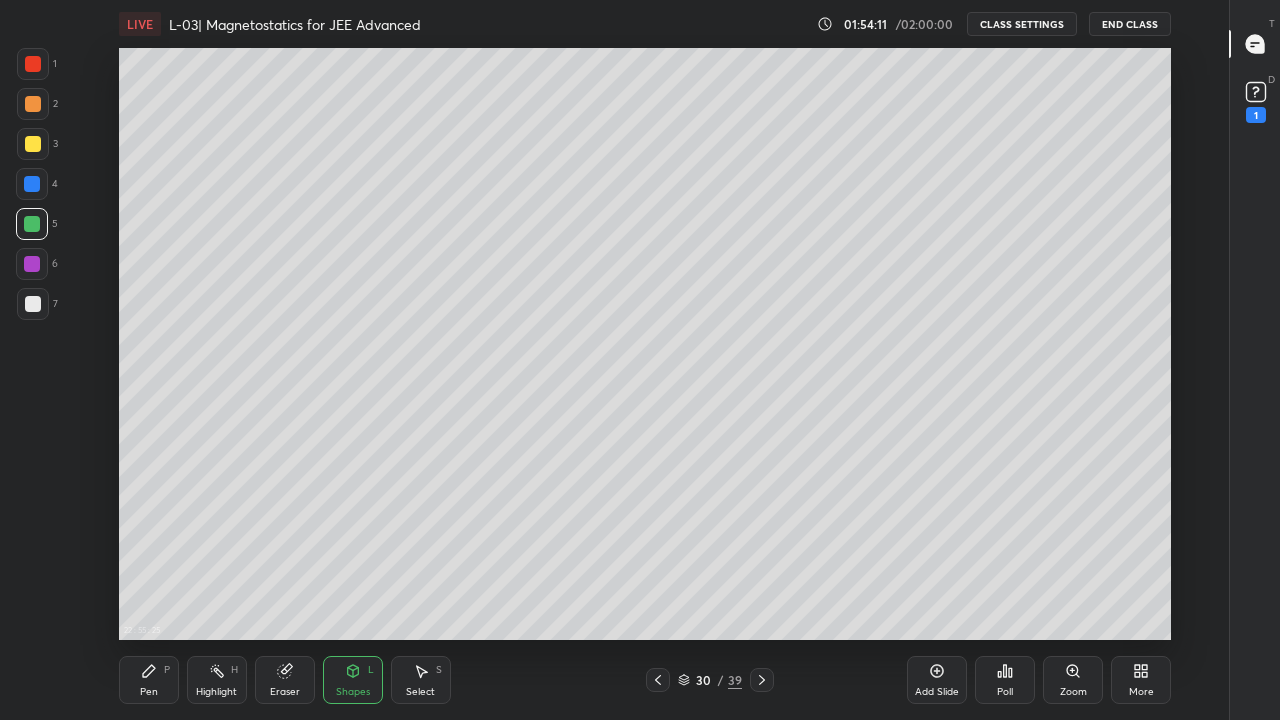 click at bounding box center [32, 184] 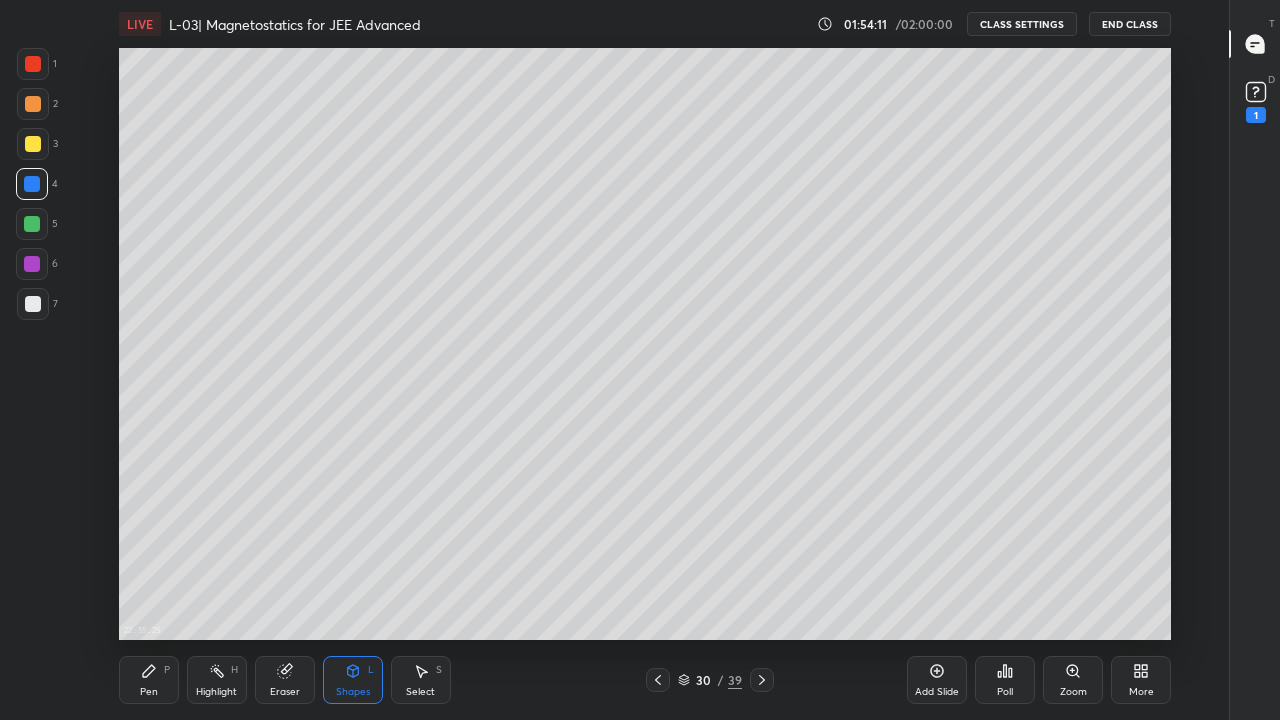 click at bounding box center (33, 144) 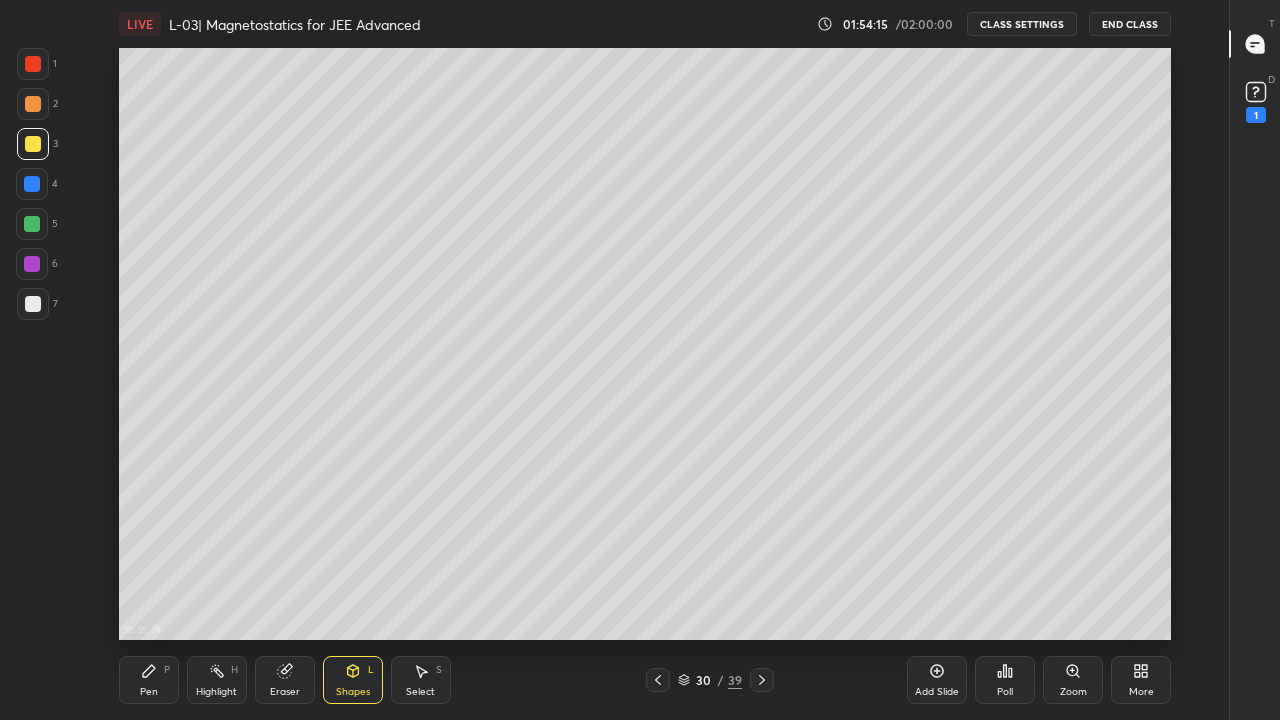 click 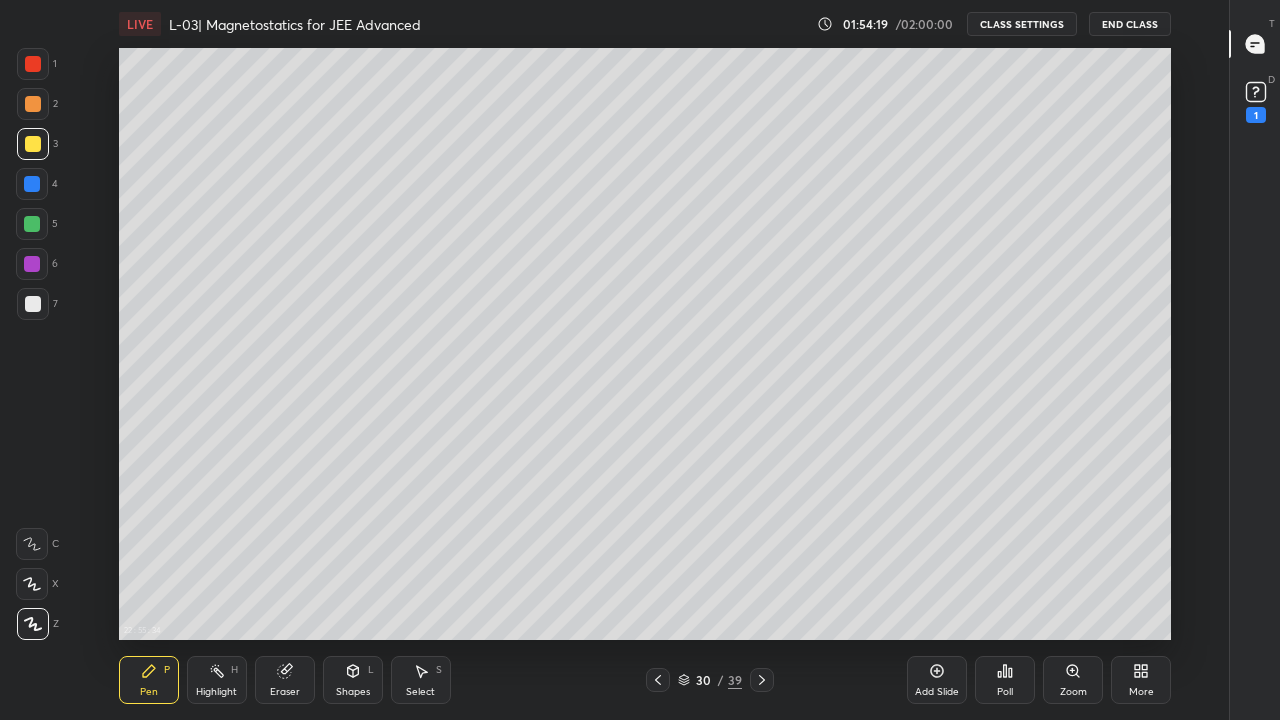 click on "Eraser" at bounding box center (285, 680) 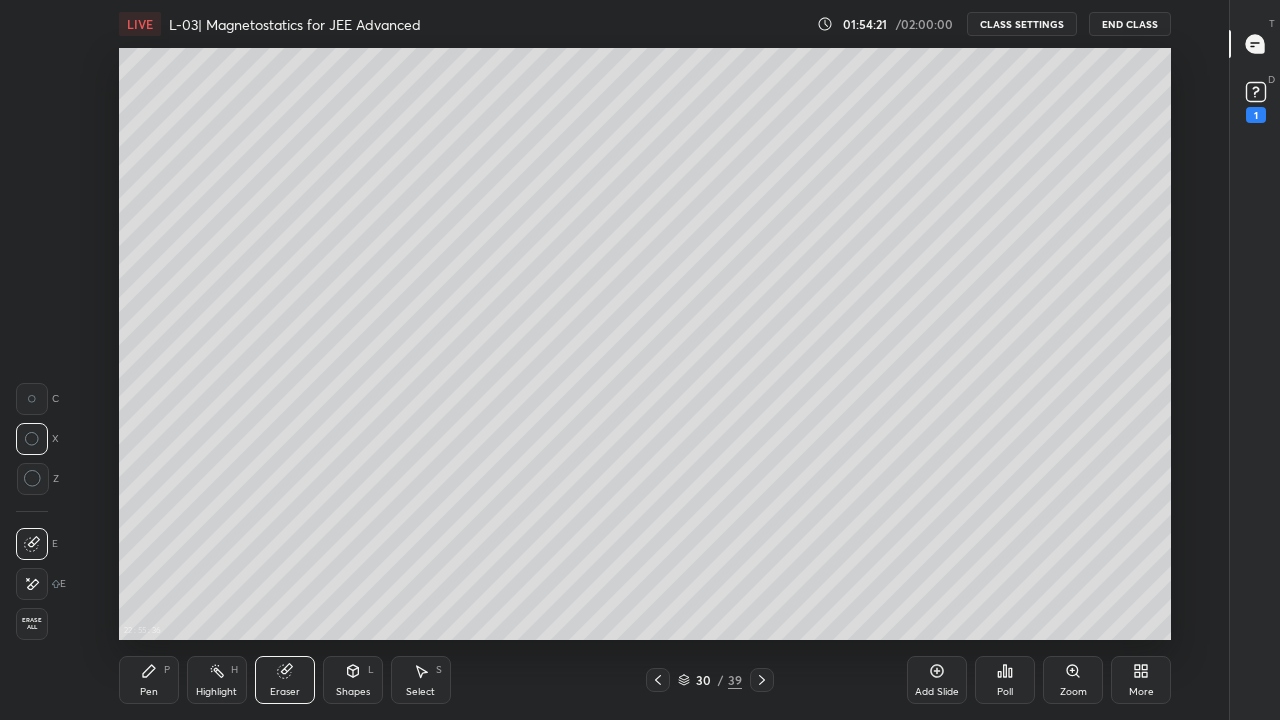 click 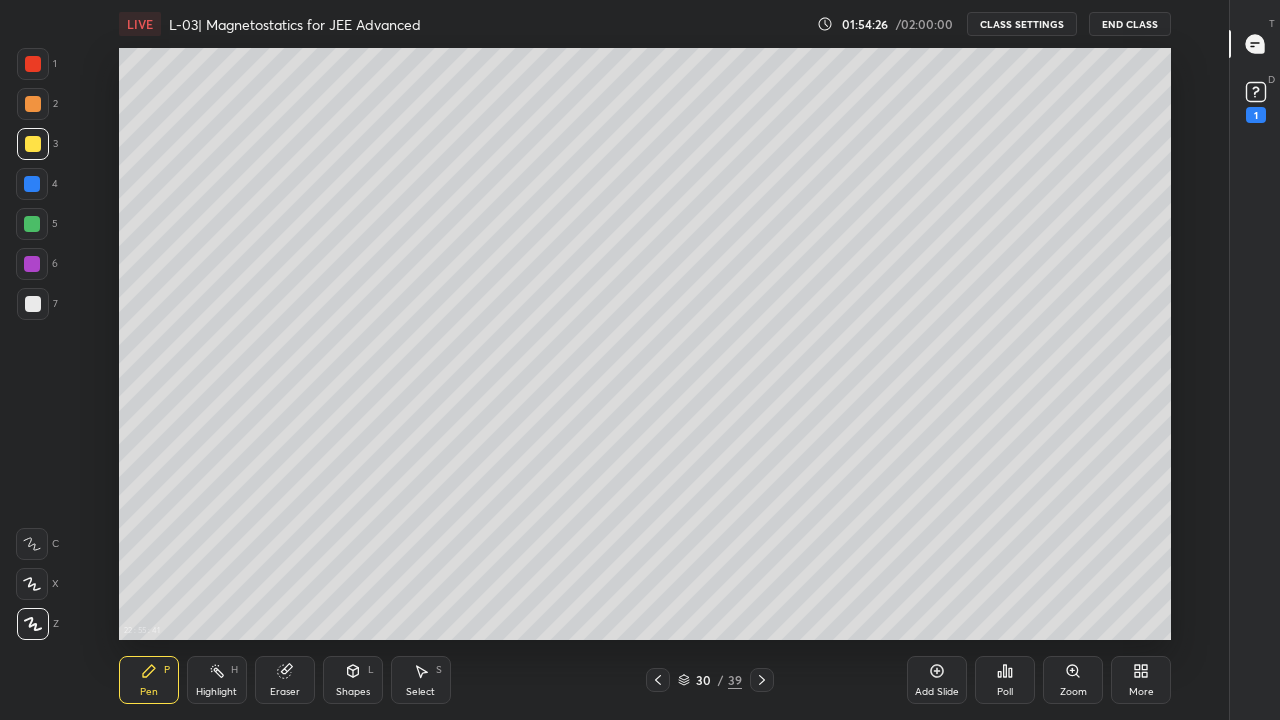 click 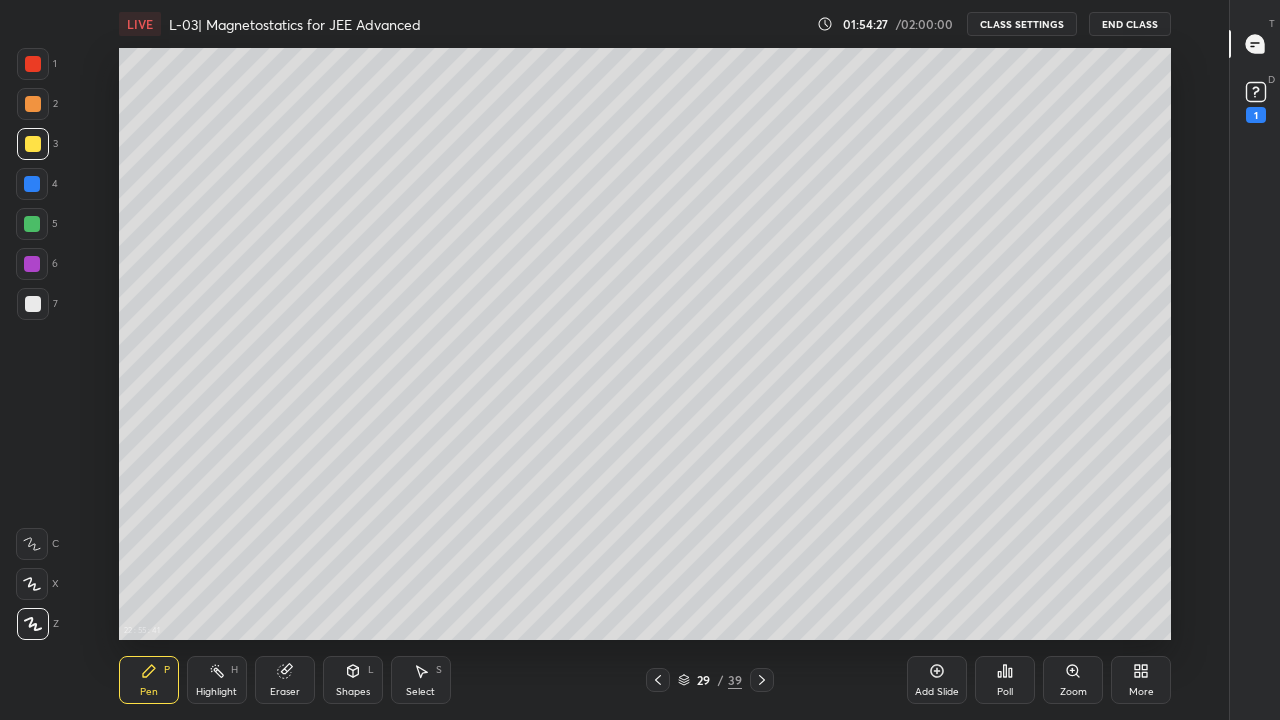 click 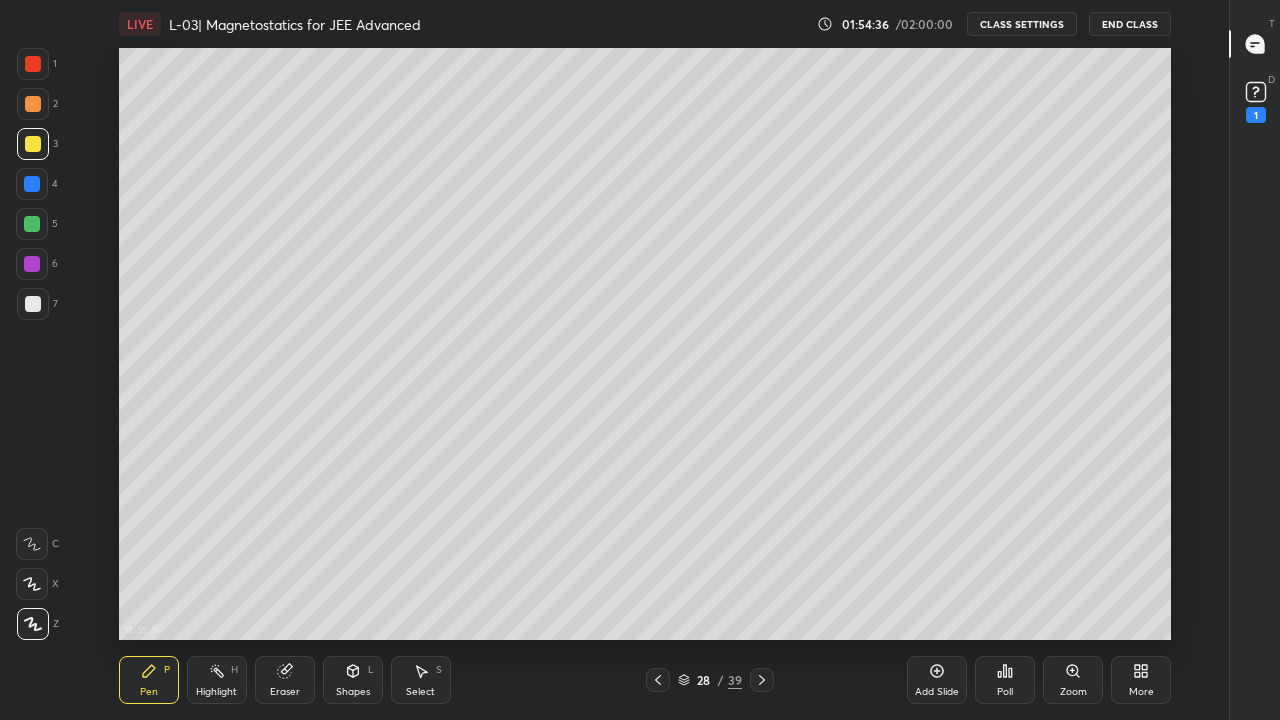 click 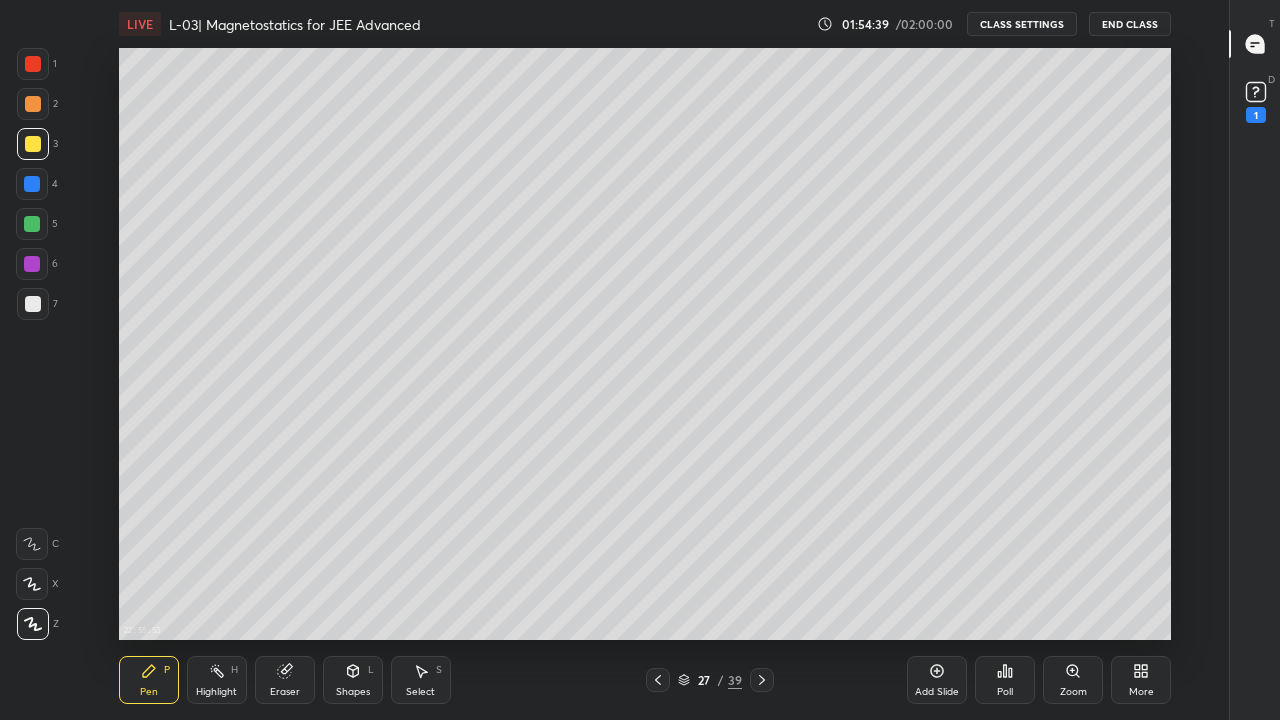 click 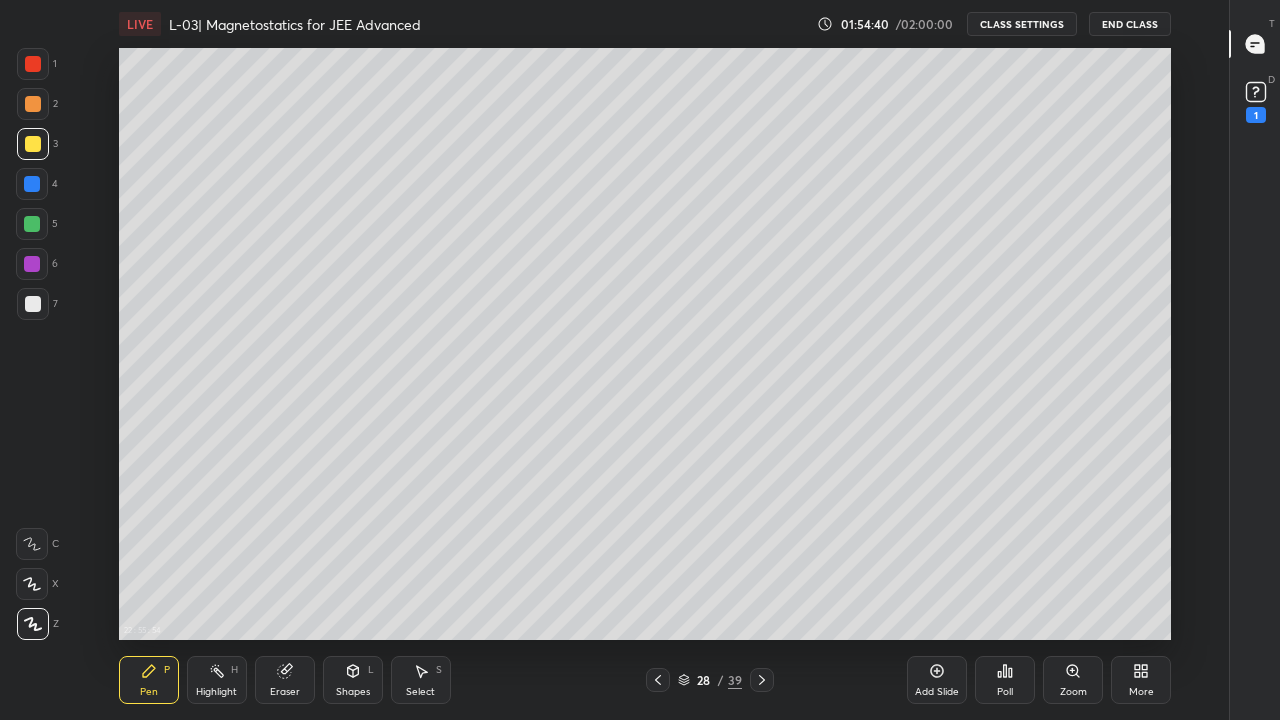 click 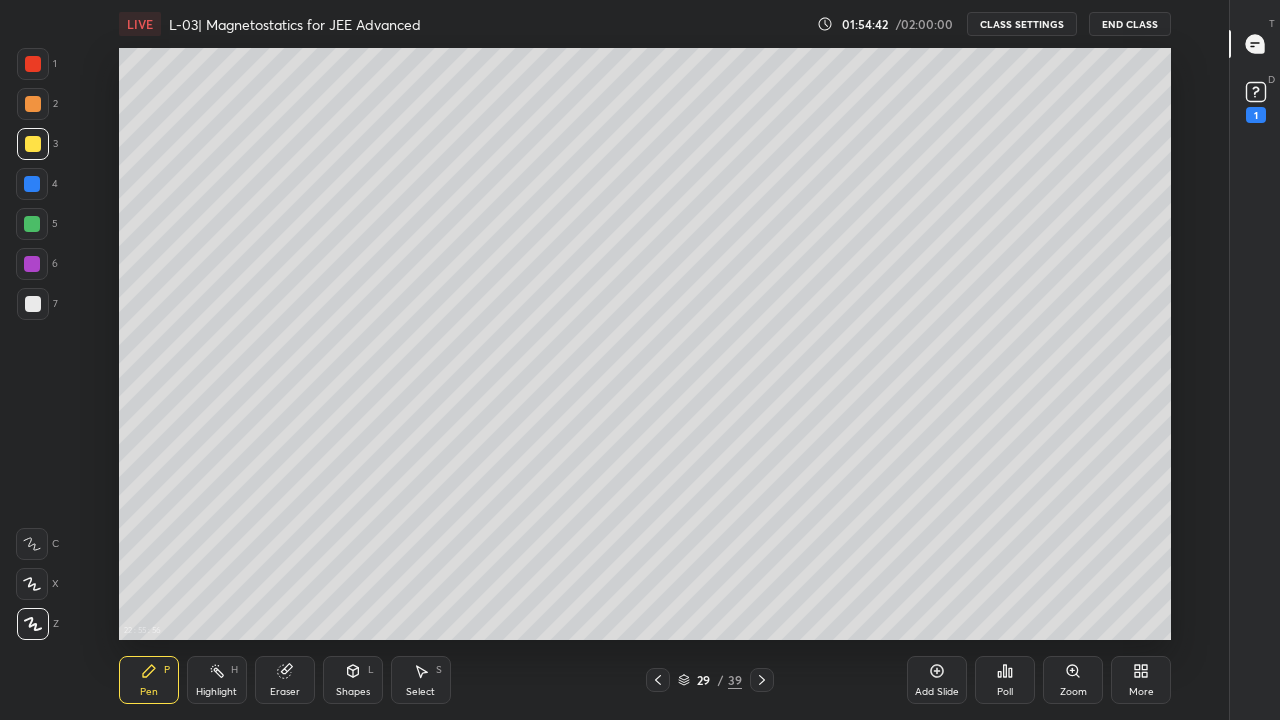 click 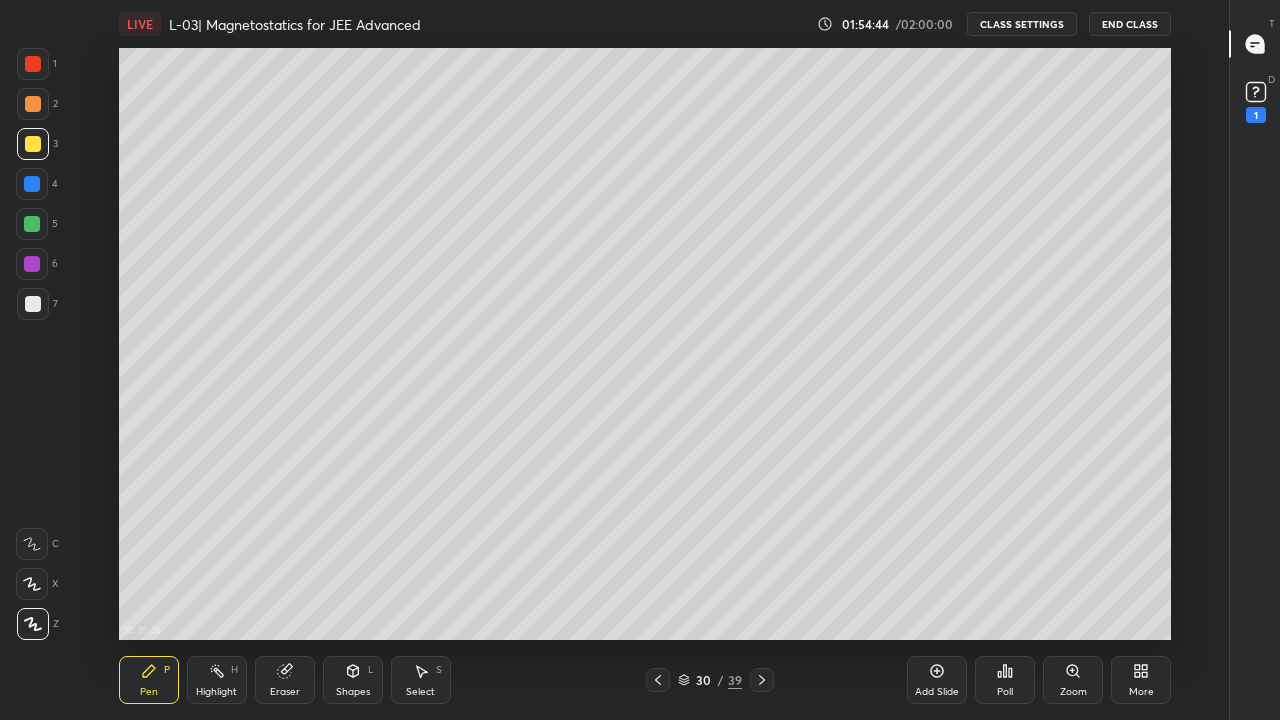 click on "Shapes L" at bounding box center [353, 680] 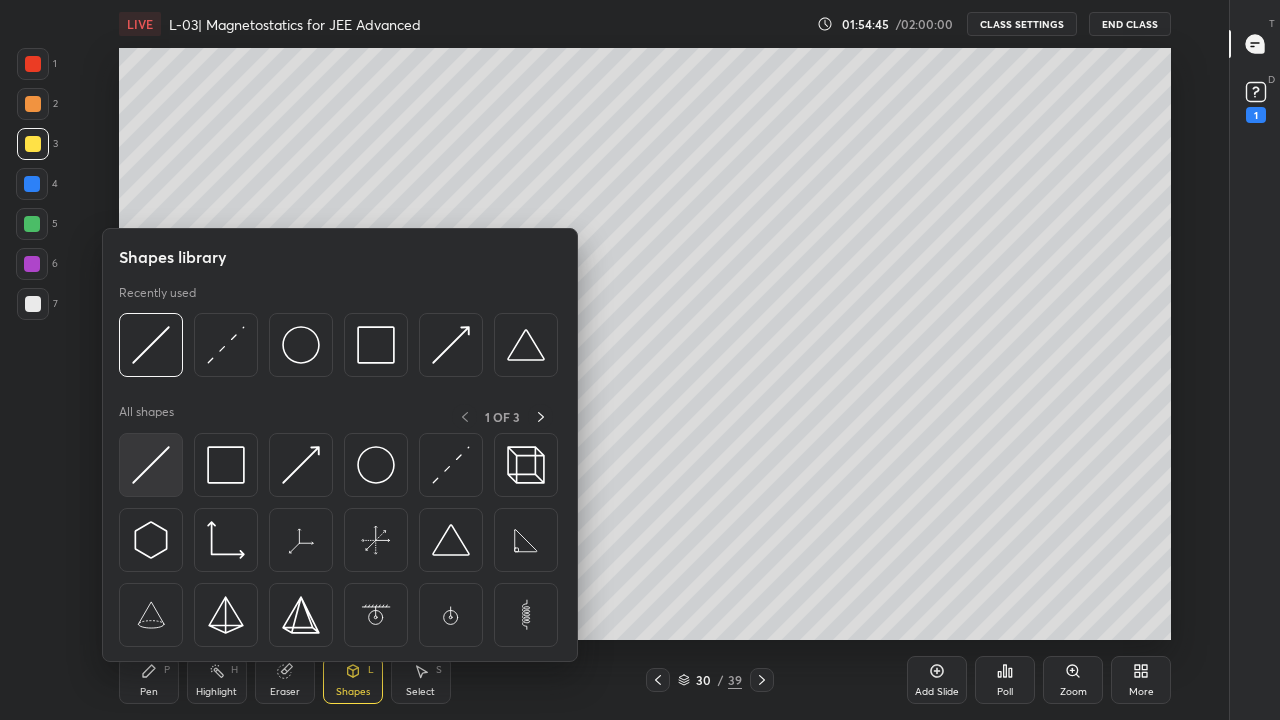 click at bounding box center [151, 465] 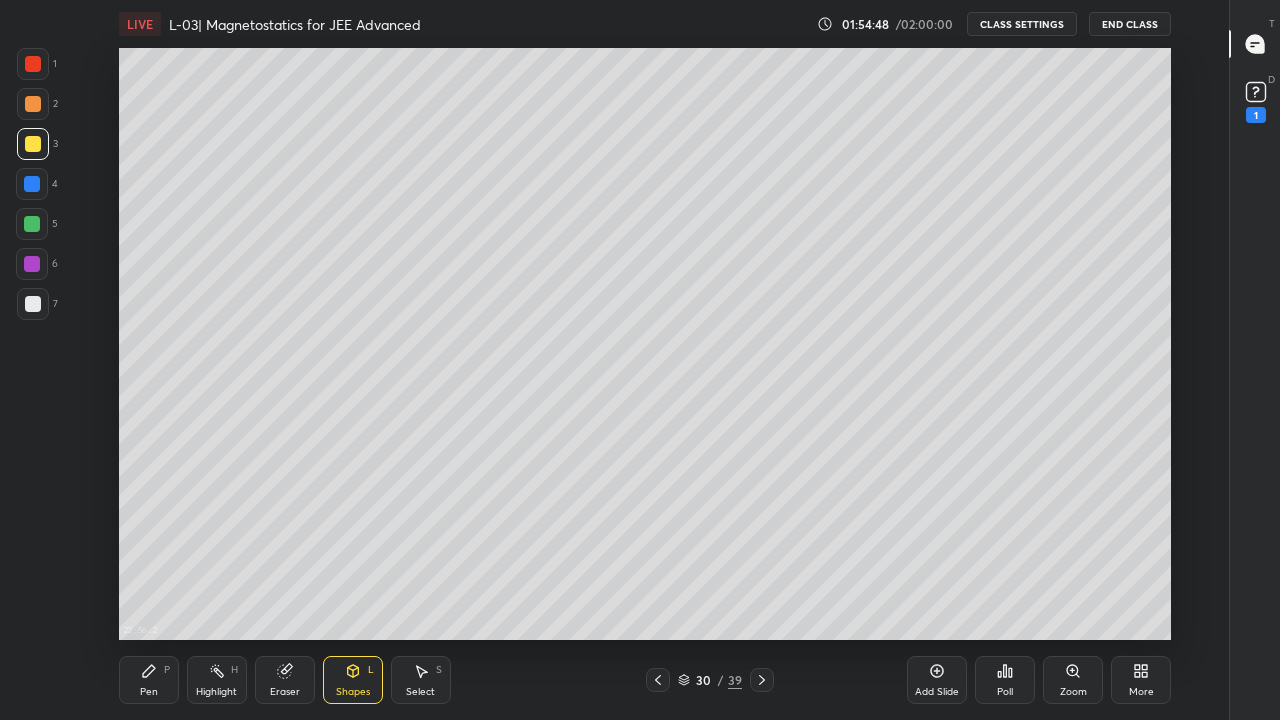 click on "Pen P" at bounding box center [149, 680] 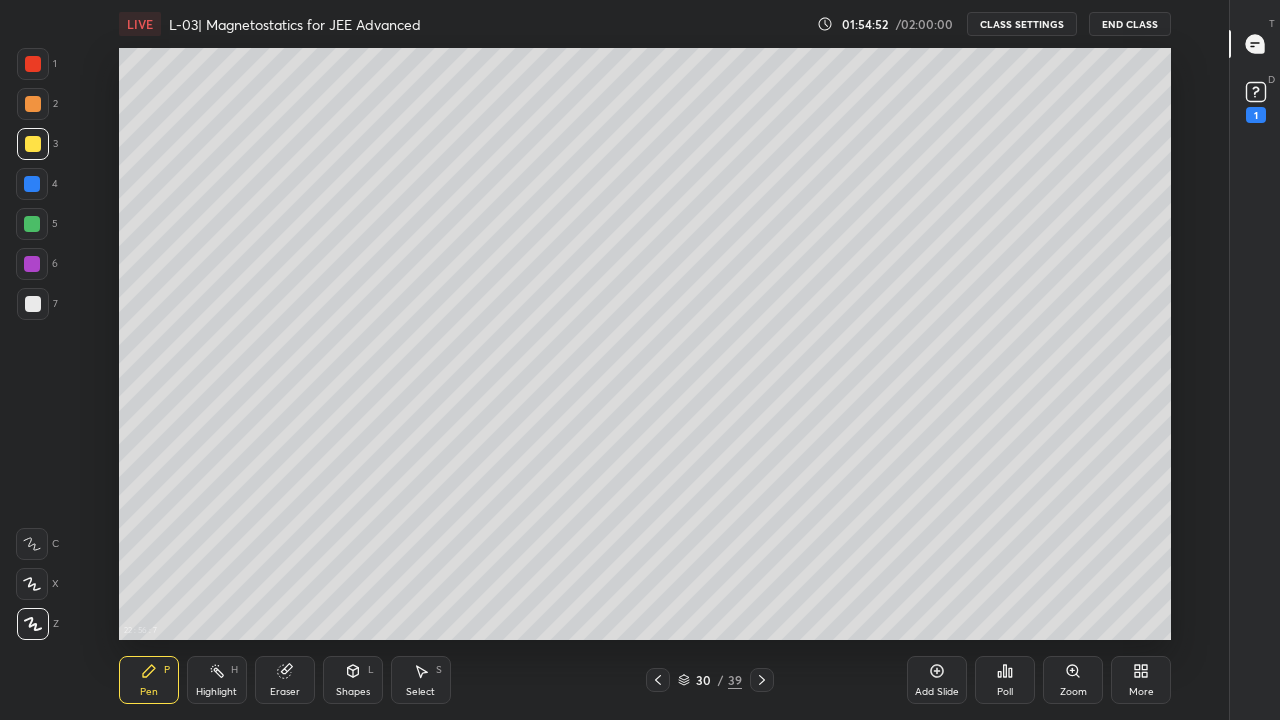 click on "Eraser" at bounding box center [285, 692] 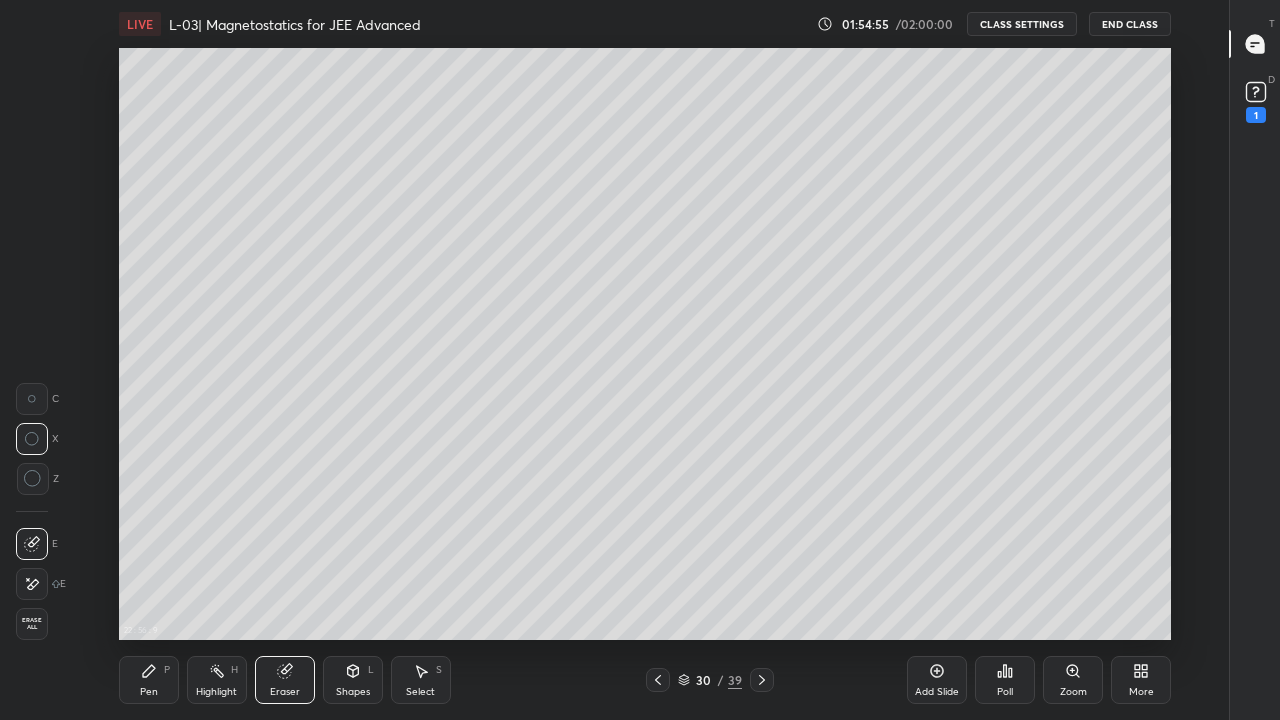 click on "Pen" at bounding box center [149, 692] 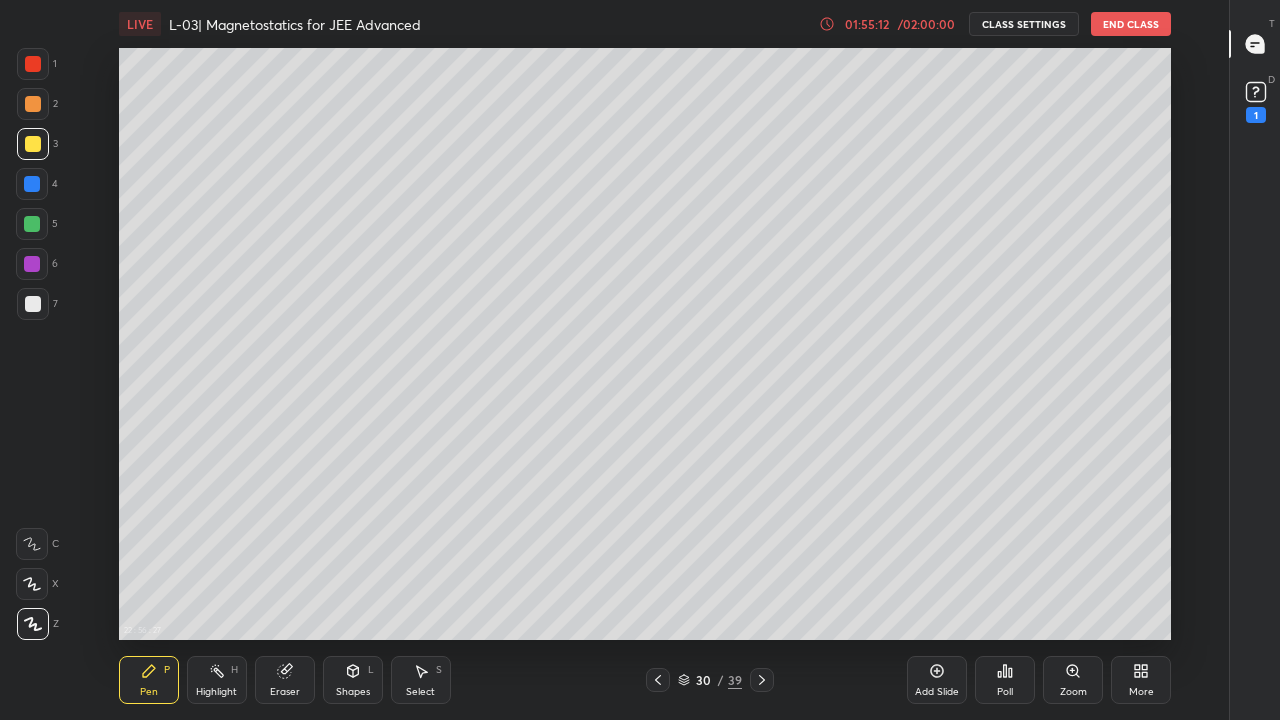 click on "Shapes L" at bounding box center (353, 680) 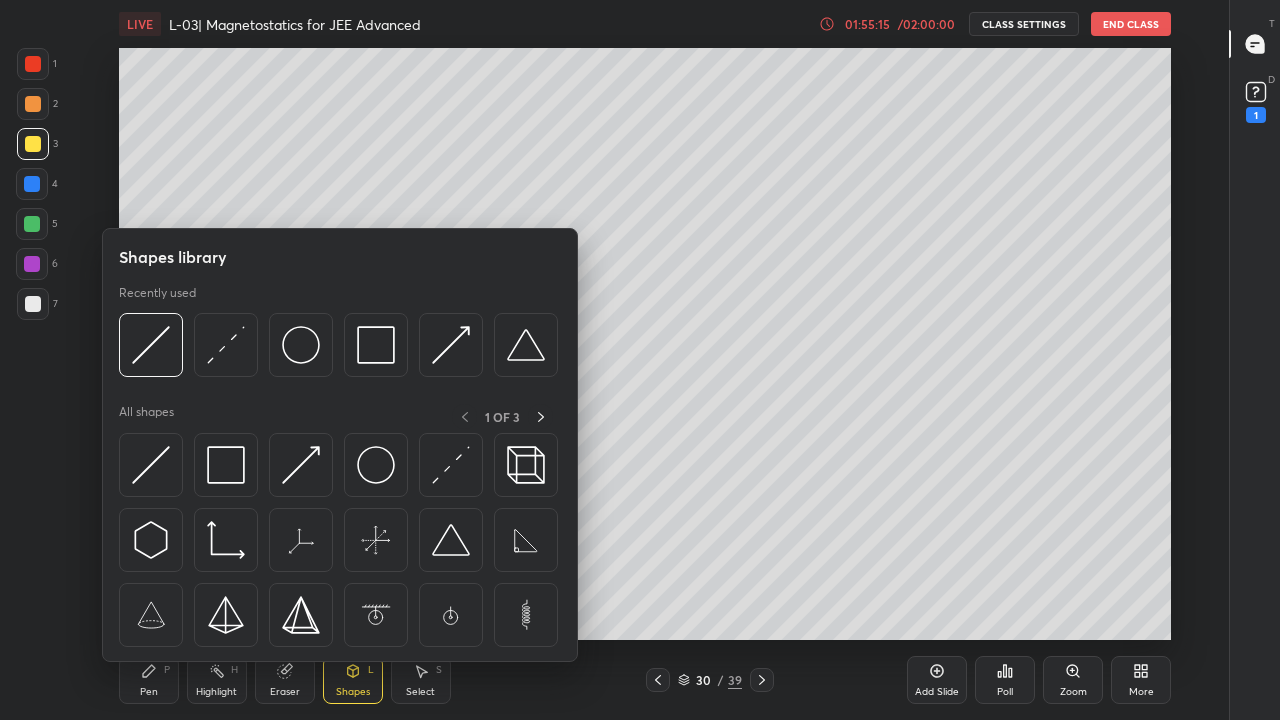 click at bounding box center (151, 465) 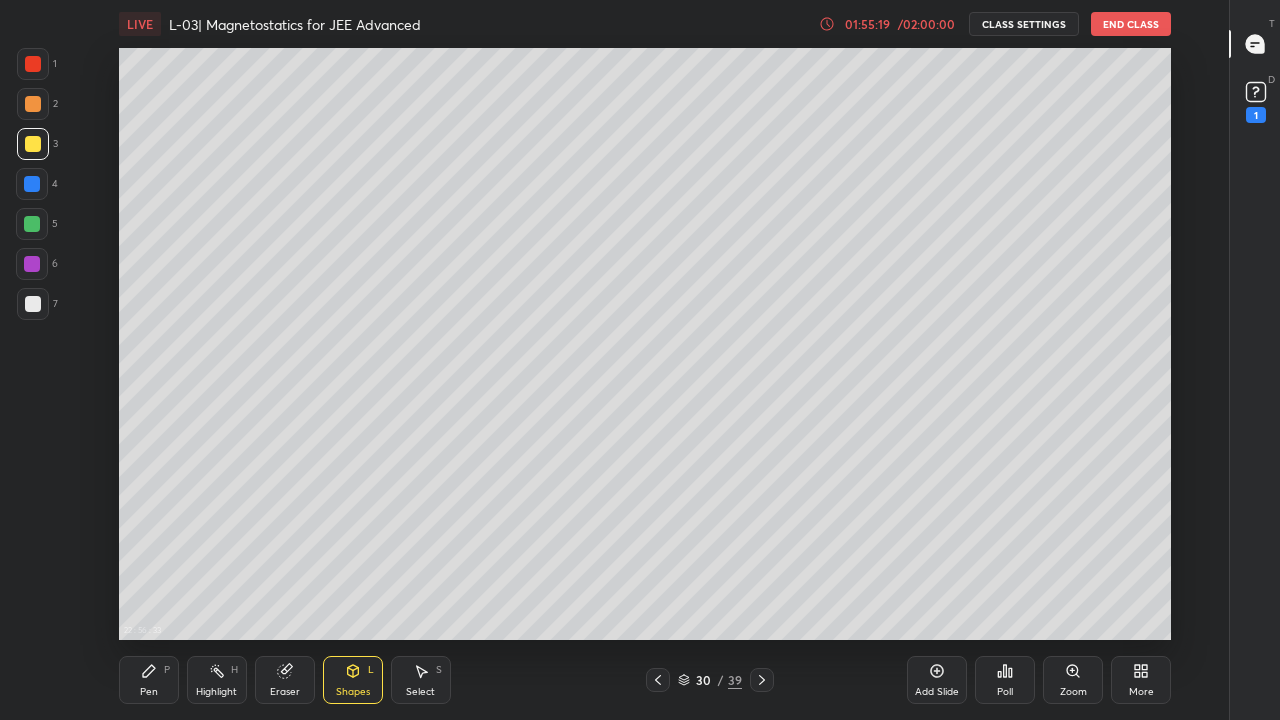 click on "01:55:19" at bounding box center [867, 24] 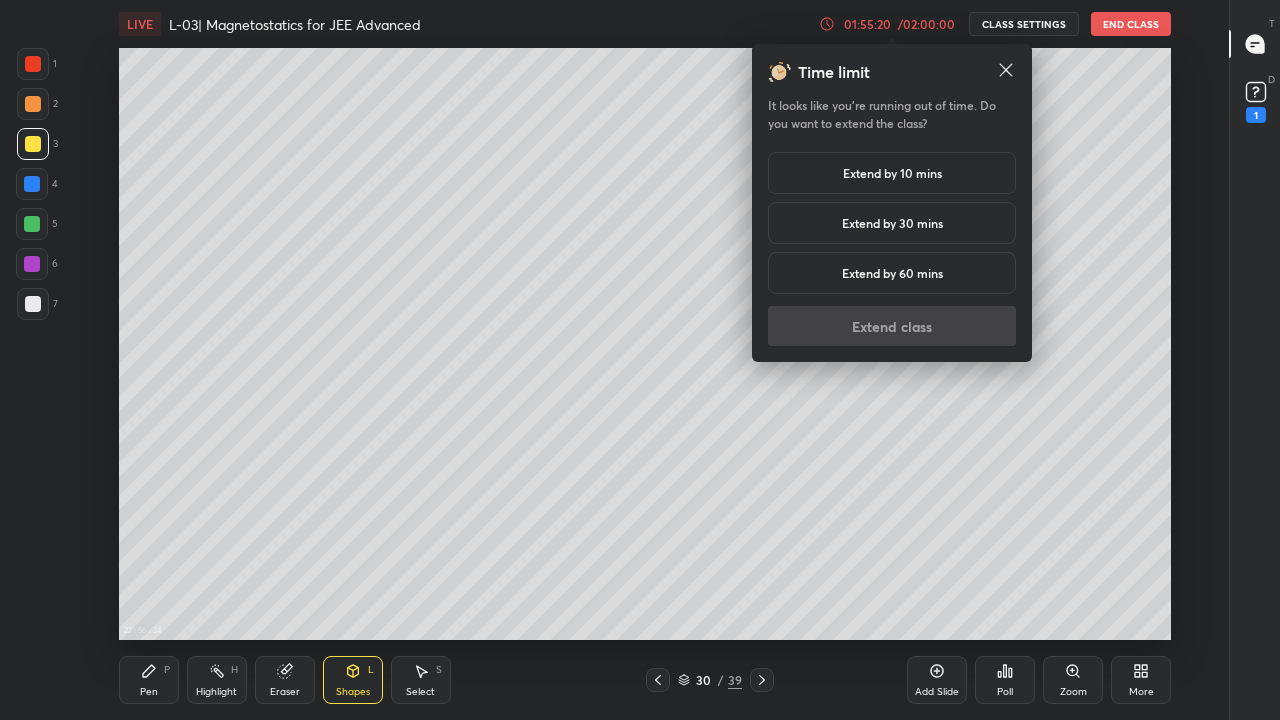 click on "Extend by 10 mins" at bounding box center (892, 173) 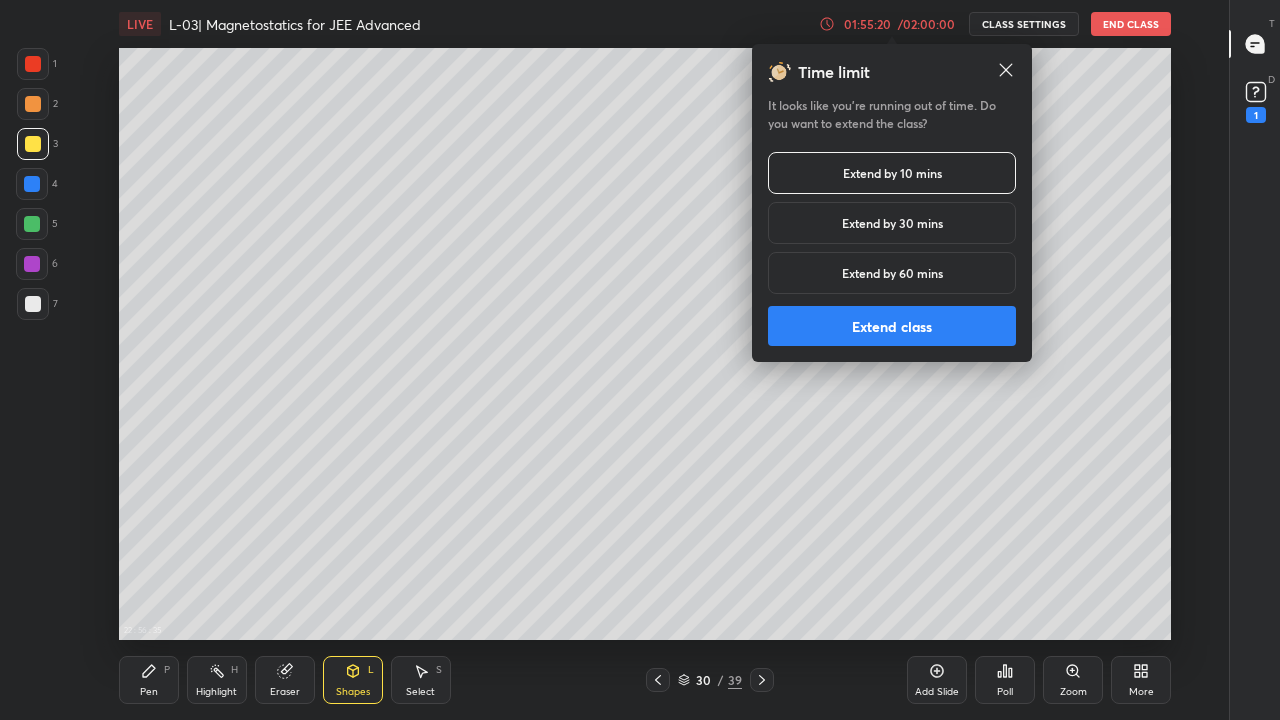 click on "Extend class" at bounding box center [892, 326] 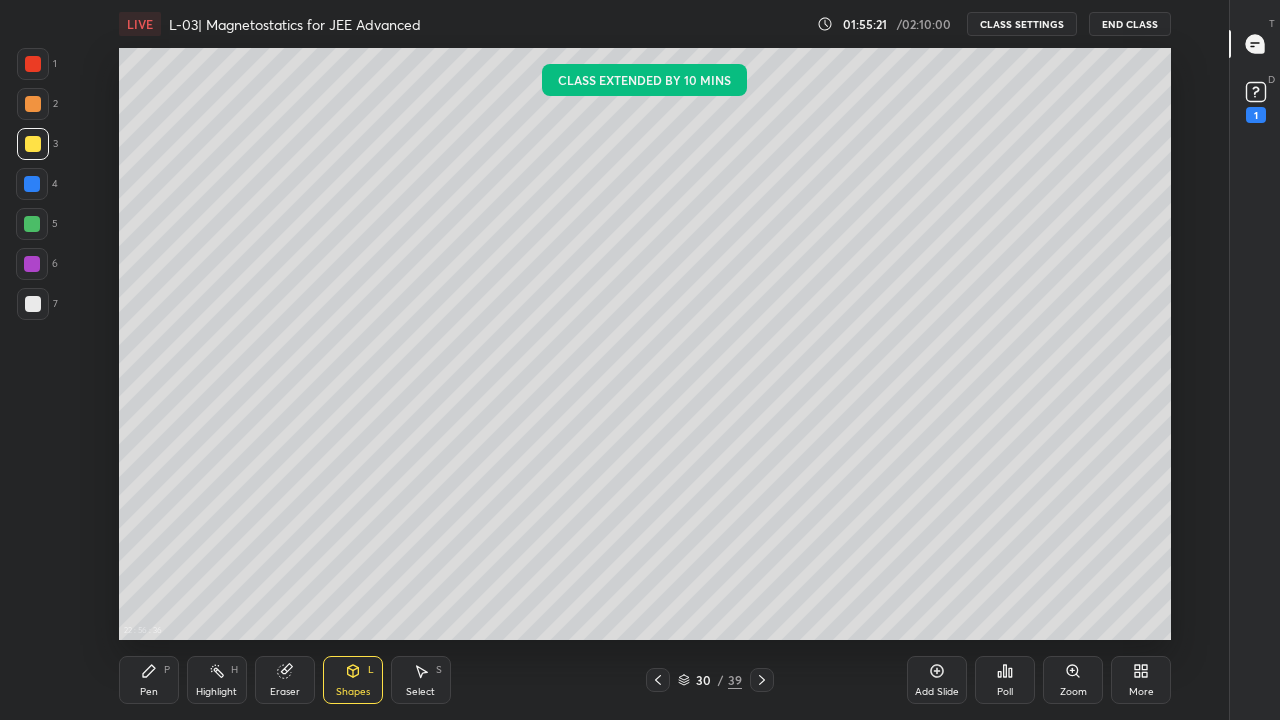 click on "Pen P" at bounding box center (149, 680) 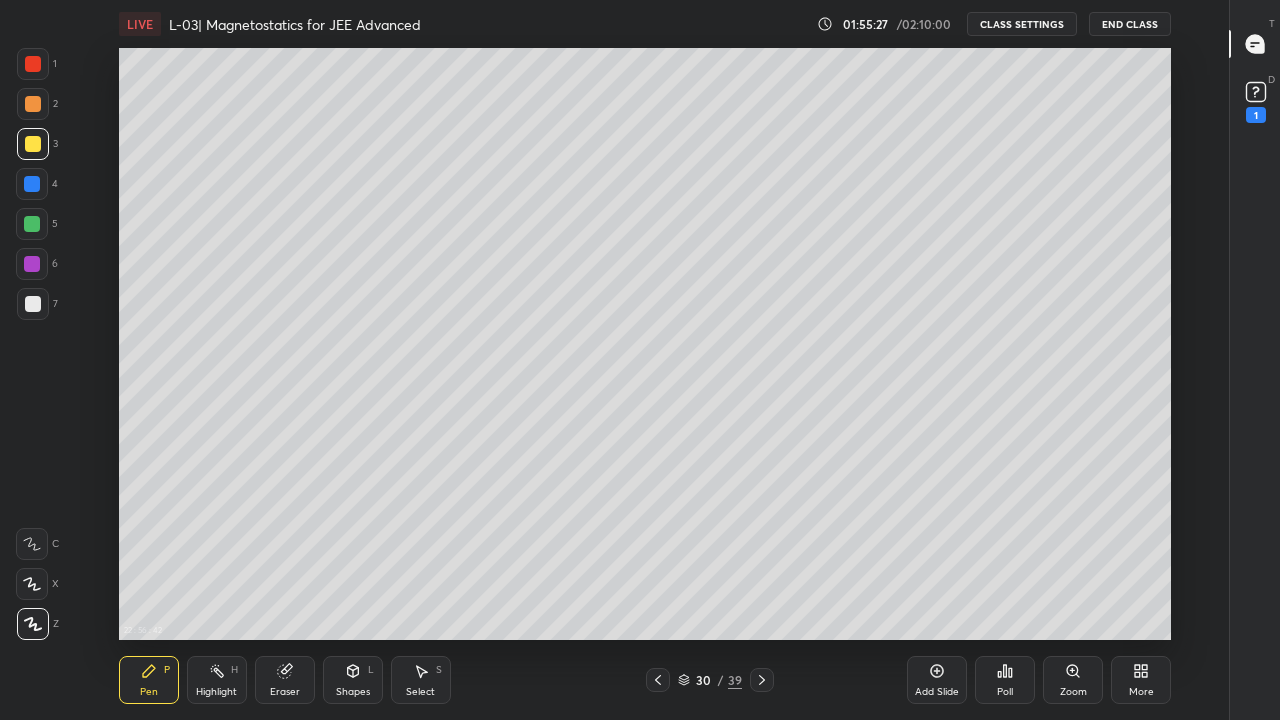 click on "Shapes" at bounding box center [353, 692] 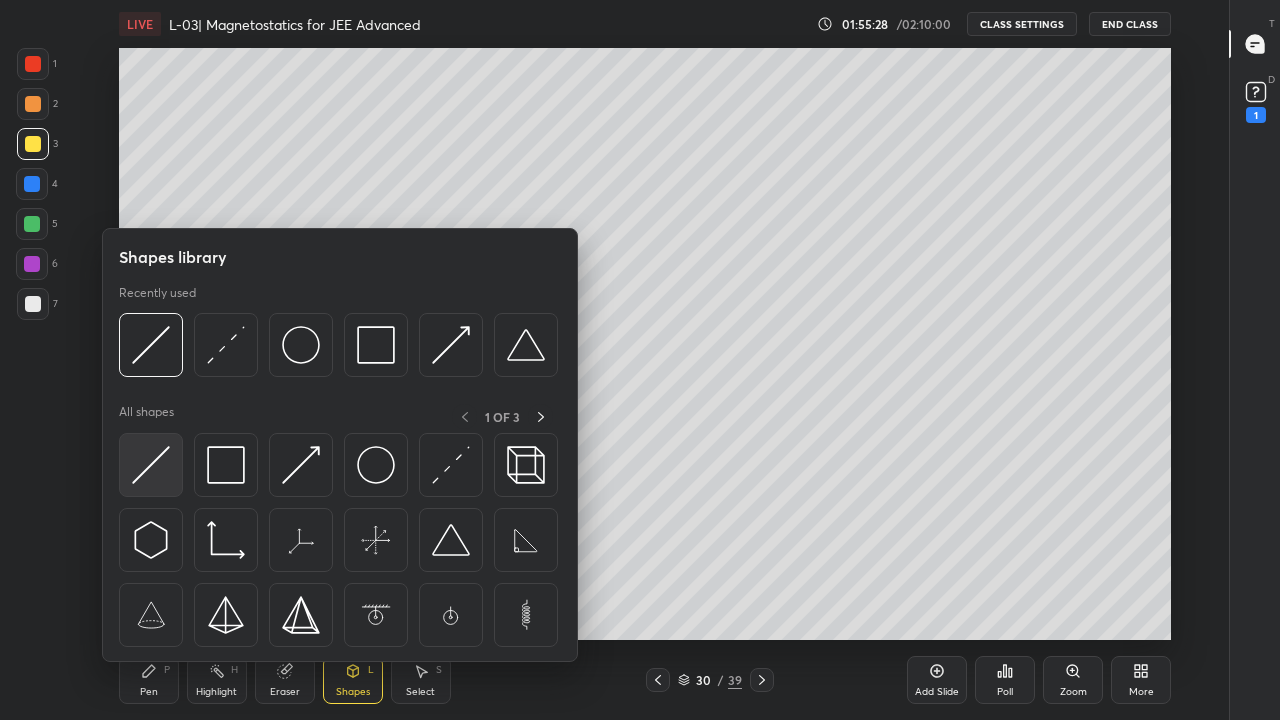 click at bounding box center [151, 465] 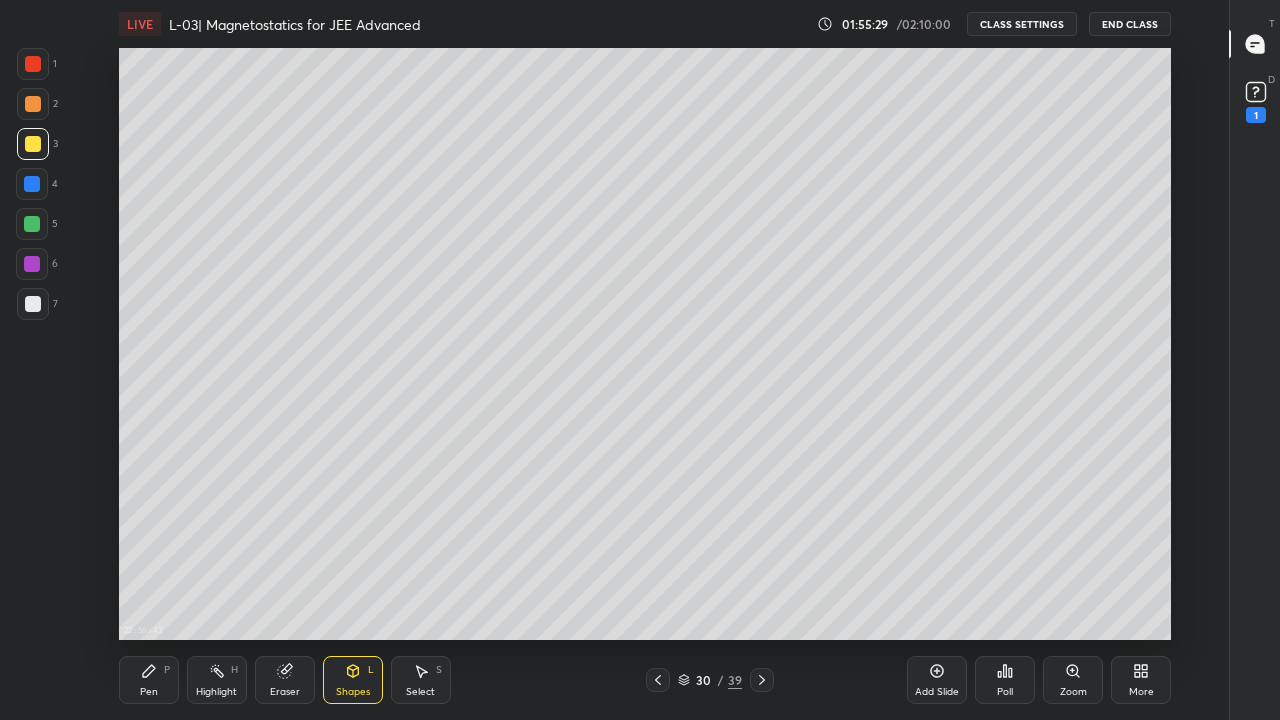 click at bounding box center [32, 264] 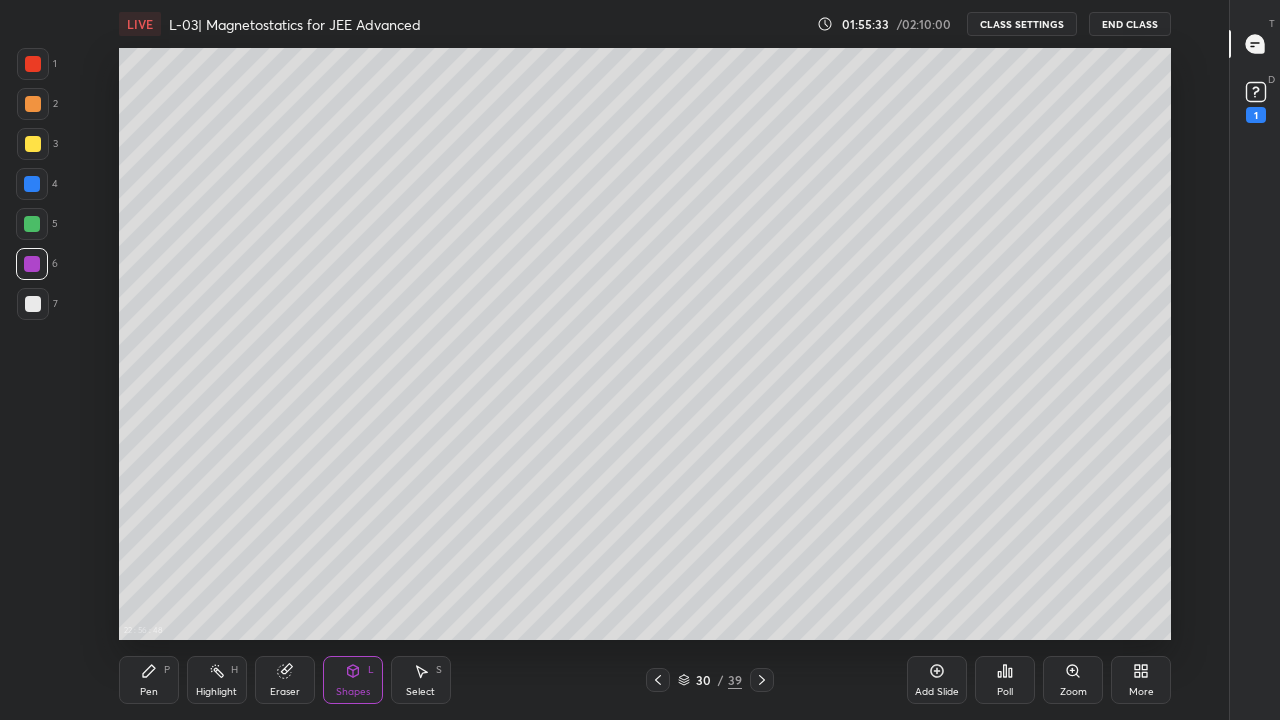 click on "Shapes L" at bounding box center (353, 680) 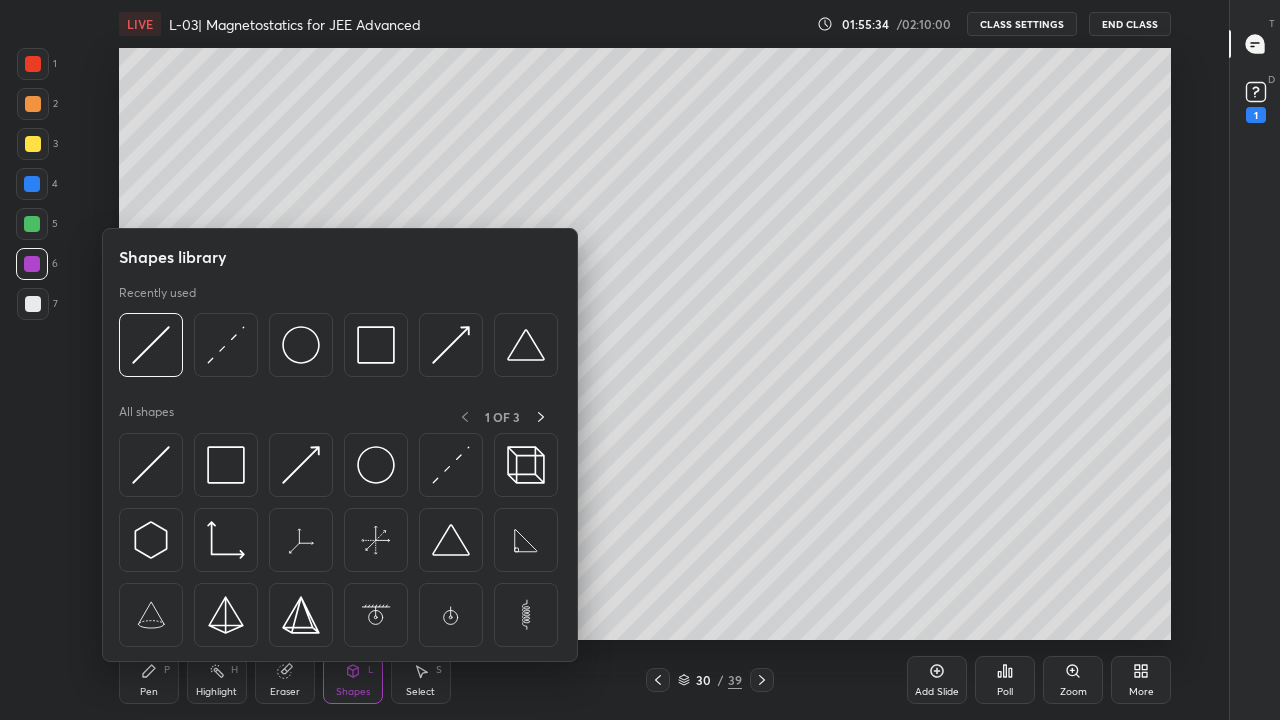 click at bounding box center (451, 465) 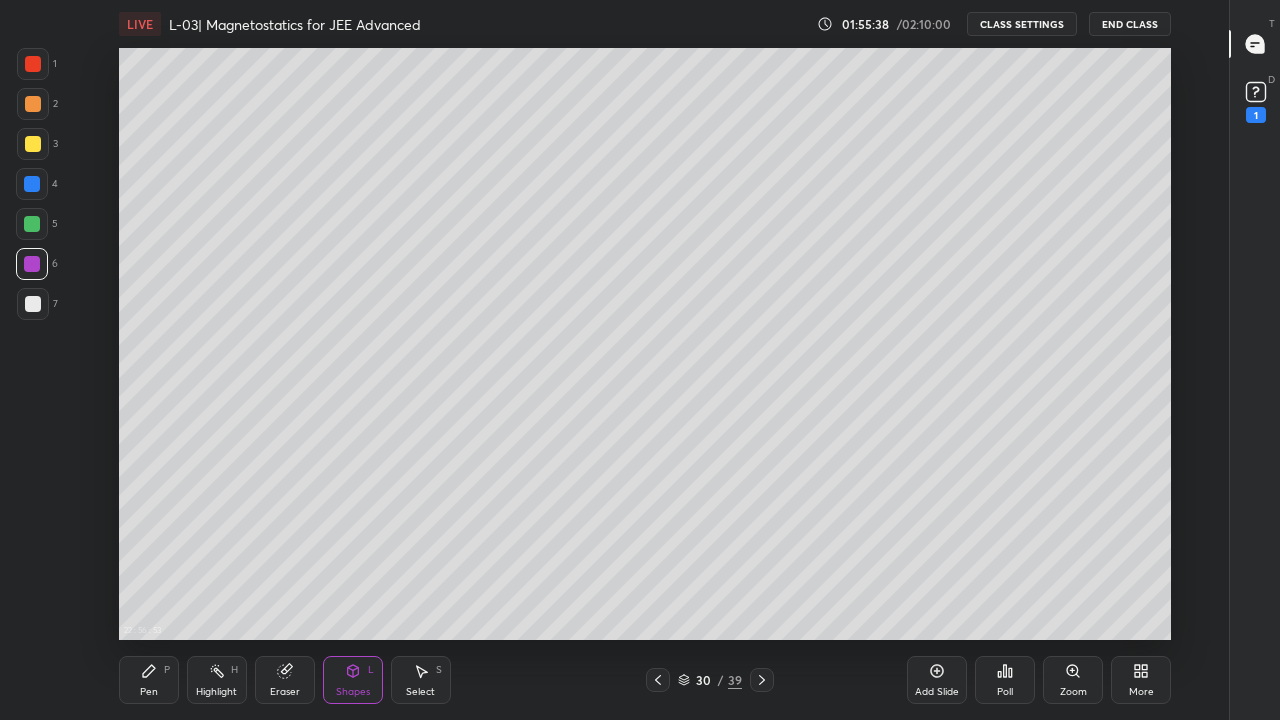 click on "Pen P" at bounding box center (149, 680) 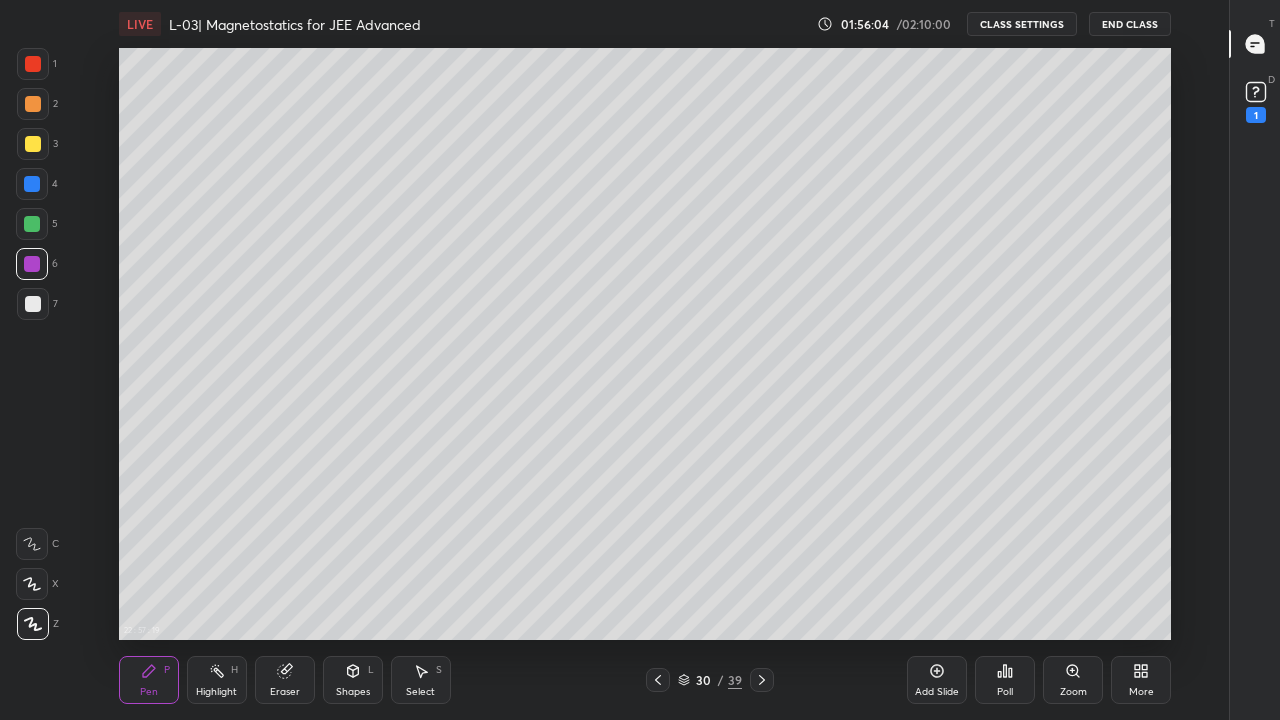 click at bounding box center [762, 680] 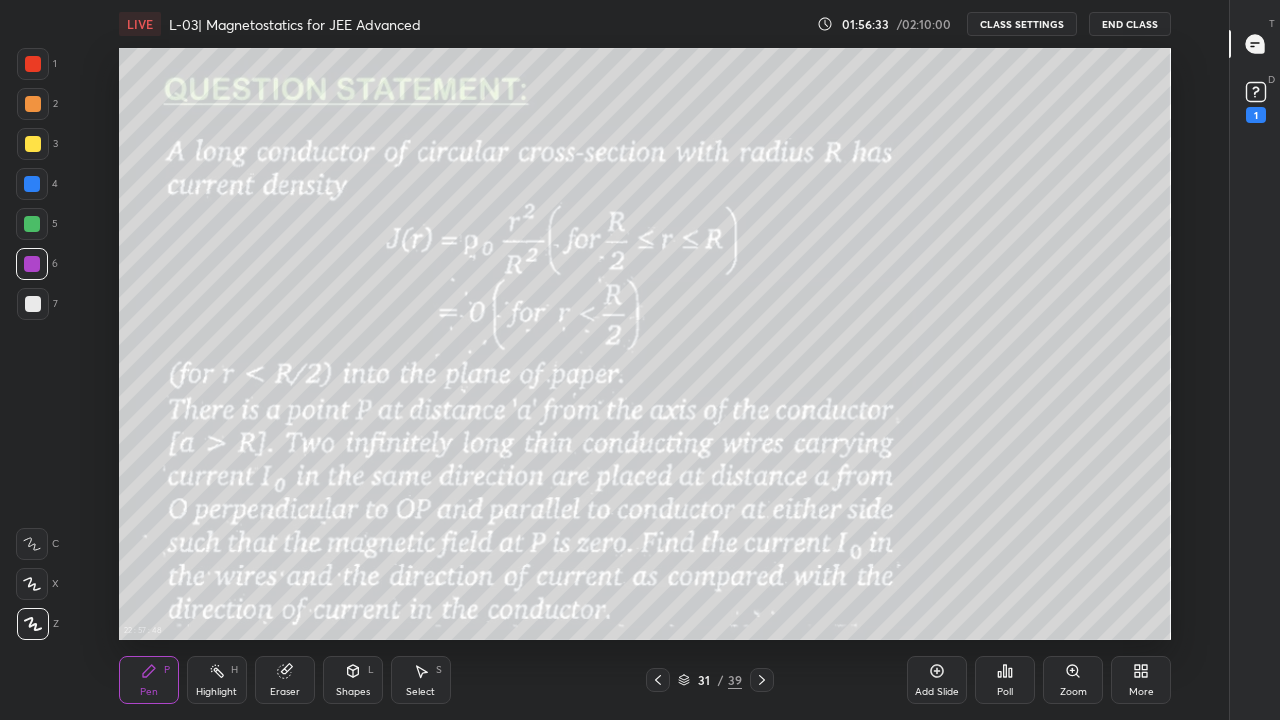 click at bounding box center (32, 224) 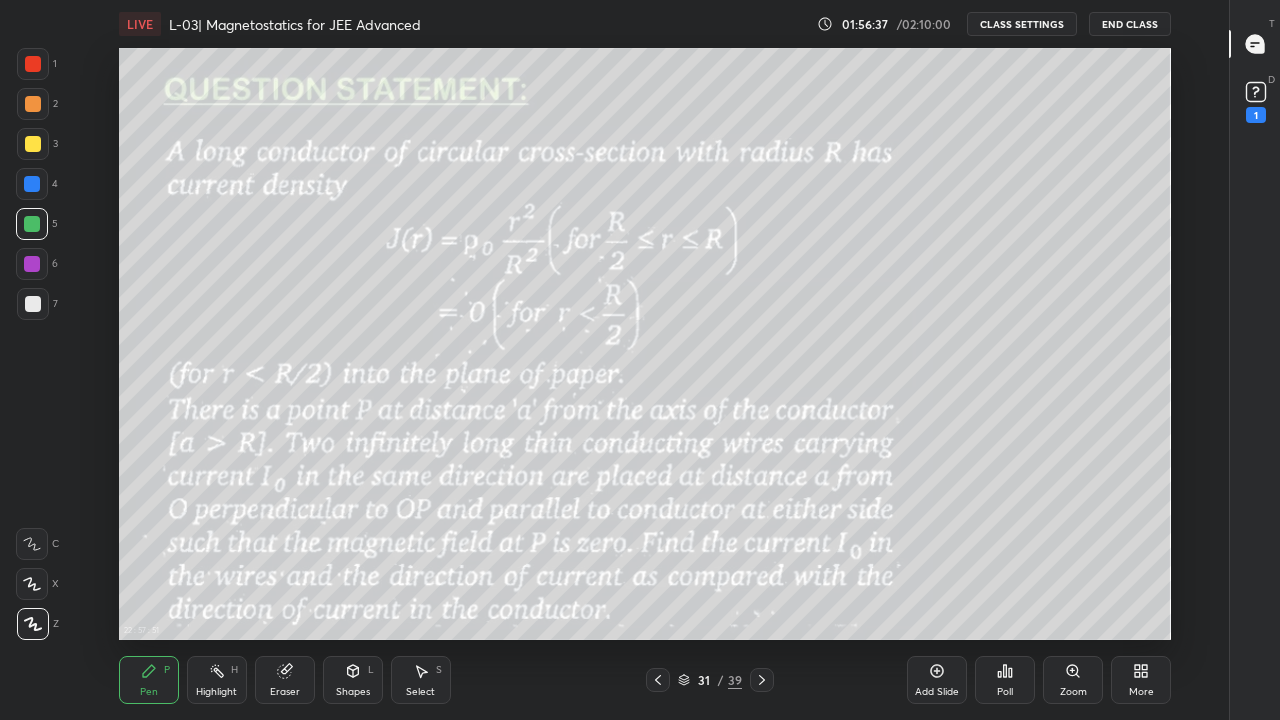 click 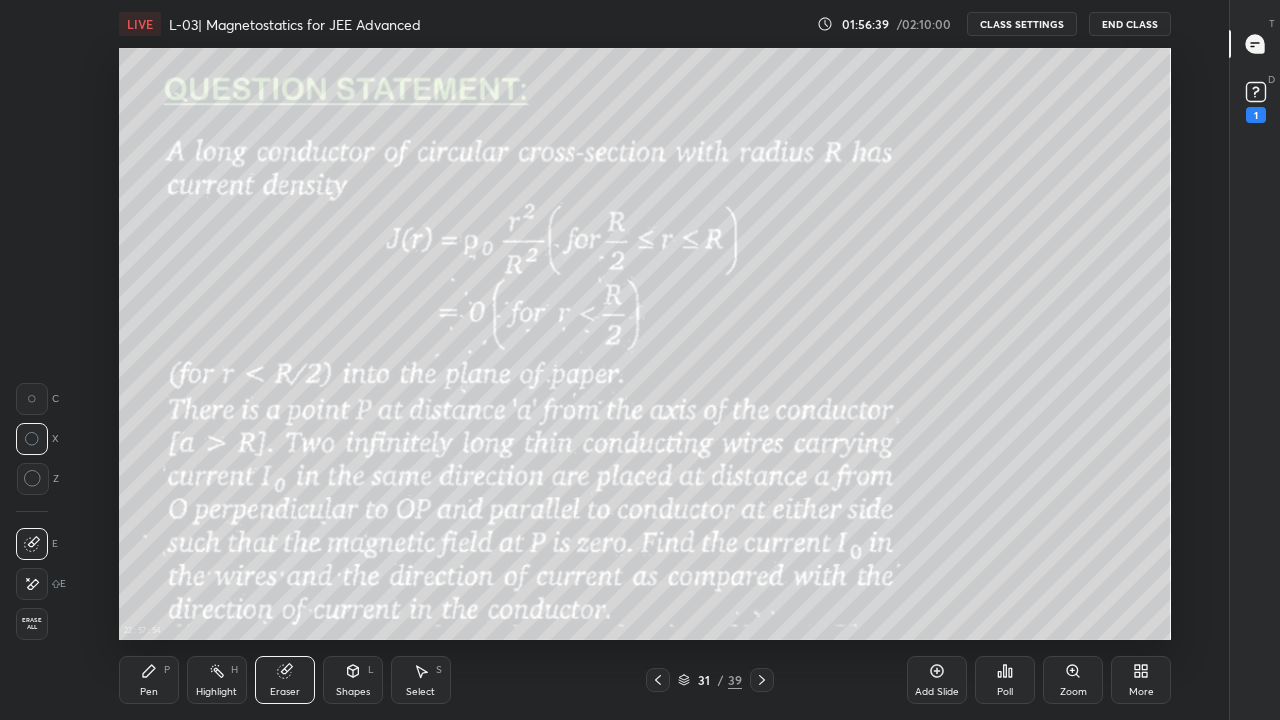click on "P" at bounding box center (167, 670) 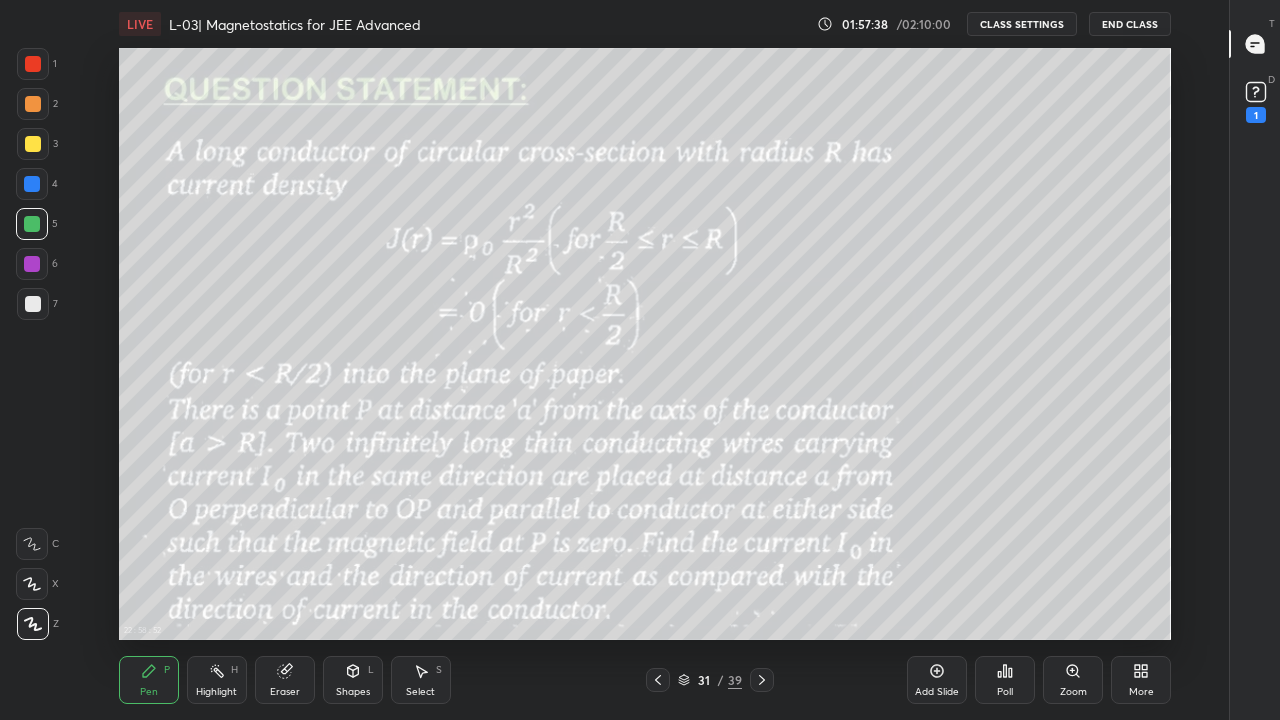 click 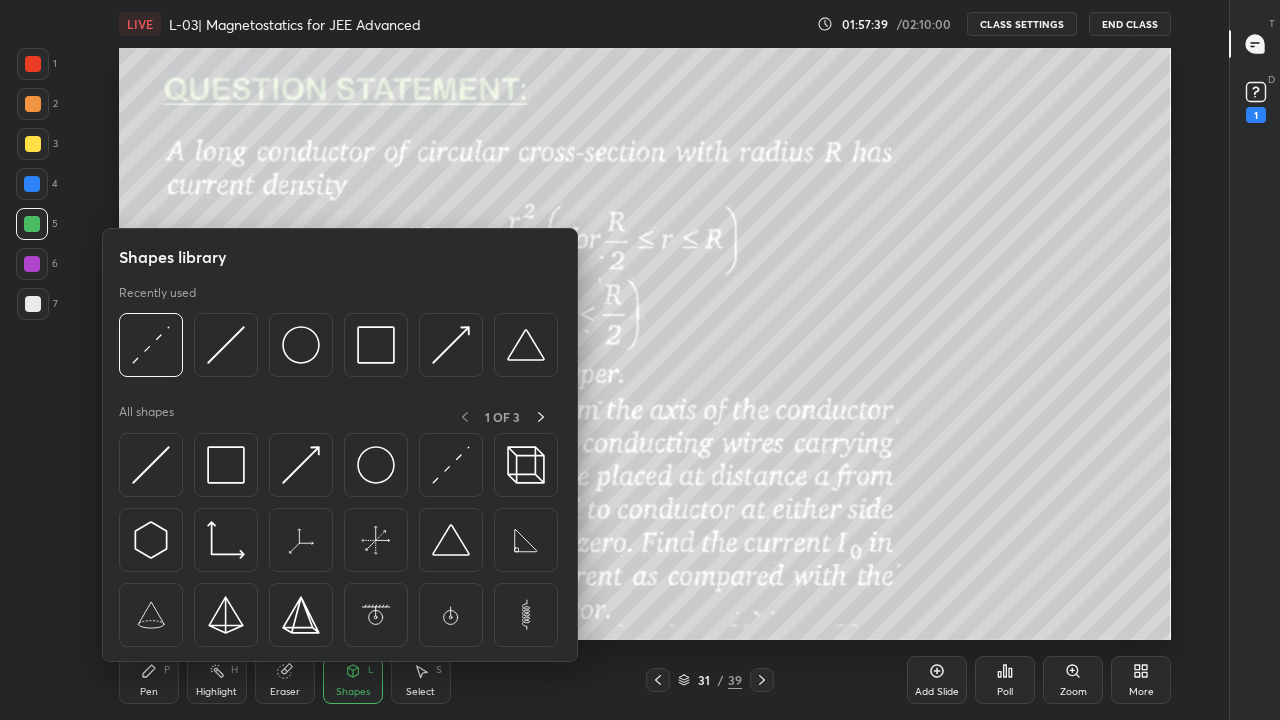 click at bounding box center (451, 465) 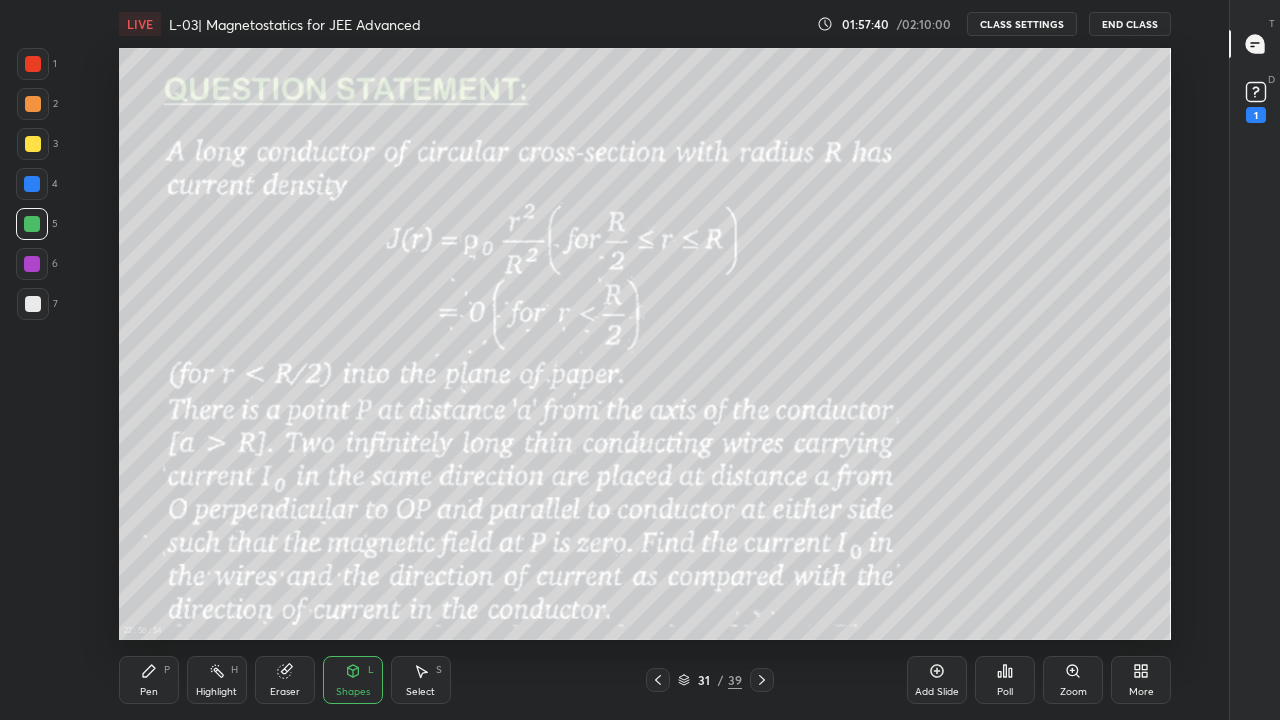 click at bounding box center [32, 264] 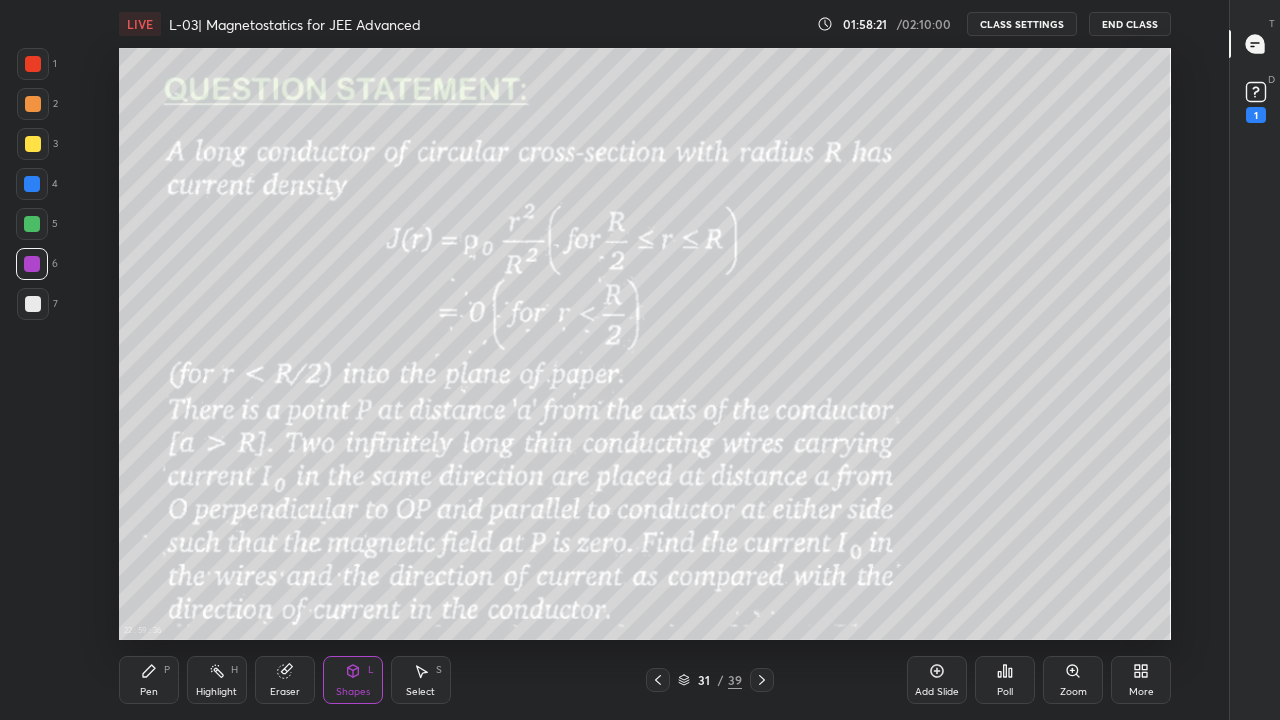 click 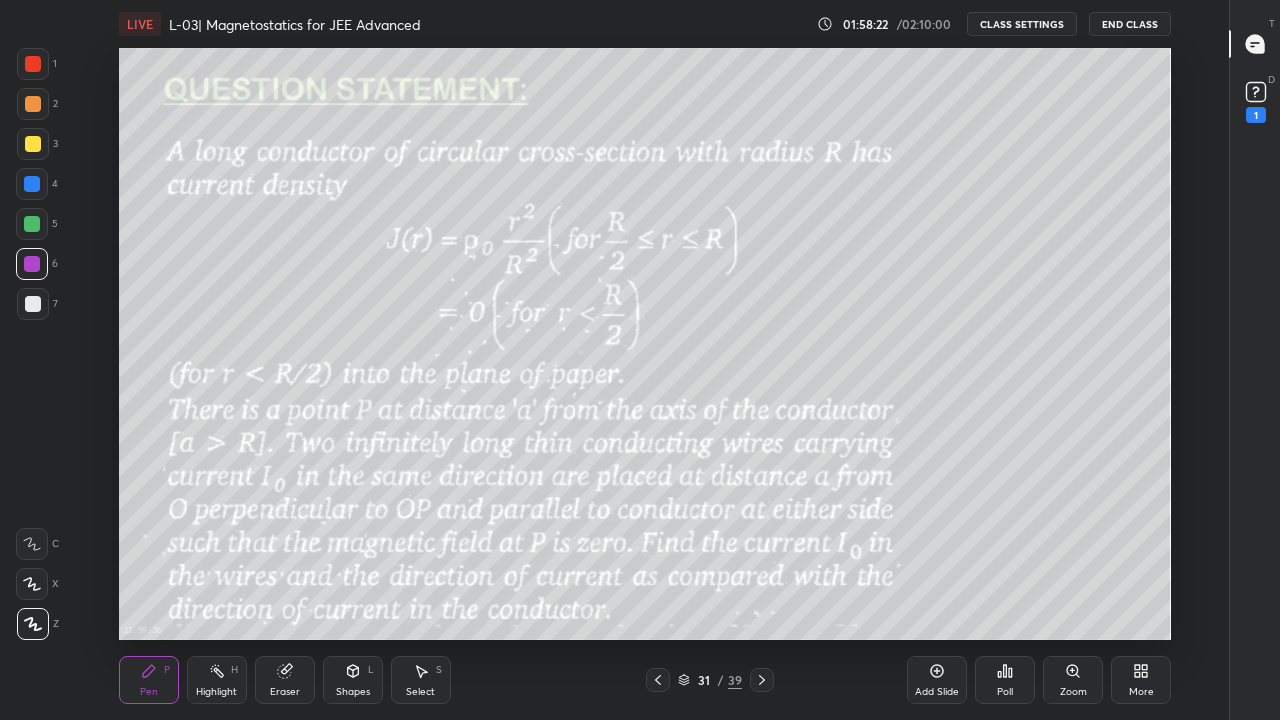 click at bounding box center (33, 304) 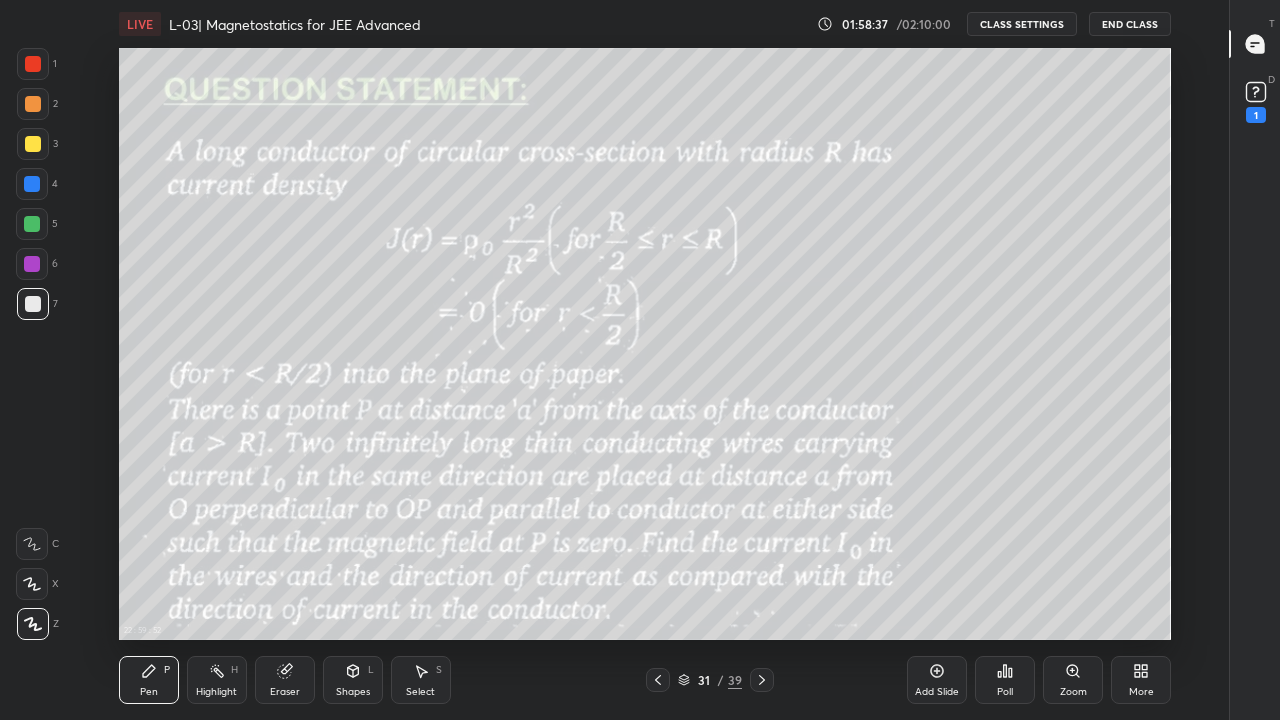 click on "Highlight H" at bounding box center [217, 680] 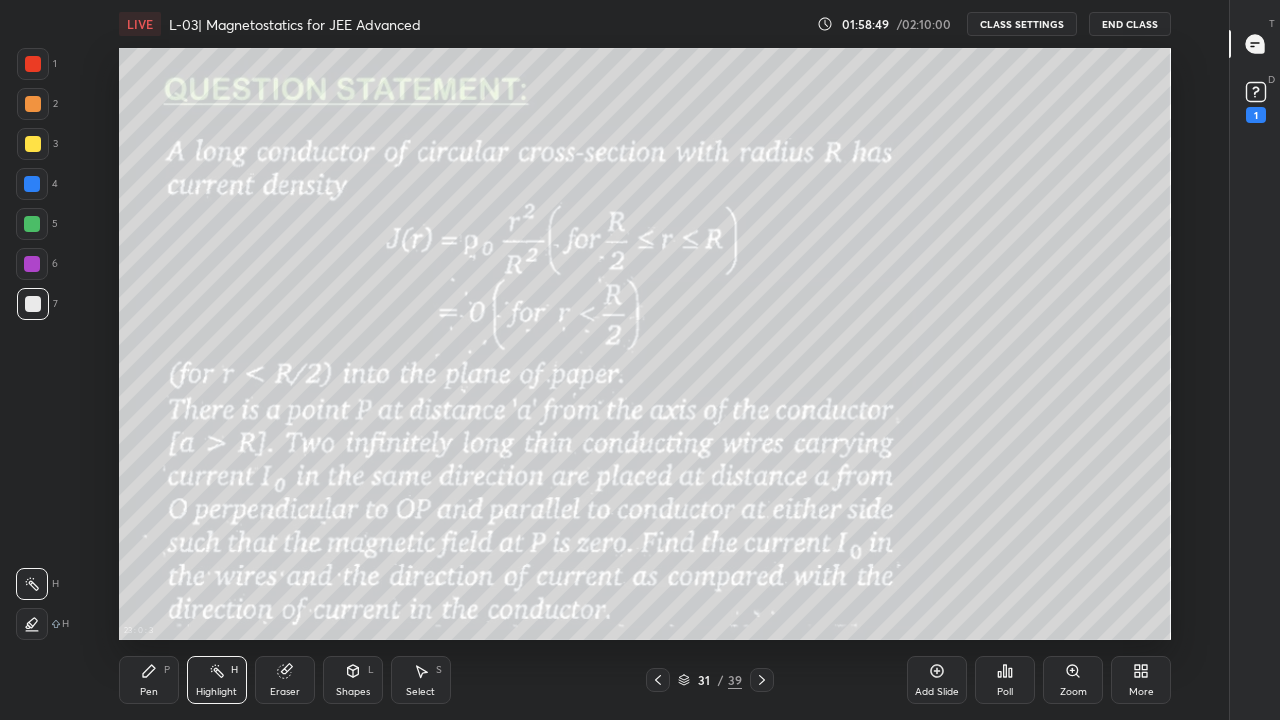 click on "Add Slide" at bounding box center [937, 680] 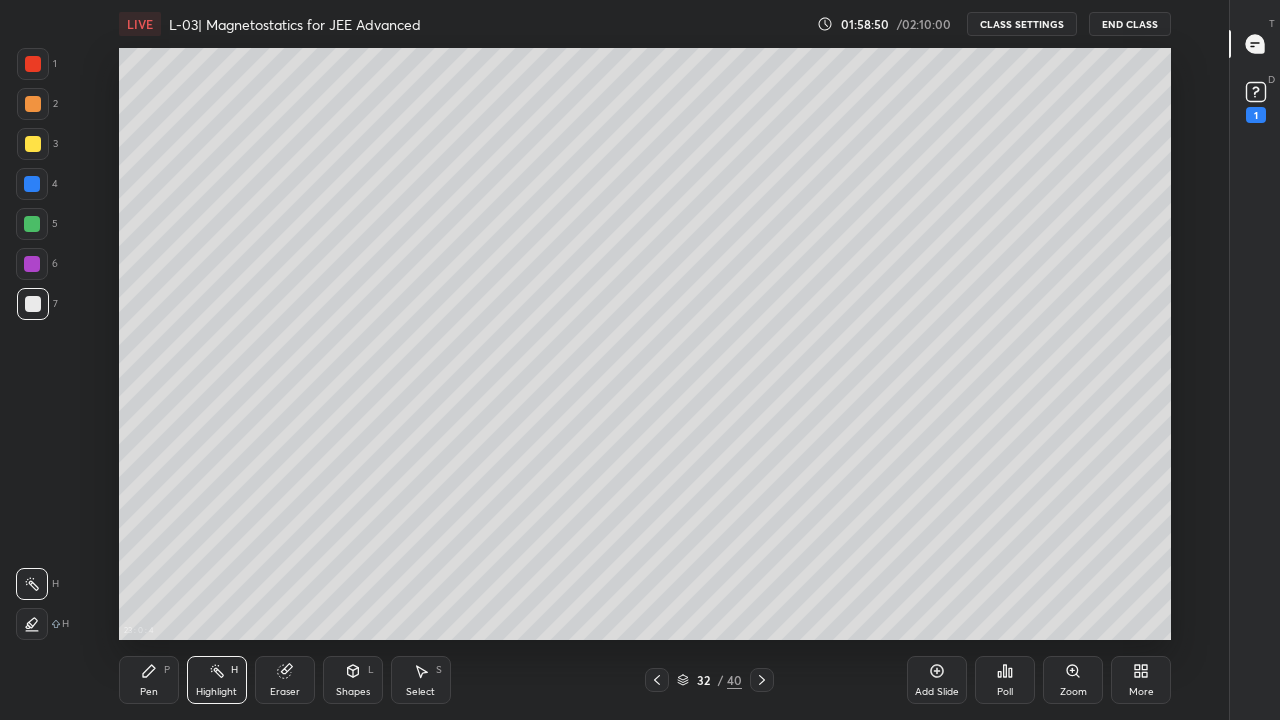 click on "Shapes L" at bounding box center [353, 680] 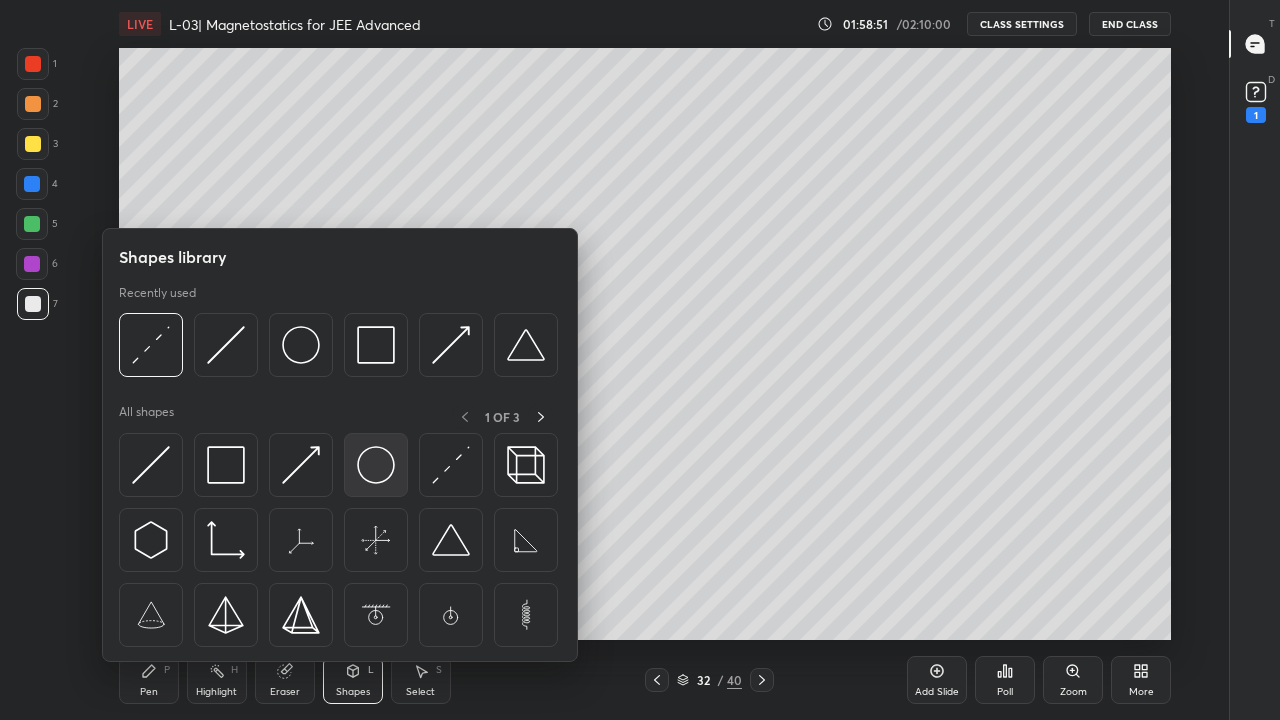 click at bounding box center [376, 465] 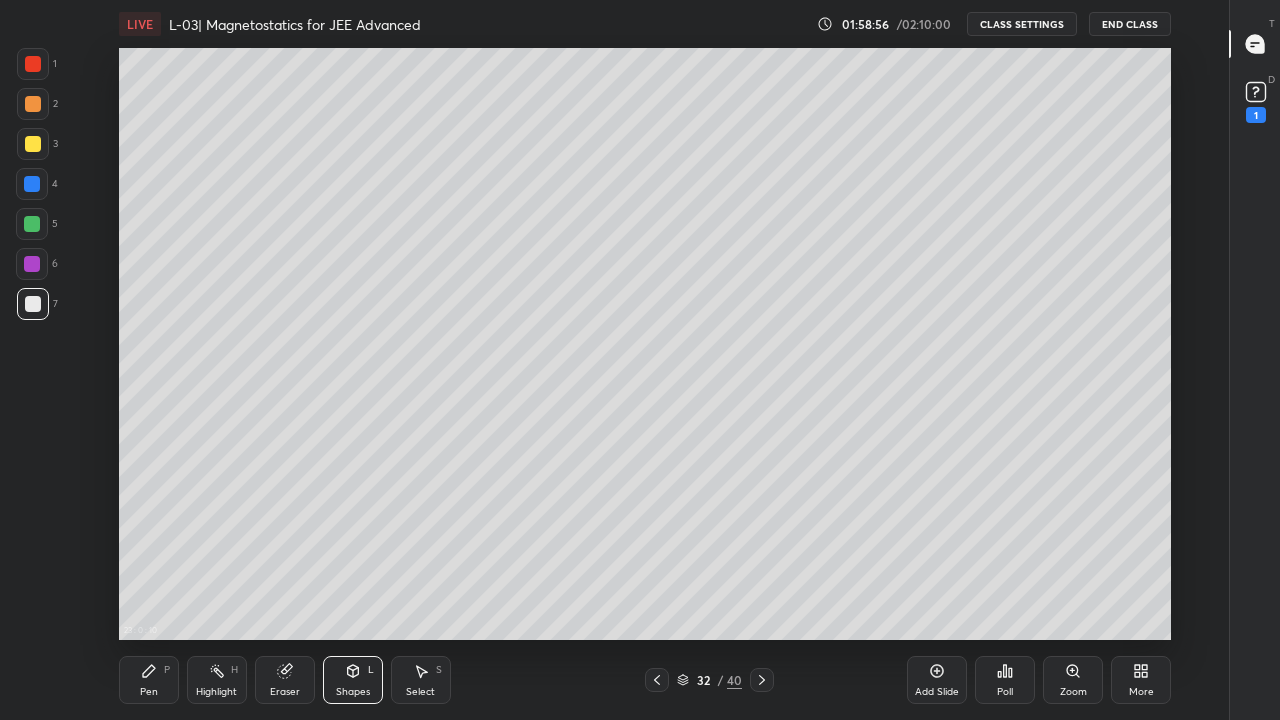 click on "Pen P" at bounding box center (149, 680) 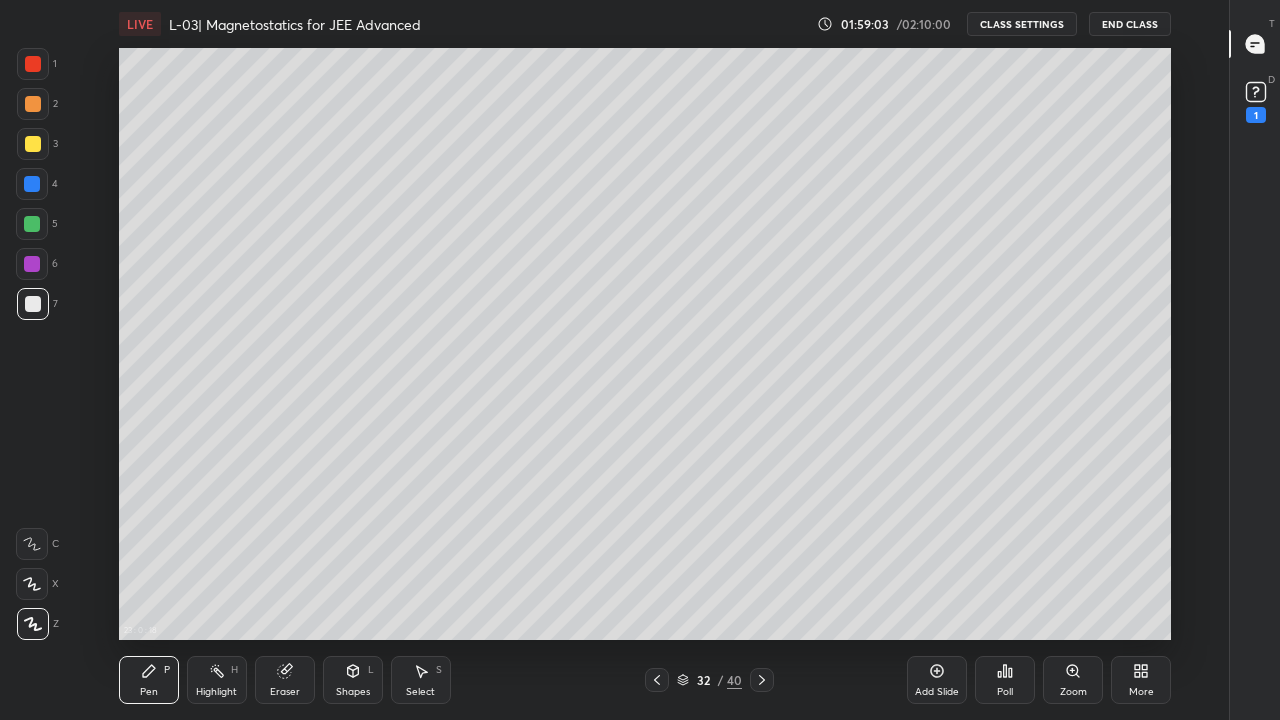 click on "Pen P" at bounding box center (149, 680) 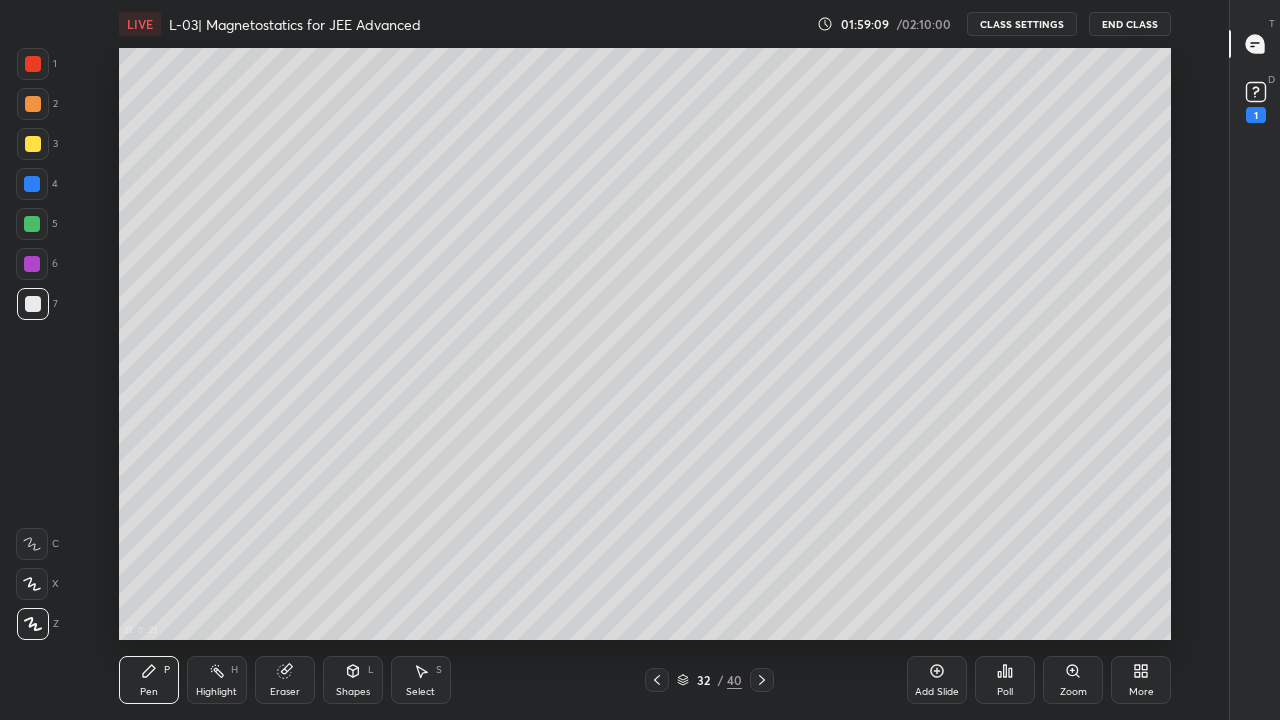 click at bounding box center [32, 184] 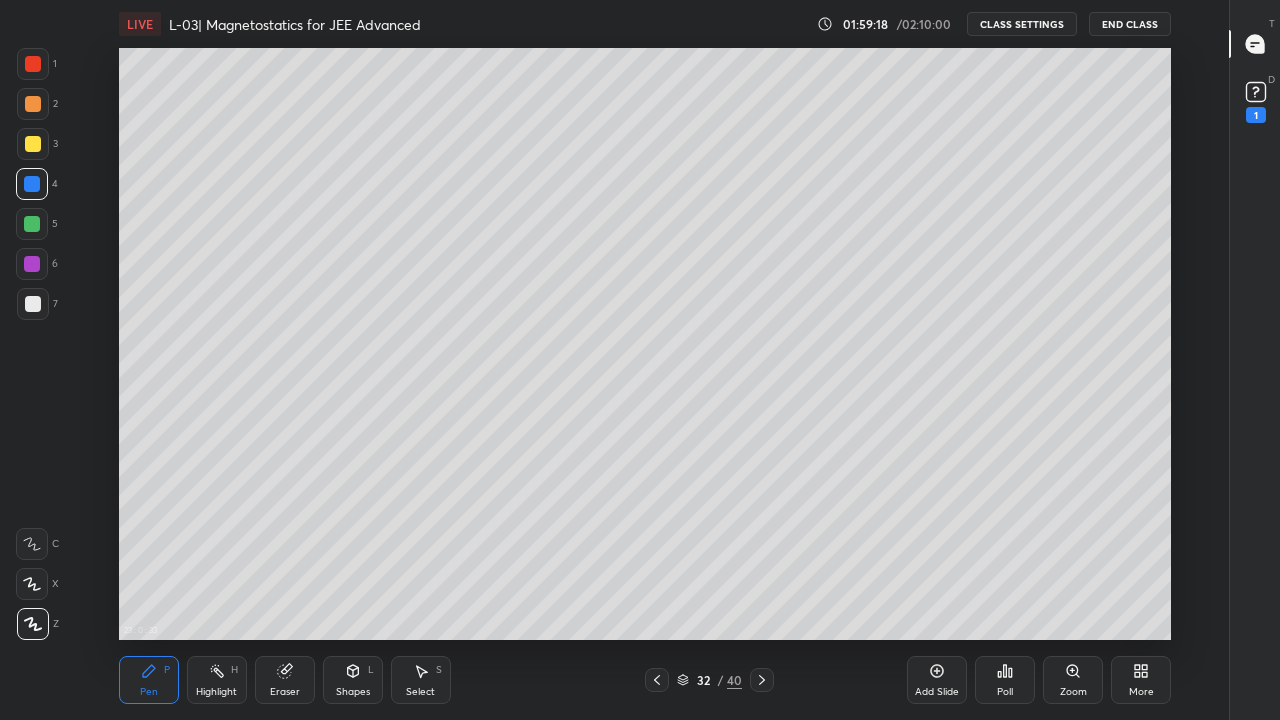 click at bounding box center (33, 144) 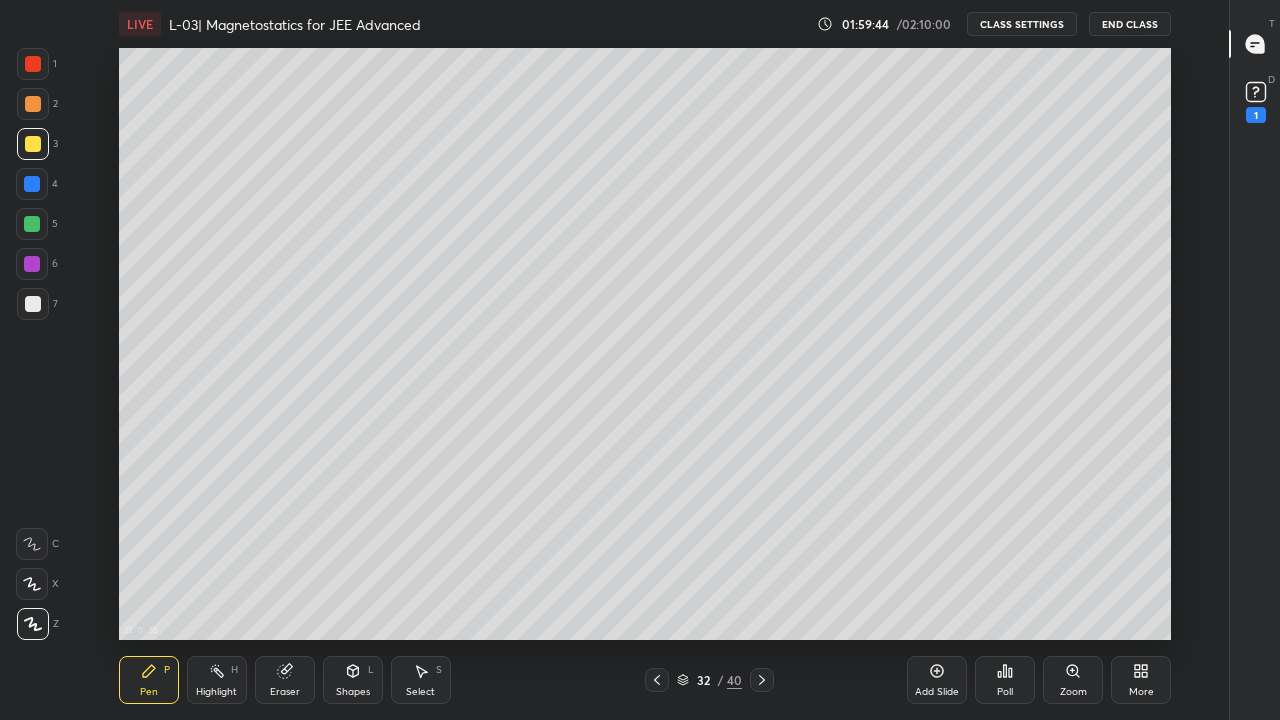 click 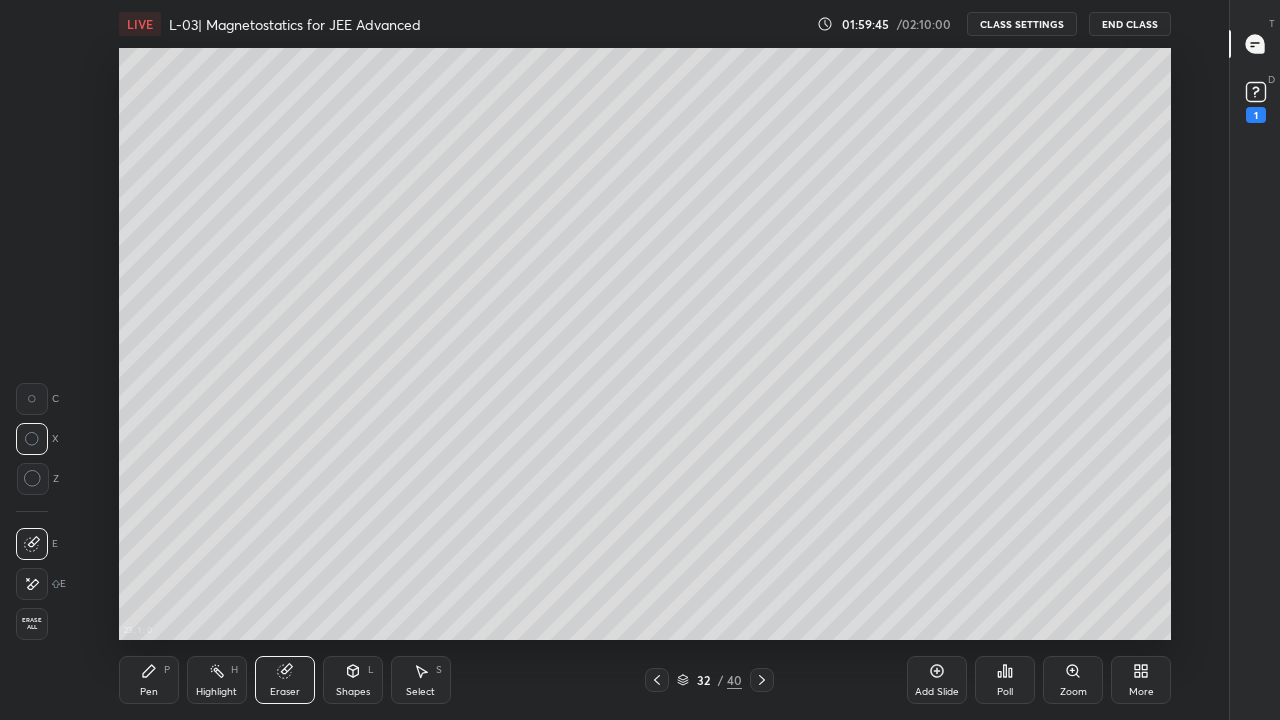 click 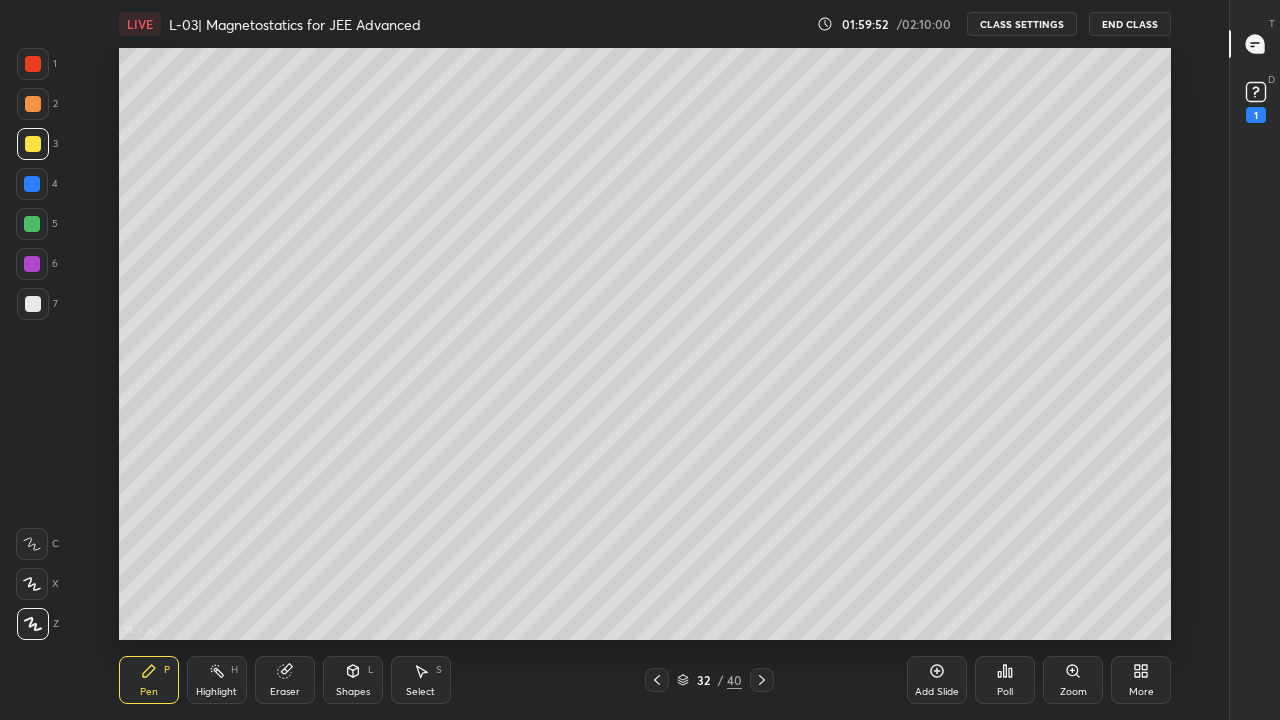 click on "Eraser" at bounding box center (285, 680) 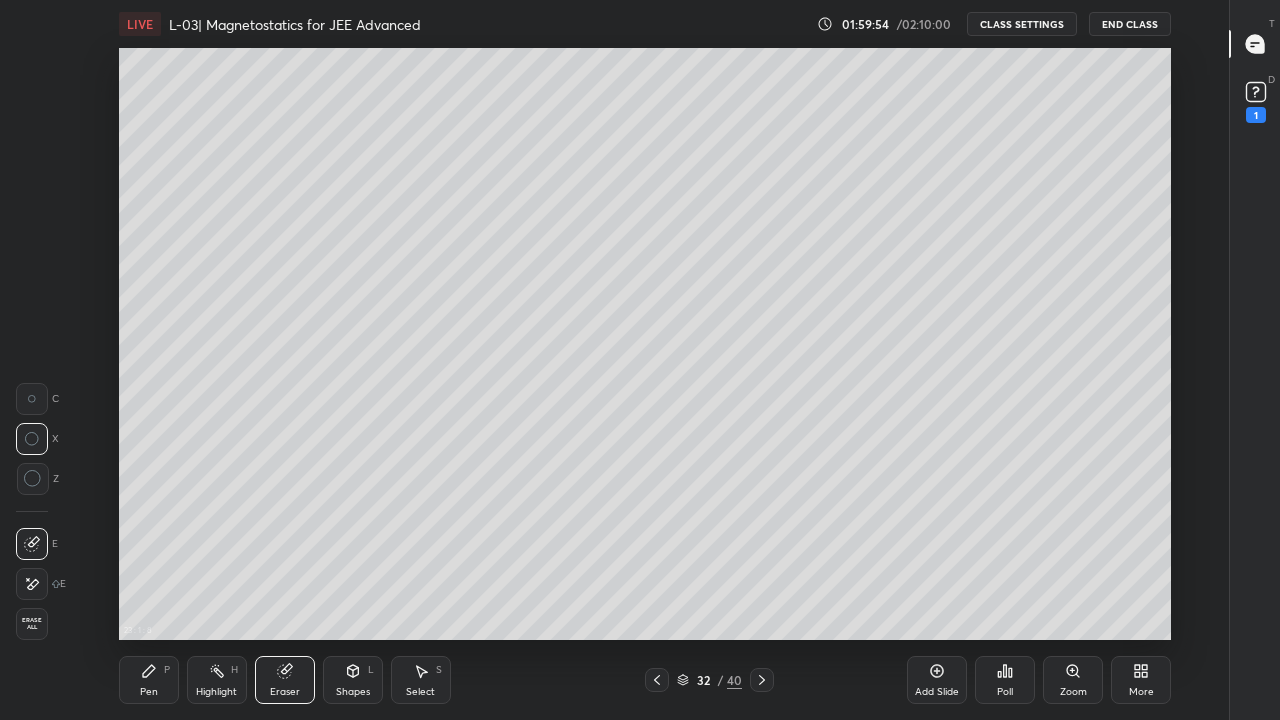click on "P" at bounding box center (167, 670) 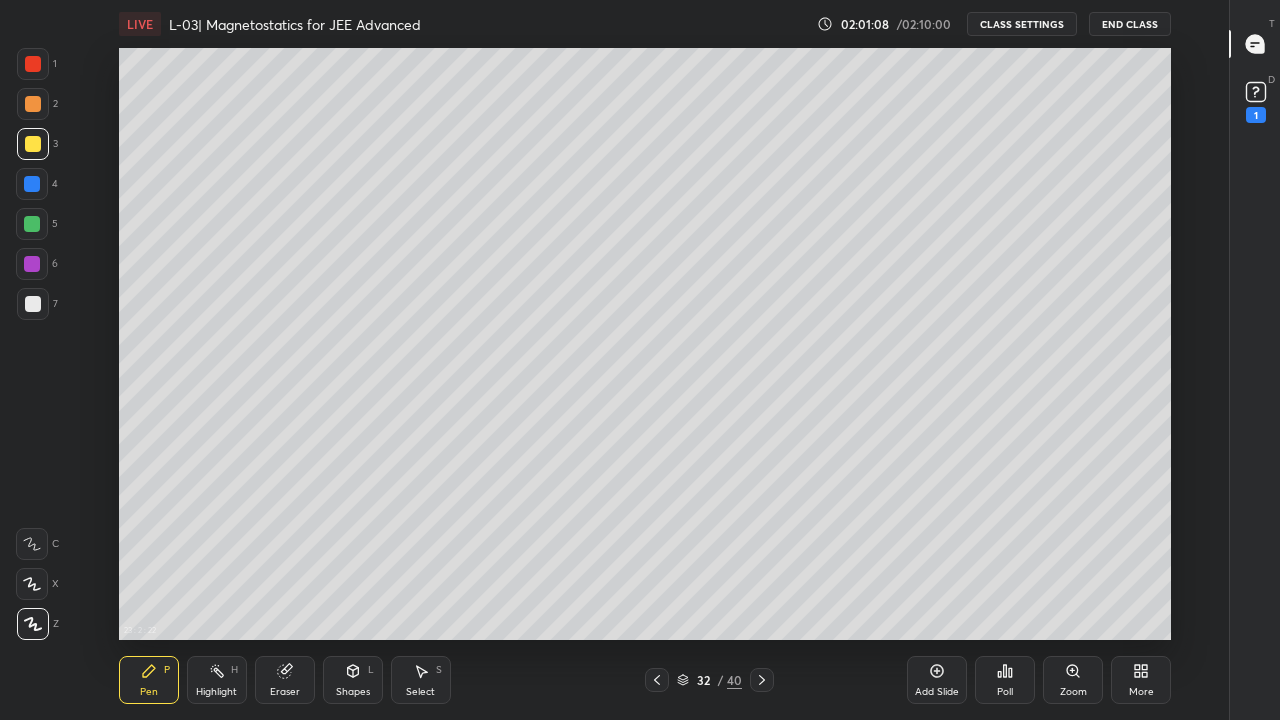 click 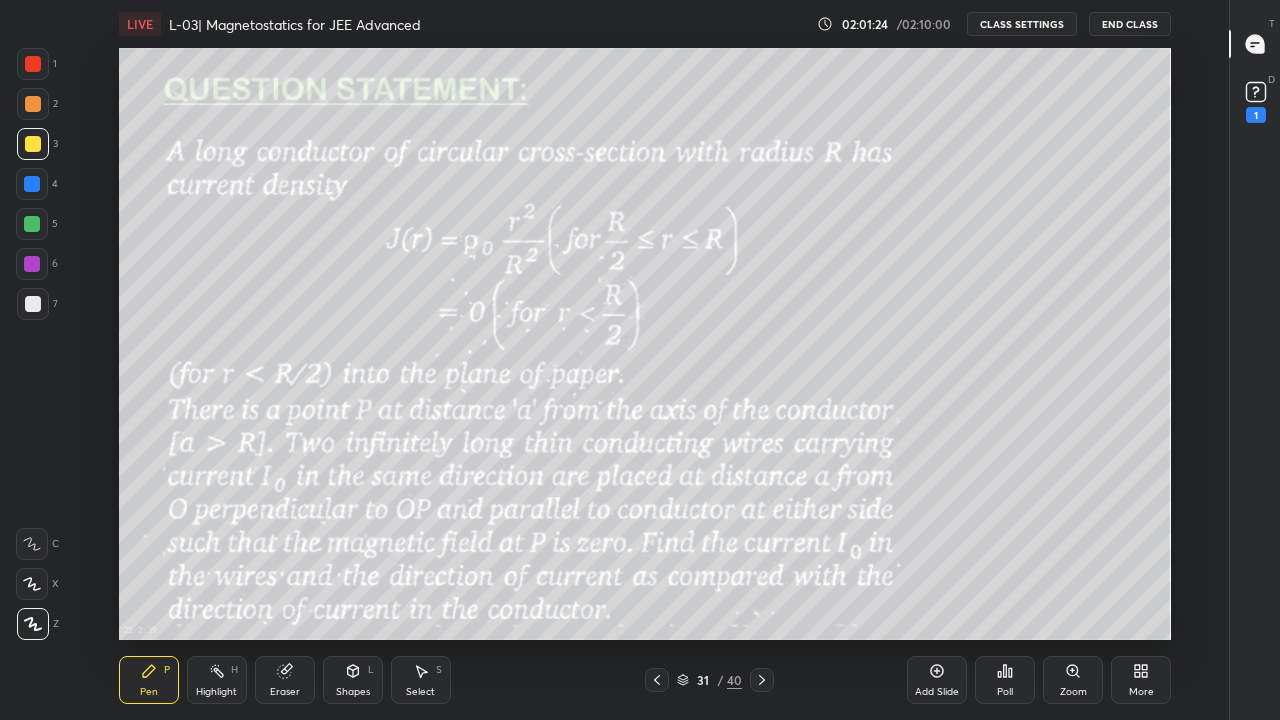 click 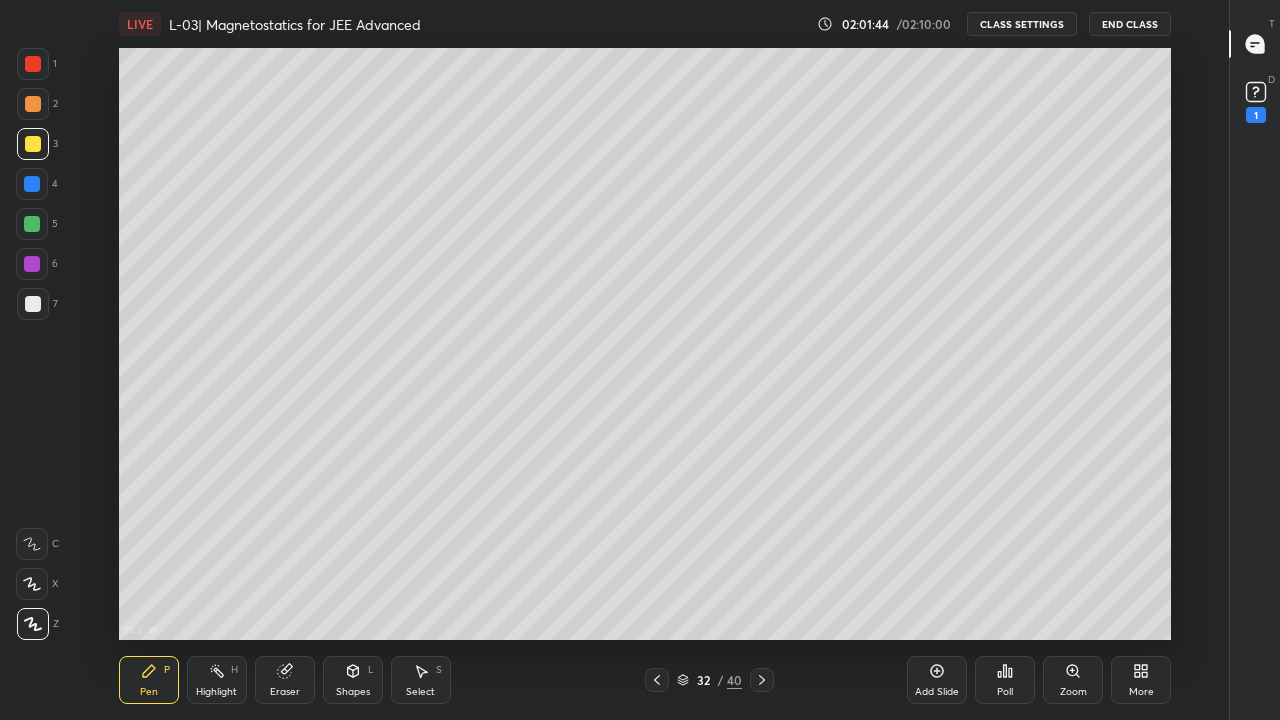 click 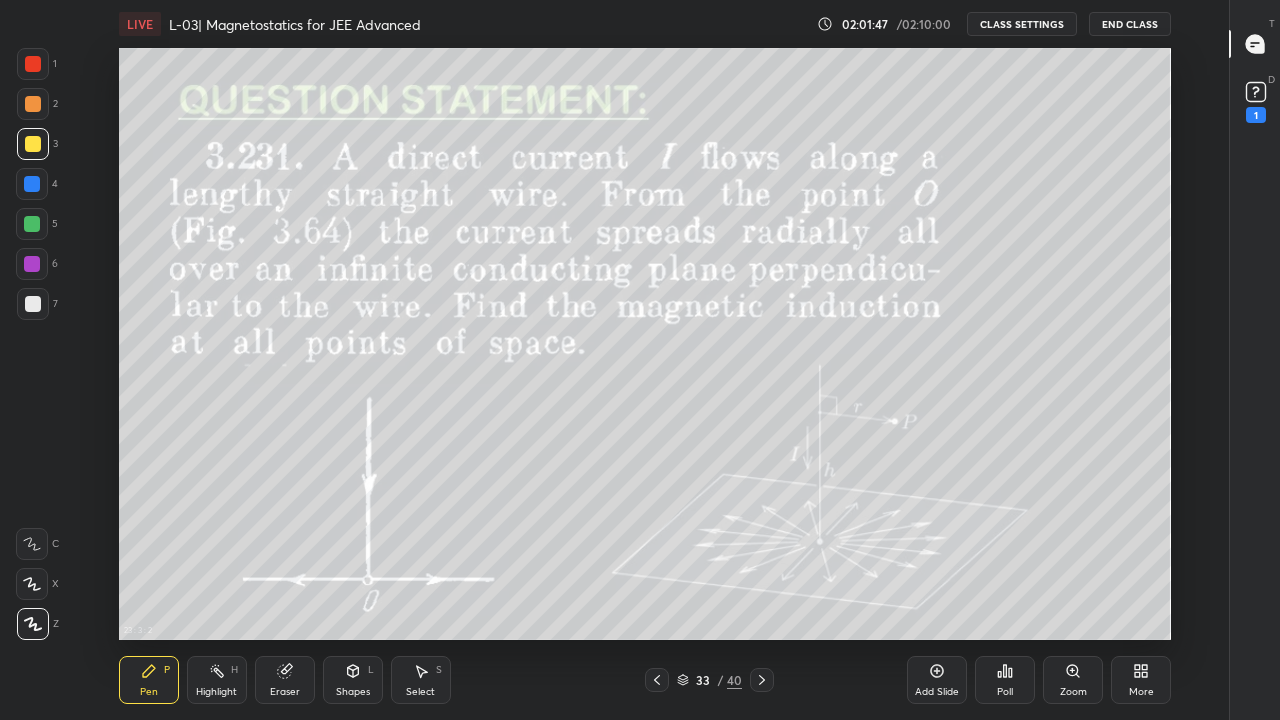 click at bounding box center (762, 680) 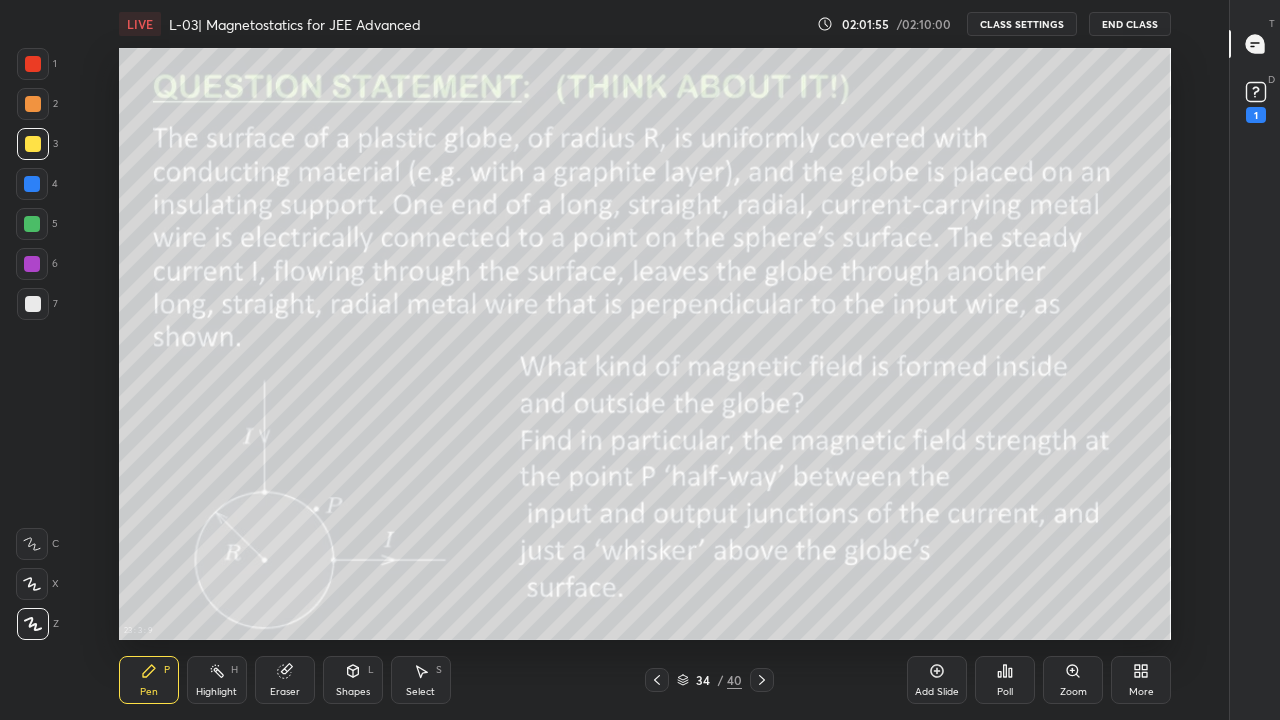 click 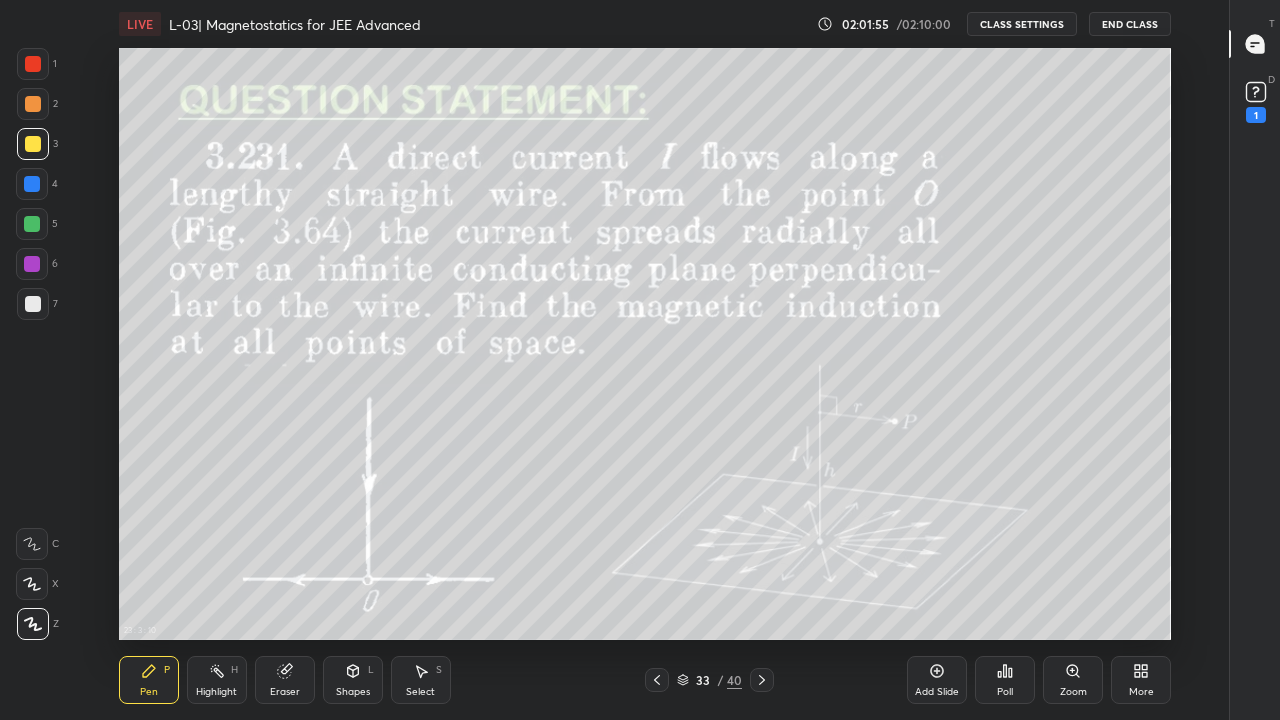 click 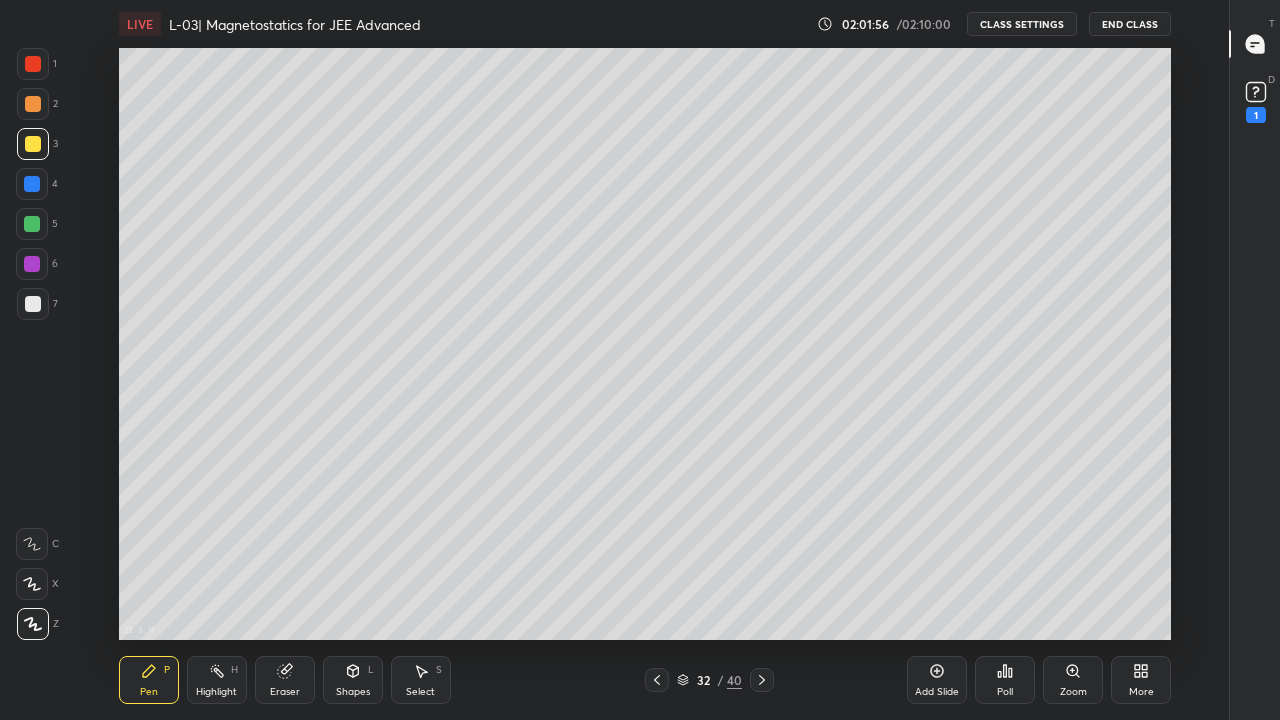 click 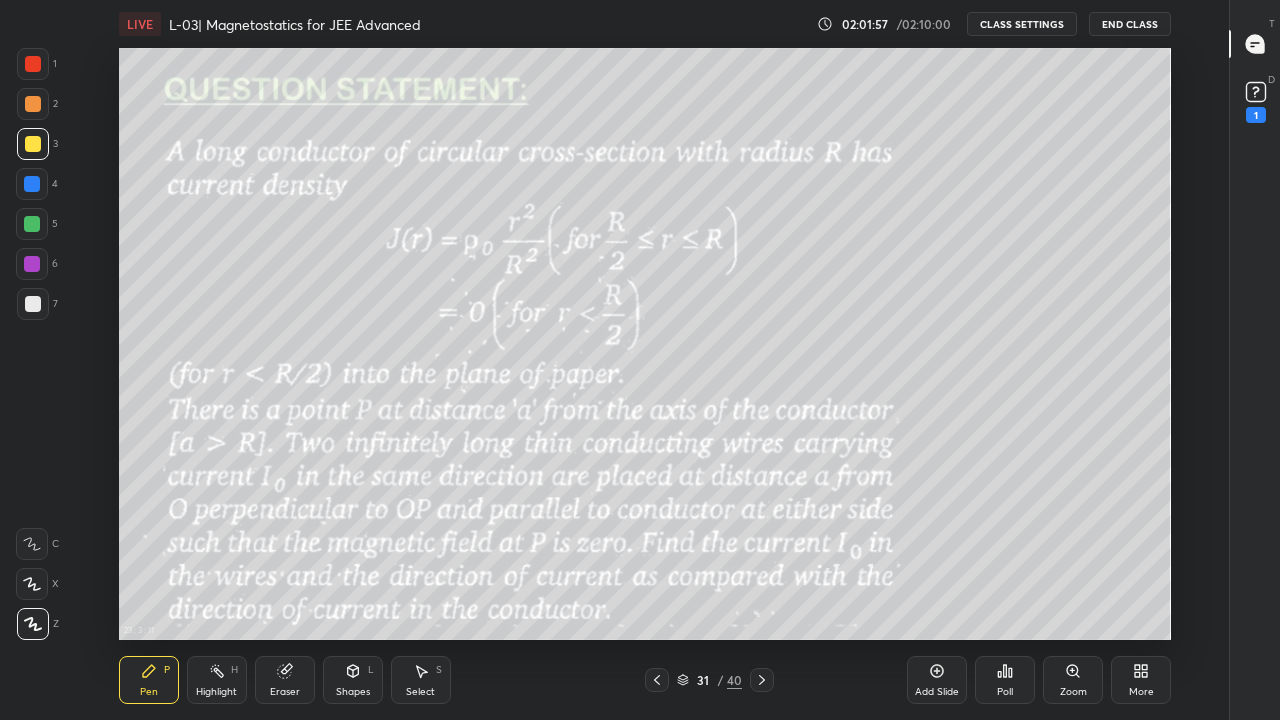 click 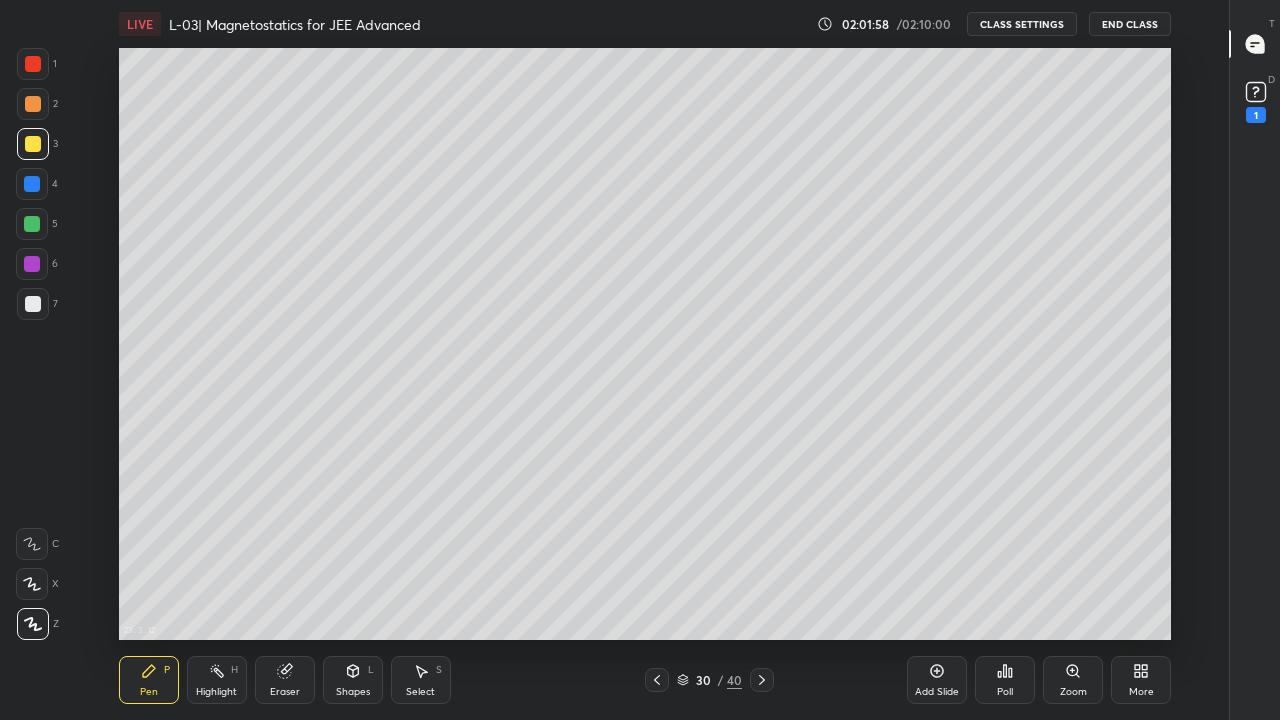 click 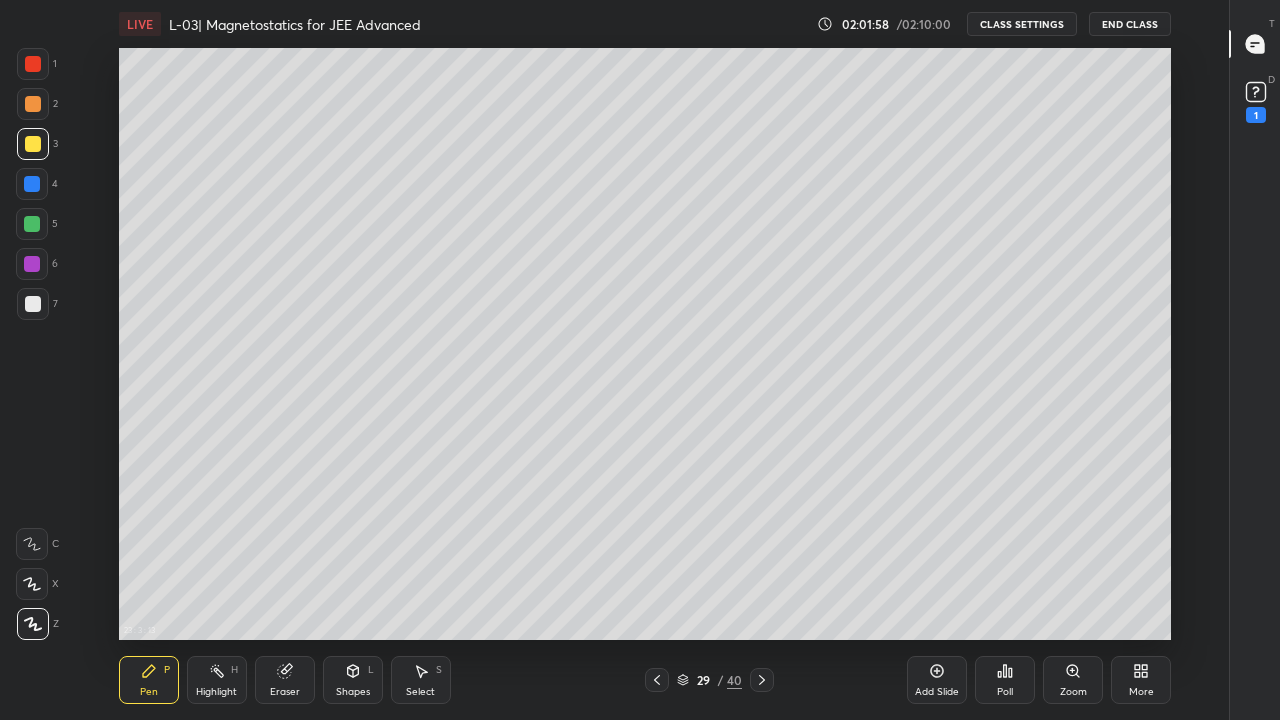 click 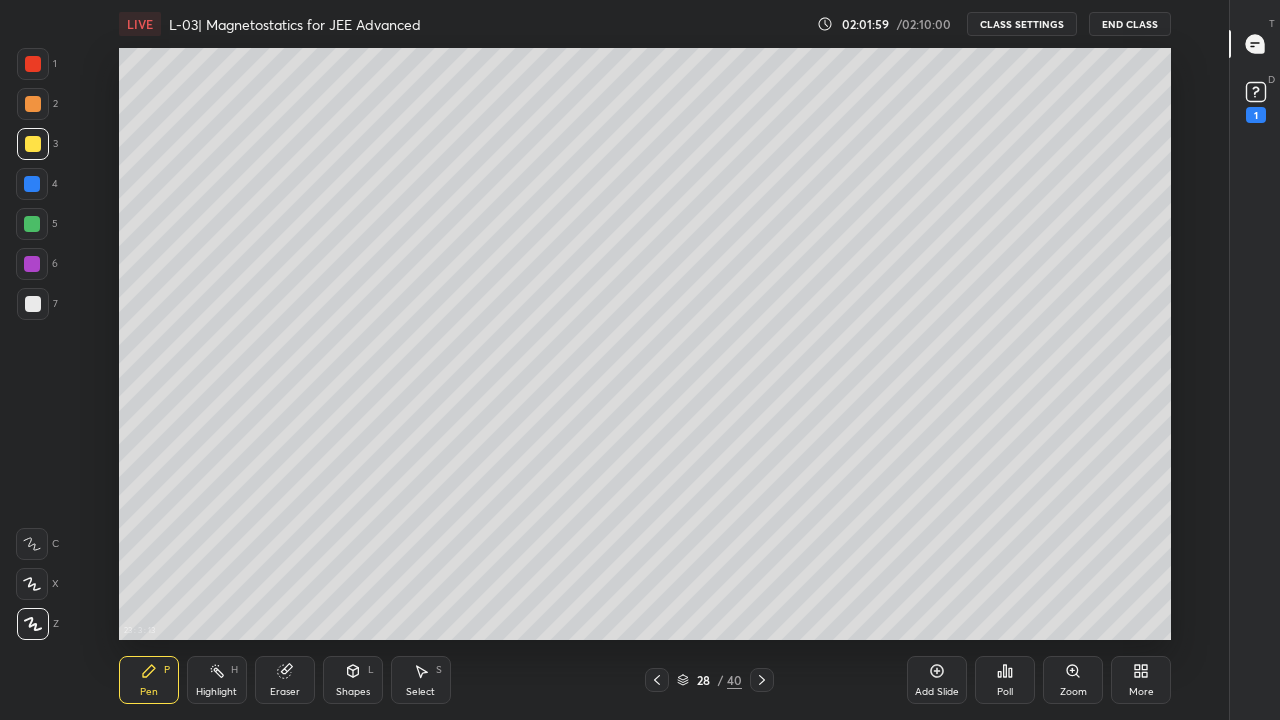 click 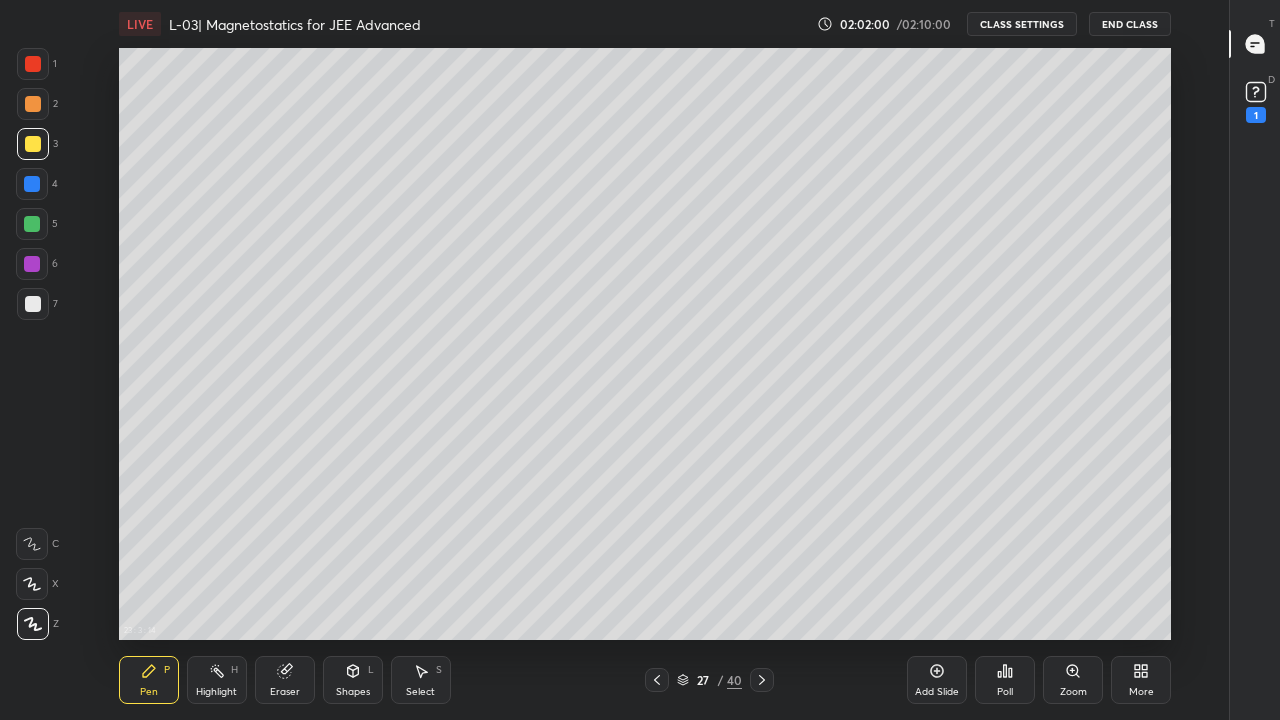 click 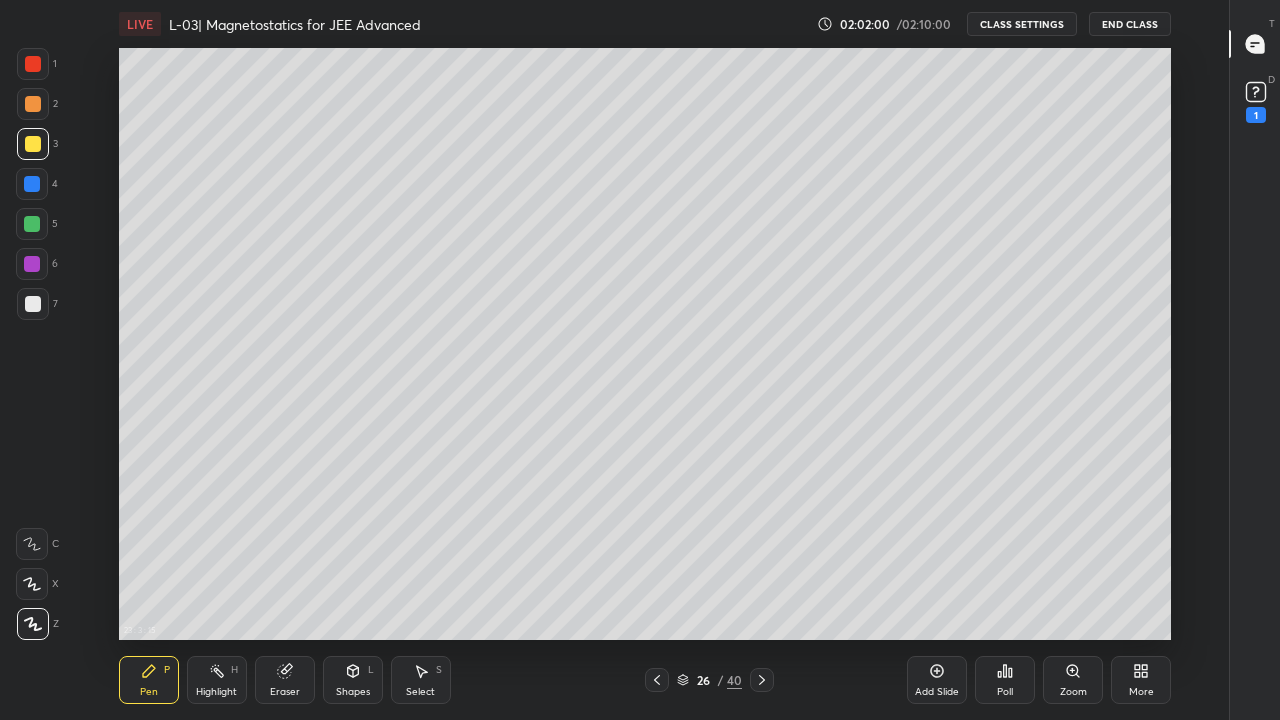 click 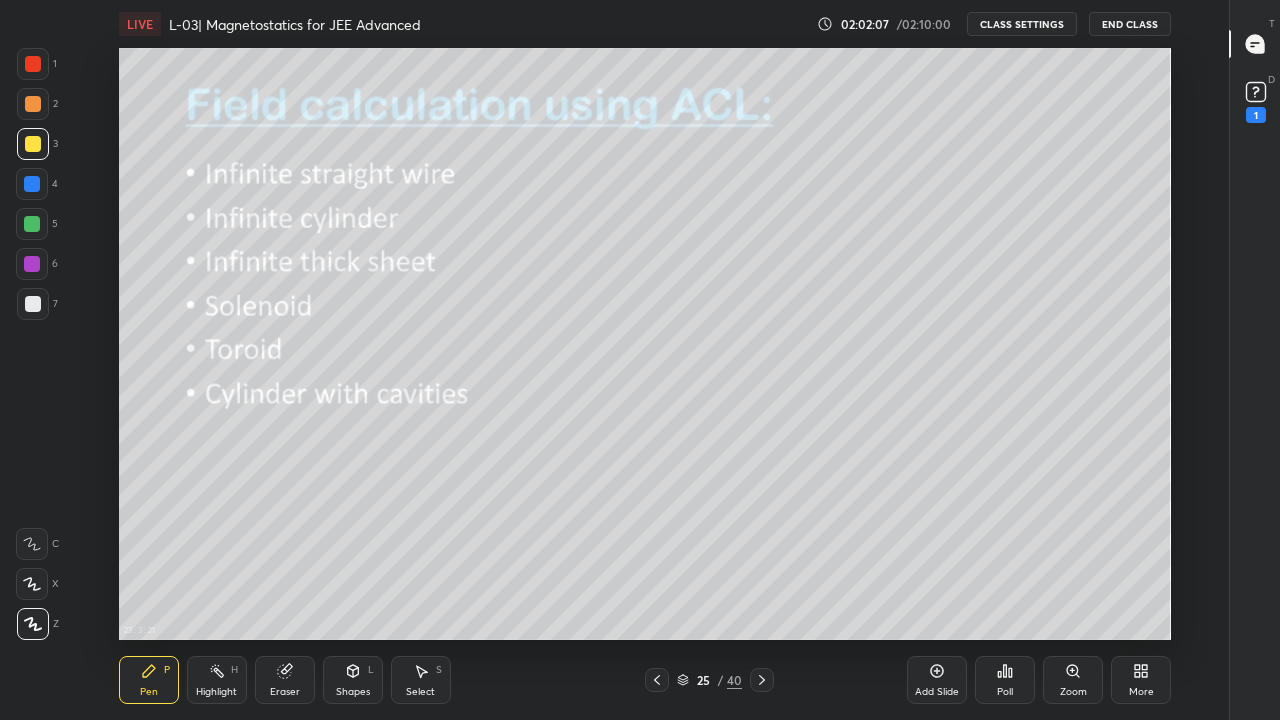 click on "Shapes L" at bounding box center (353, 680) 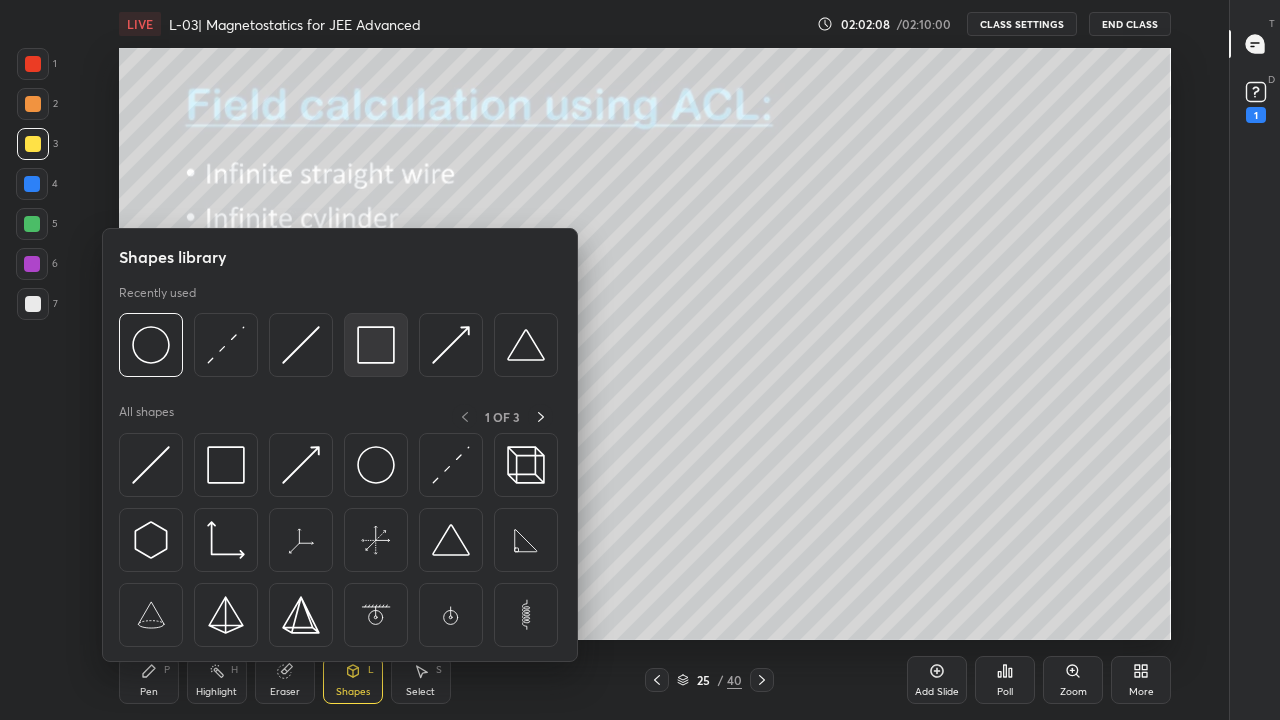 click at bounding box center [376, 345] 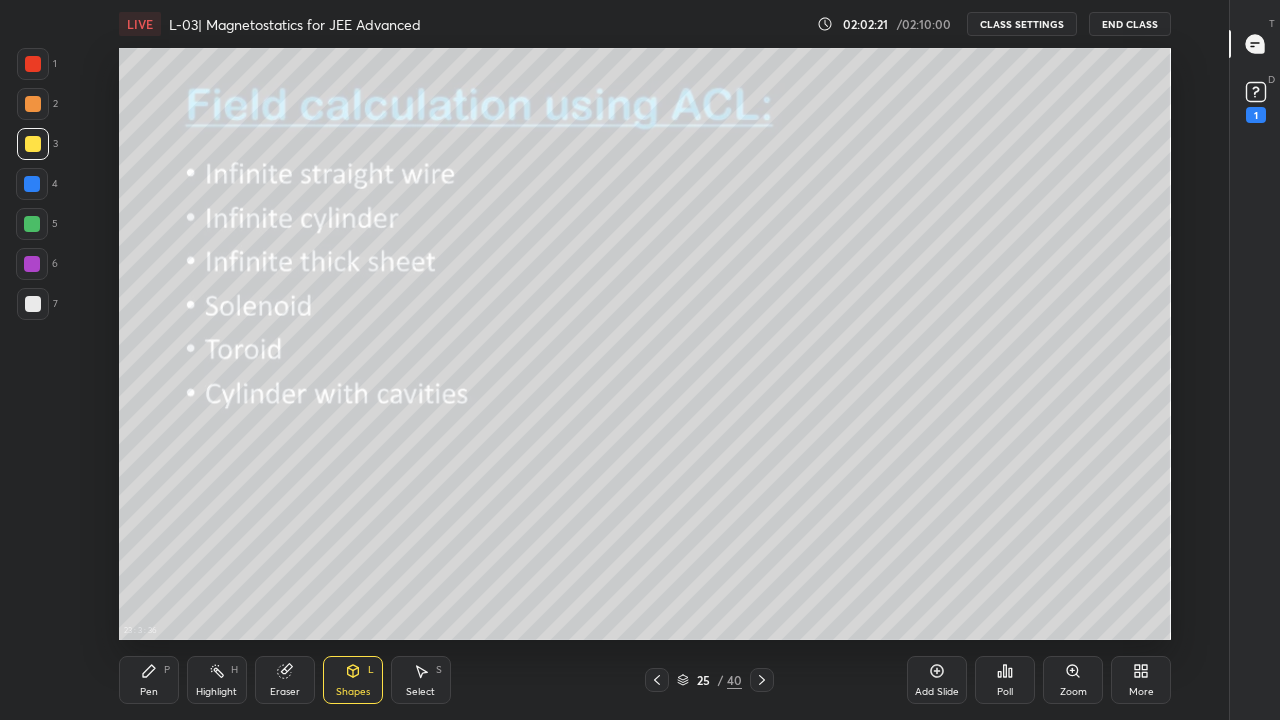 click on "/" at bounding box center (720, 680) 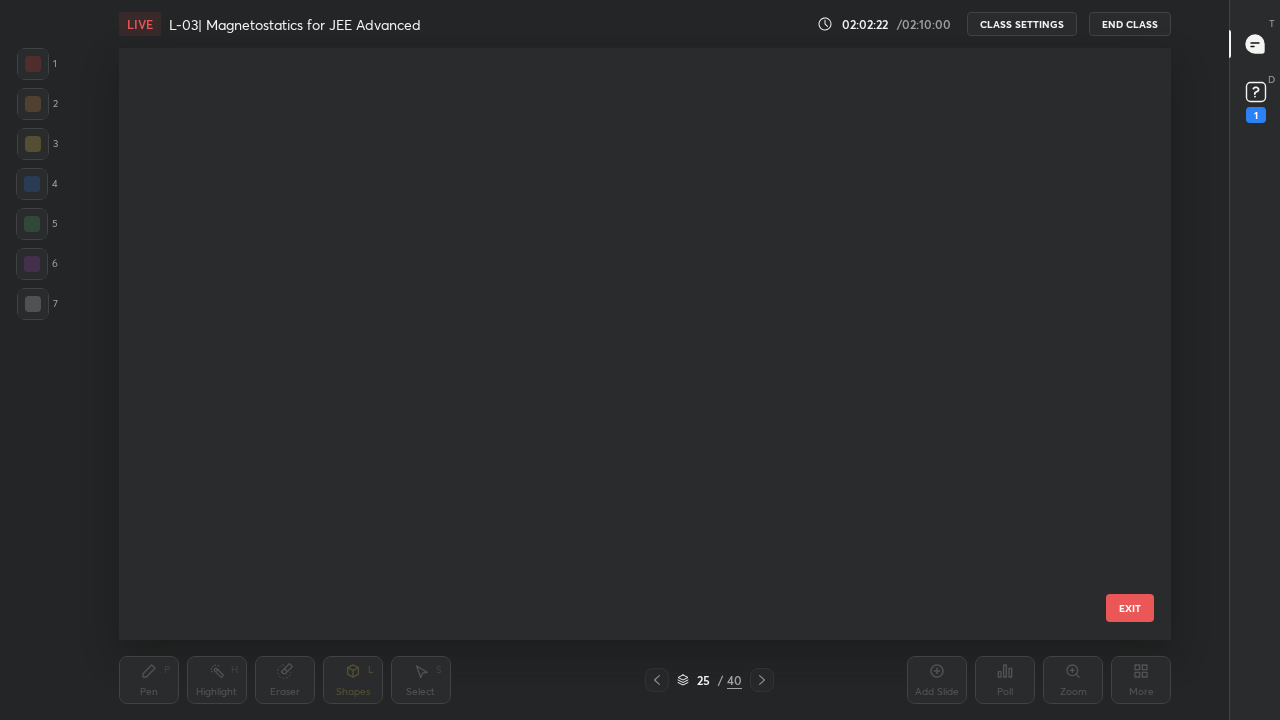 scroll, scrollTop: 1048, scrollLeft: 0, axis: vertical 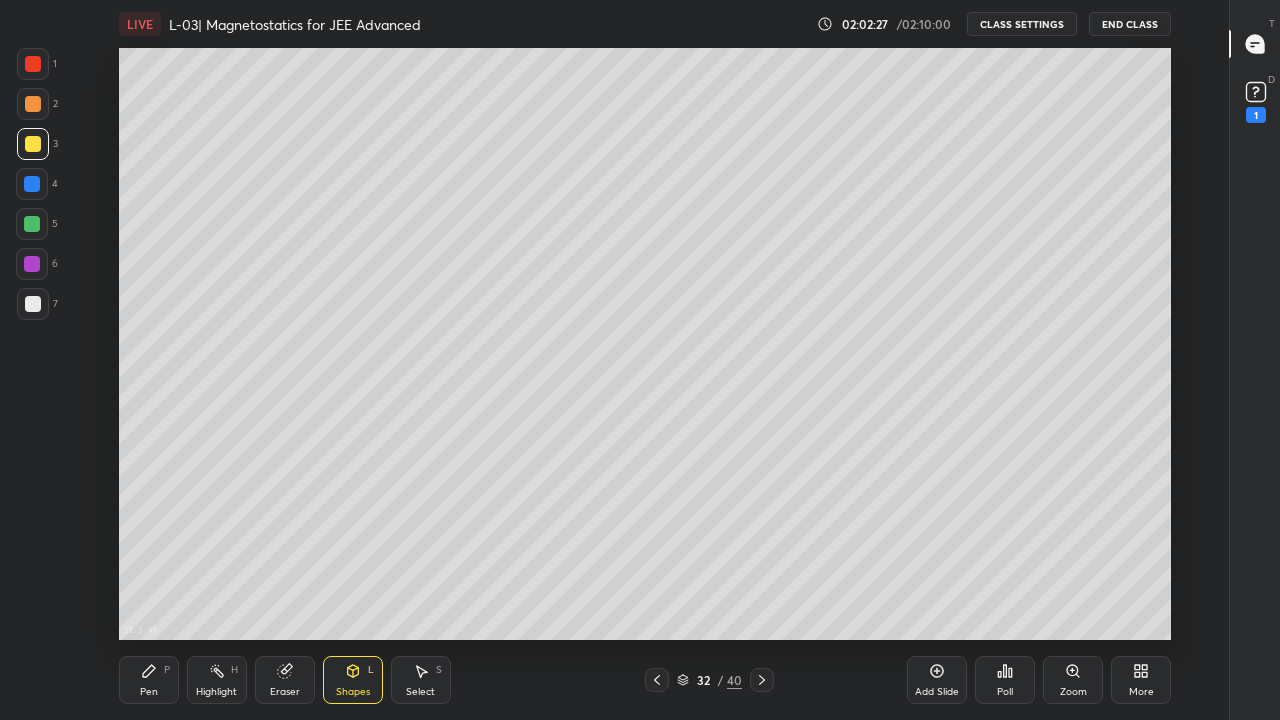 click on "Add Slide" at bounding box center [937, 692] 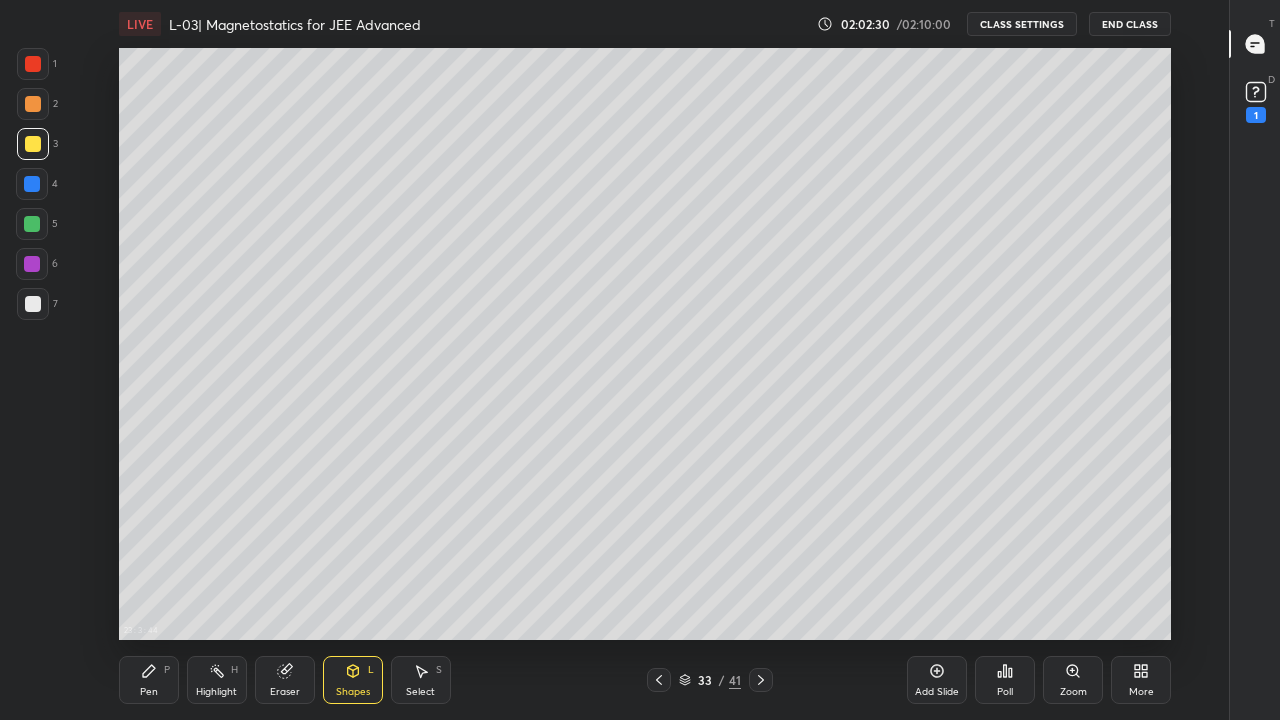click 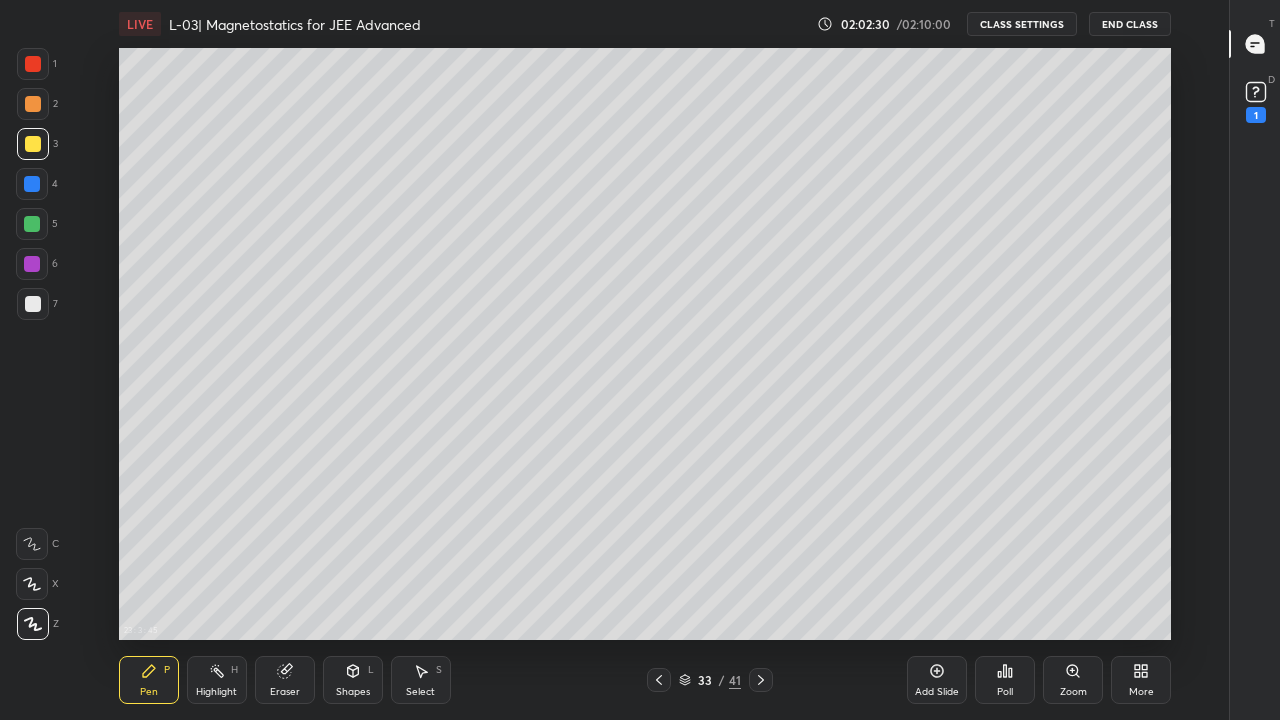 click at bounding box center [32, 264] 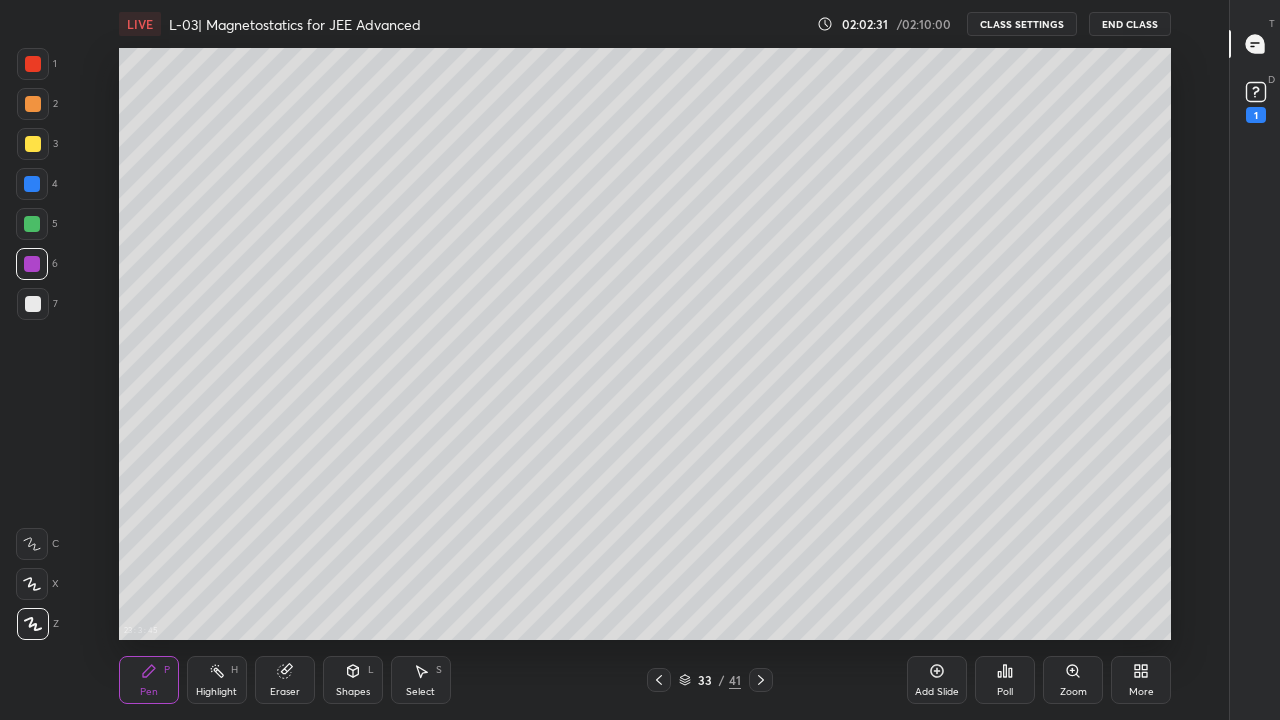 click at bounding box center [32, 224] 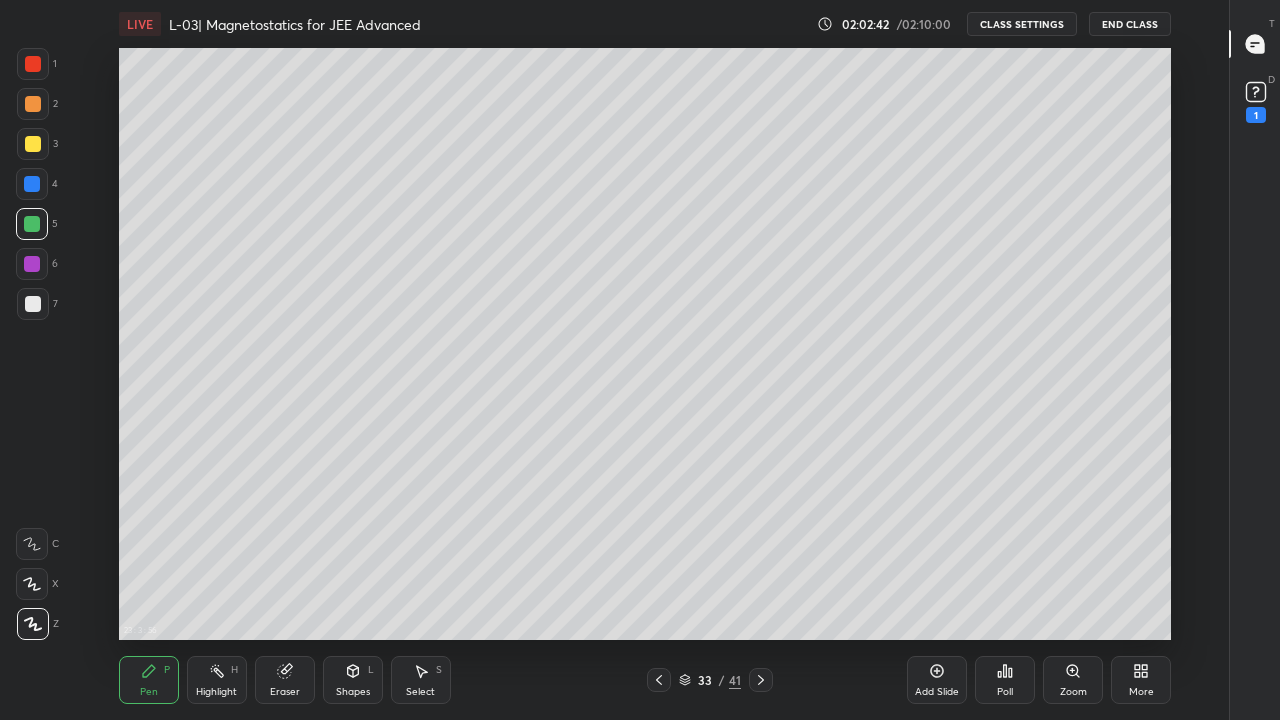click on "Shapes L" at bounding box center (353, 680) 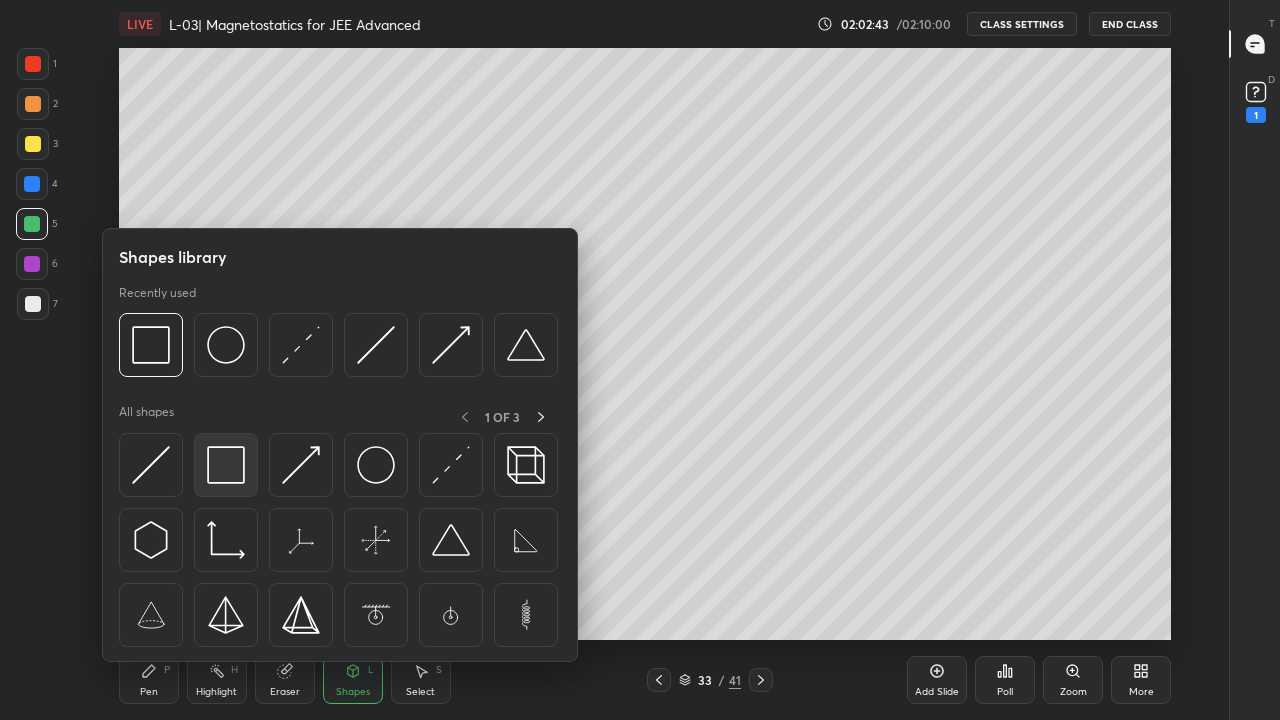 click at bounding box center [226, 465] 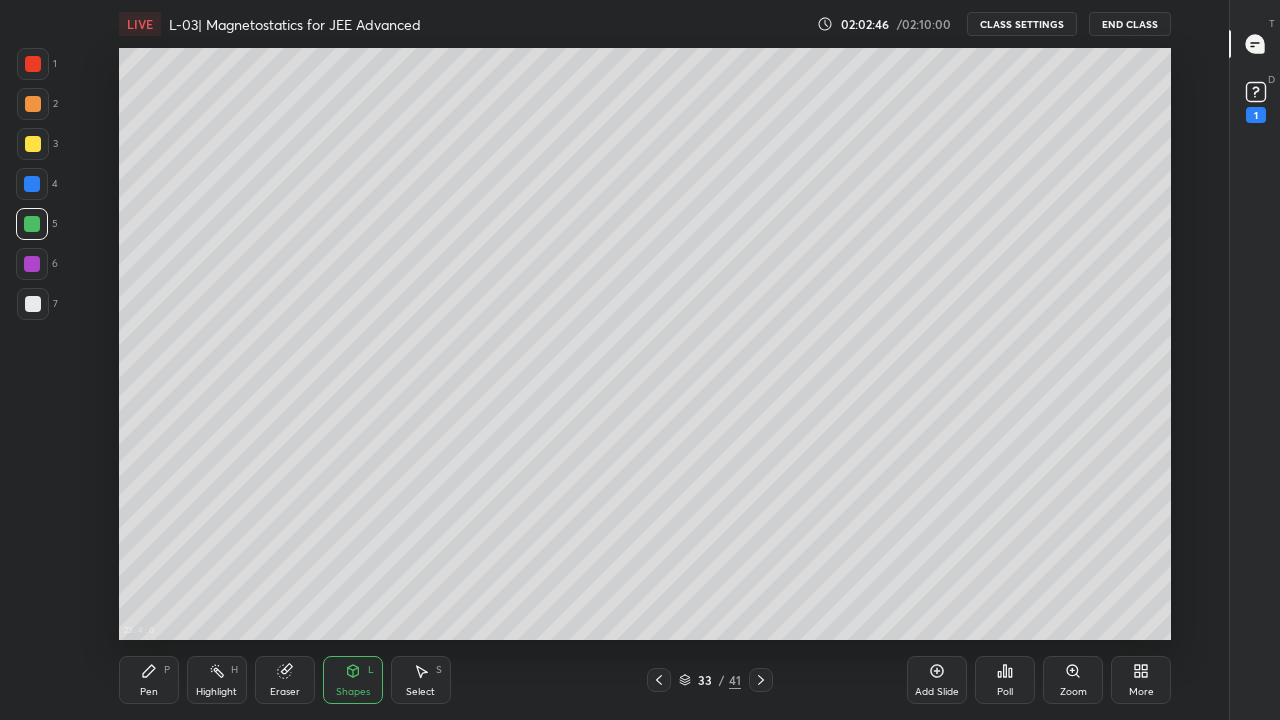 click 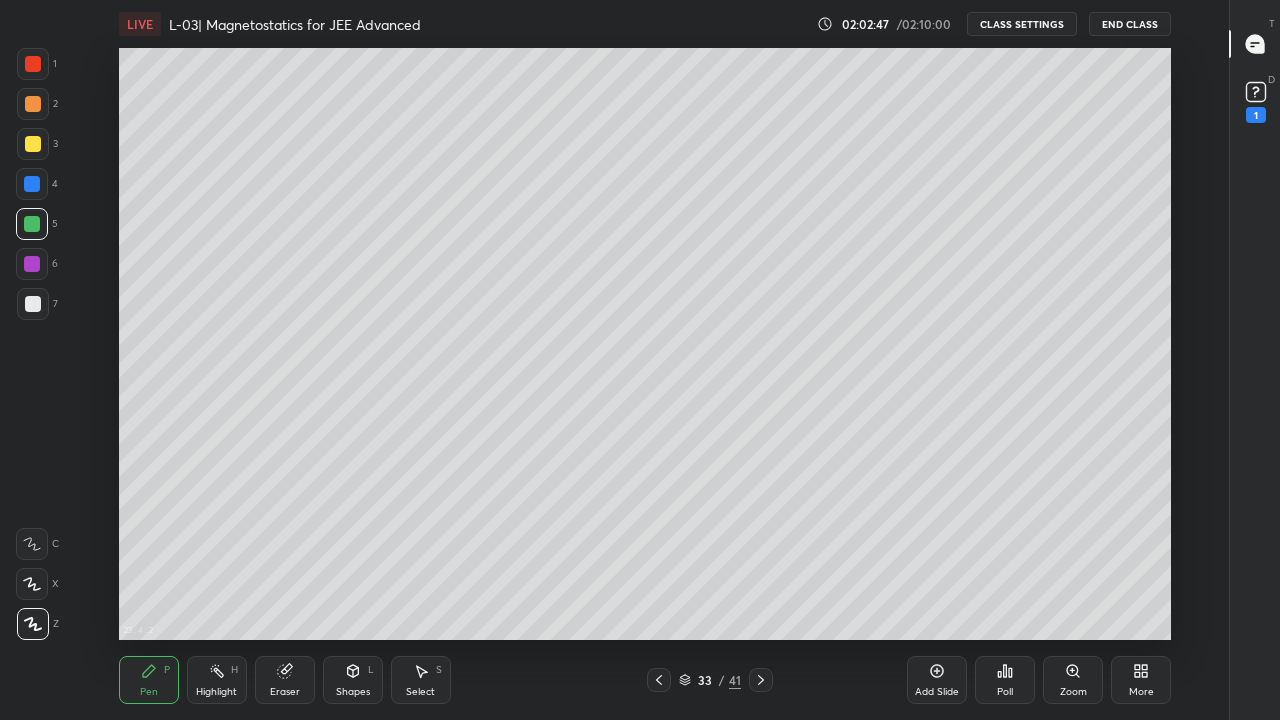 click 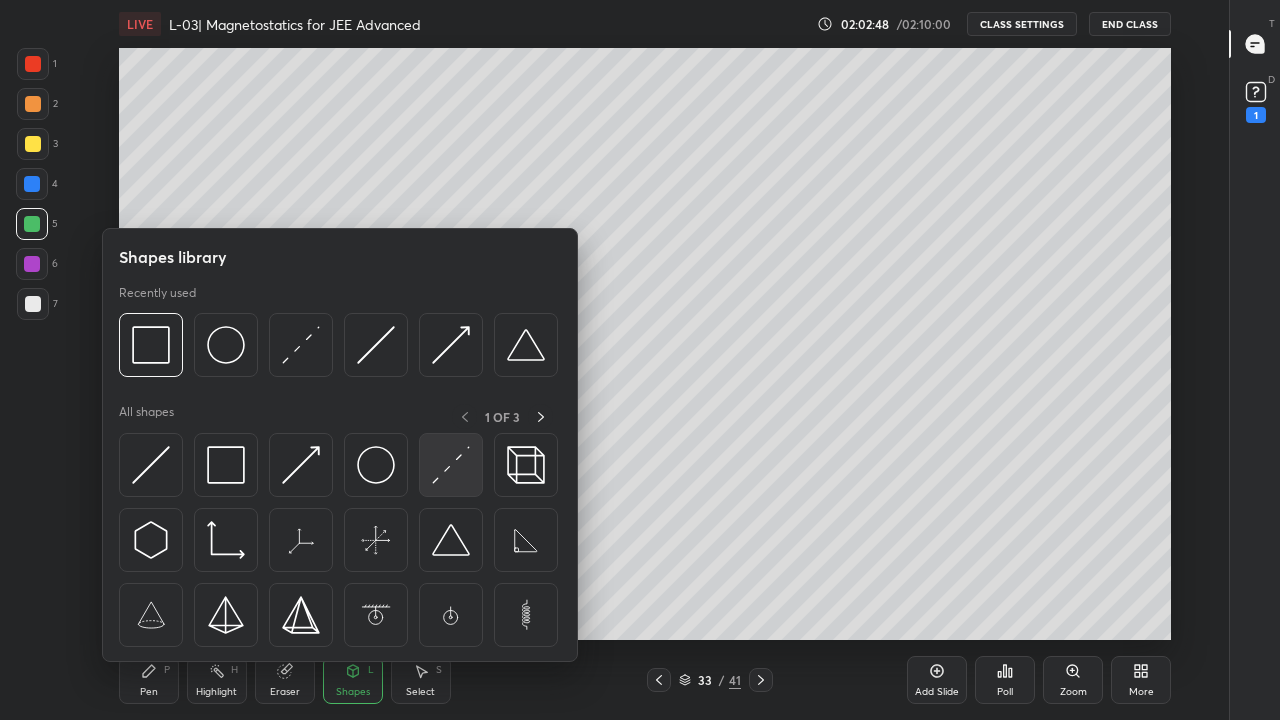 click at bounding box center (451, 465) 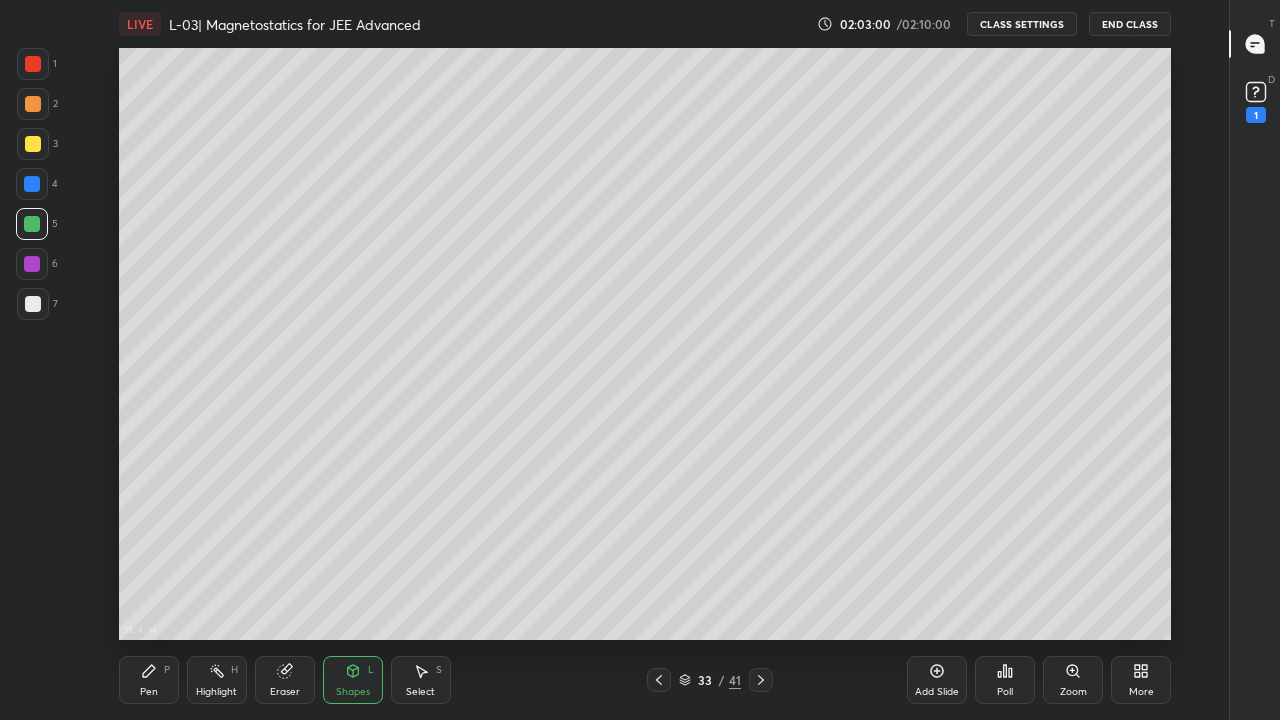 click at bounding box center [32, 264] 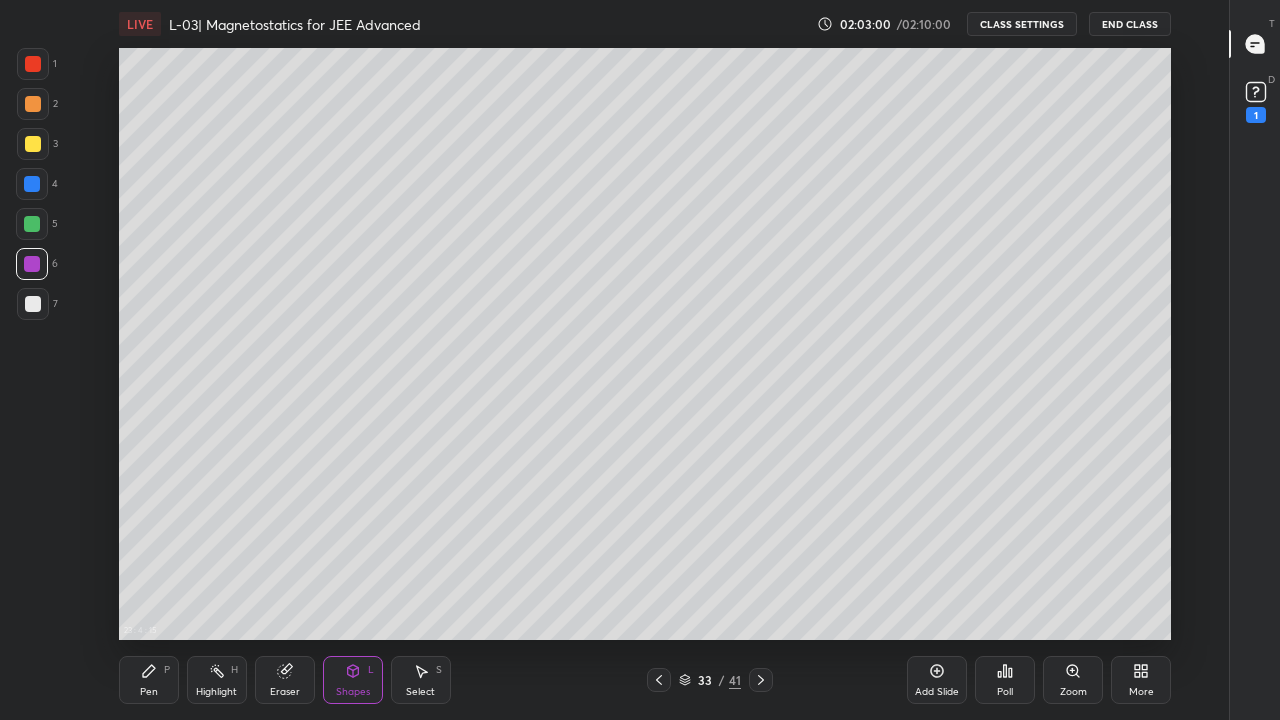 click on "Pen" at bounding box center (149, 692) 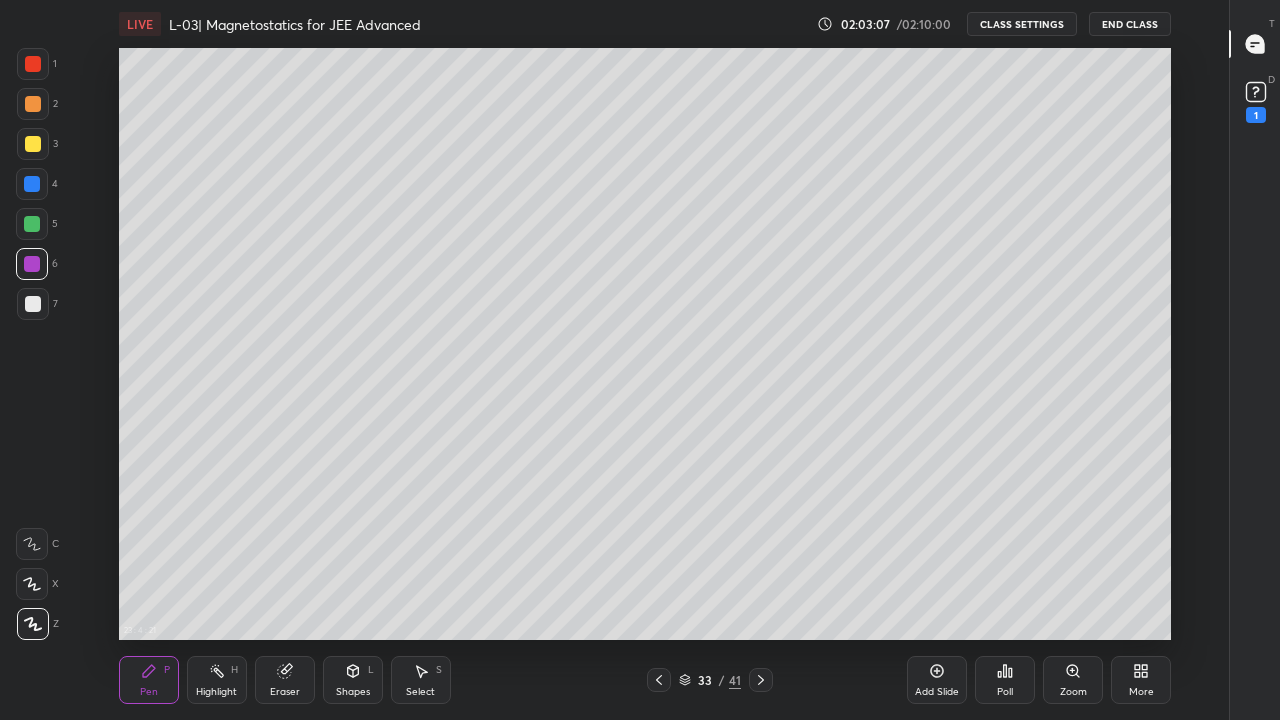 click on "Eraser" at bounding box center (285, 692) 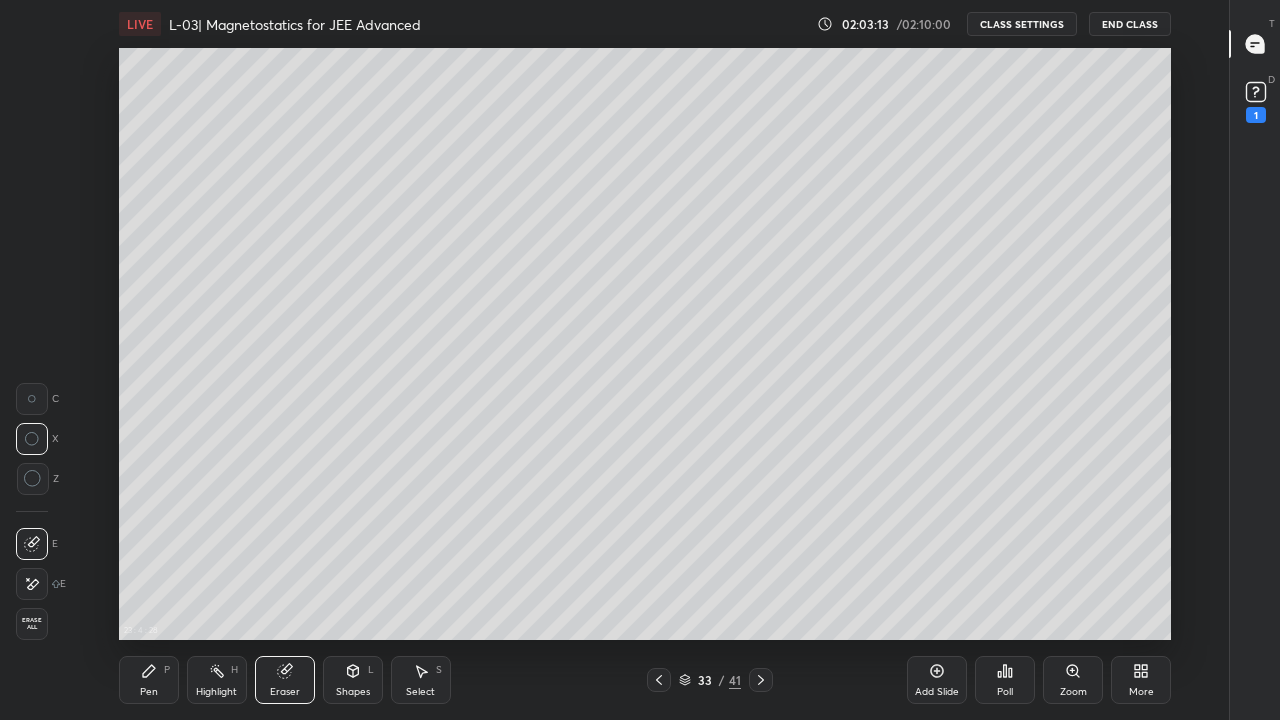 click on "Pen P" at bounding box center [149, 680] 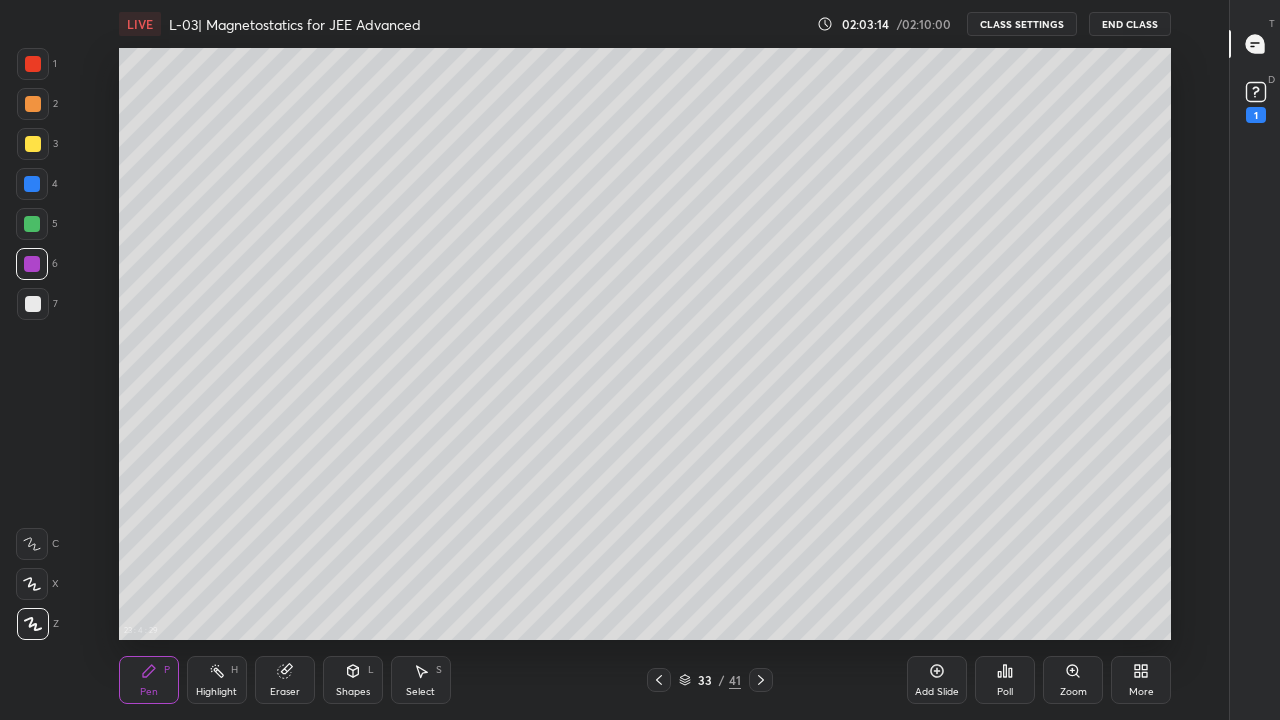 click at bounding box center (32, 224) 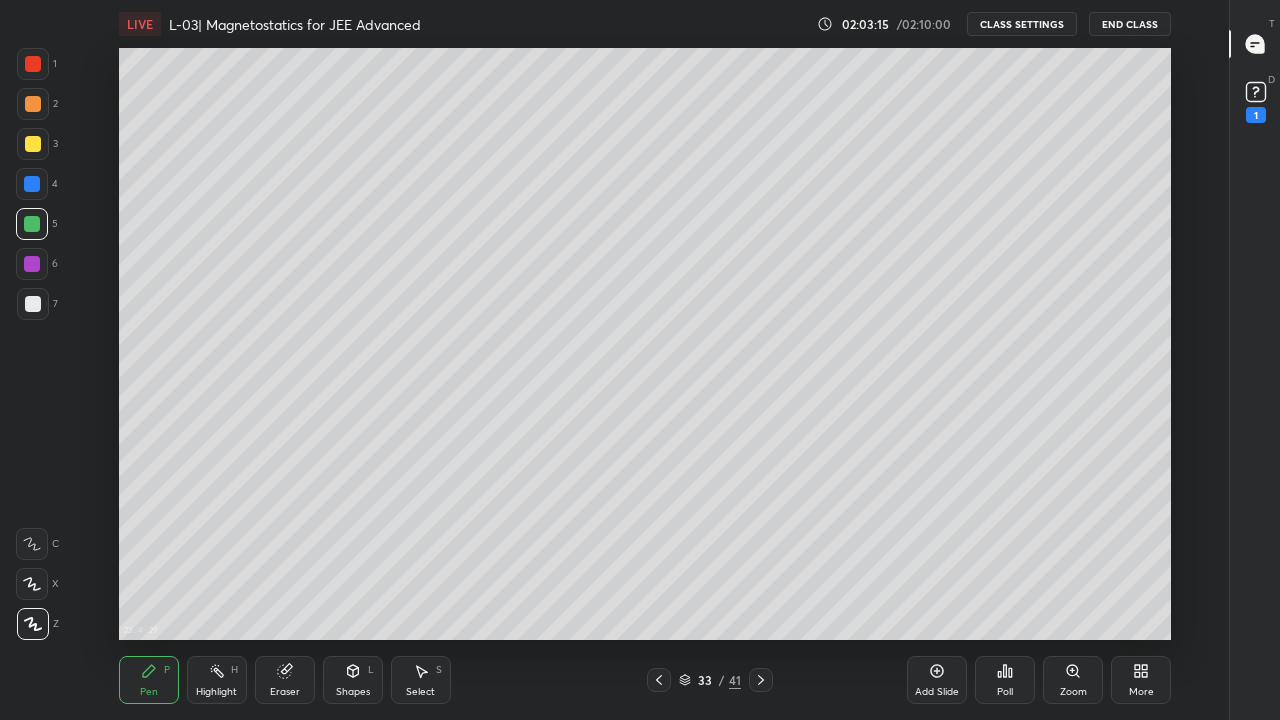 click at bounding box center (33, 304) 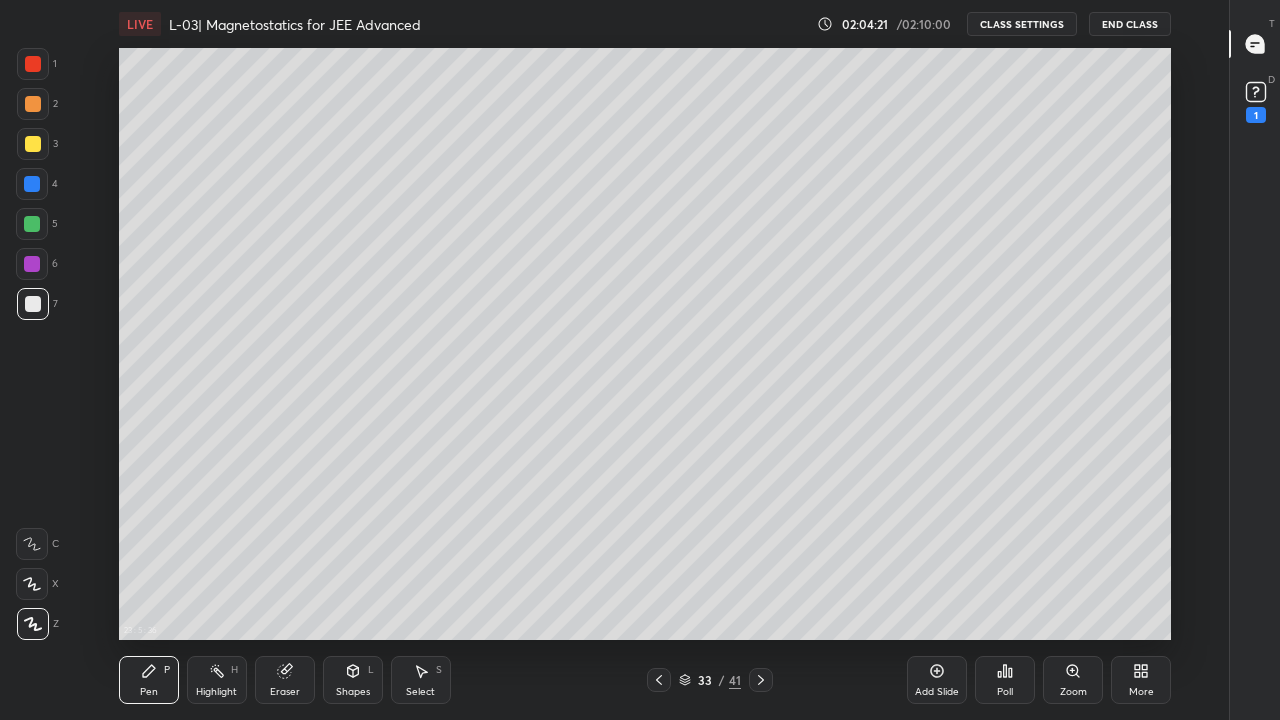 click at bounding box center [33, 144] 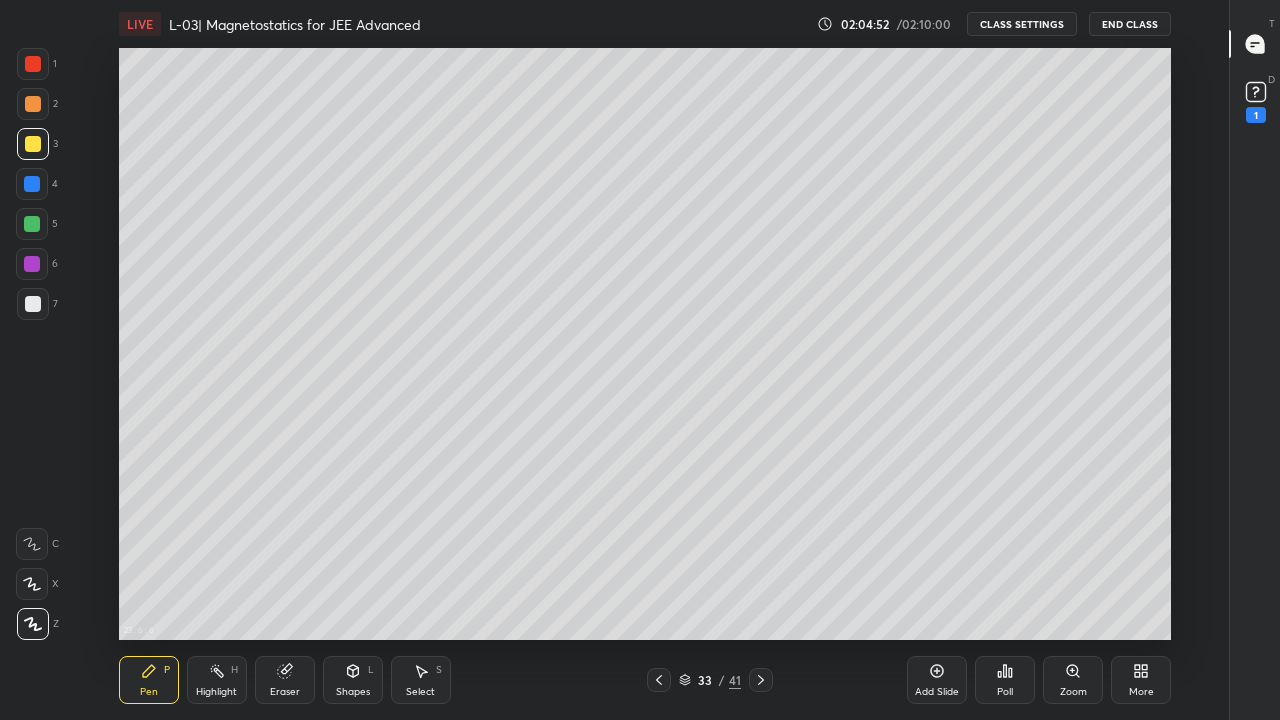 click on "Eraser" at bounding box center (285, 692) 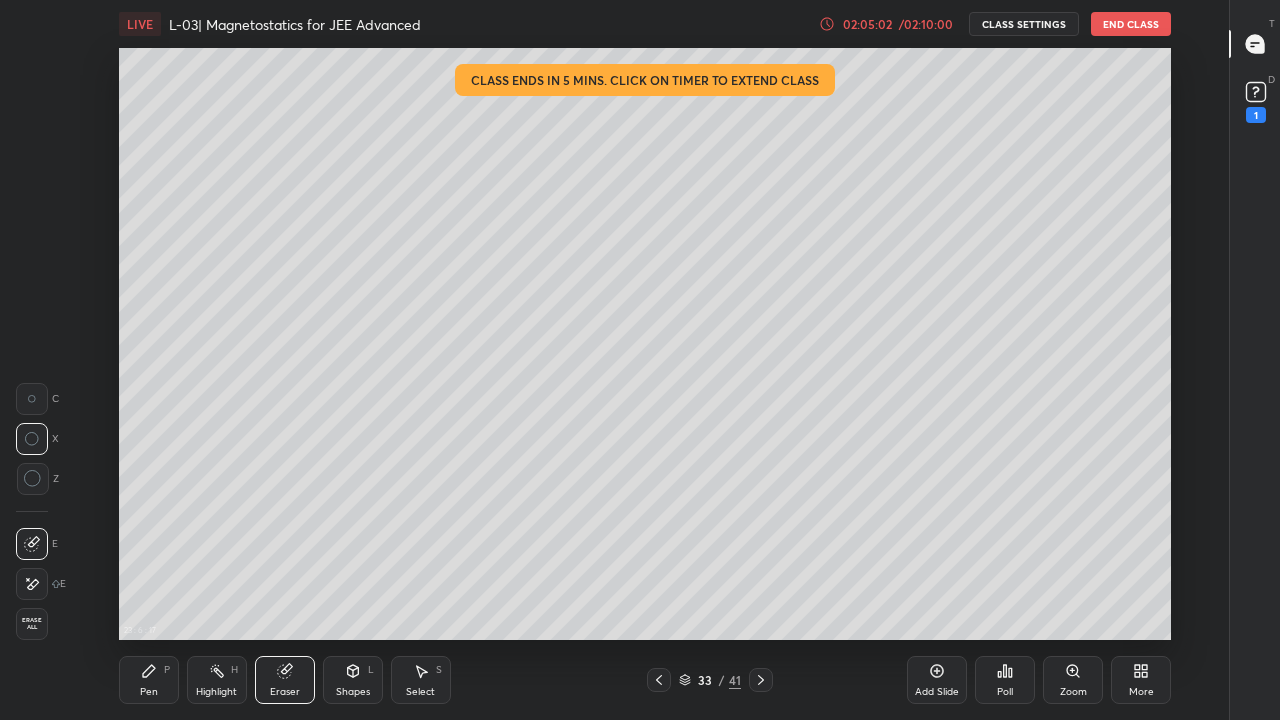 click on "02:05:02" at bounding box center (867, 24) 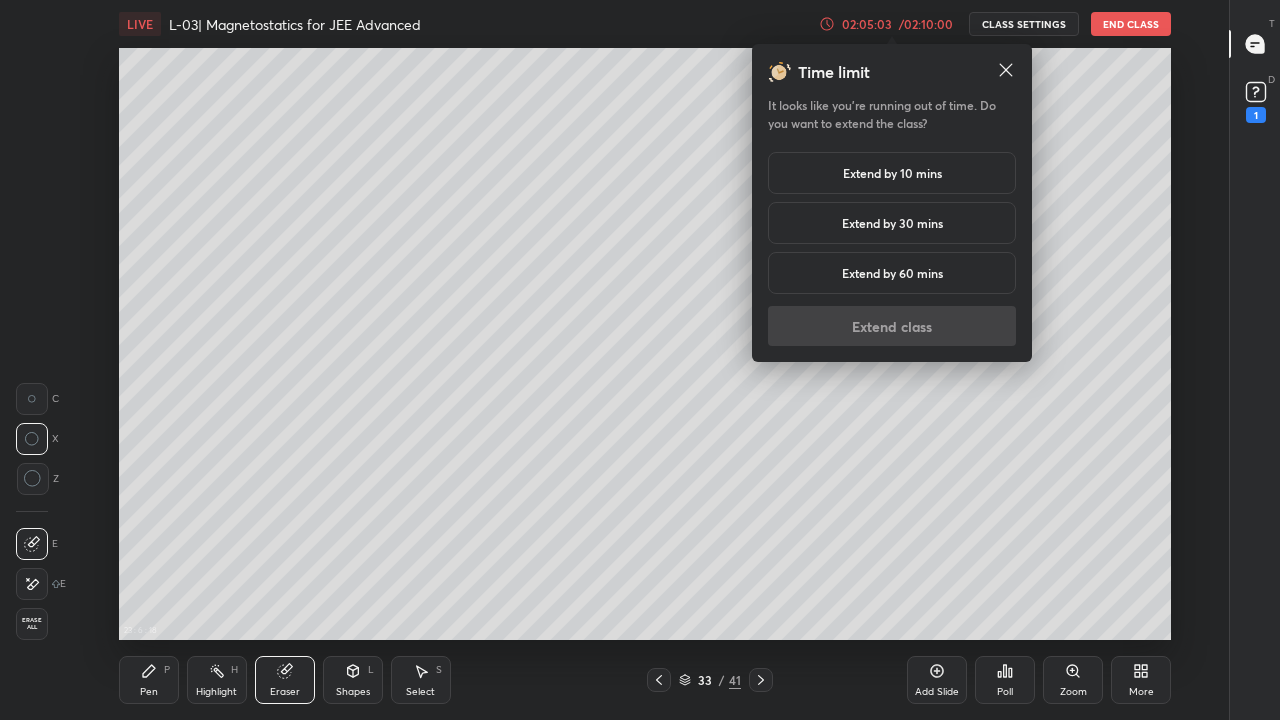 click on "Extend by 10 mins" at bounding box center [892, 173] 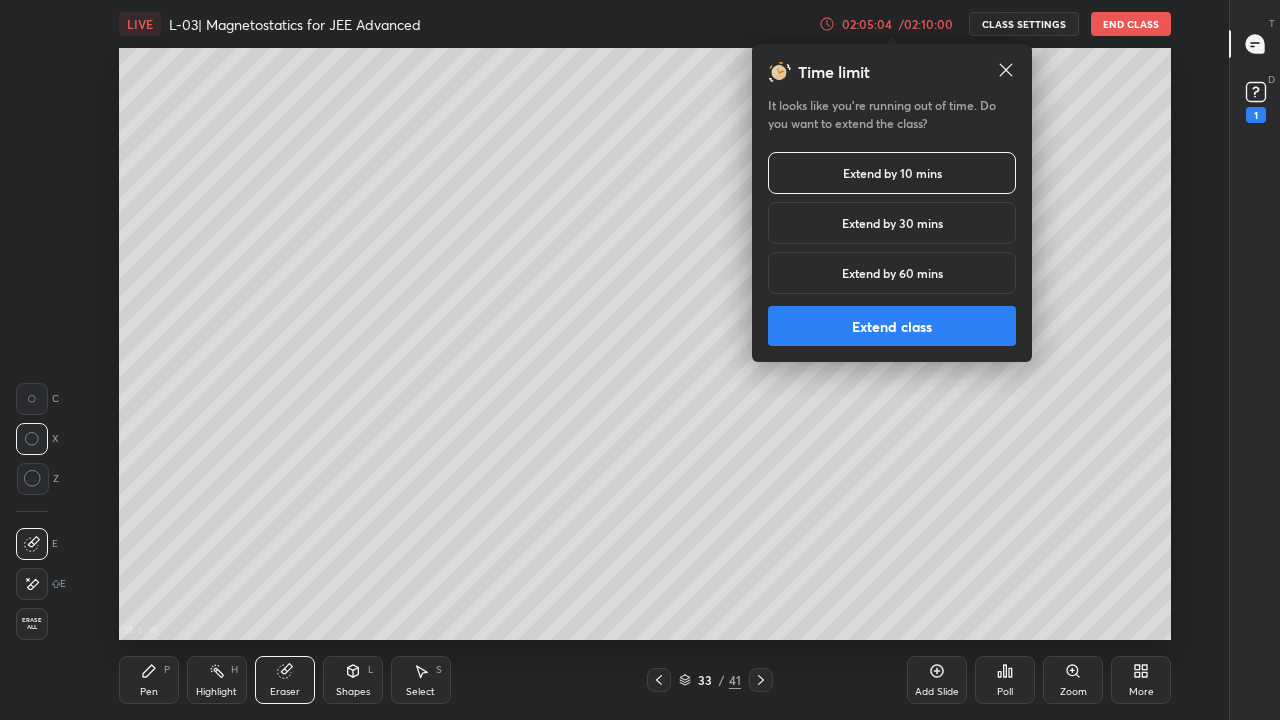 click on "Extend class" at bounding box center (892, 326) 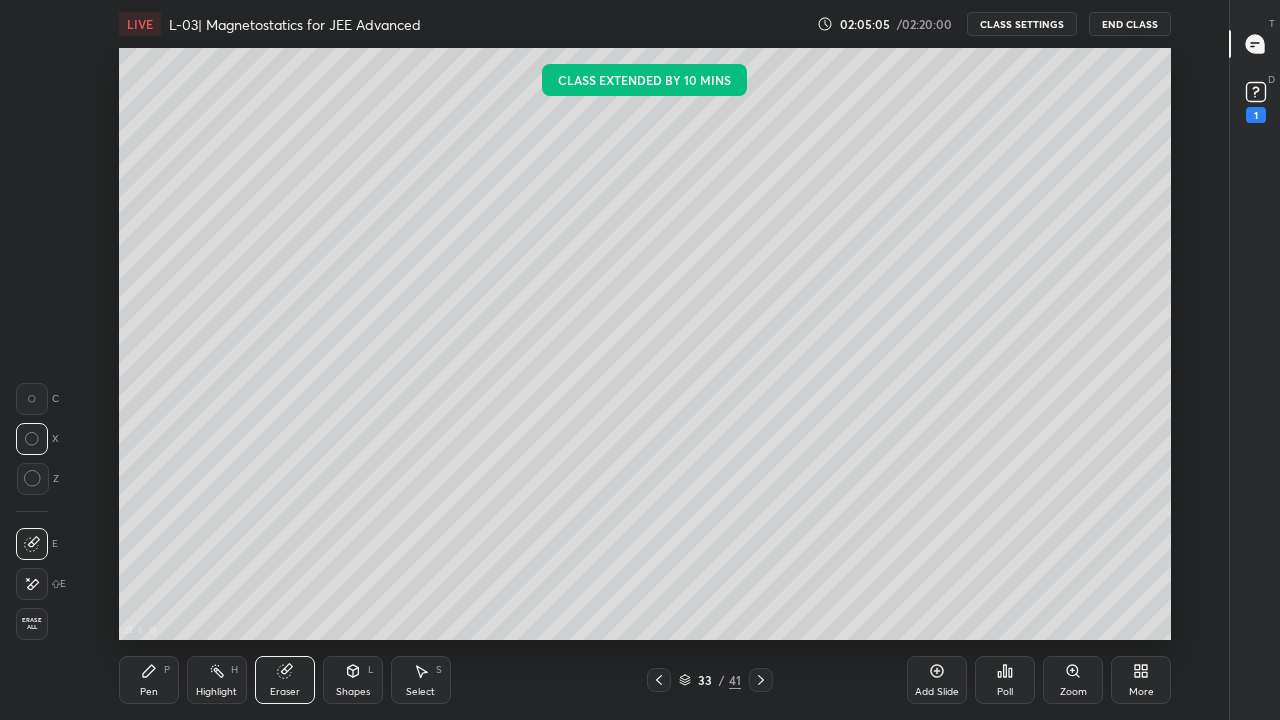 click on "Pen P" at bounding box center (149, 680) 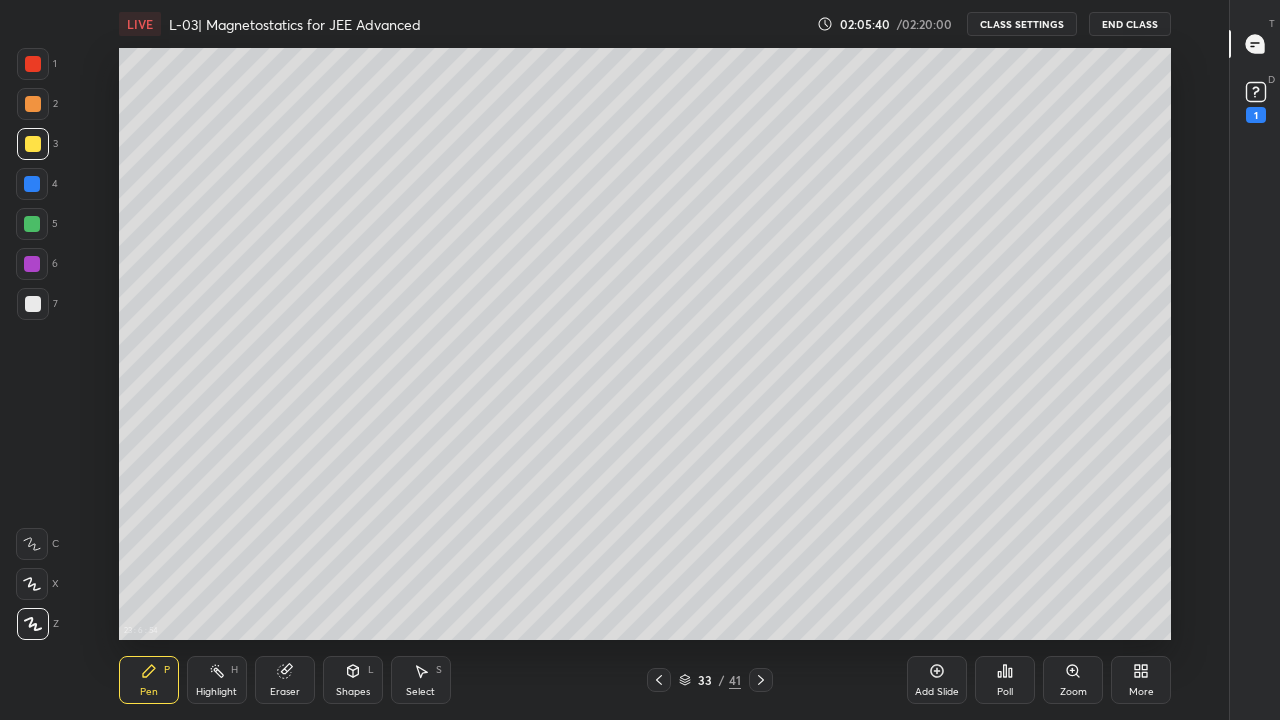click 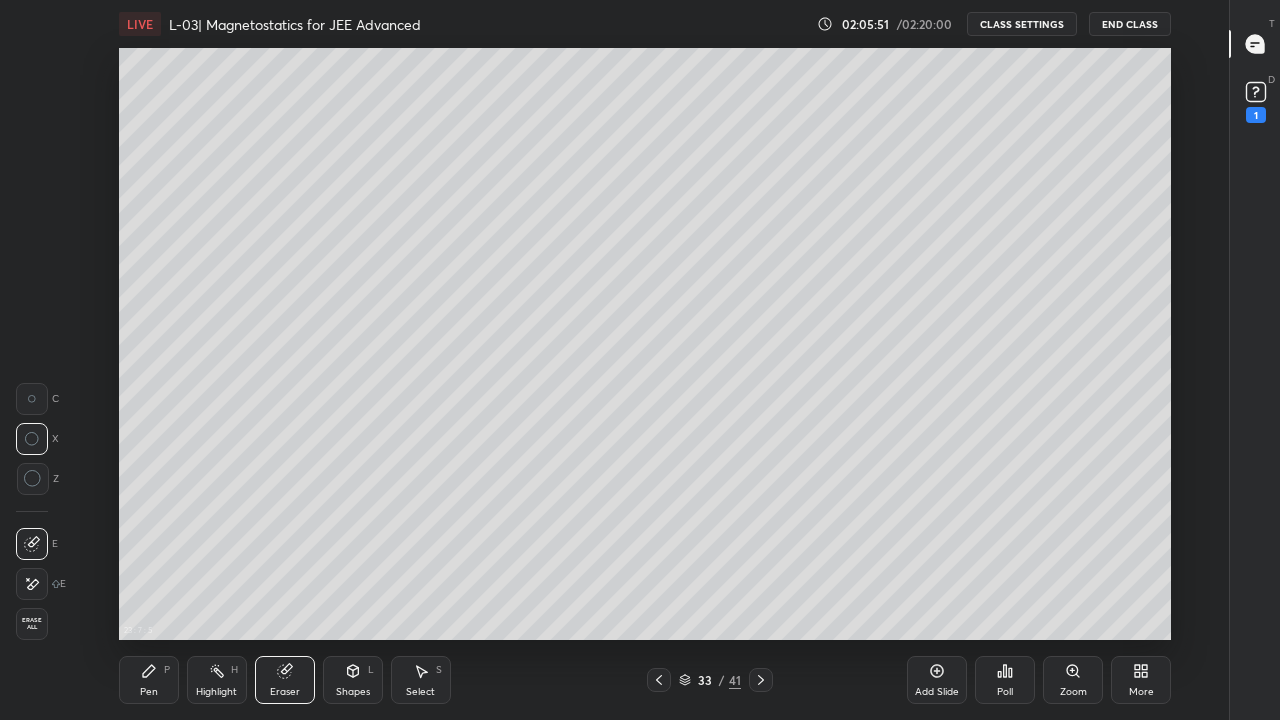 click 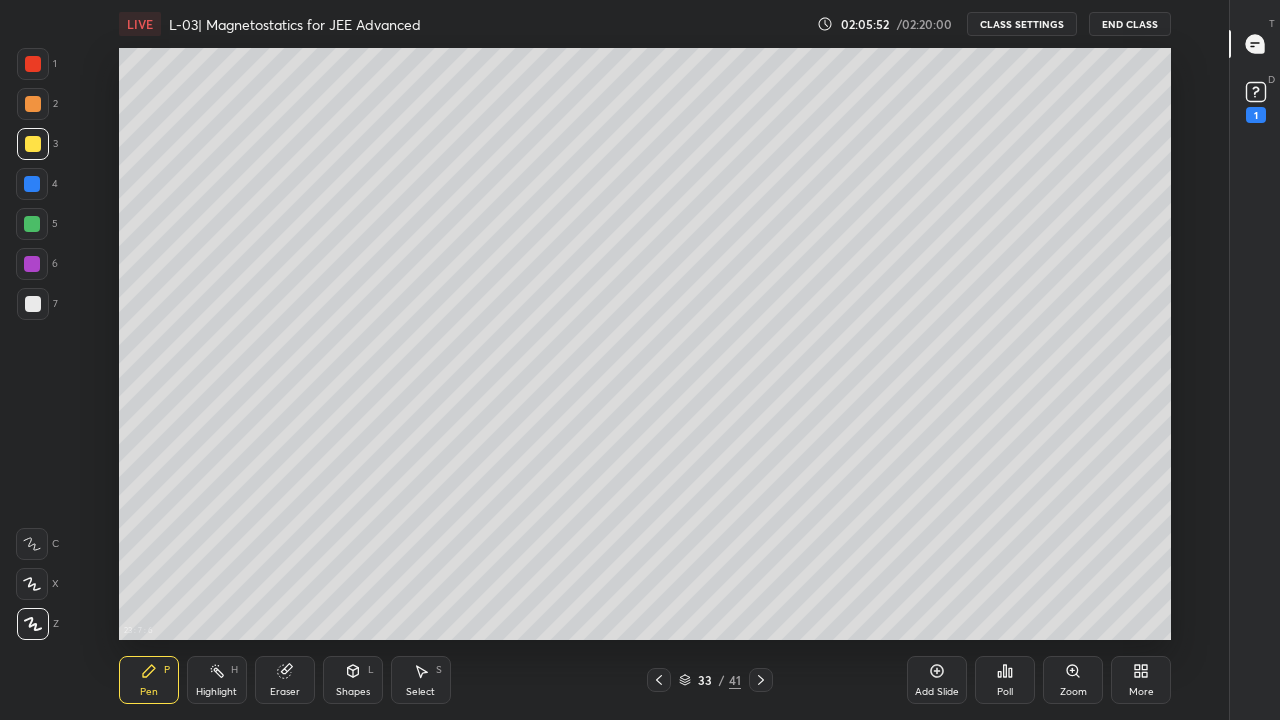 click at bounding box center [32, 224] 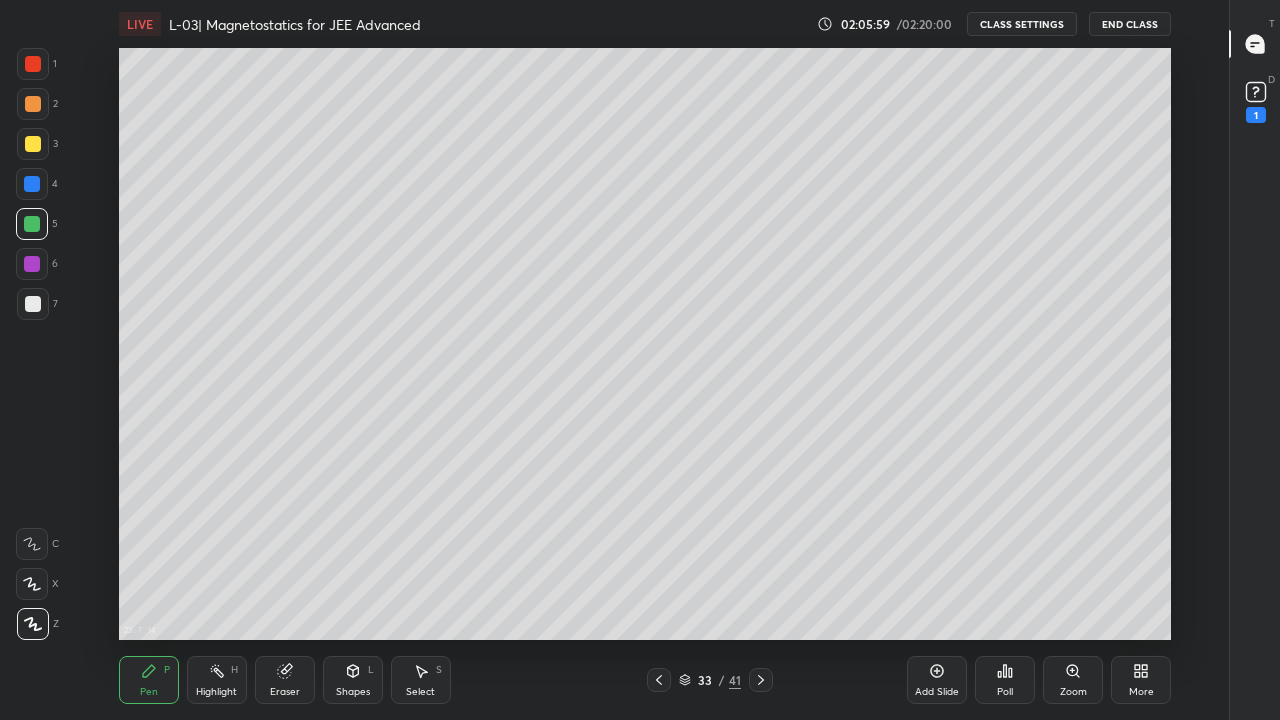 click on "Eraser" at bounding box center [285, 680] 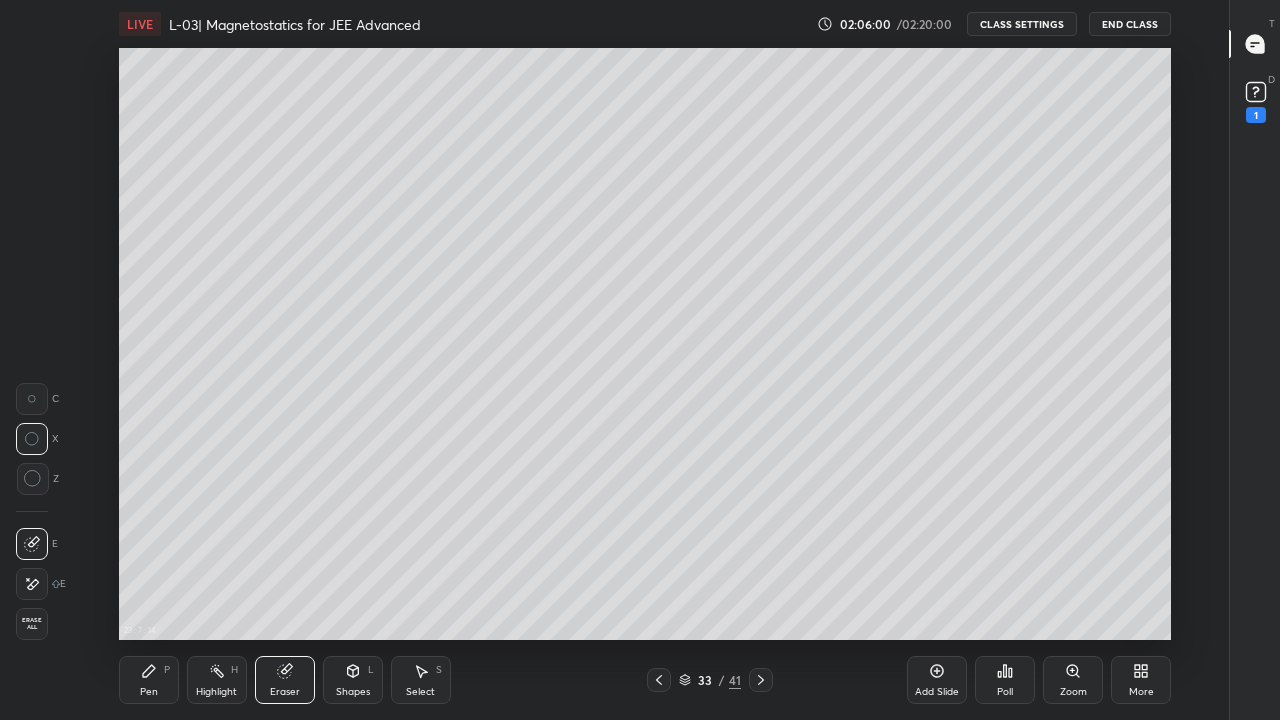 click 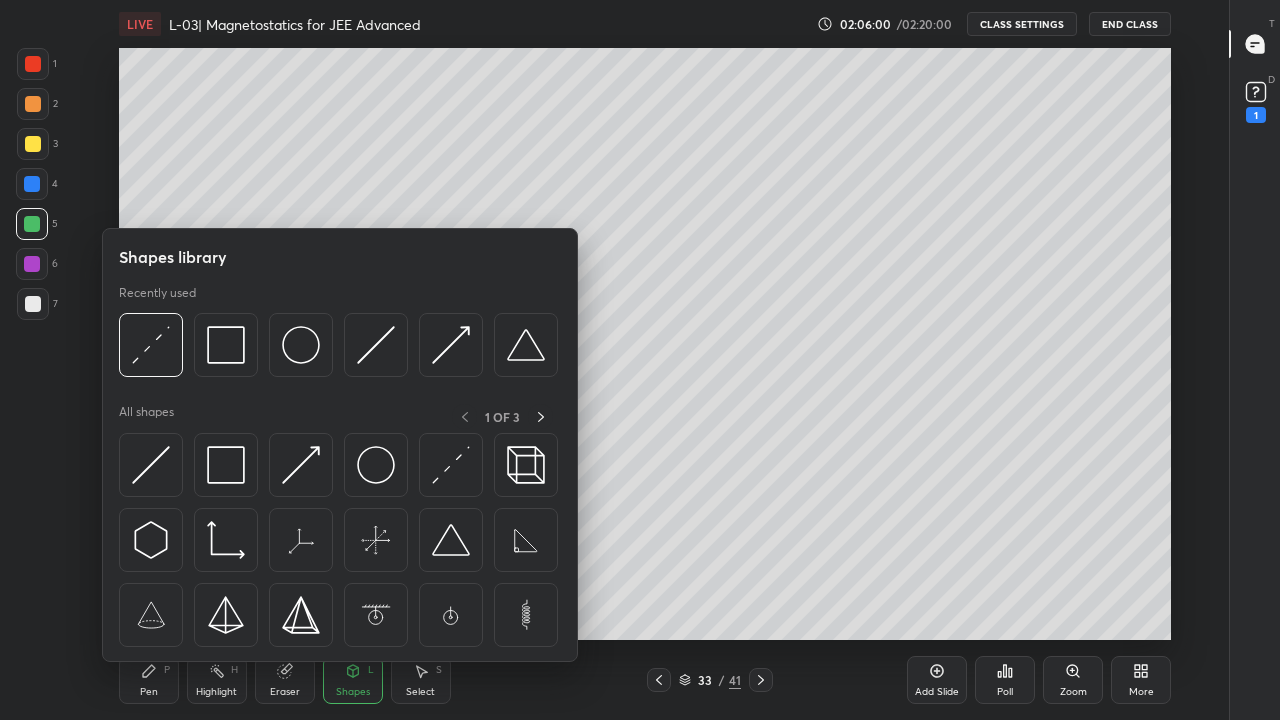 click at bounding box center [301, 465] 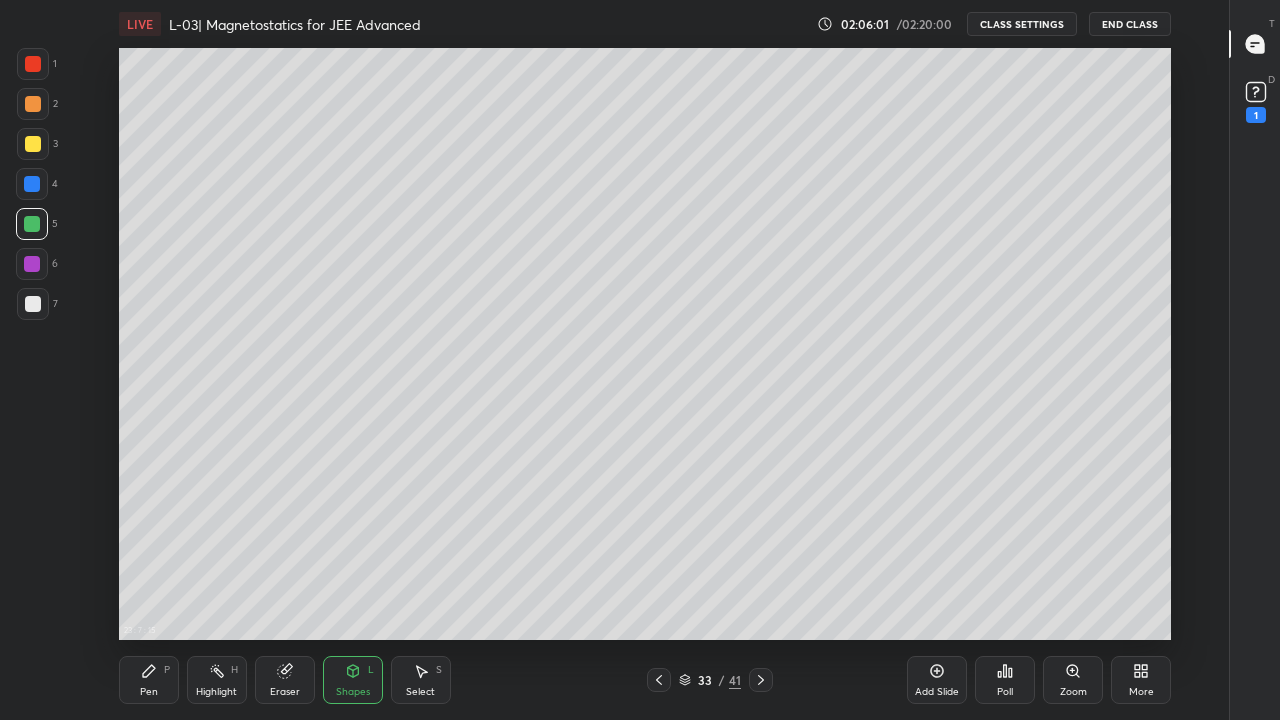 click at bounding box center [33, 304] 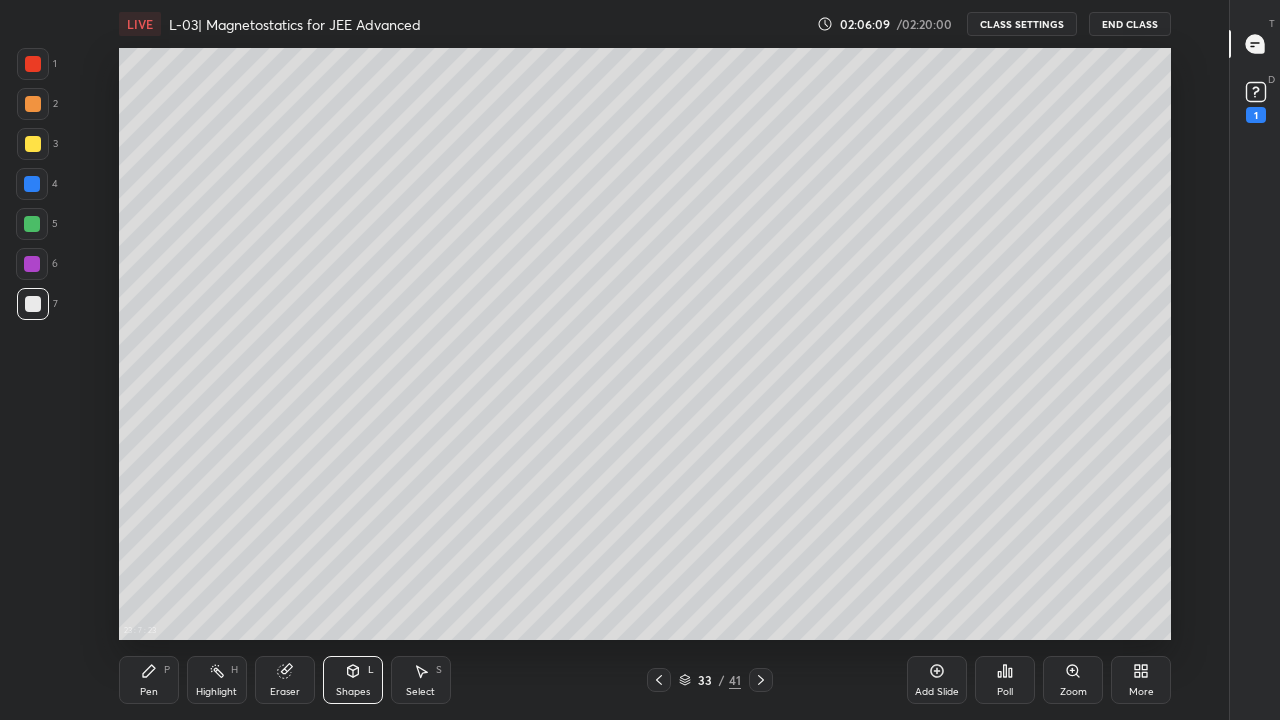 click on "Pen P" at bounding box center (149, 680) 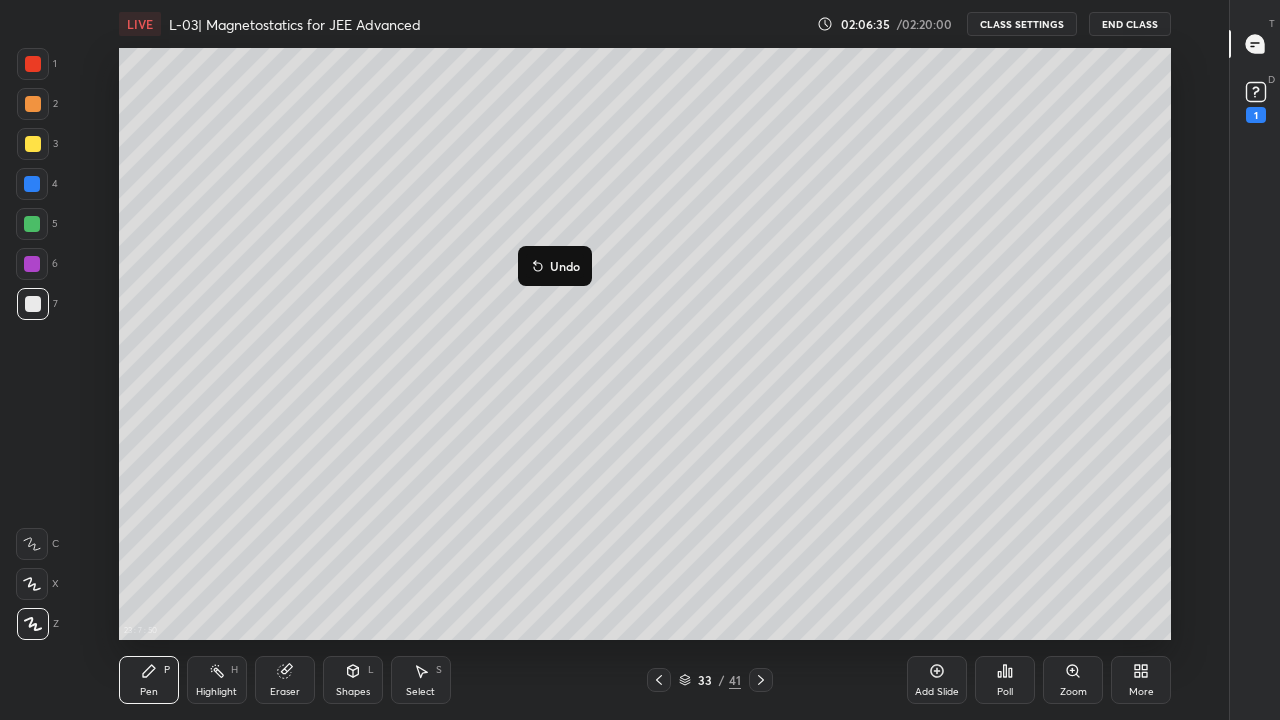 click on "Pen P" at bounding box center (149, 680) 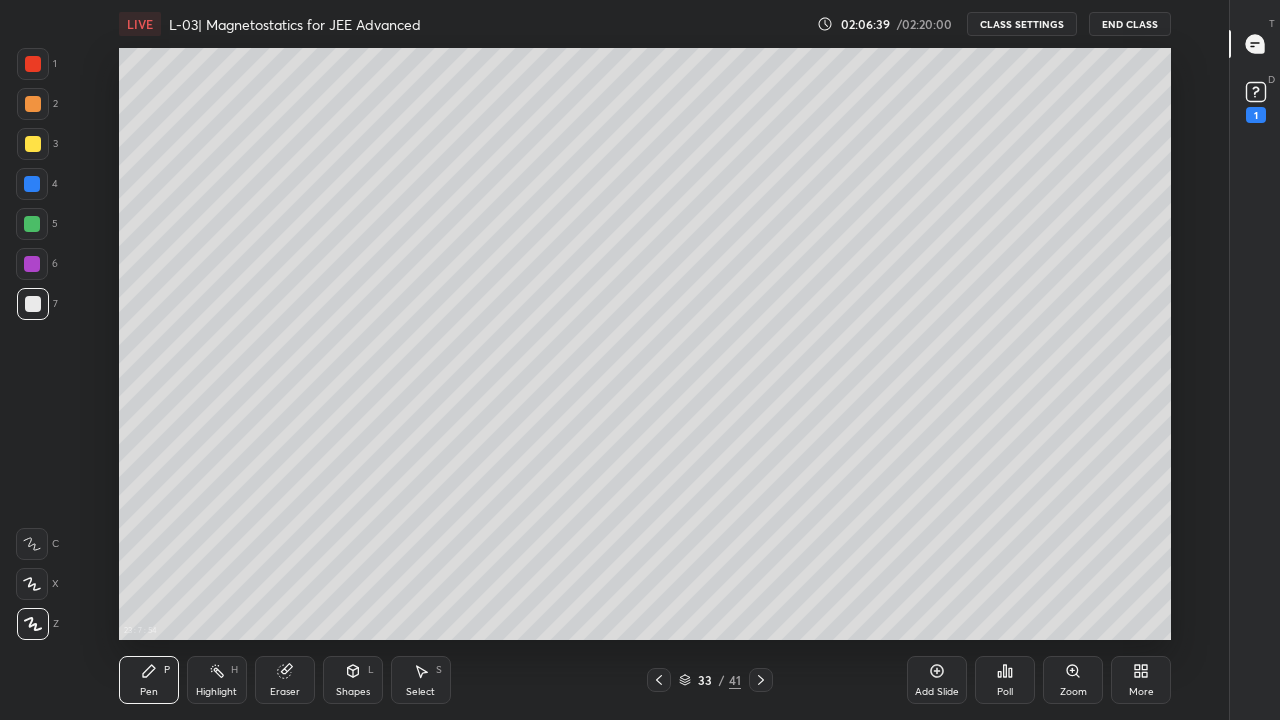 click on "Shapes" at bounding box center [353, 692] 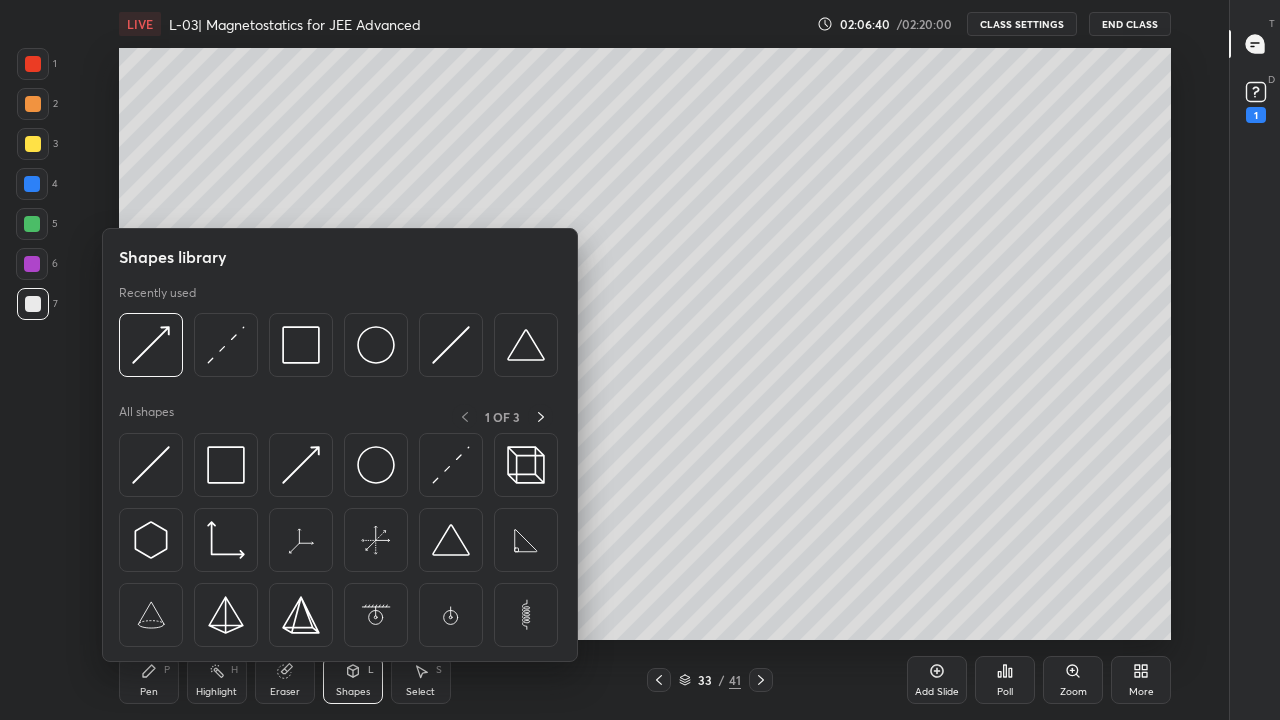 click on "Eraser" at bounding box center [285, 680] 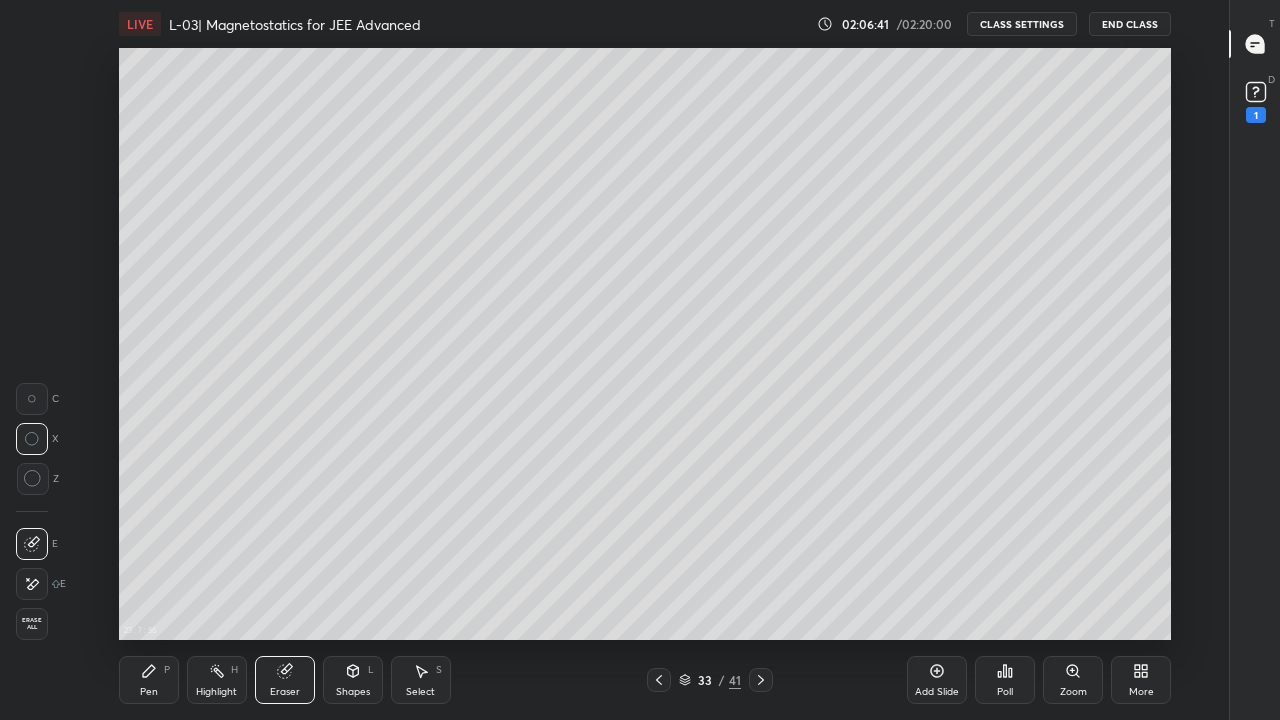 click on "Pen P" at bounding box center (149, 680) 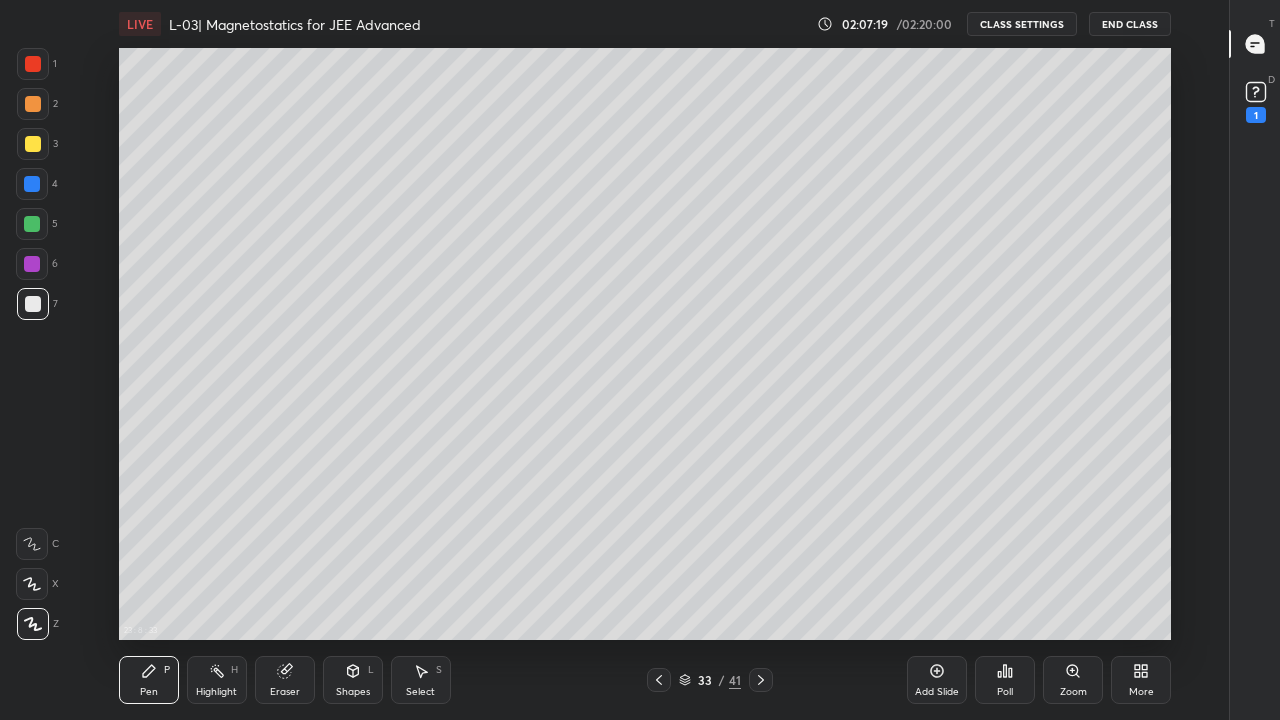click on "Add Slide" at bounding box center (937, 680) 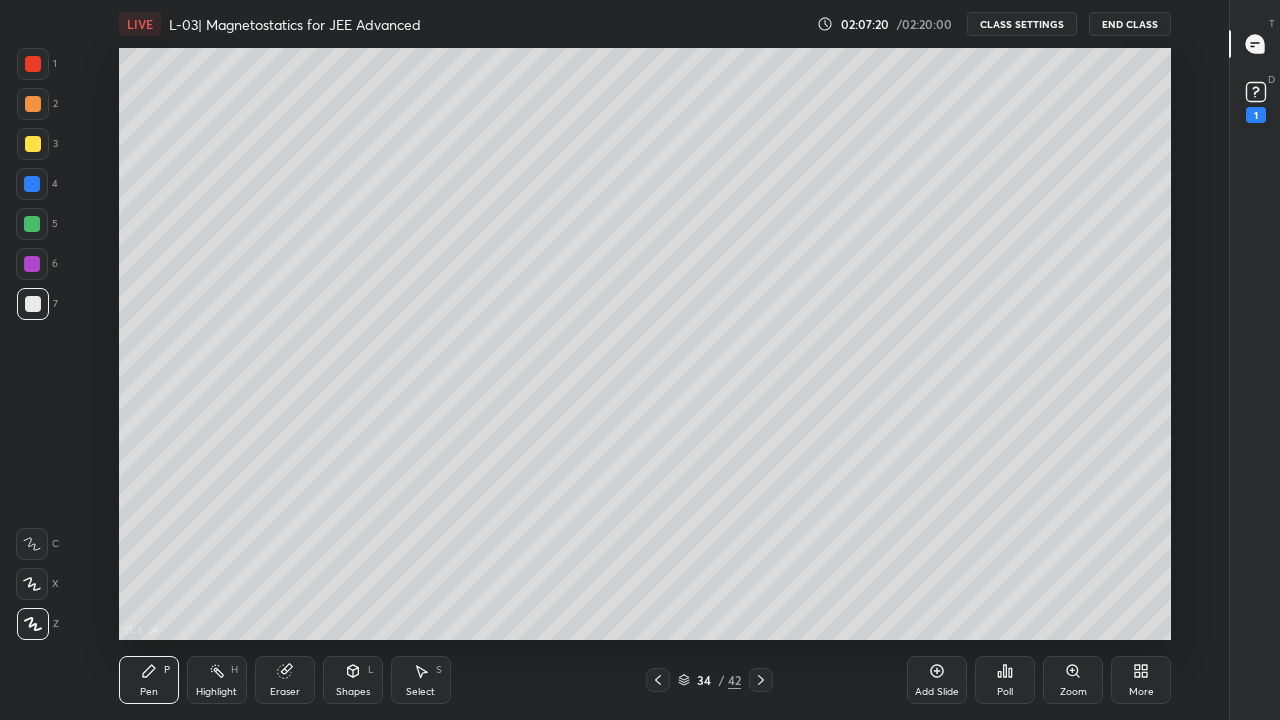 click on "Shapes L" at bounding box center [353, 680] 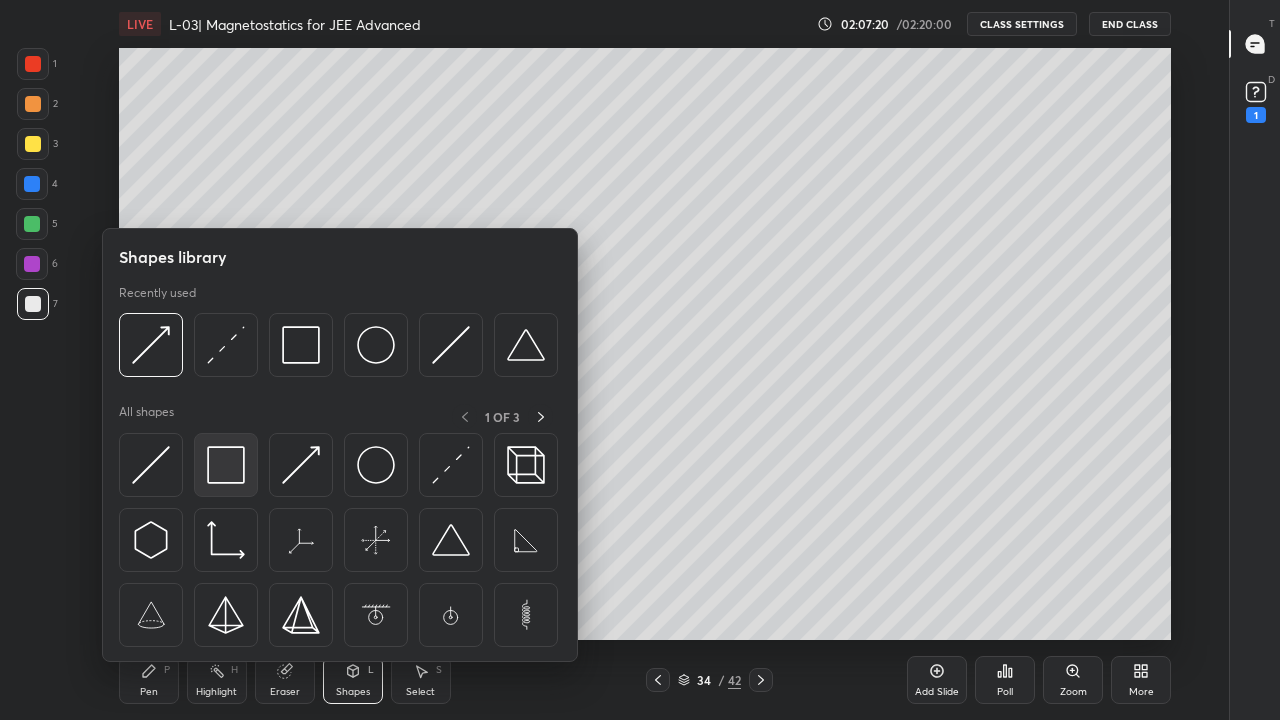 click at bounding box center [226, 465] 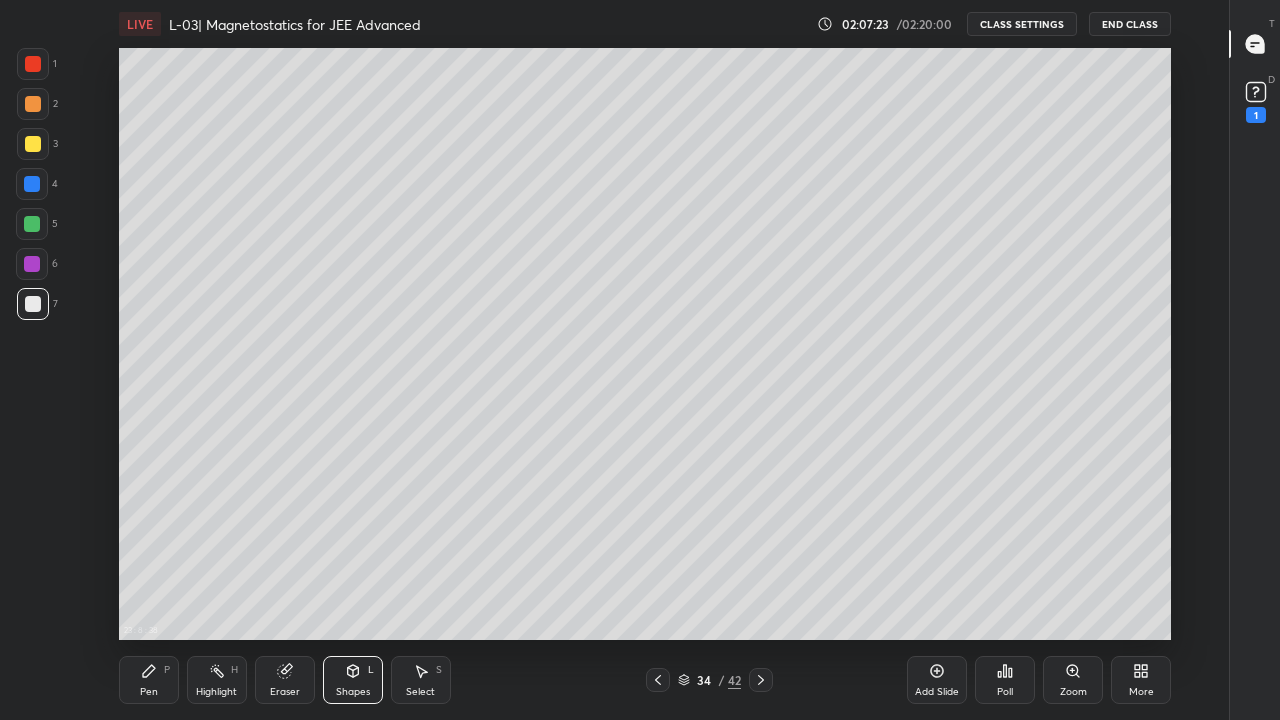 click on "Shapes L" at bounding box center [353, 680] 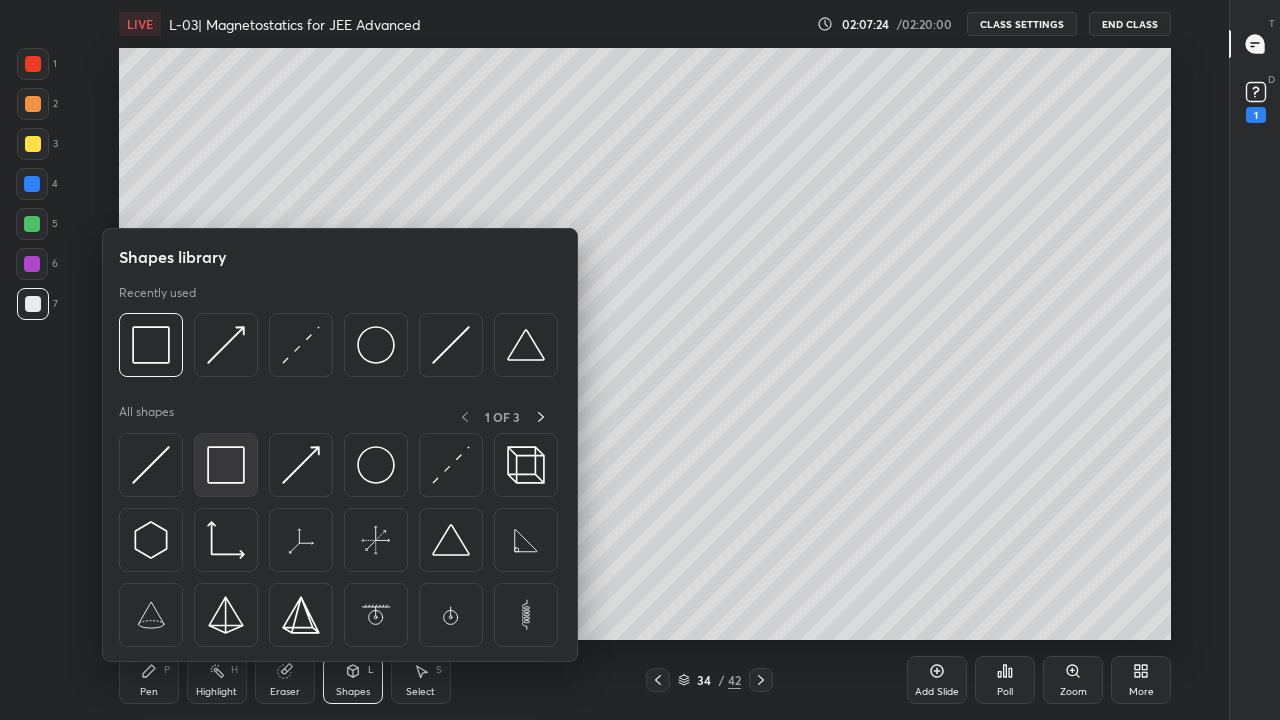 click at bounding box center (226, 465) 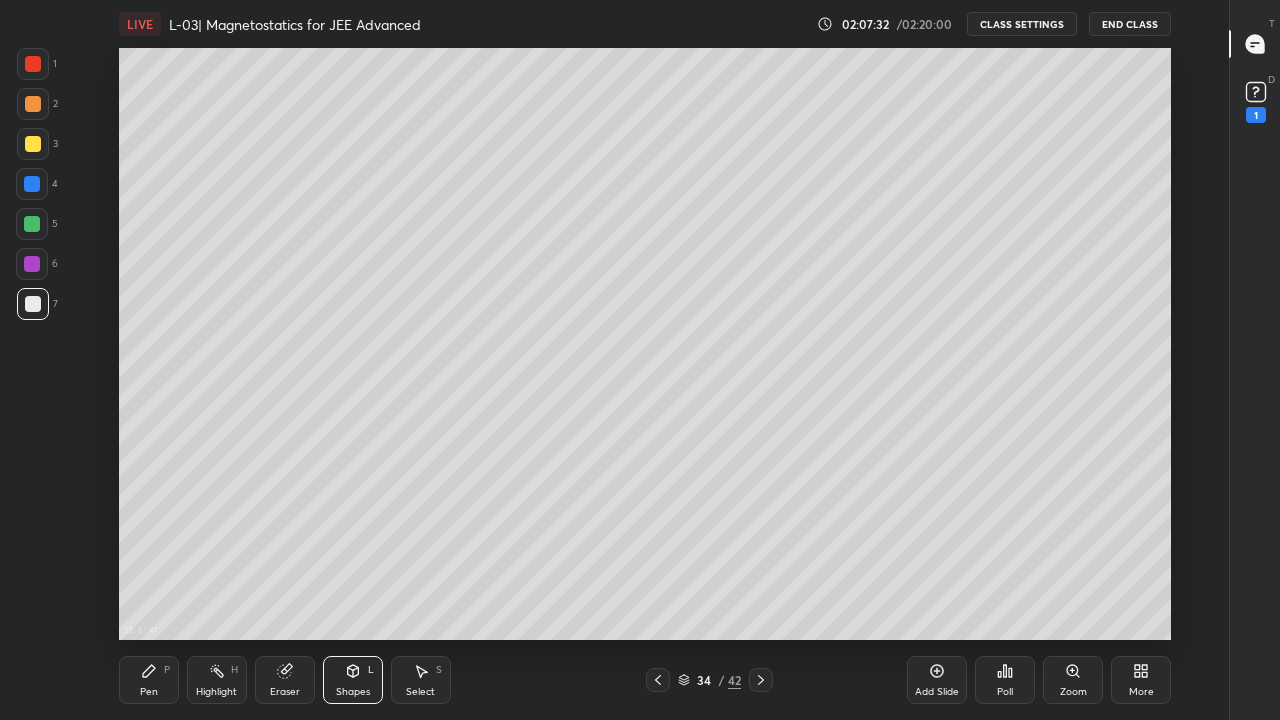 click at bounding box center (32, 264) 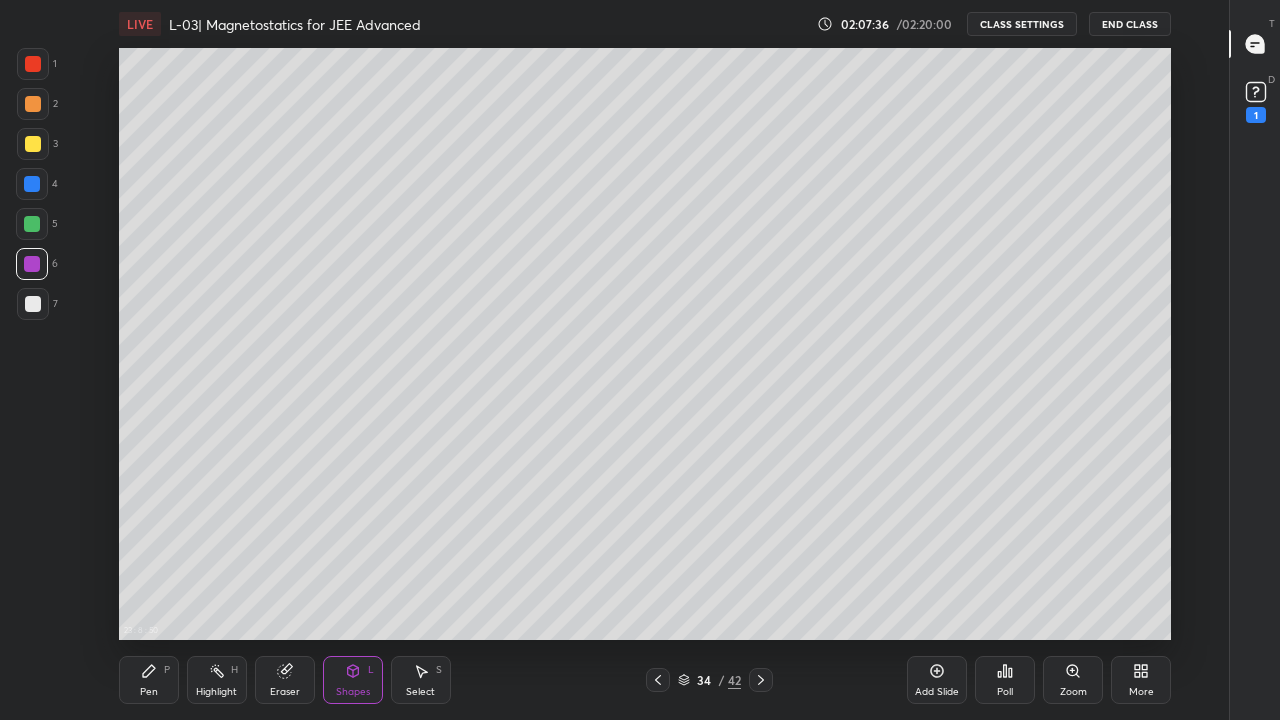 click on "Eraser" at bounding box center [285, 692] 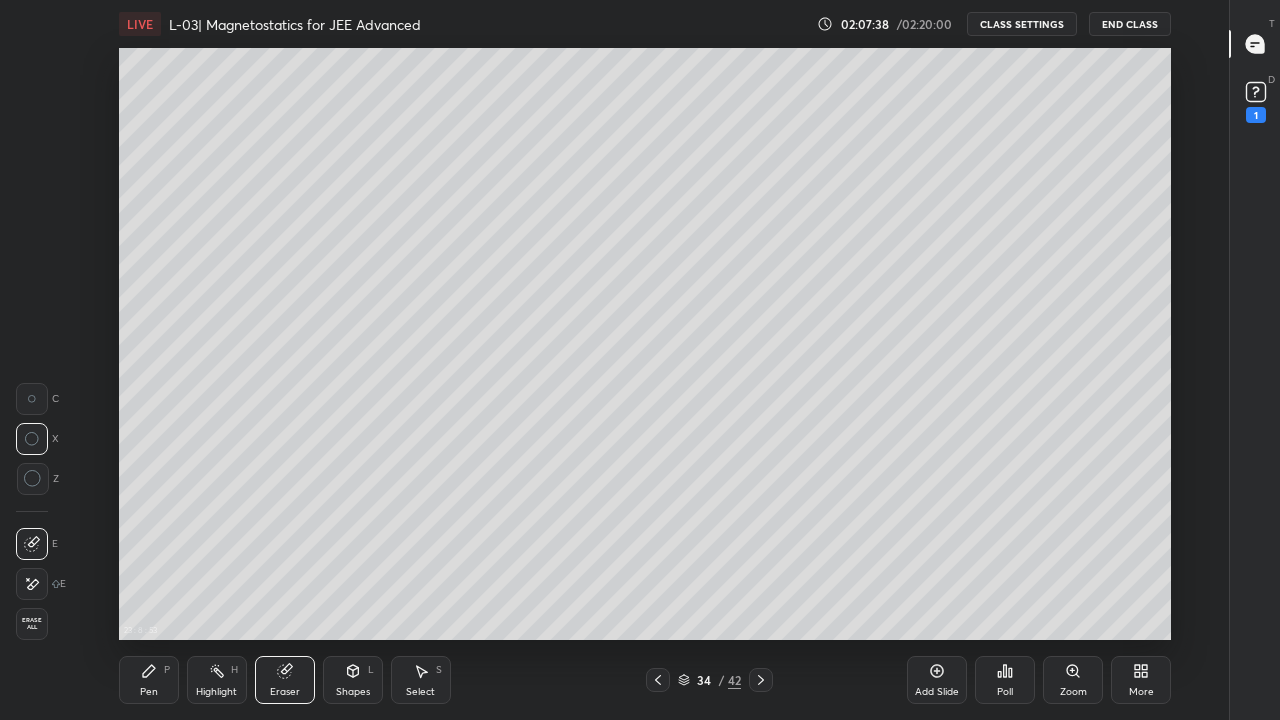 click on "Pen" at bounding box center [149, 692] 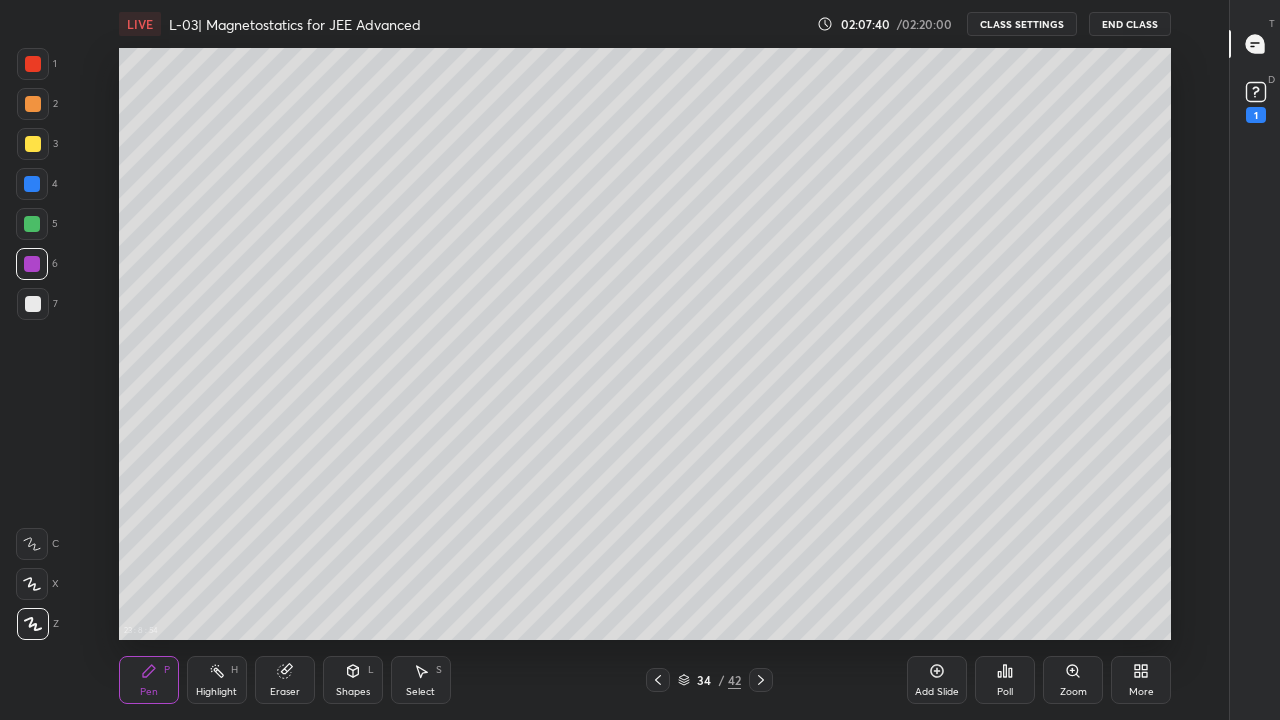 click at bounding box center (32, 184) 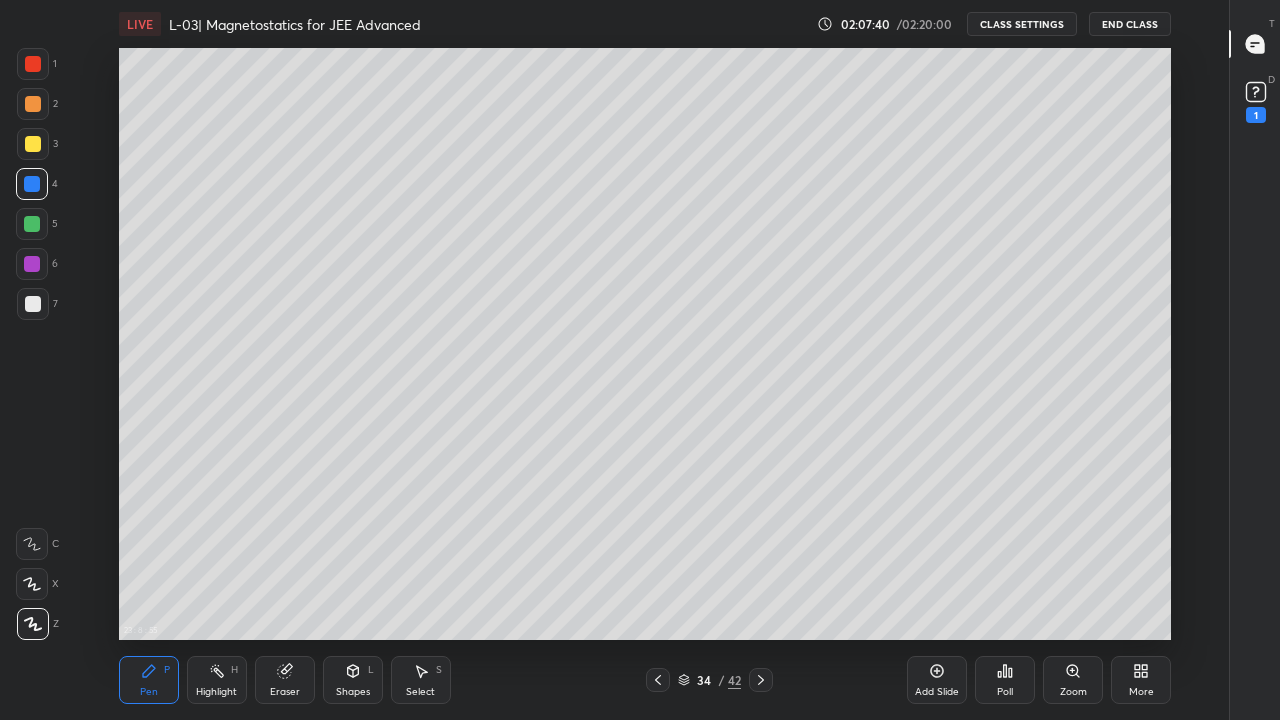 click at bounding box center [32, 224] 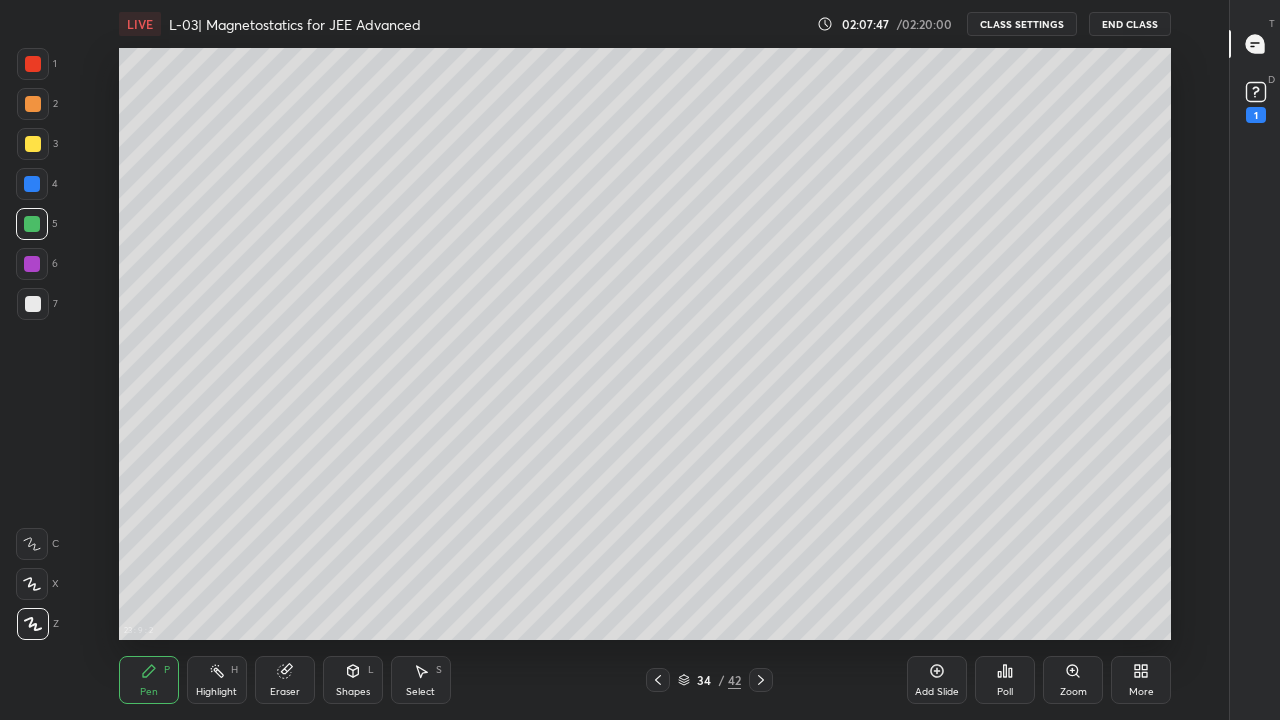 click on "Highlight H" at bounding box center [217, 680] 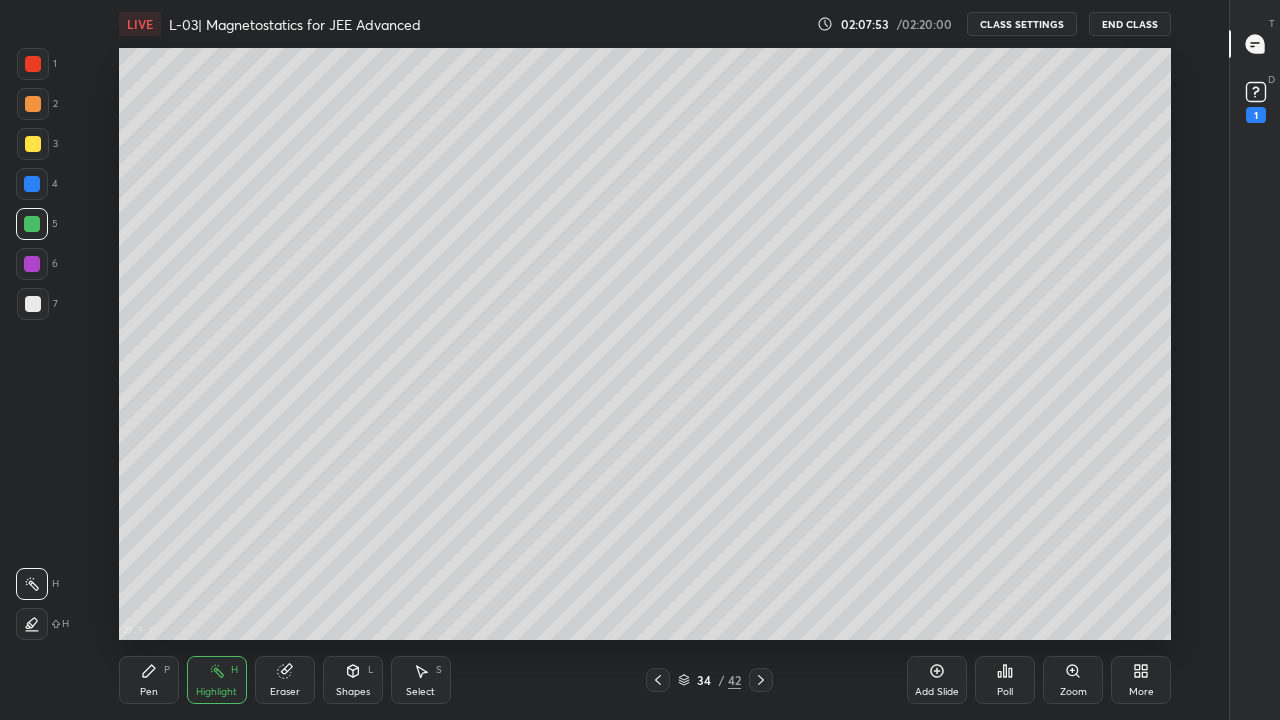 click on "Pen P" at bounding box center (149, 680) 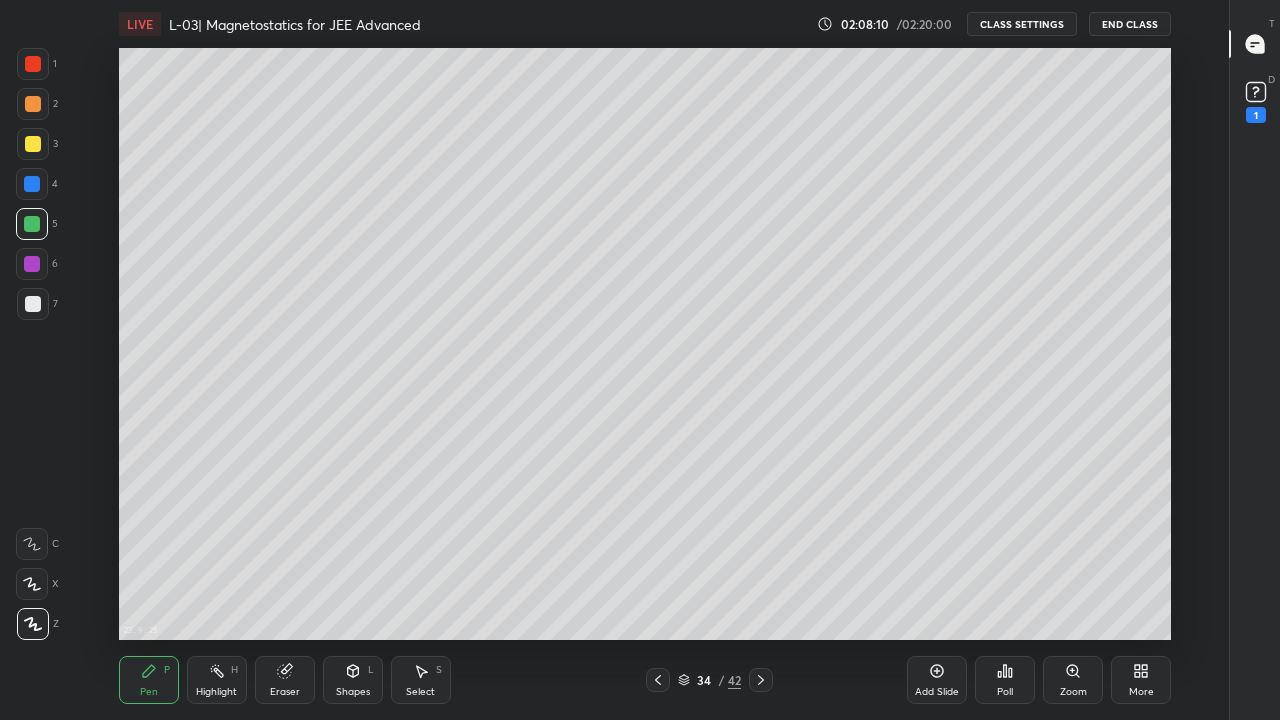 click on "Highlight" at bounding box center (216, 692) 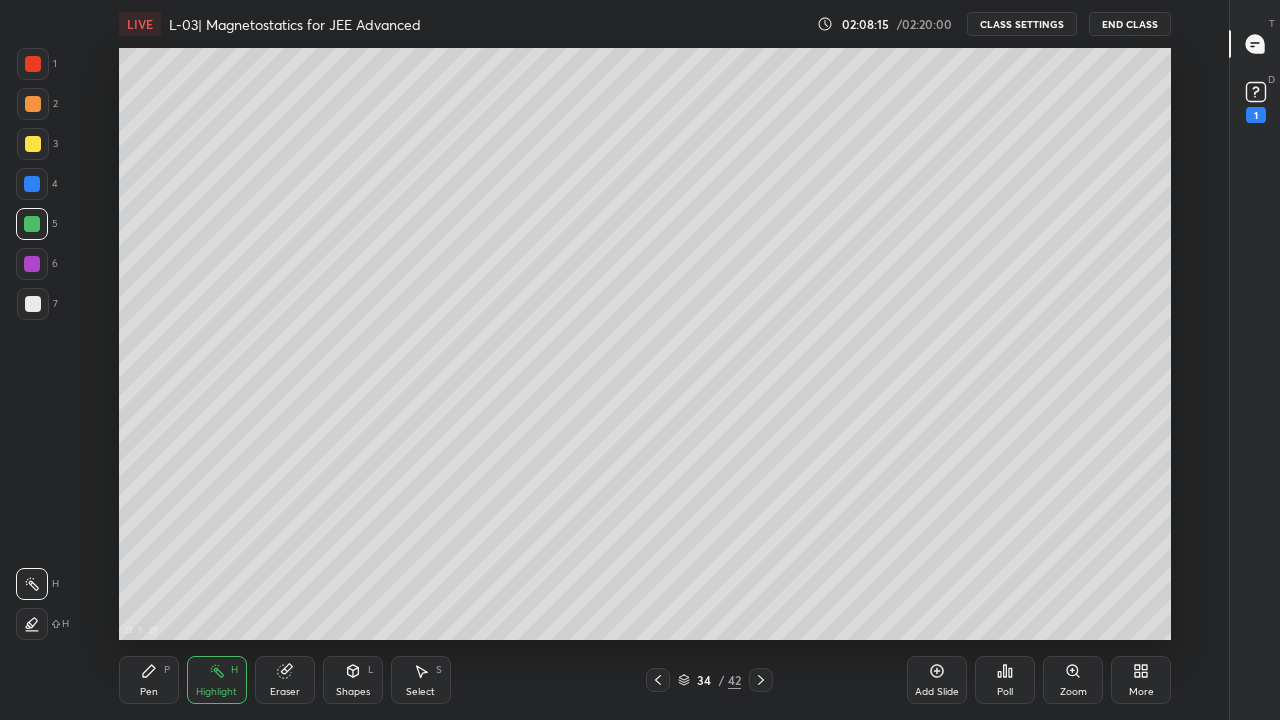 click on "Pen P" at bounding box center (149, 680) 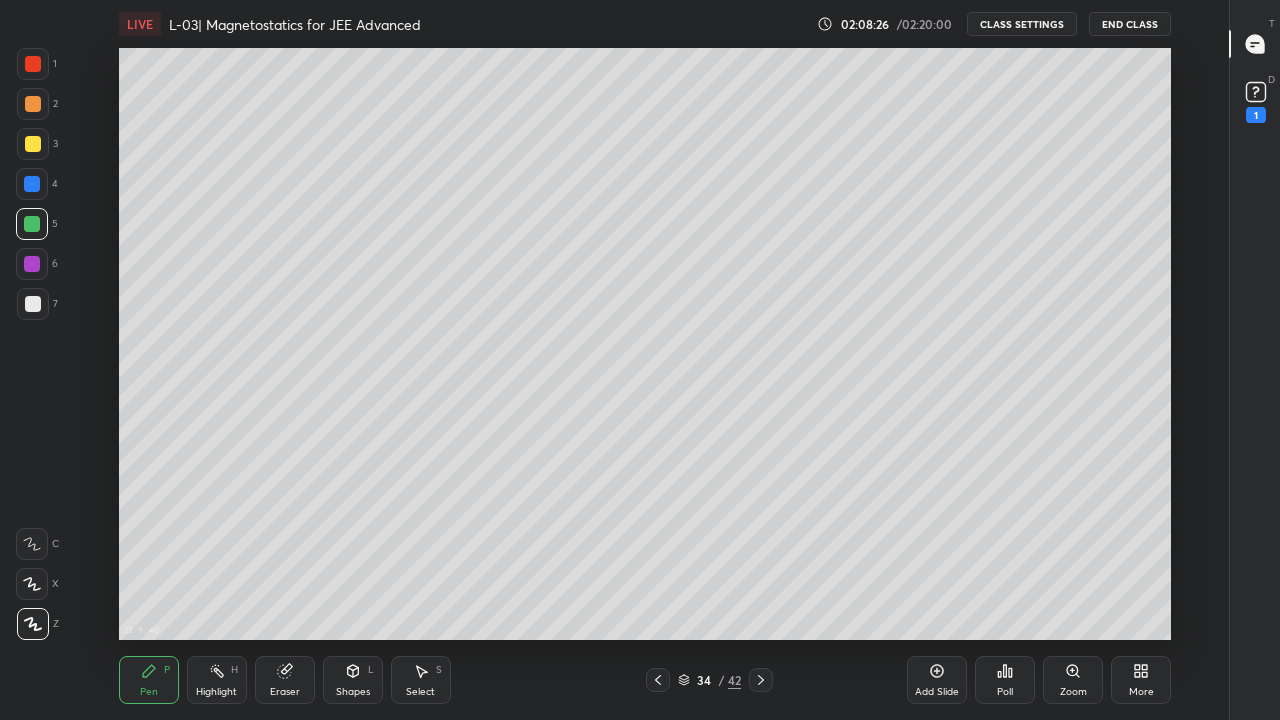 click at bounding box center [33, 304] 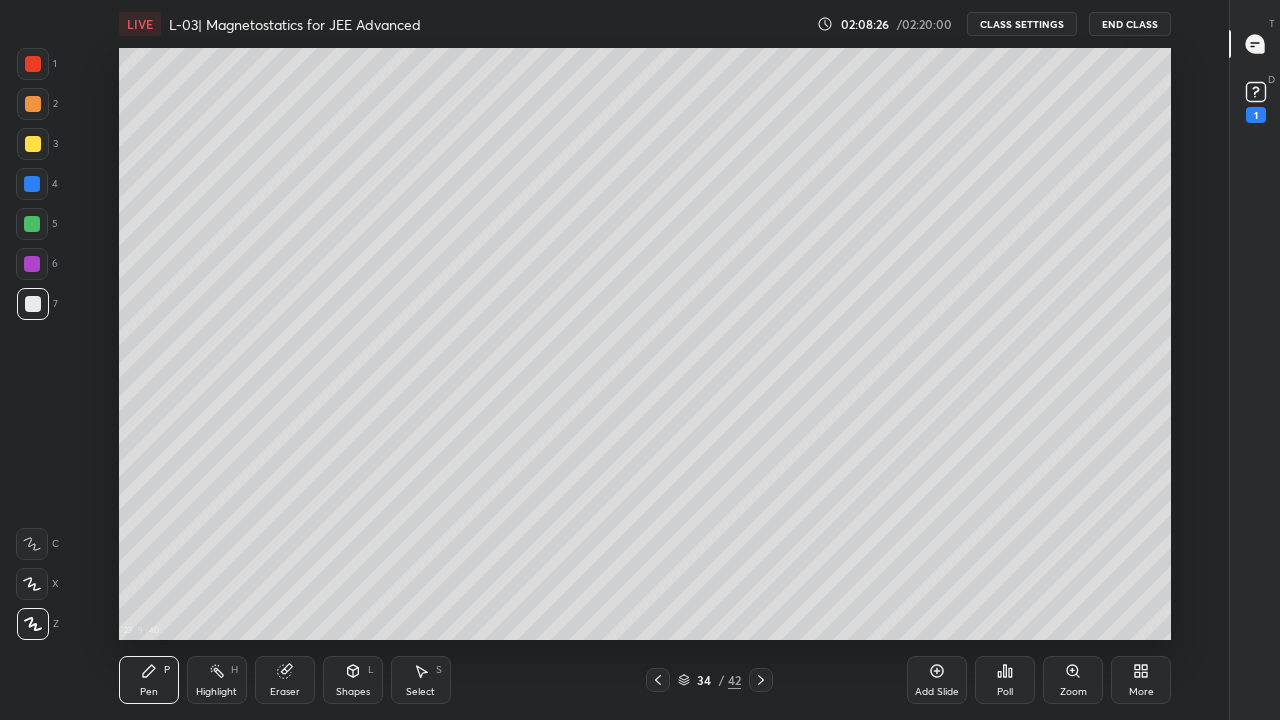 click at bounding box center (32, 264) 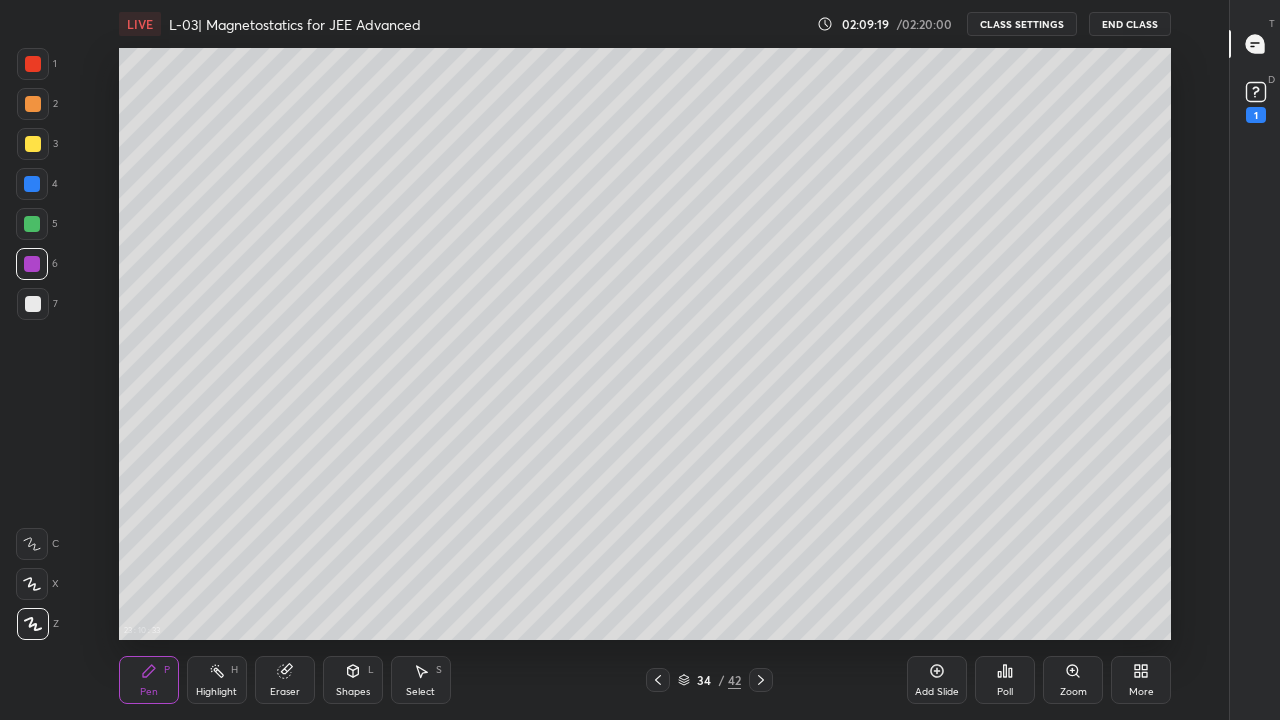 click at bounding box center (32, 224) 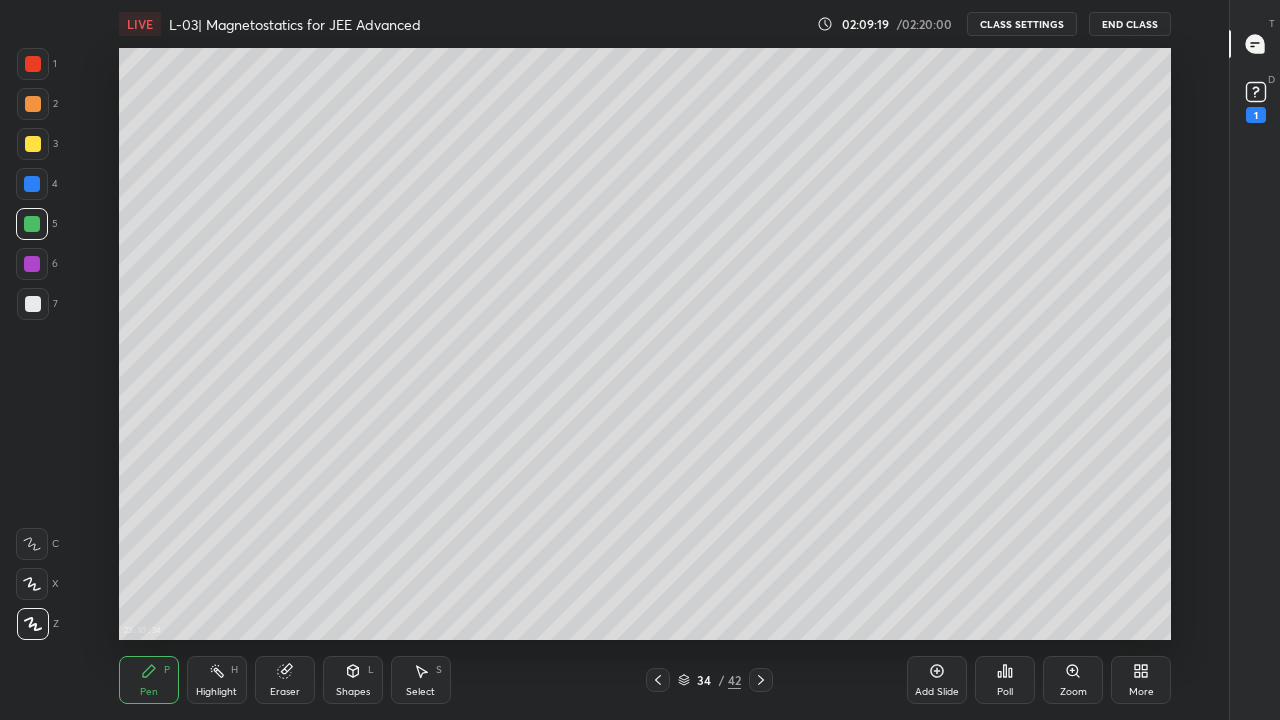click at bounding box center [33, 304] 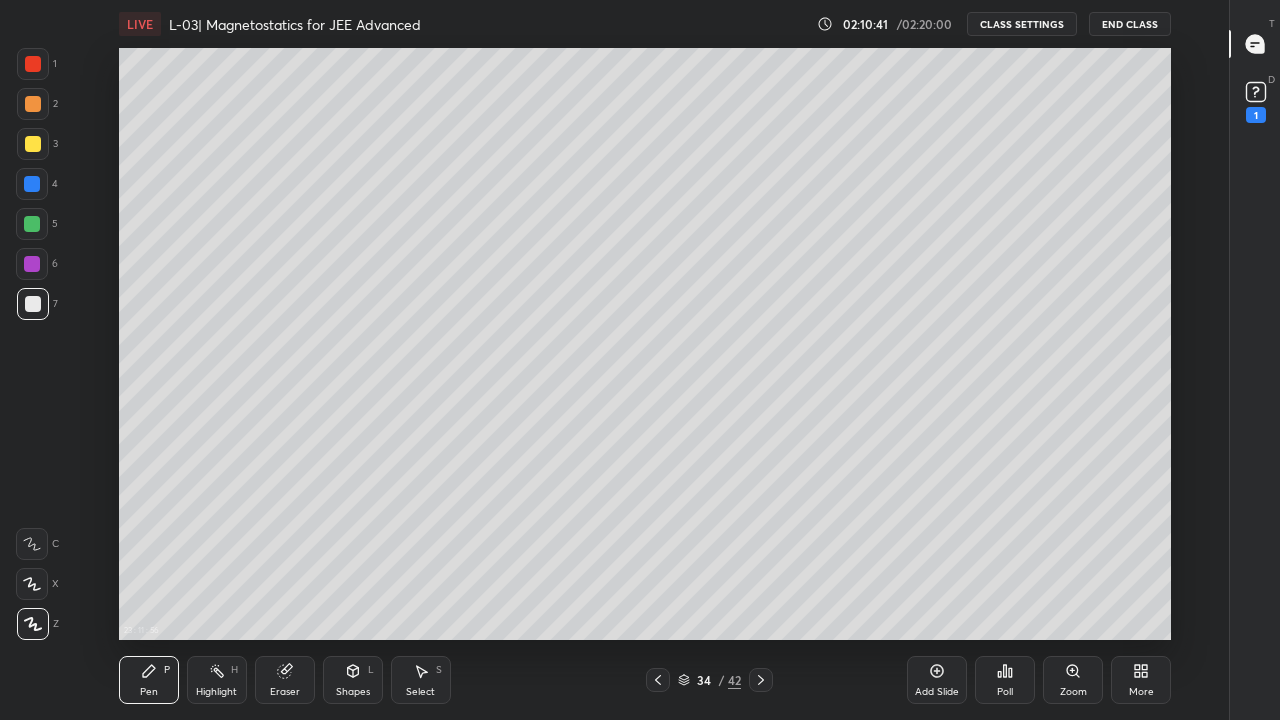 click on "Eraser" at bounding box center [285, 680] 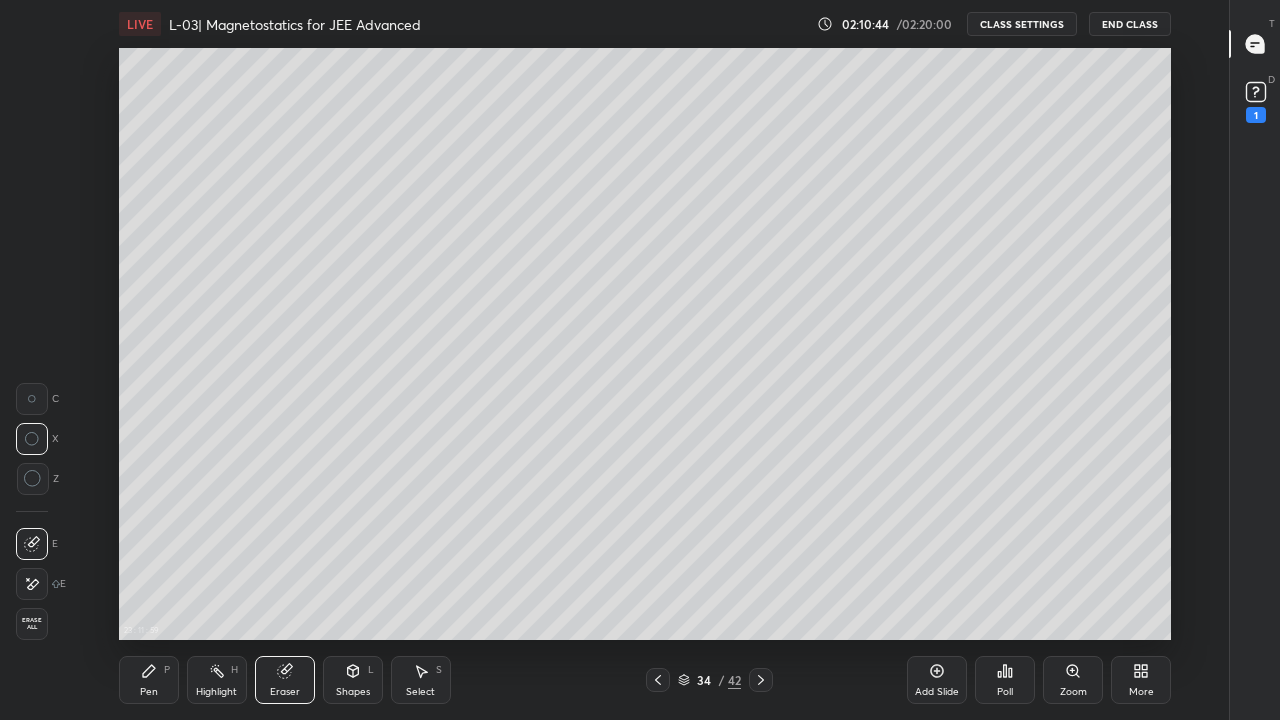 click 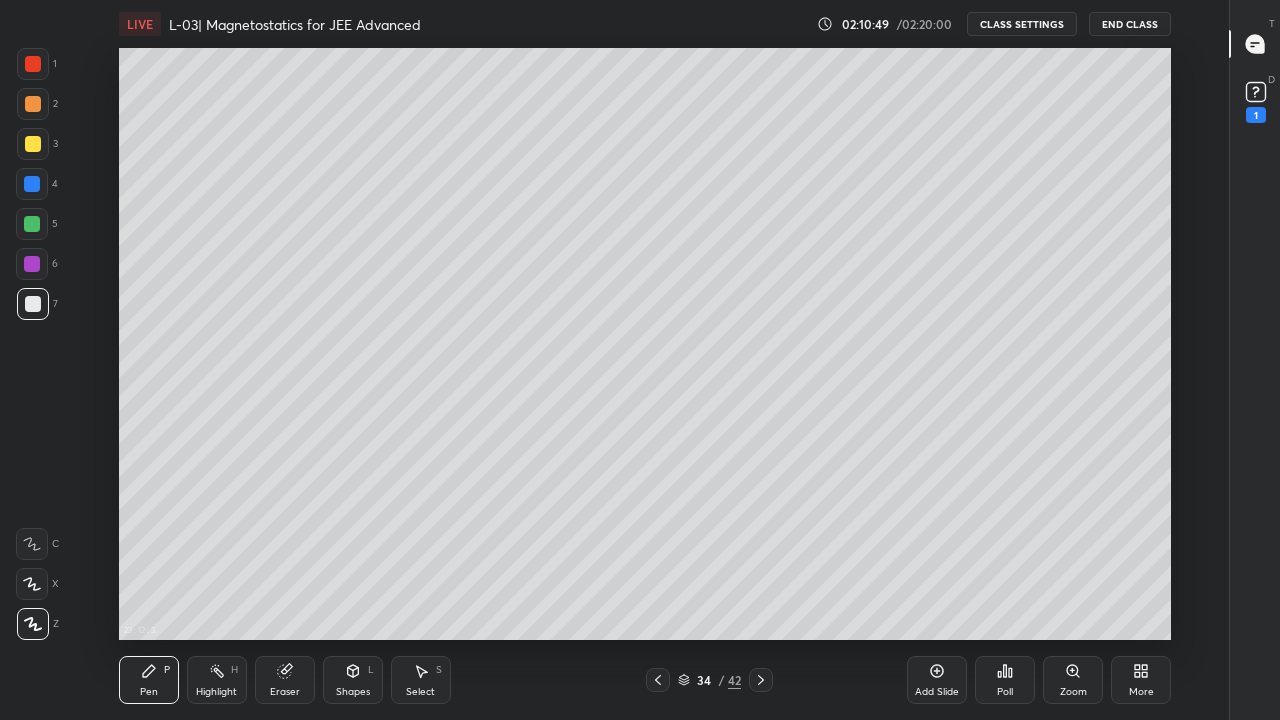click on "Shapes L" at bounding box center [353, 680] 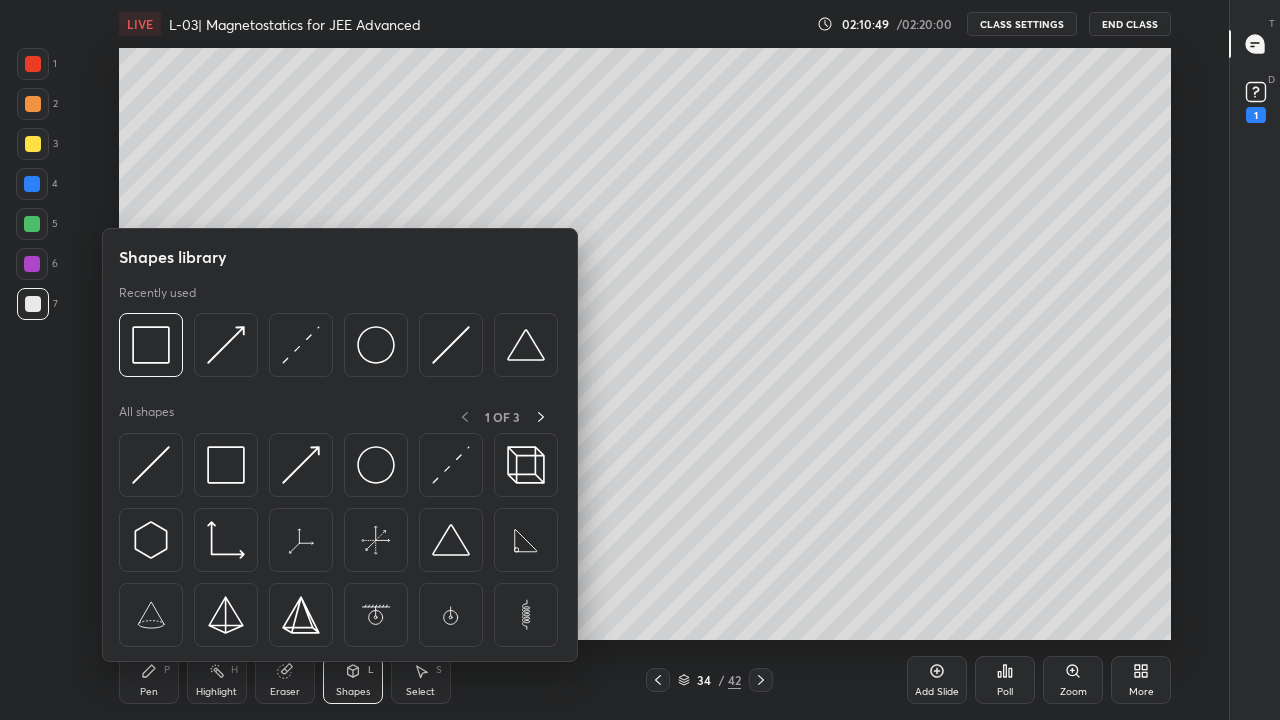 click on "Eraser" at bounding box center [285, 680] 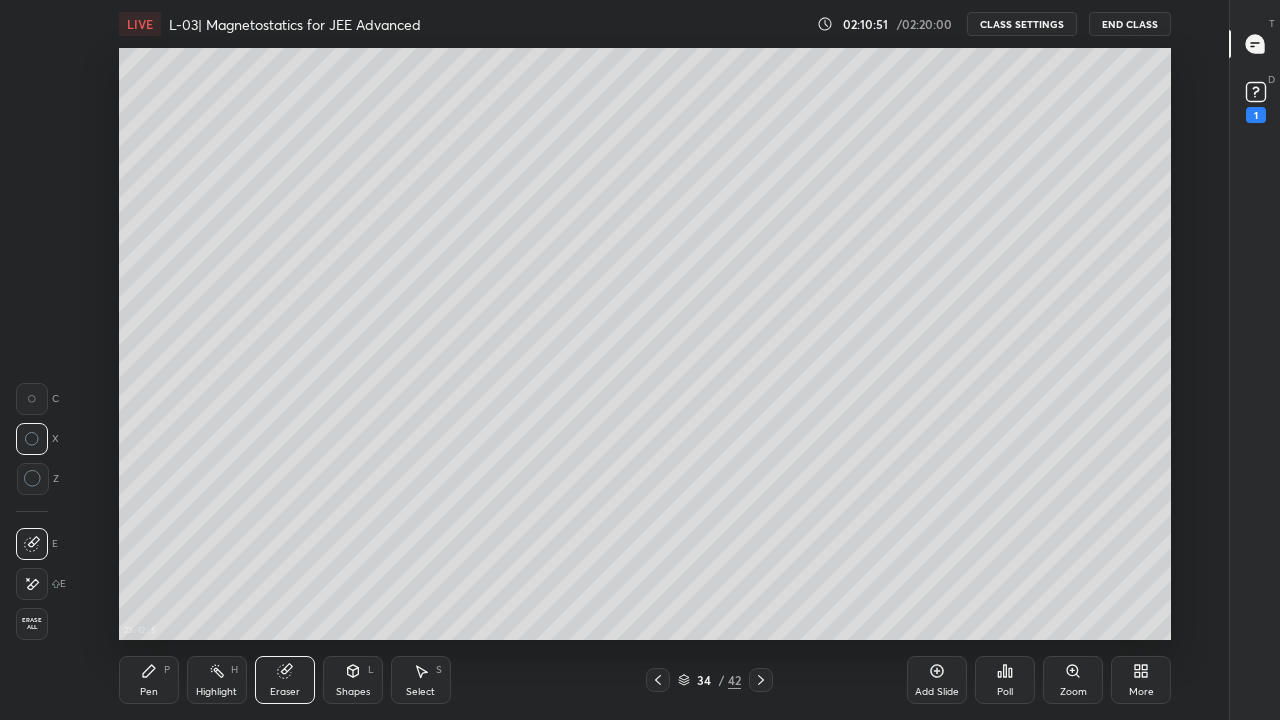 click 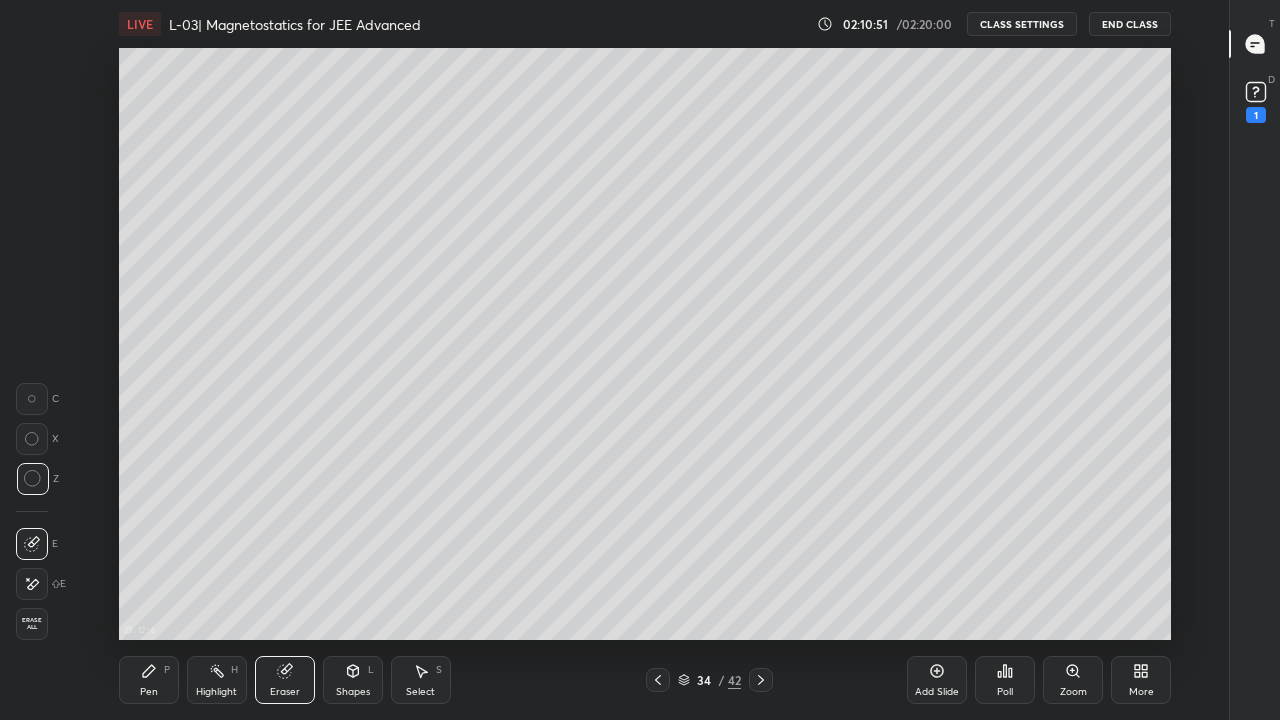 click 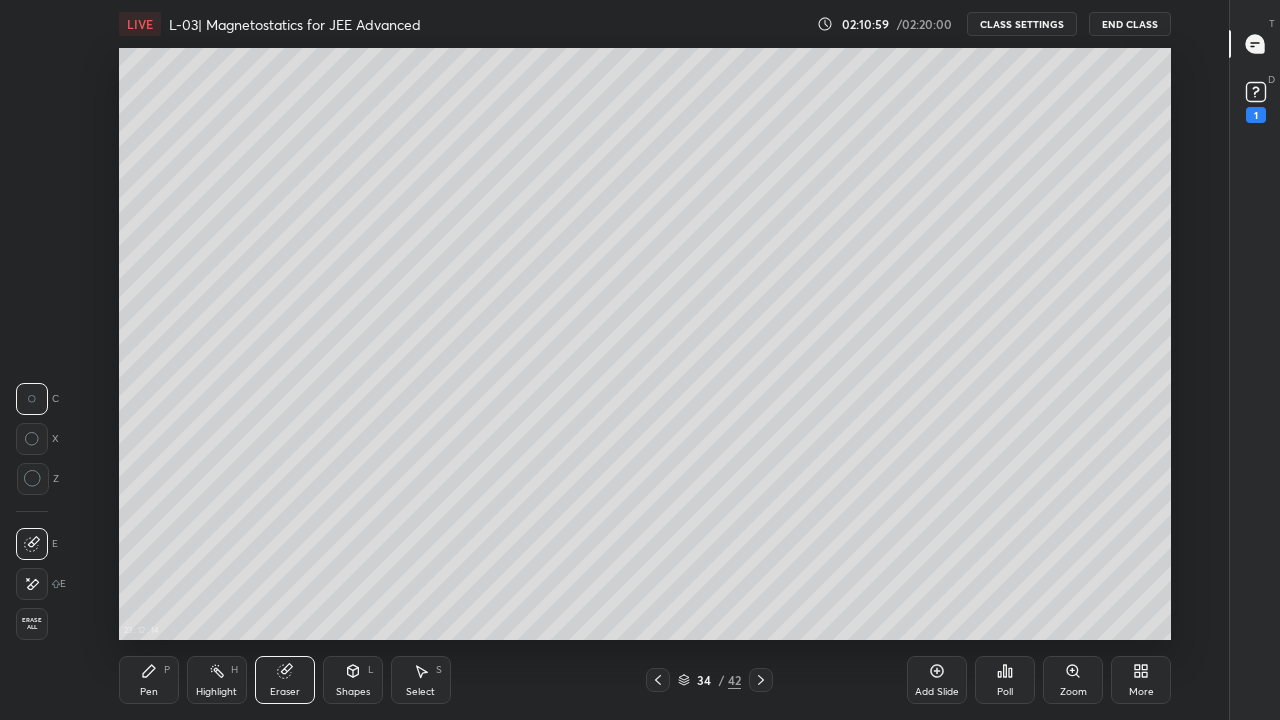 click on "Pen" at bounding box center (149, 692) 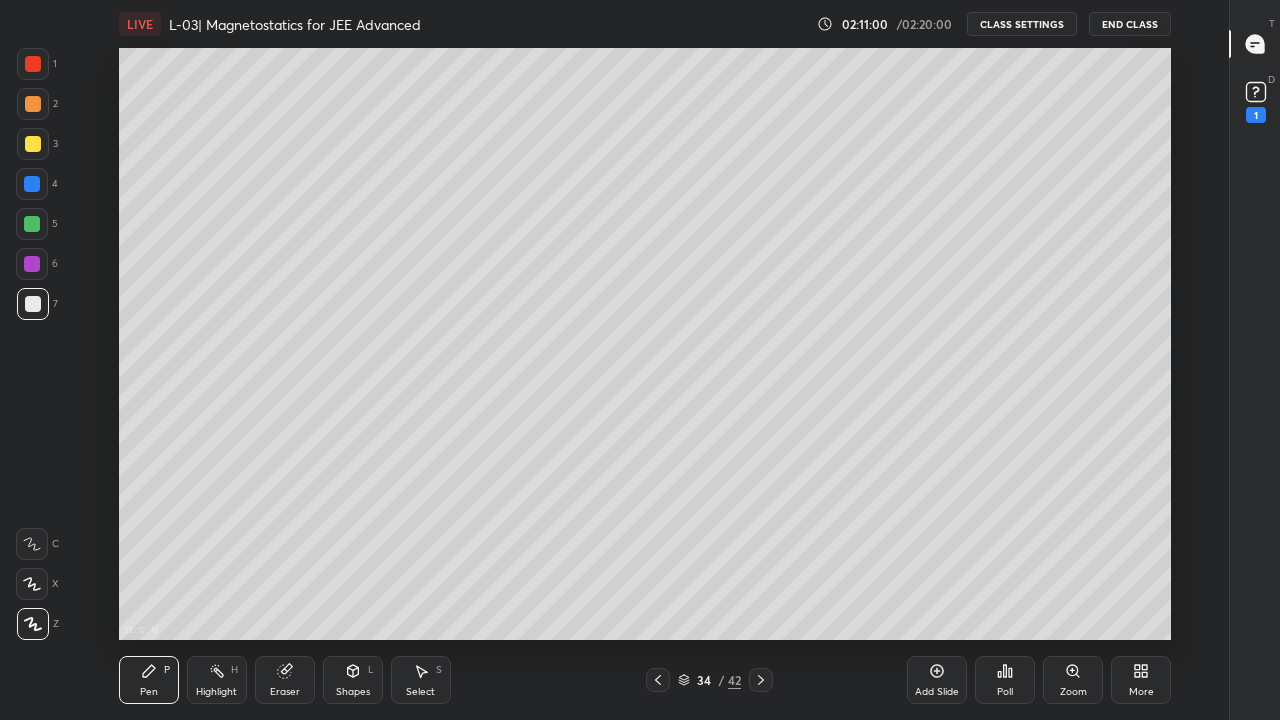 click at bounding box center (32, 264) 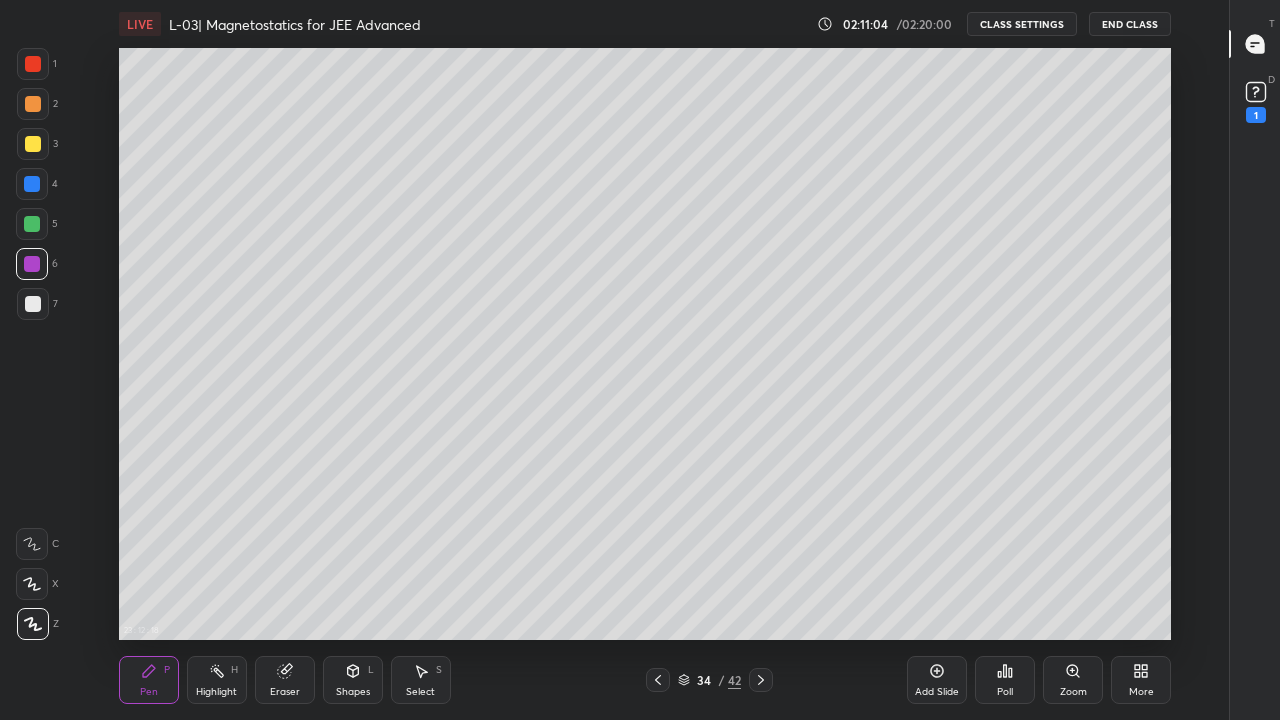 click at bounding box center (32, 224) 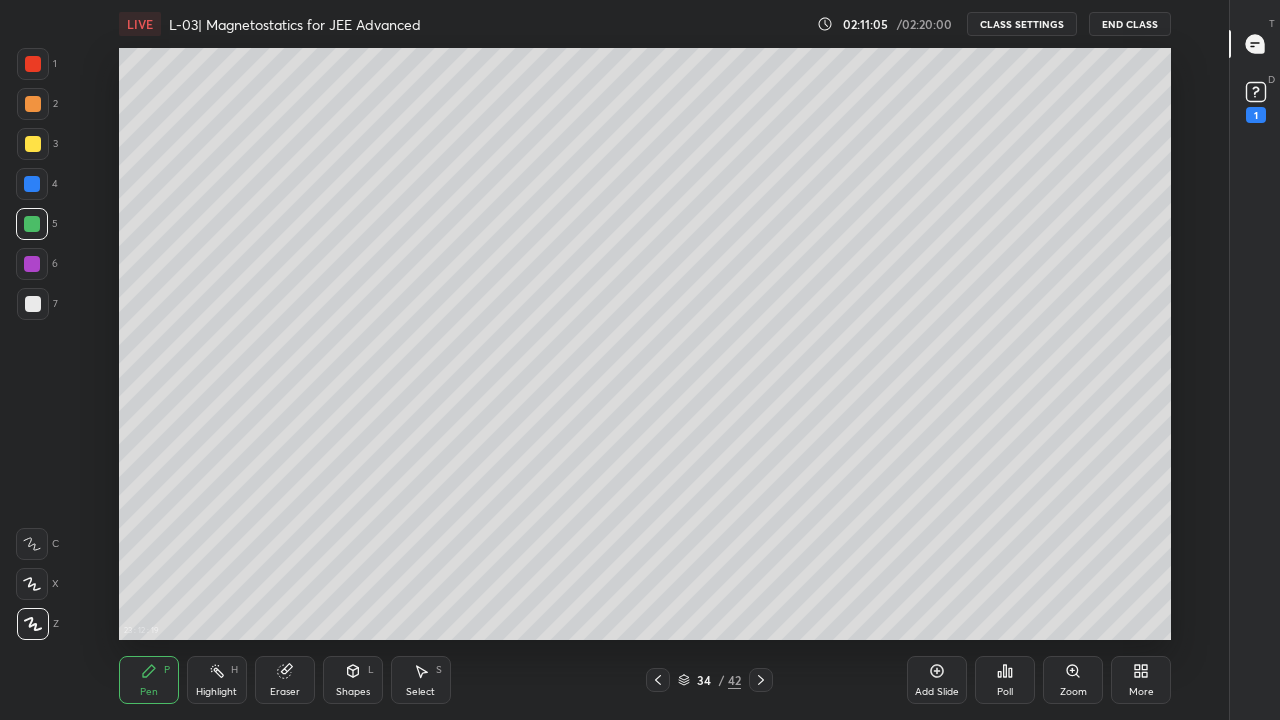 click on "Pen P" at bounding box center (149, 680) 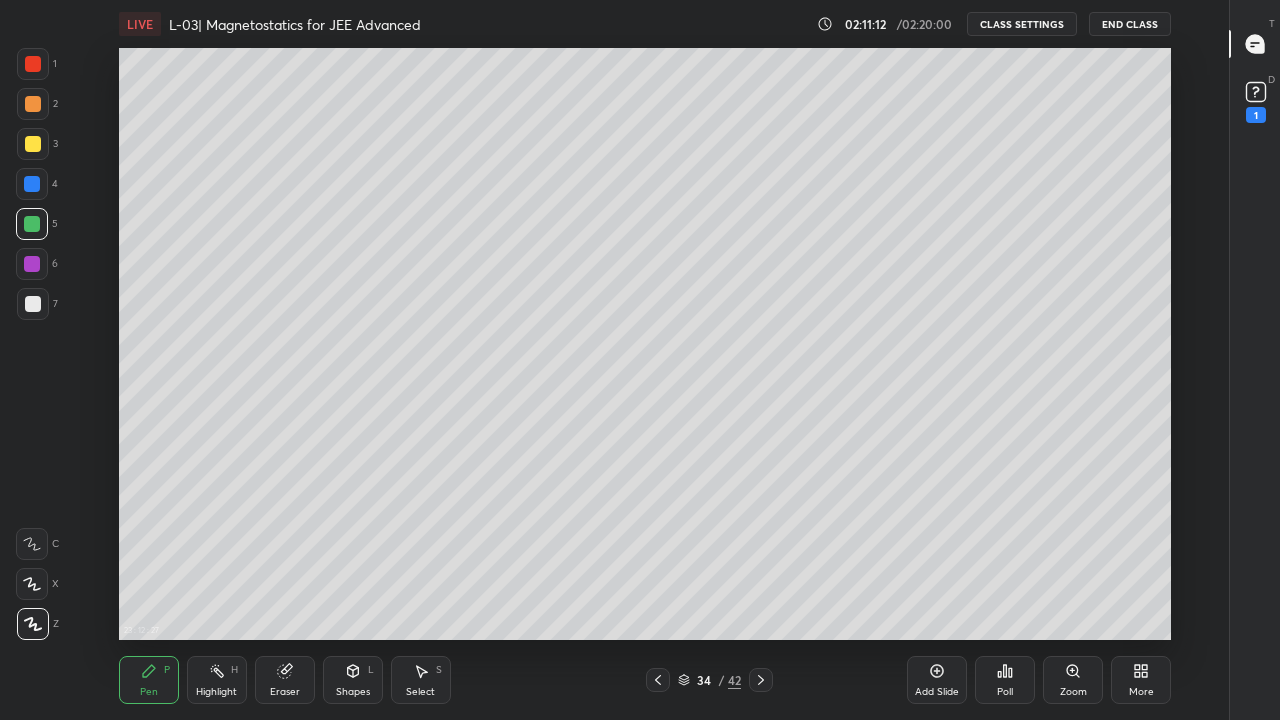 click 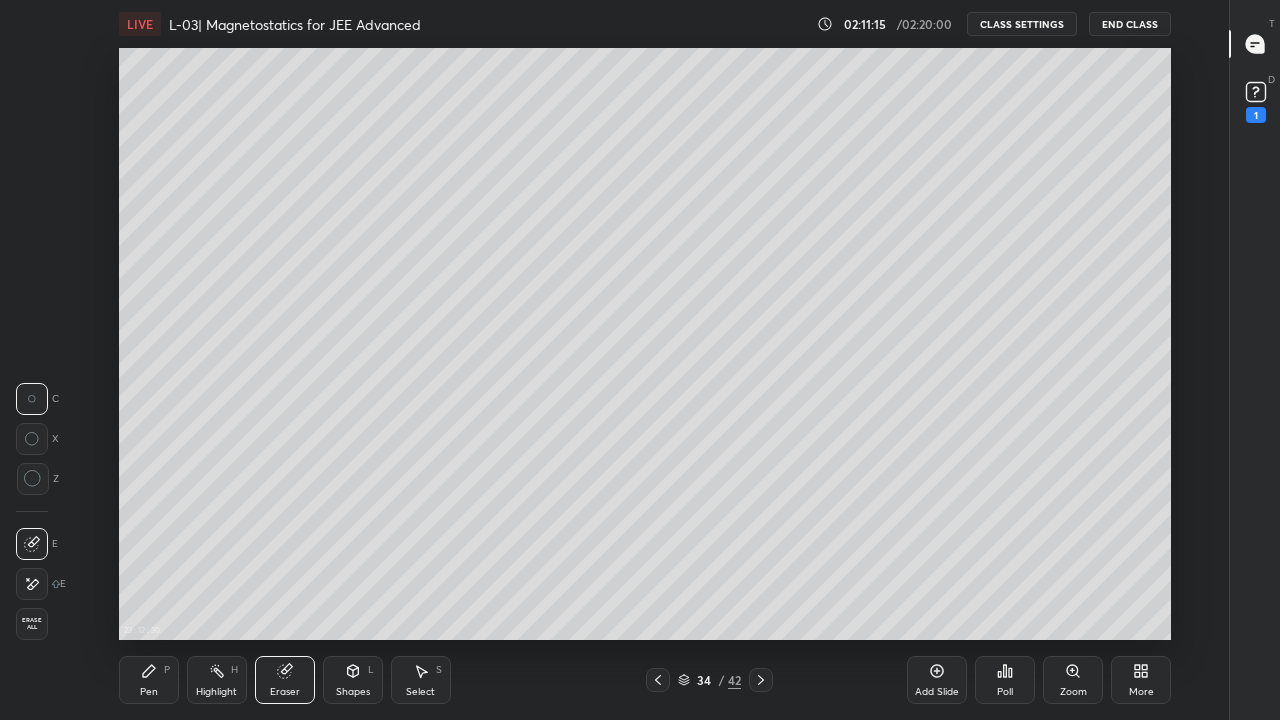 click on "Pen P" at bounding box center [149, 680] 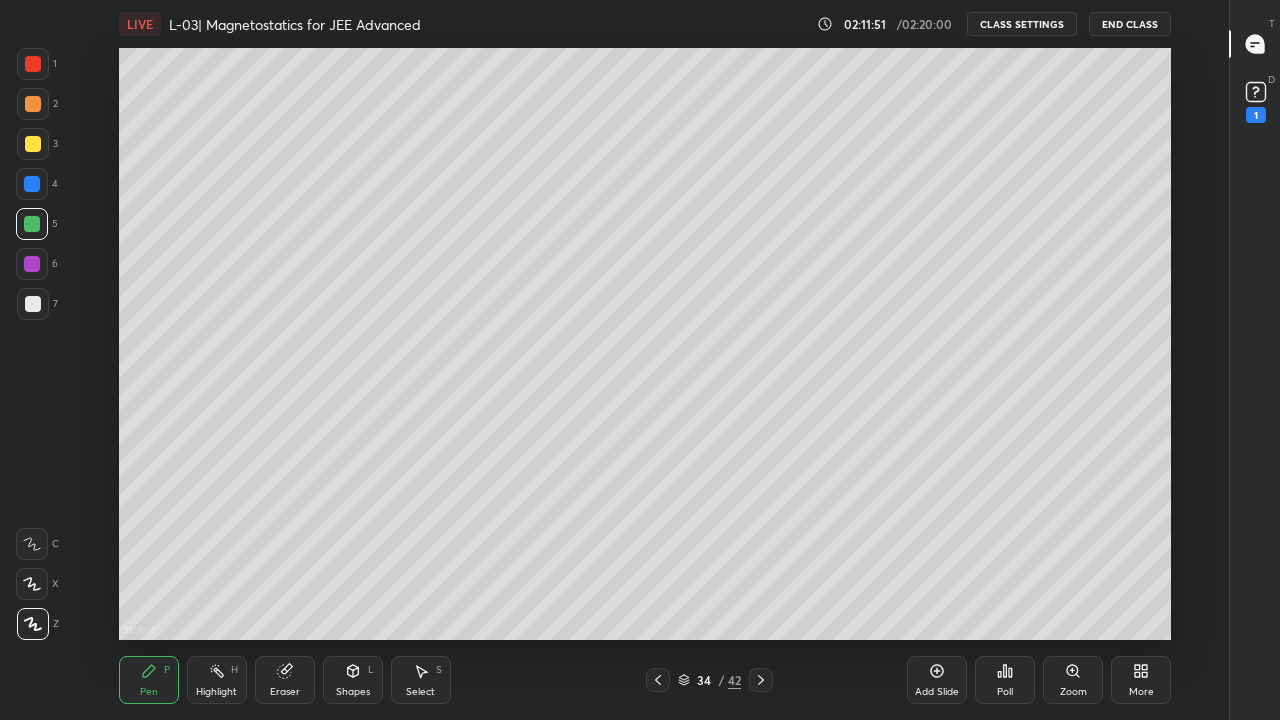 click on "Eraser" at bounding box center (285, 692) 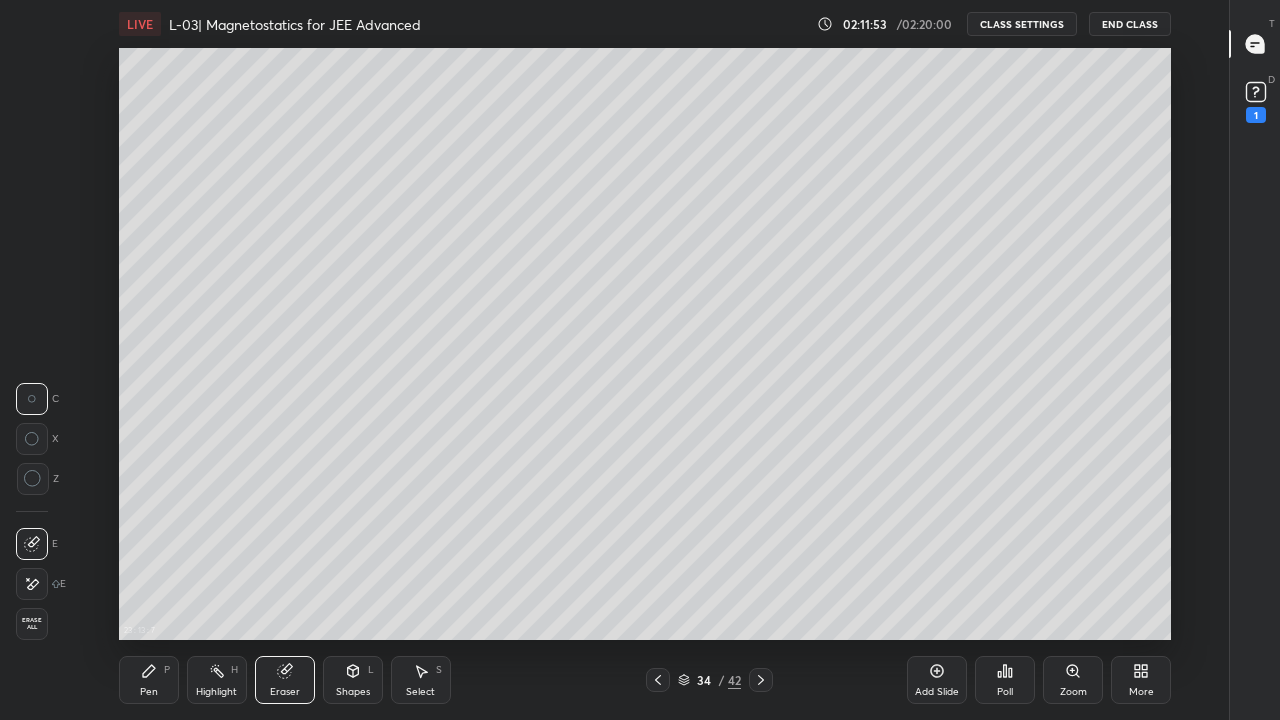 click 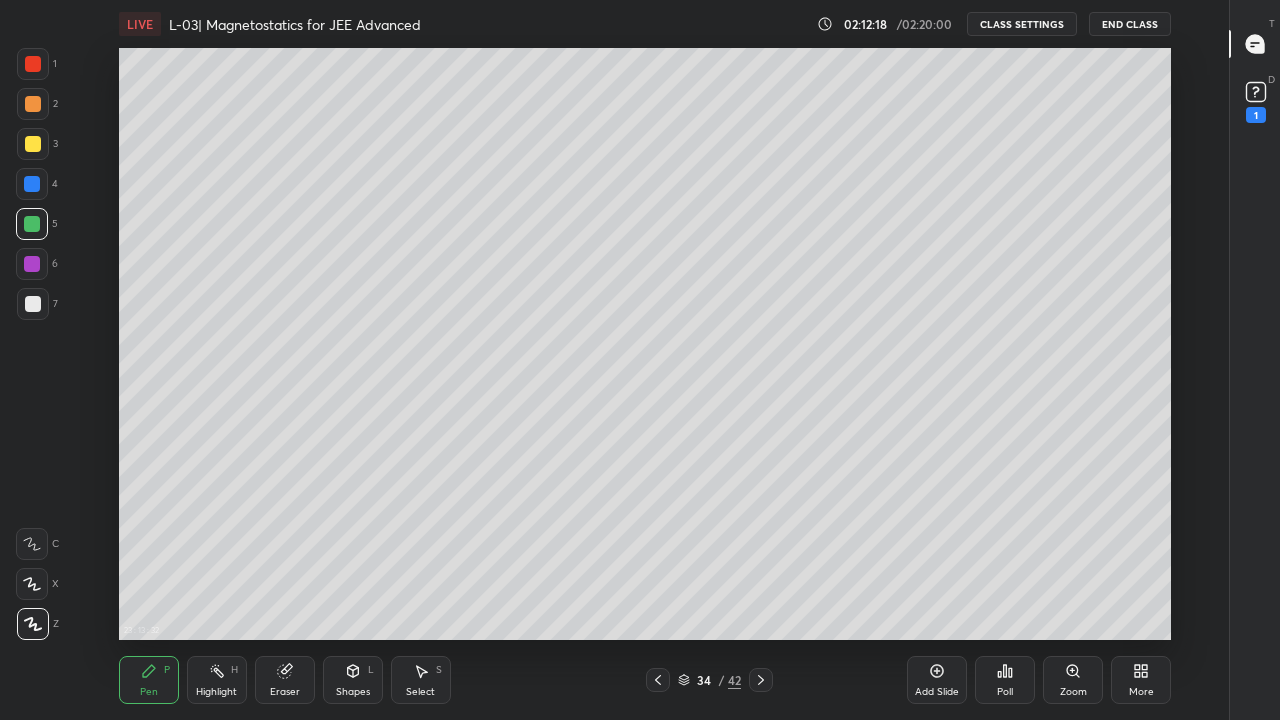 click on "34 / 42" at bounding box center [709, 680] 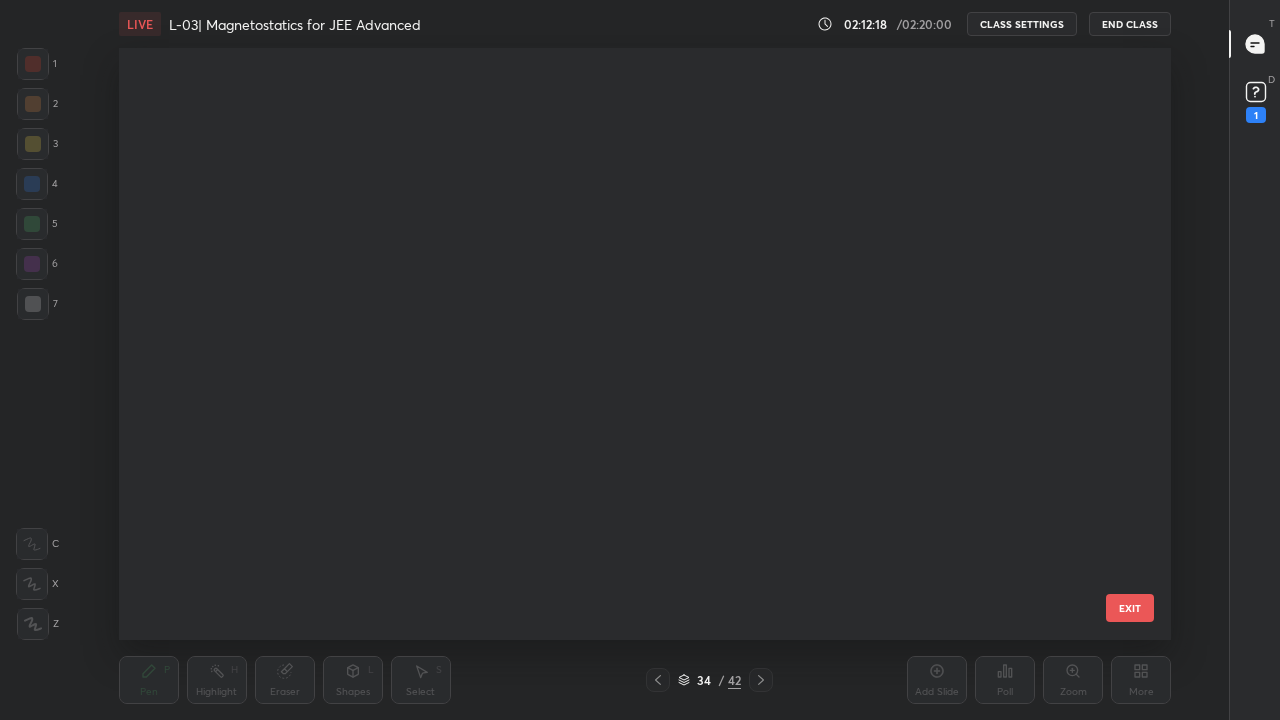 scroll, scrollTop: 1595, scrollLeft: 0, axis: vertical 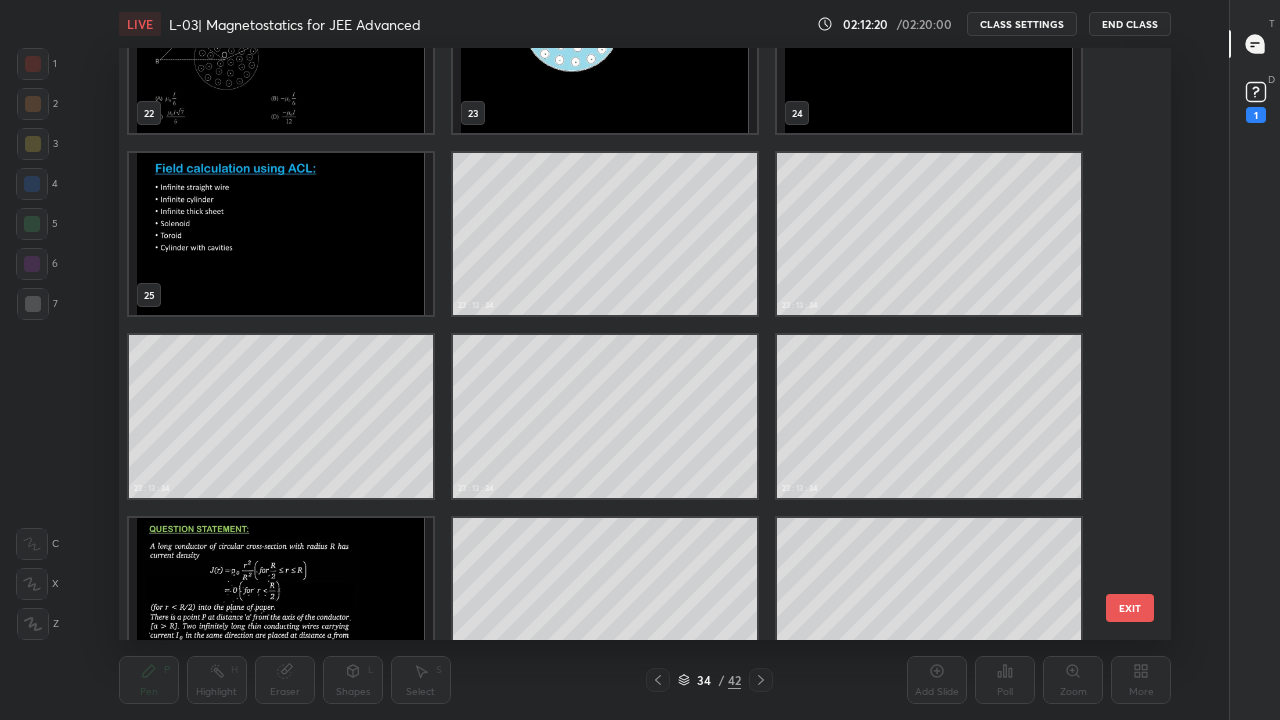 click at bounding box center [281, 234] 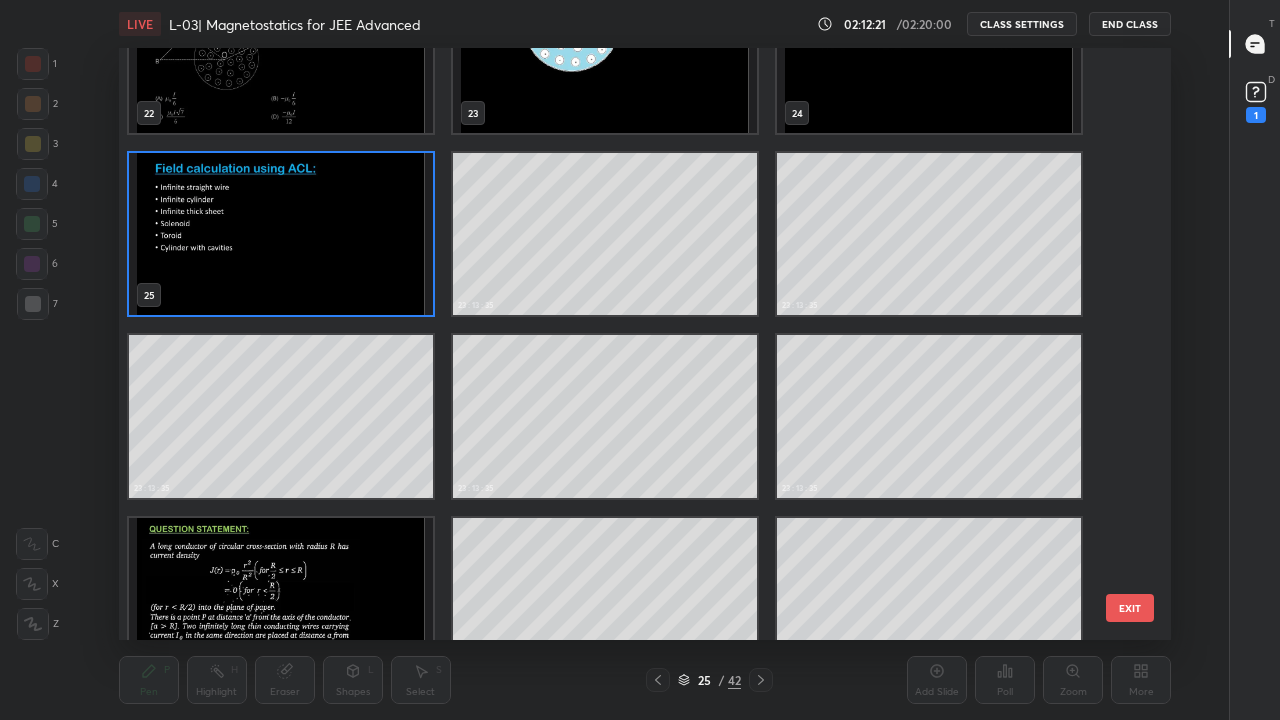 click at bounding box center (281, 234) 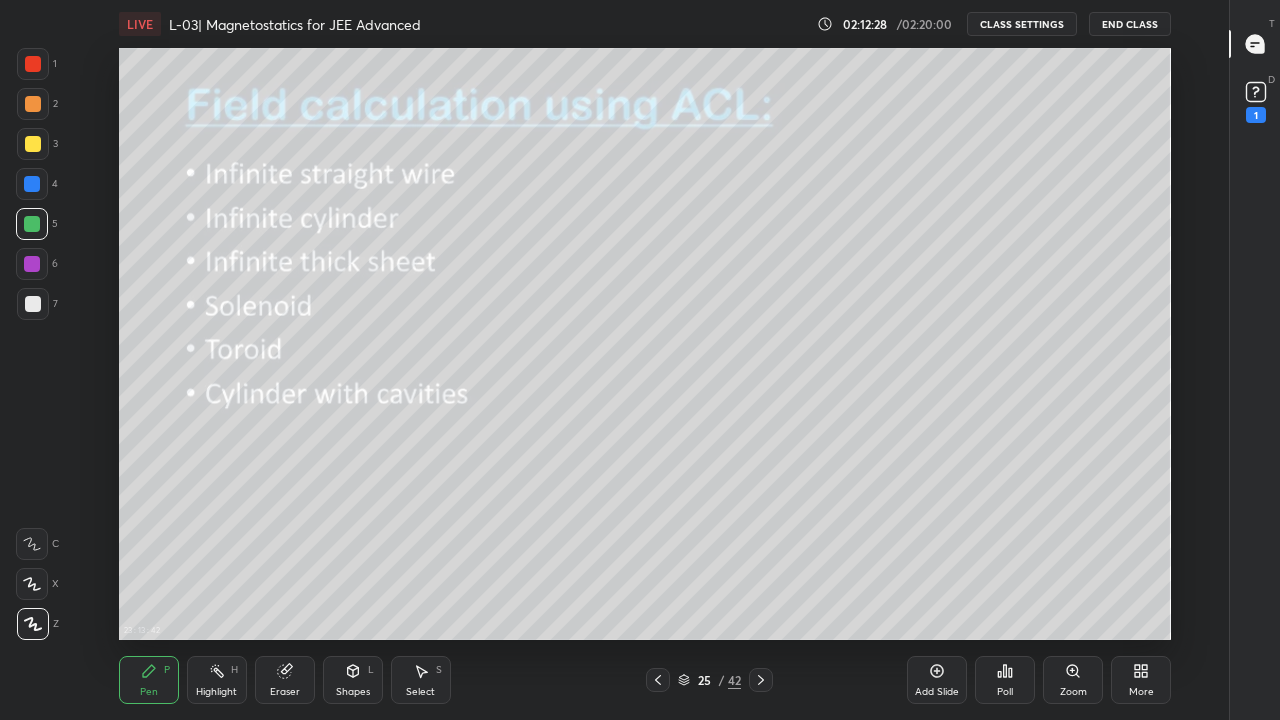 click on "25" at bounding box center [704, 680] 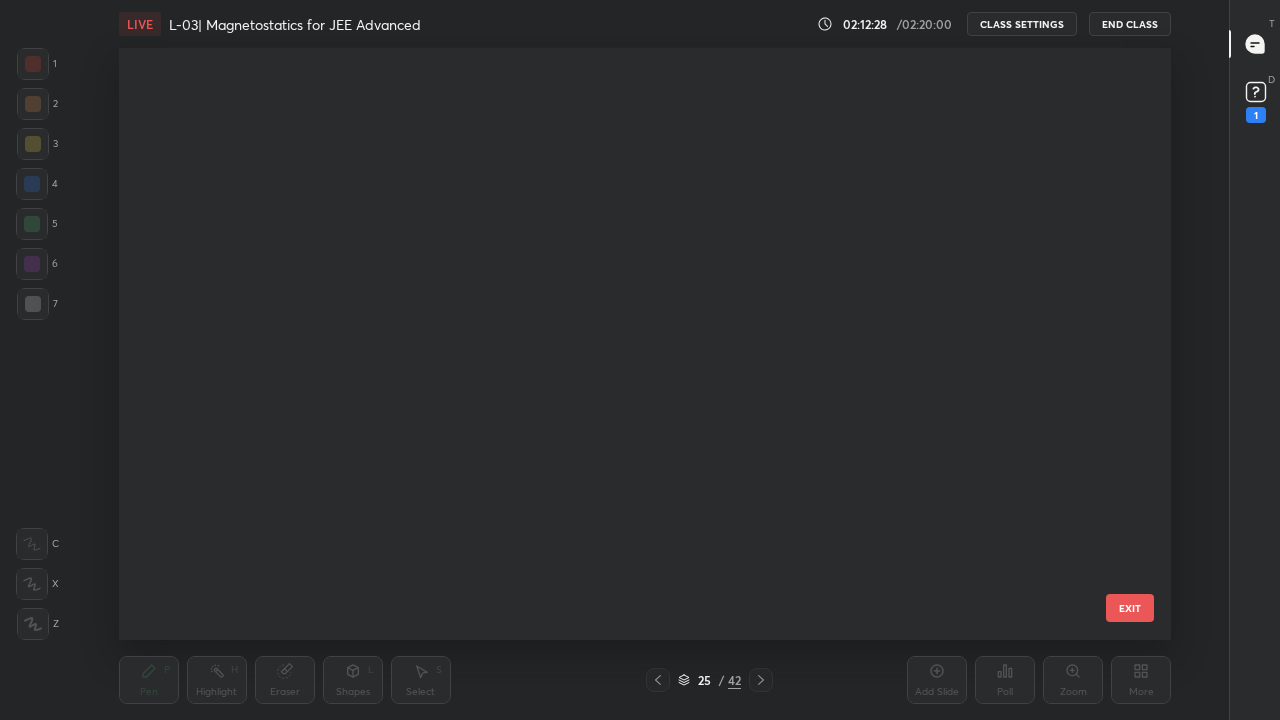 scroll, scrollTop: 1048, scrollLeft: 0, axis: vertical 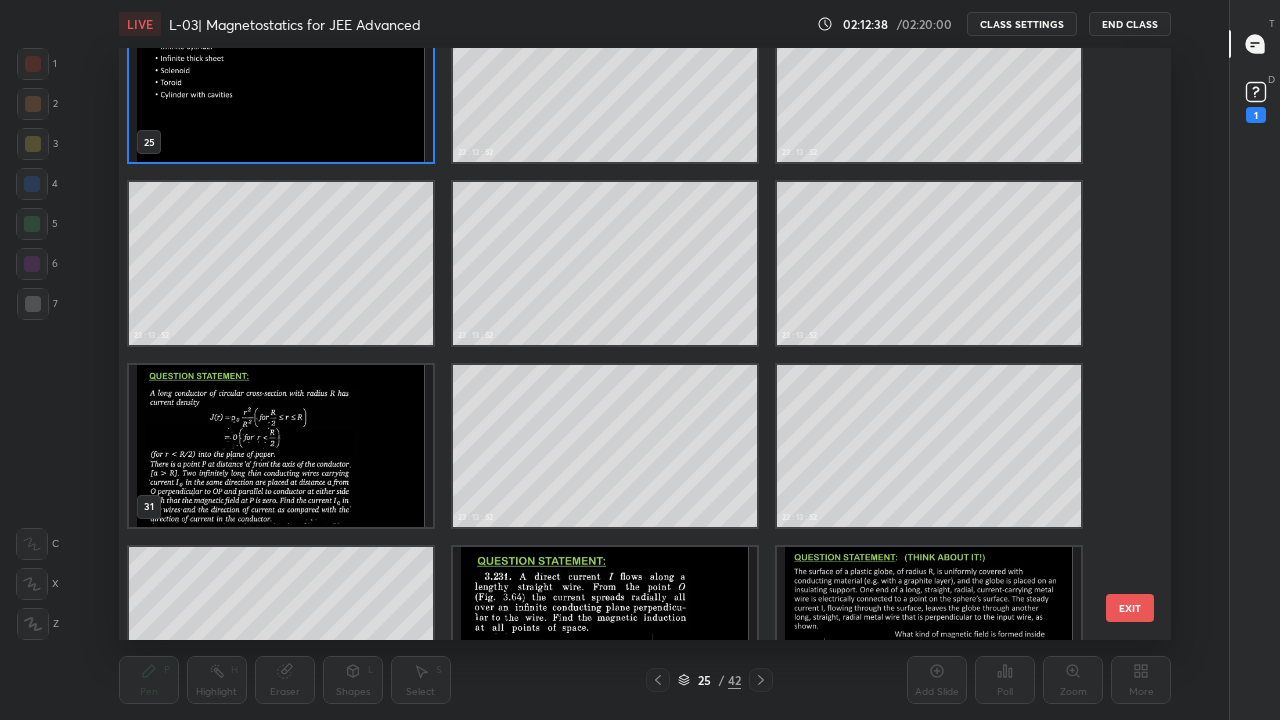 click at bounding box center [605, 628] 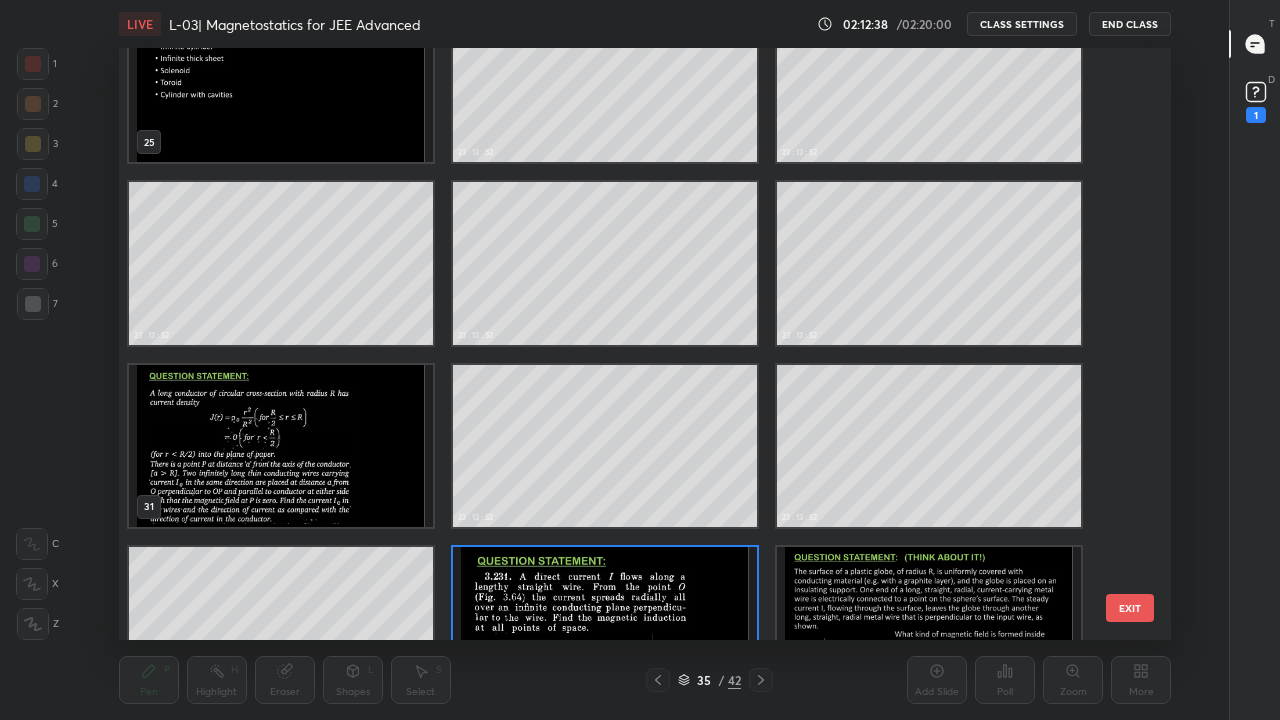 scroll, scrollTop: 1595, scrollLeft: 0, axis: vertical 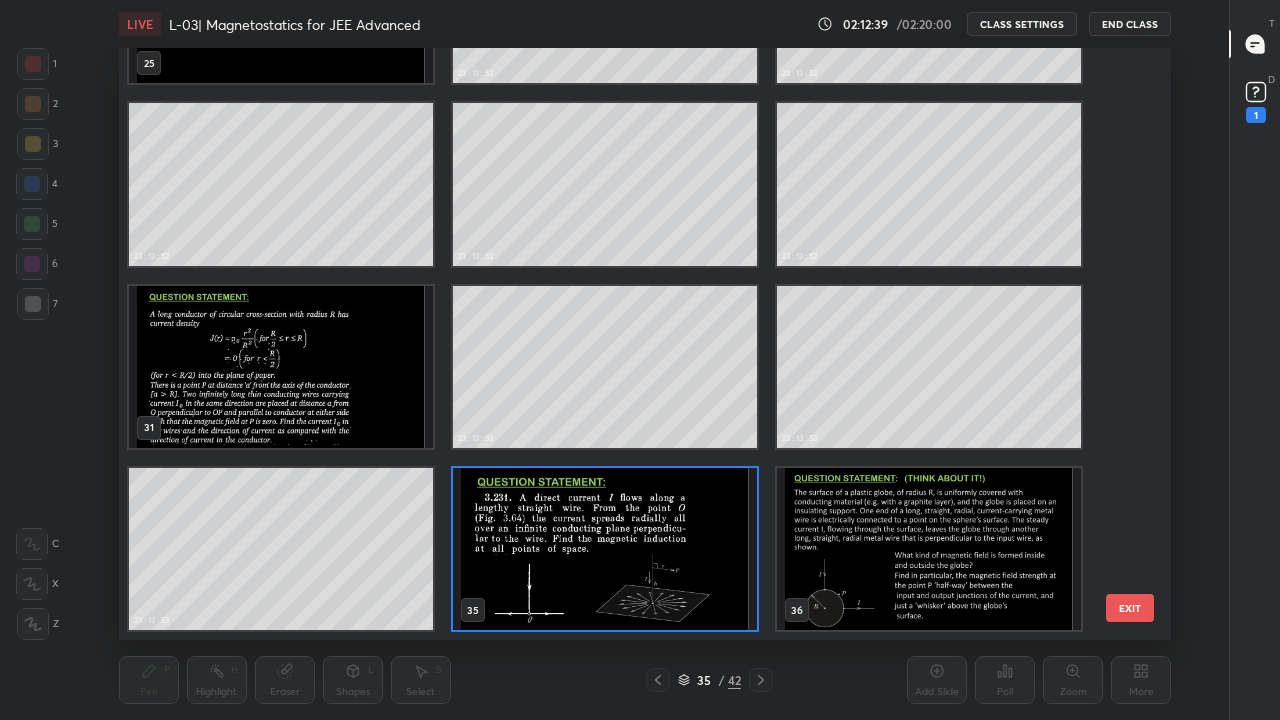 click at bounding box center [605, 549] 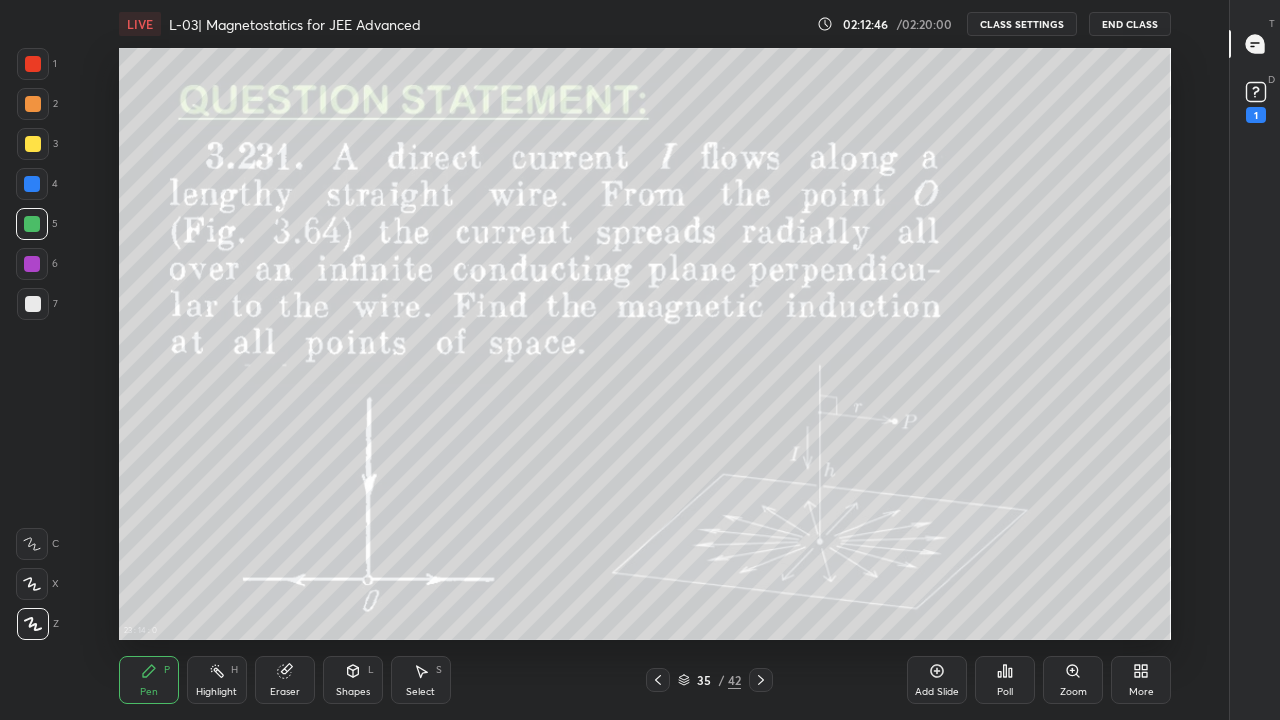 click at bounding box center (32, 224) 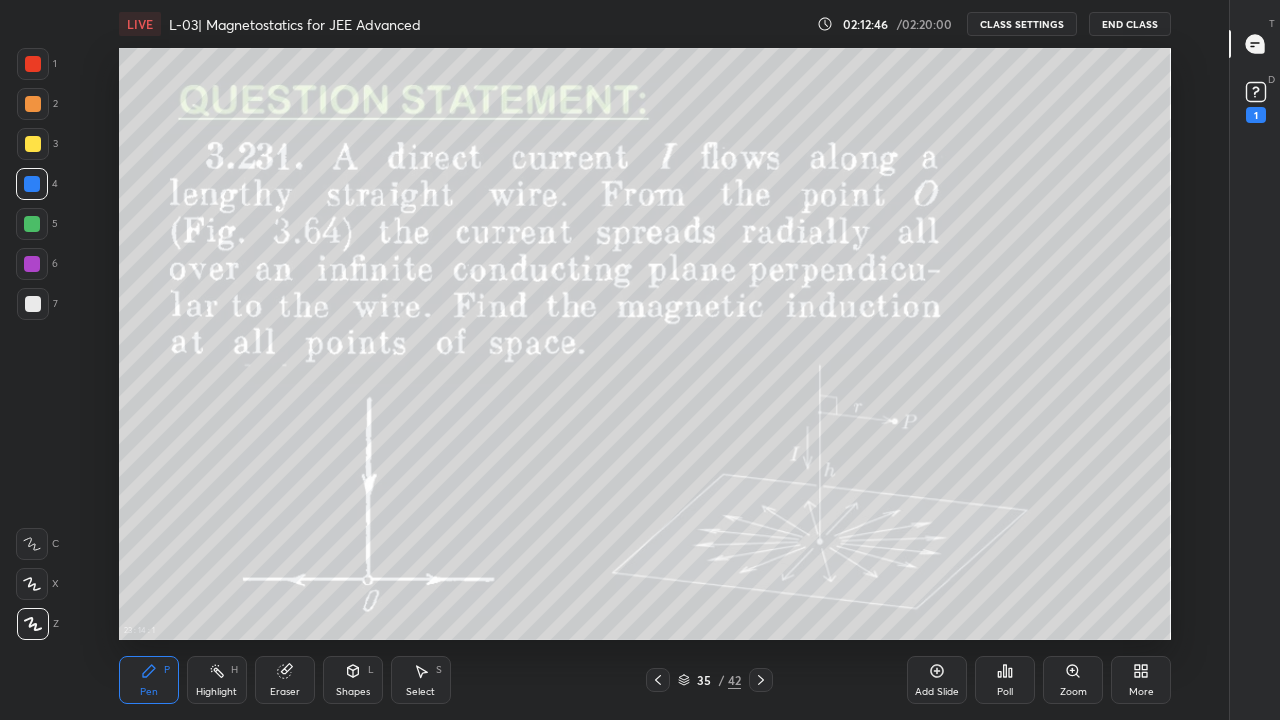 click at bounding box center (33, 144) 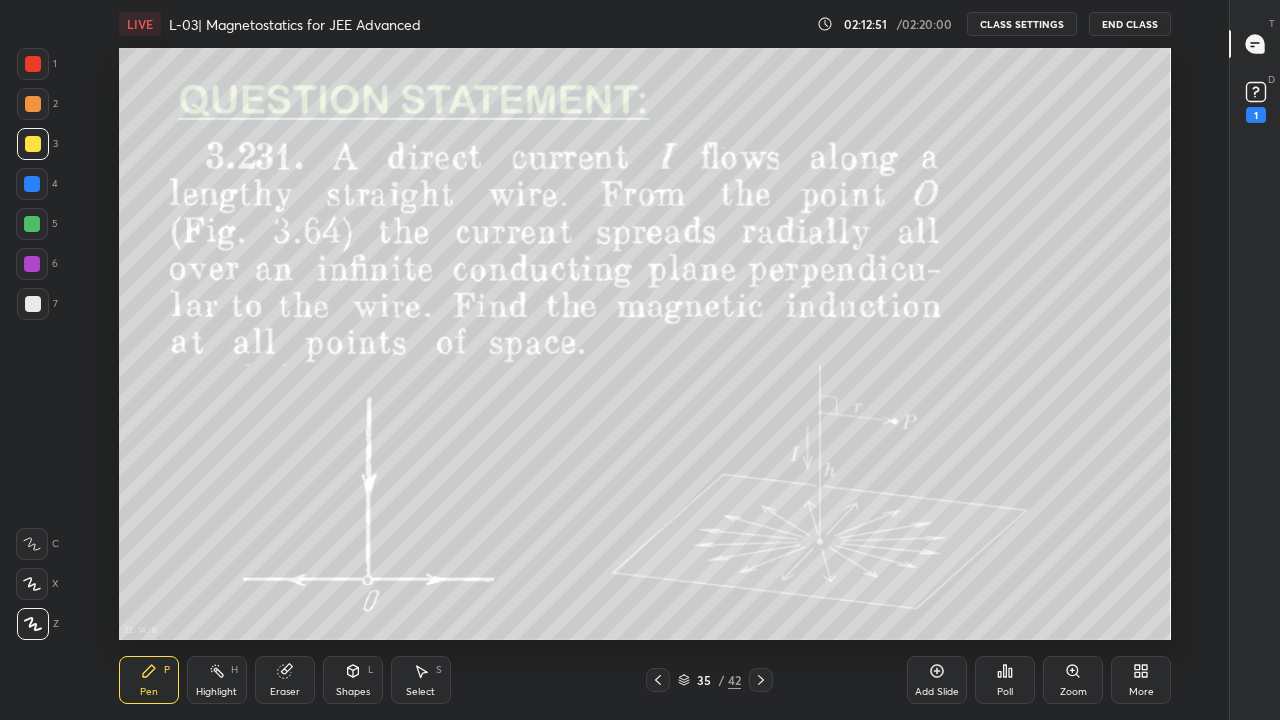 click 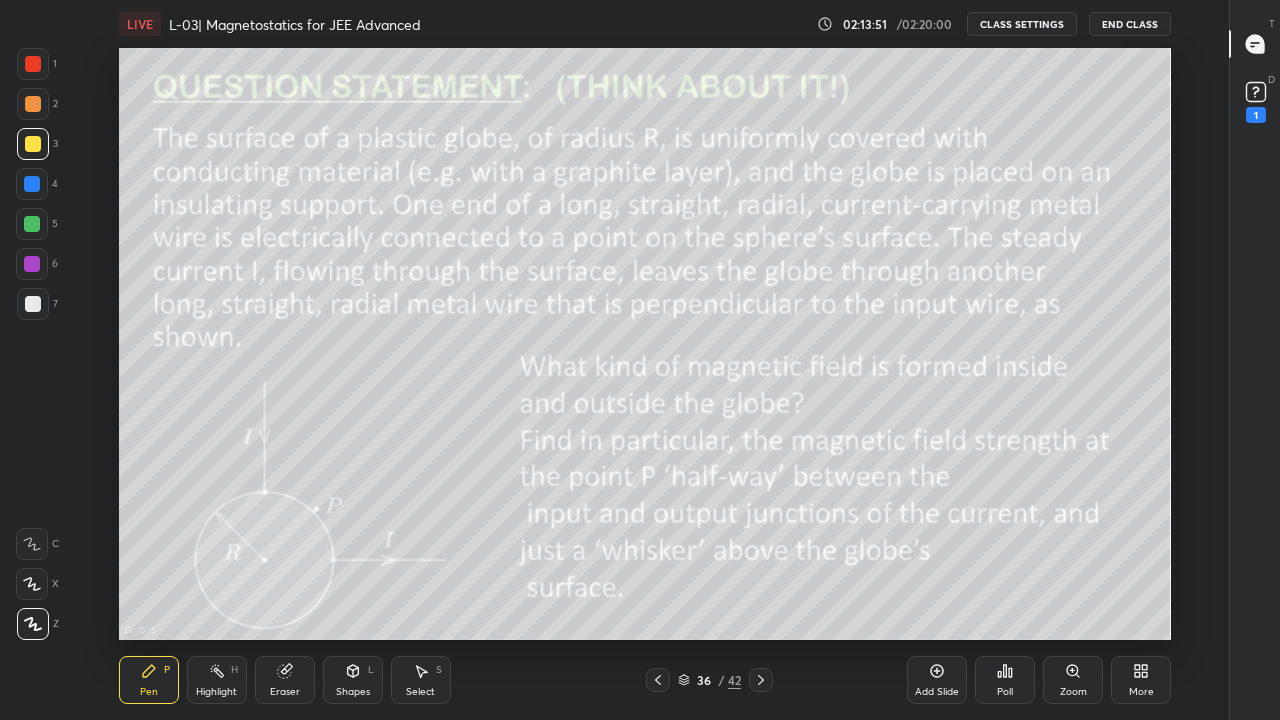 click on "End Class" at bounding box center (1130, 24) 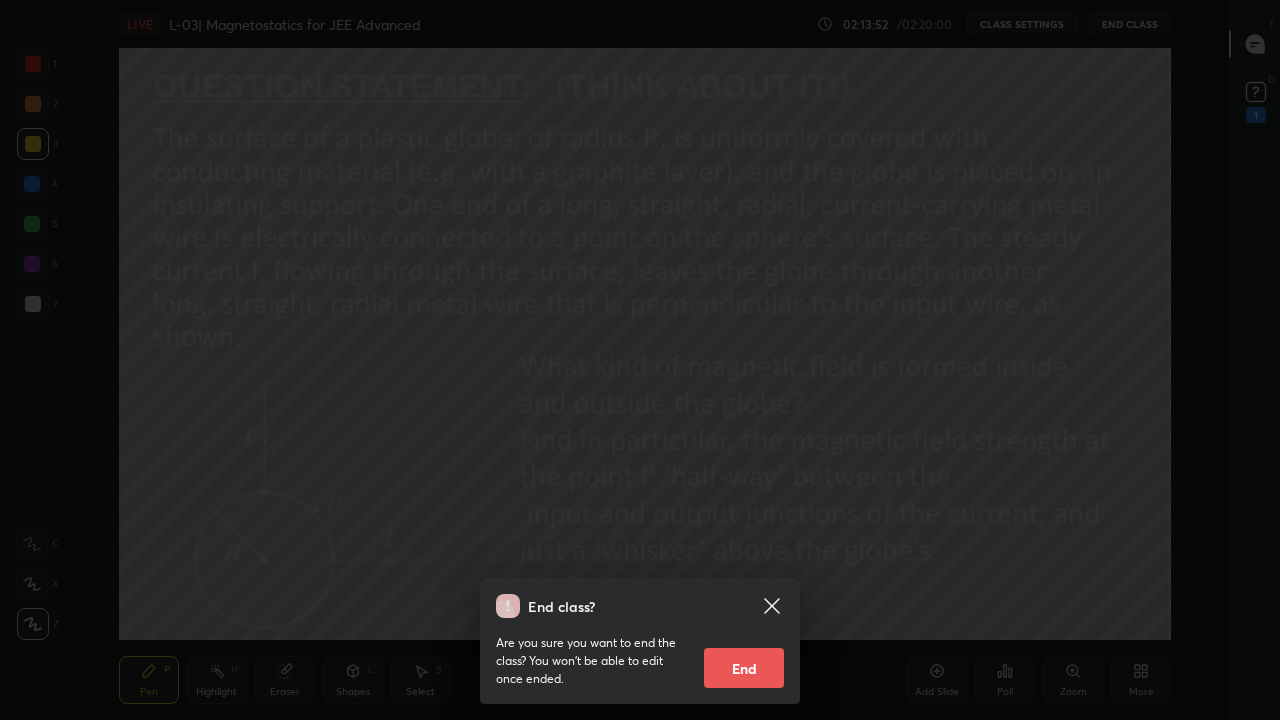 click on "End" at bounding box center (744, 668) 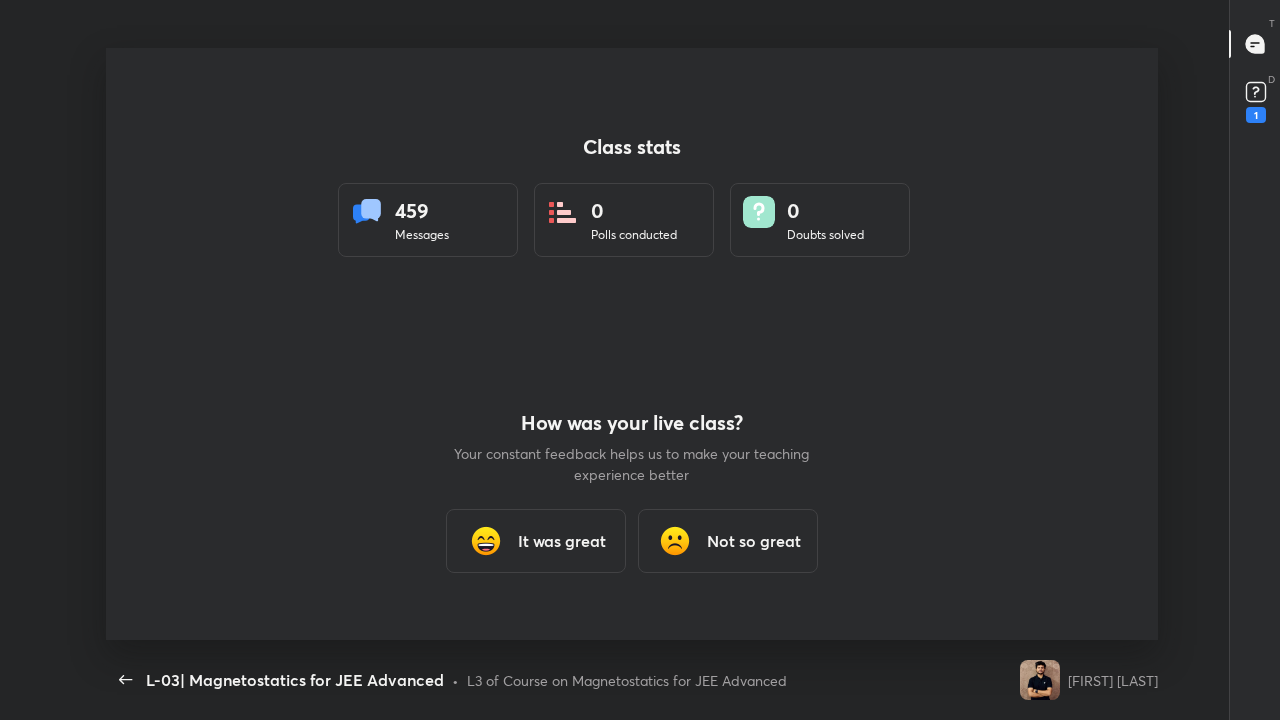 scroll, scrollTop: 99408, scrollLeft: 98736, axis: both 